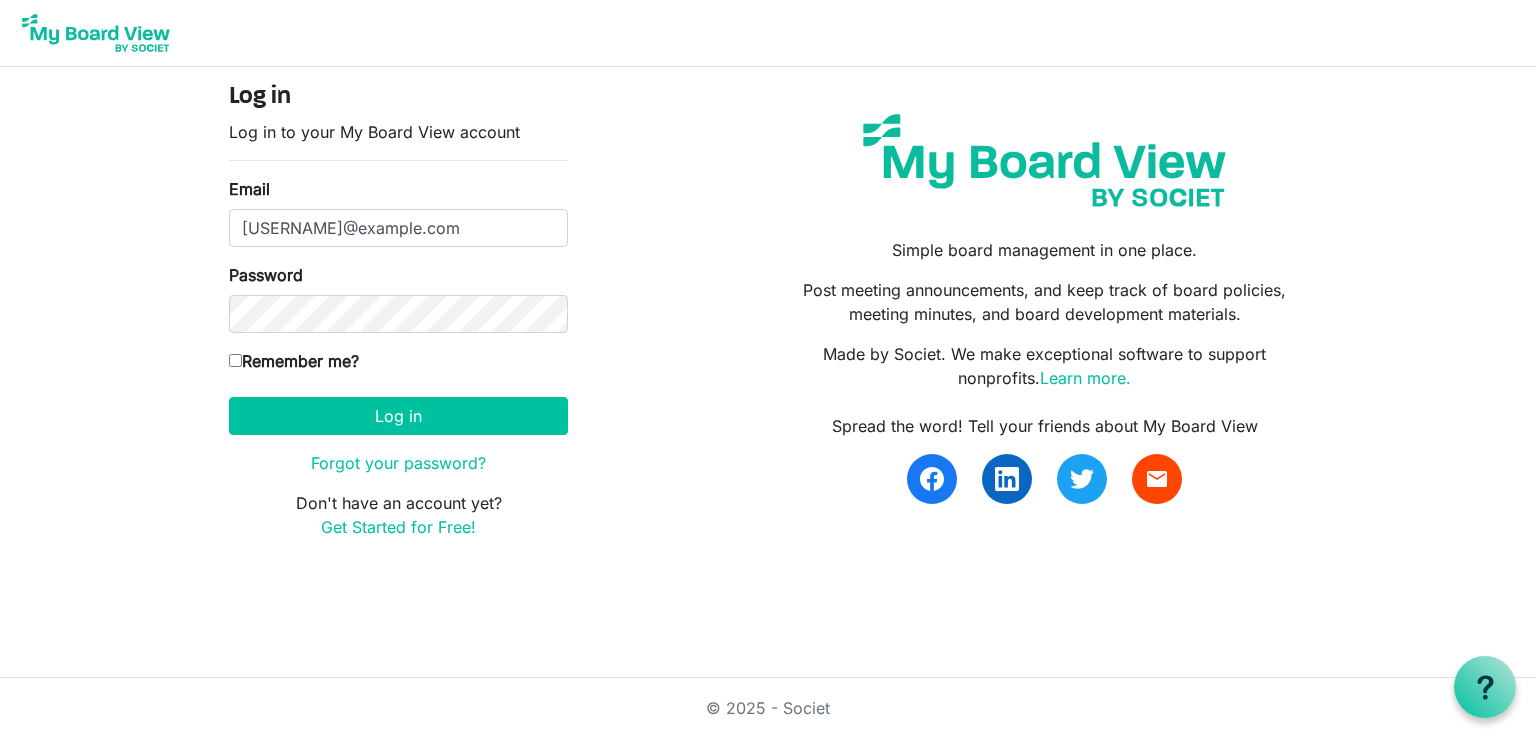 scroll, scrollTop: 0, scrollLeft: 0, axis: both 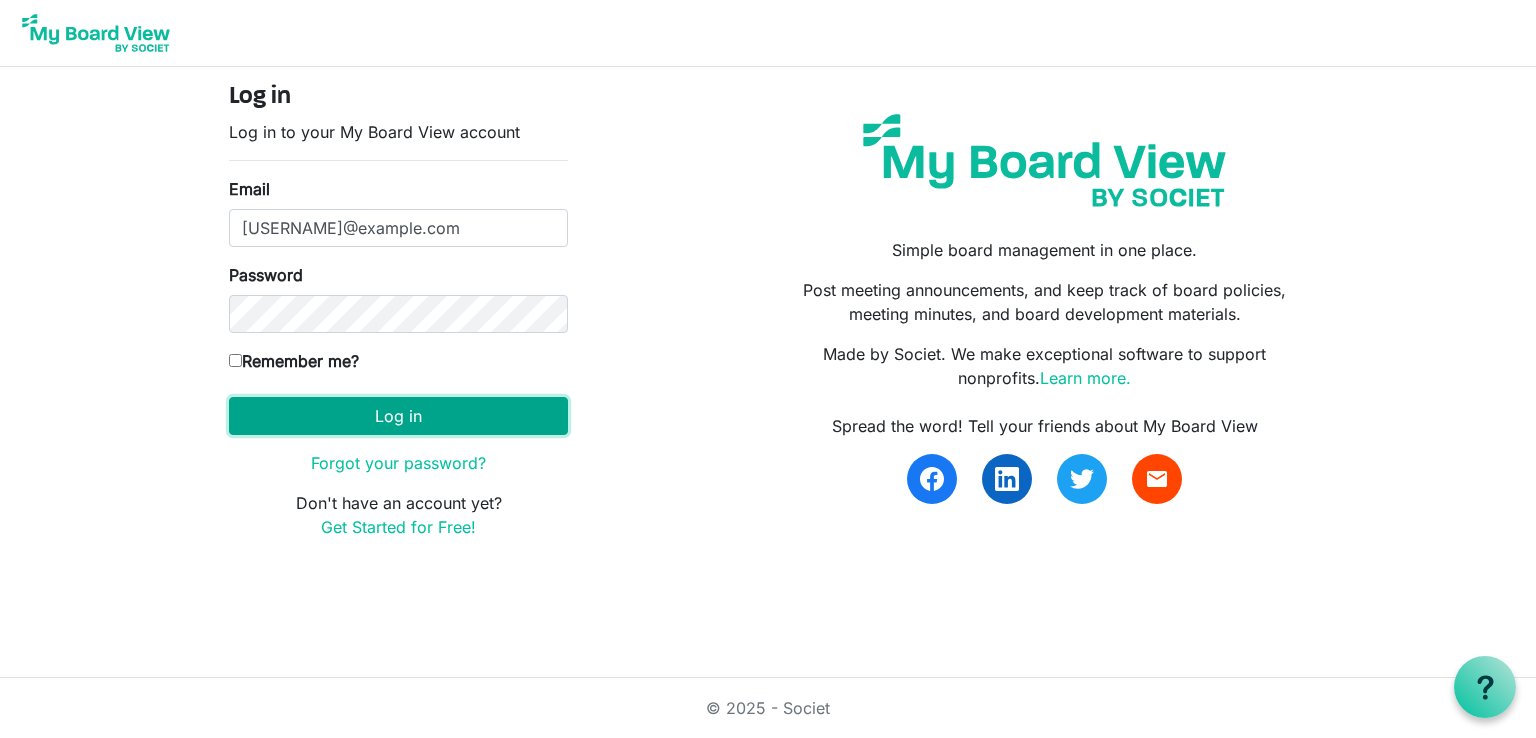 click on "Log in" at bounding box center [398, 416] 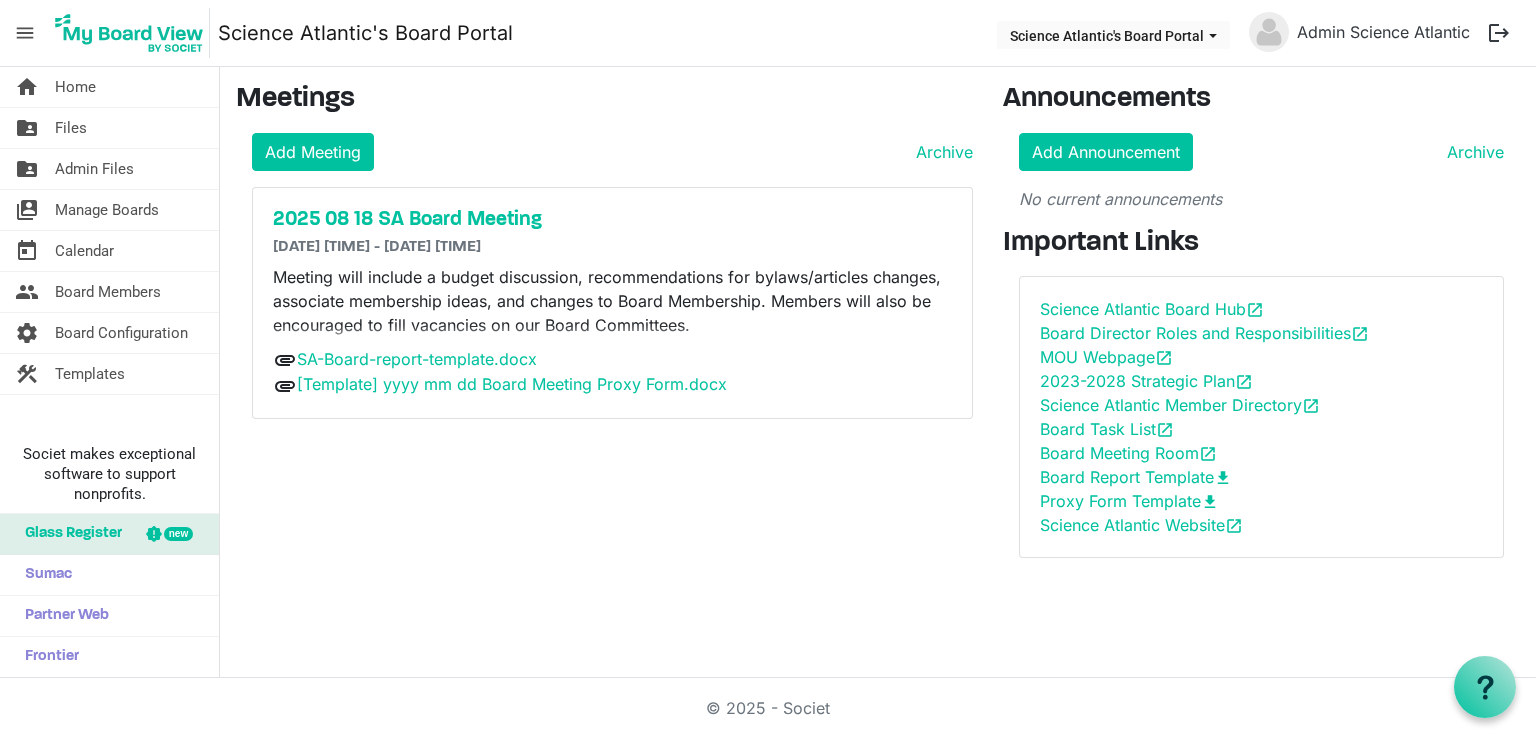 scroll, scrollTop: 0, scrollLeft: 0, axis: both 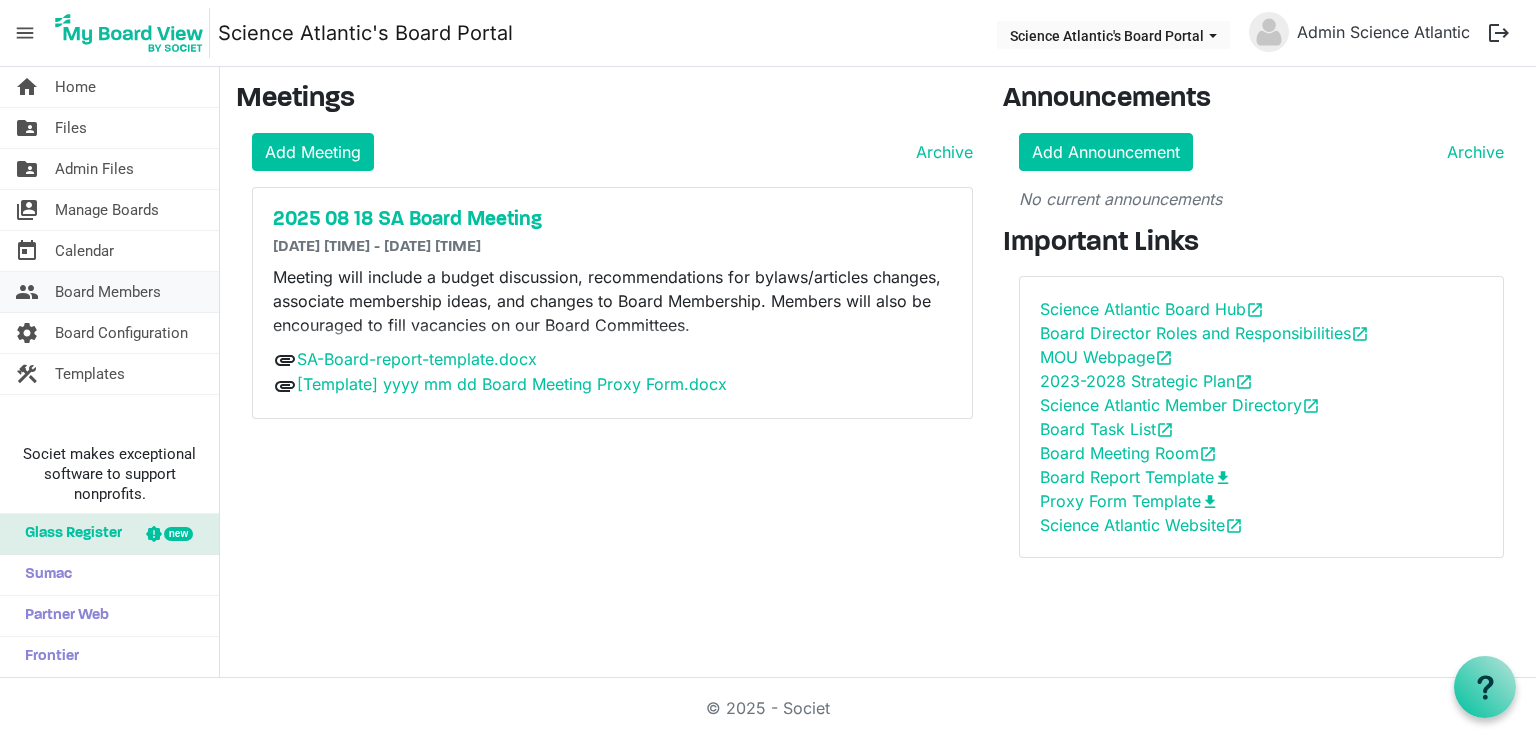 click on "Board Members" at bounding box center (108, 292) 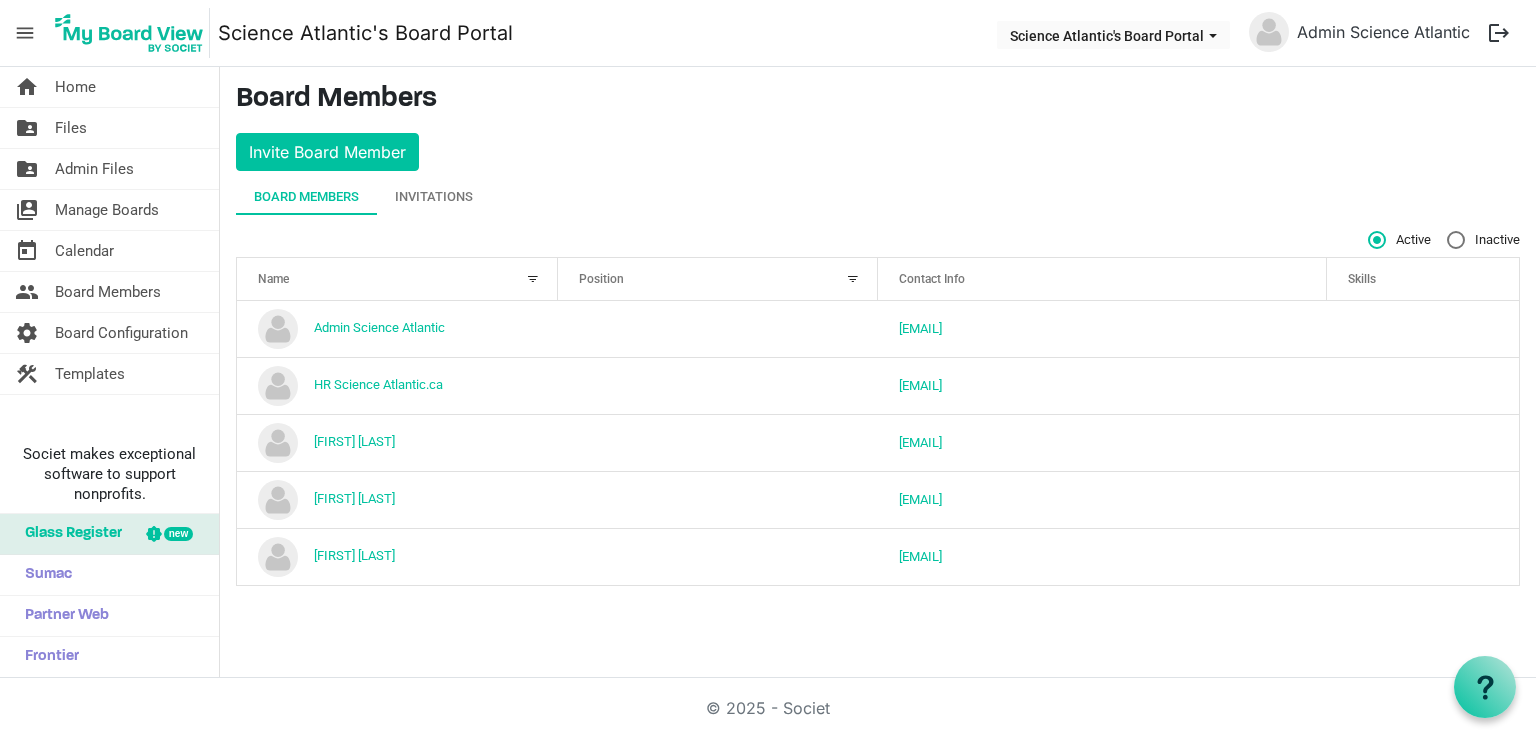 scroll, scrollTop: 0, scrollLeft: 0, axis: both 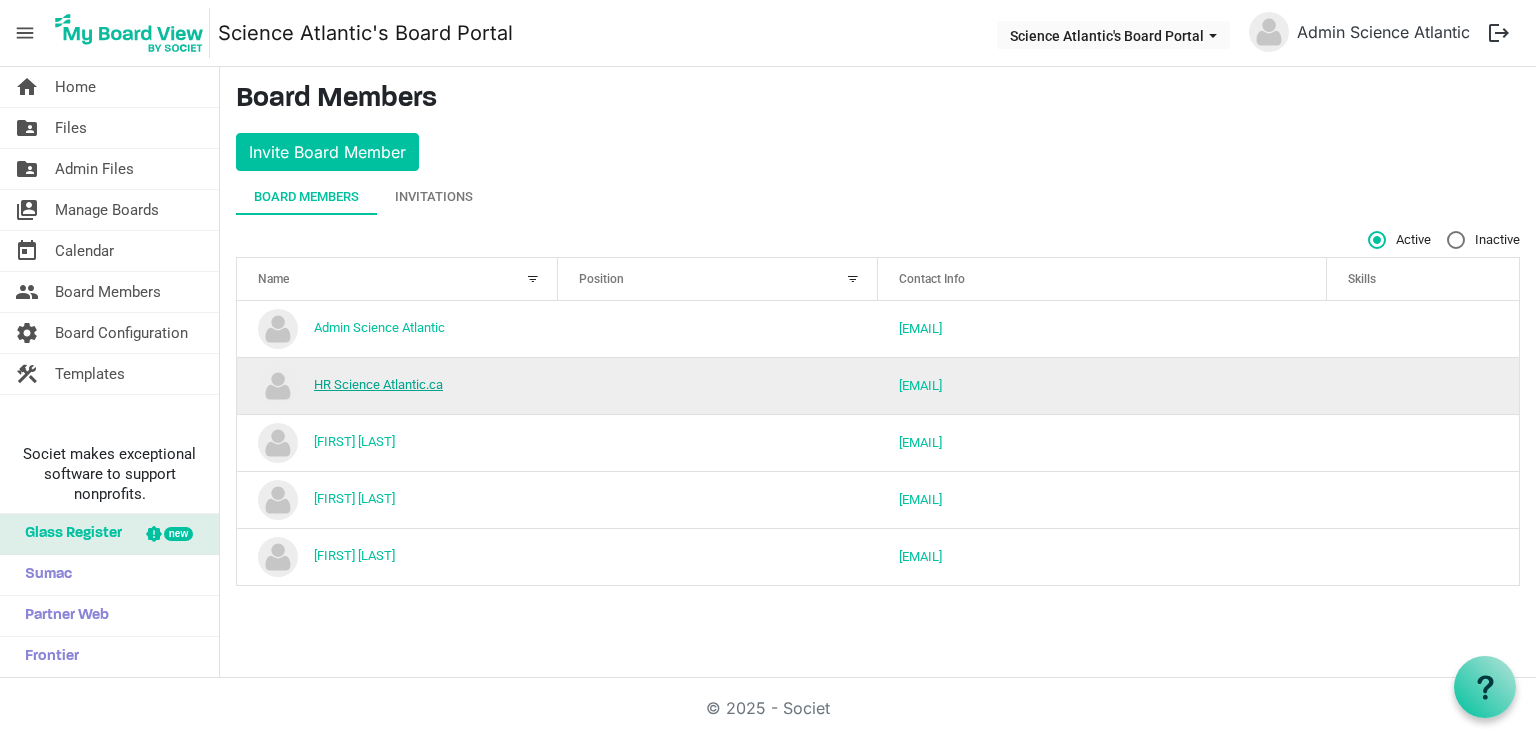 click on "HR Science Atlantic.ca" at bounding box center (378, 384) 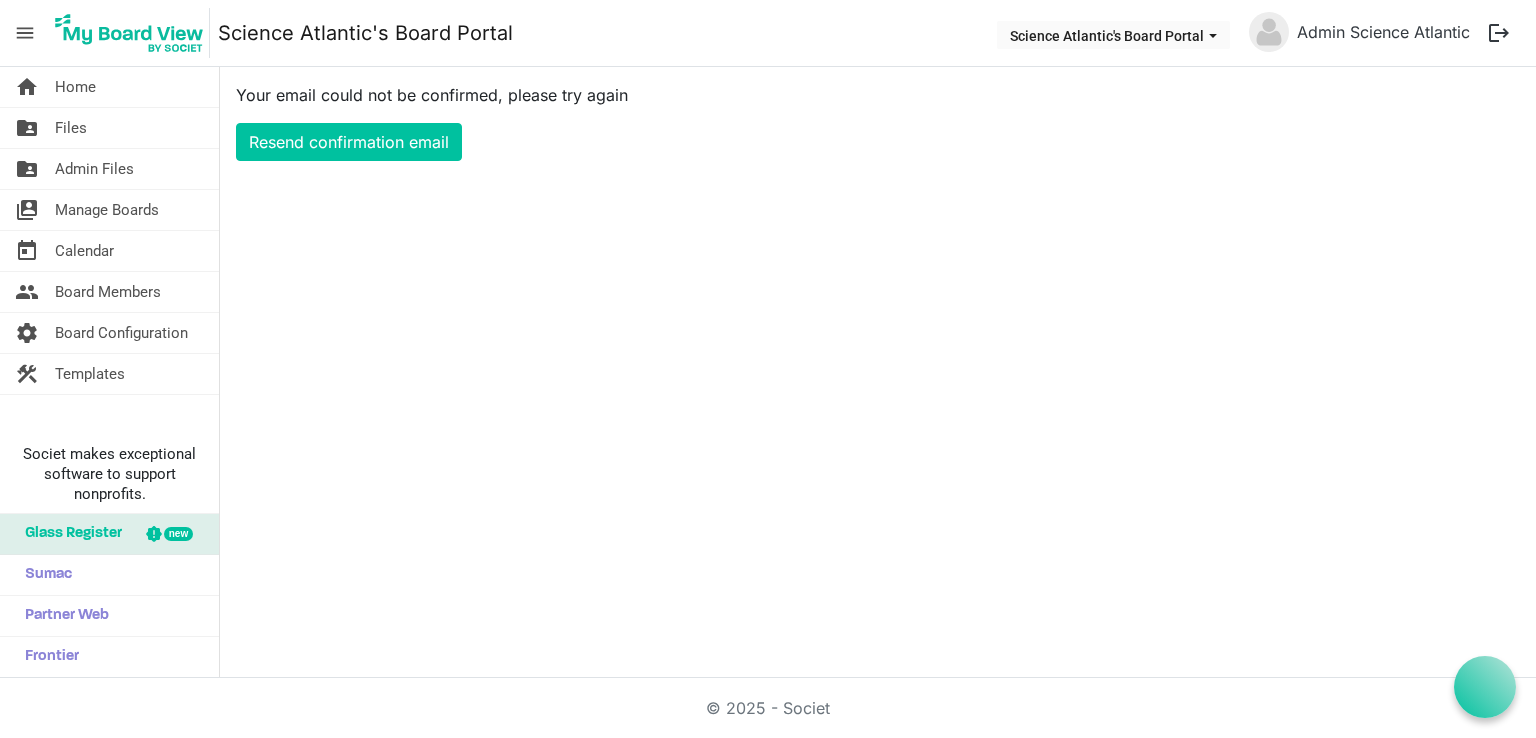 scroll, scrollTop: 0, scrollLeft: 0, axis: both 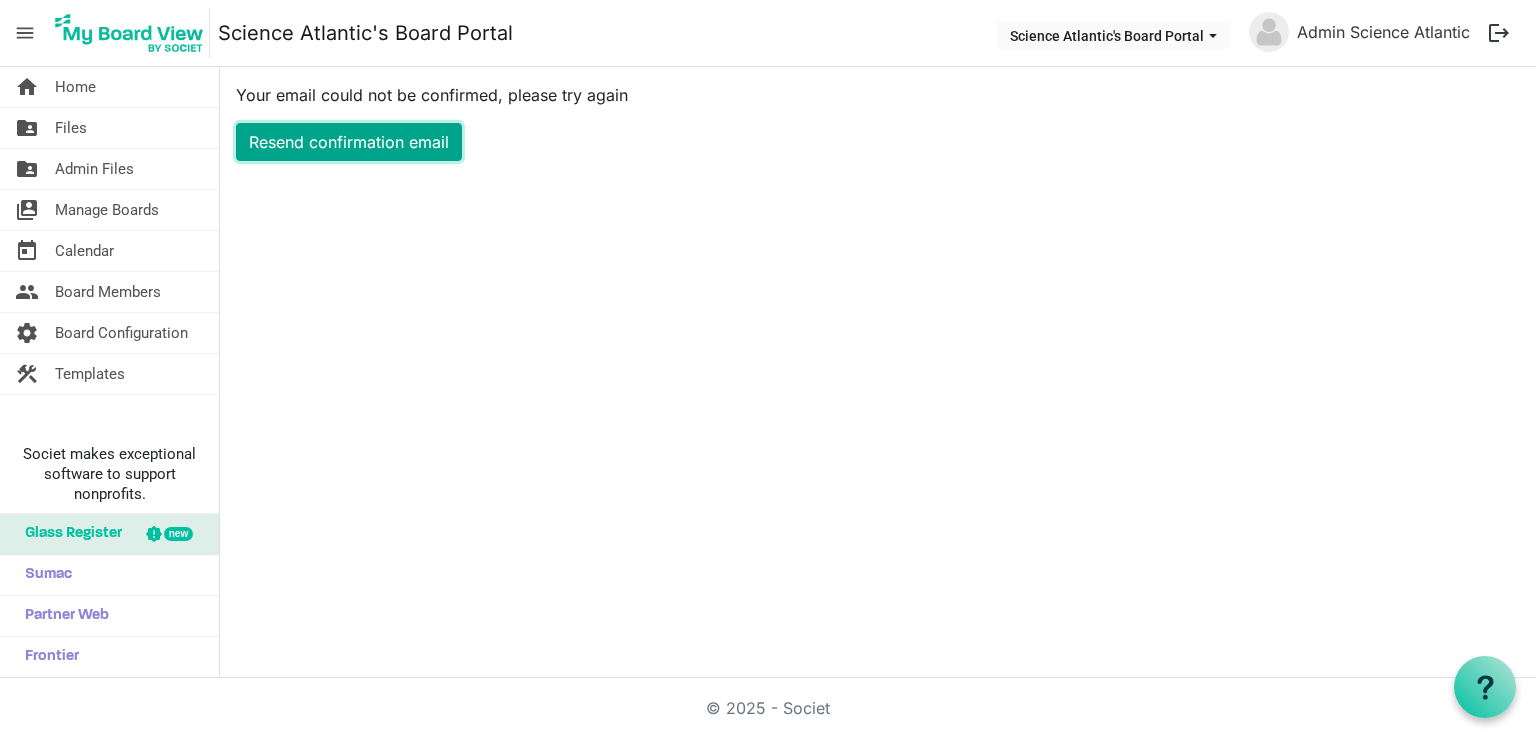 click on "Resend confirmation email" at bounding box center (349, 142) 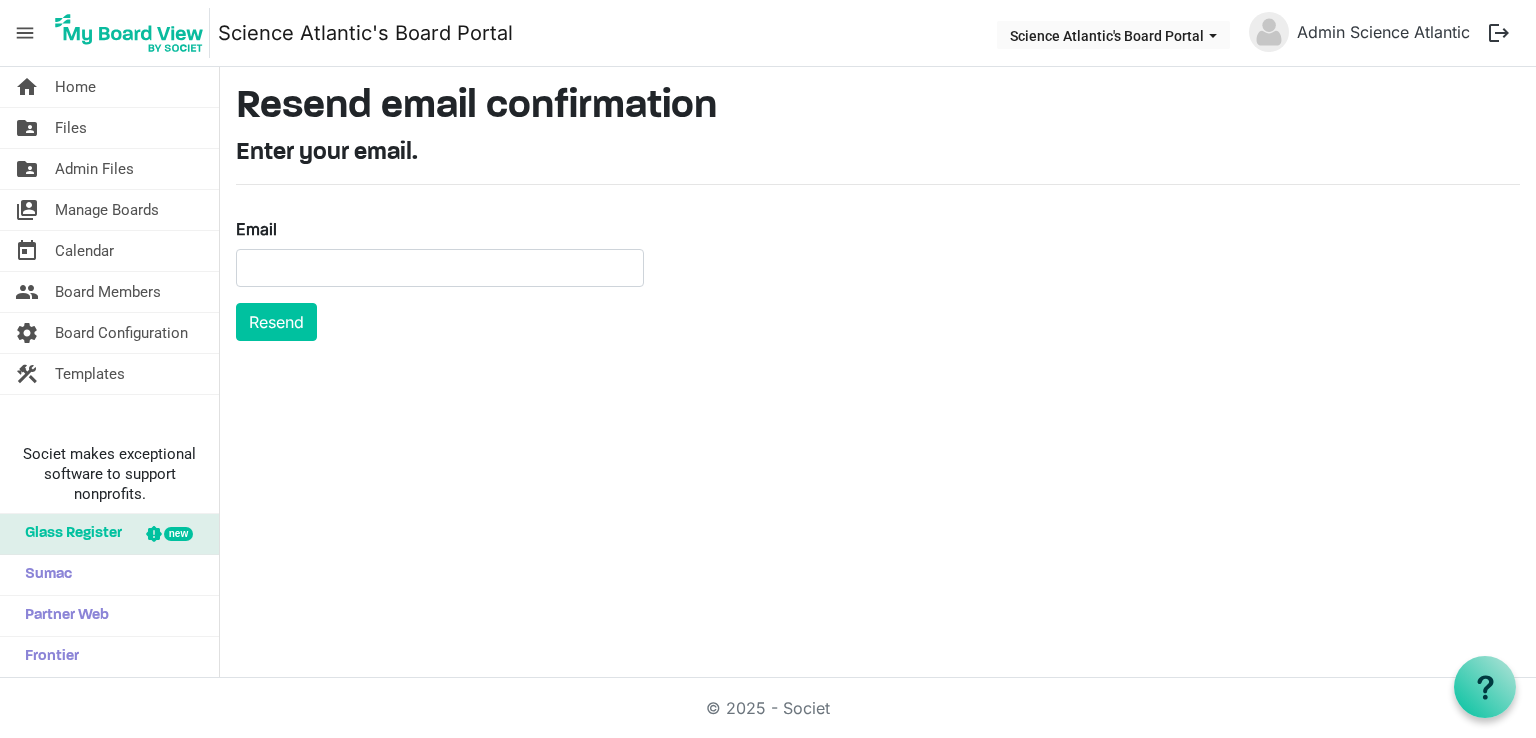 scroll, scrollTop: 0, scrollLeft: 0, axis: both 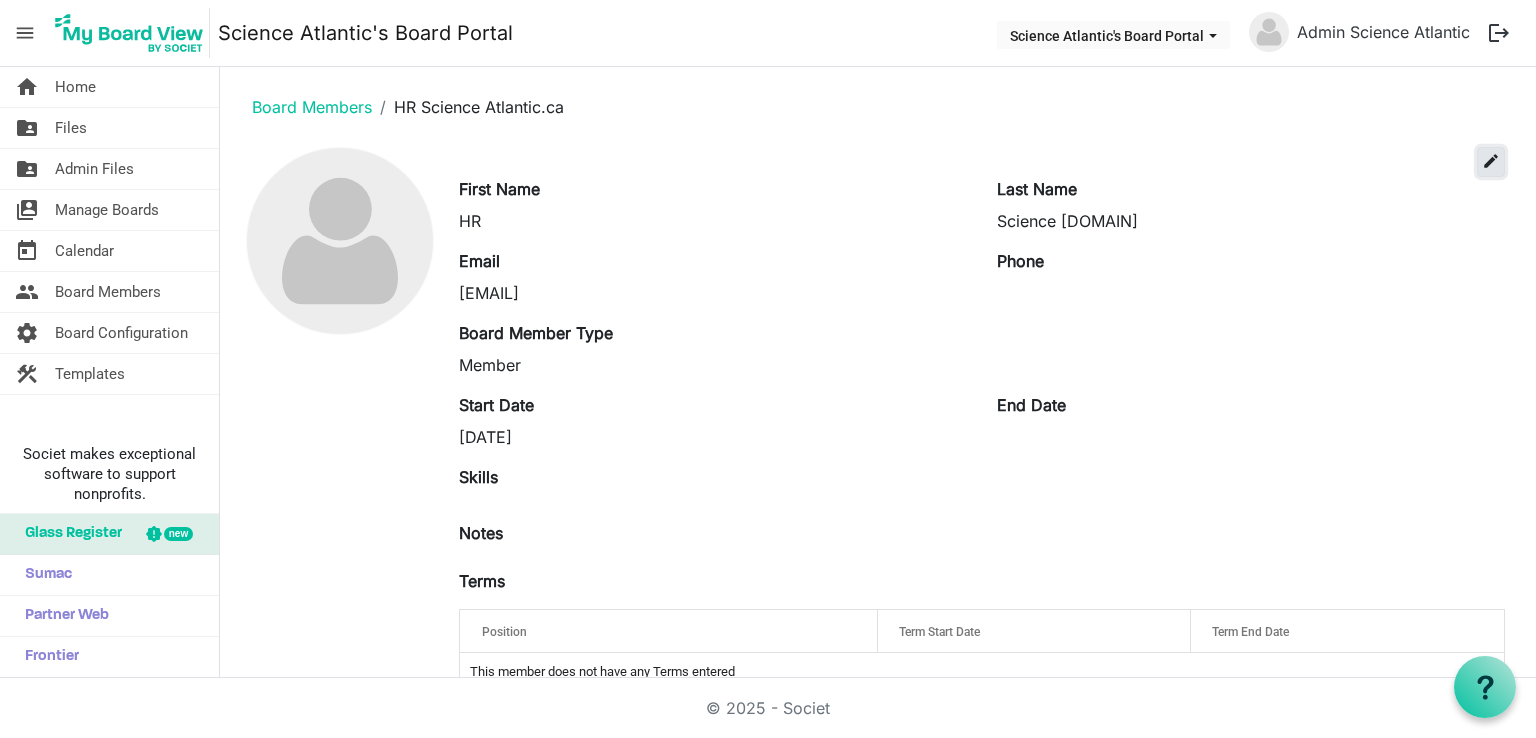 click on "edit" at bounding box center (1491, 161) 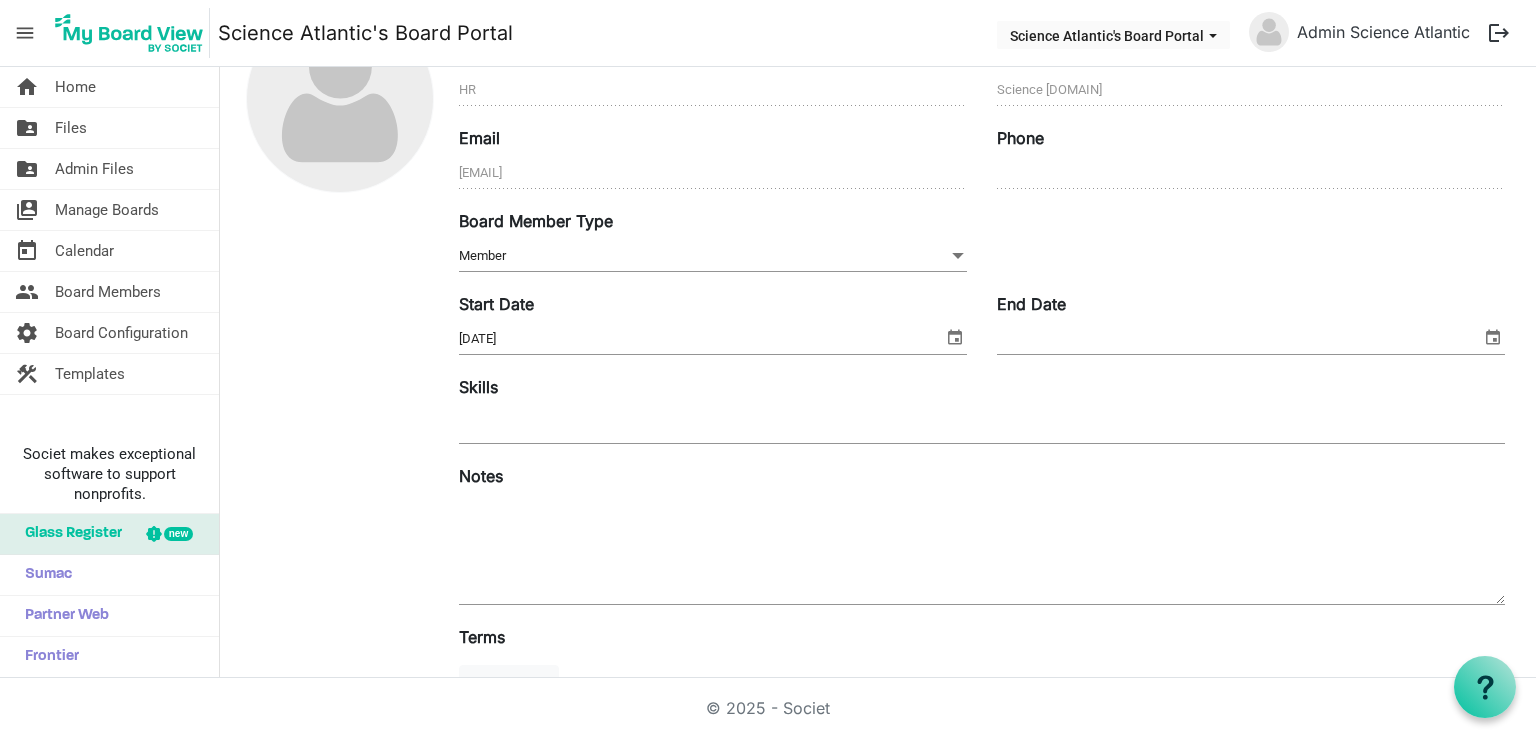 scroll, scrollTop: 0, scrollLeft: 0, axis: both 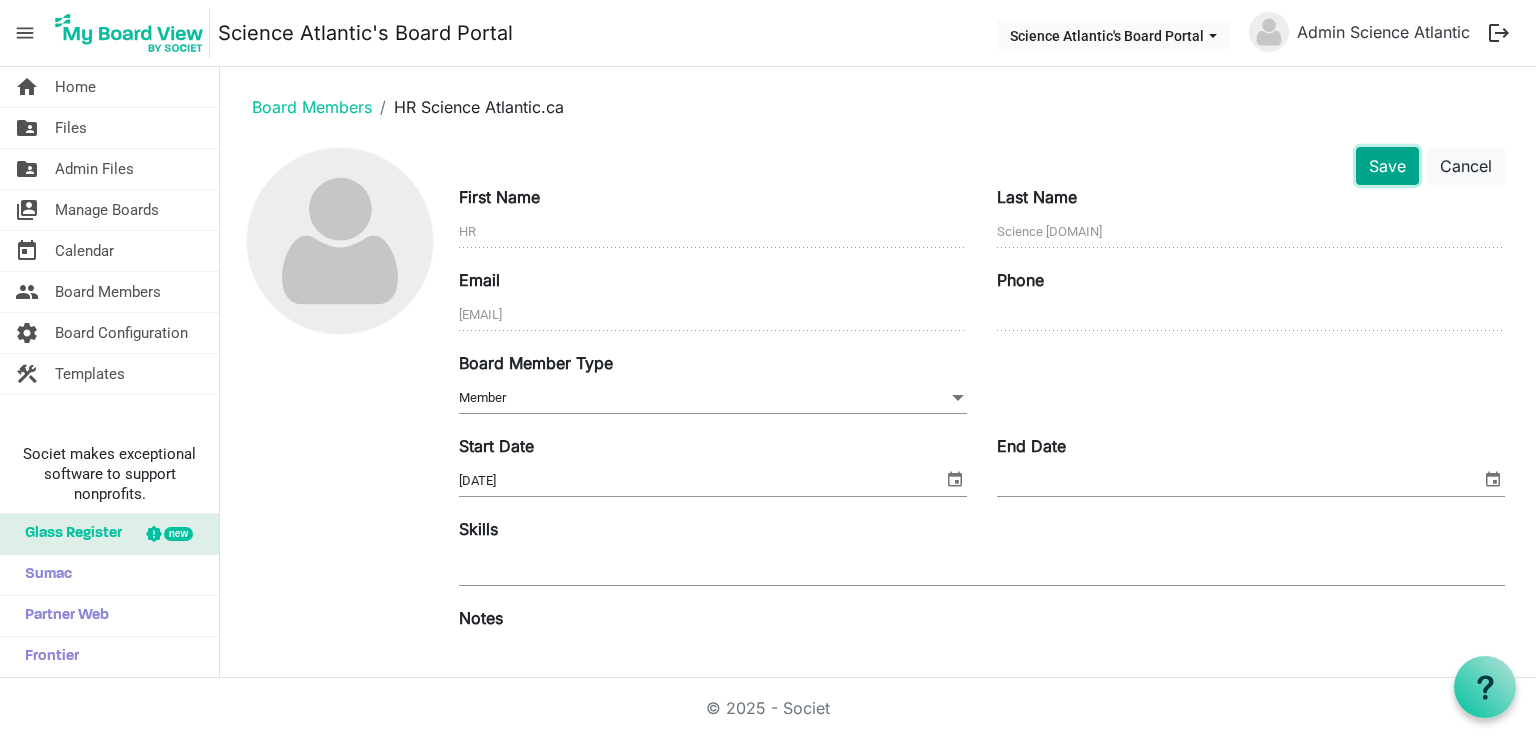 click on "Save" at bounding box center (1387, 166) 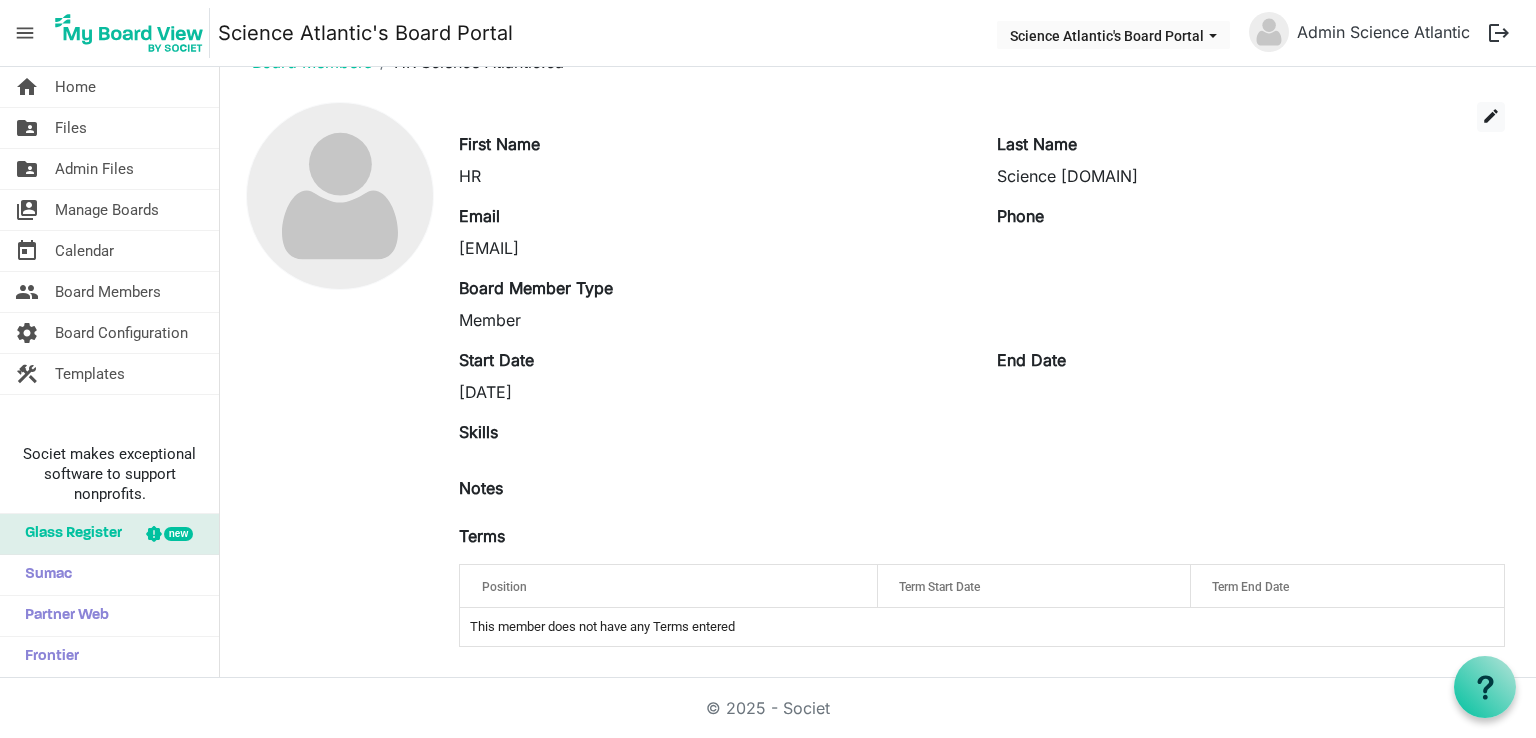 scroll, scrollTop: 0, scrollLeft: 0, axis: both 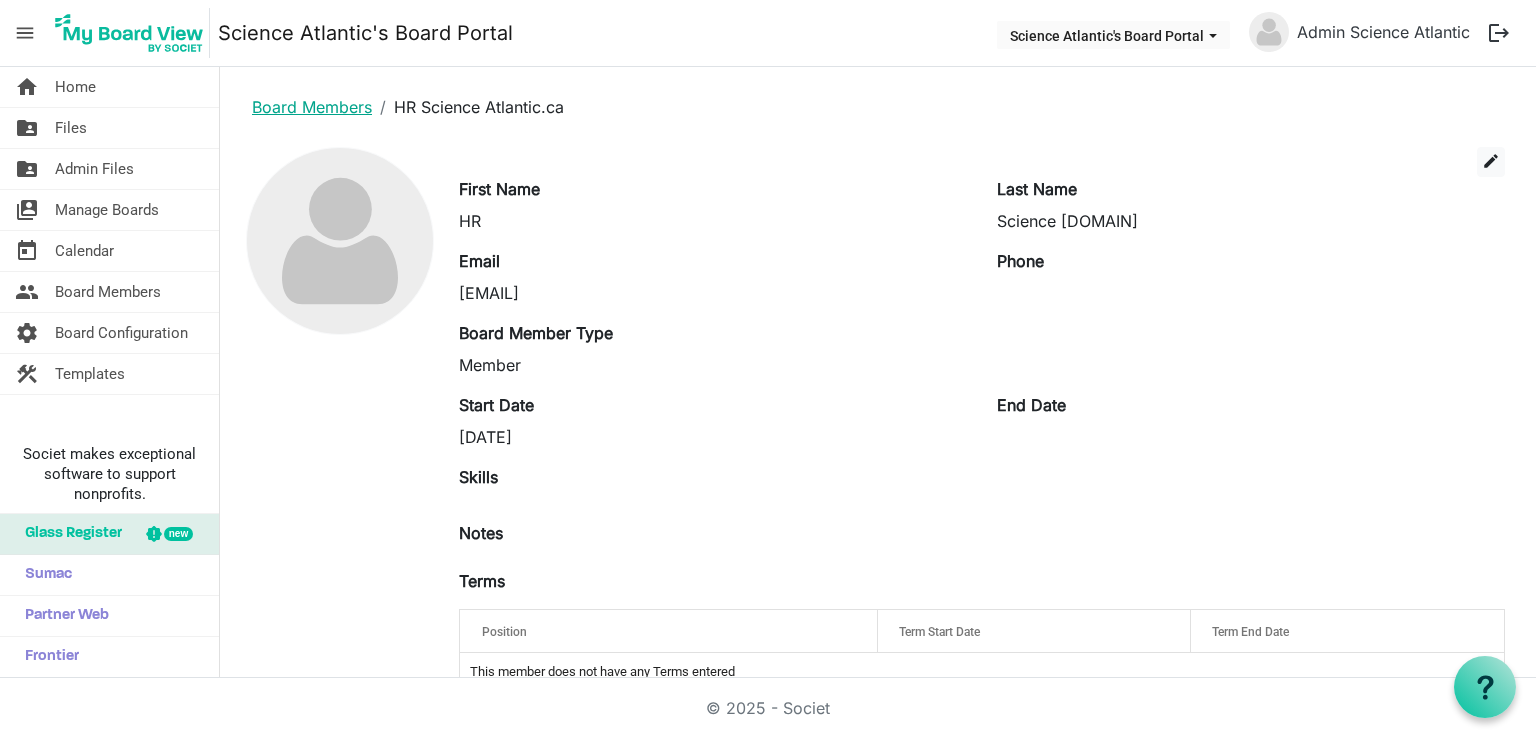 click on "Board Members" at bounding box center (312, 107) 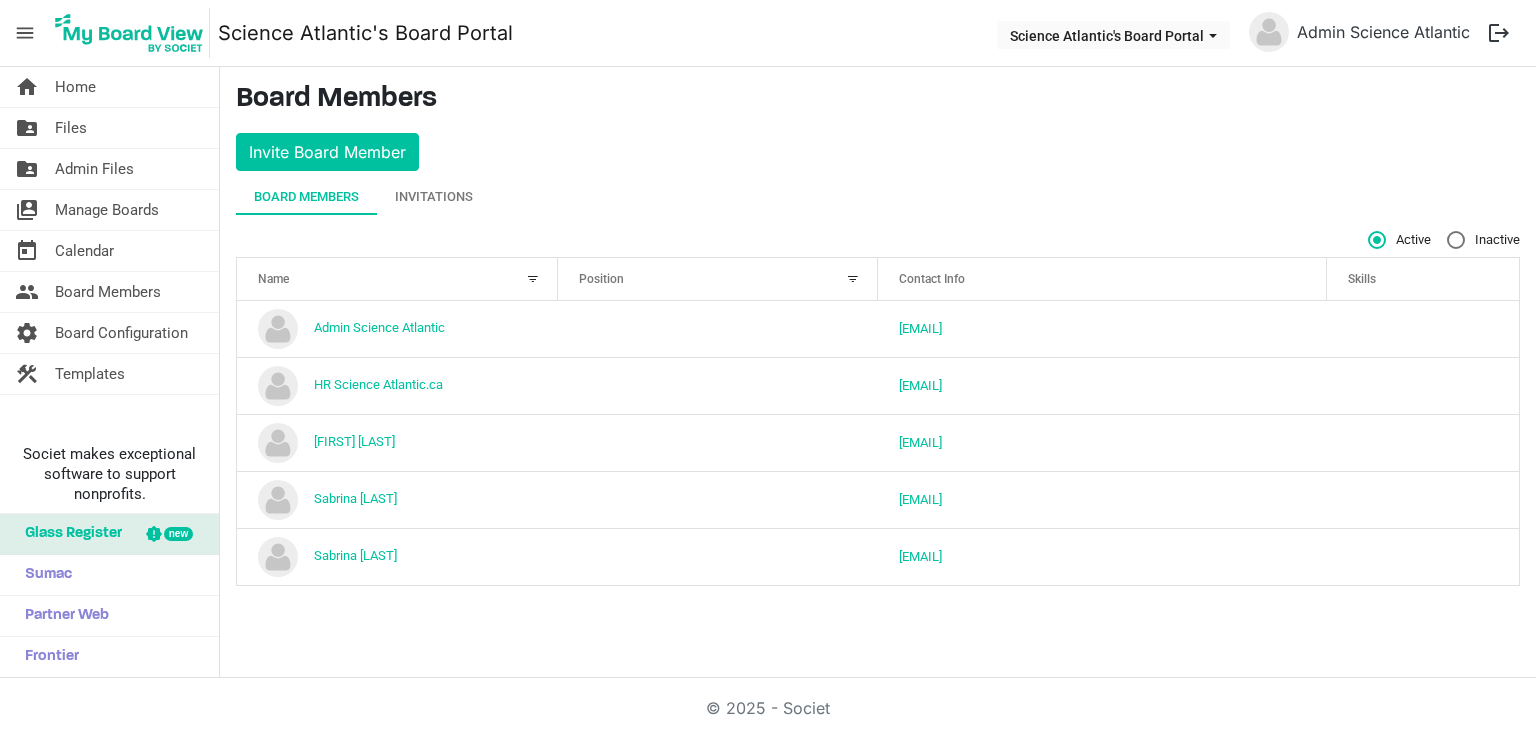 scroll, scrollTop: 0, scrollLeft: 0, axis: both 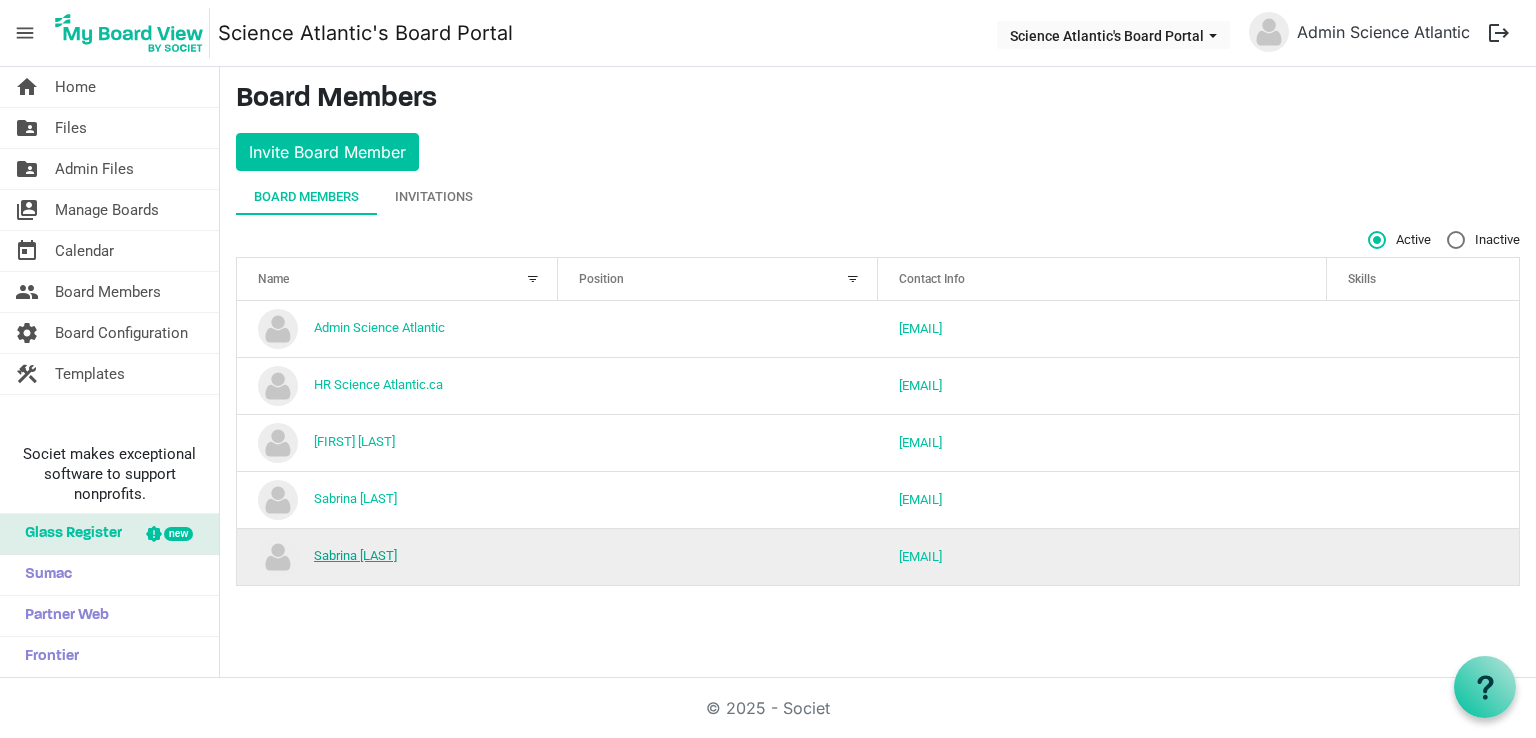 click on "[FIRST] [LAST]" at bounding box center (355, 555) 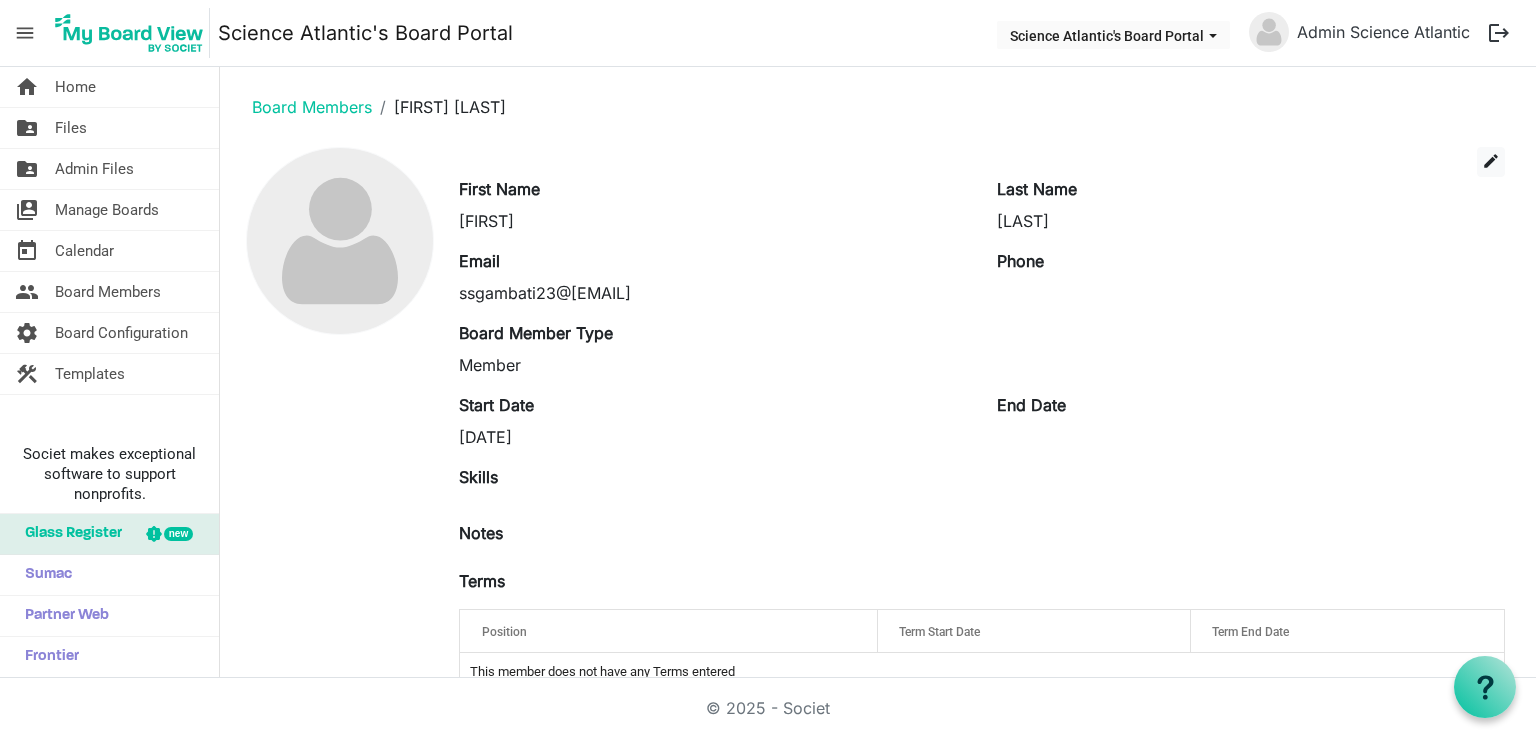 scroll, scrollTop: 0, scrollLeft: 0, axis: both 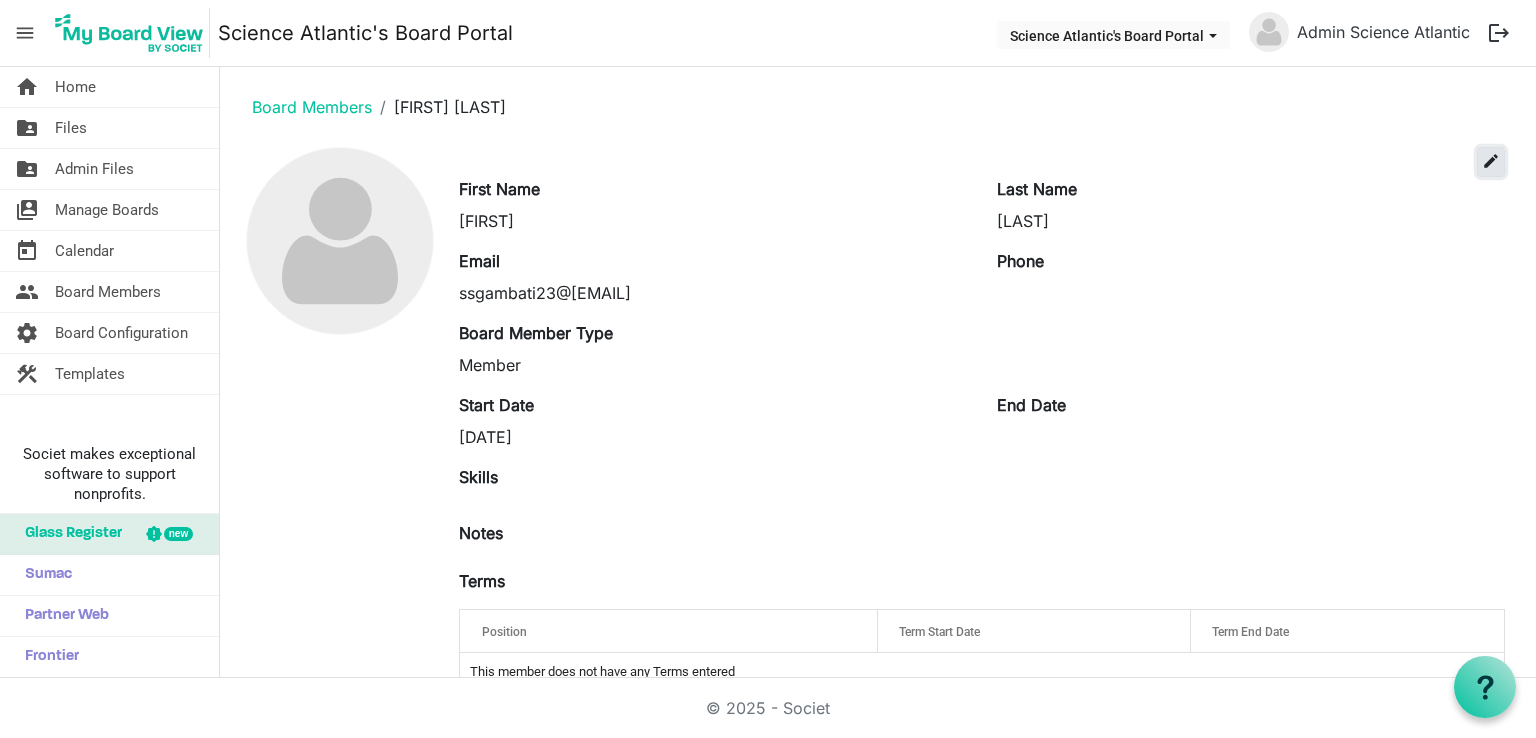 click on "edit" at bounding box center (1491, 161) 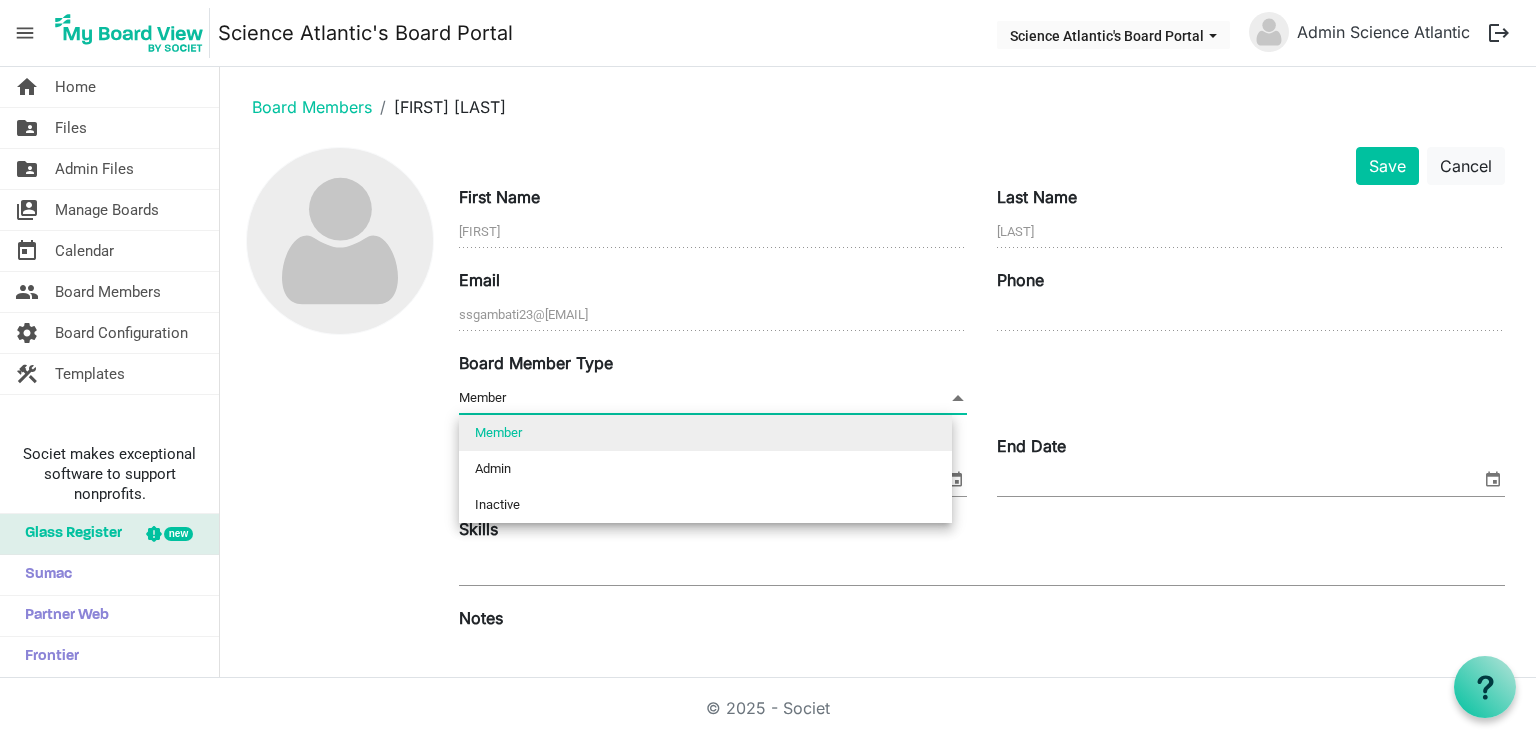 click on "Member Member" at bounding box center [713, 398] 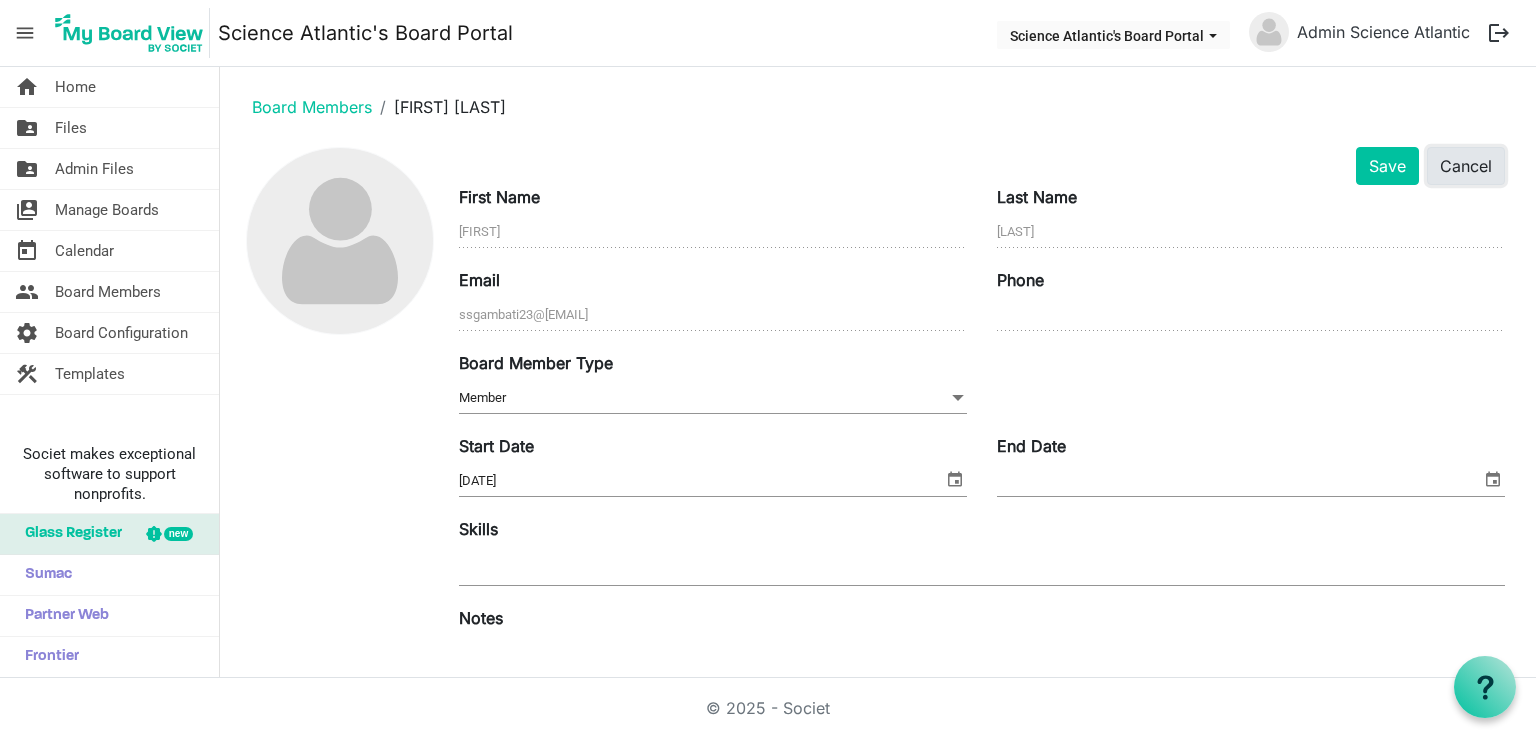 click on "Cancel" at bounding box center [1466, 166] 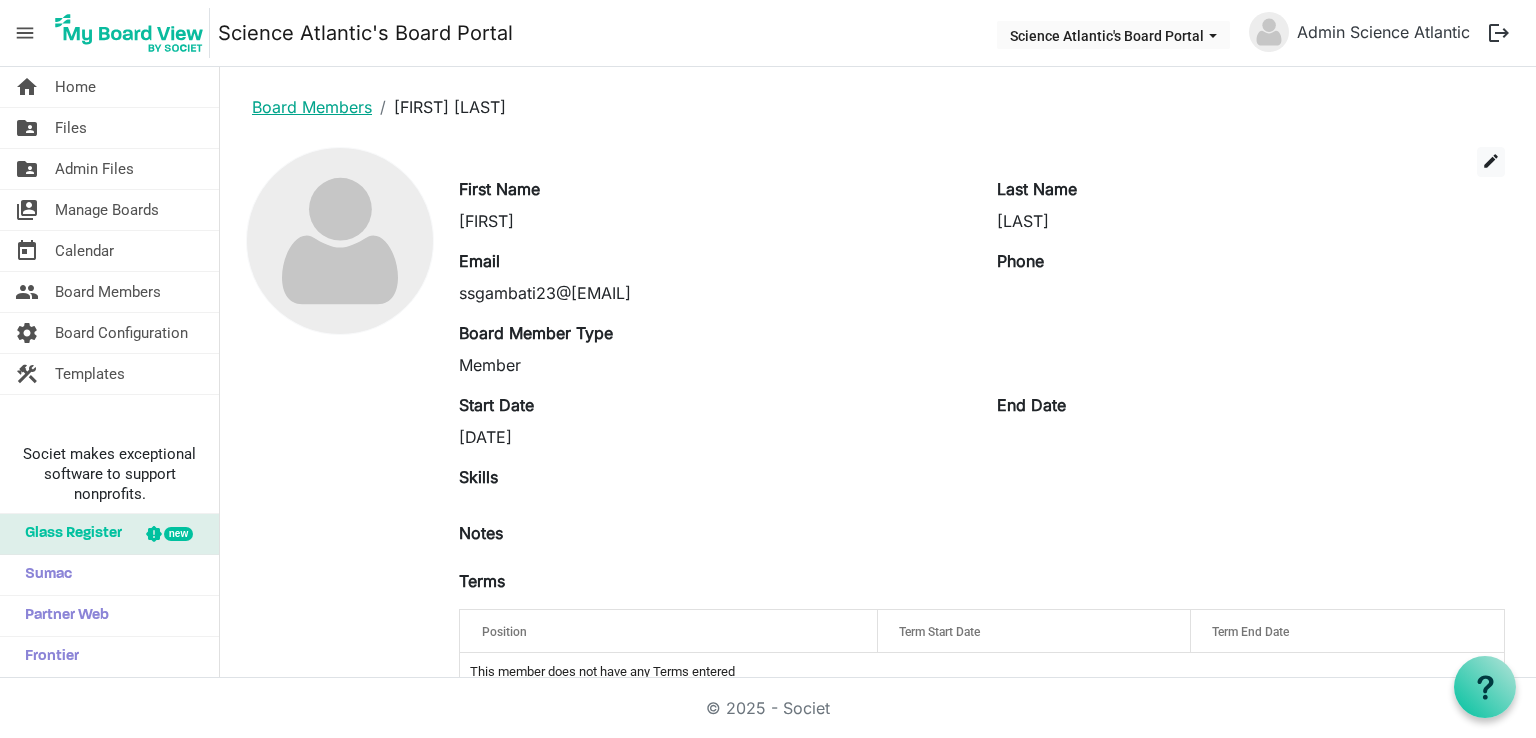 click on "Board Members" at bounding box center [312, 107] 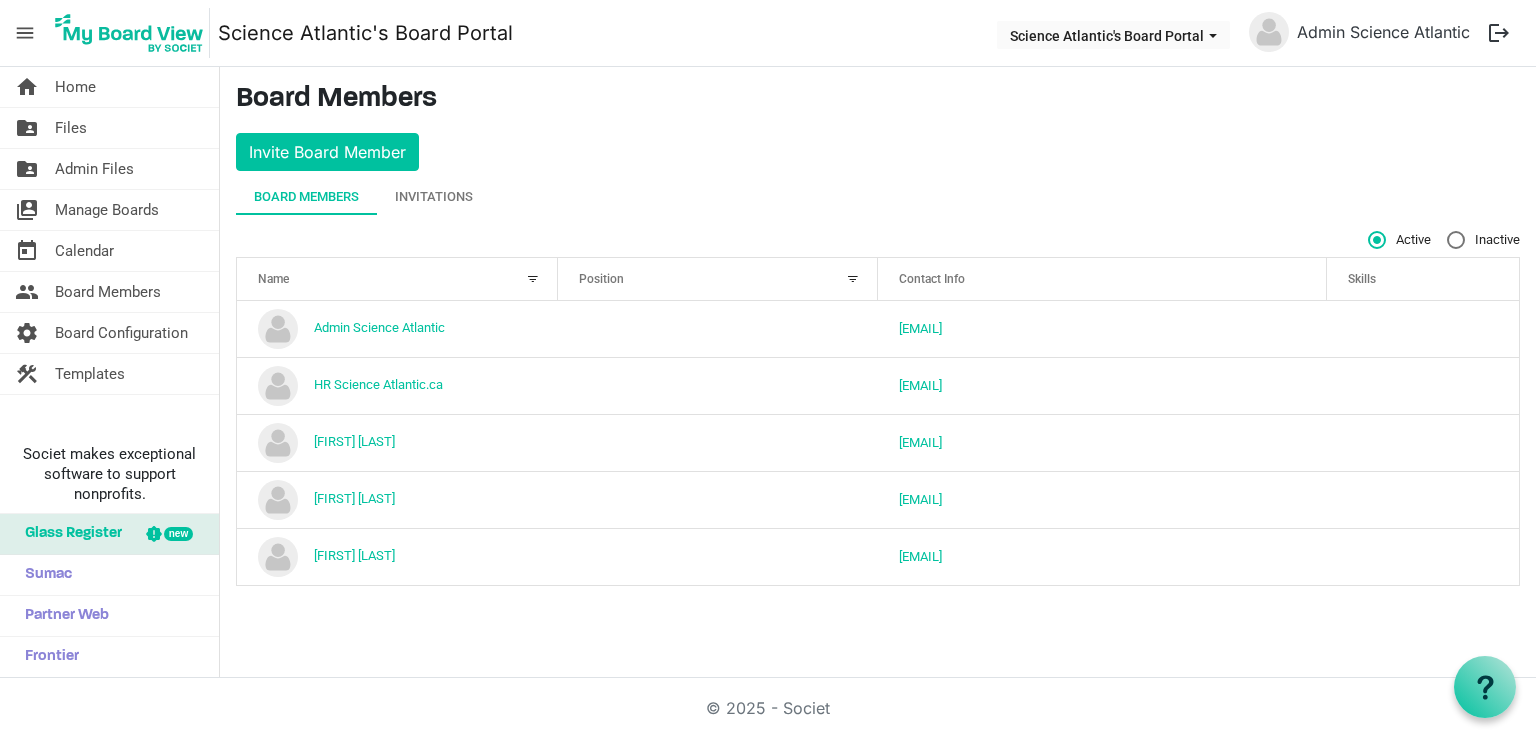 scroll, scrollTop: 0, scrollLeft: 0, axis: both 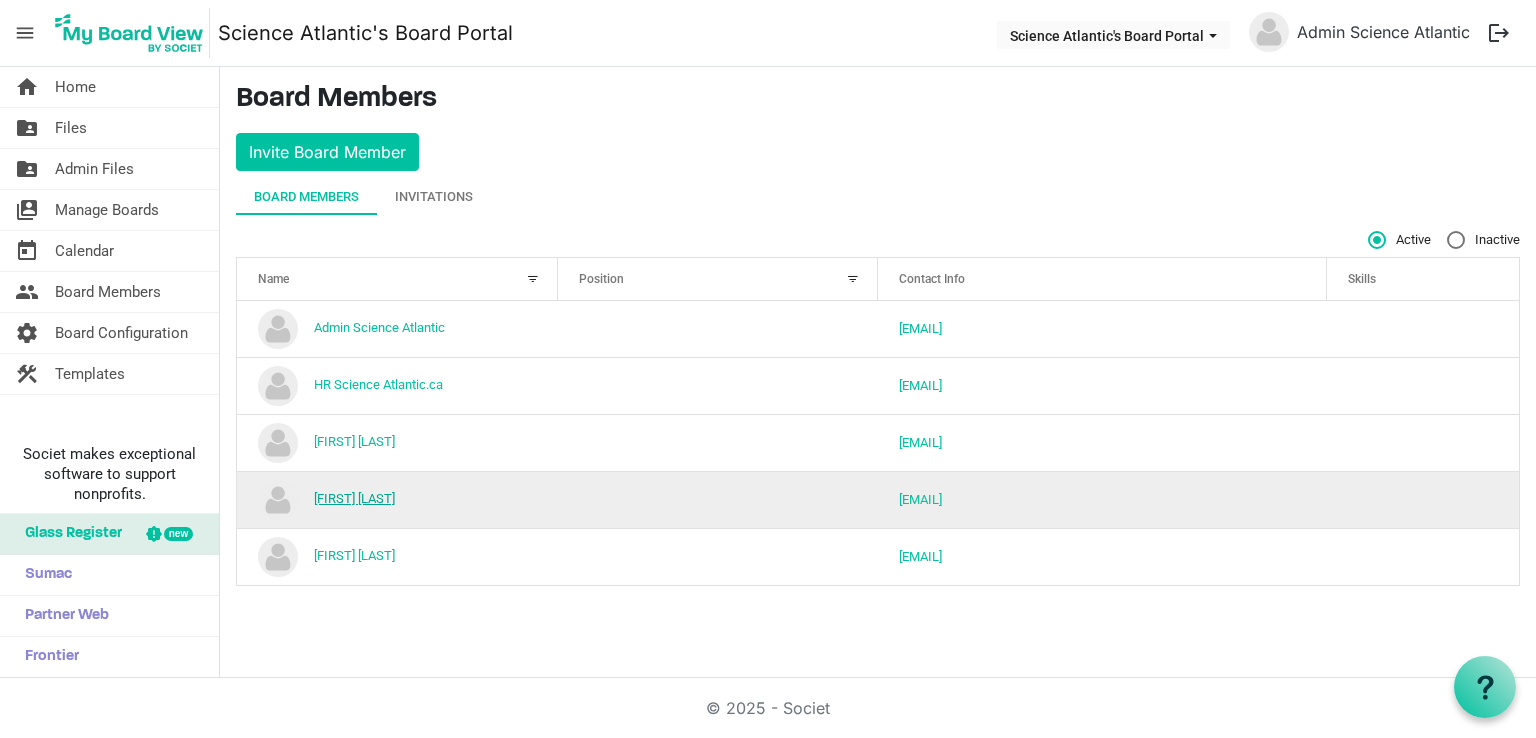click on "Sabrina Sgambati" at bounding box center (354, 498) 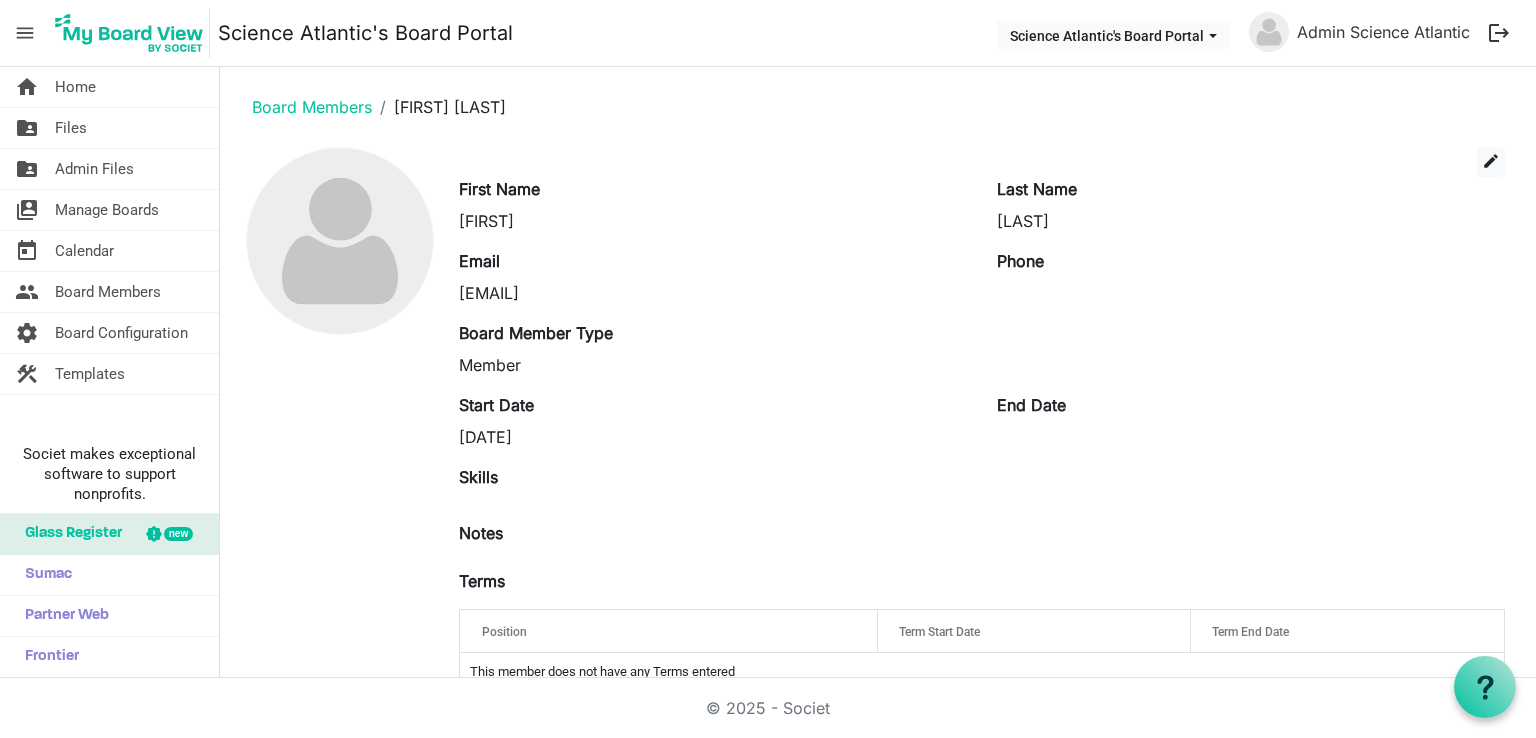 scroll, scrollTop: 0, scrollLeft: 0, axis: both 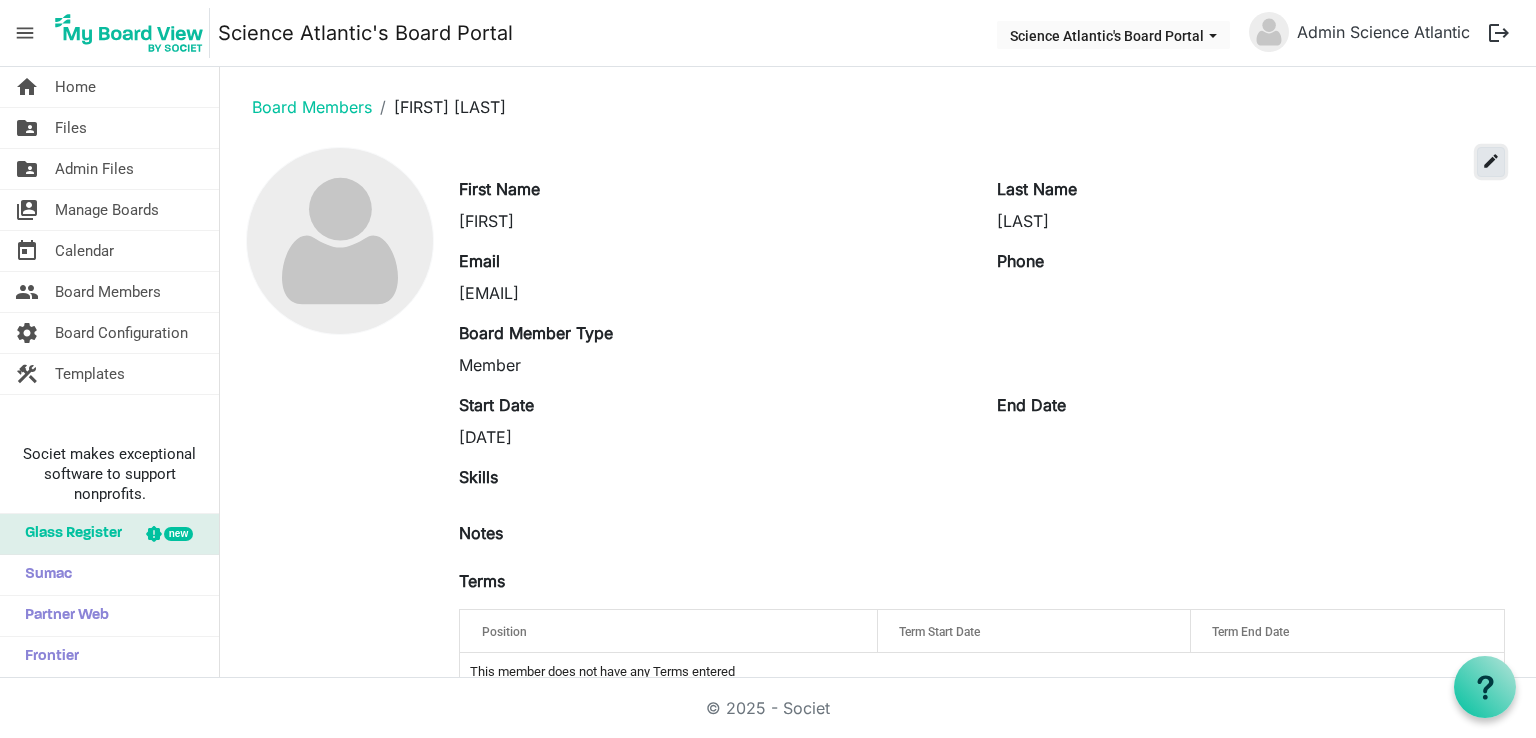 click on "edit" at bounding box center (1491, 162) 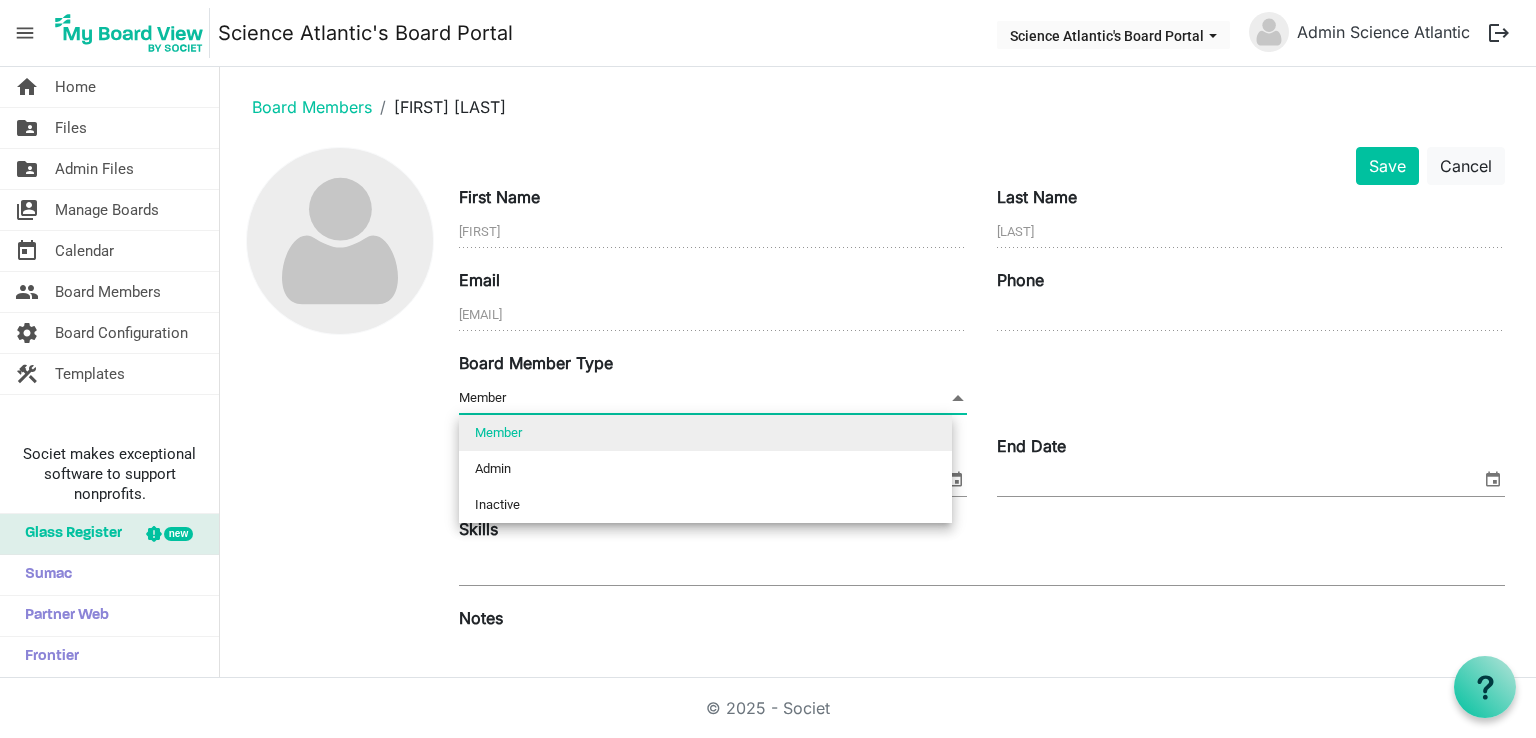 click on "Member Member" at bounding box center (713, 398) 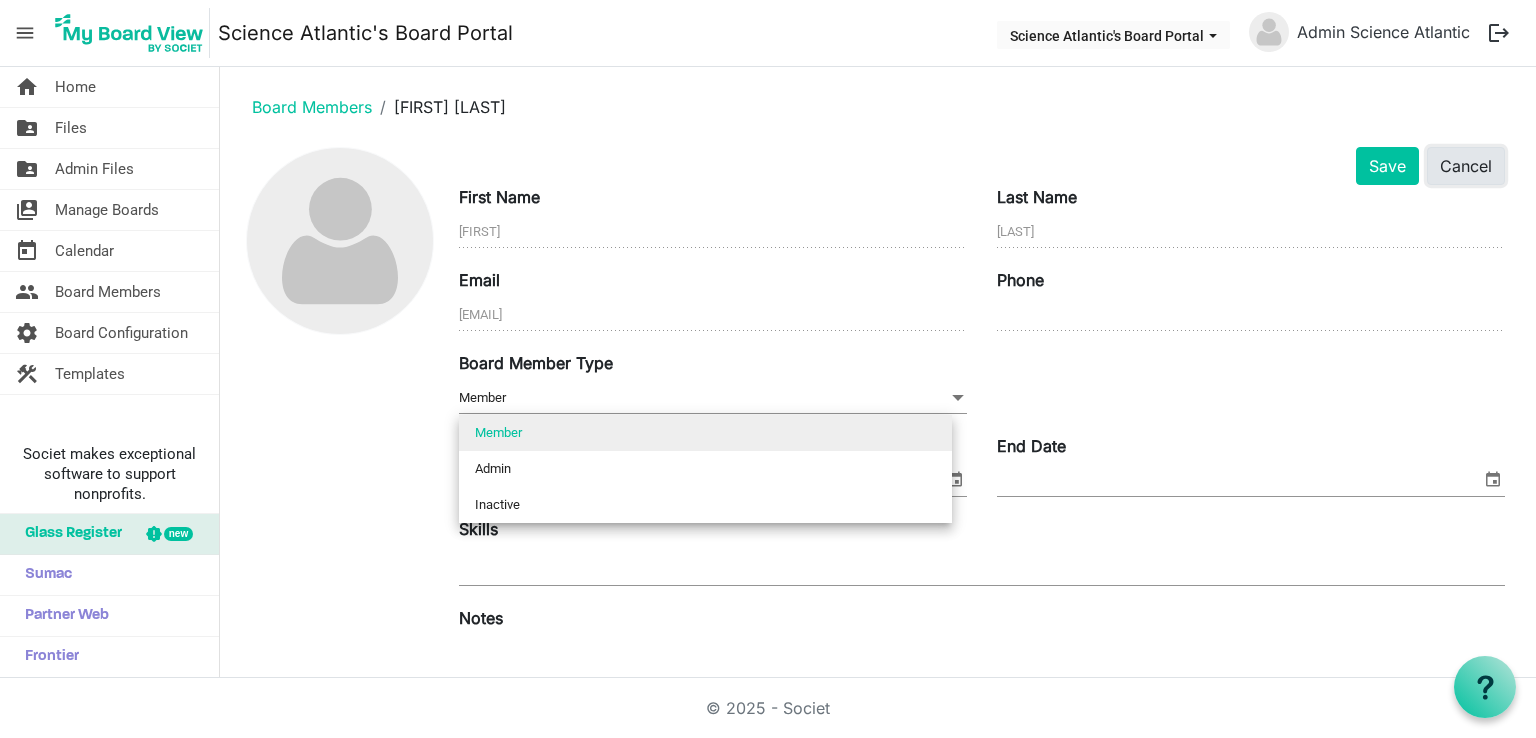 click on "Cancel" at bounding box center (1466, 166) 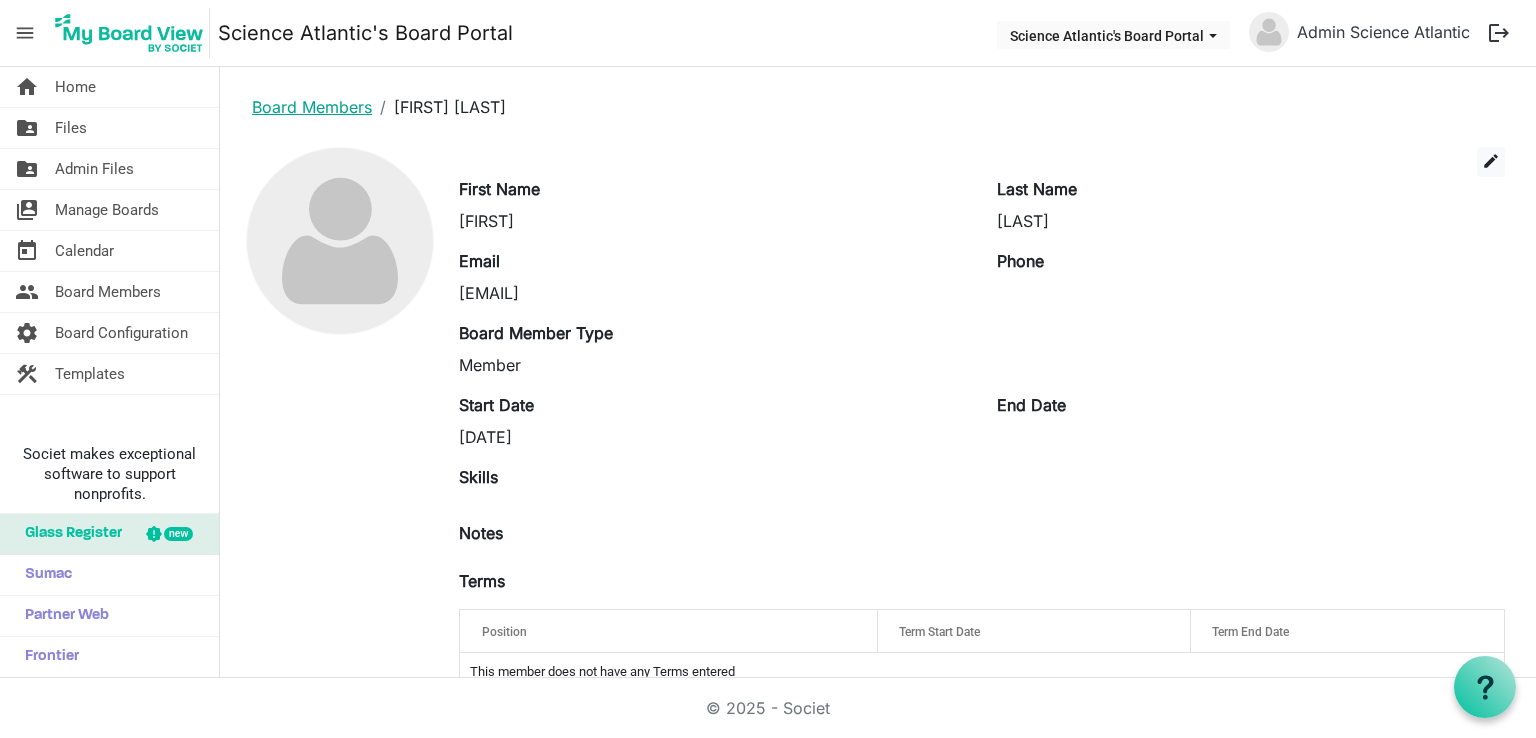 click on "Board Members" at bounding box center [312, 107] 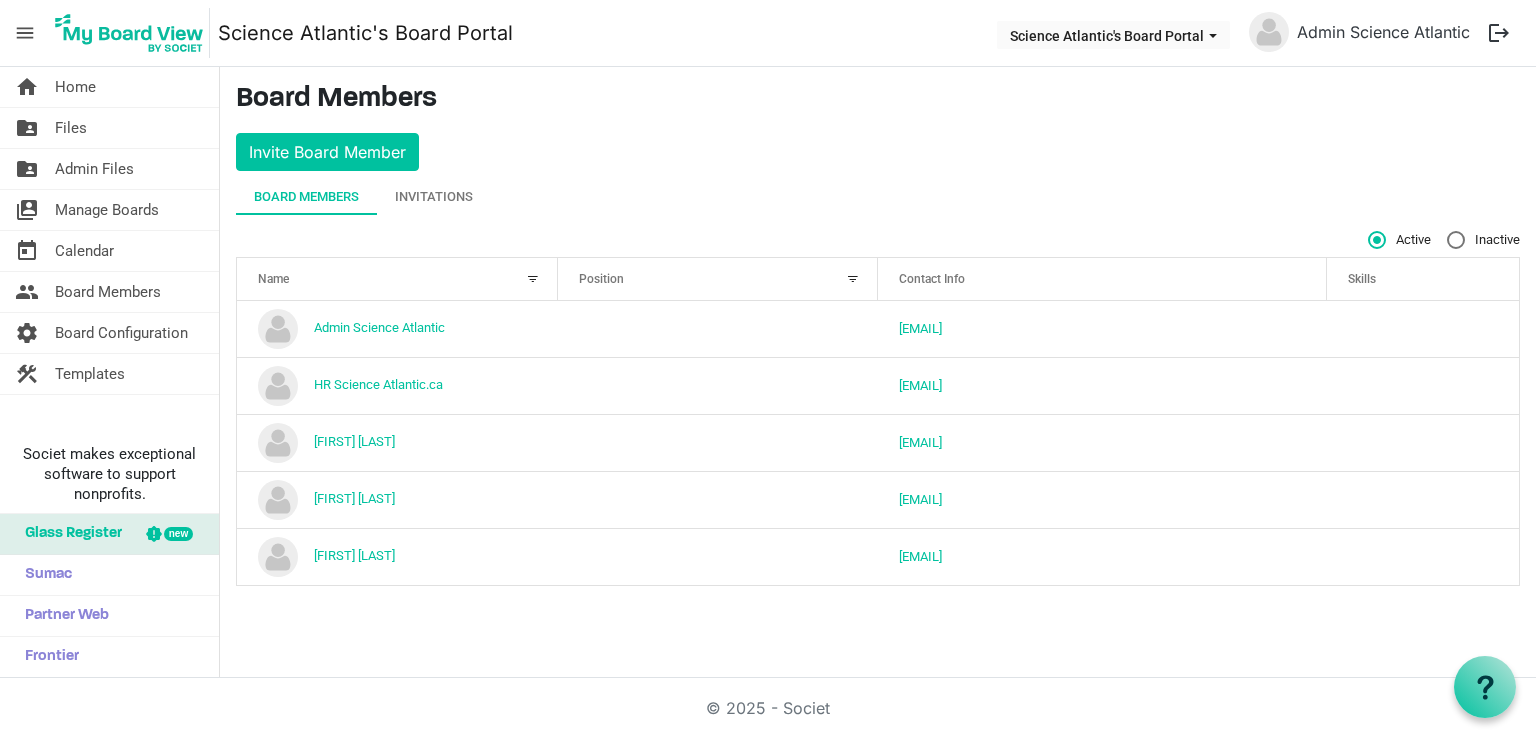 scroll, scrollTop: 0, scrollLeft: 0, axis: both 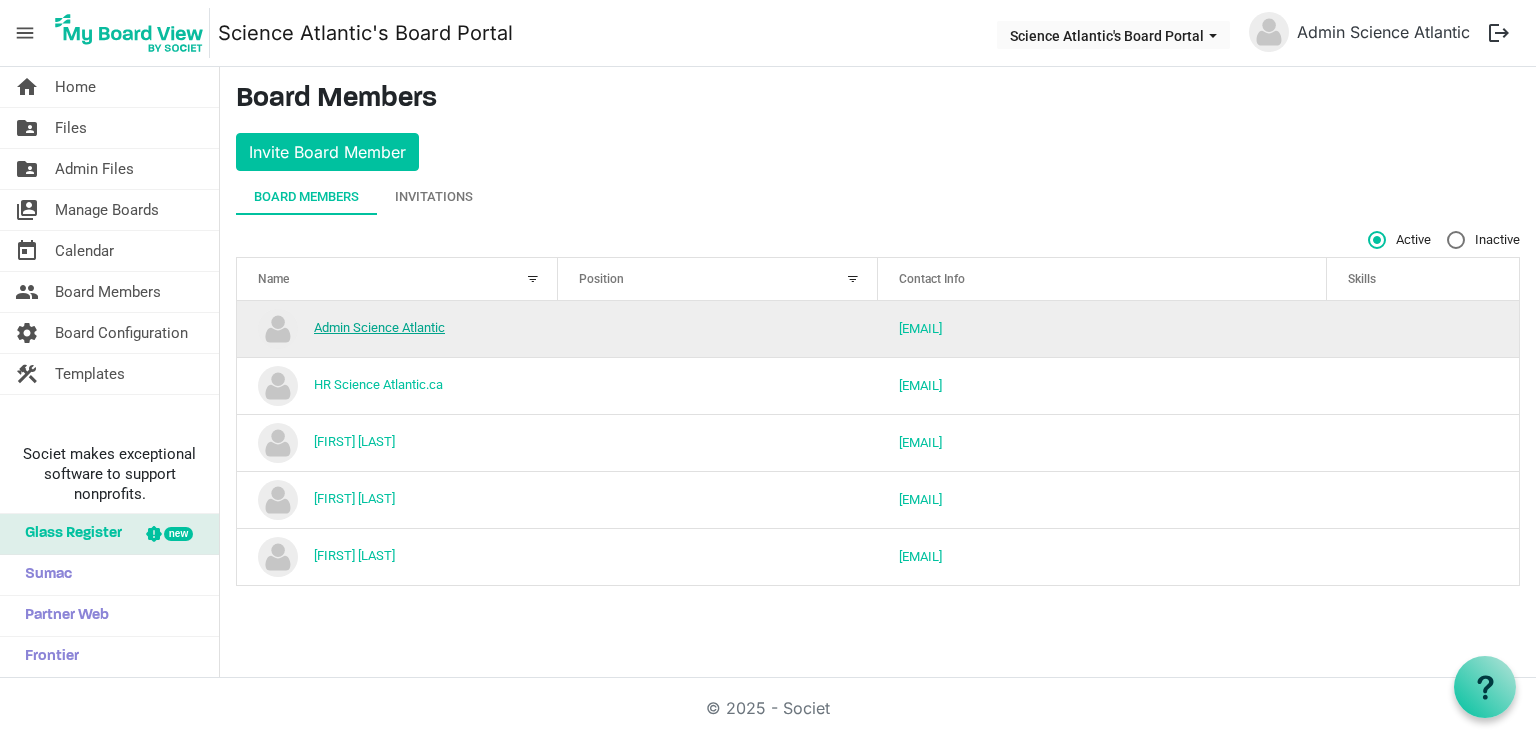 click on "Admin Science Atlantic" at bounding box center (379, 327) 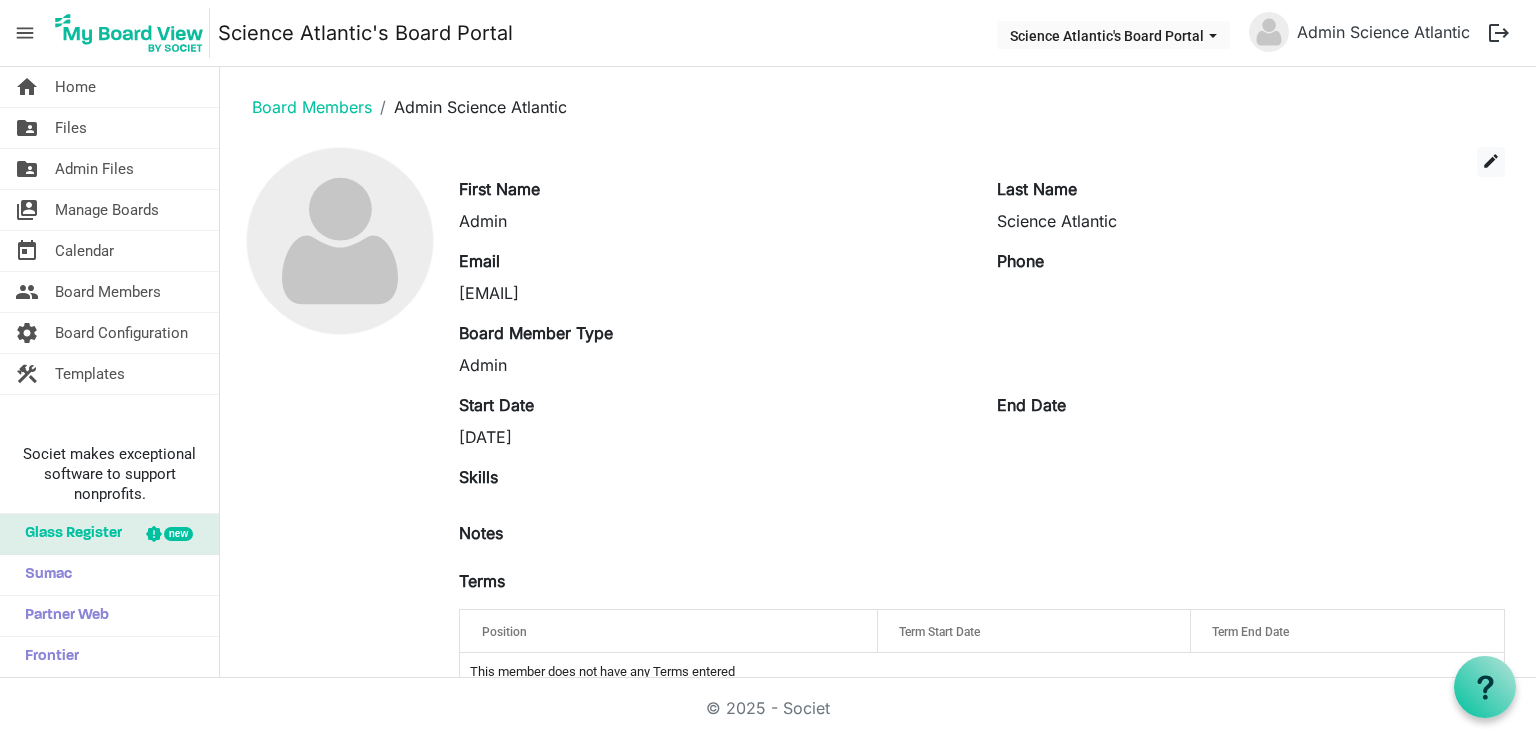 scroll, scrollTop: 0, scrollLeft: 0, axis: both 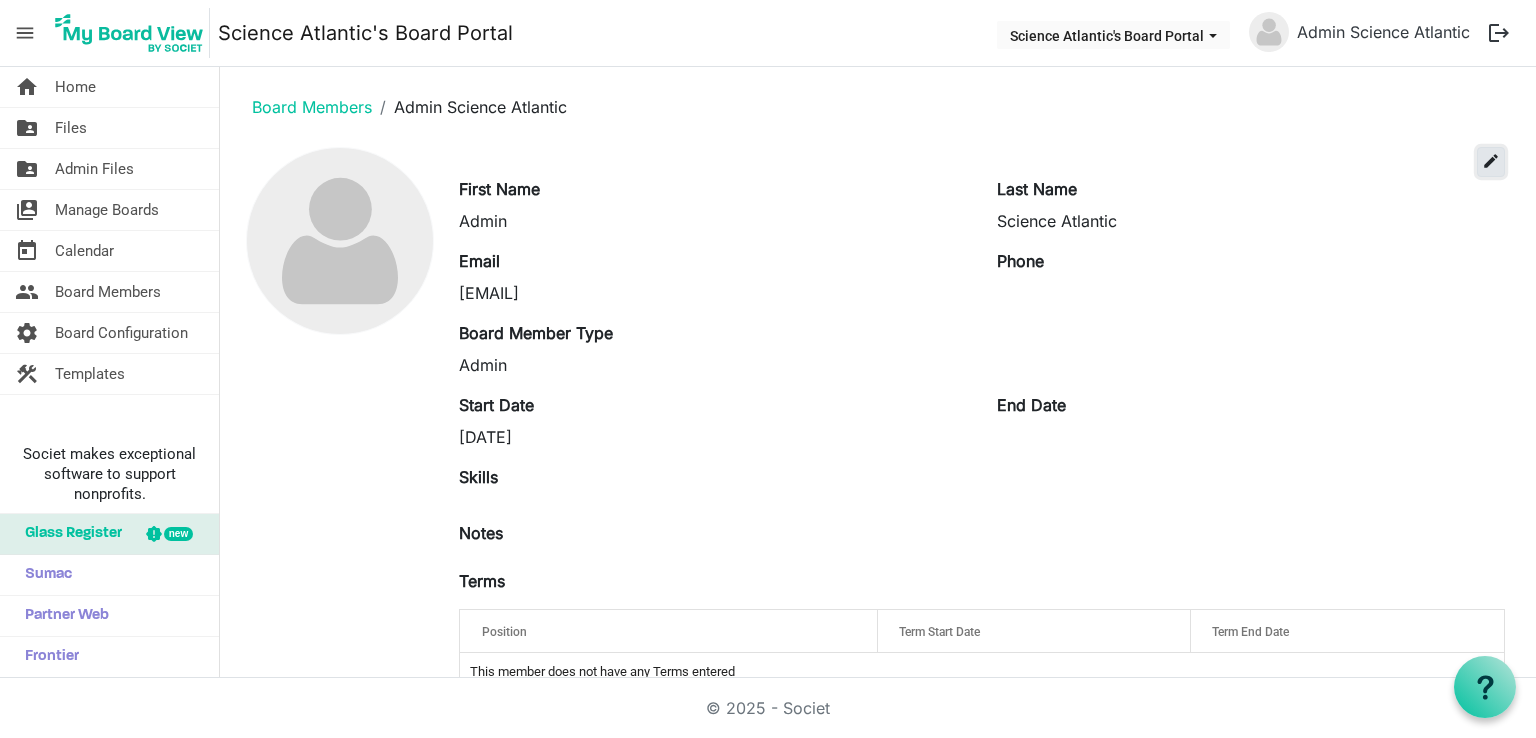 click on "edit" at bounding box center [1491, 162] 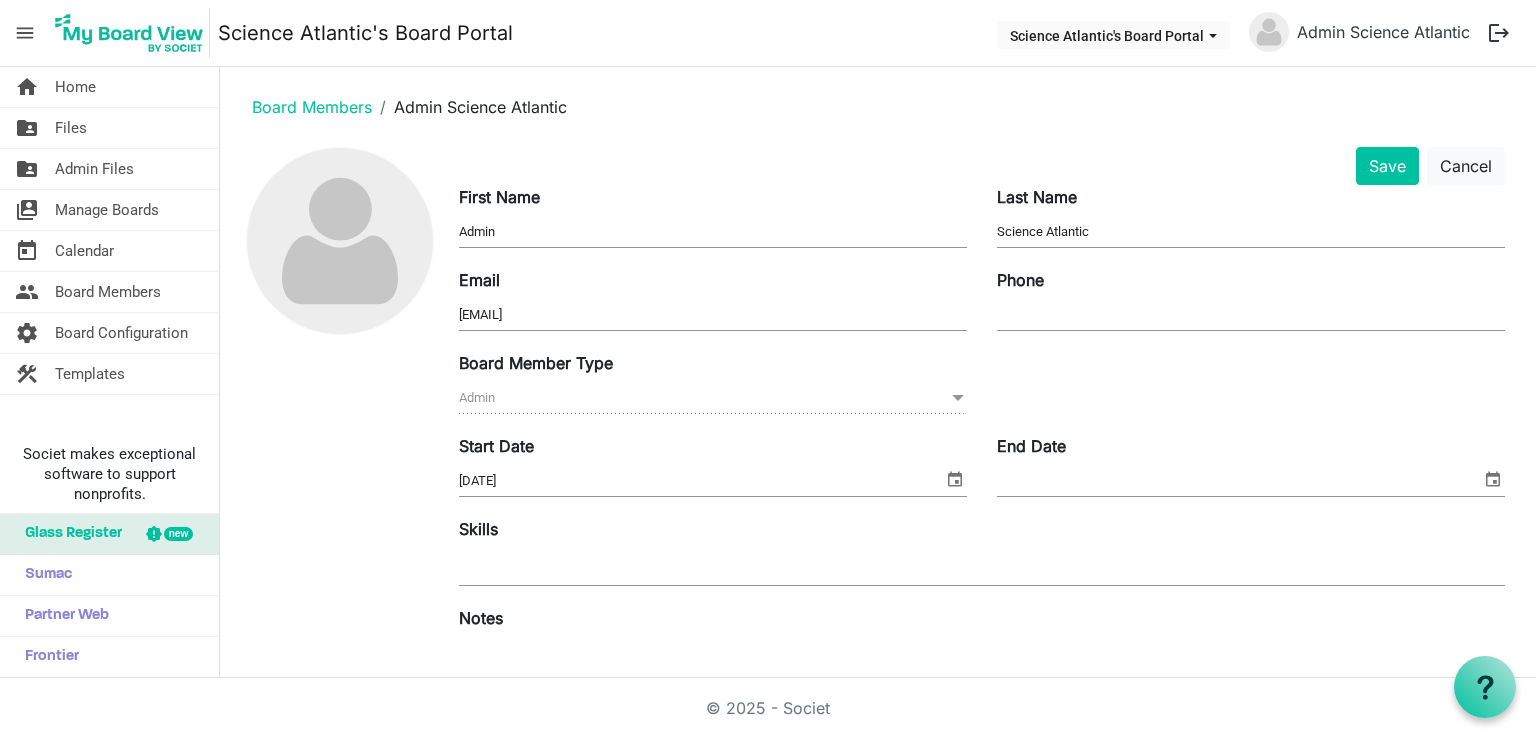 click on "Admin" at bounding box center (713, 232) 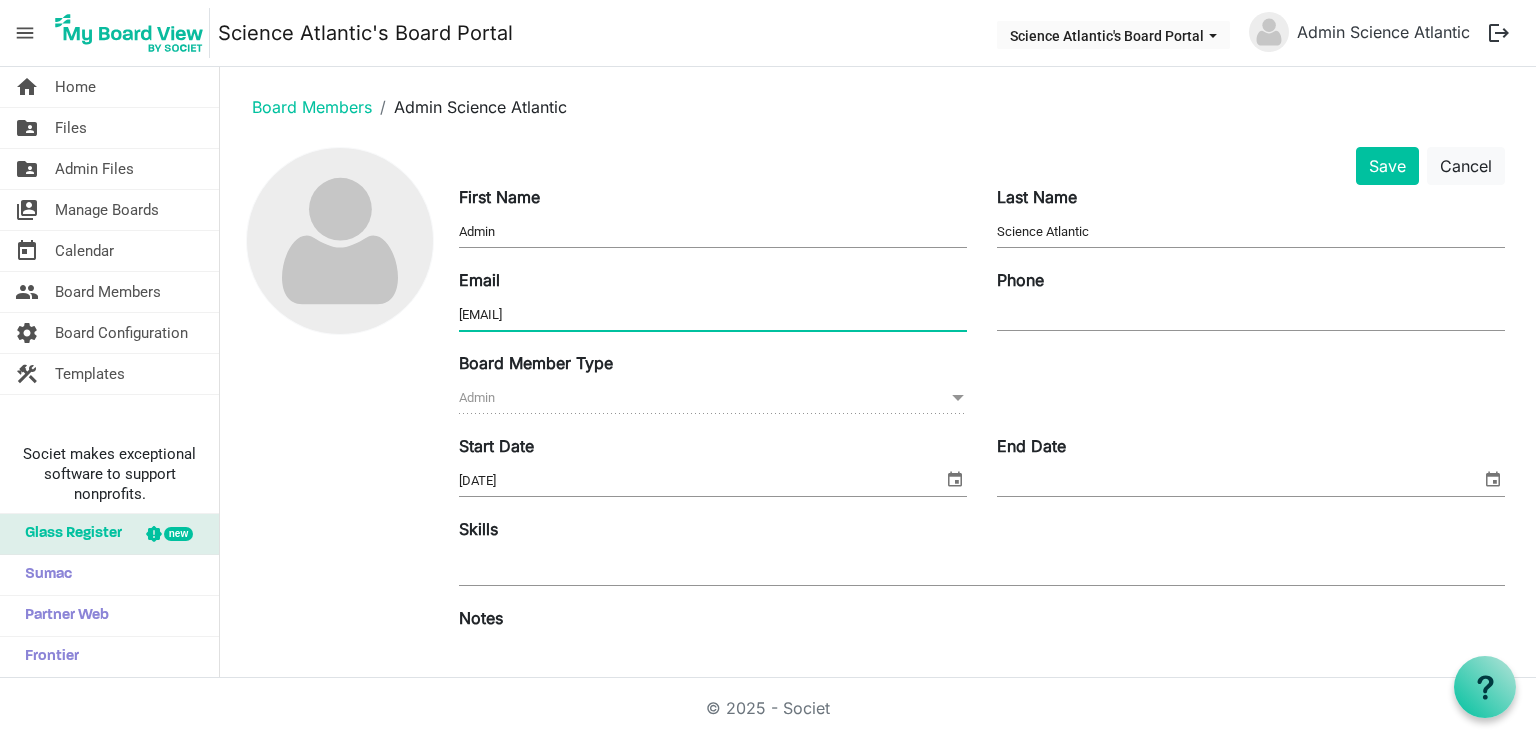click on "admin@scienceatlantic.ca" at bounding box center (713, 315) 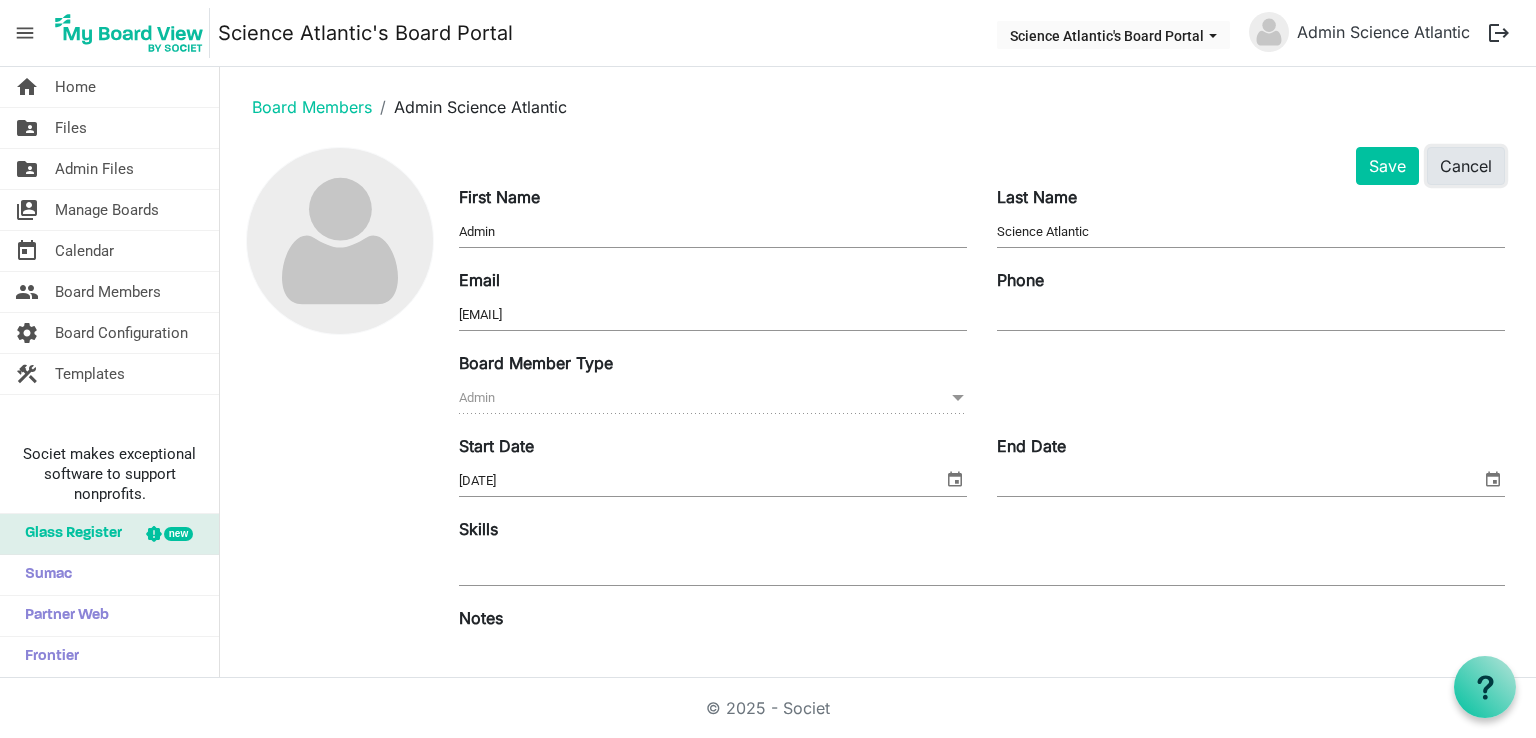 click on "Cancel" at bounding box center [1466, 166] 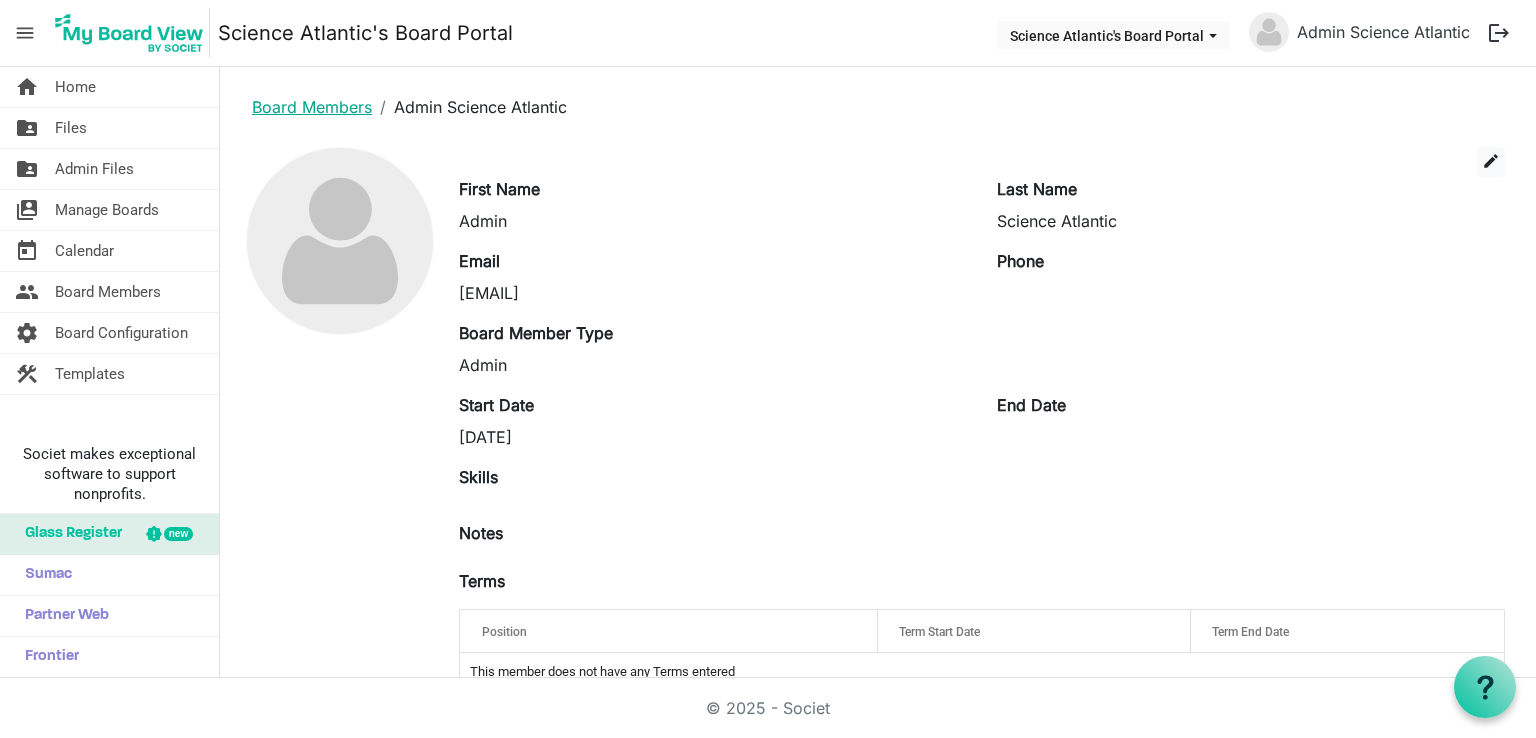 click on "Board Members" at bounding box center (312, 107) 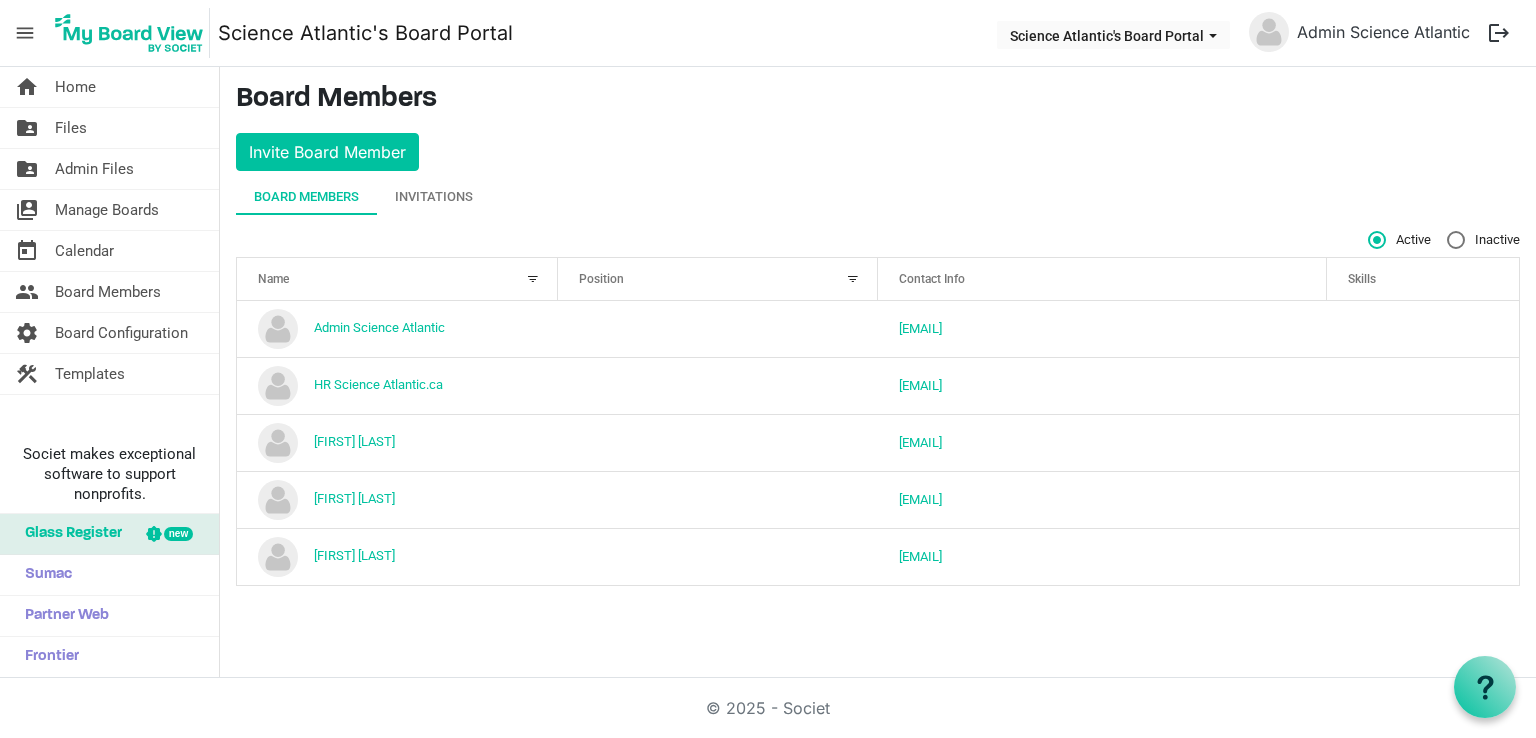 scroll, scrollTop: 0, scrollLeft: 0, axis: both 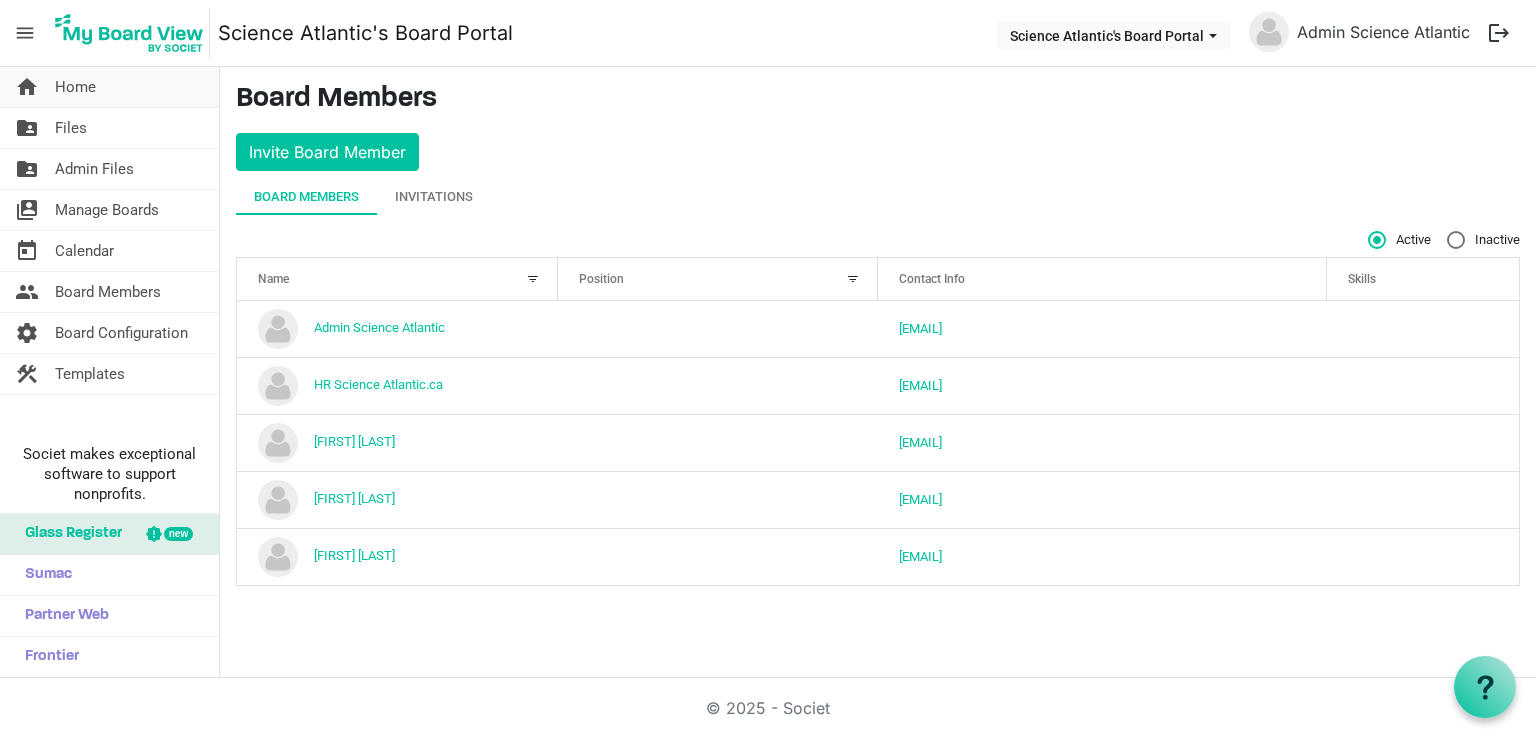 click on "home
Home" at bounding box center [109, 87] 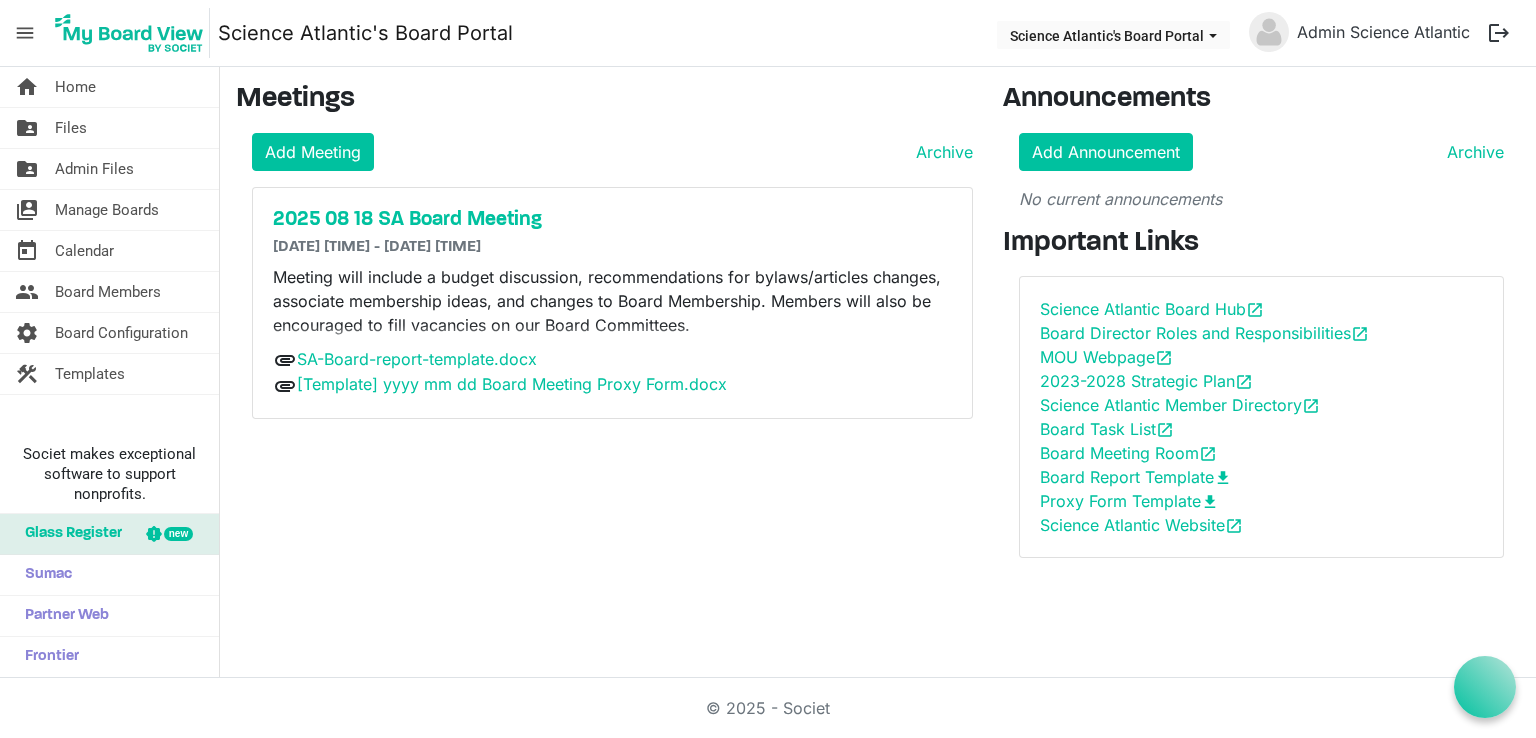 scroll, scrollTop: 0, scrollLeft: 0, axis: both 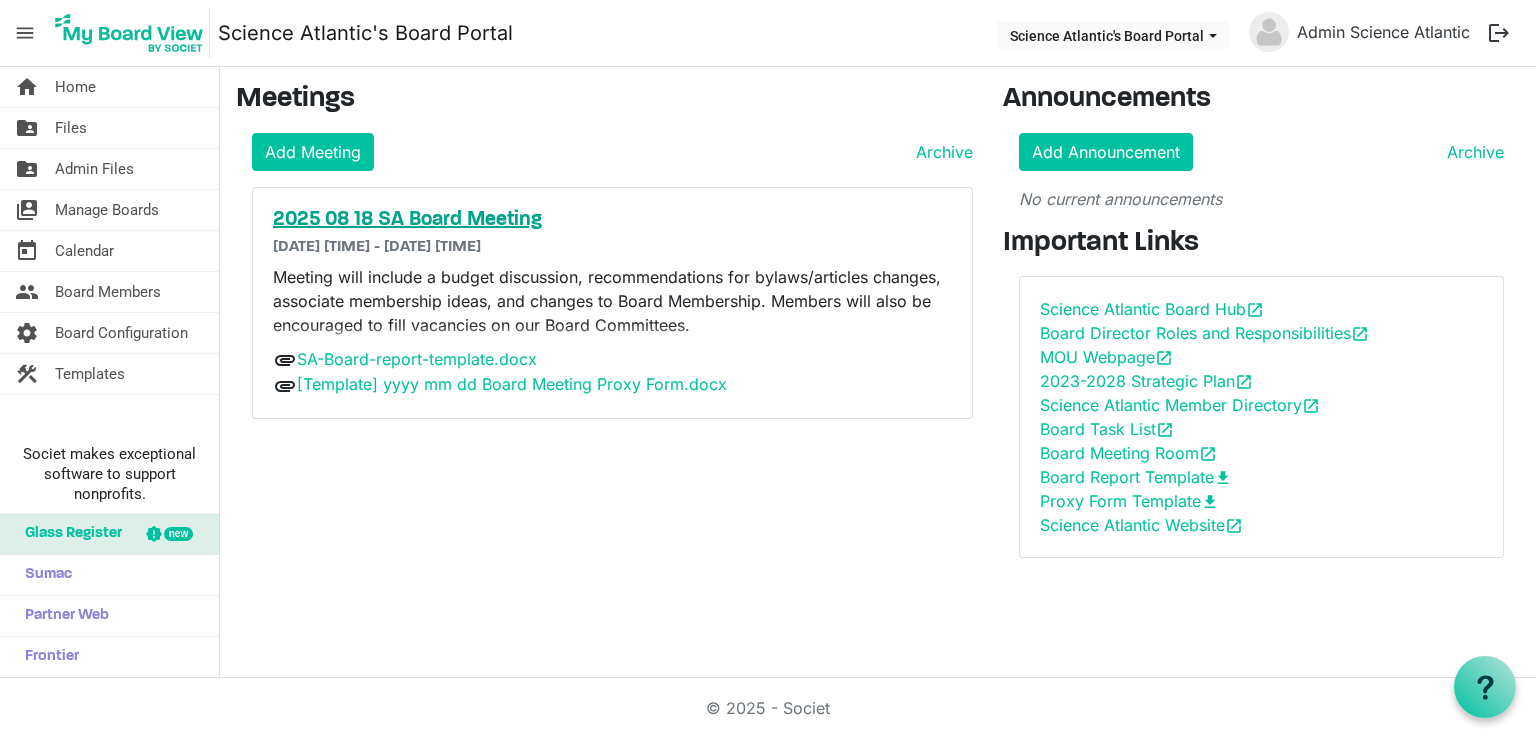 click on "2025 08 18 SA Board Meeting" at bounding box center [612, 220] 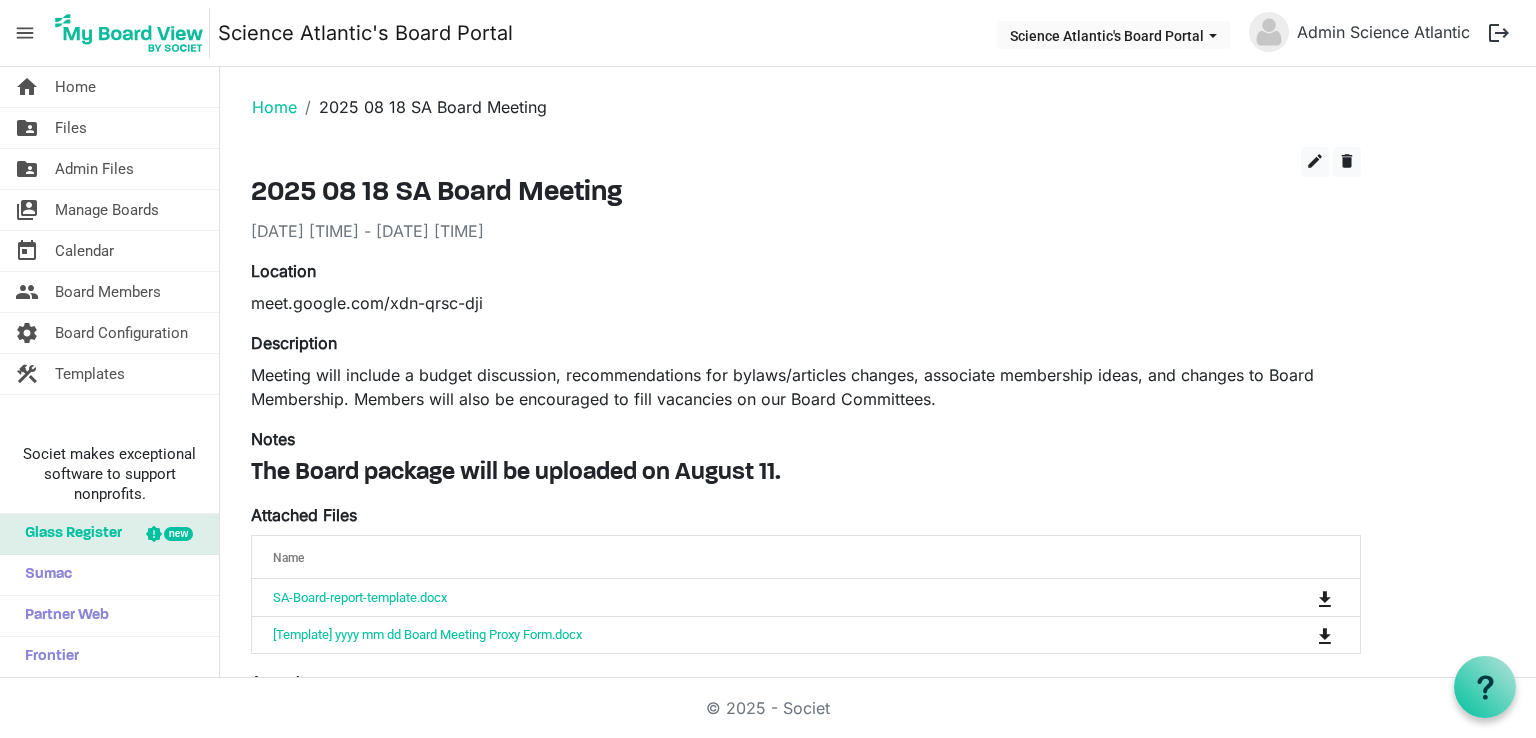 scroll, scrollTop: 0, scrollLeft: 0, axis: both 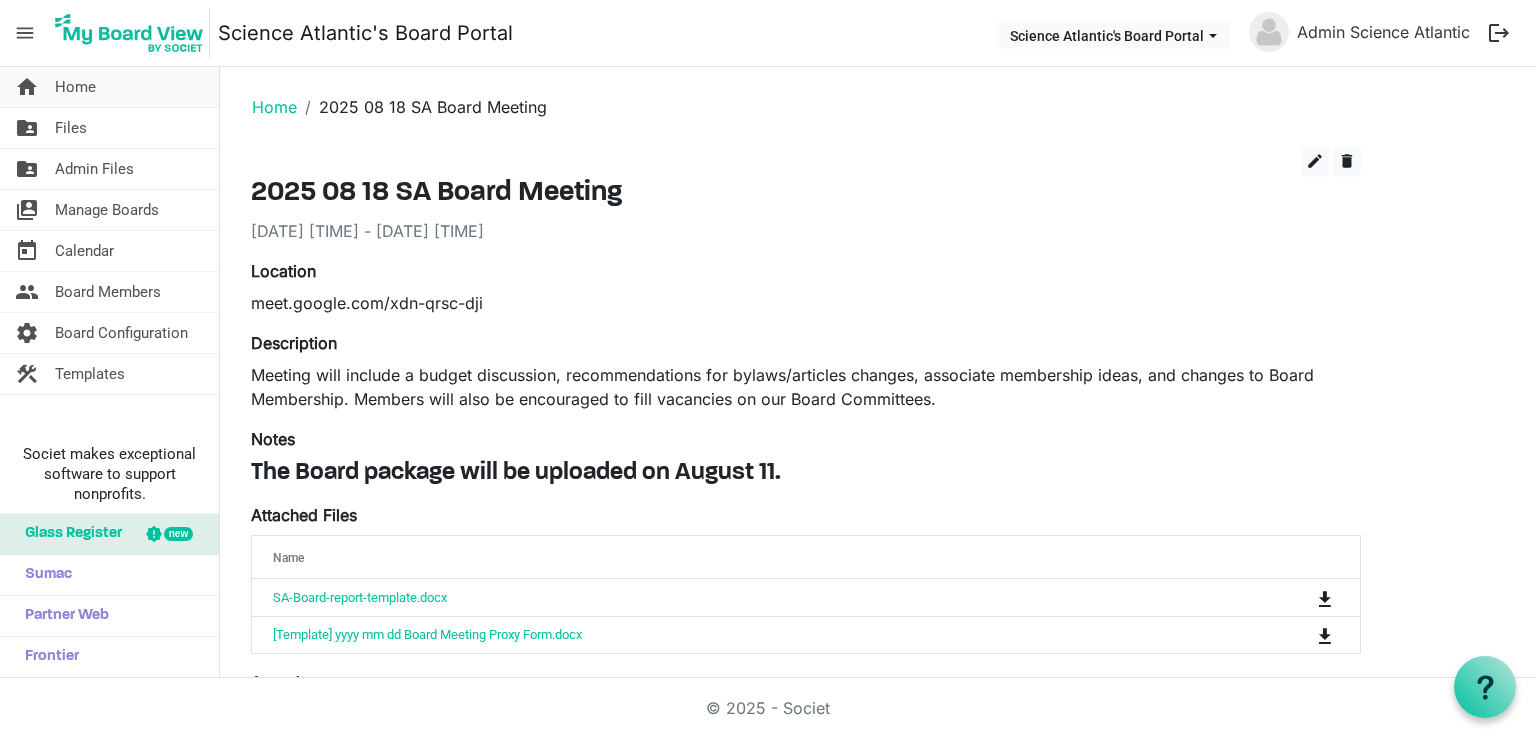click on "home
Home" at bounding box center (109, 87) 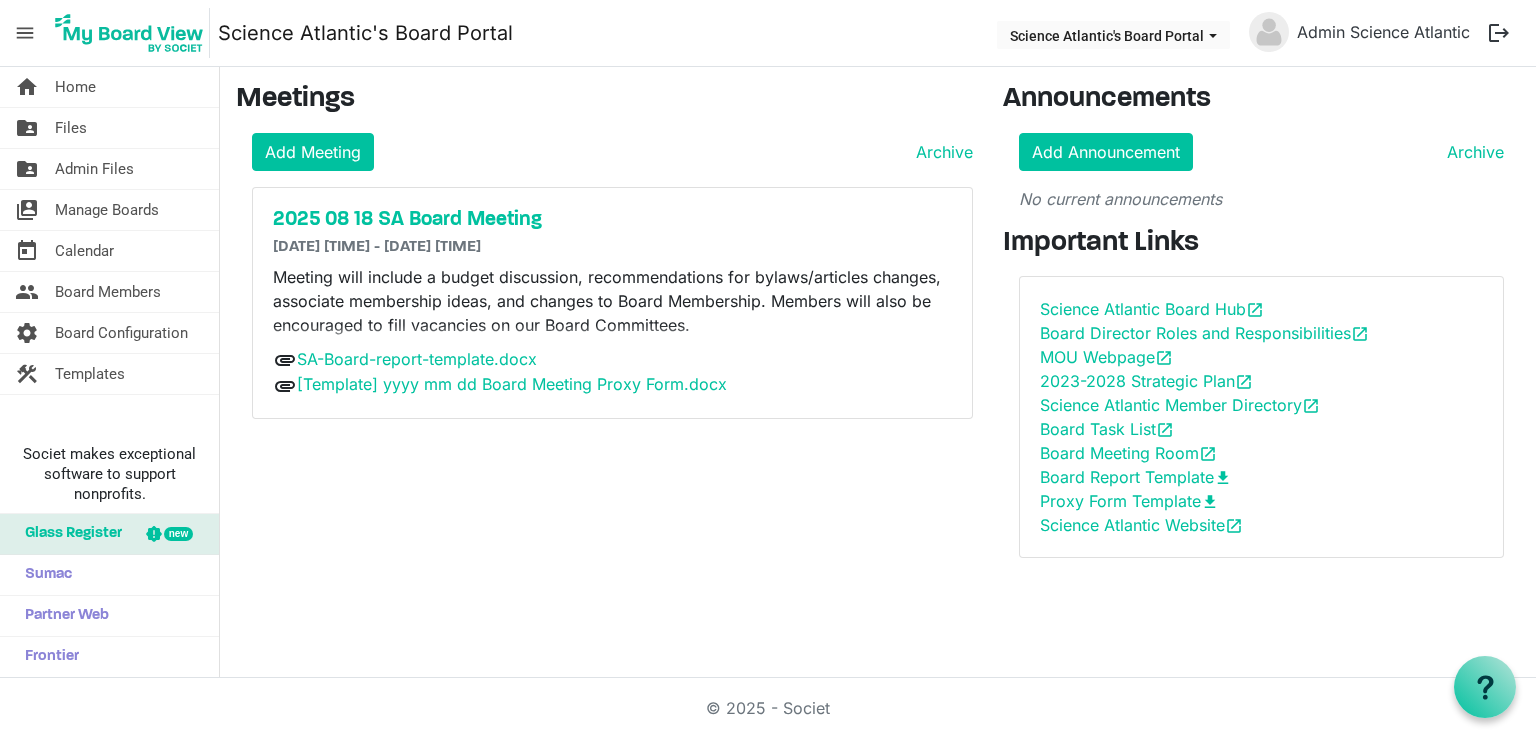 scroll, scrollTop: 0, scrollLeft: 0, axis: both 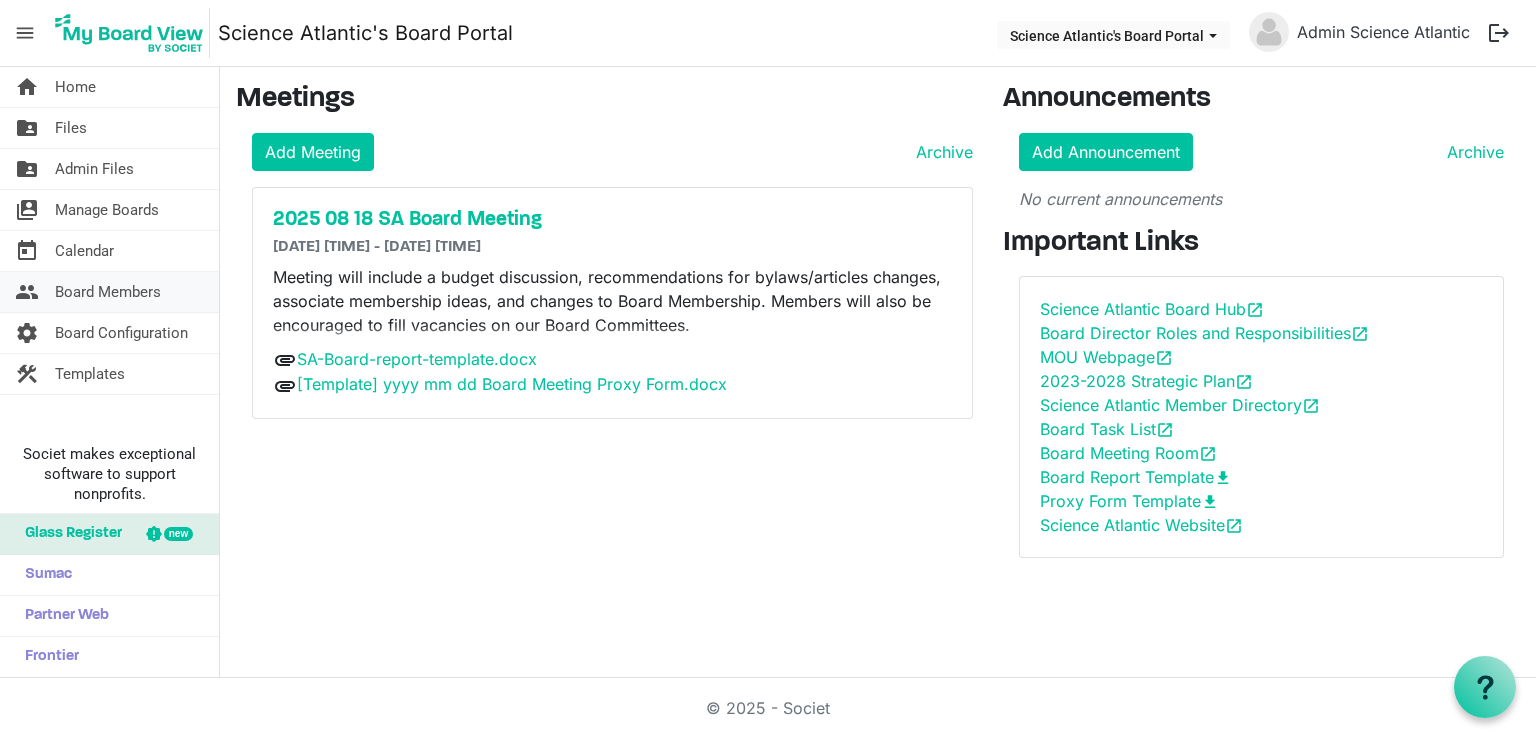 click on "Board Members" at bounding box center (108, 292) 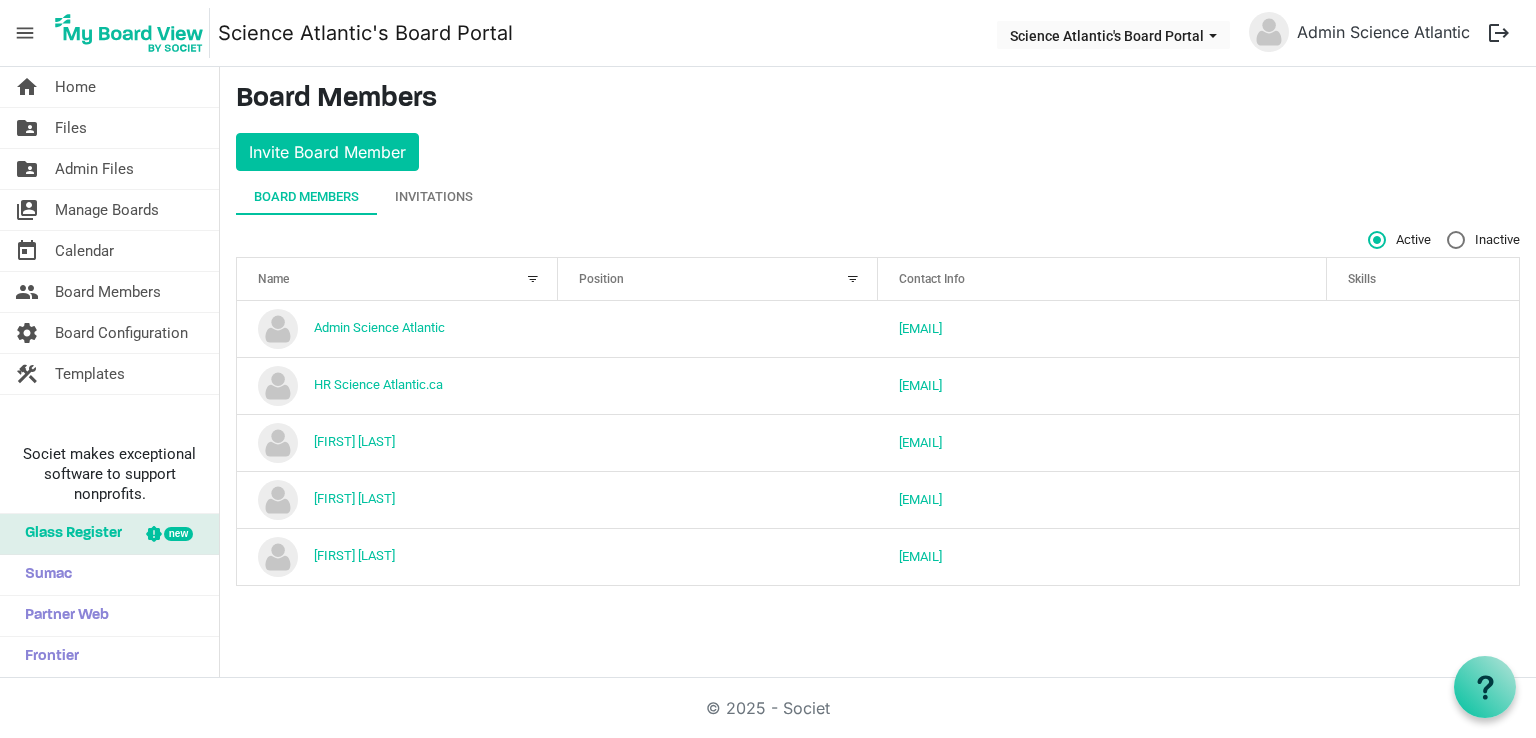 scroll, scrollTop: 0, scrollLeft: 0, axis: both 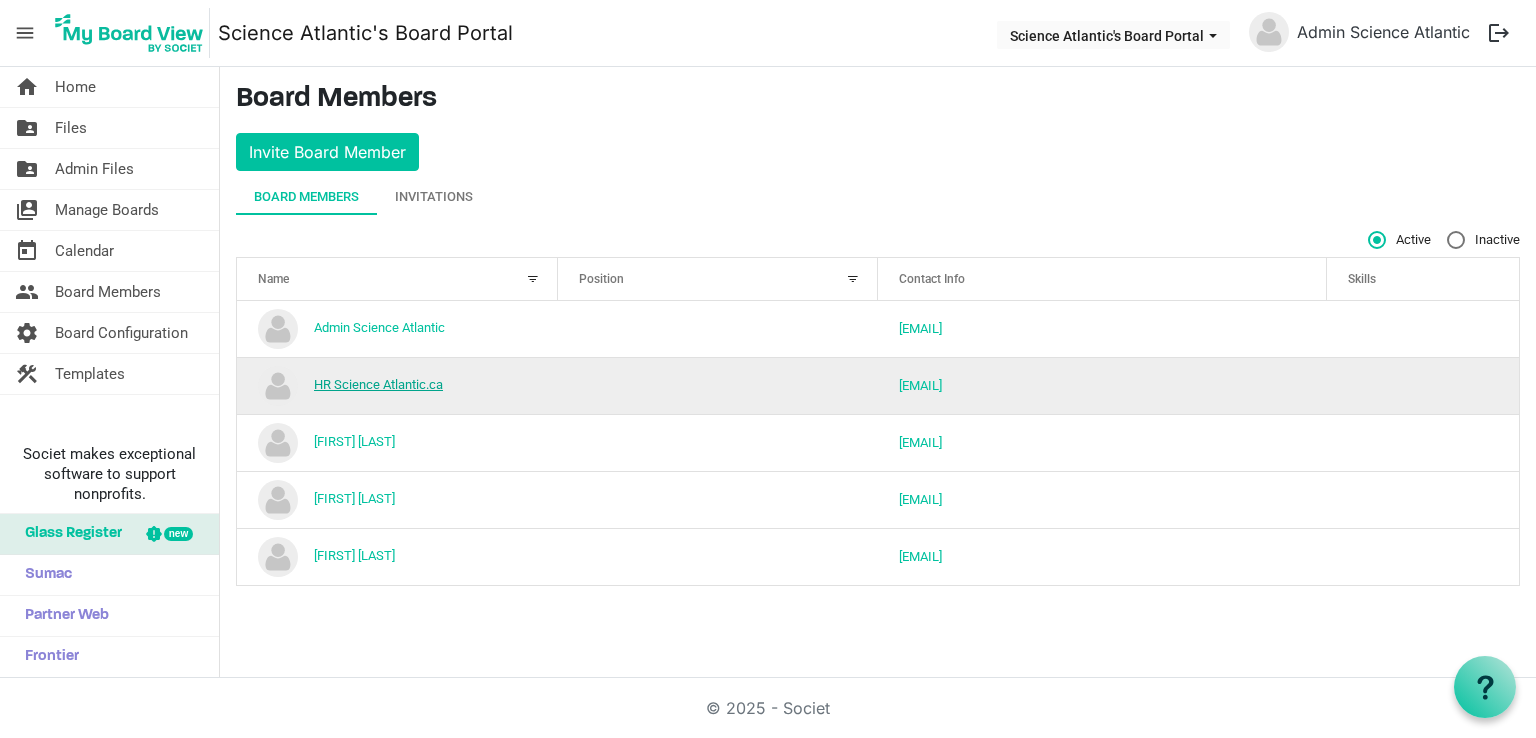 click on "HR Science Atlantic.ca" at bounding box center [378, 384] 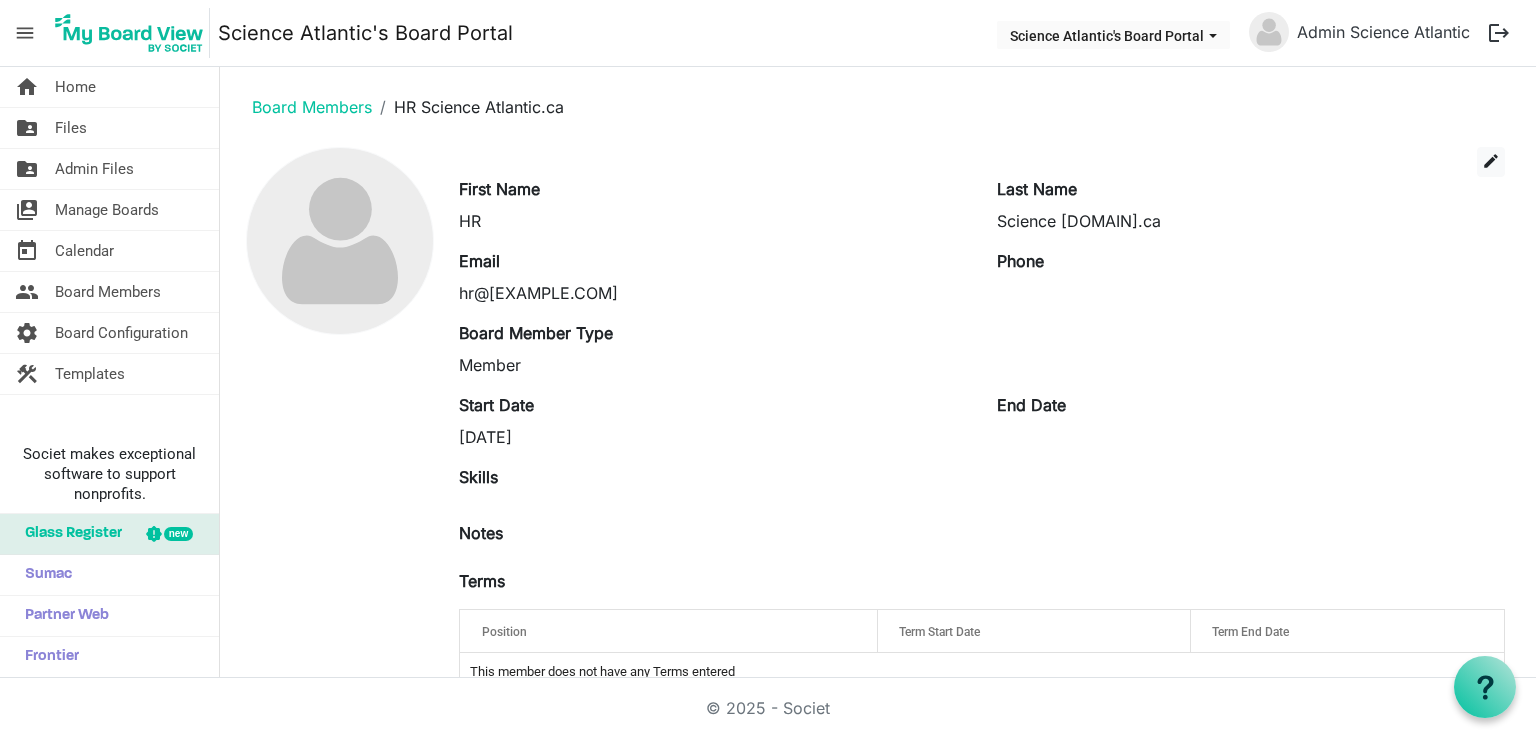 scroll, scrollTop: 0, scrollLeft: 0, axis: both 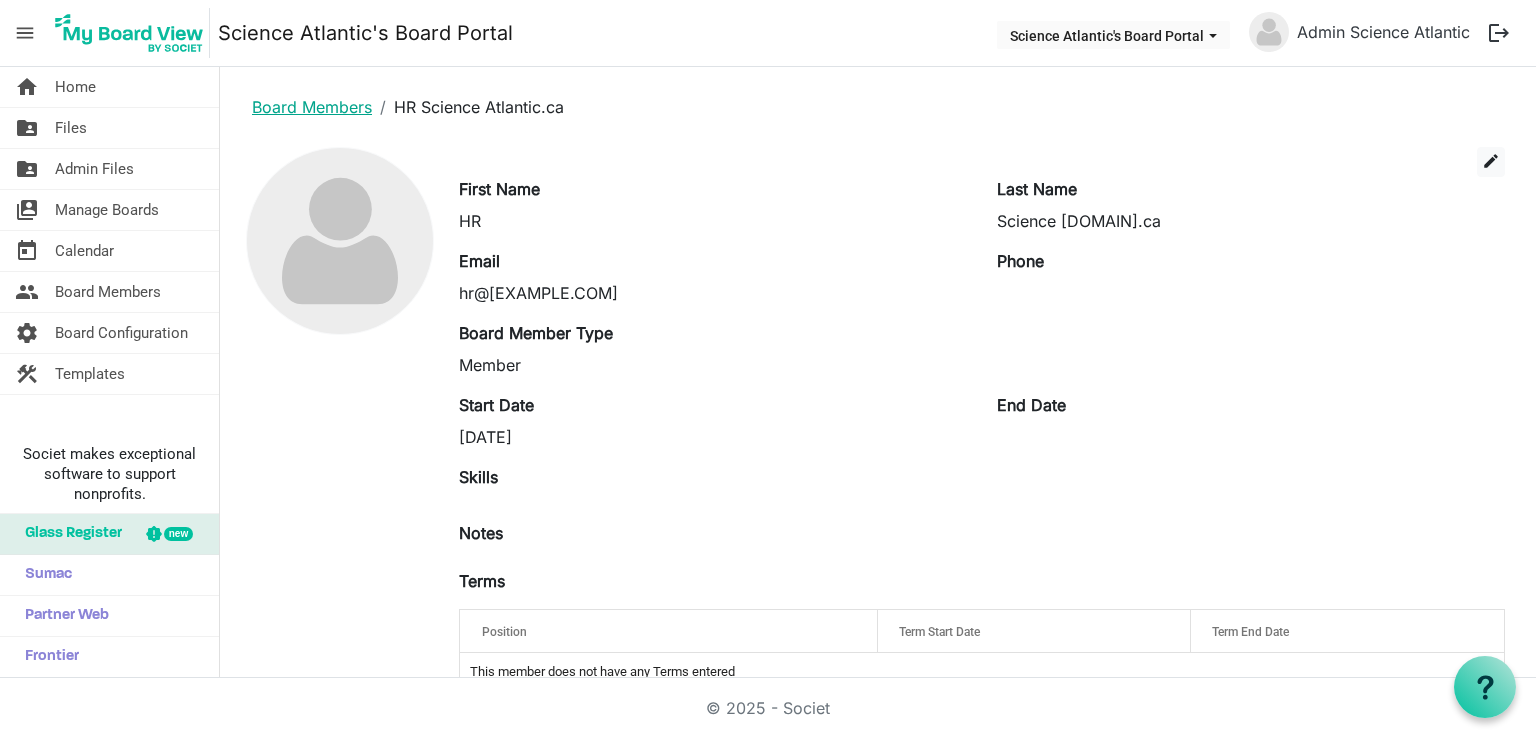 click on "Board Members" at bounding box center [312, 107] 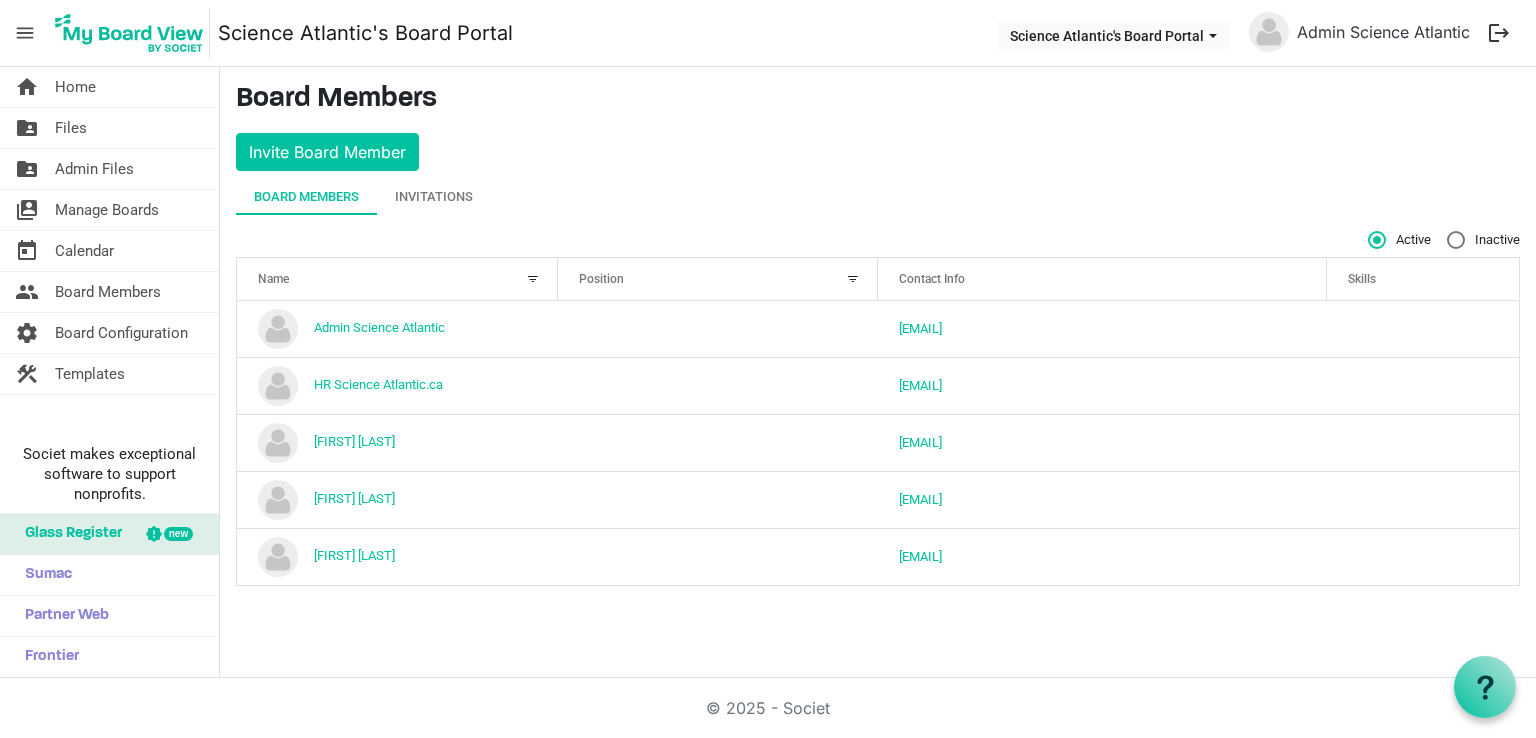 scroll, scrollTop: 0, scrollLeft: 0, axis: both 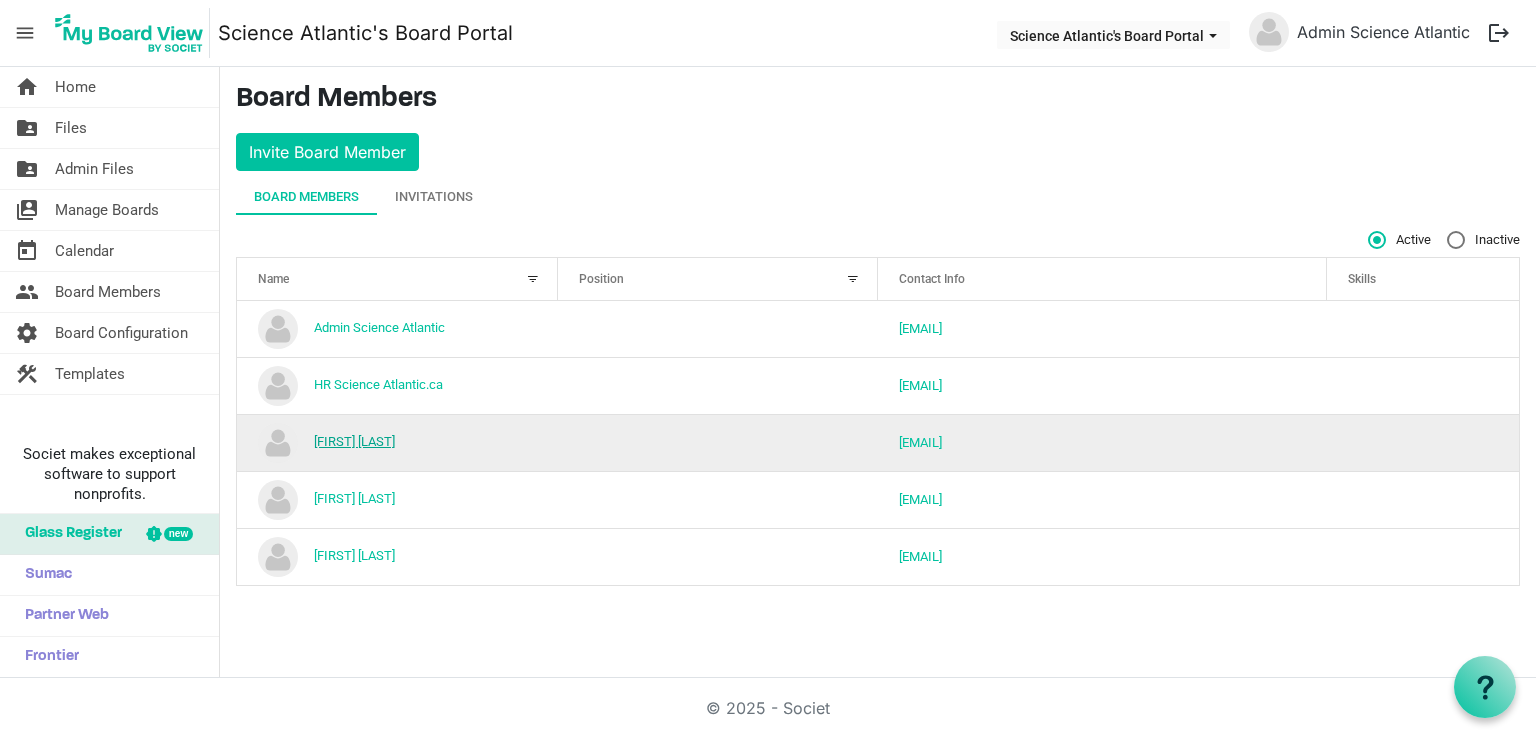 click on "[FIRST] [LAST]" at bounding box center [354, 441] 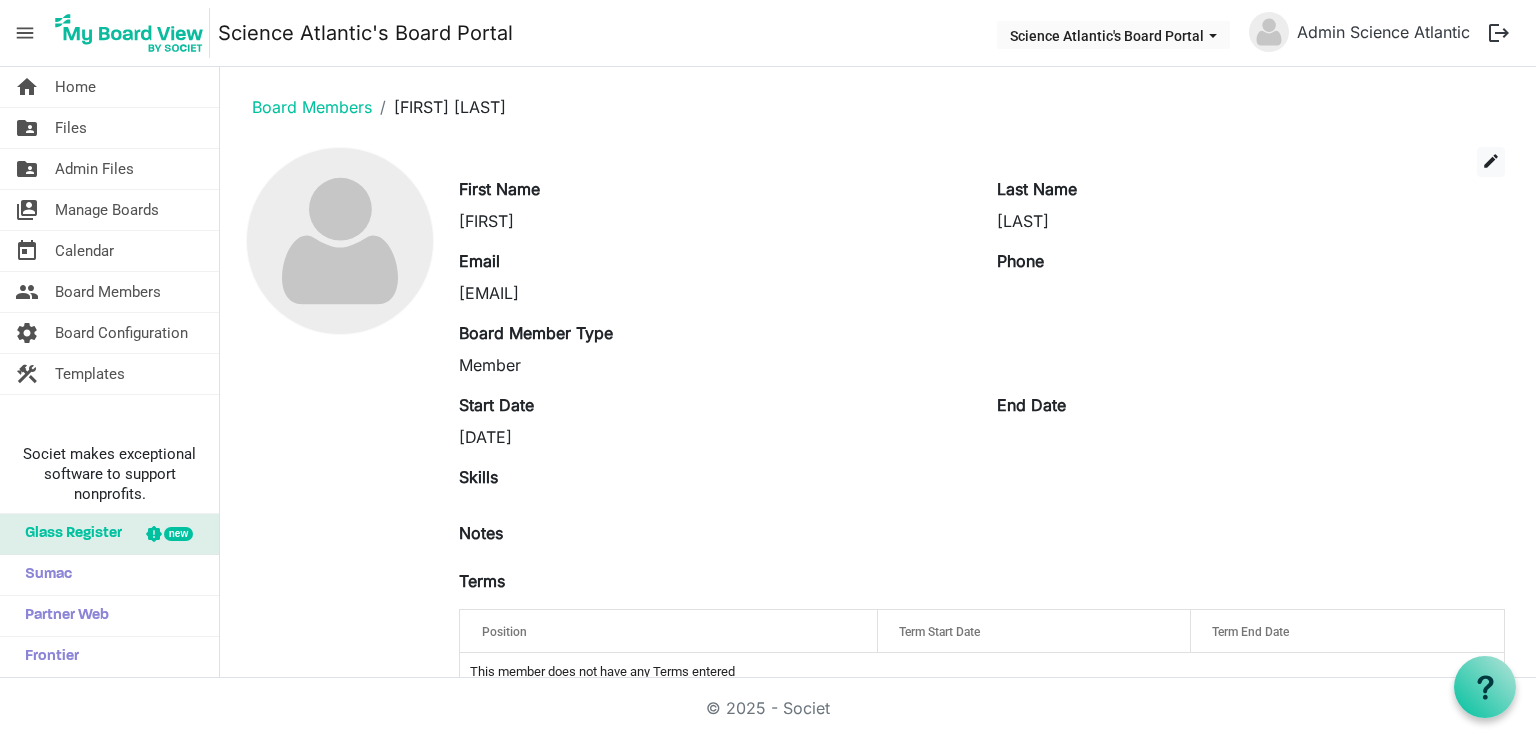 scroll, scrollTop: 0, scrollLeft: 0, axis: both 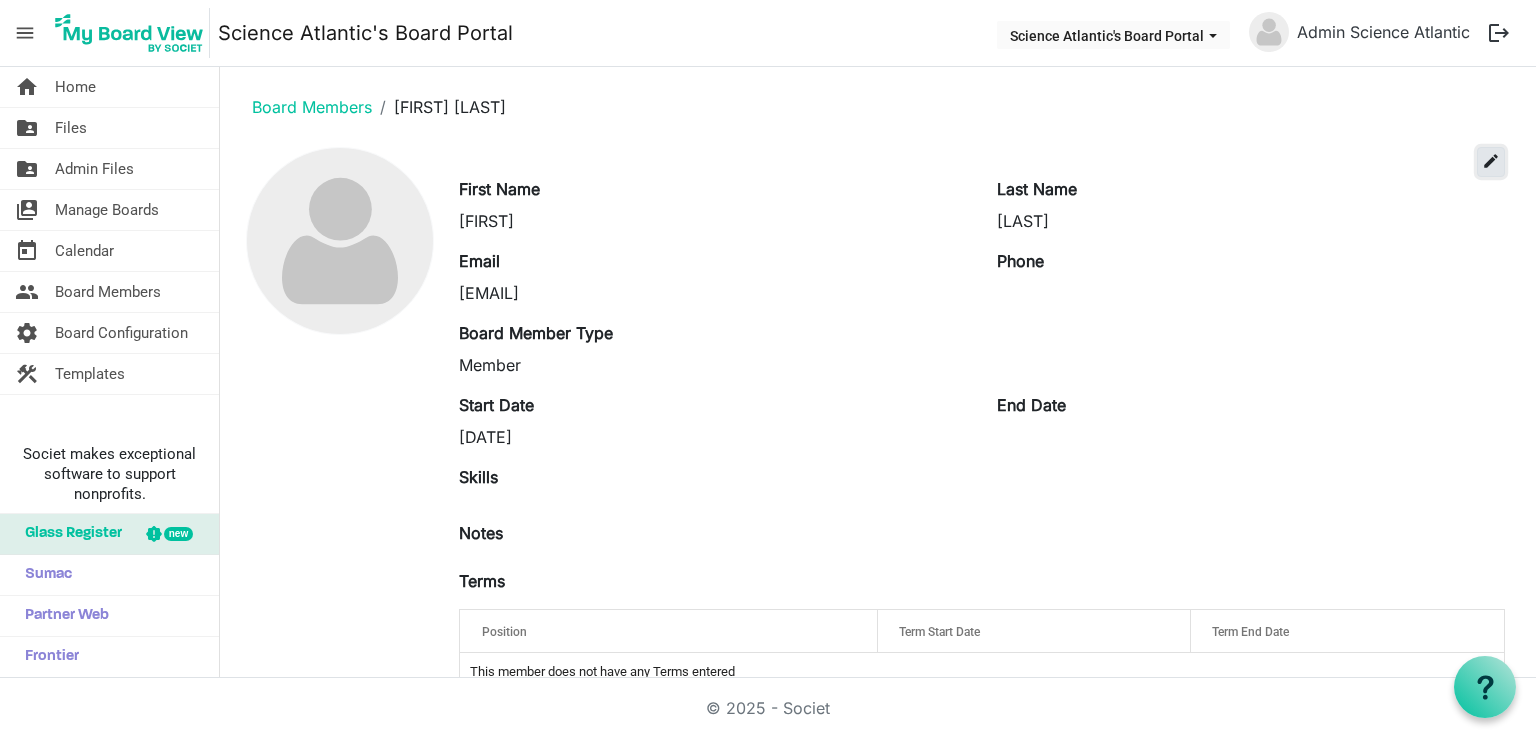 click on "edit" at bounding box center [1491, 161] 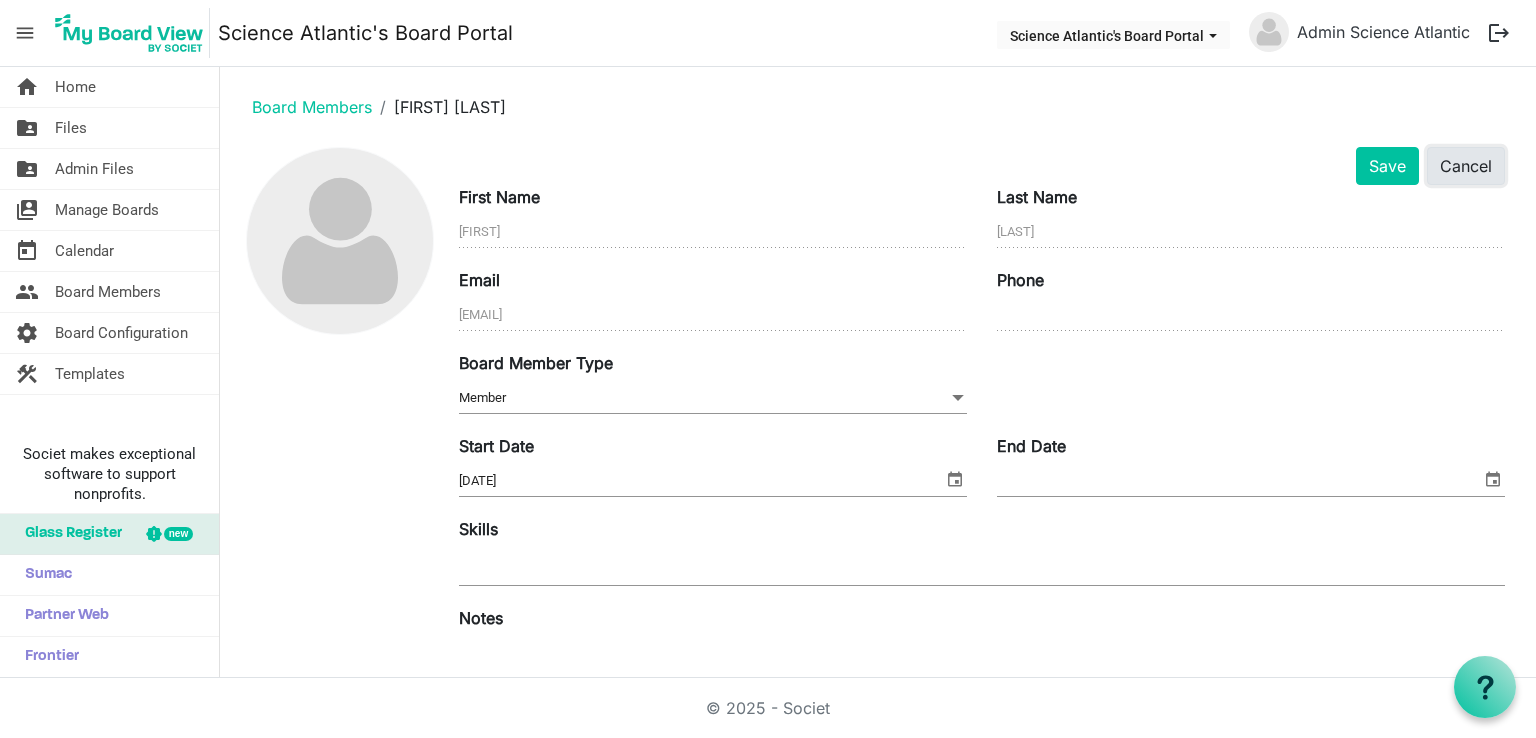click on "Cancel" at bounding box center (1466, 166) 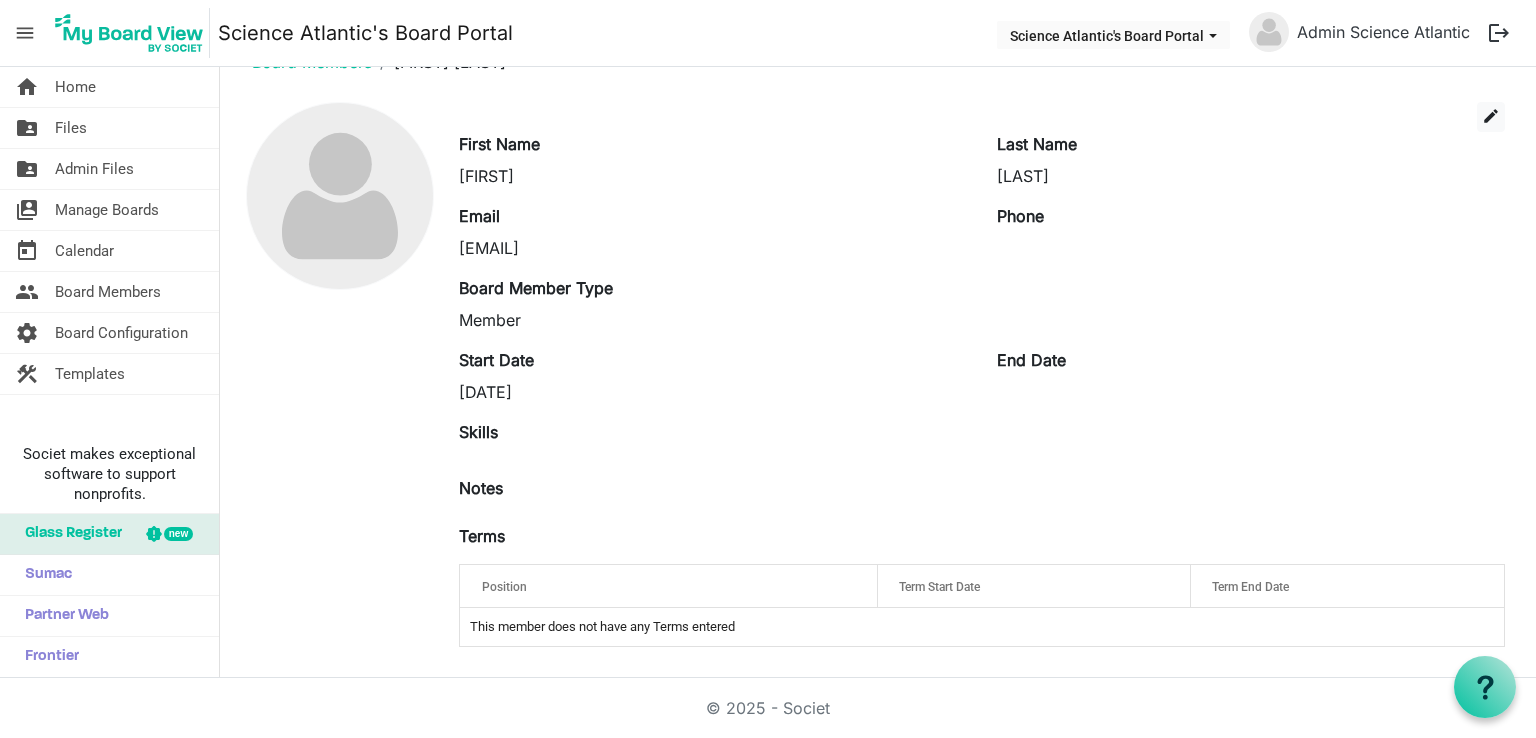 scroll, scrollTop: 0, scrollLeft: 0, axis: both 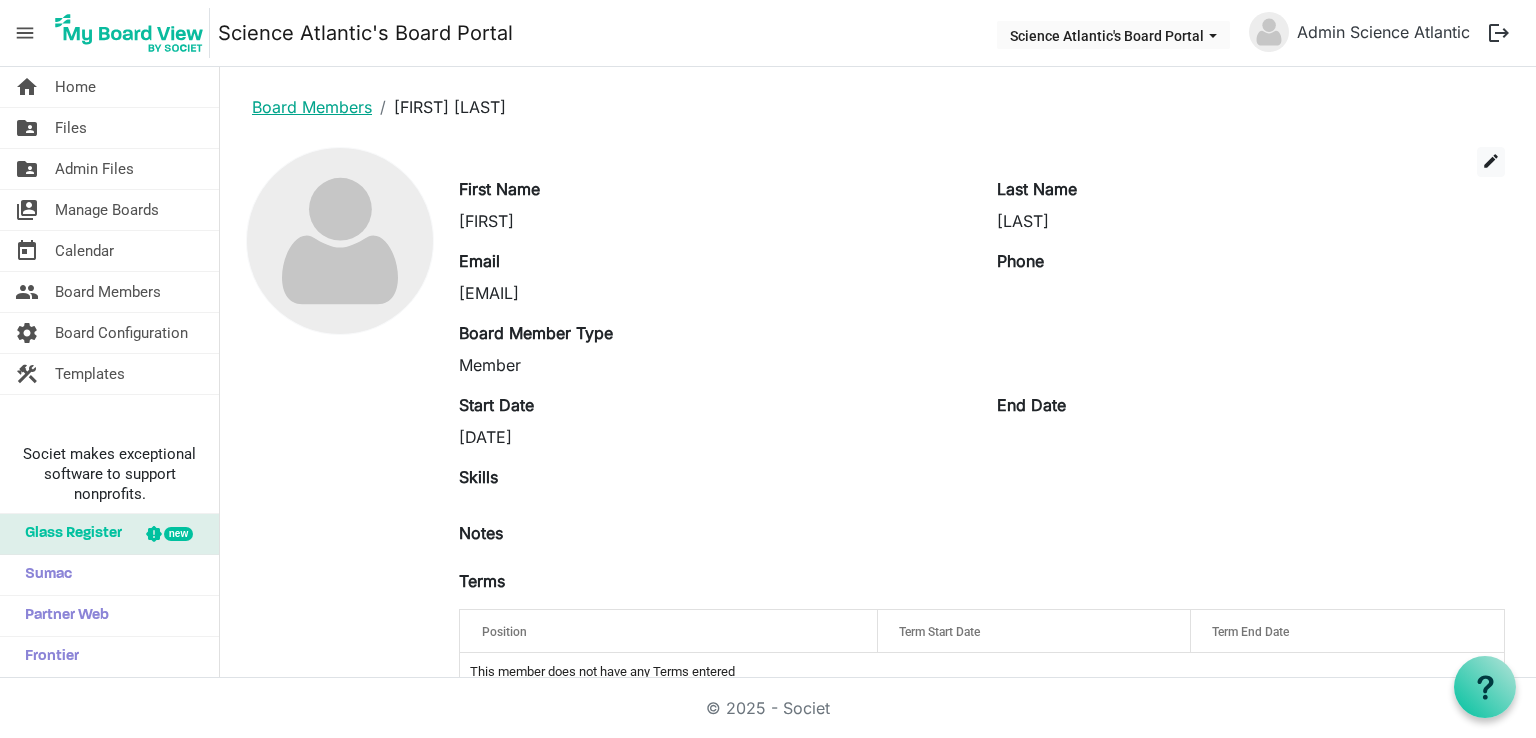 click on "Board Members" at bounding box center (312, 107) 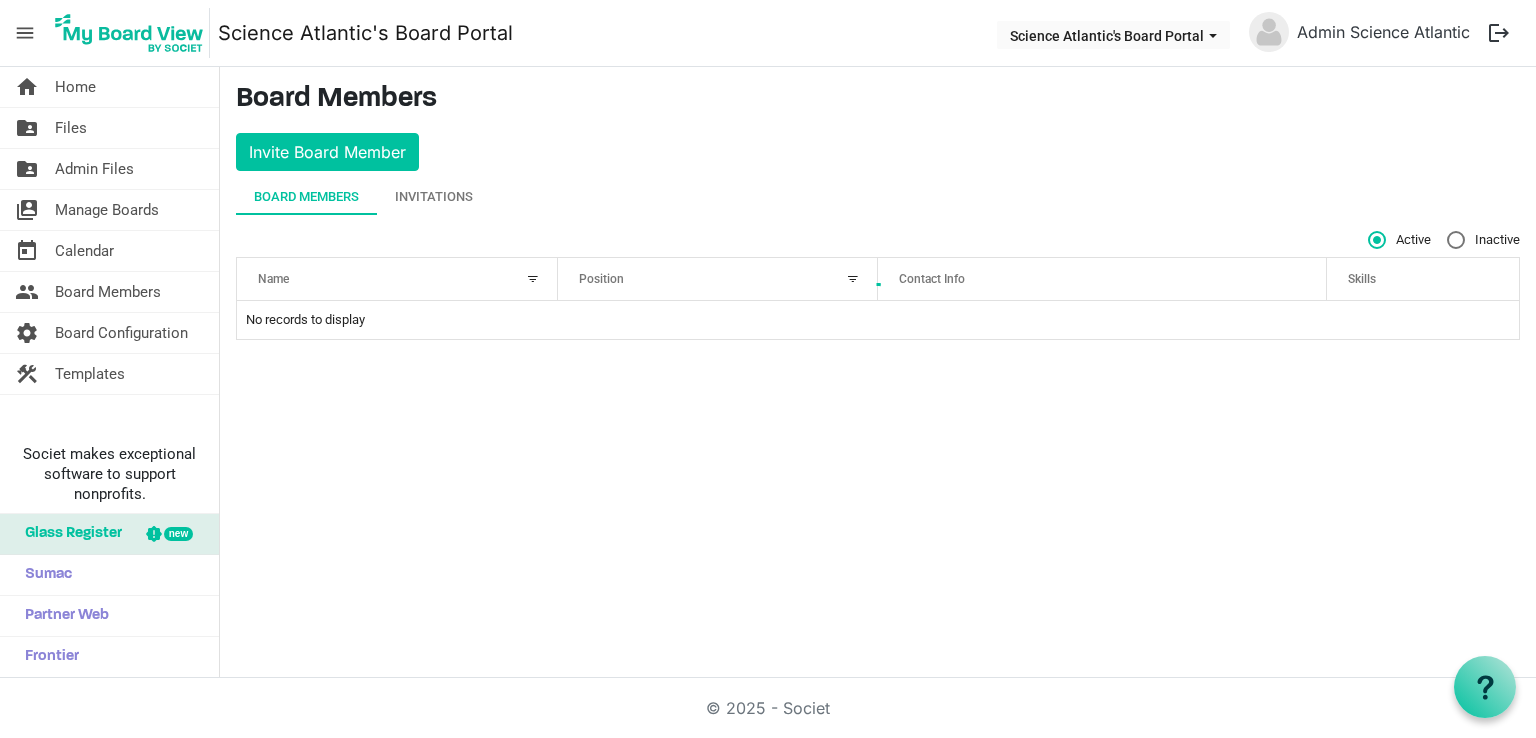 scroll, scrollTop: 0, scrollLeft: 0, axis: both 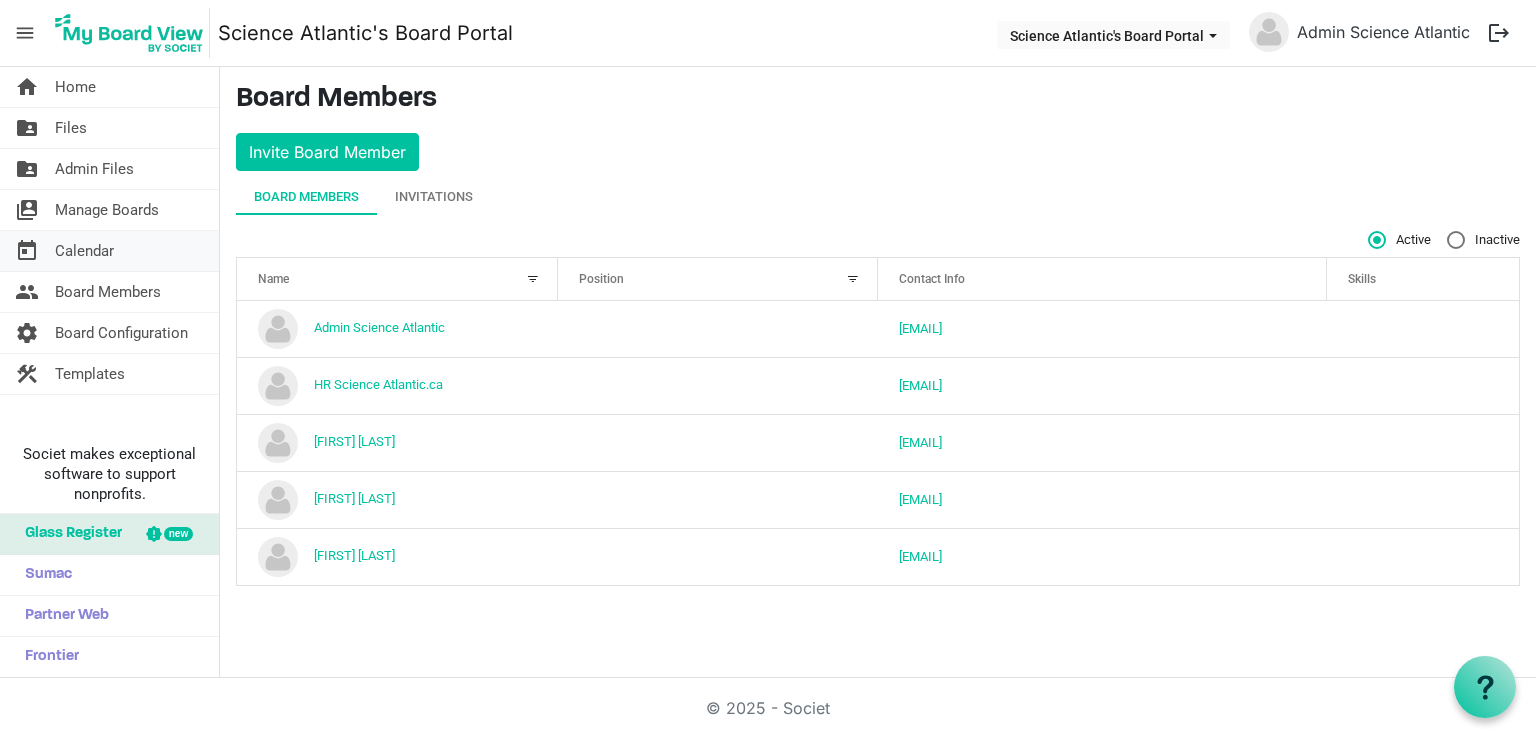 click on "today
Calendar" at bounding box center [109, 251] 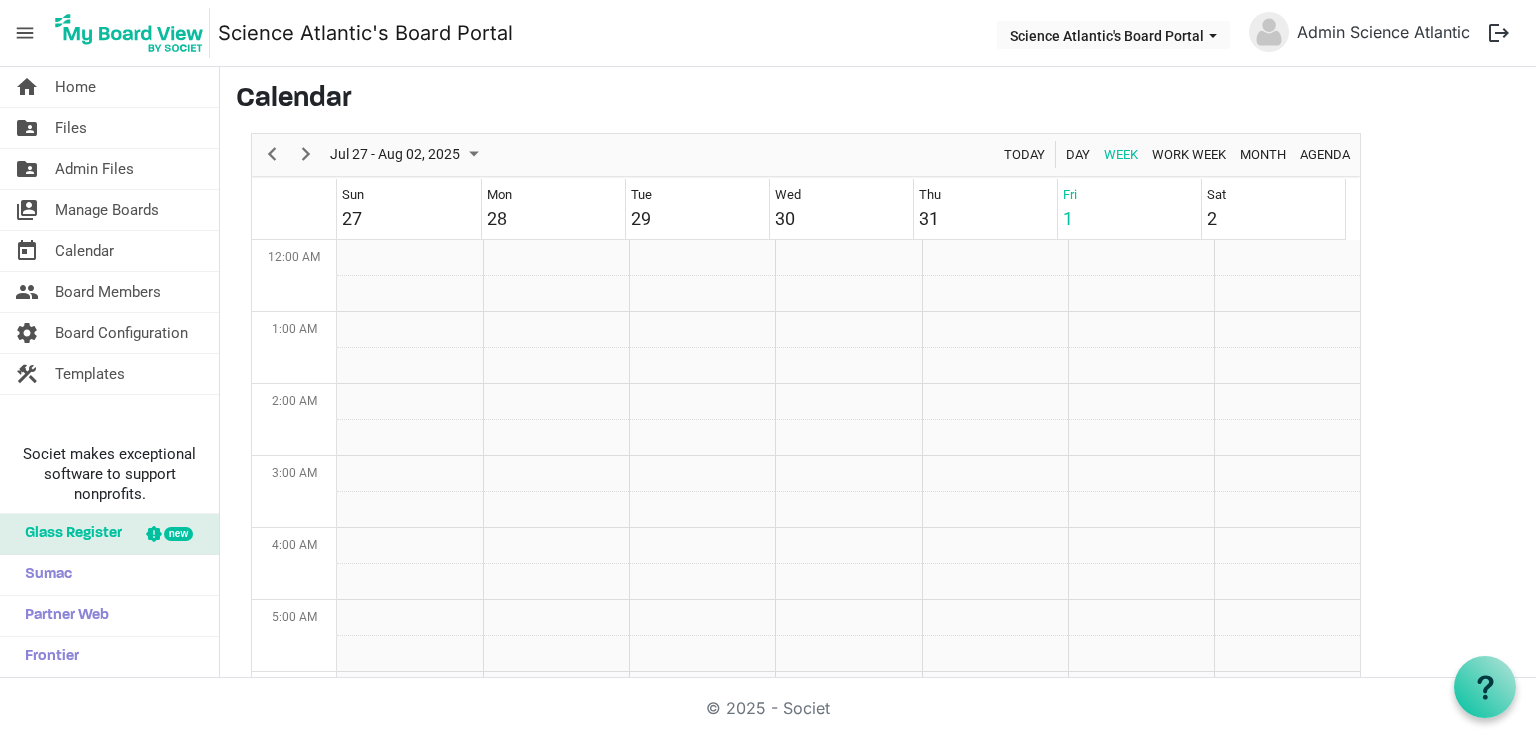 scroll, scrollTop: 0, scrollLeft: 0, axis: both 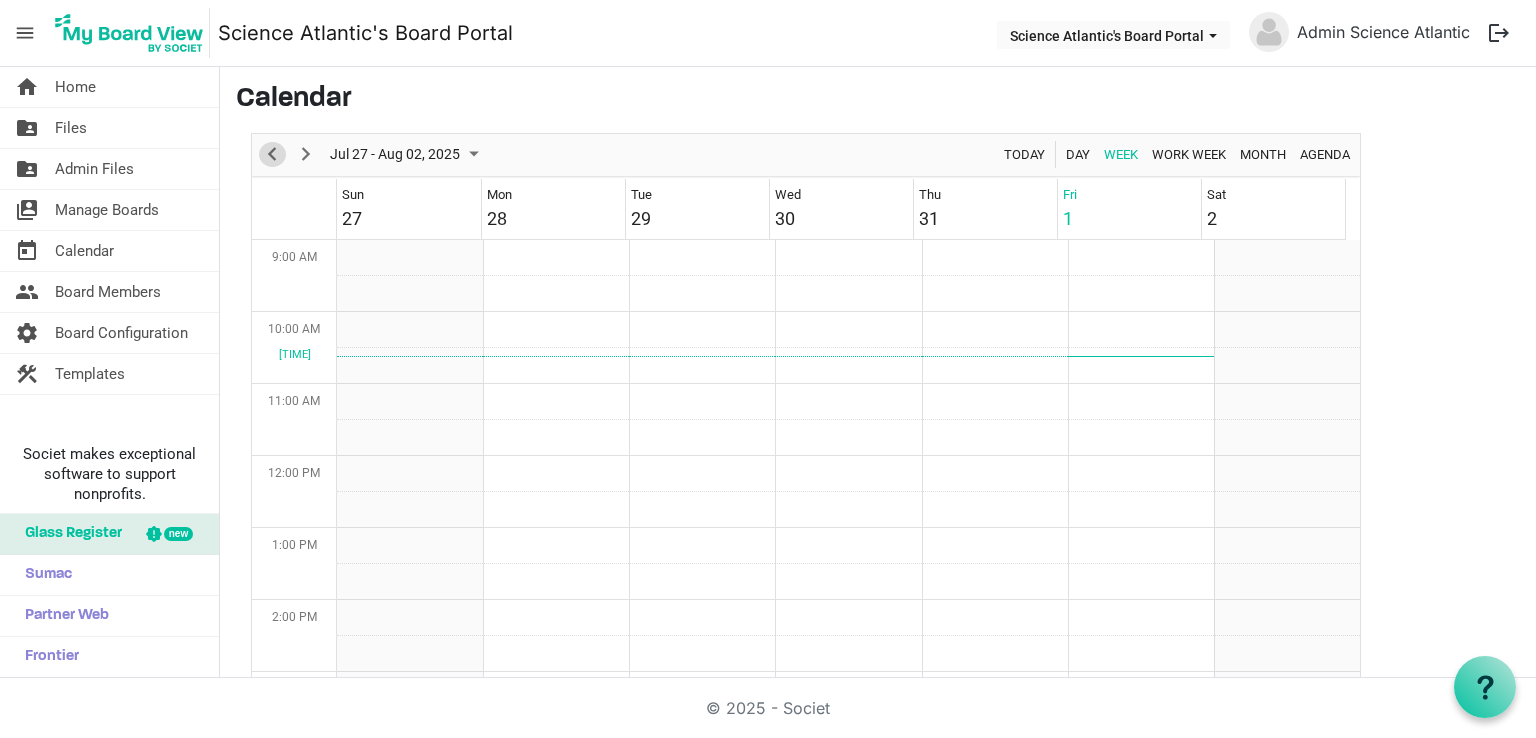 click at bounding box center (272, 154) 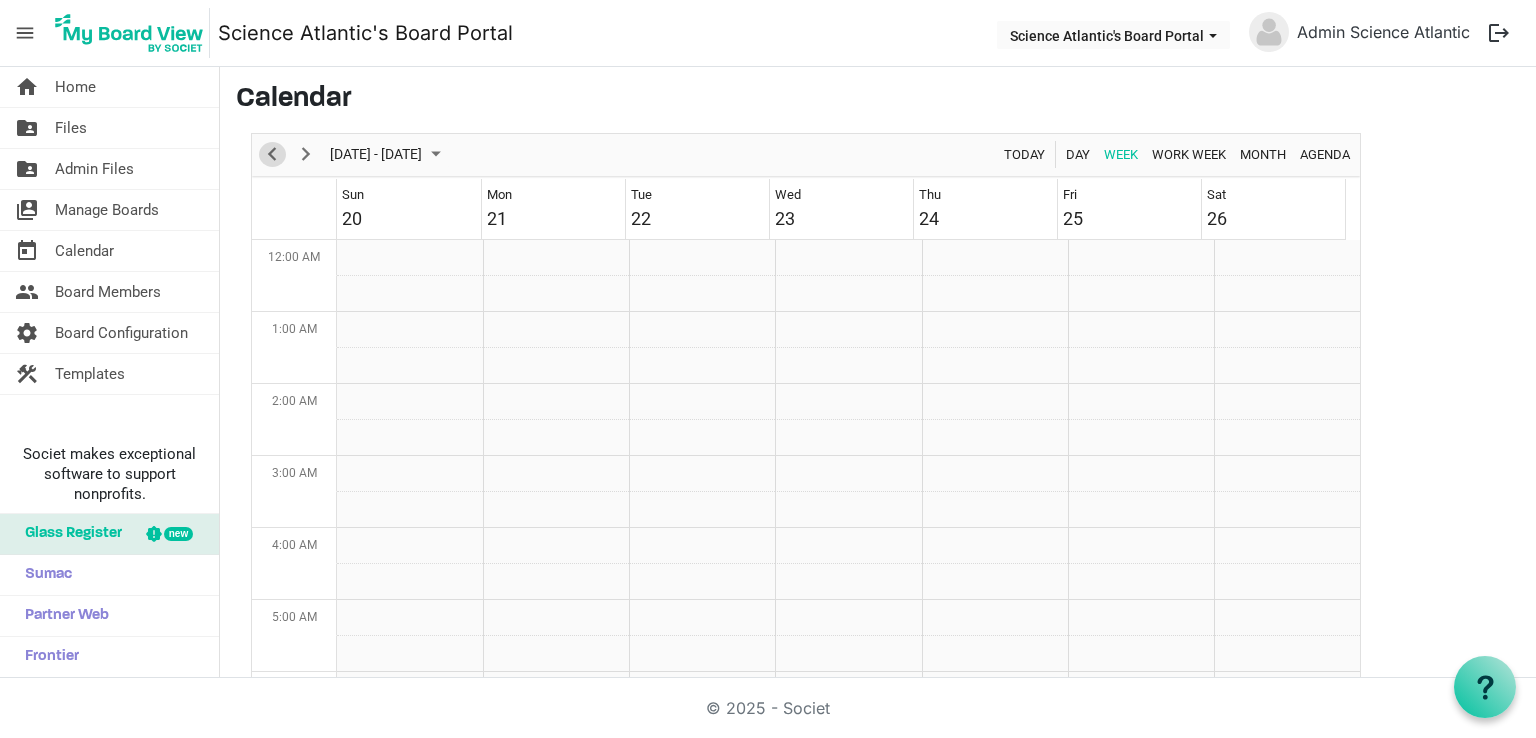 scroll, scrollTop: 648, scrollLeft: 0, axis: vertical 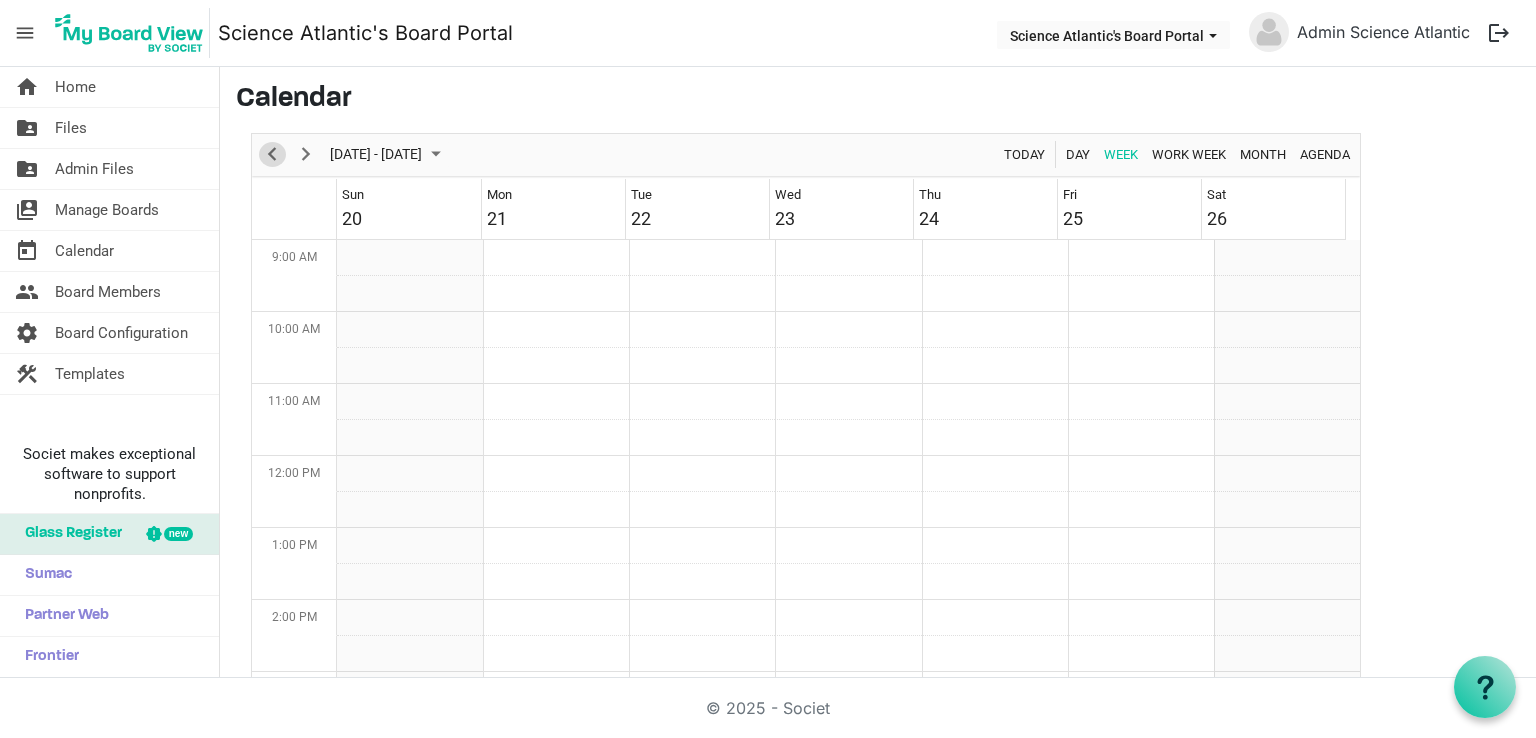 click at bounding box center (272, 154) 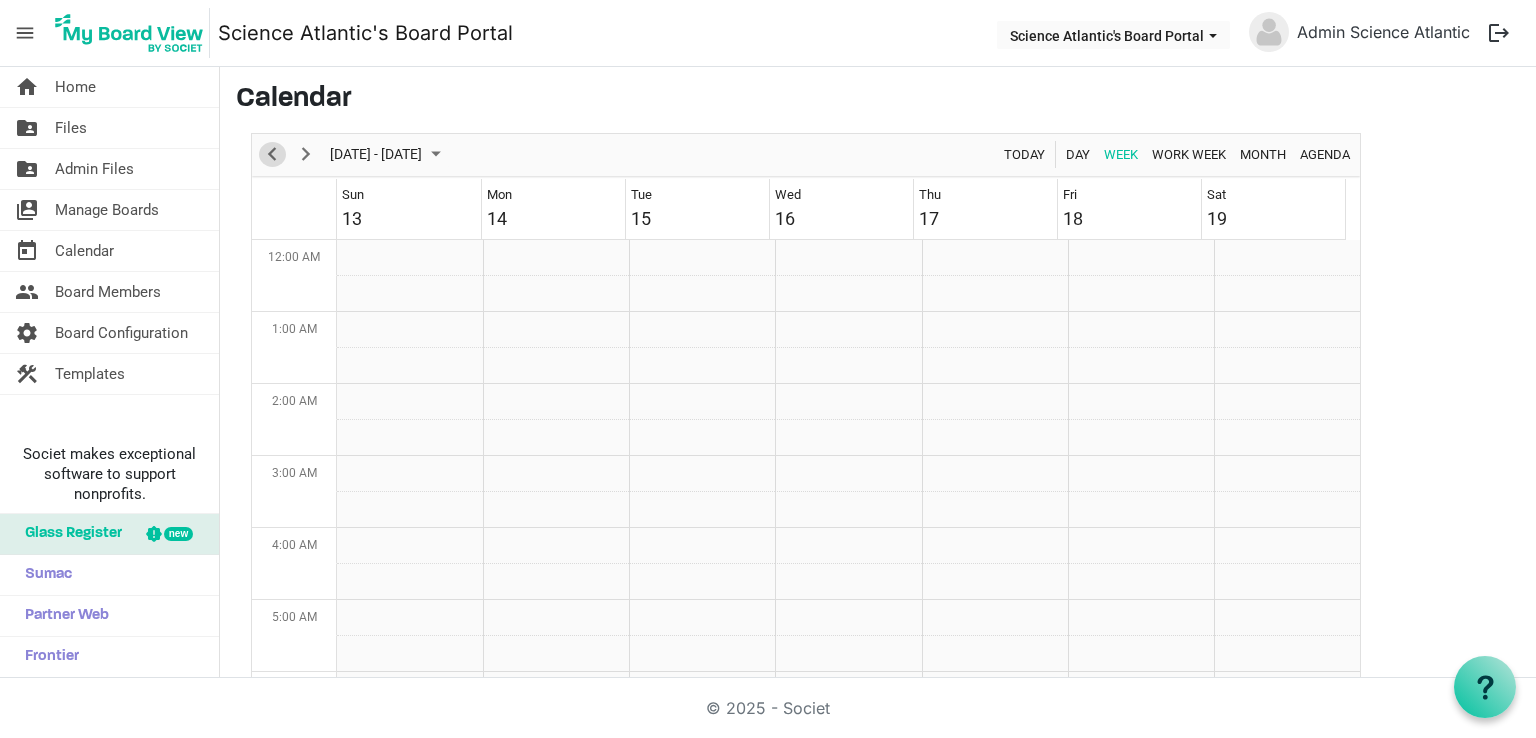 scroll, scrollTop: 648, scrollLeft: 0, axis: vertical 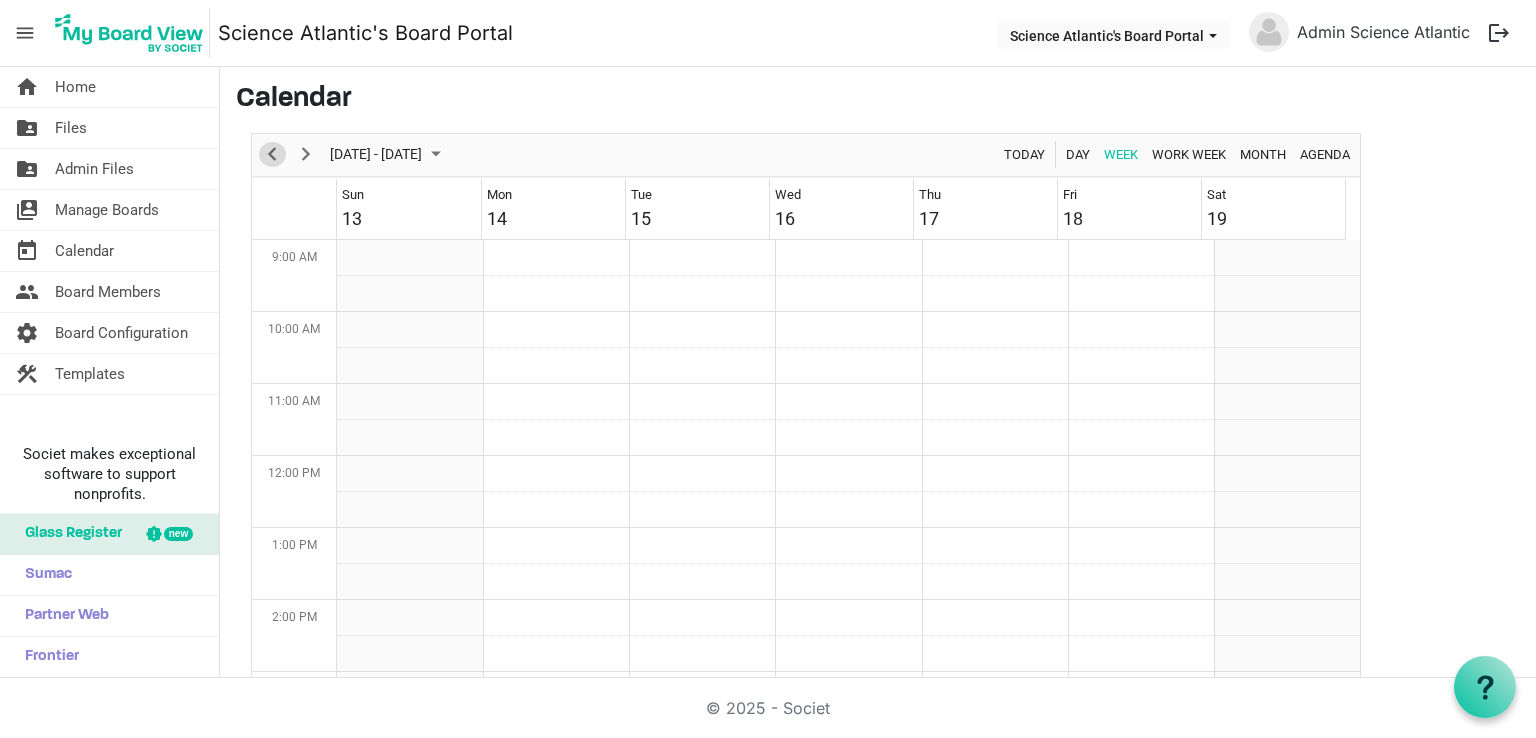 click at bounding box center (272, 154) 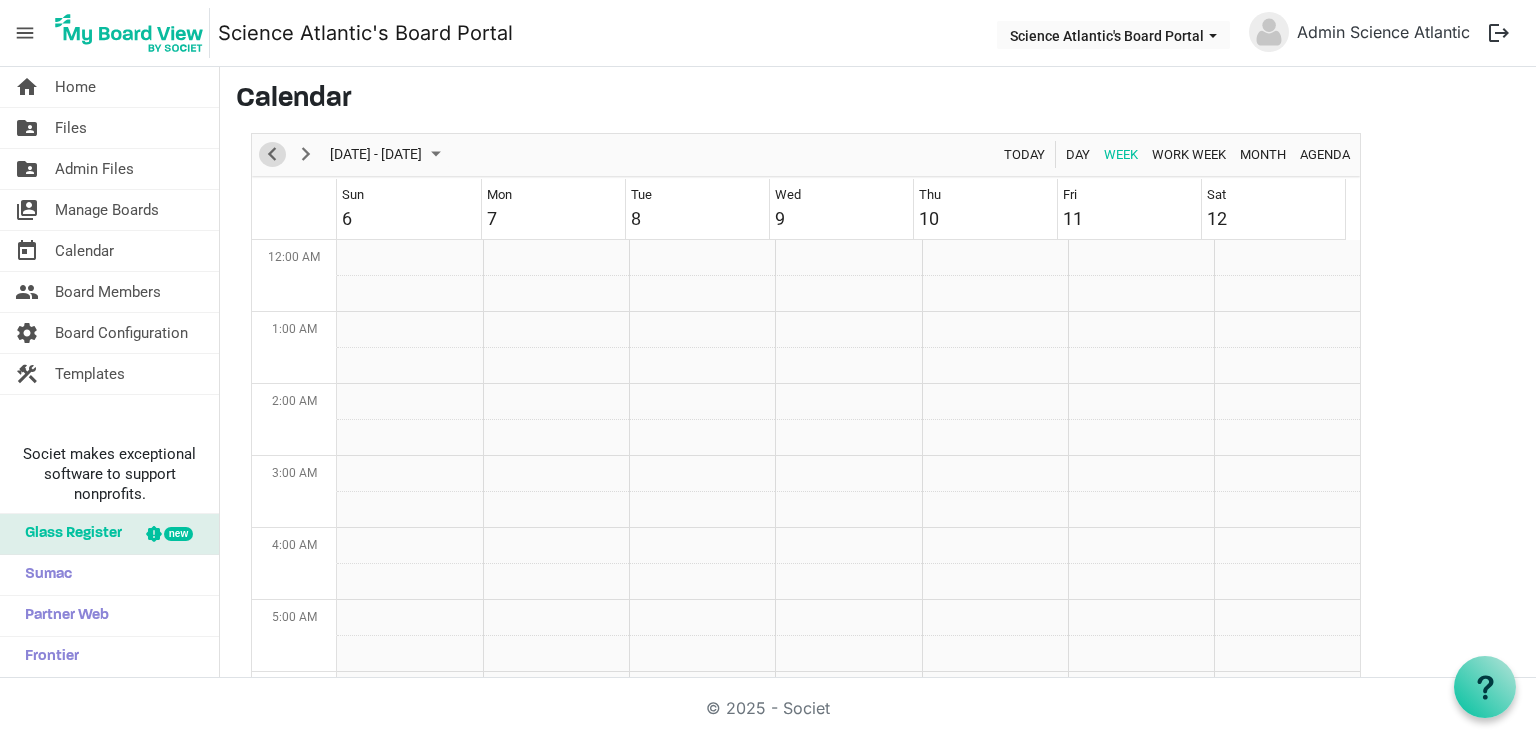 scroll, scrollTop: 648, scrollLeft: 0, axis: vertical 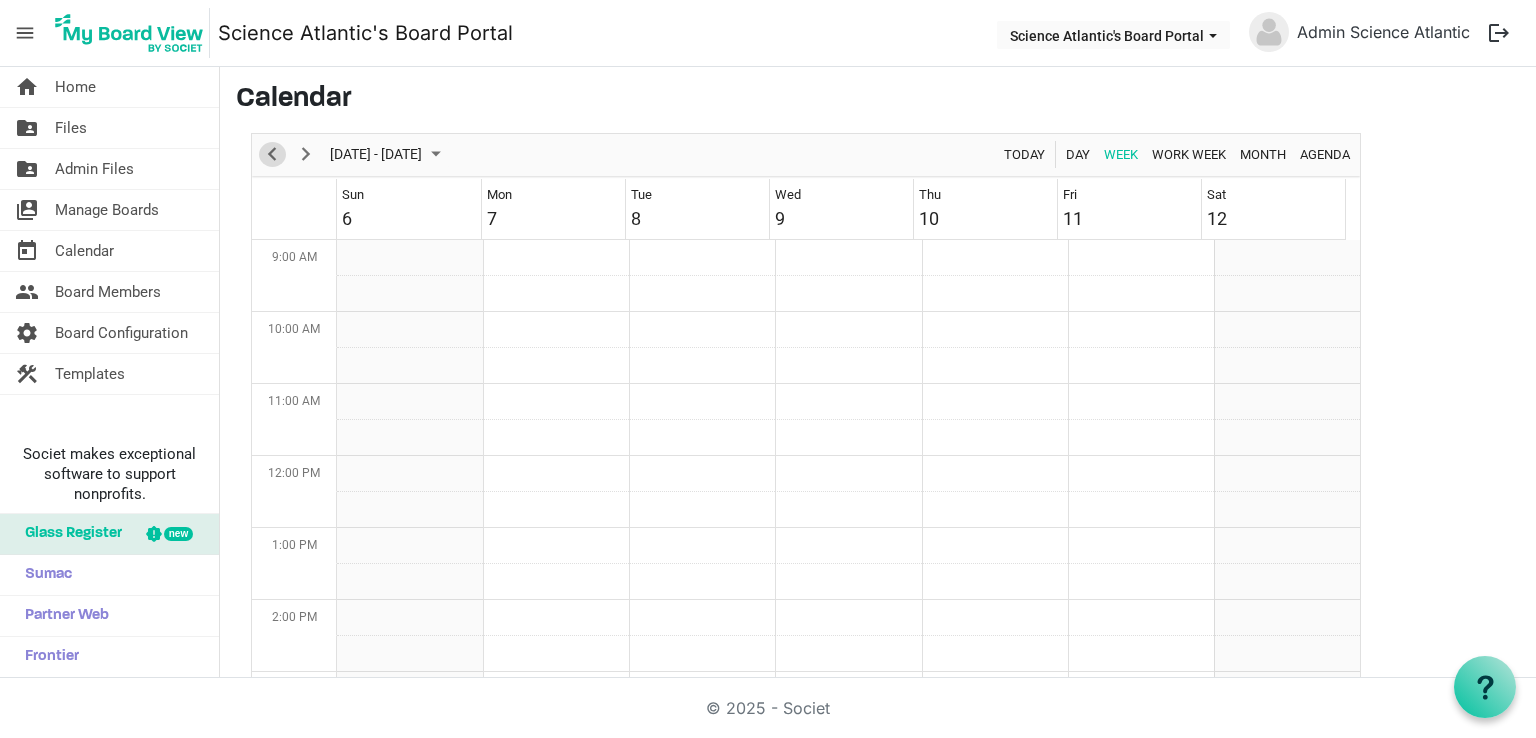 click at bounding box center [272, 154] 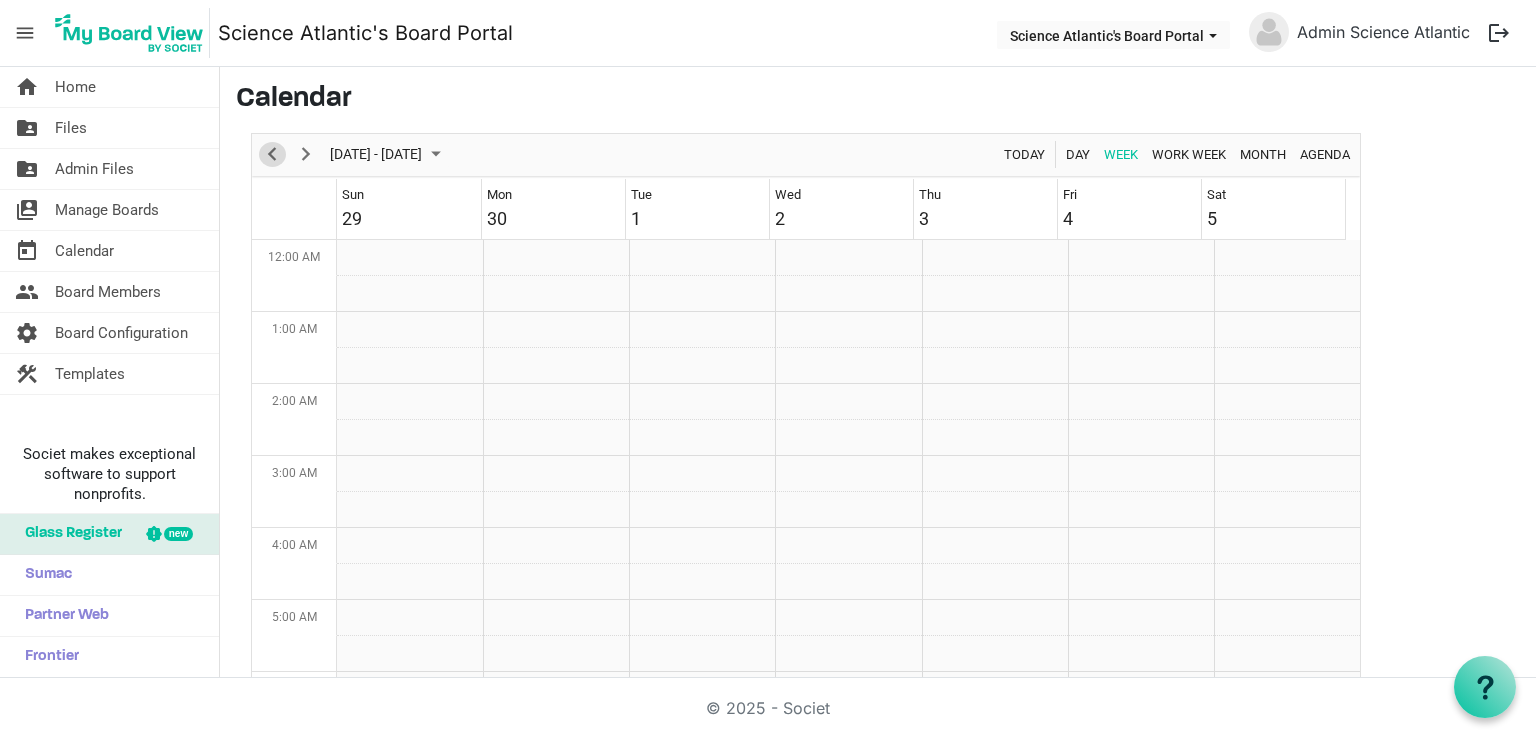 scroll, scrollTop: 648, scrollLeft: 0, axis: vertical 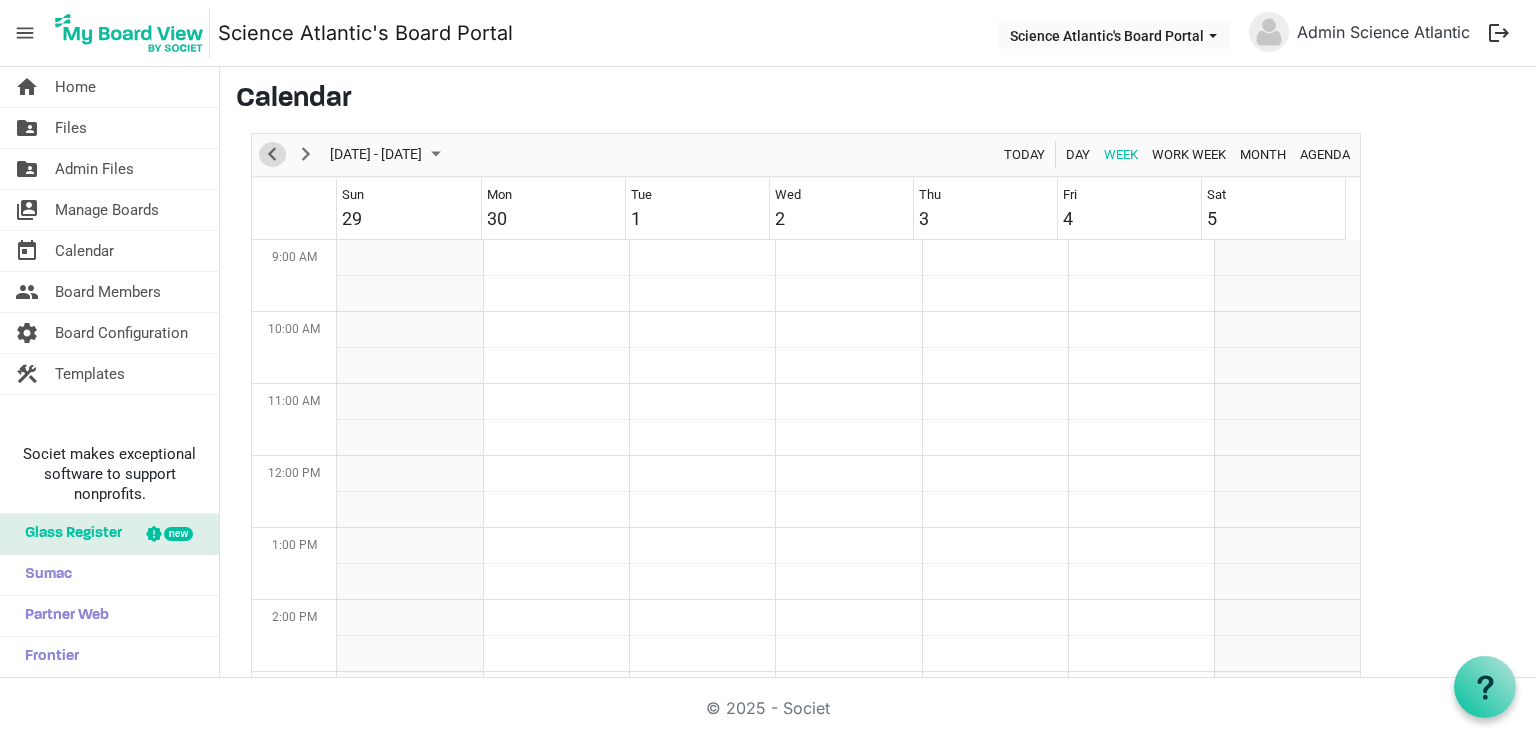 click at bounding box center [272, 154] 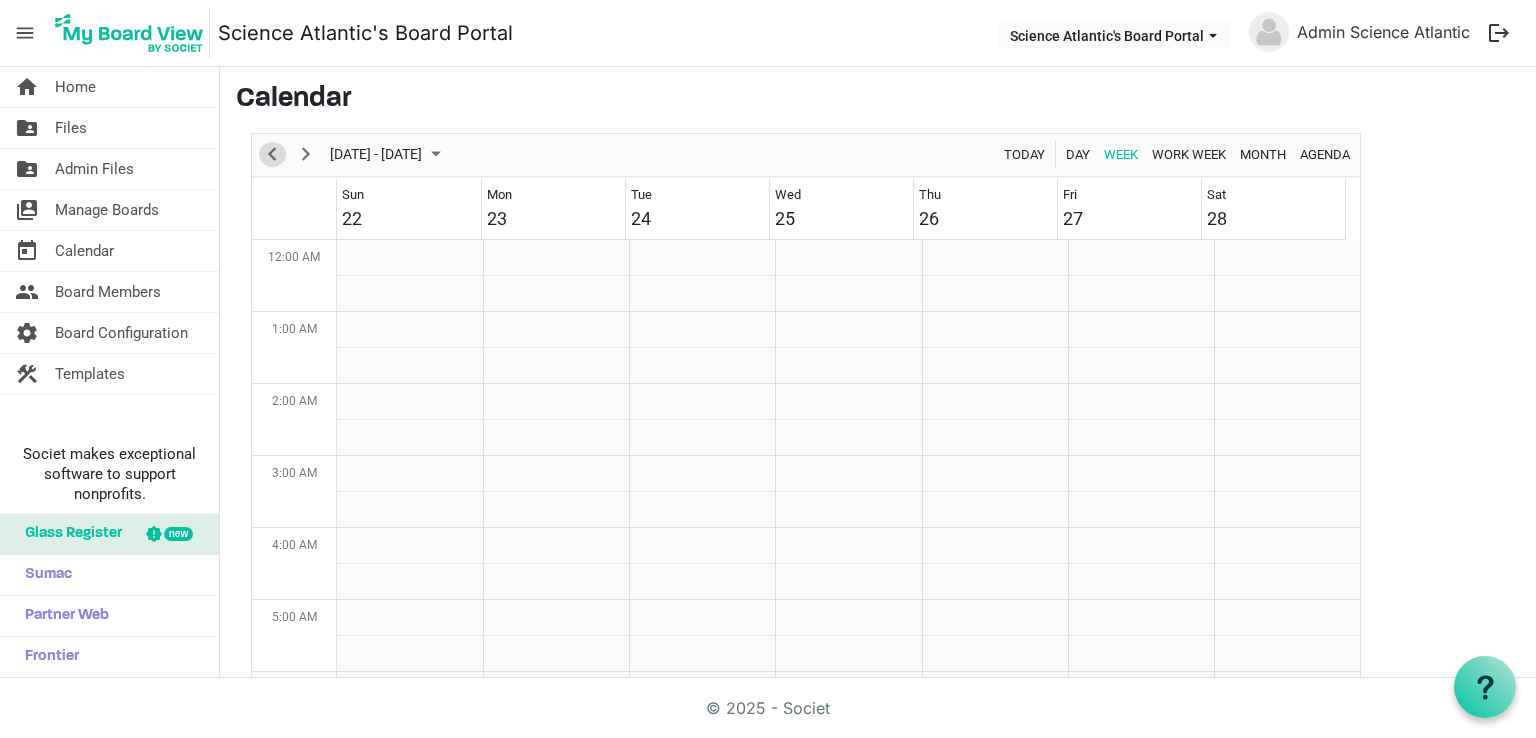 scroll, scrollTop: 648, scrollLeft: 0, axis: vertical 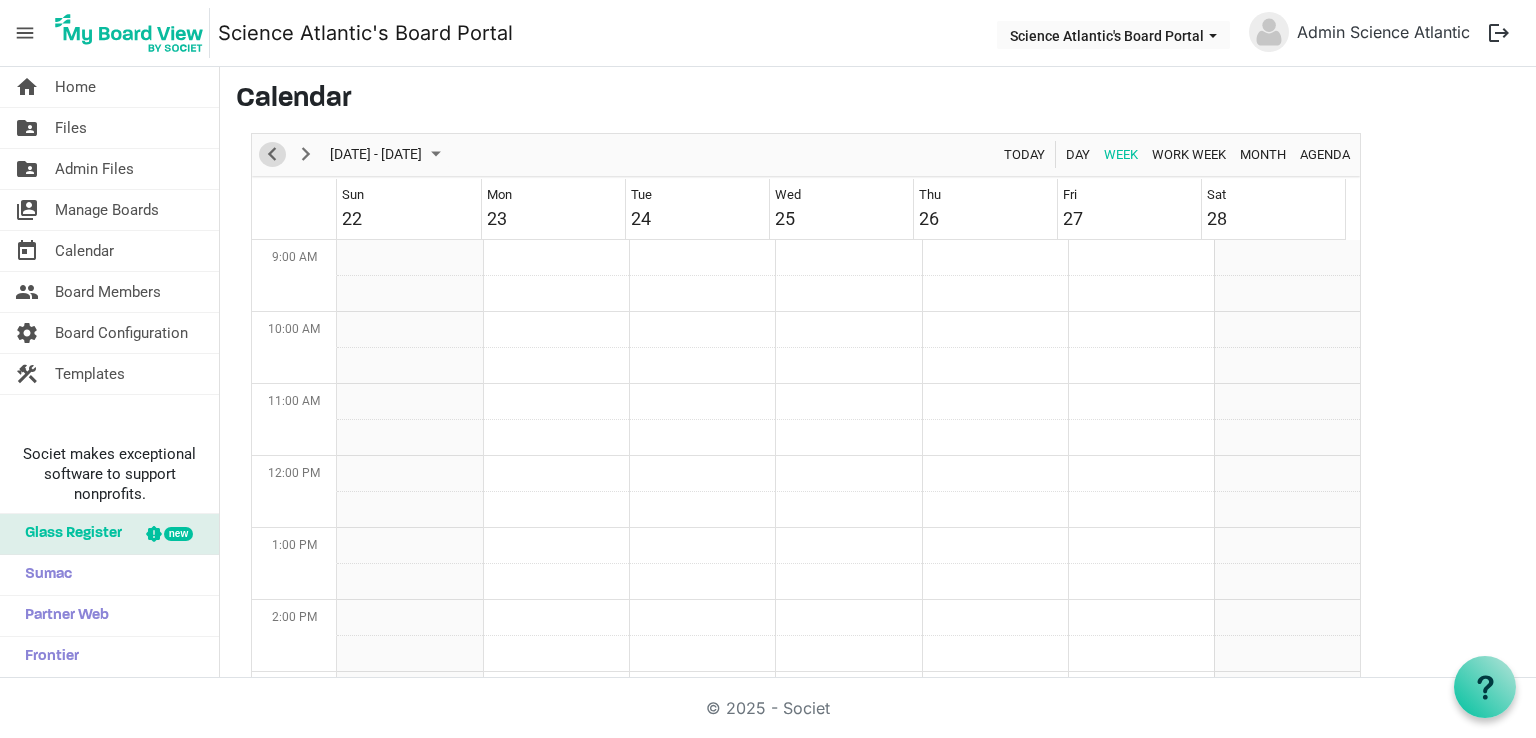 click at bounding box center (272, 154) 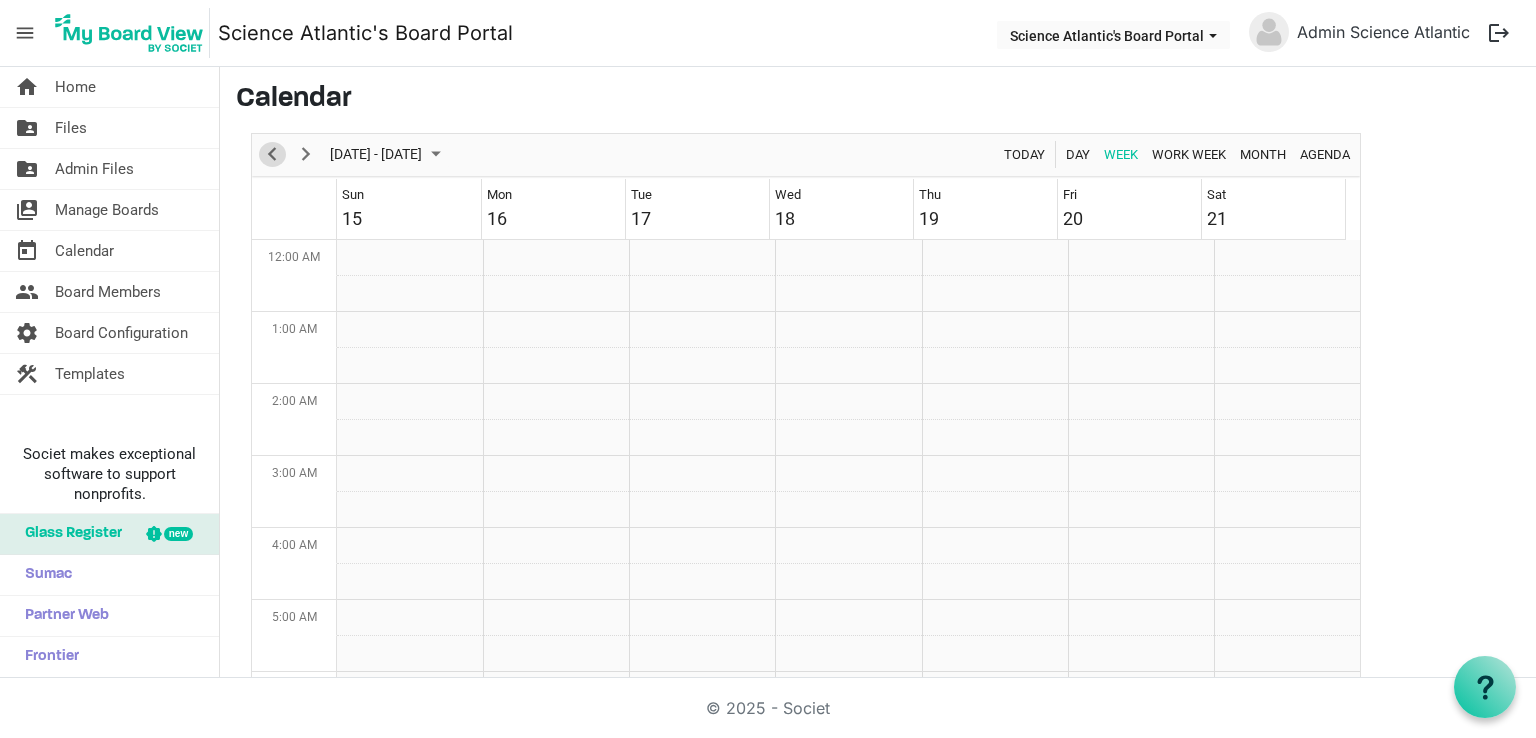 scroll, scrollTop: 648, scrollLeft: 0, axis: vertical 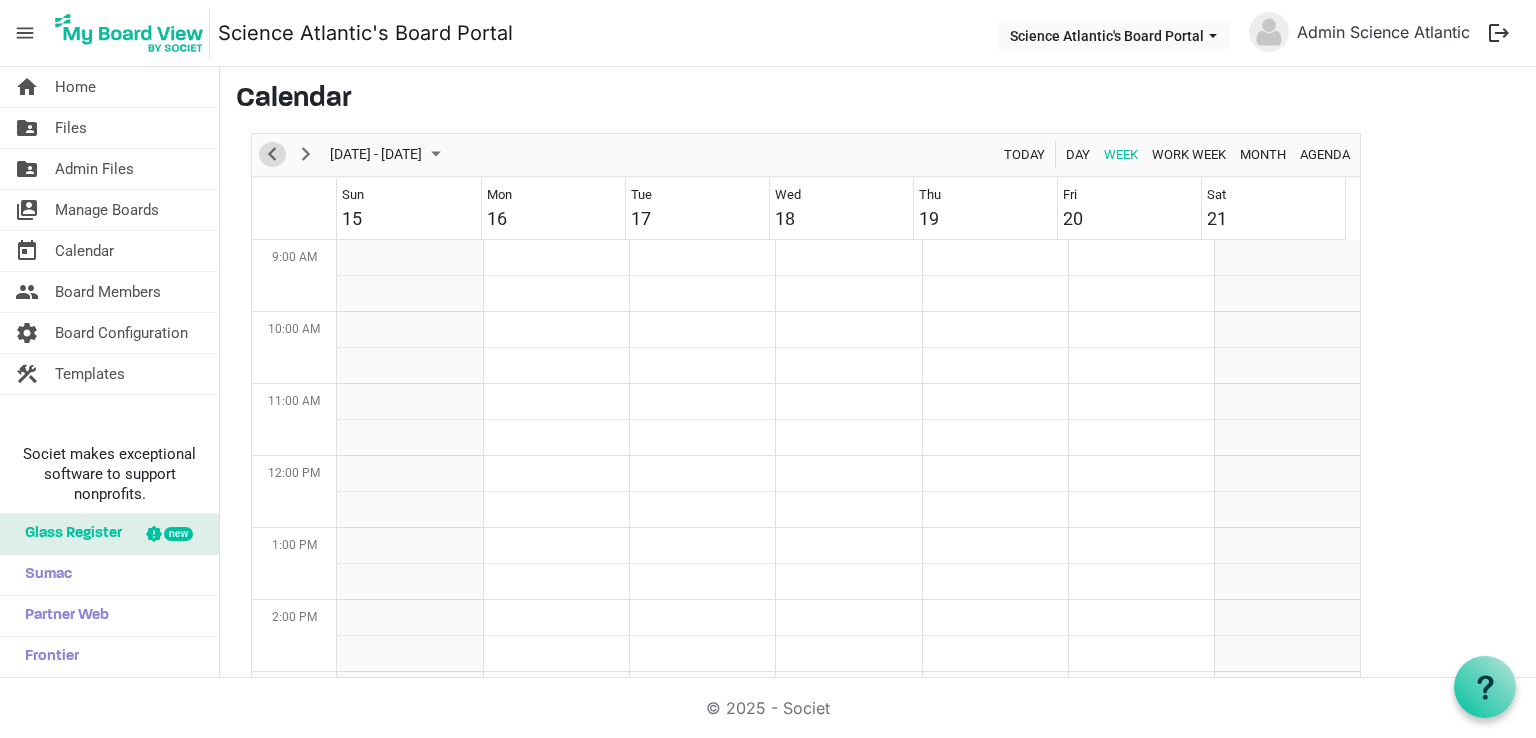 click at bounding box center (272, 154) 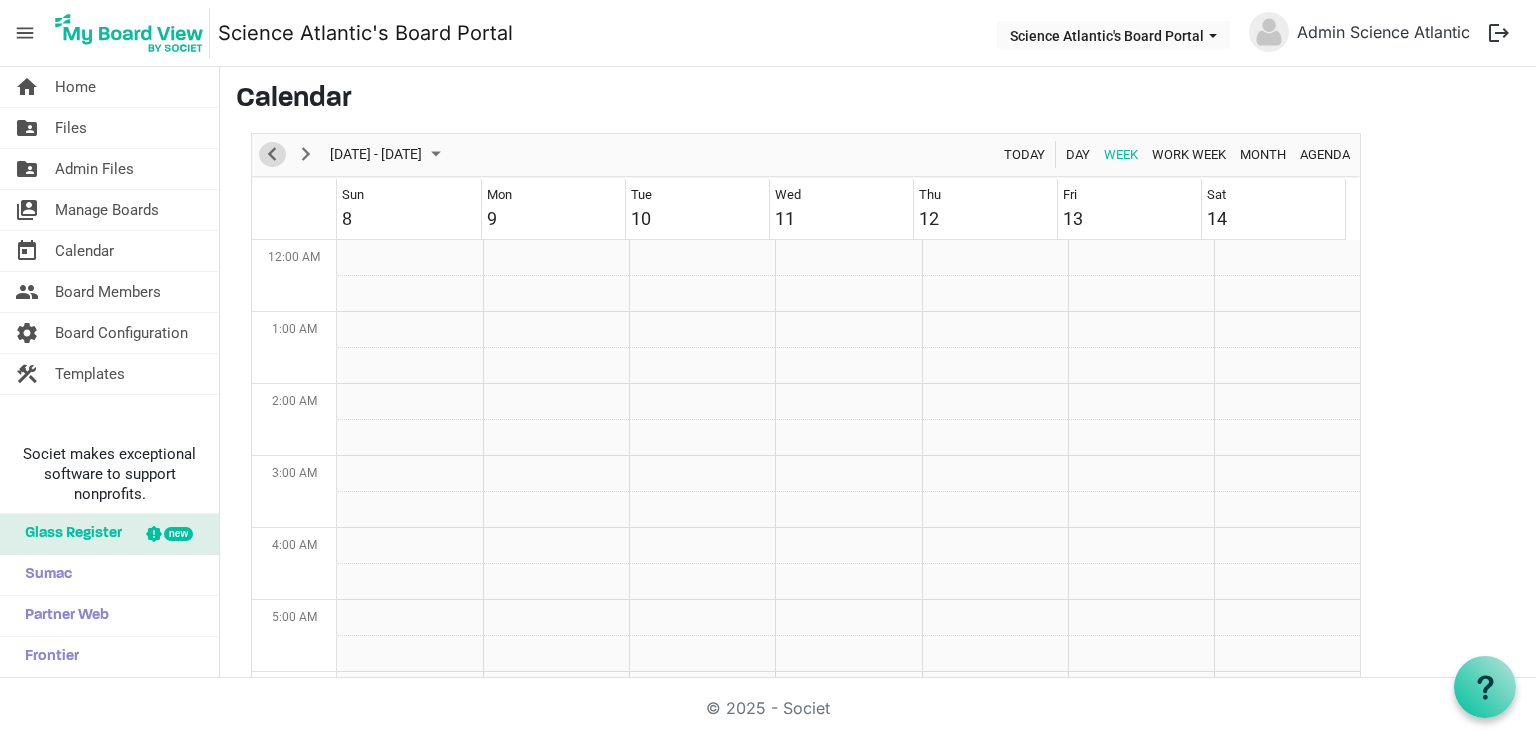 scroll, scrollTop: 648, scrollLeft: 0, axis: vertical 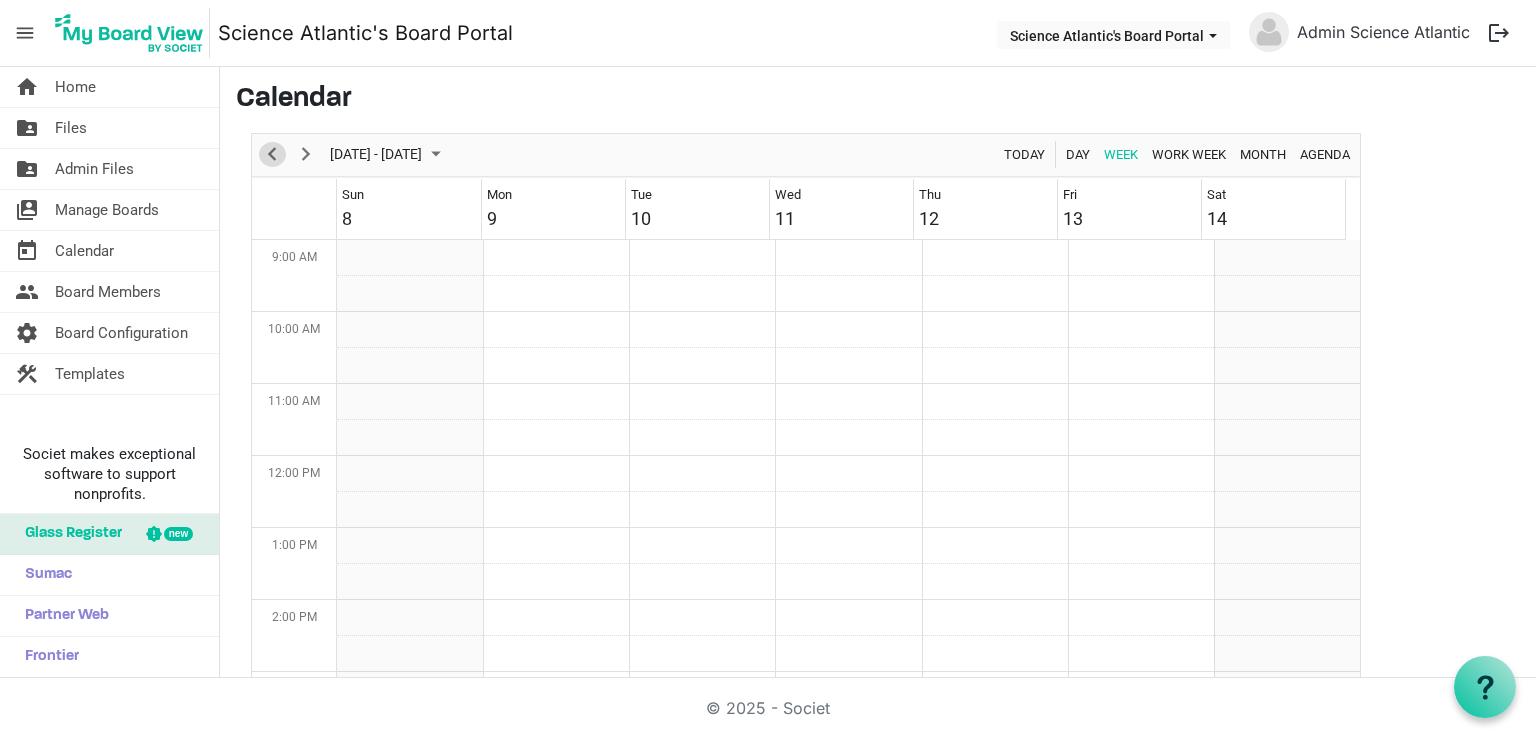 click at bounding box center [272, 154] 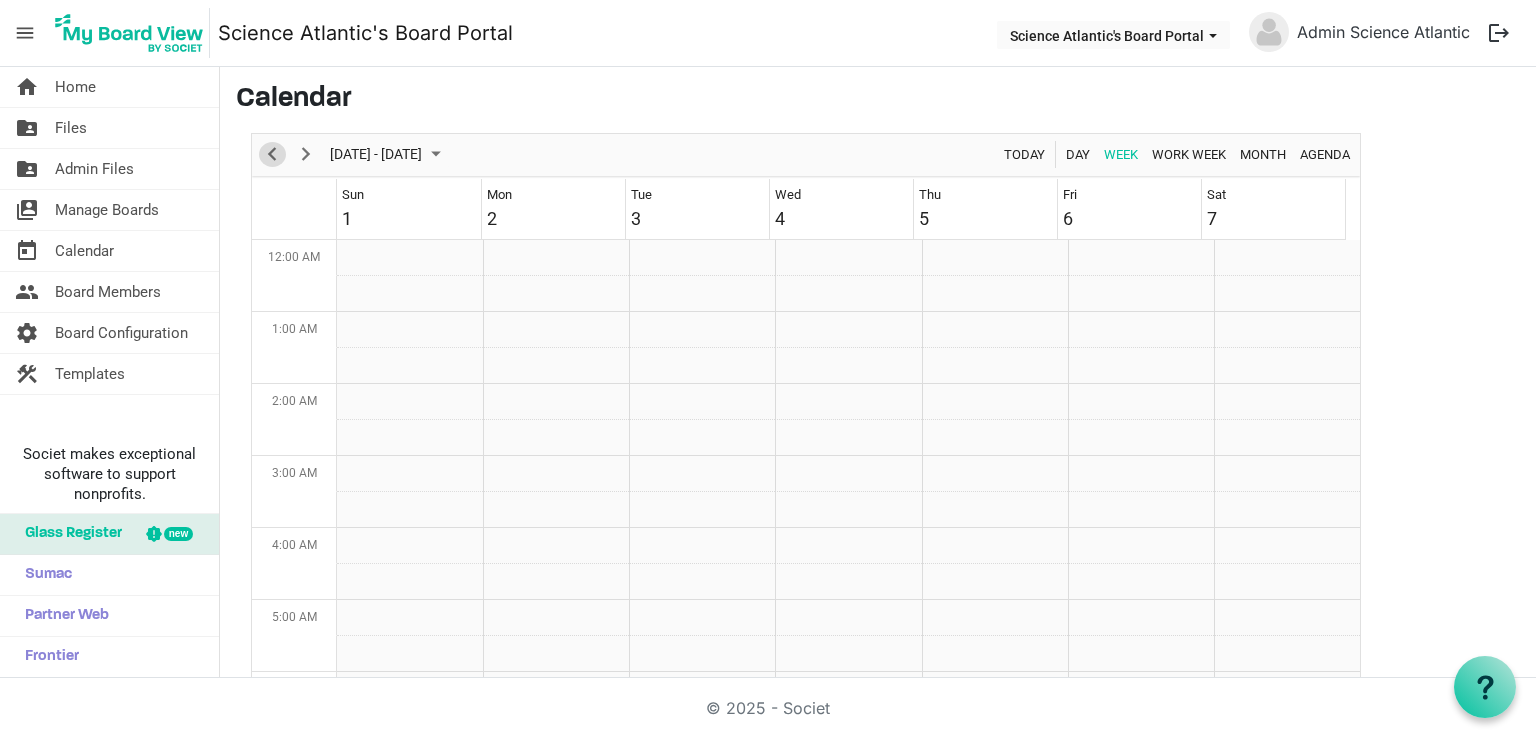 scroll, scrollTop: 648, scrollLeft: 0, axis: vertical 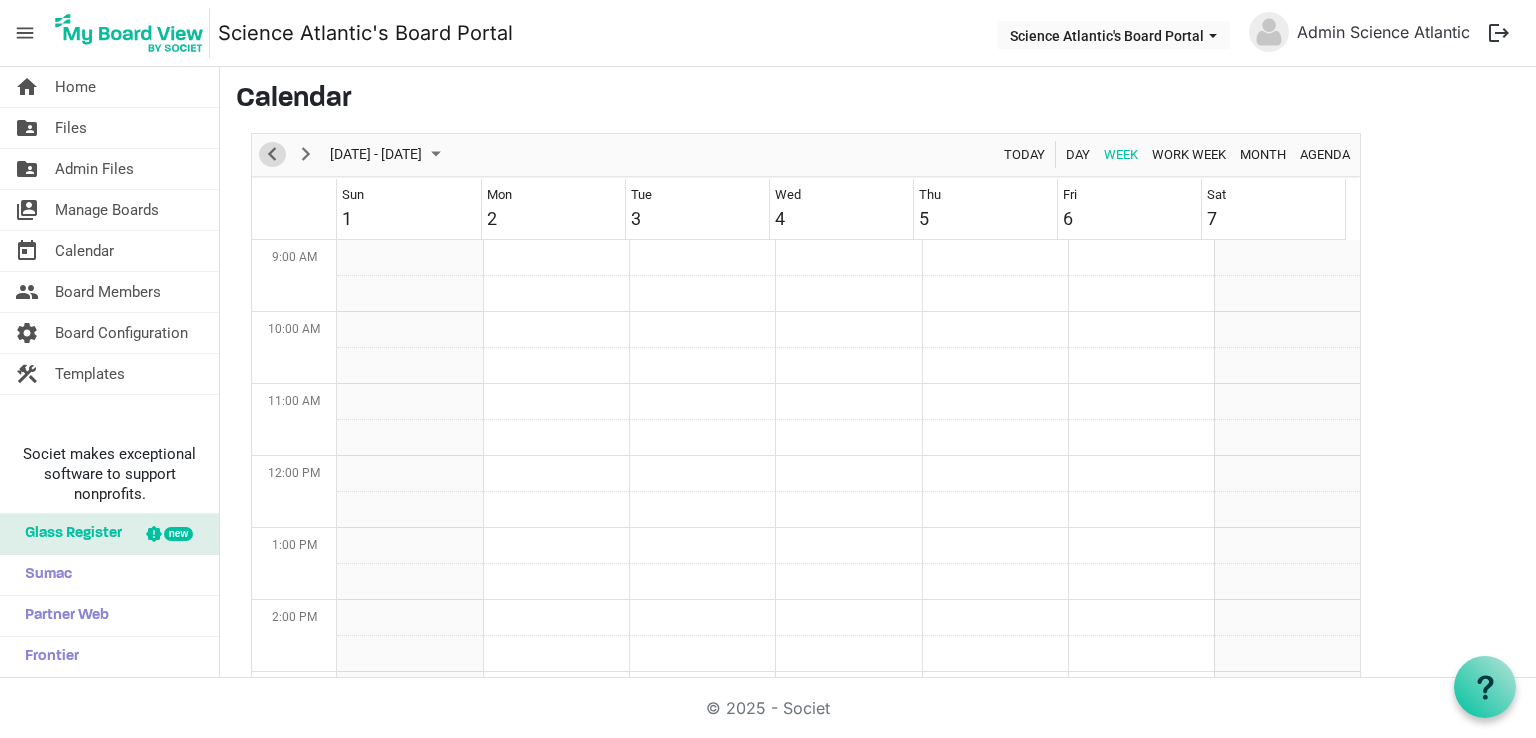 click at bounding box center (272, 154) 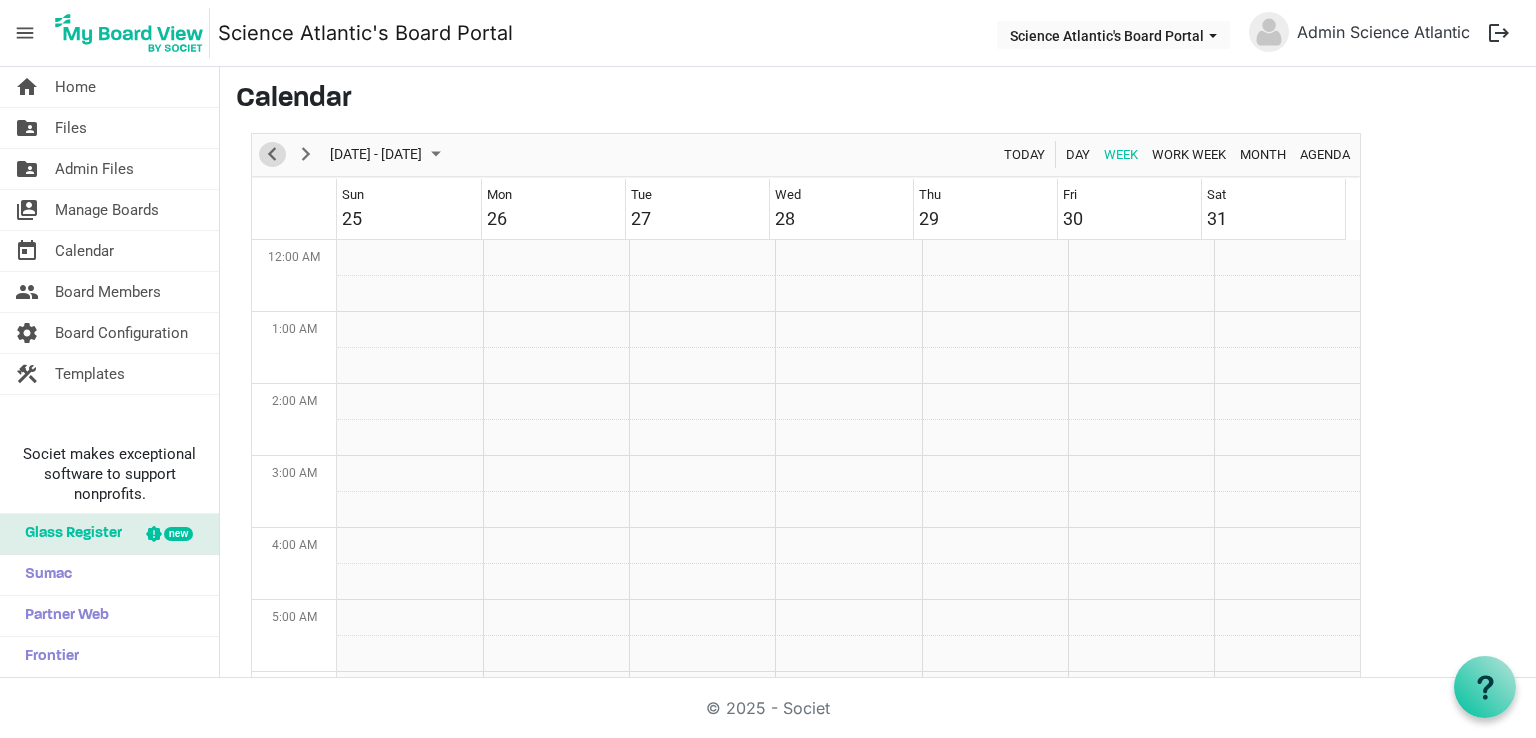 scroll, scrollTop: 648, scrollLeft: 0, axis: vertical 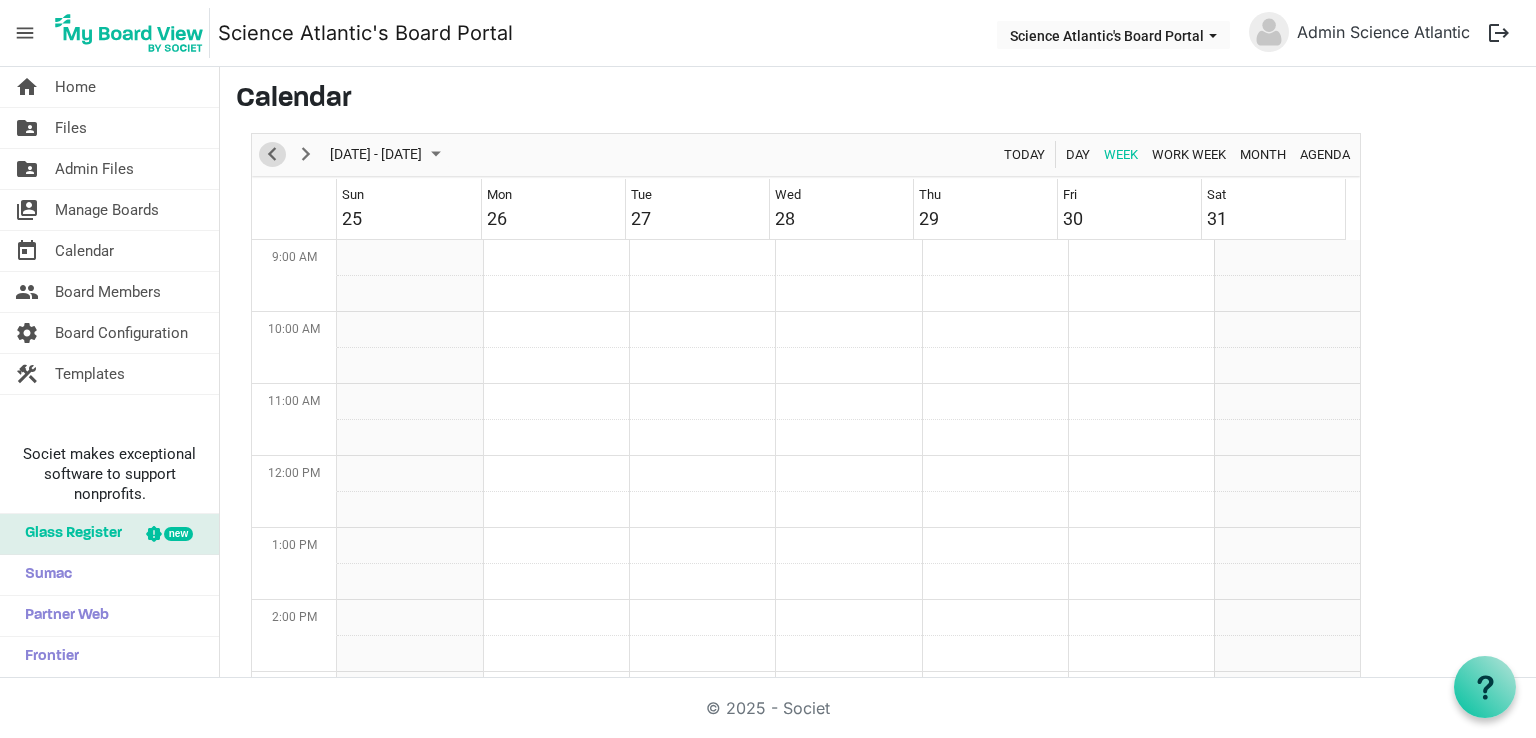 click at bounding box center (272, 154) 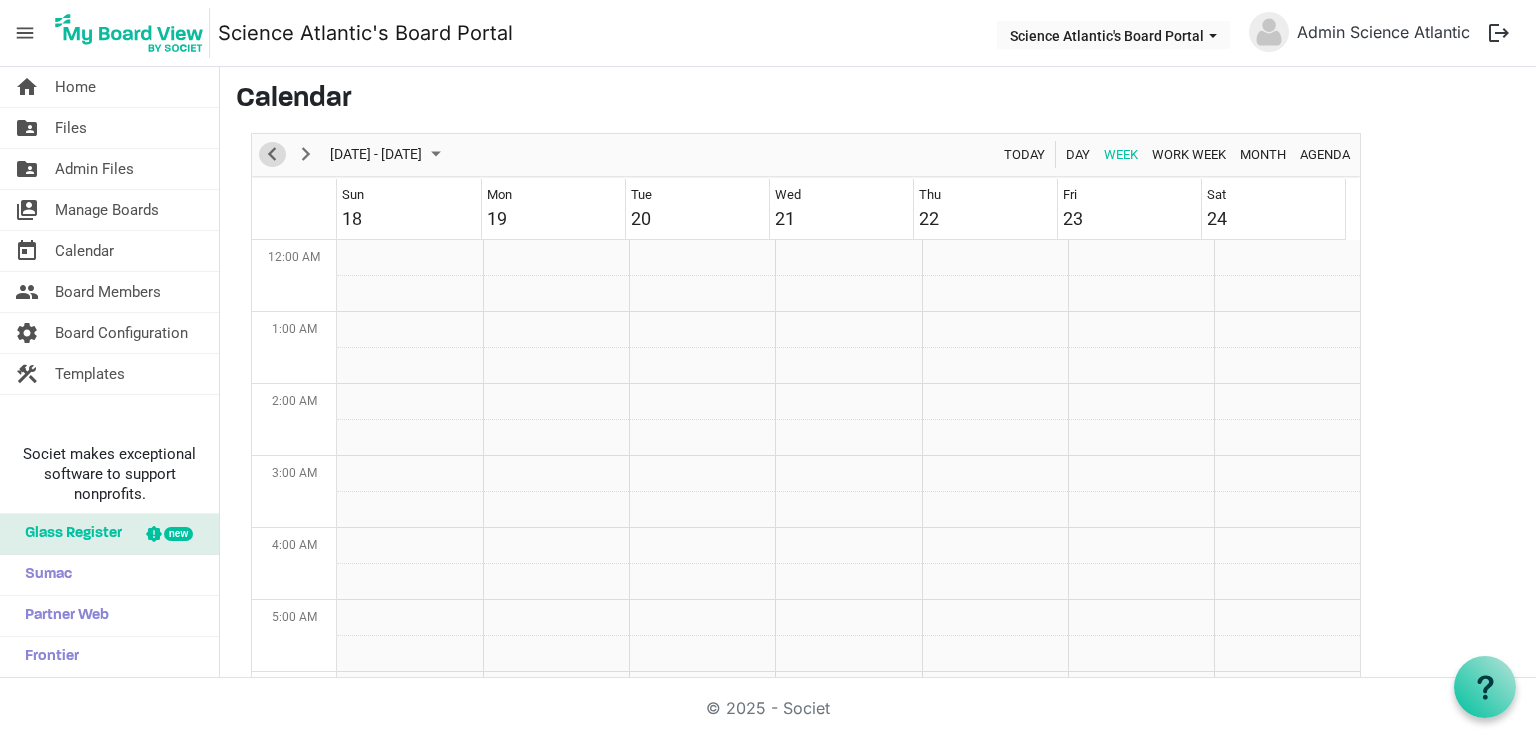 scroll, scrollTop: 648, scrollLeft: 0, axis: vertical 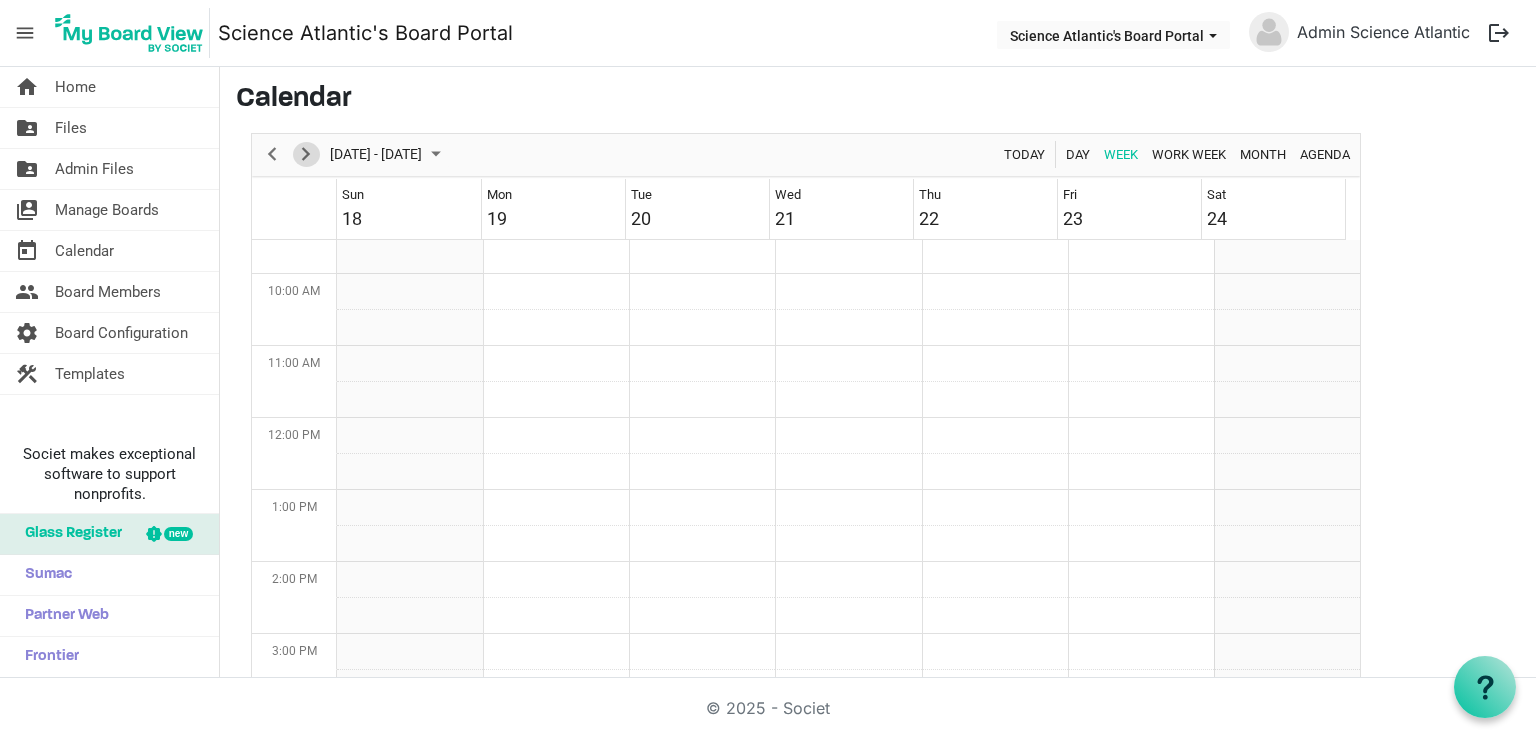 click at bounding box center [306, 154] 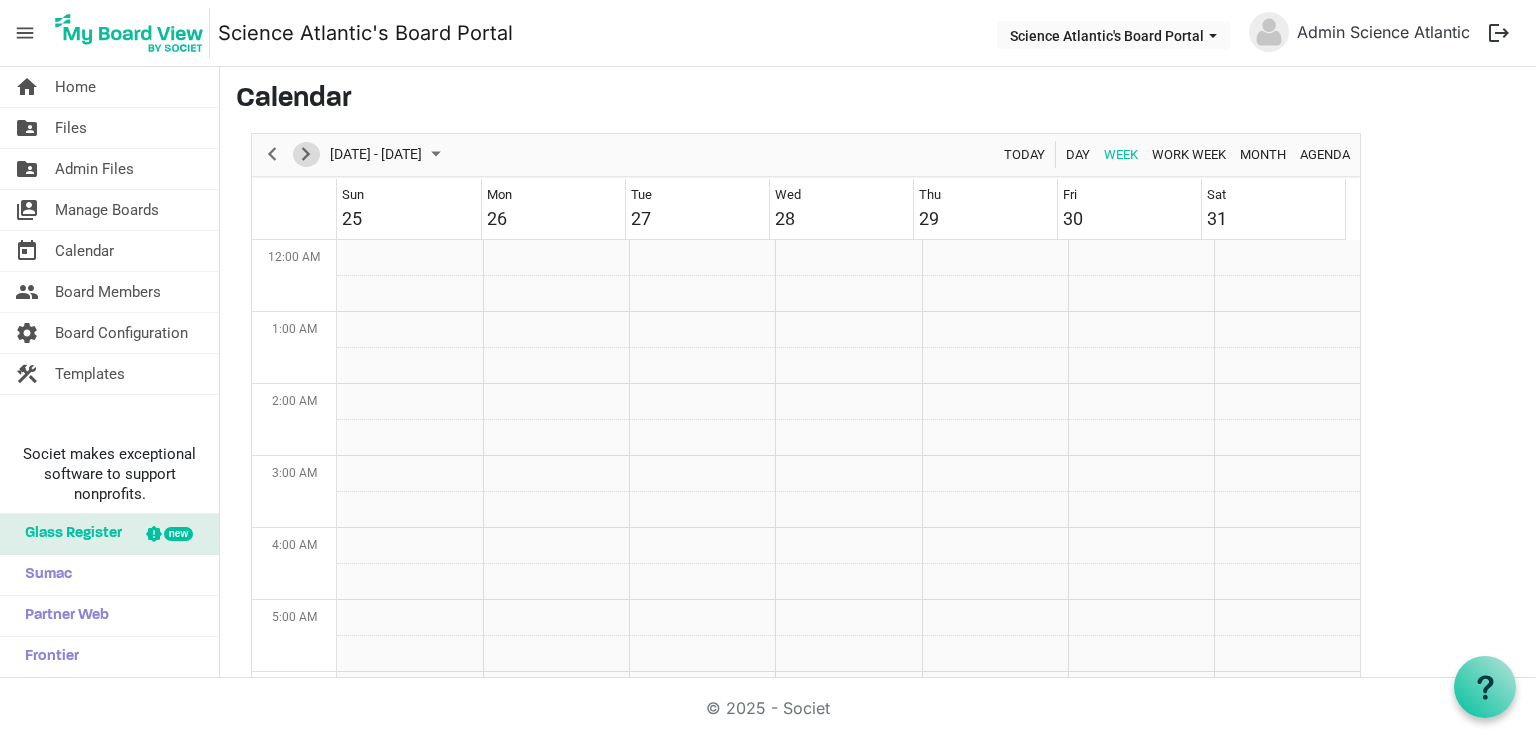 scroll, scrollTop: 686, scrollLeft: 0, axis: vertical 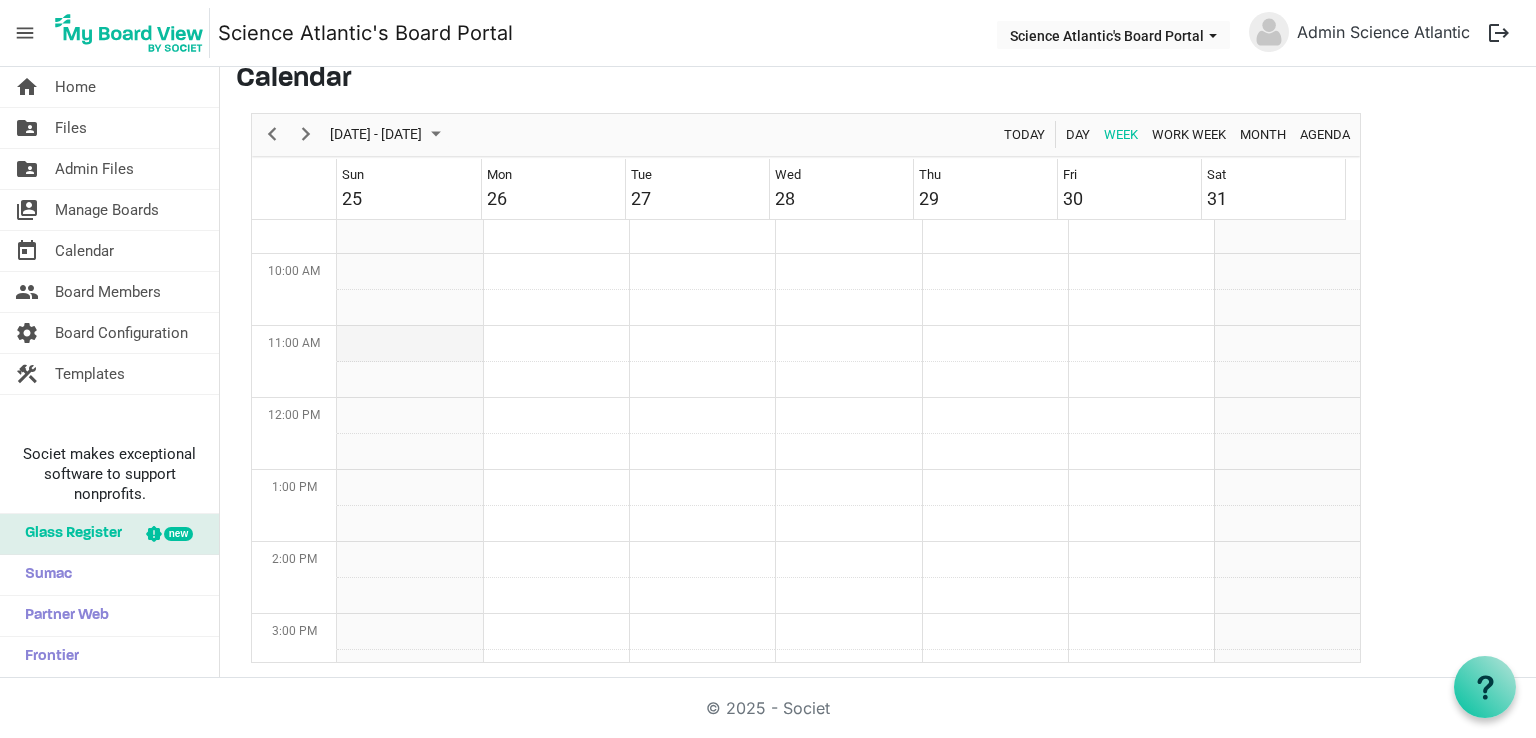click at bounding box center [410, 344] 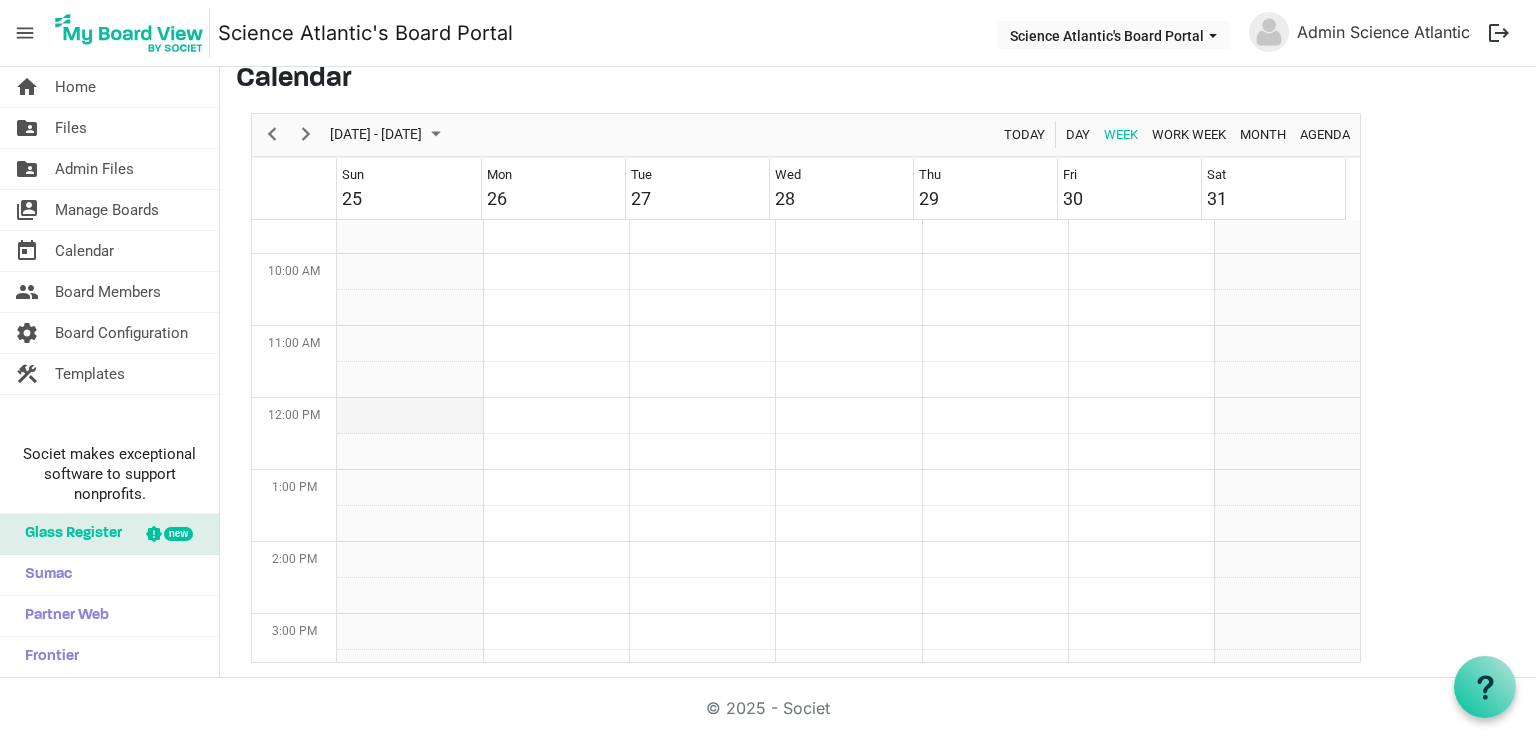 drag, startPoint x: 394, startPoint y: 337, endPoint x: 398, endPoint y: 398, distance: 61.13101 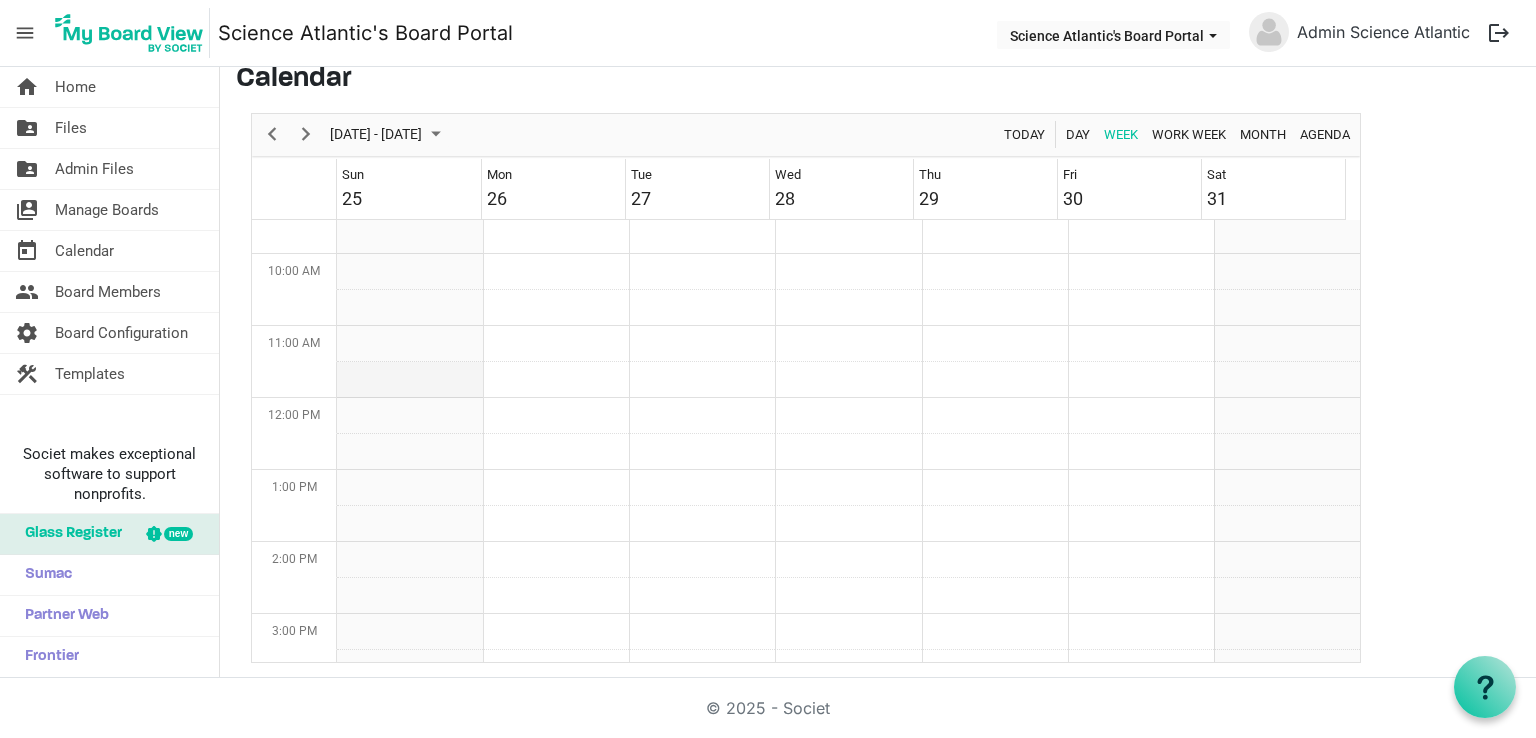 scroll, scrollTop: 665, scrollLeft: 0, axis: vertical 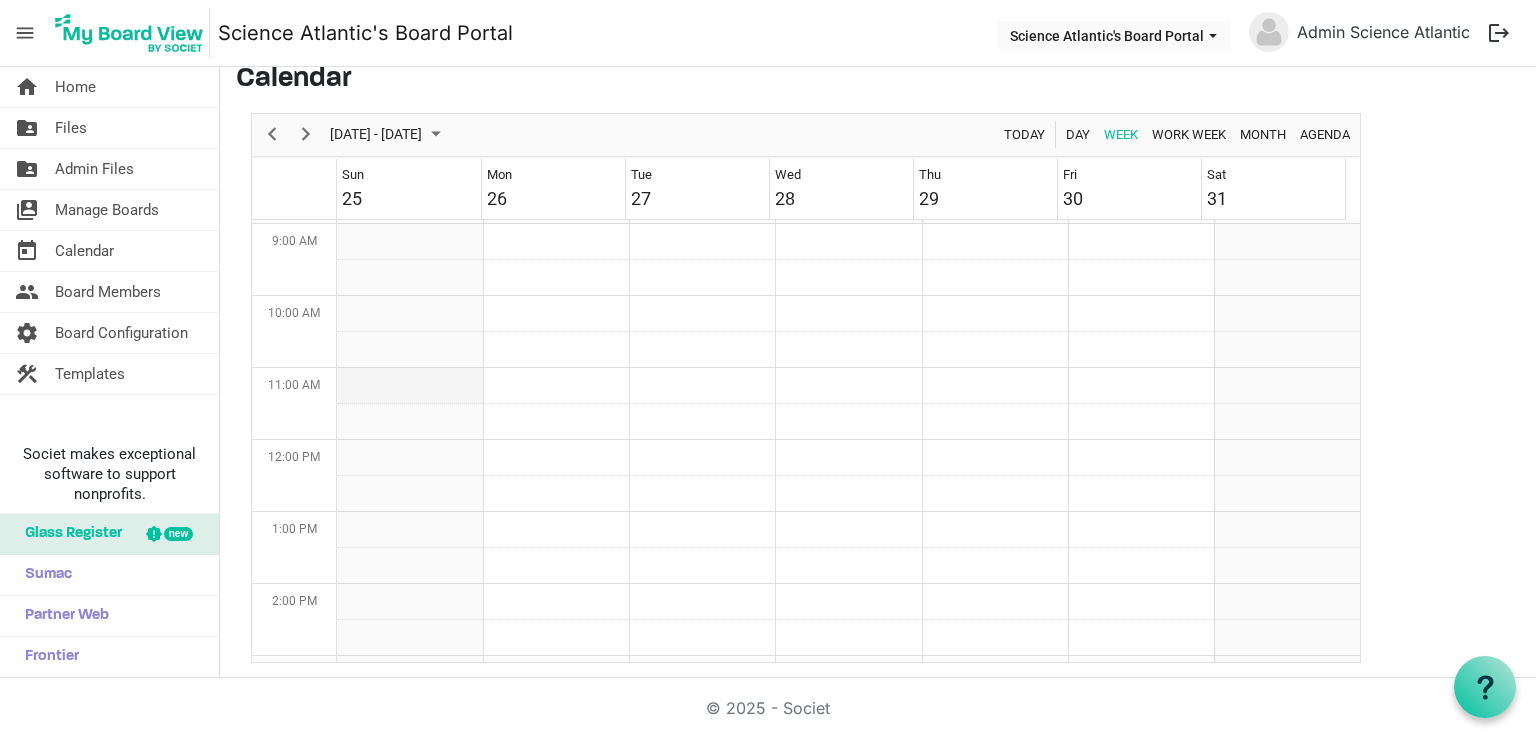 click at bounding box center [410, 386] 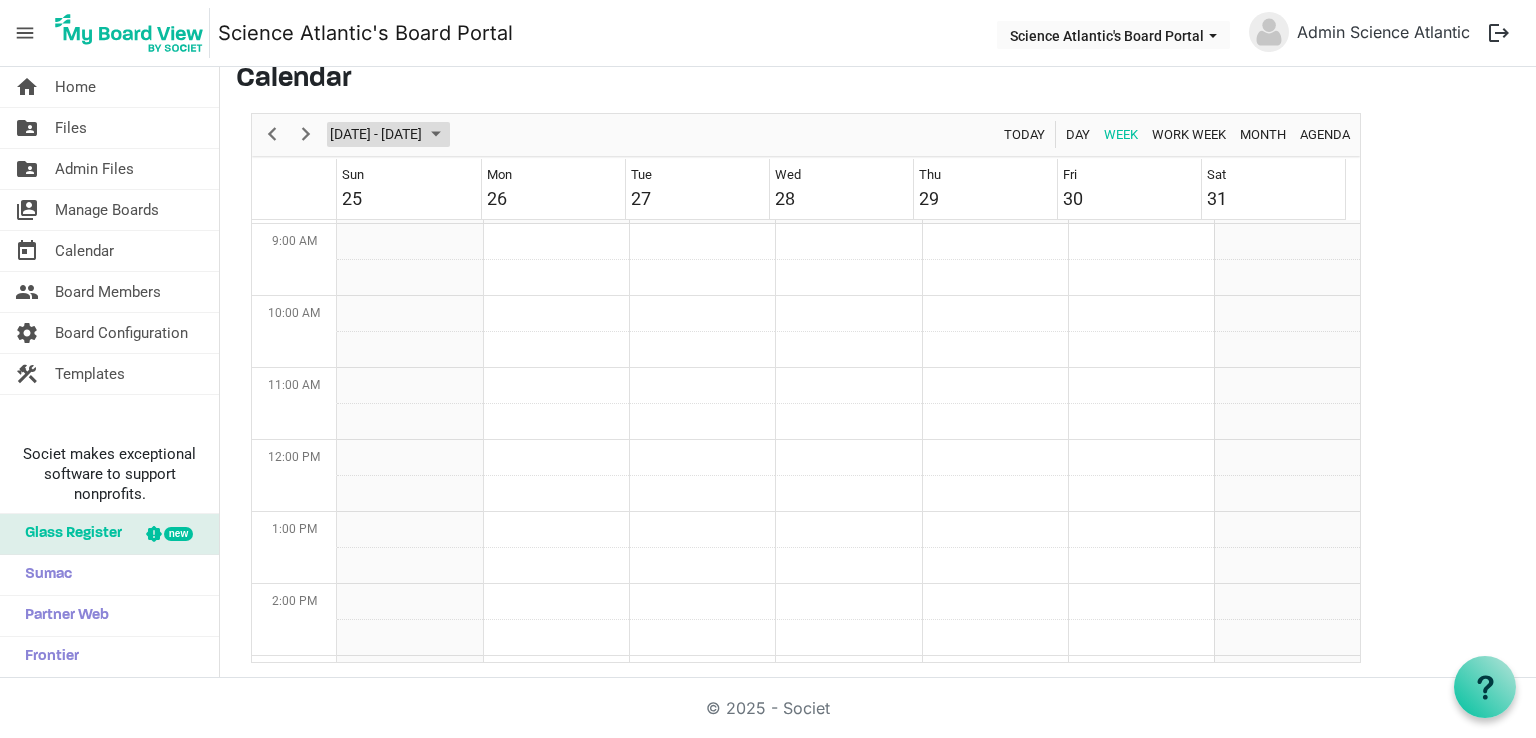 click on "May 25 - 31, 2025" at bounding box center [376, 134] 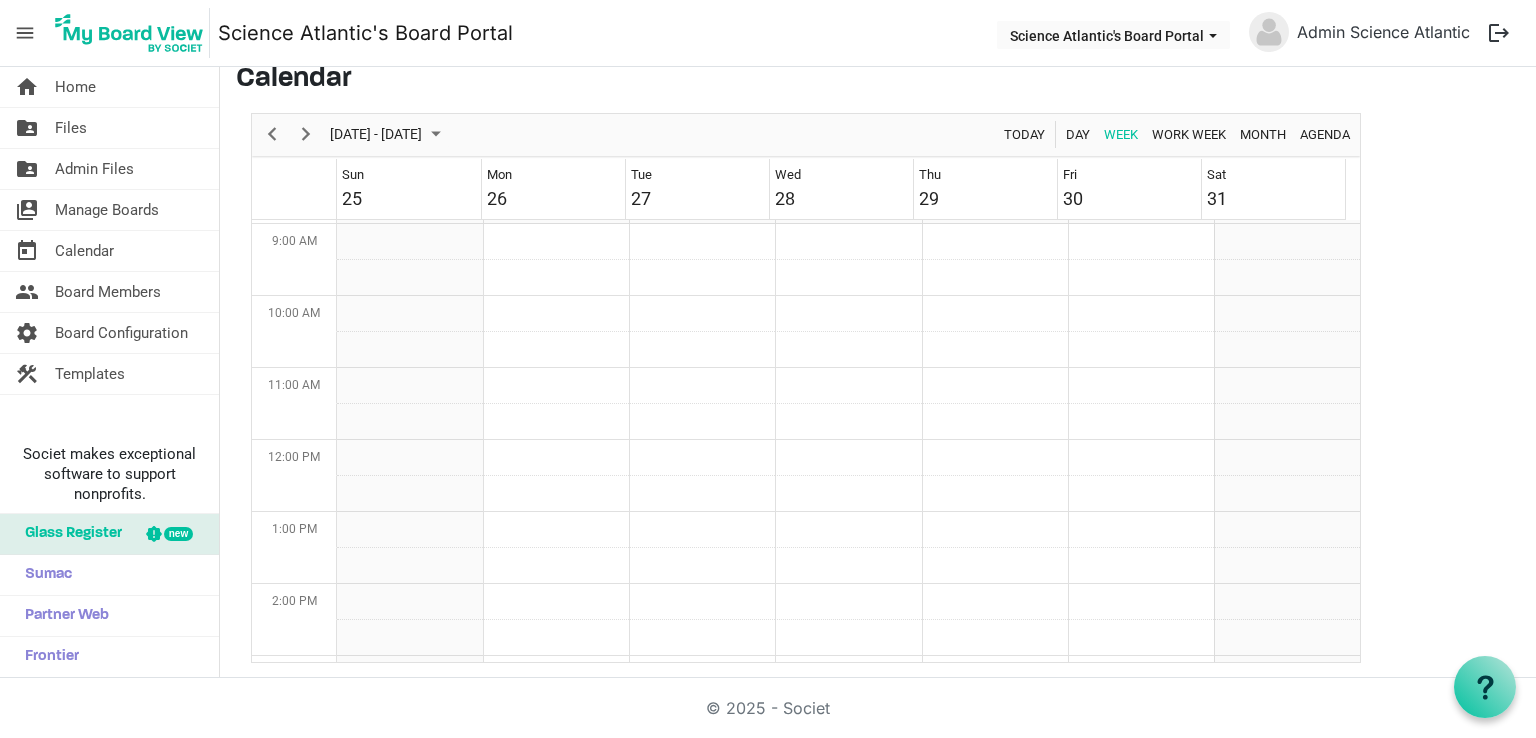 click on "Calendar" at bounding box center [878, 80] 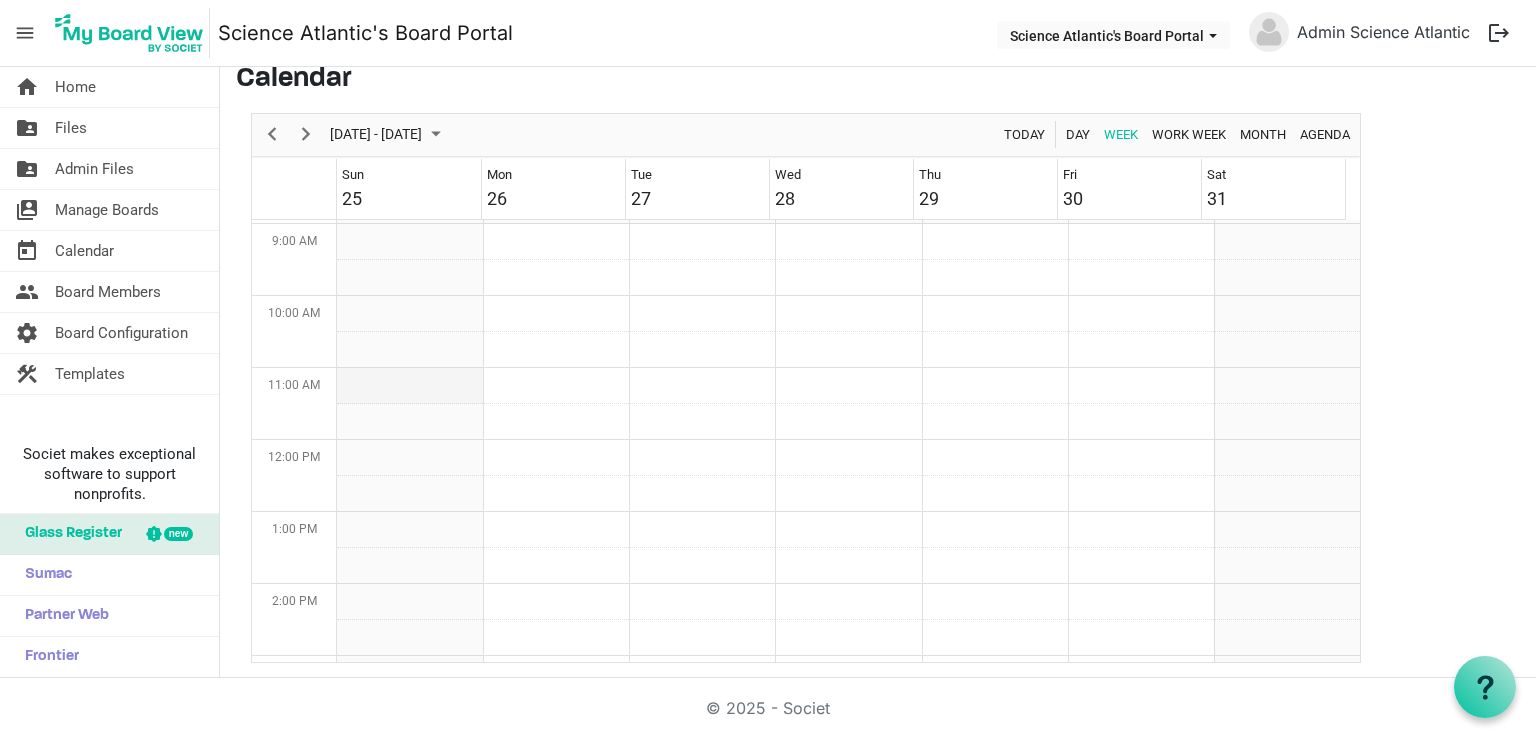 click at bounding box center (410, 386) 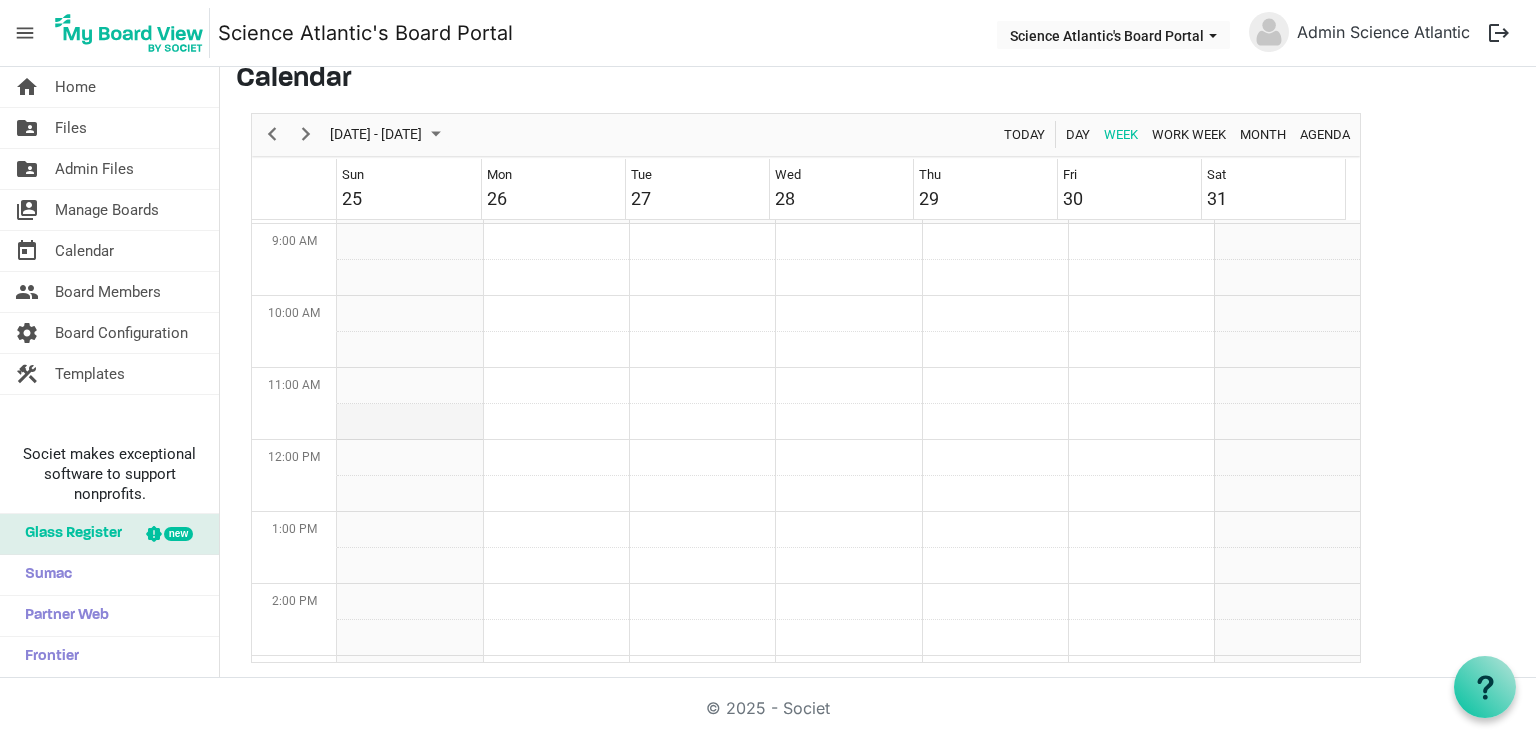 click at bounding box center [410, 422] 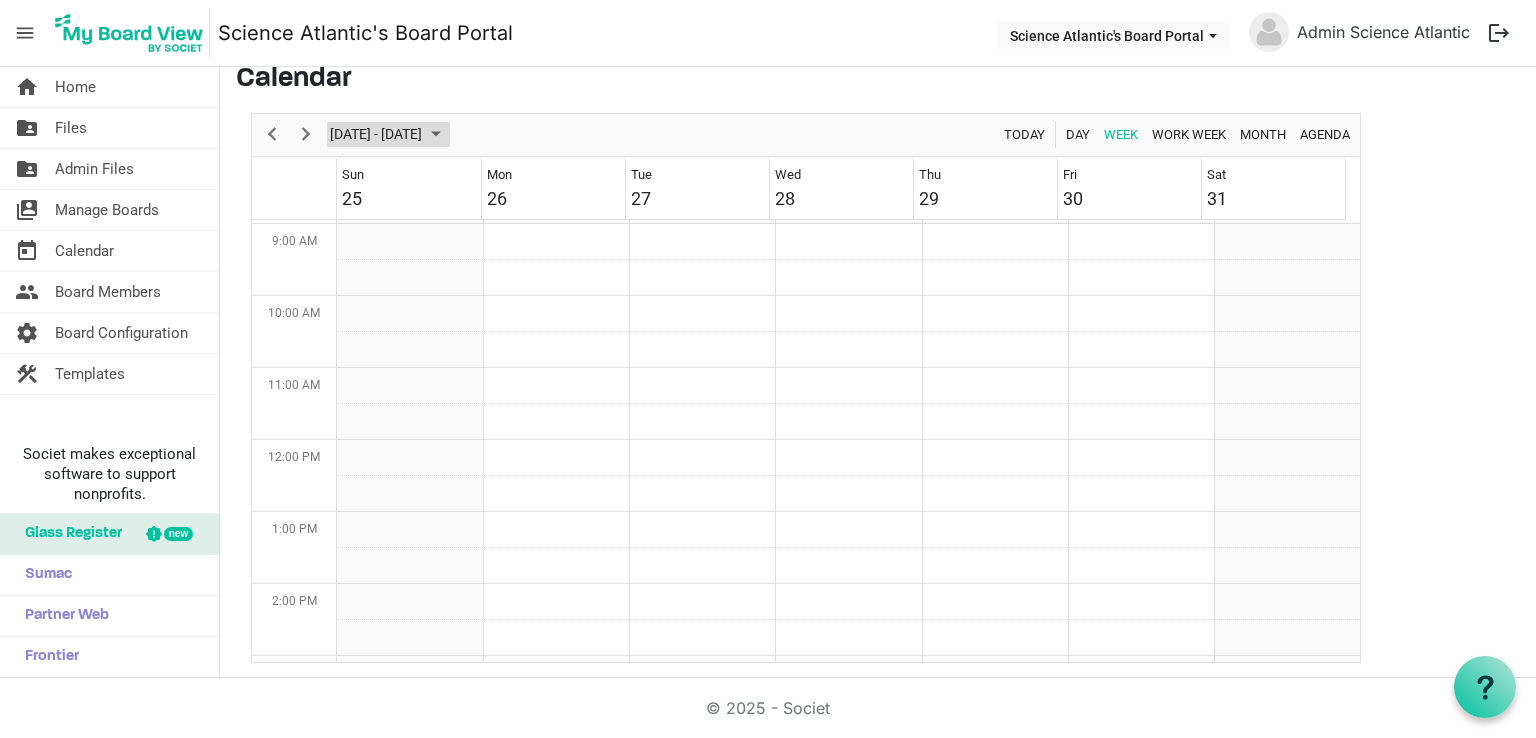 click on "May 25 - 31, 2025" at bounding box center (376, 134) 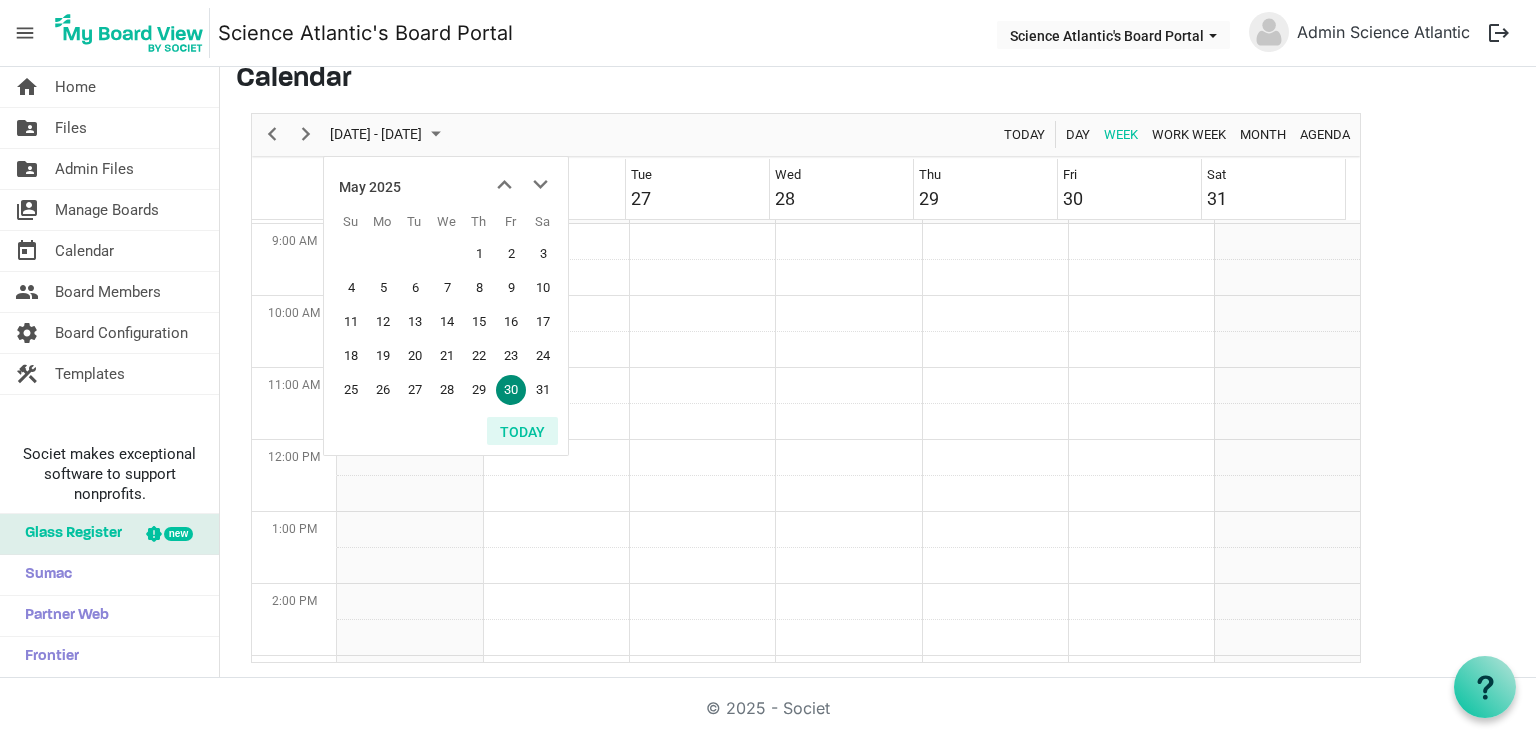 click on "Today" at bounding box center (522, 431) 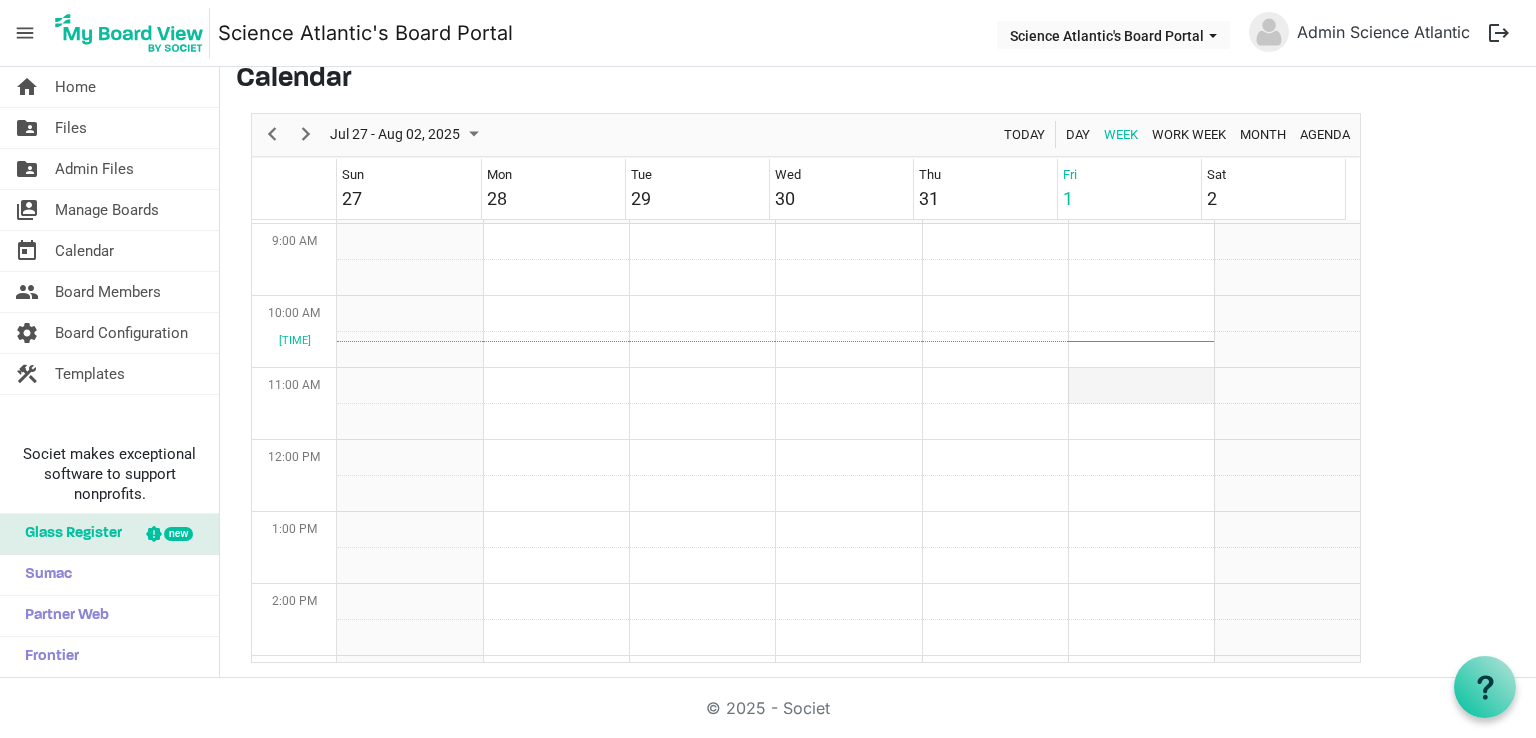 click at bounding box center [1141, 386] 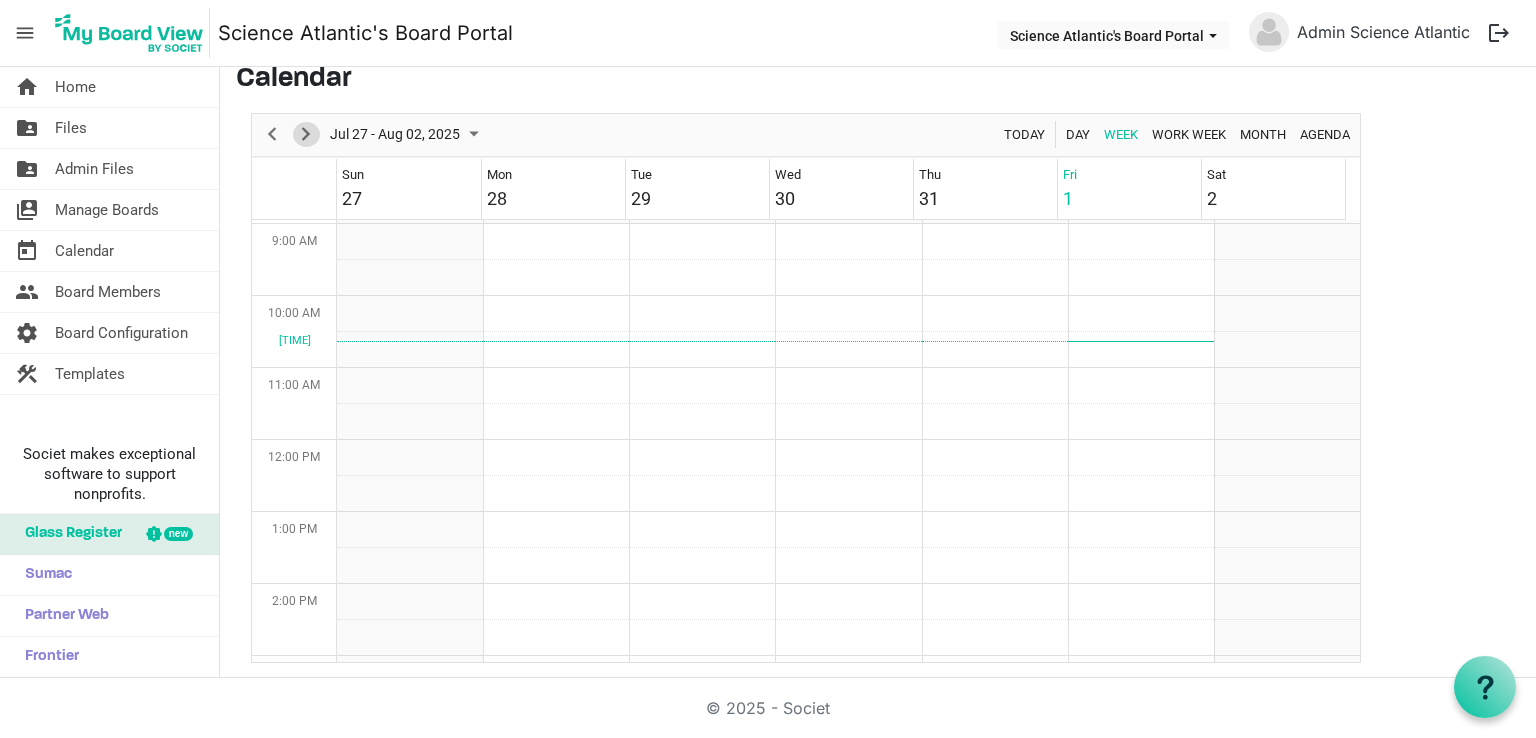 click at bounding box center [306, 134] 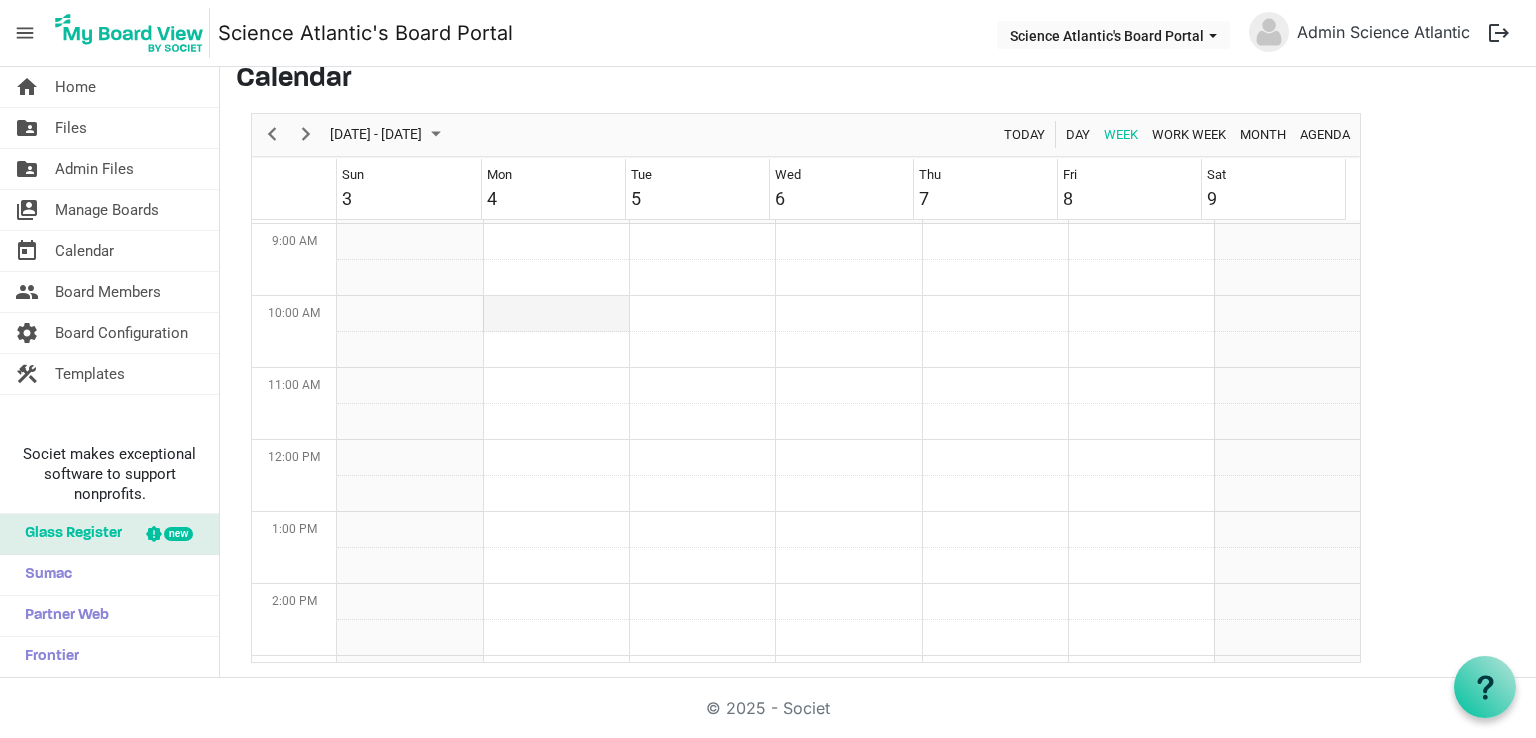 click at bounding box center (556, 314) 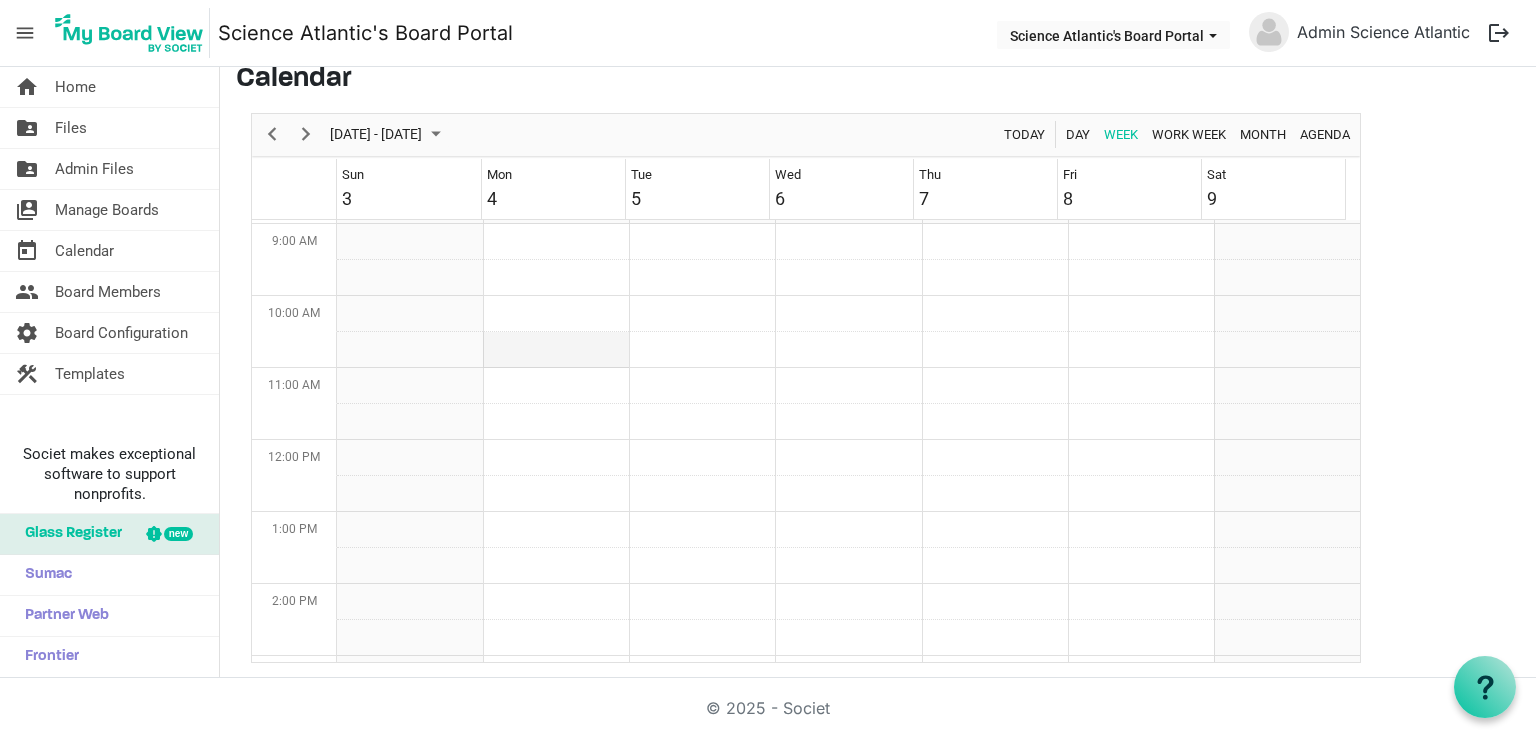 click at bounding box center [556, 350] 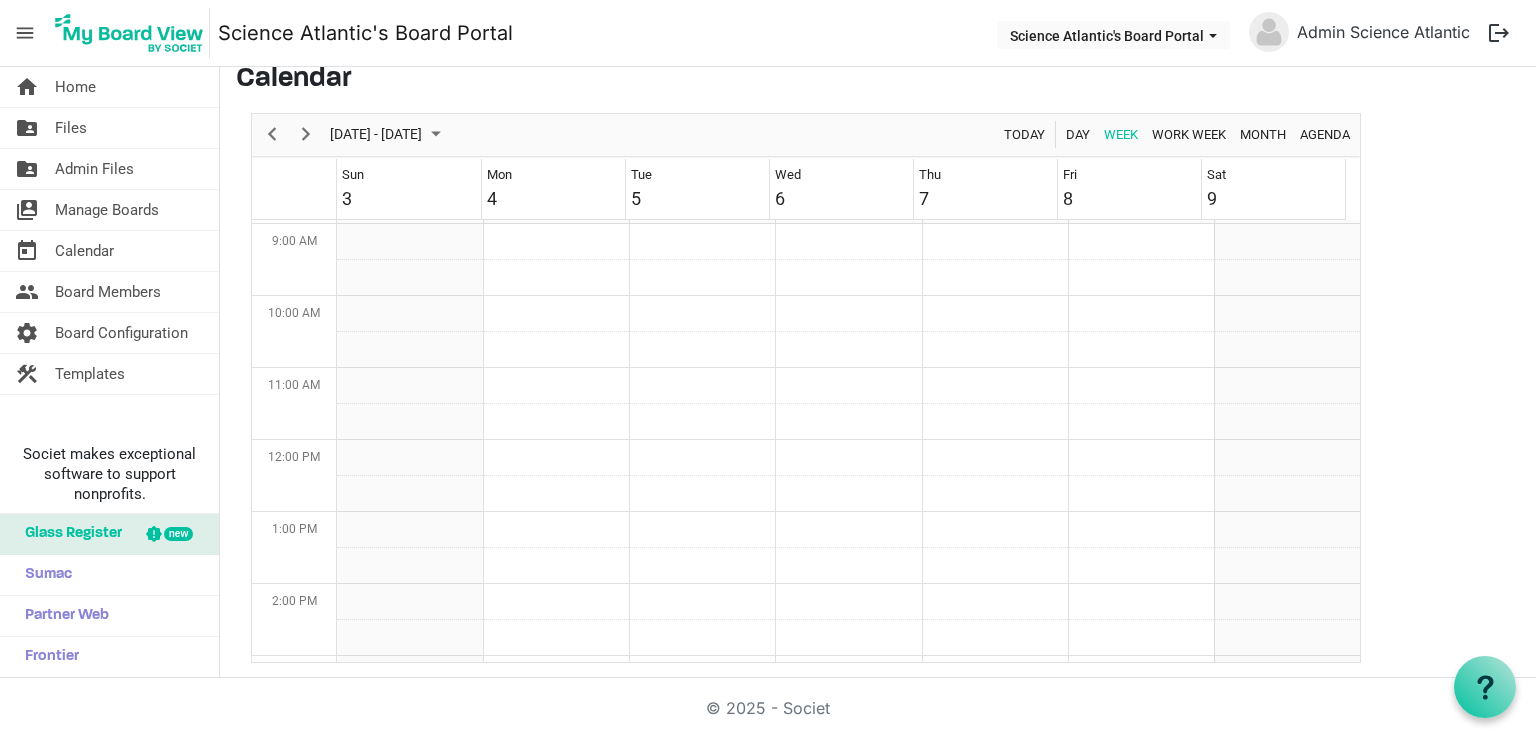 scroll, scrollTop: 0, scrollLeft: 0, axis: both 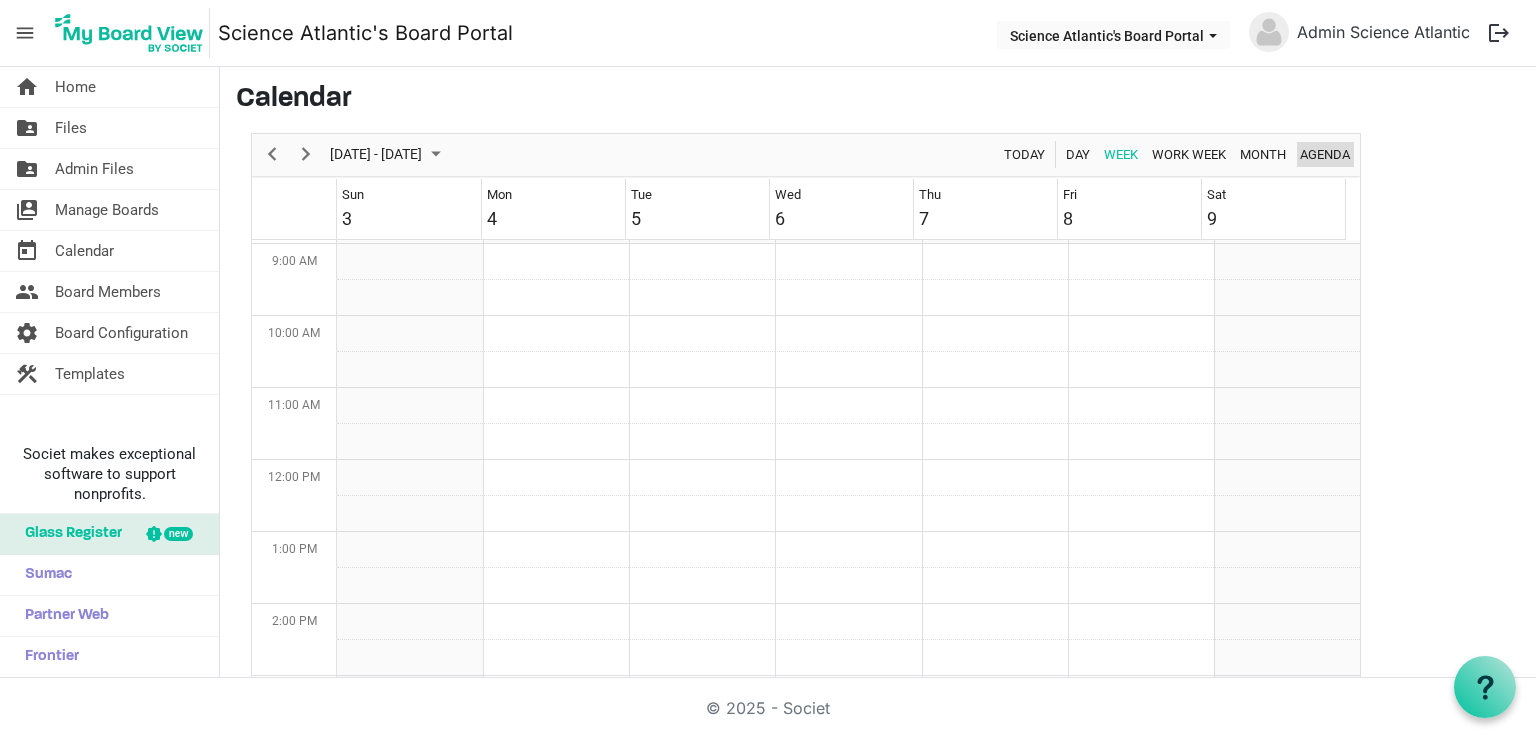 click on "Agenda" at bounding box center (1325, 154) 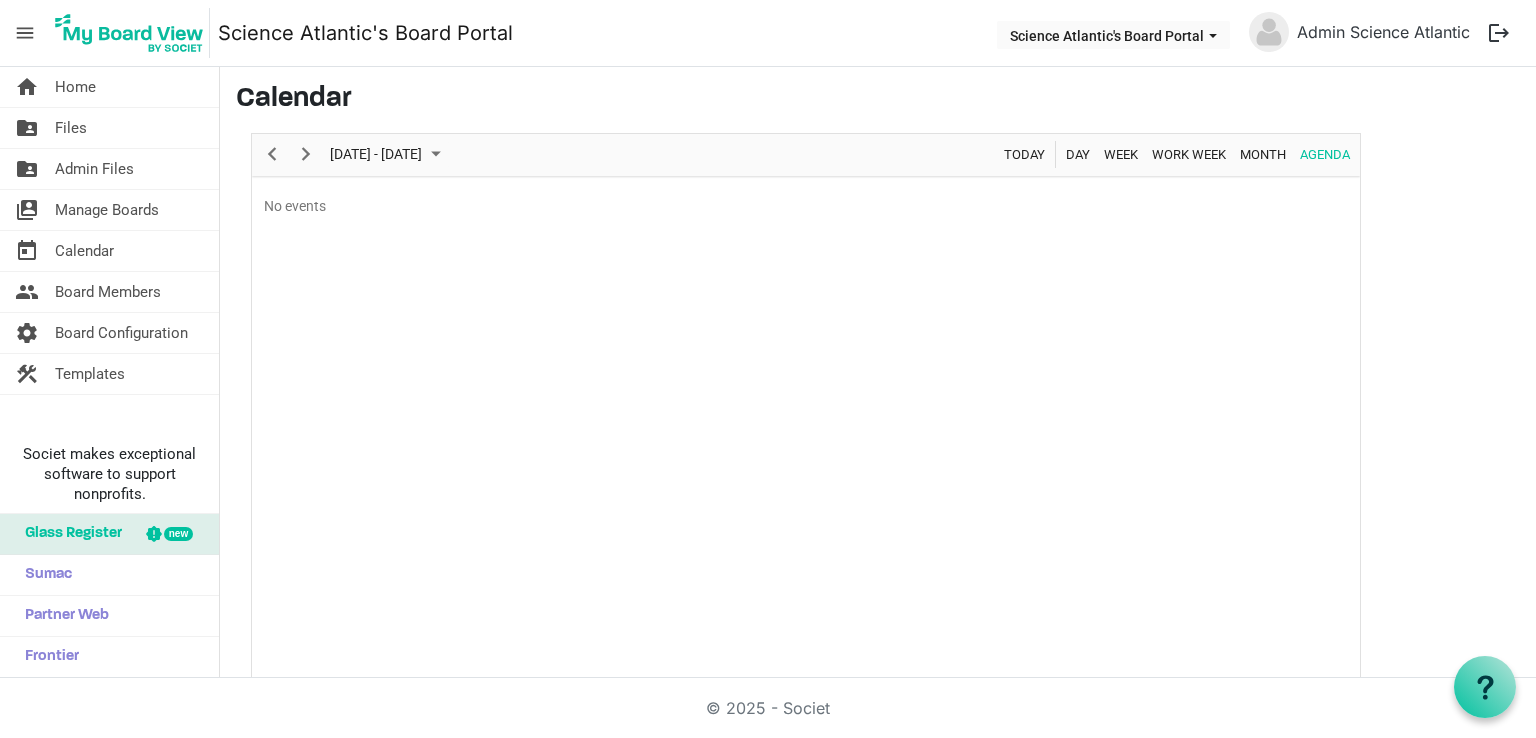 click on "Month" at bounding box center (1263, 155) 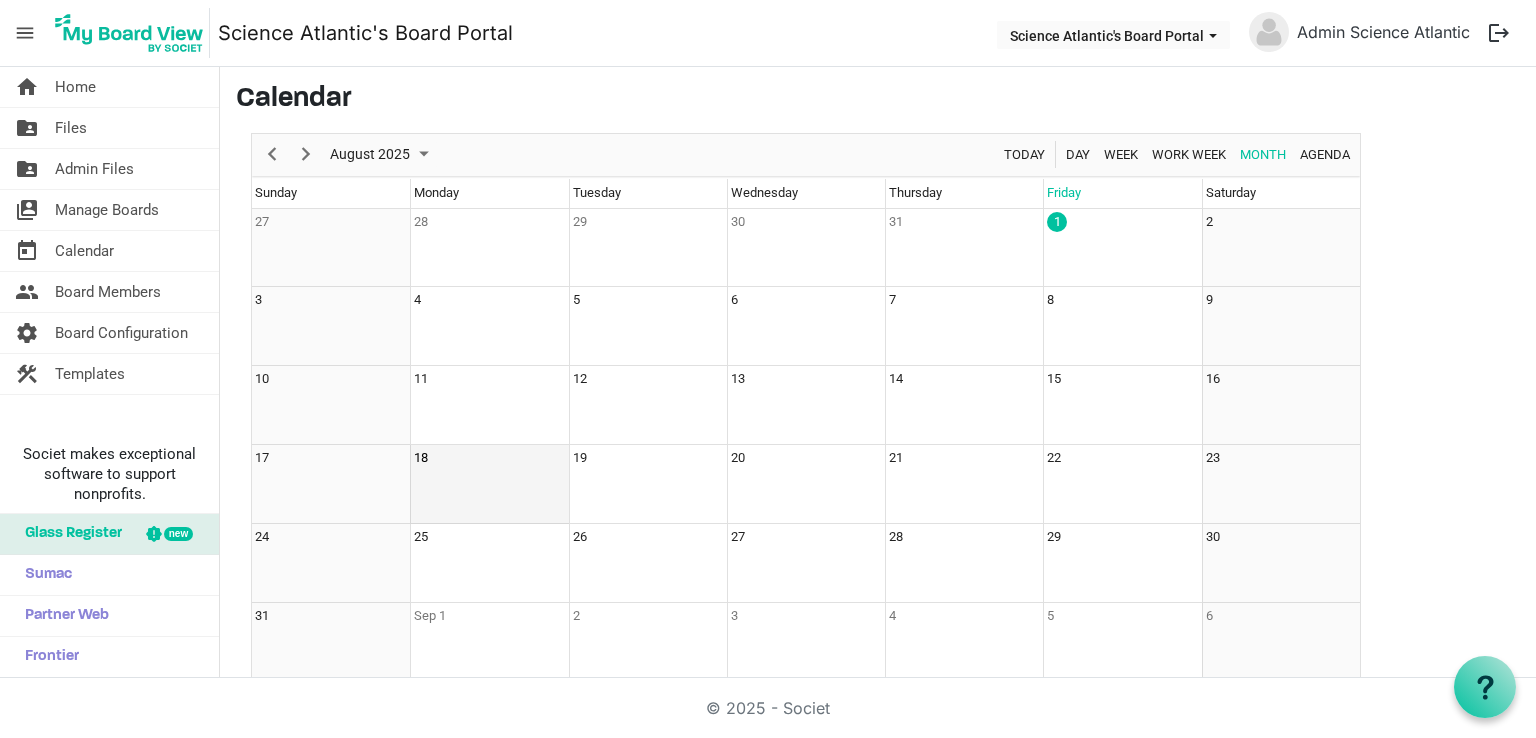 click on "18" at bounding box center (489, 484) 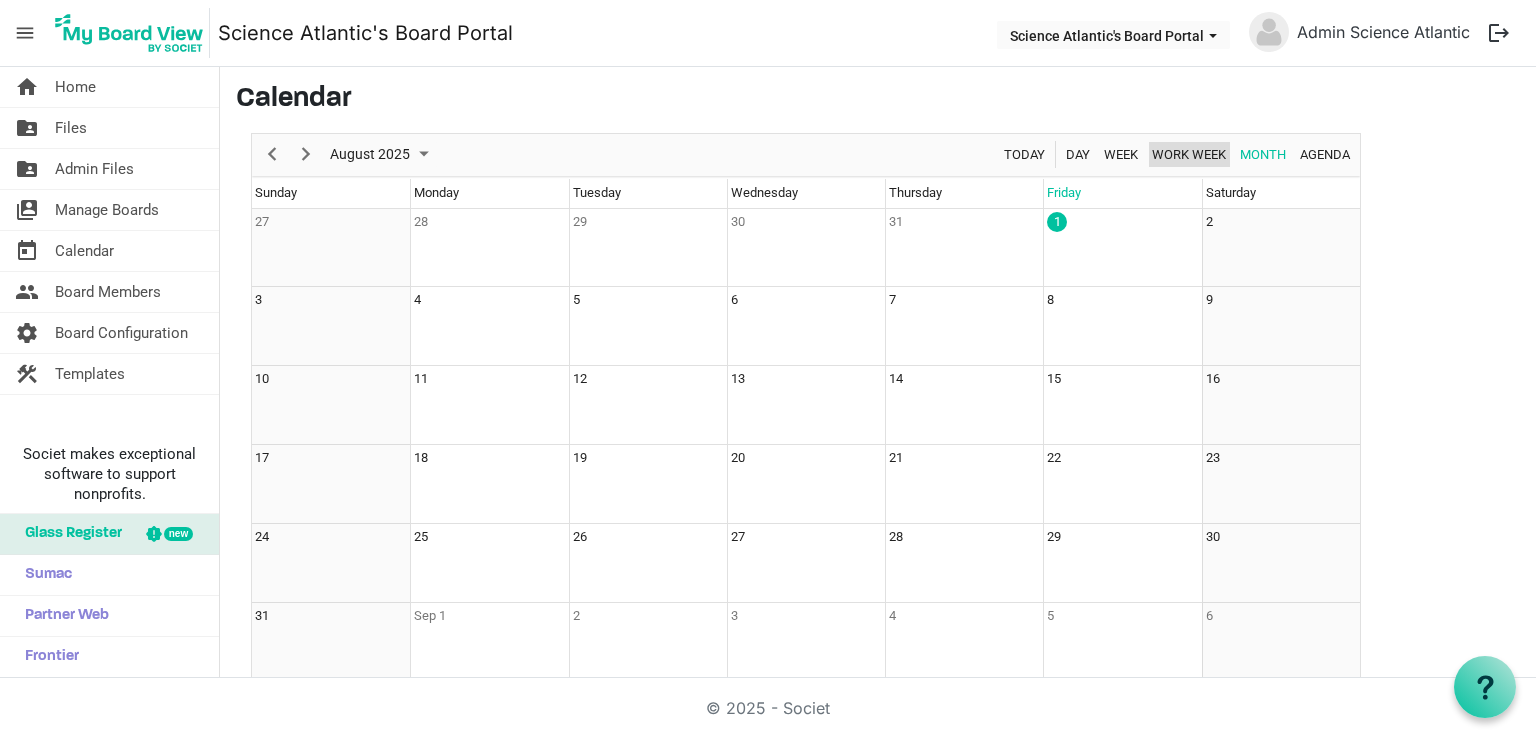 click on "Work Week" at bounding box center (1189, 154) 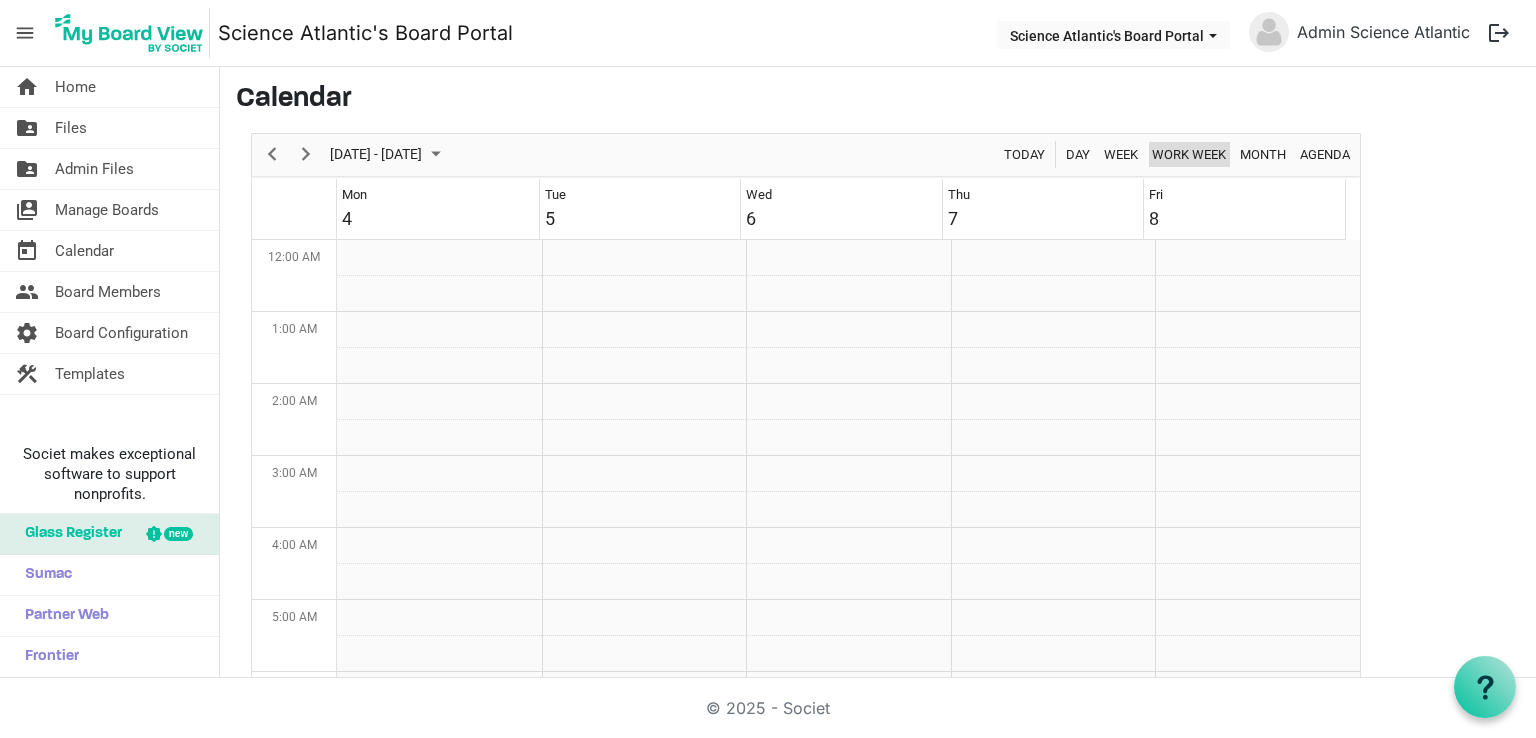 scroll, scrollTop: 644, scrollLeft: 0, axis: vertical 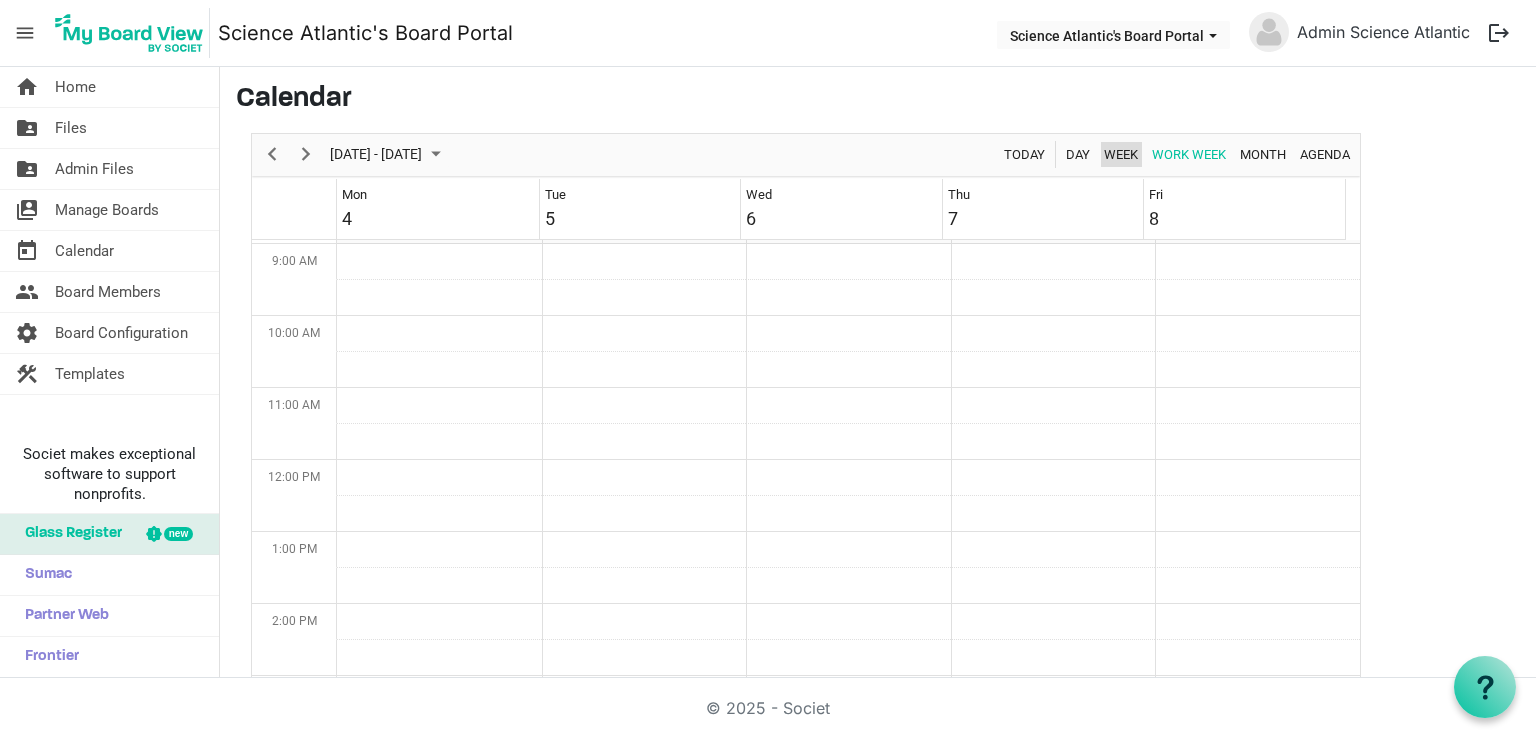 click on "Week" at bounding box center (1121, 154) 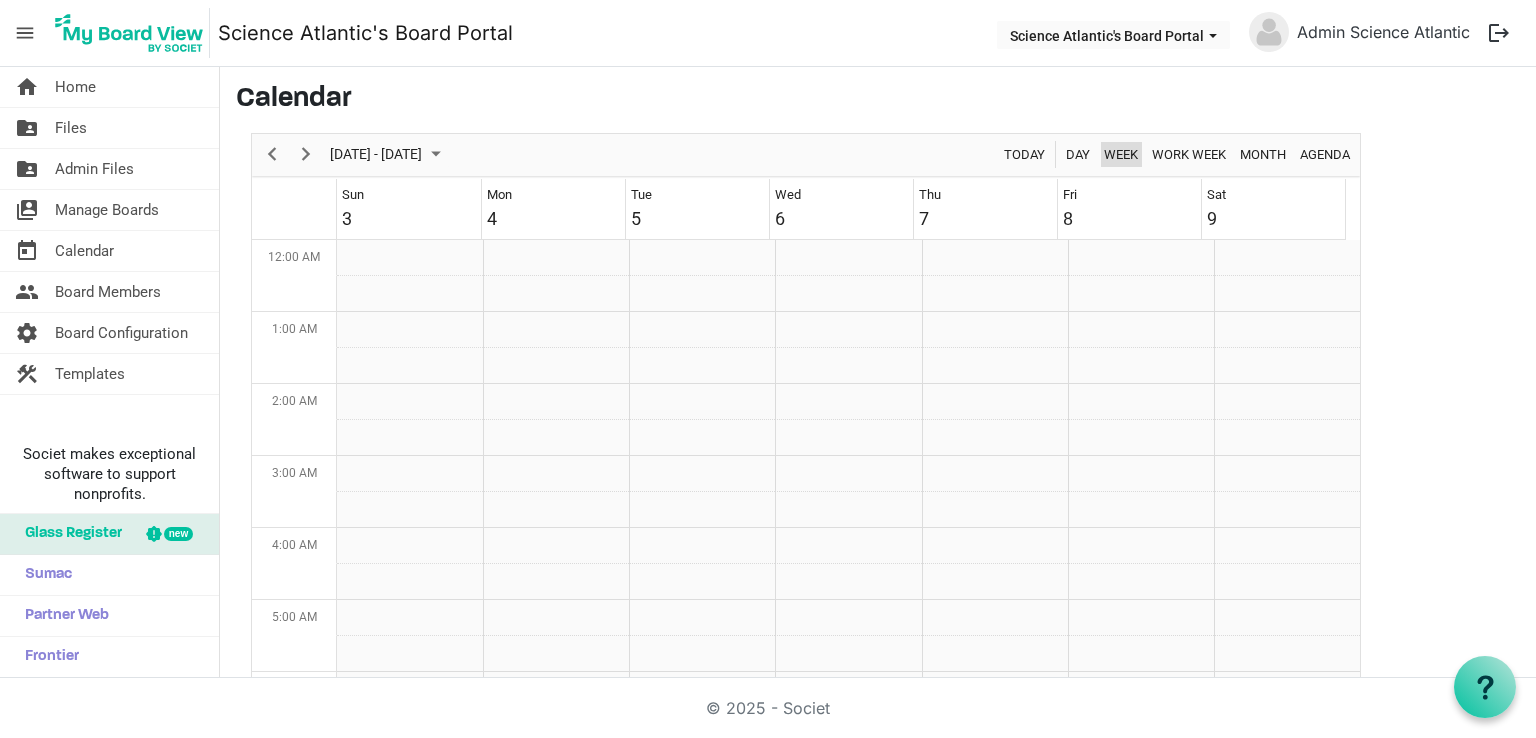 scroll, scrollTop: 644, scrollLeft: 0, axis: vertical 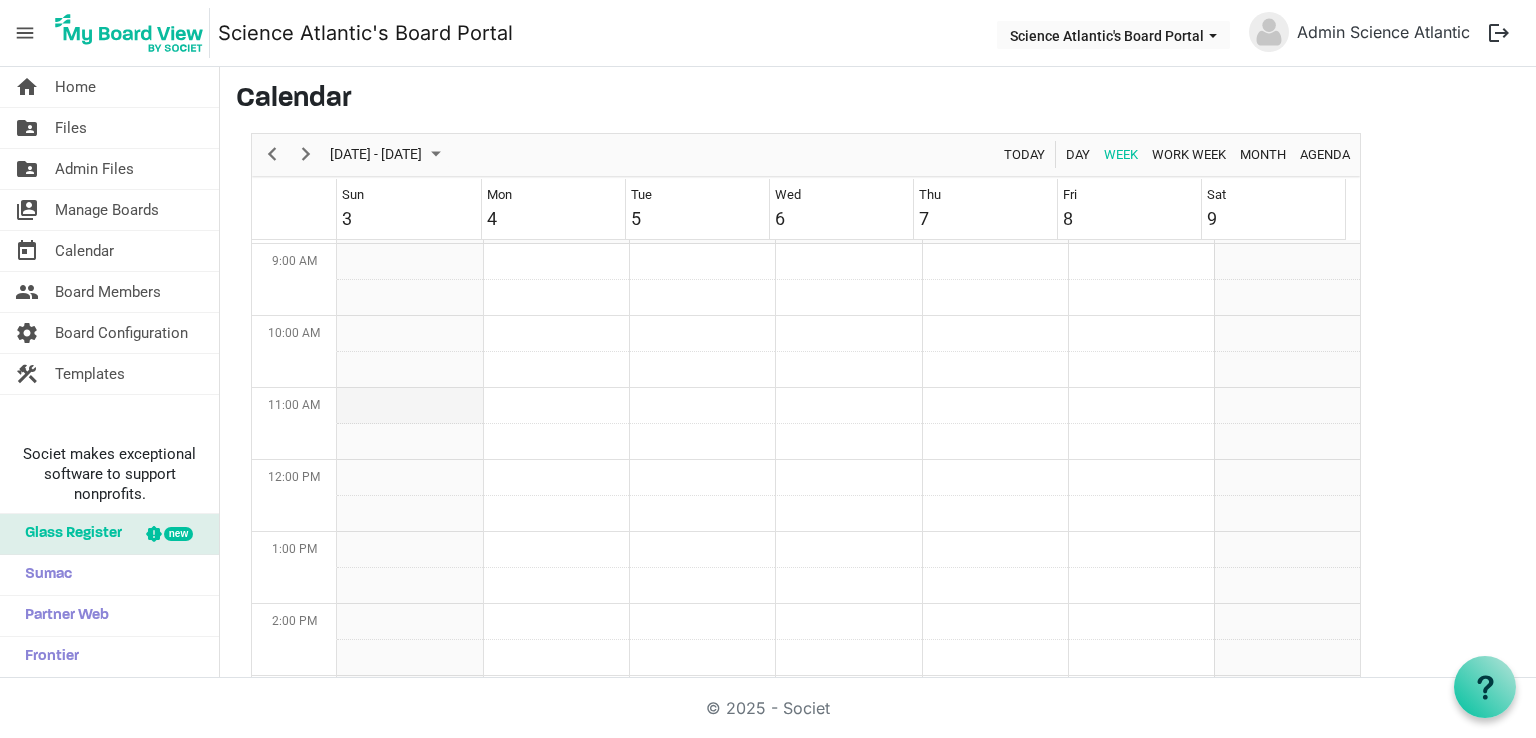 click at bounding box center [410, 406] 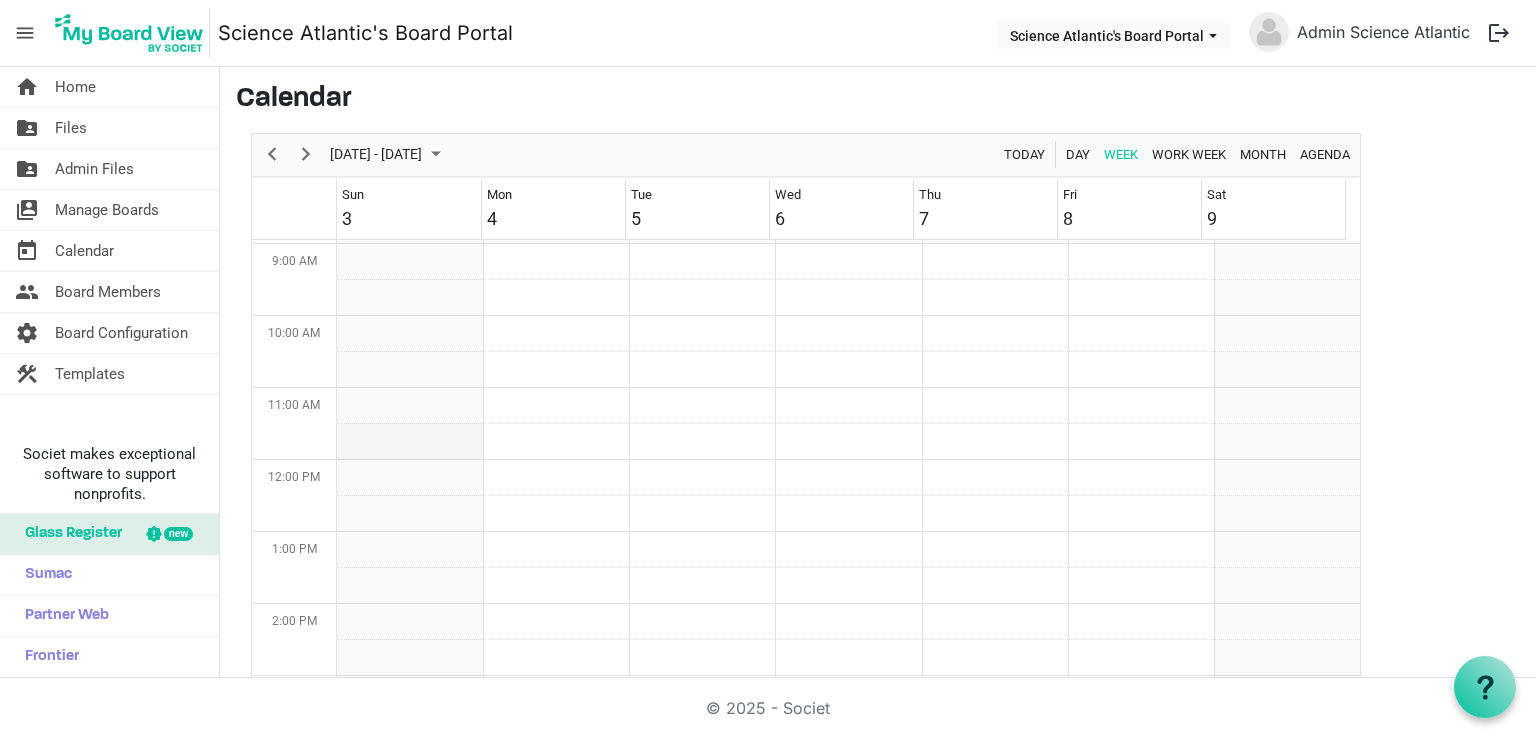 click at bounding box center [410, 442] 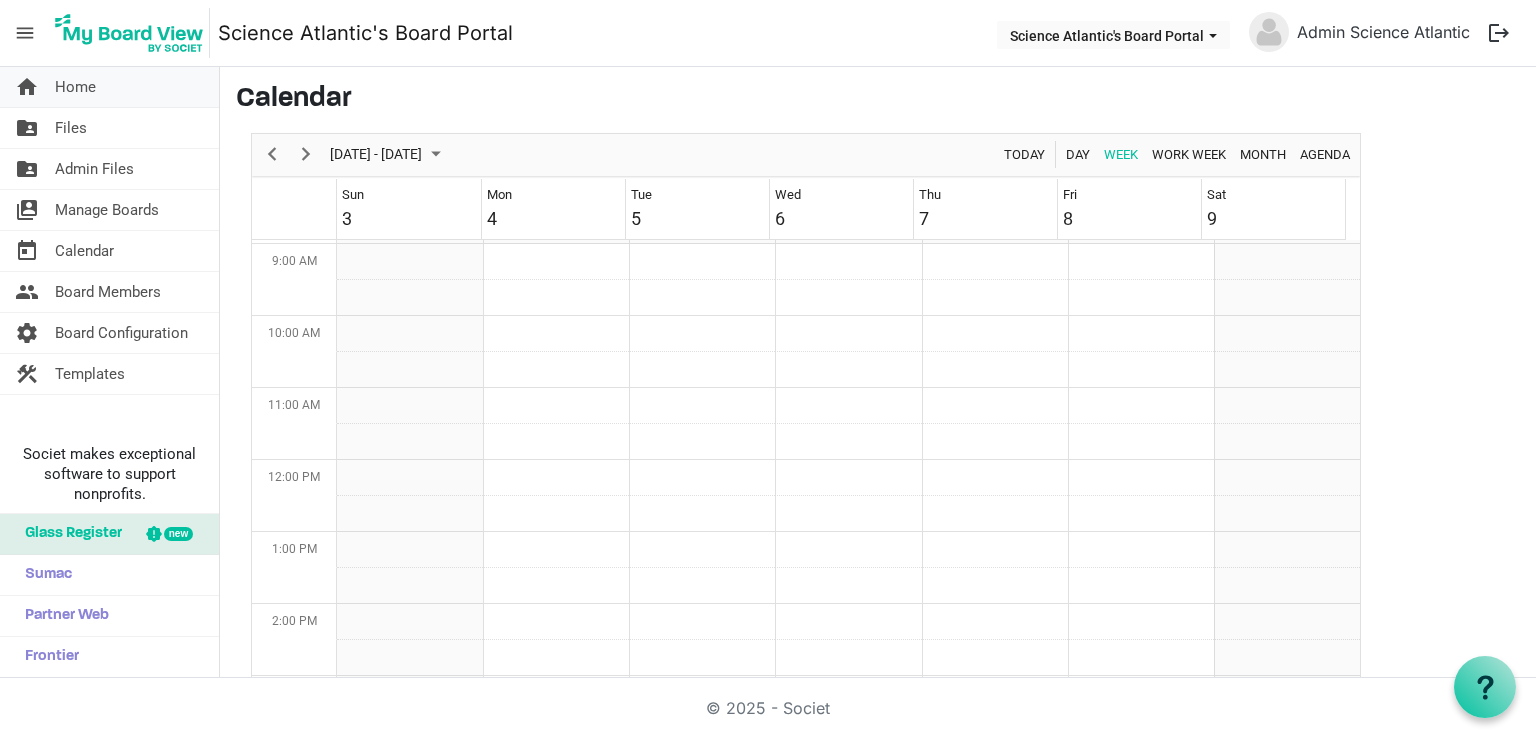 click on "home
Home" at bounding box center [109, 87] 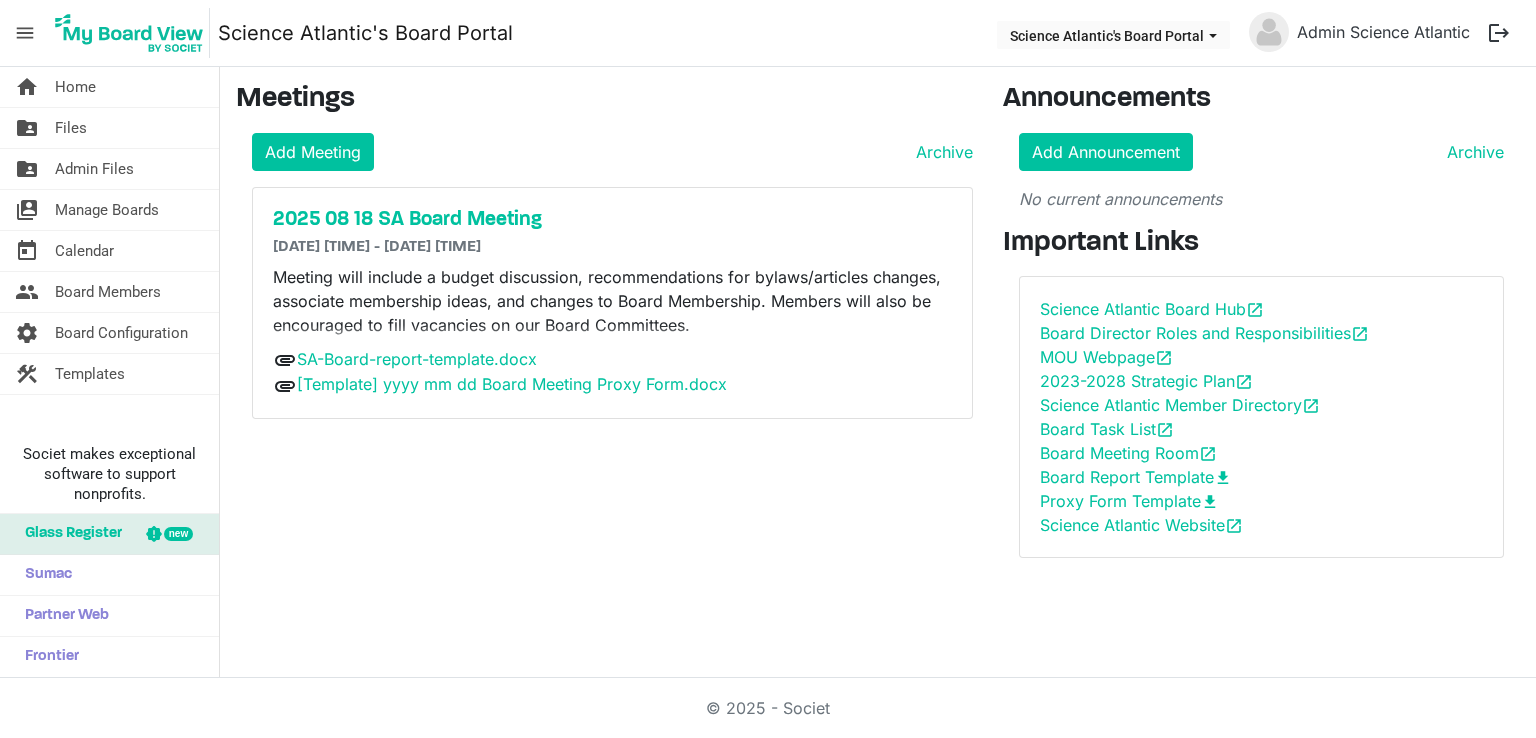 scroll, scrollTop: 0, scrollLeft: 0, axis: both 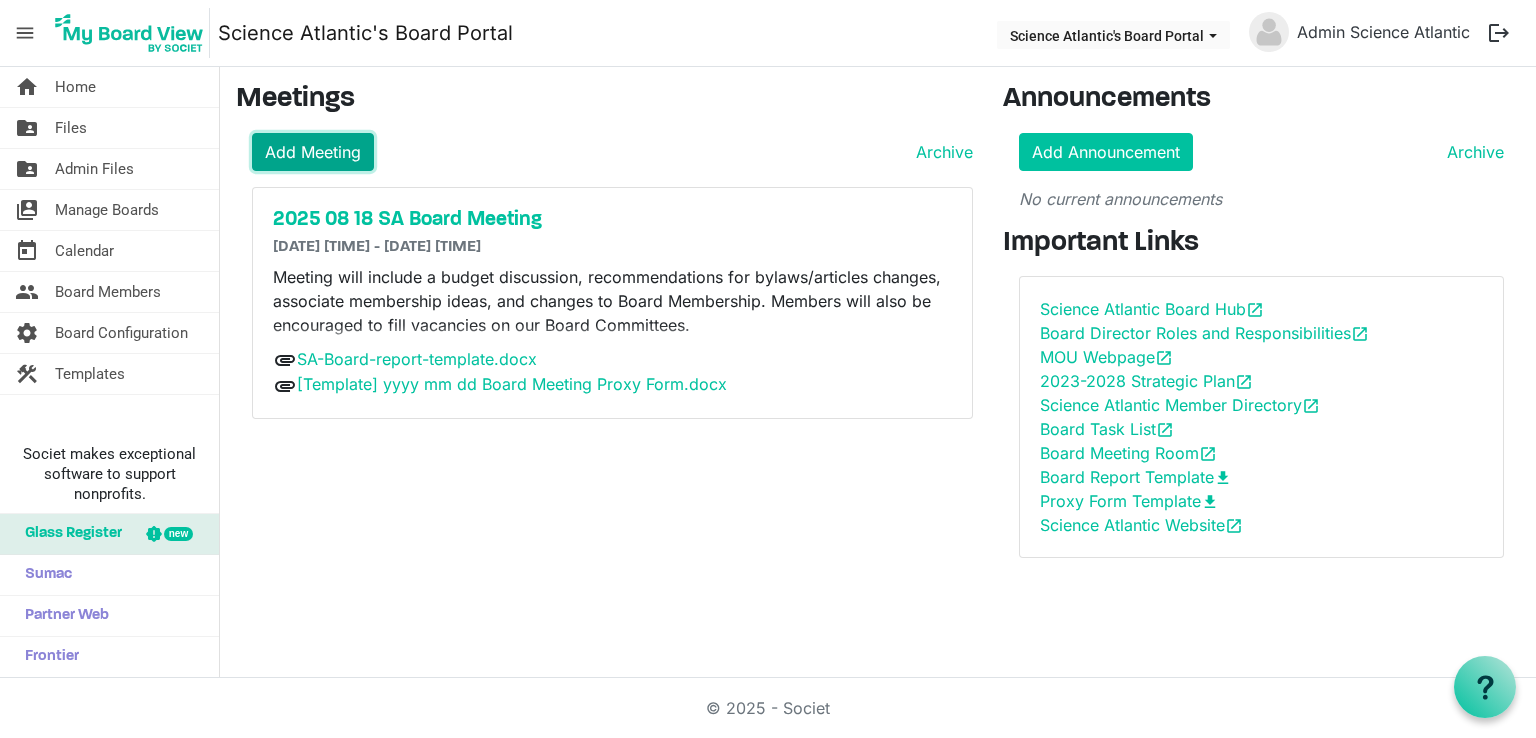click on "Add Meeting" at bounding box center (313, 152) 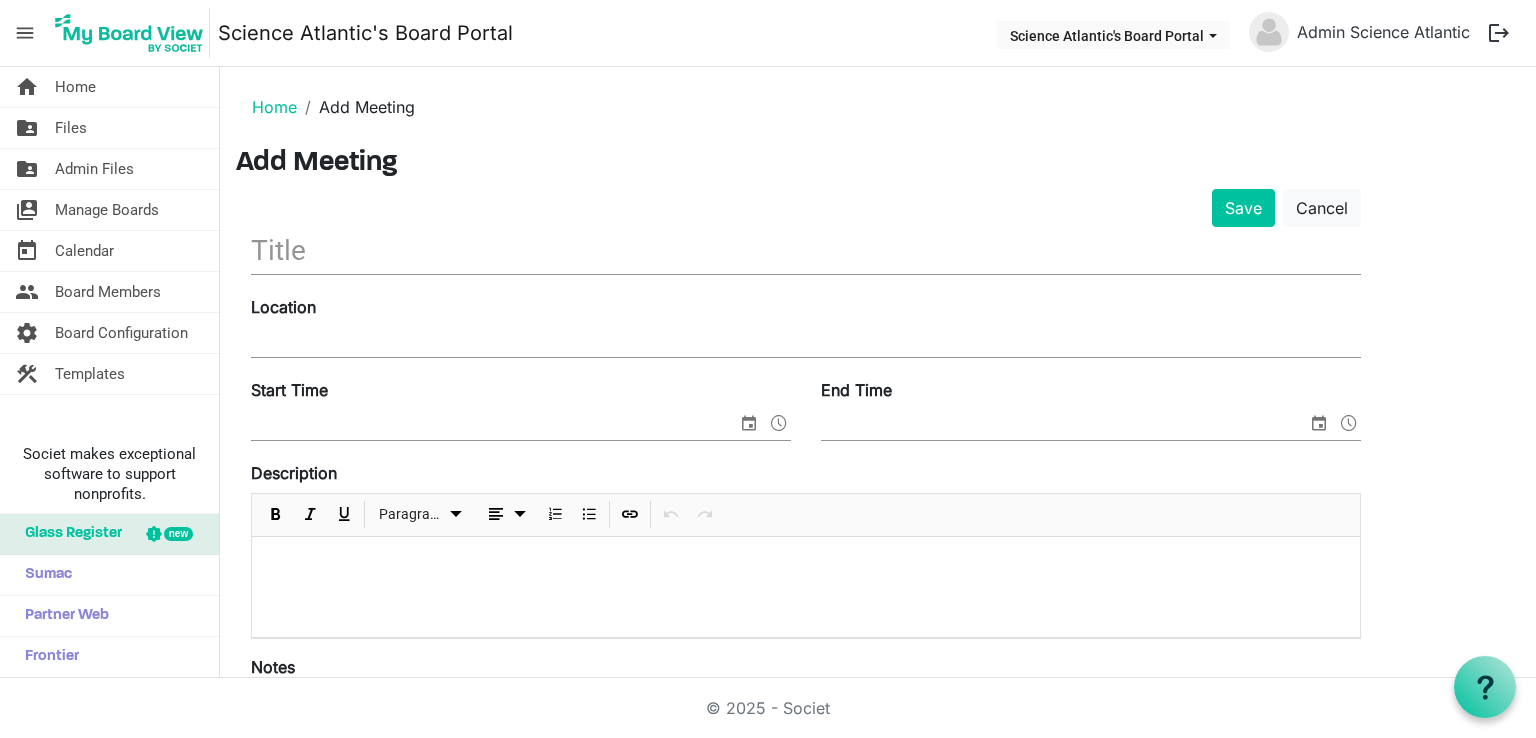 scroll, scrollTop: 0, scrollLeft: 0, axis: both 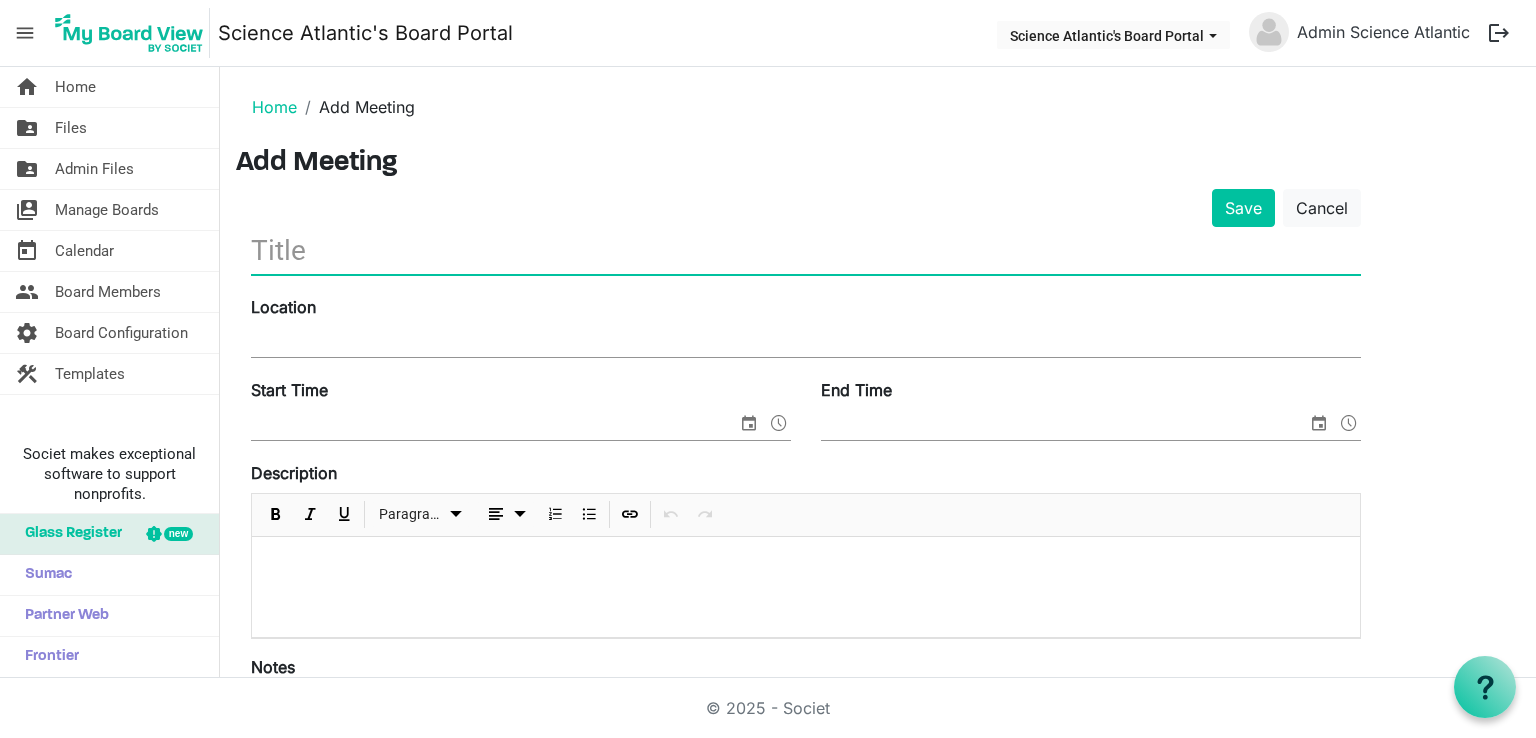 click at bounding box center (806, 250) 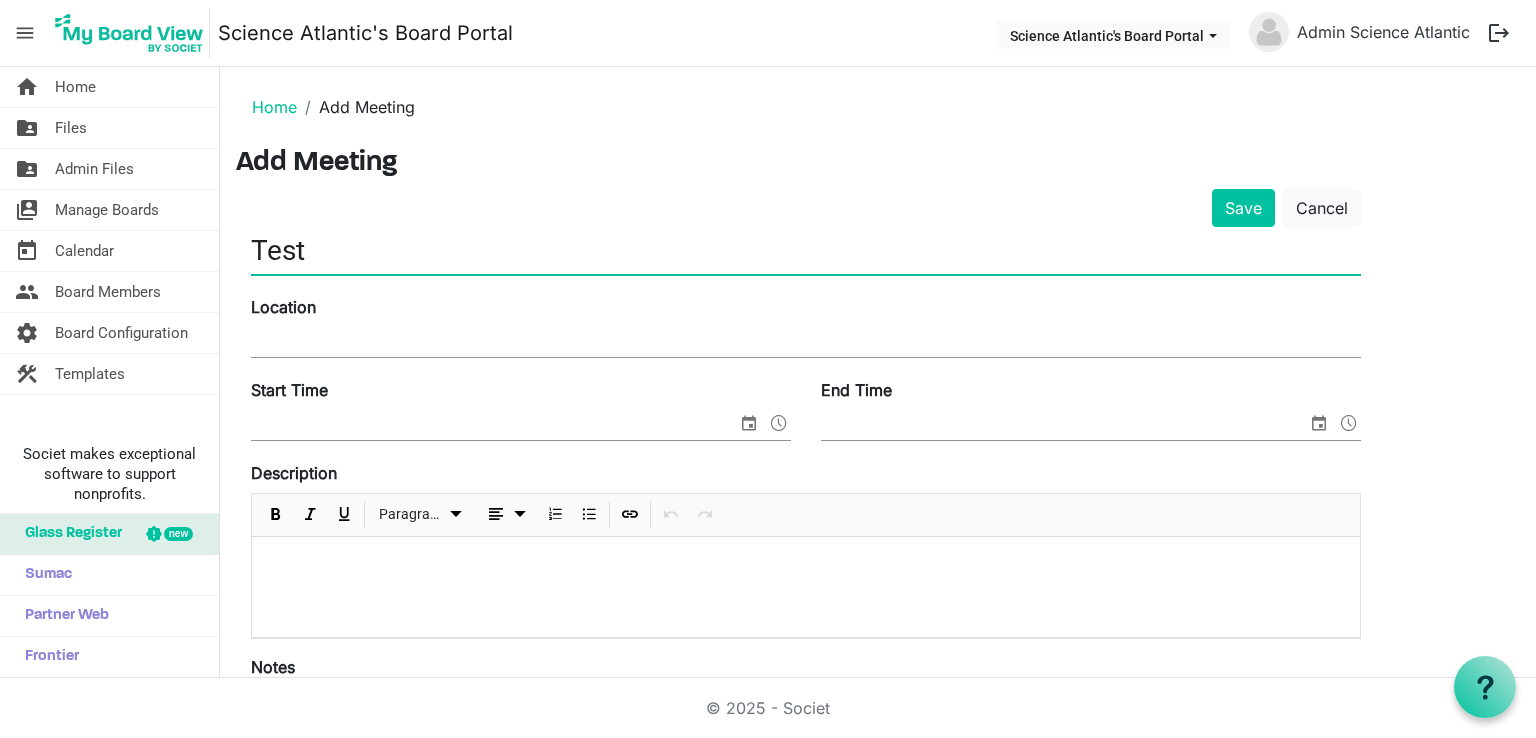 scroll, scrollTop: 68, scrollLeft: 0, axis: vertical 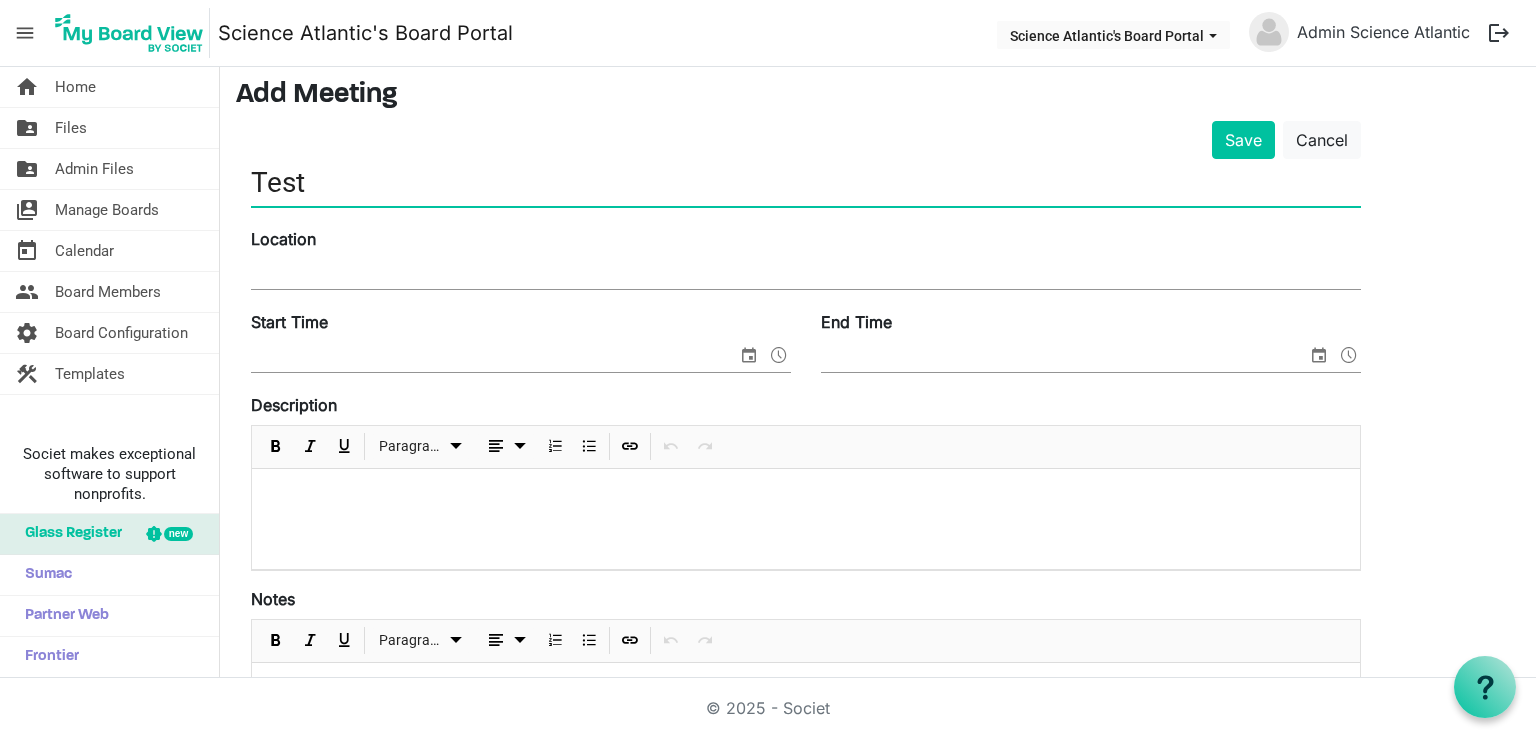 type on "Test" 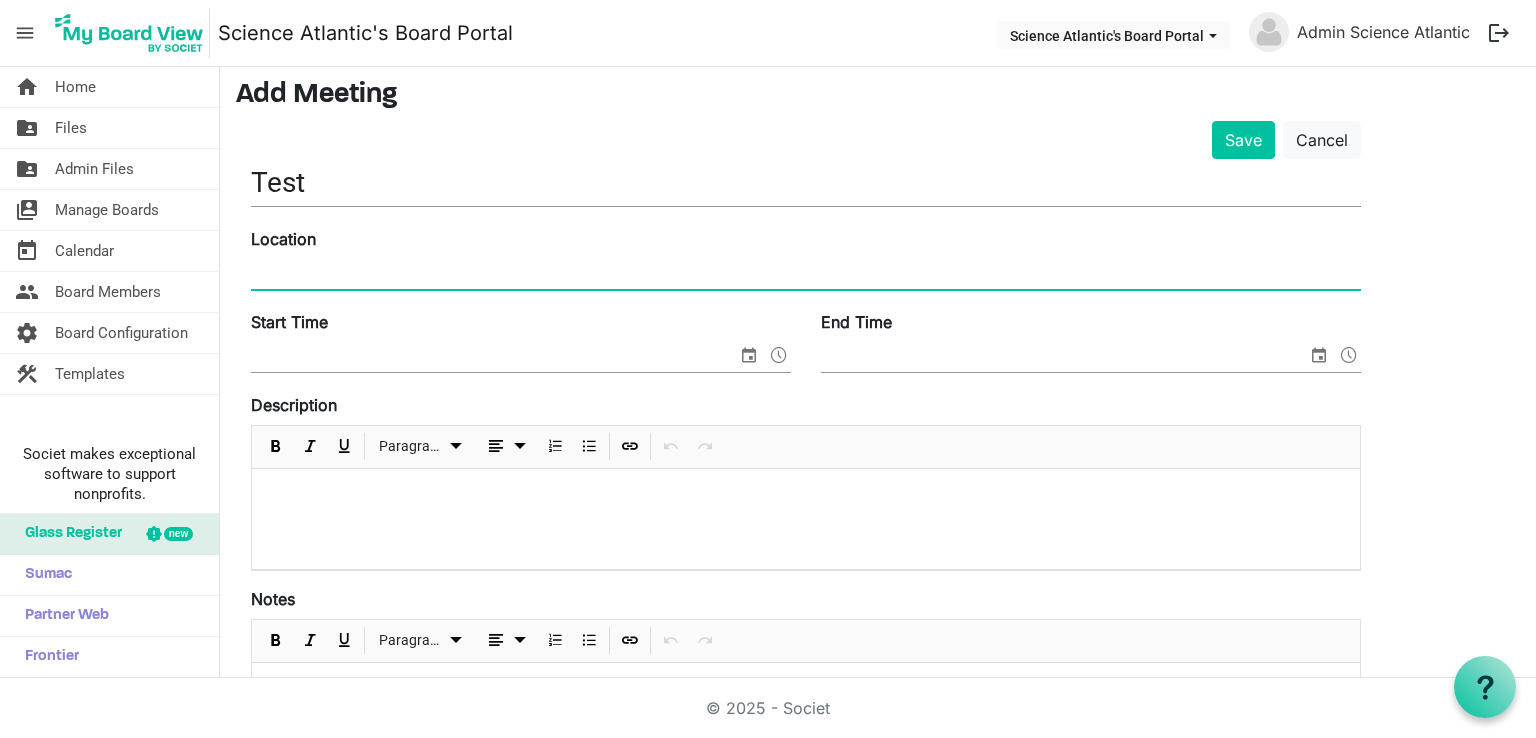 click on "Location" at bounding box center (806, 274) 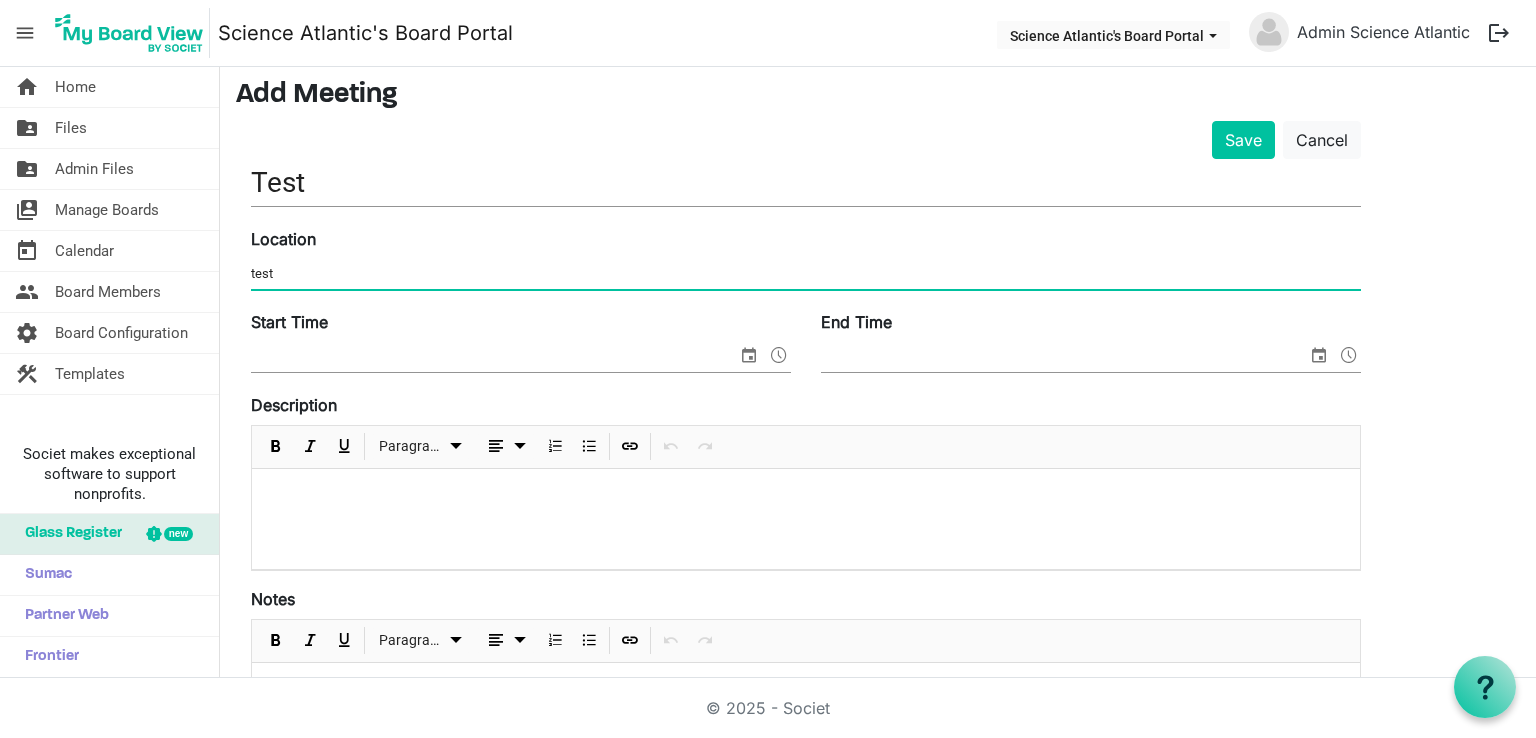 scroll, scrollTop: 175, scrollLeft: 0, axis: vertical 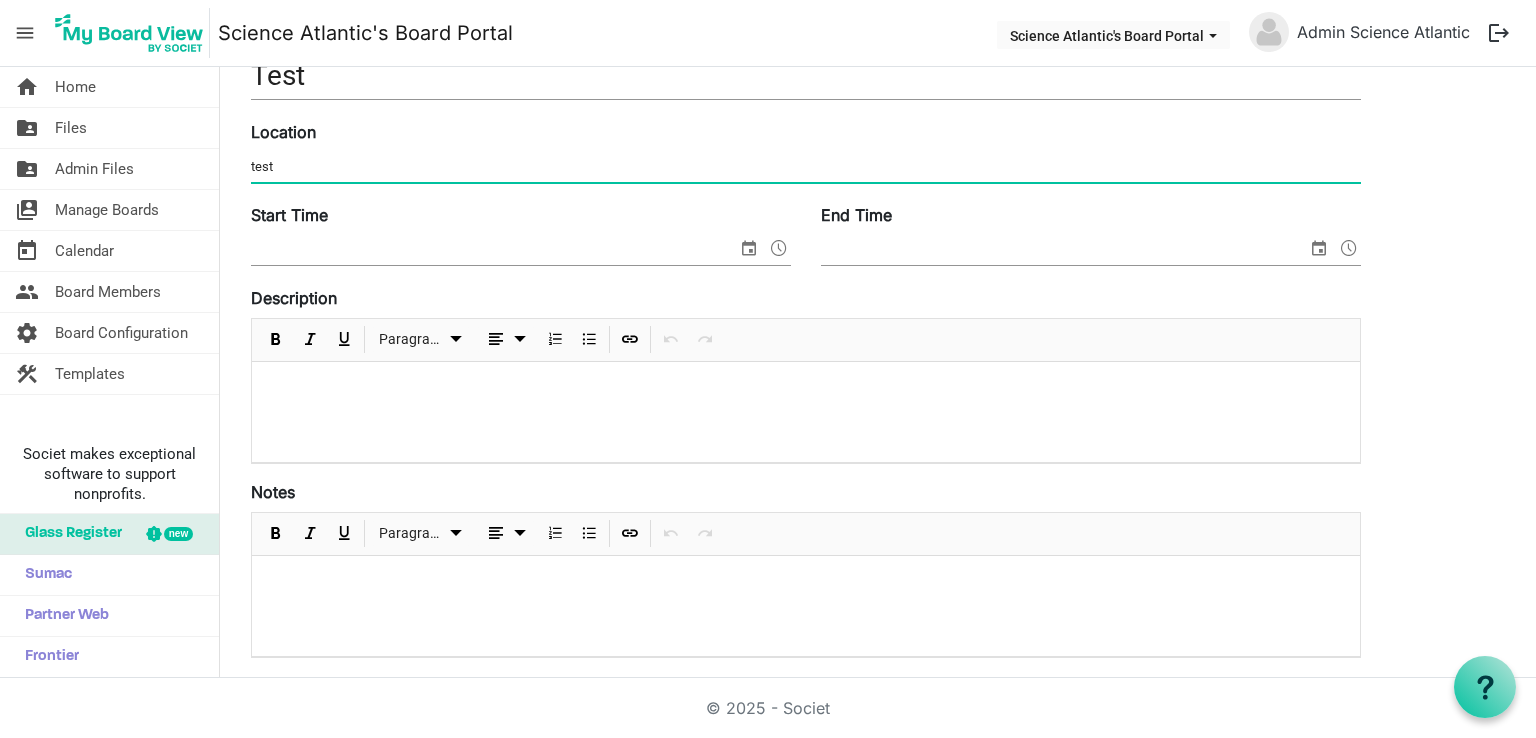 type on "test" 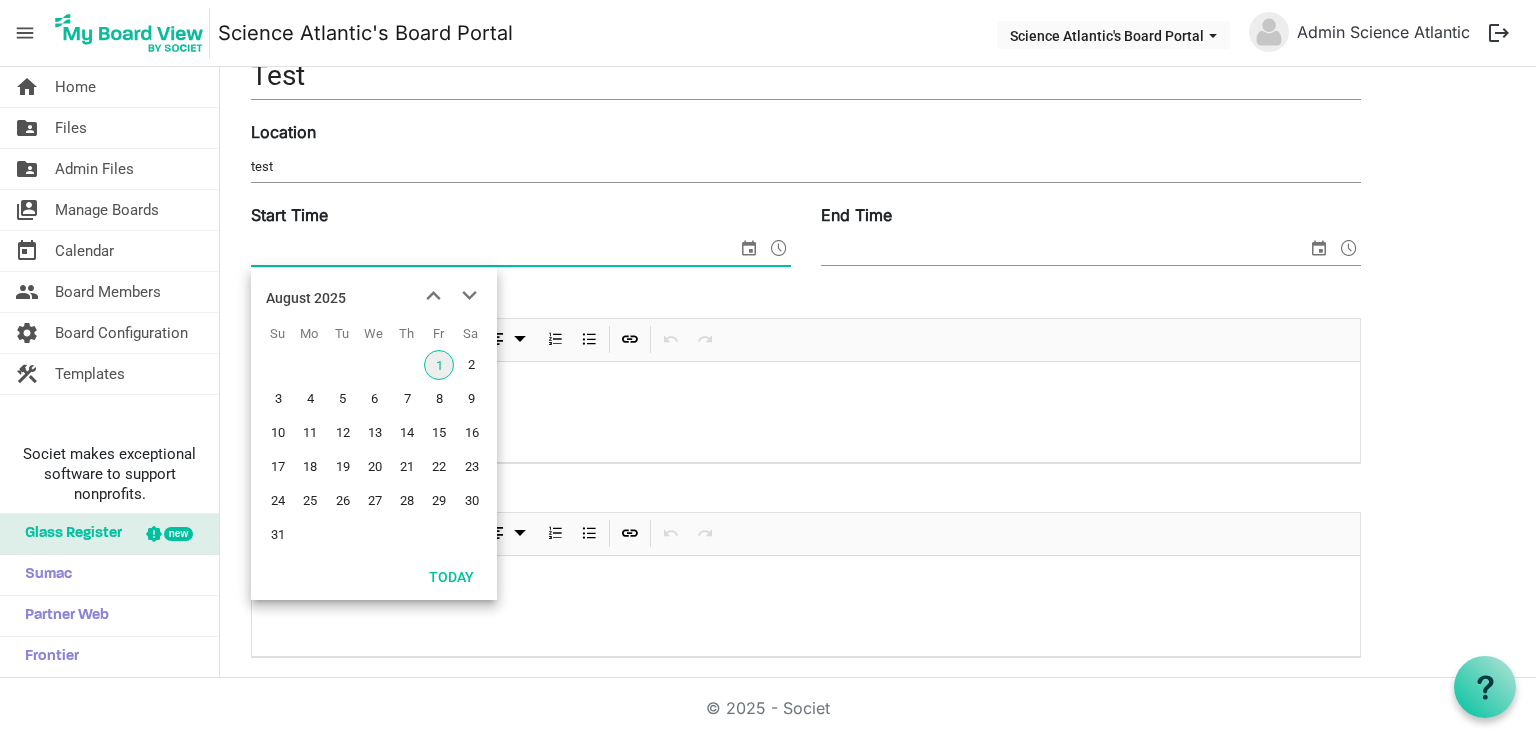 click at bounding box center (749, 248) 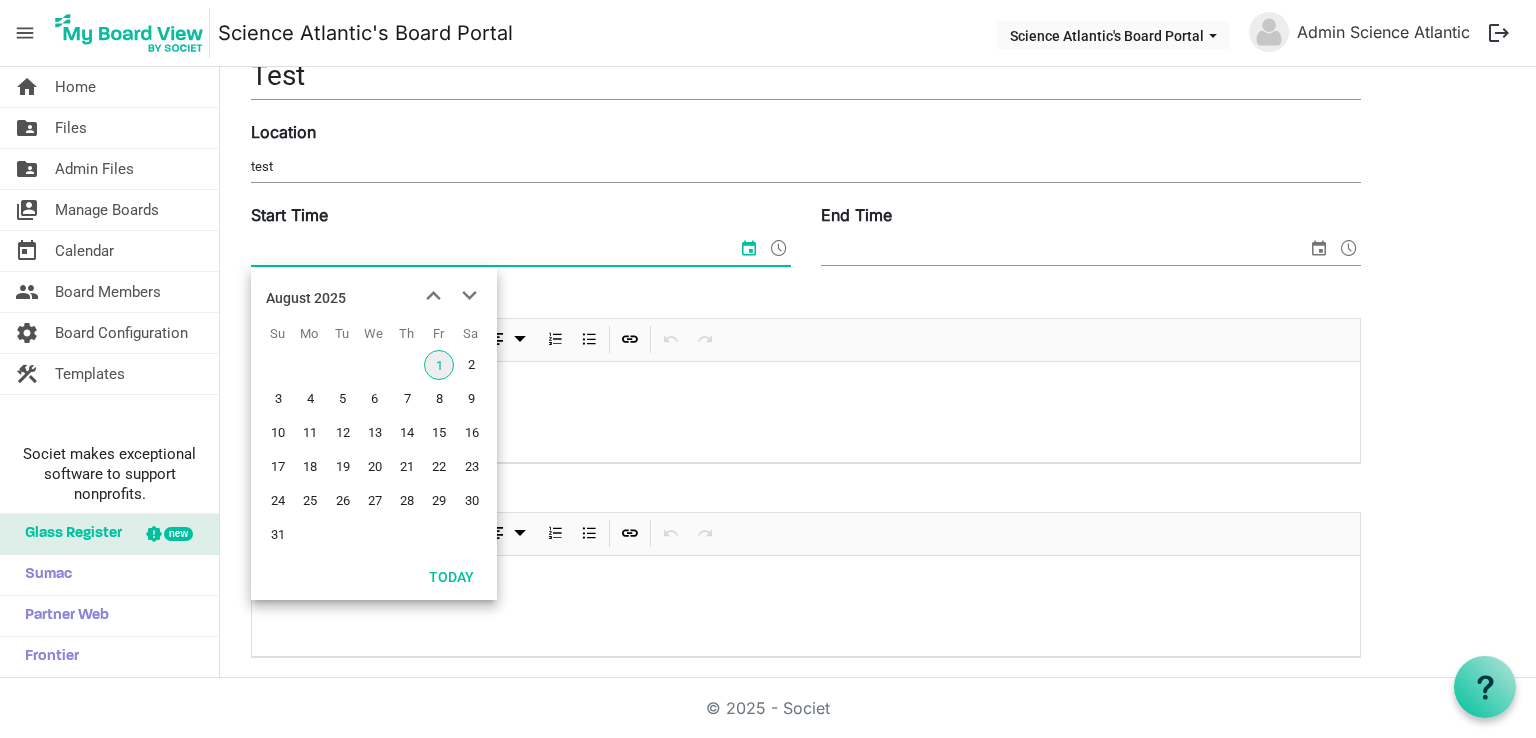 click on "1" at bounding box center (439, 365) 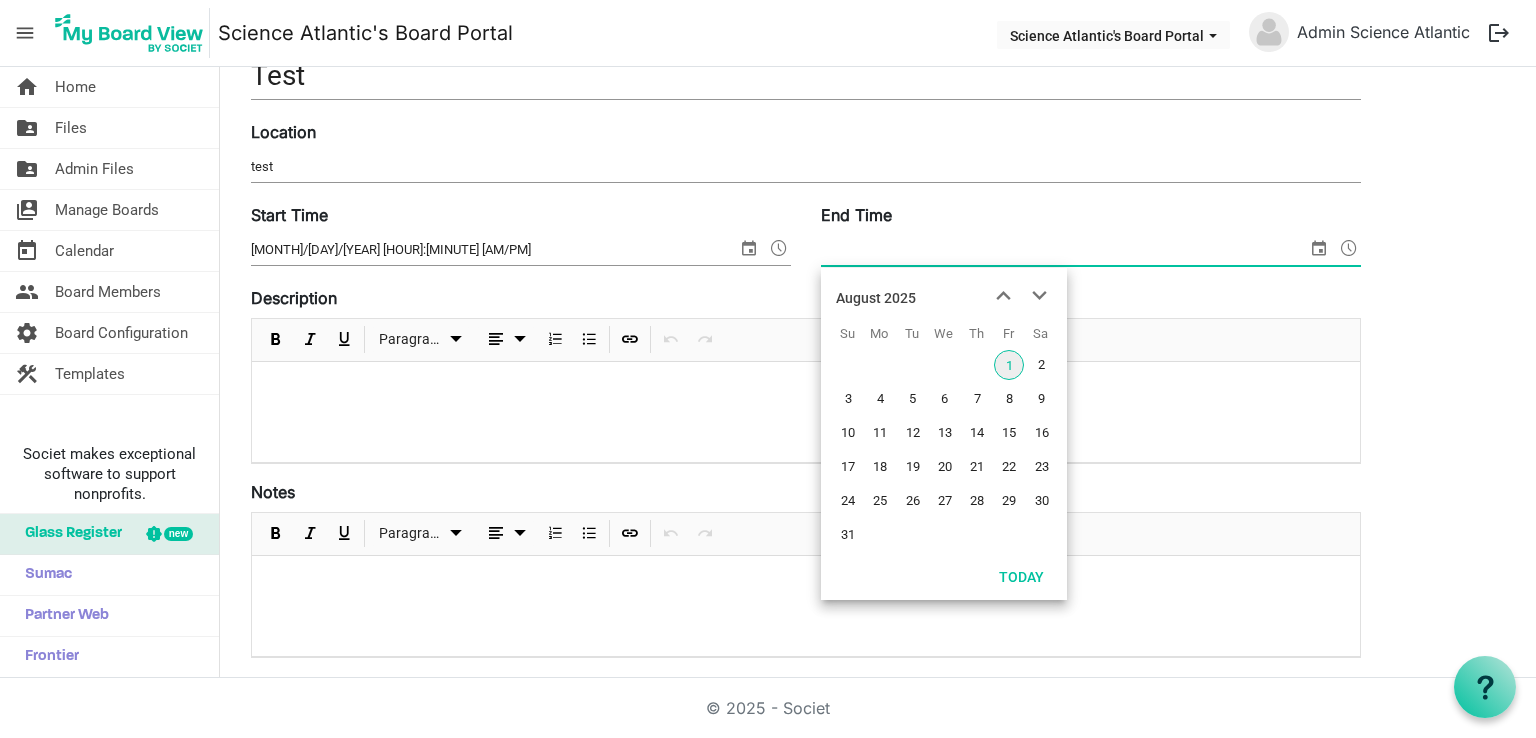 click at bounding box center [1319, 248] 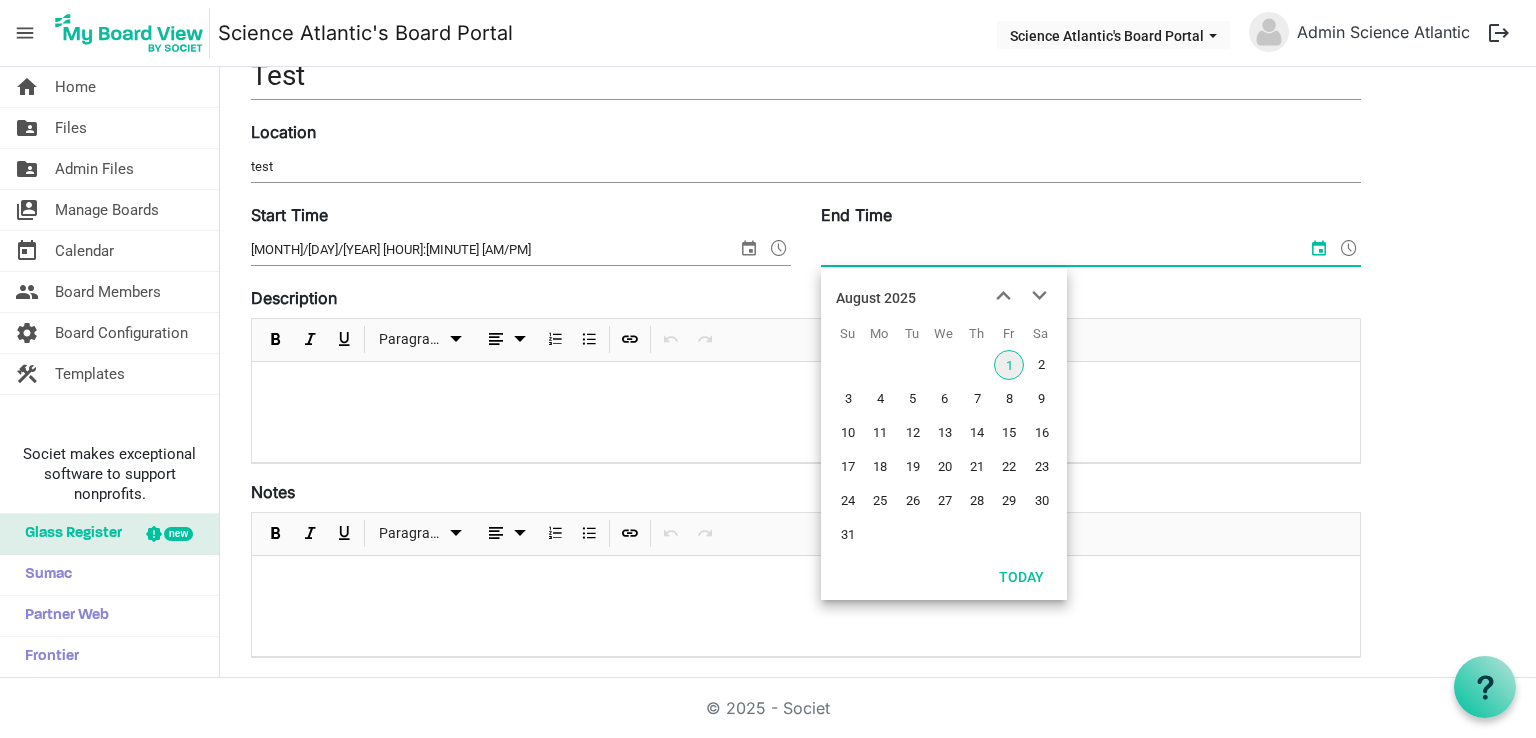 click on "1" at bounding box center [1009, 365] 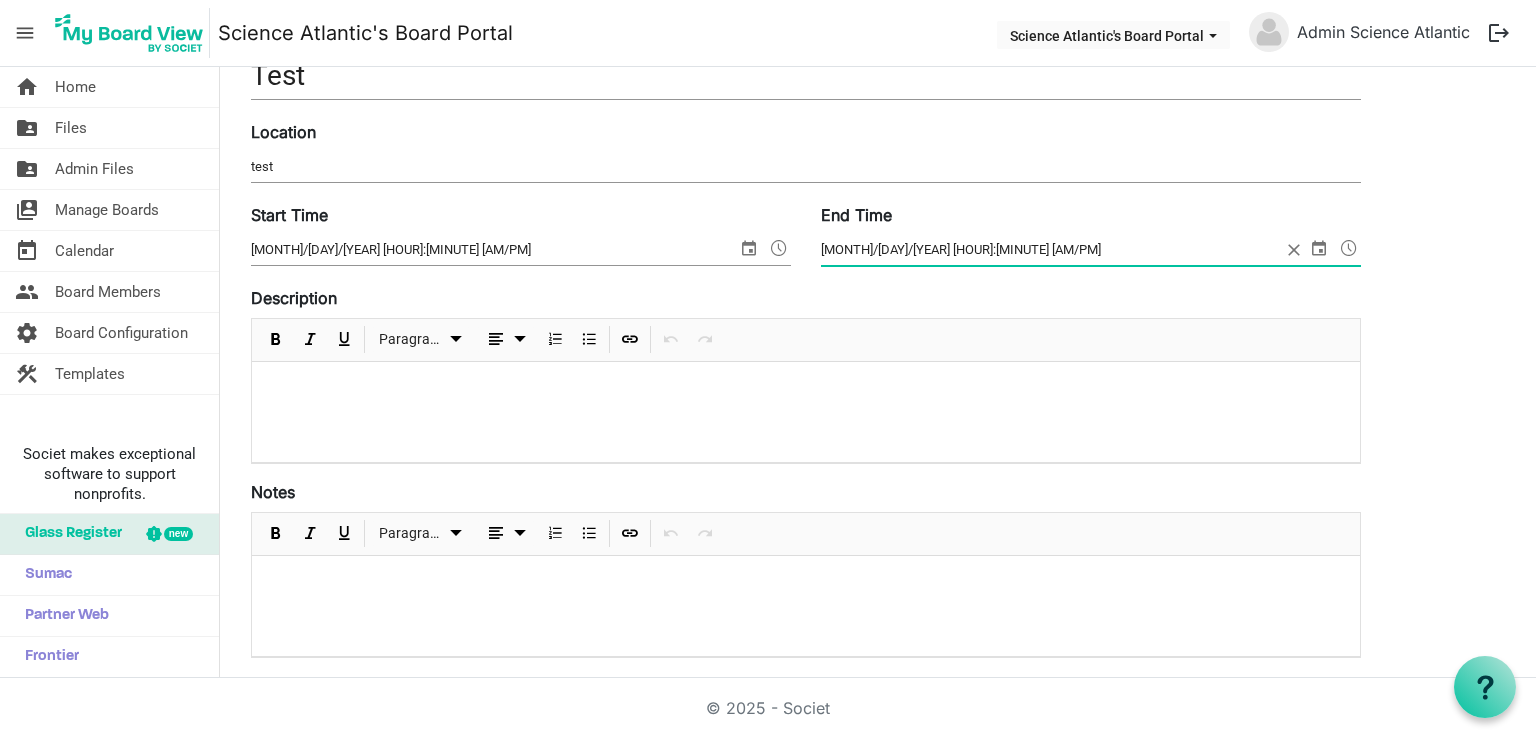 click on "[MONTH]/[DAY]/[YEAR] [HOUR]:[MINUTE] [AM/PM]" at bounding box center (494, 250) 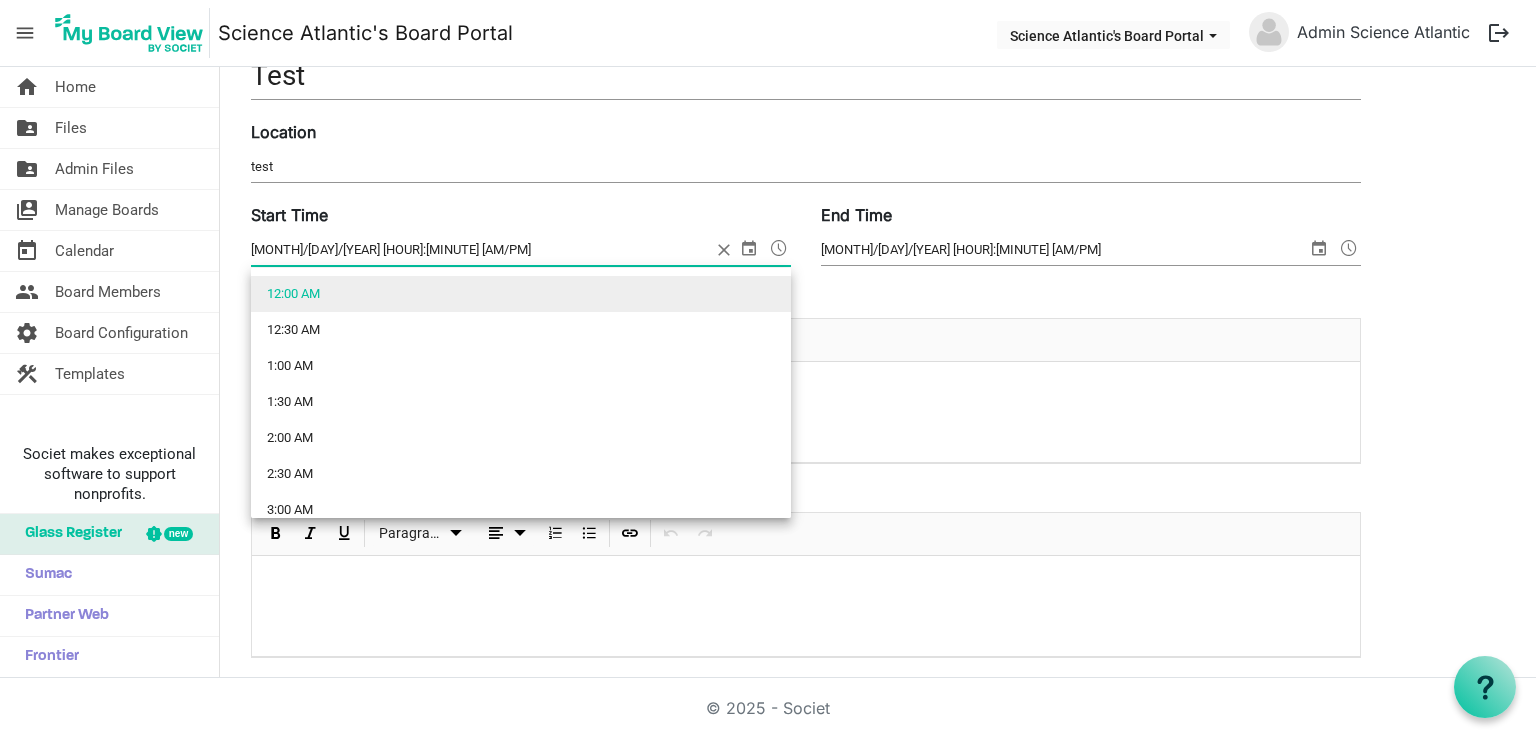 click at bounding box center [779, 248] 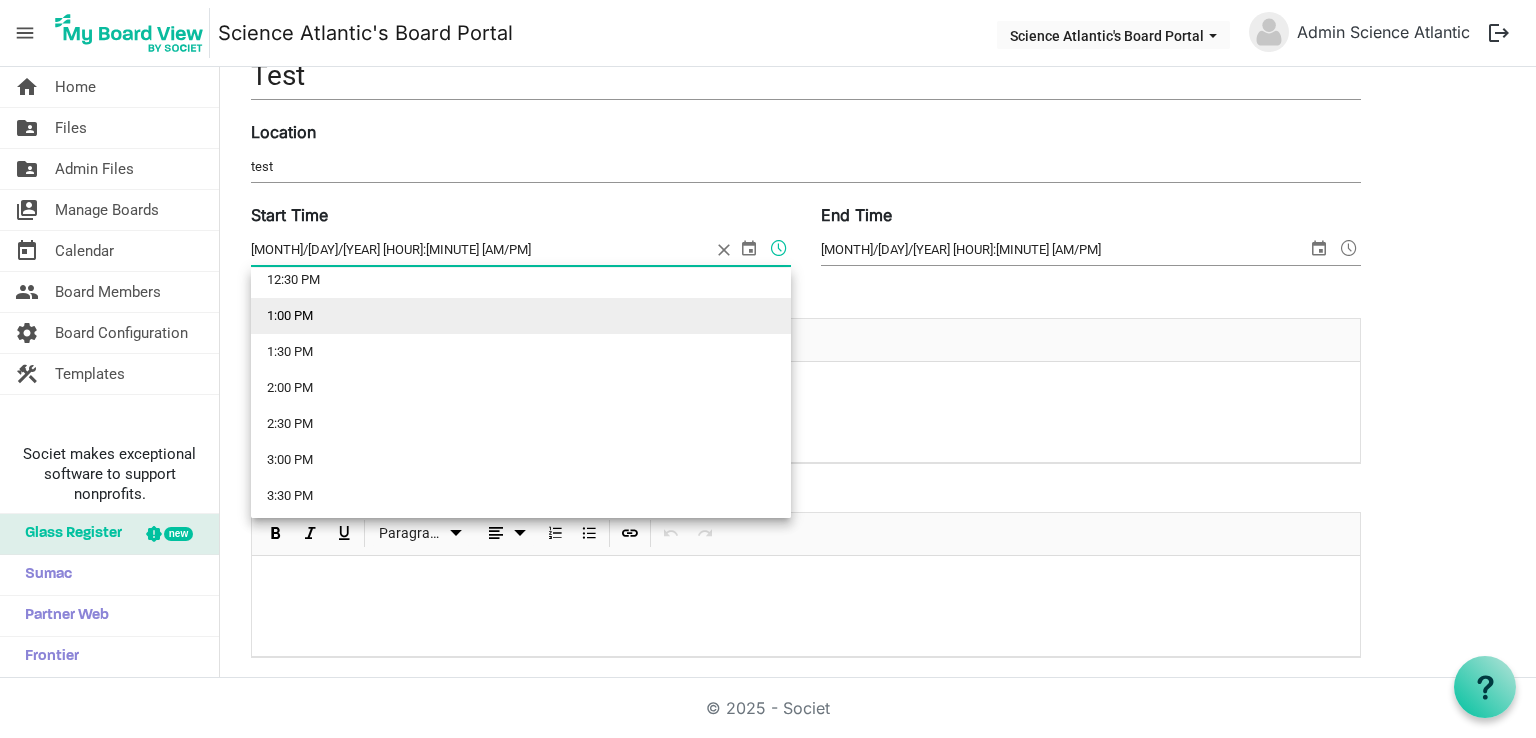 scroll, scrollTop: 915, scrollLeft: 0, axis: vertical 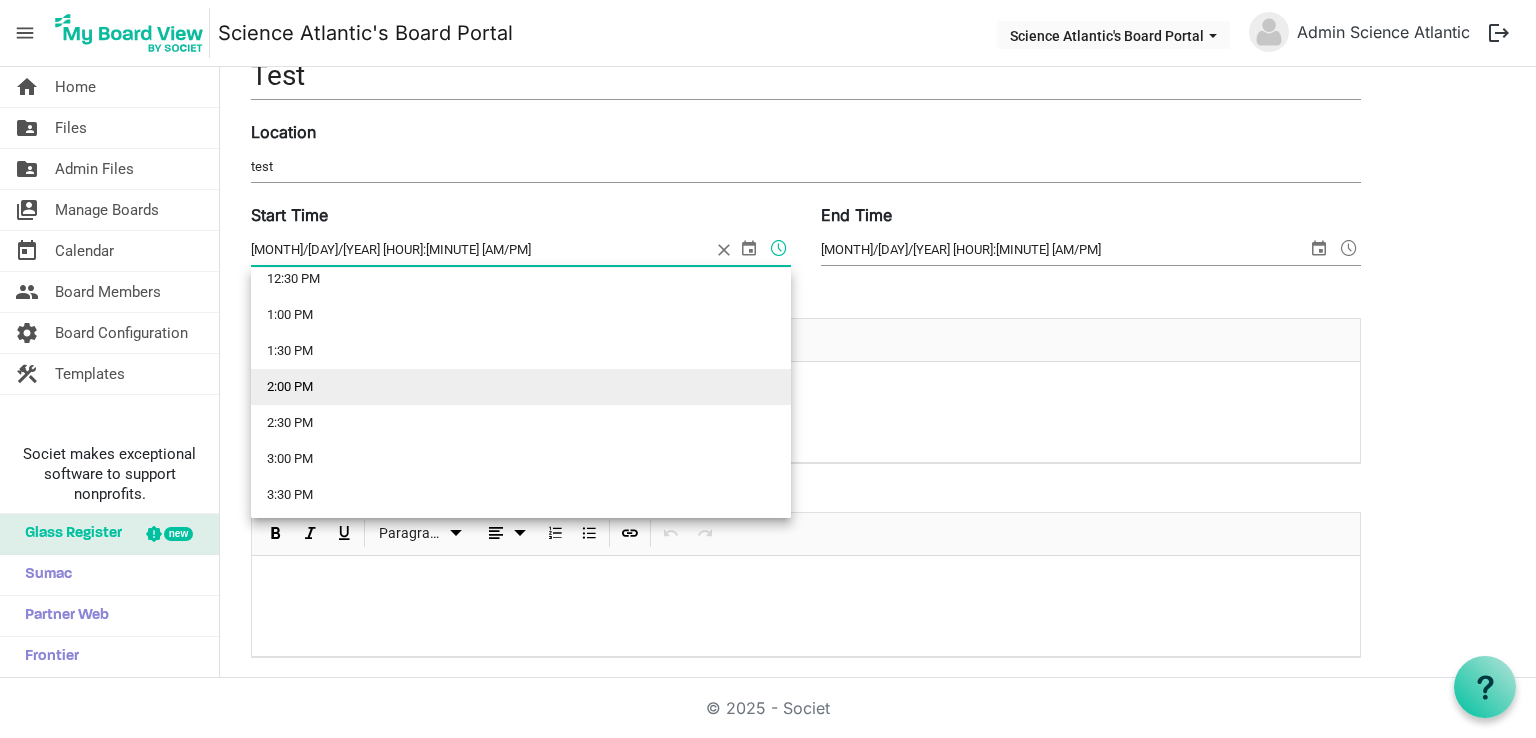 click on "2:00 PM" at bounding box center (521, 387) 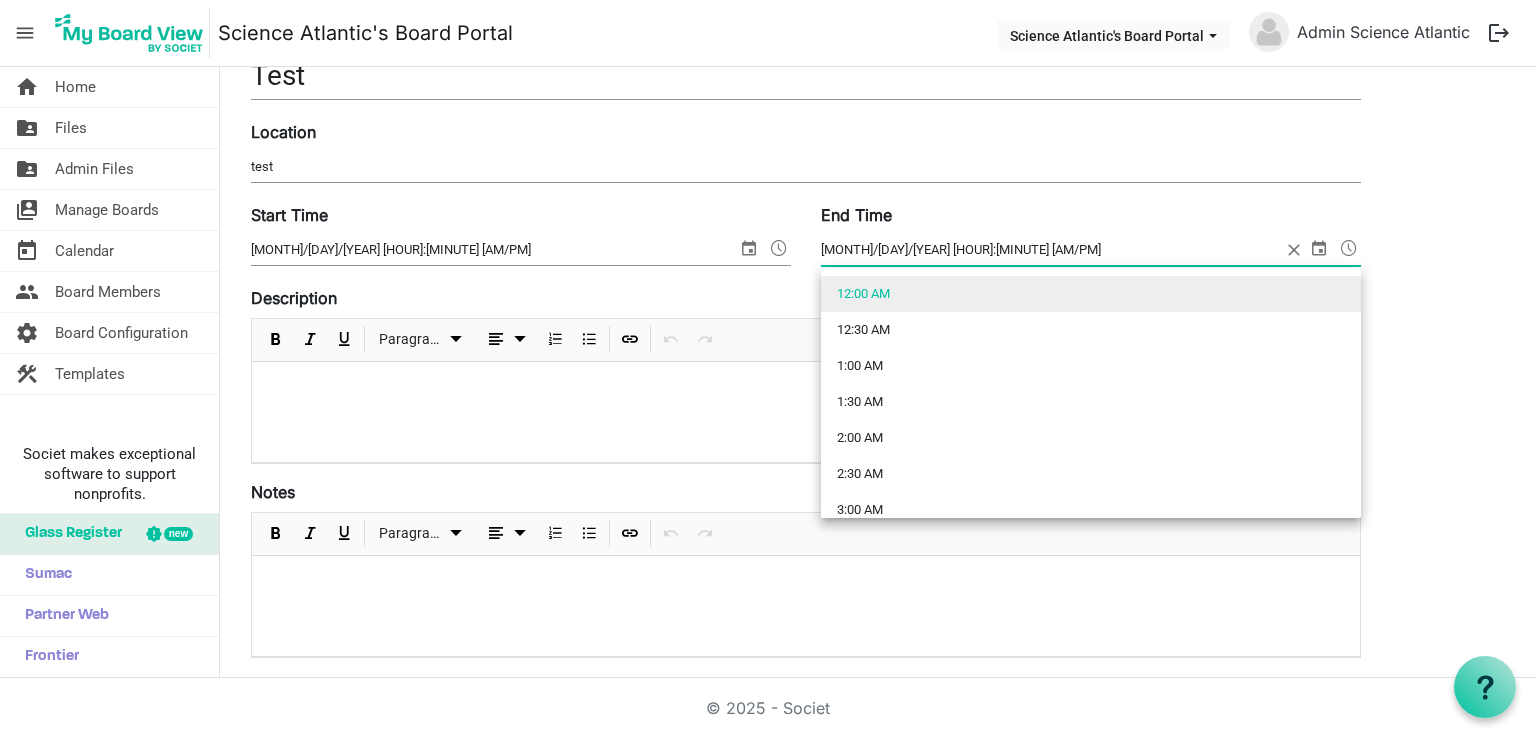 click at bounding box center (1349, 248) 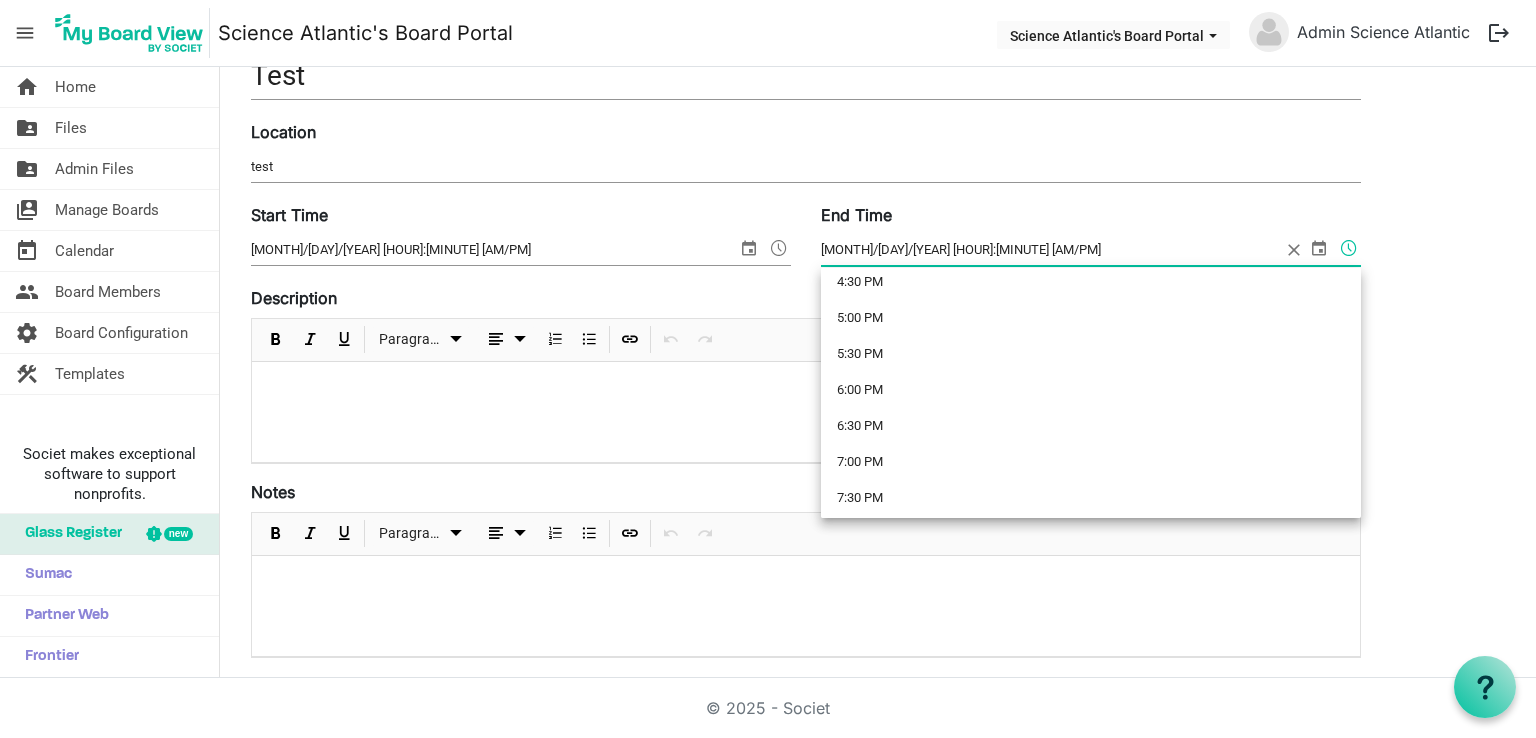 scroll, scrollTop: 1202, scrollLeft: 0, axis: vertical 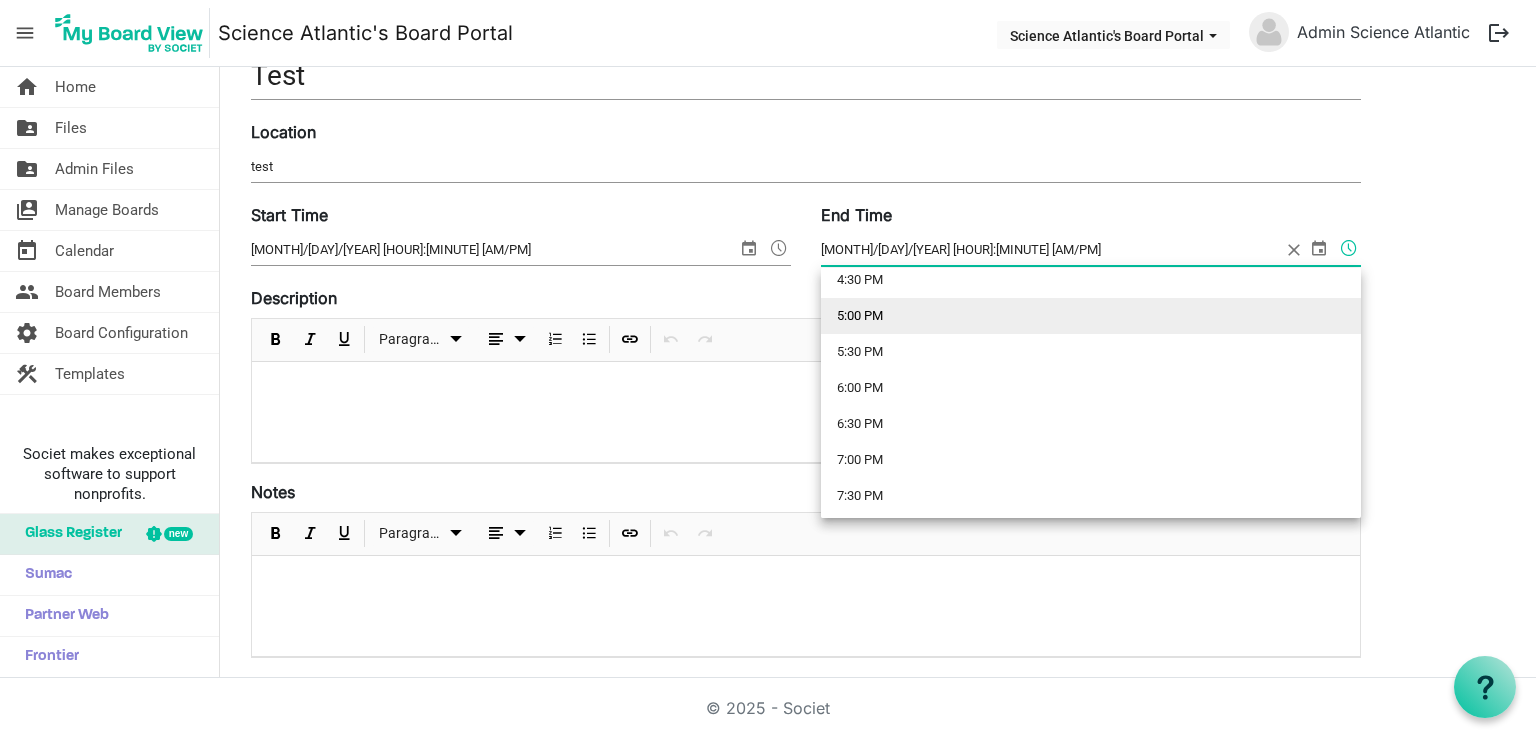 click on "5:00 PM" at bounding box center (1091, 316) 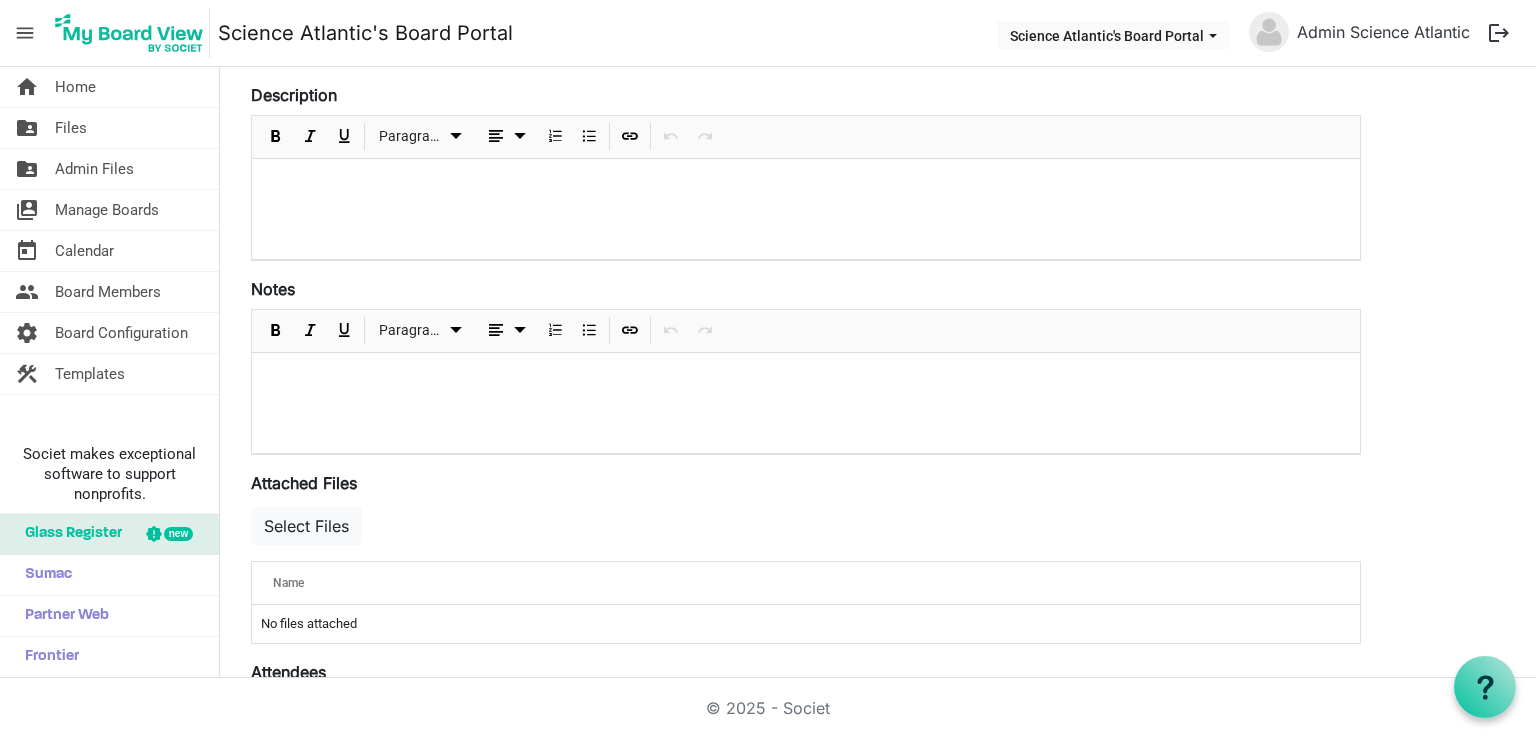 scroll, scrollTop: 379, scrollLeft: 0, axis: vertical 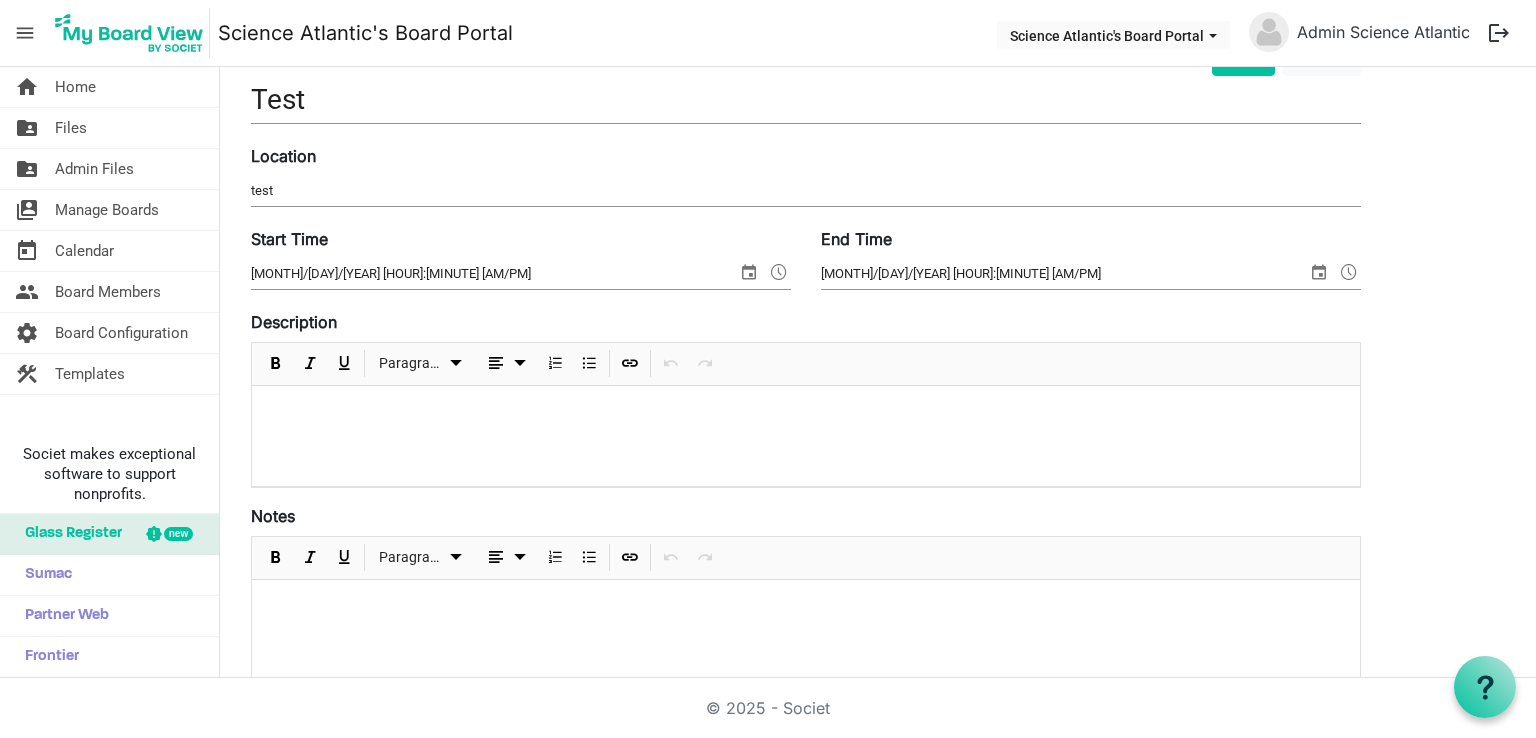 click on "Description
Paragraph" at bounding box center [806, 399] 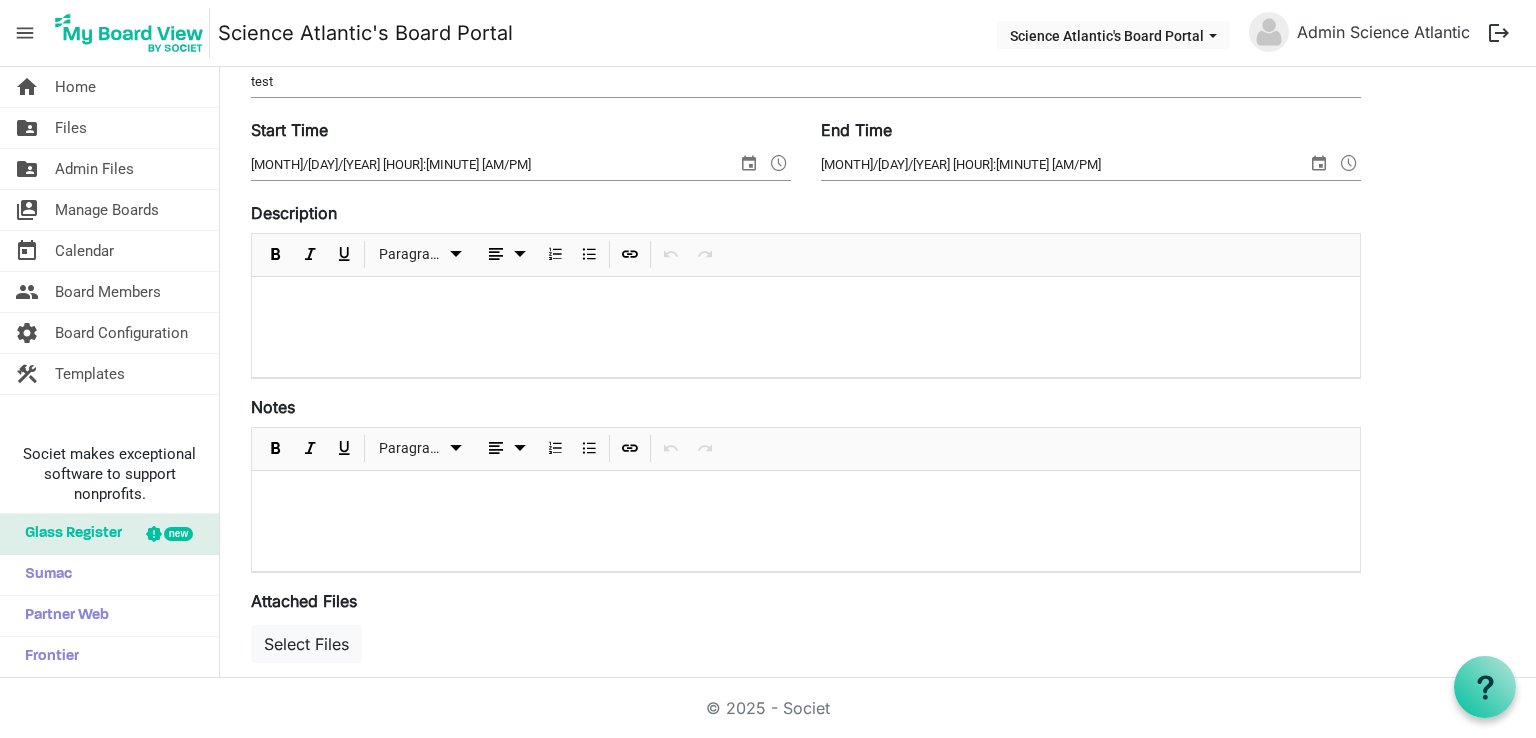 click at bounding box center [806, 327] 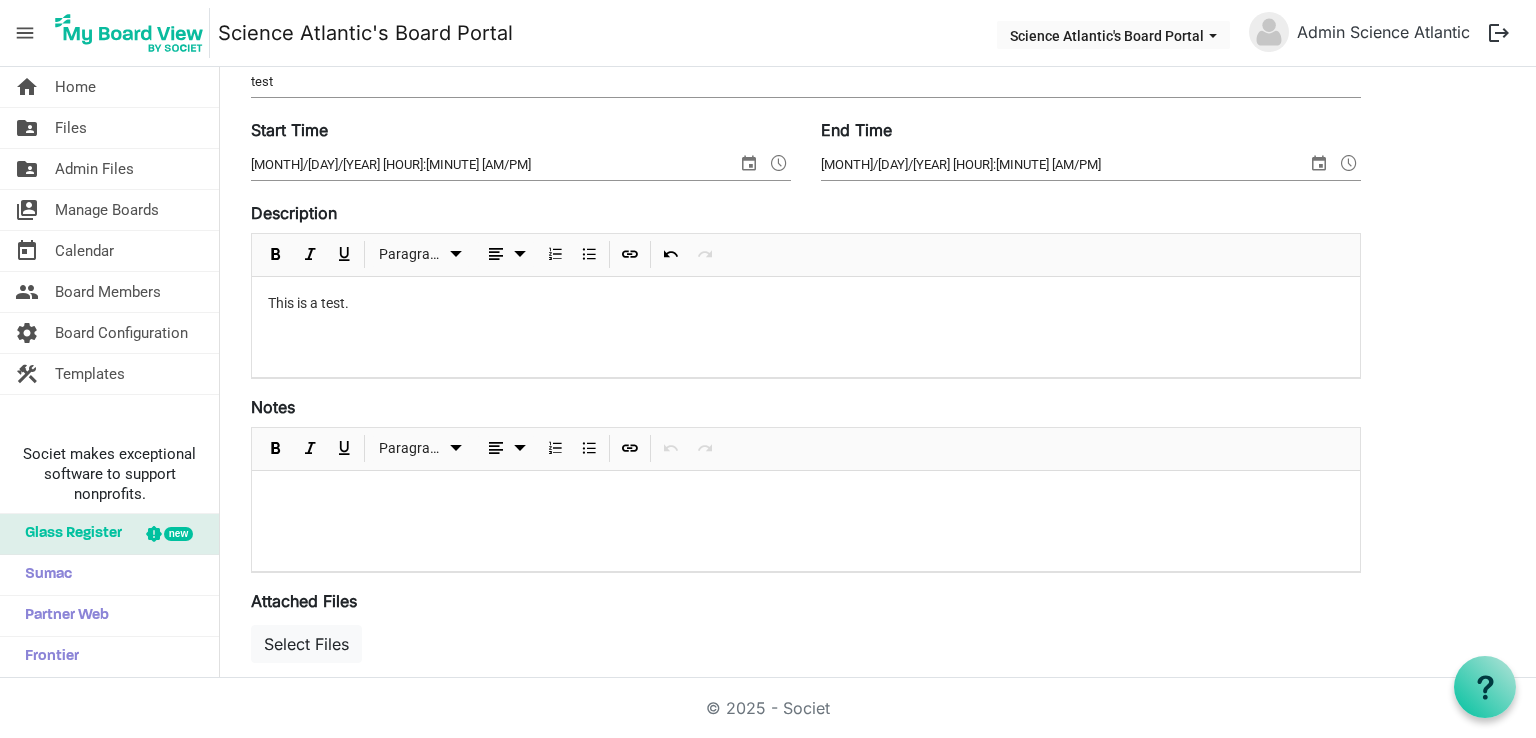 scroll, scrollTop: 596, scrollLeft: 0, axis: vertical 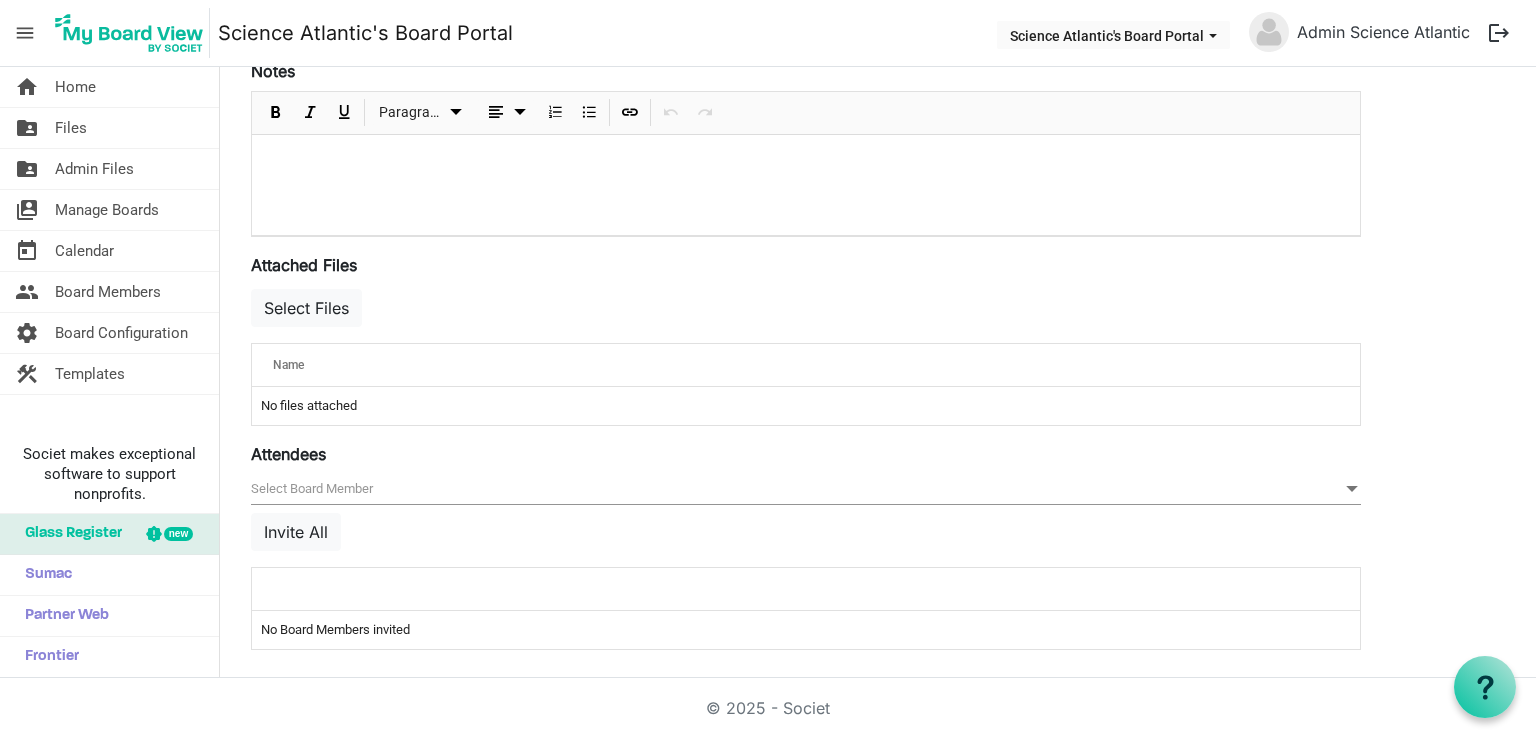 click at bounding box center [806, 161] 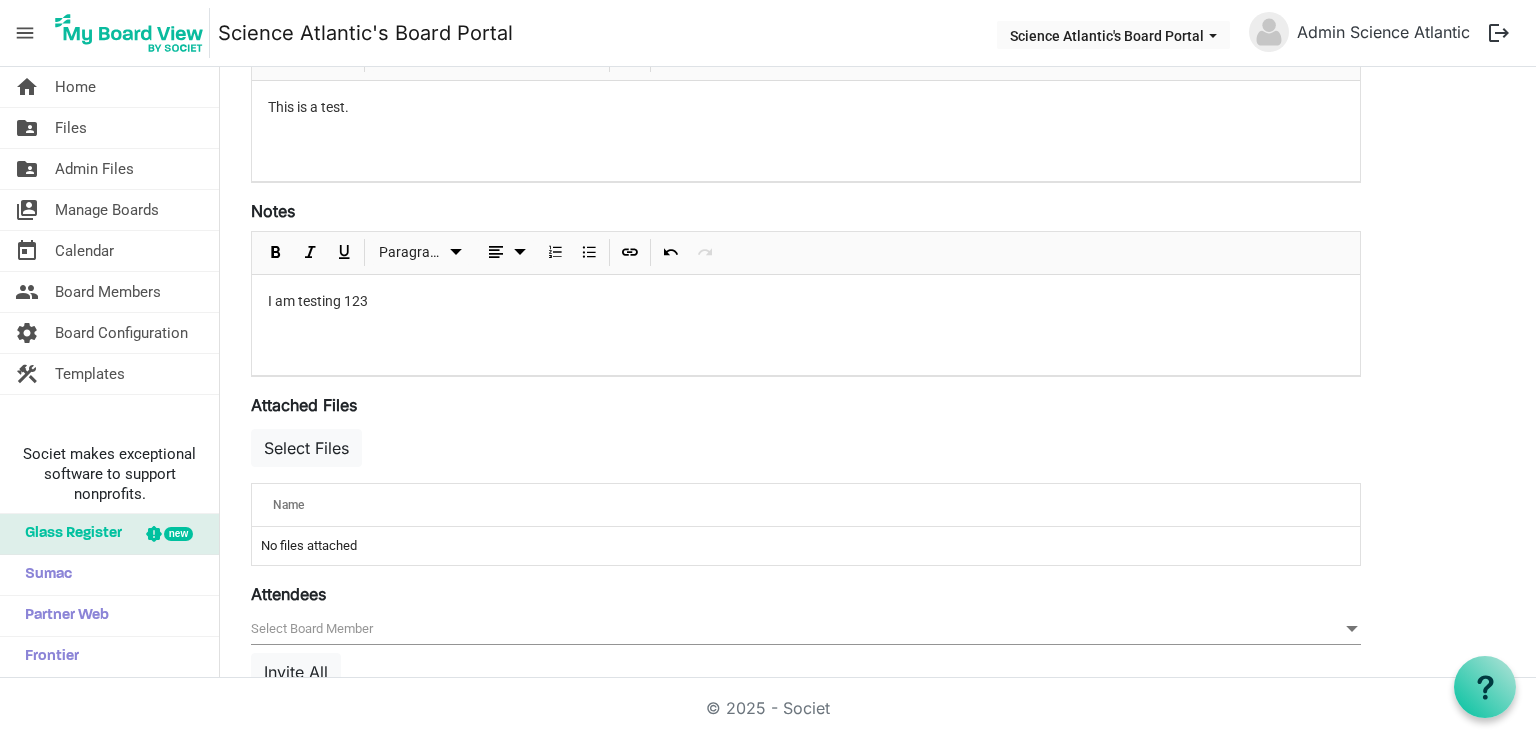 scroll, scrollTop: 458, scrollLeft: 0, axis: vertical 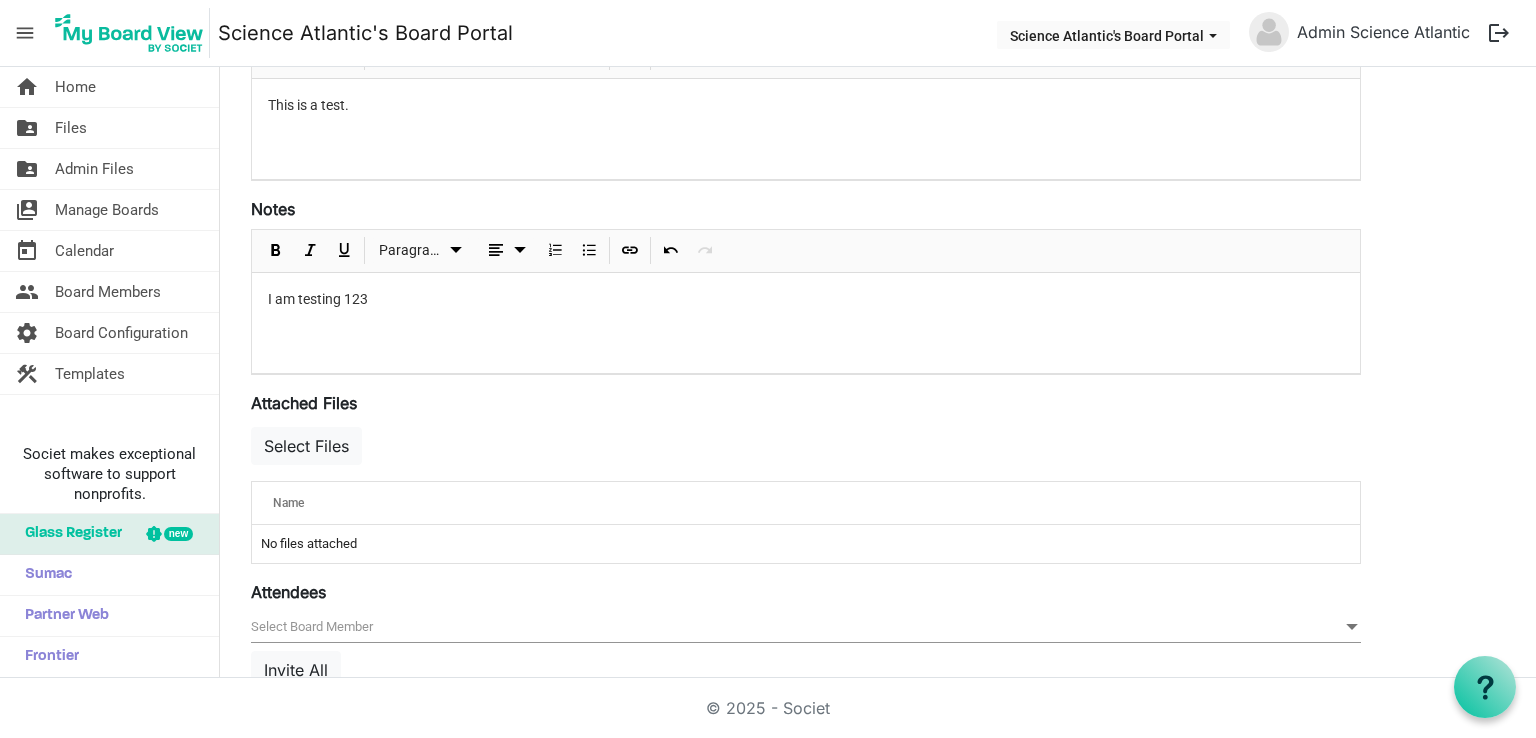 click on "This is a test." at bounding box center (806, 105) 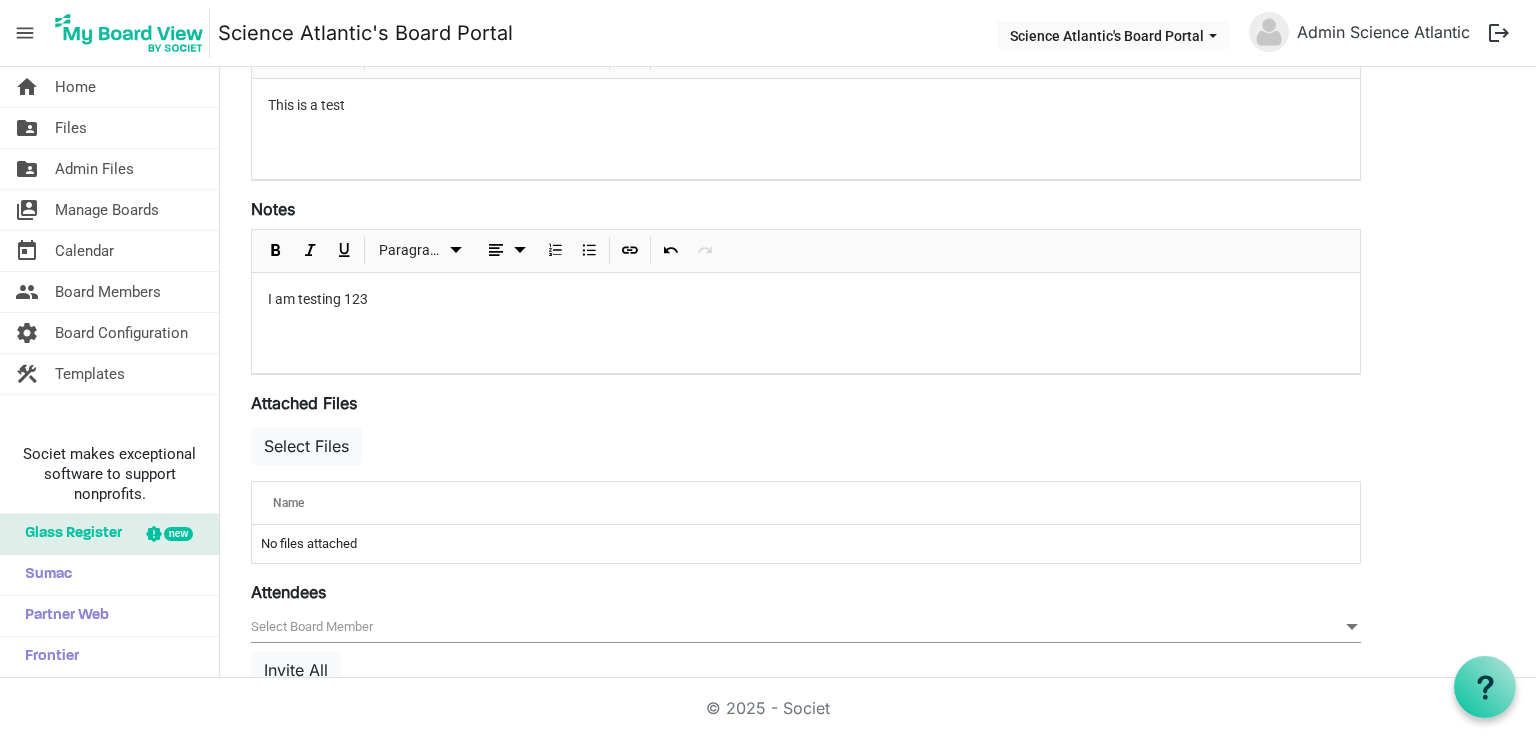 scroll, scrollTop: 596, scrollLeft: 0, axis: vertical 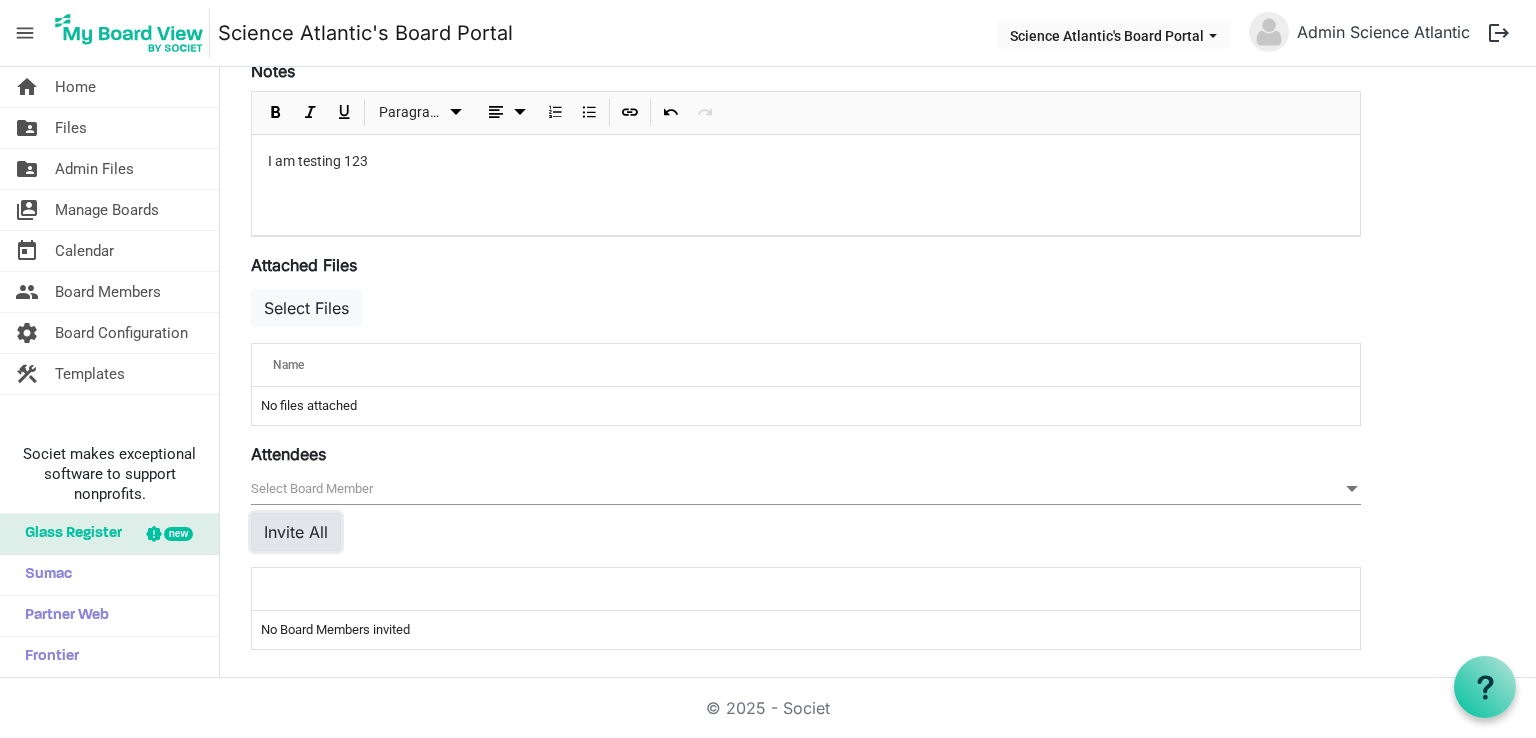 click on "Invite All" at bounding box center [296, 532] 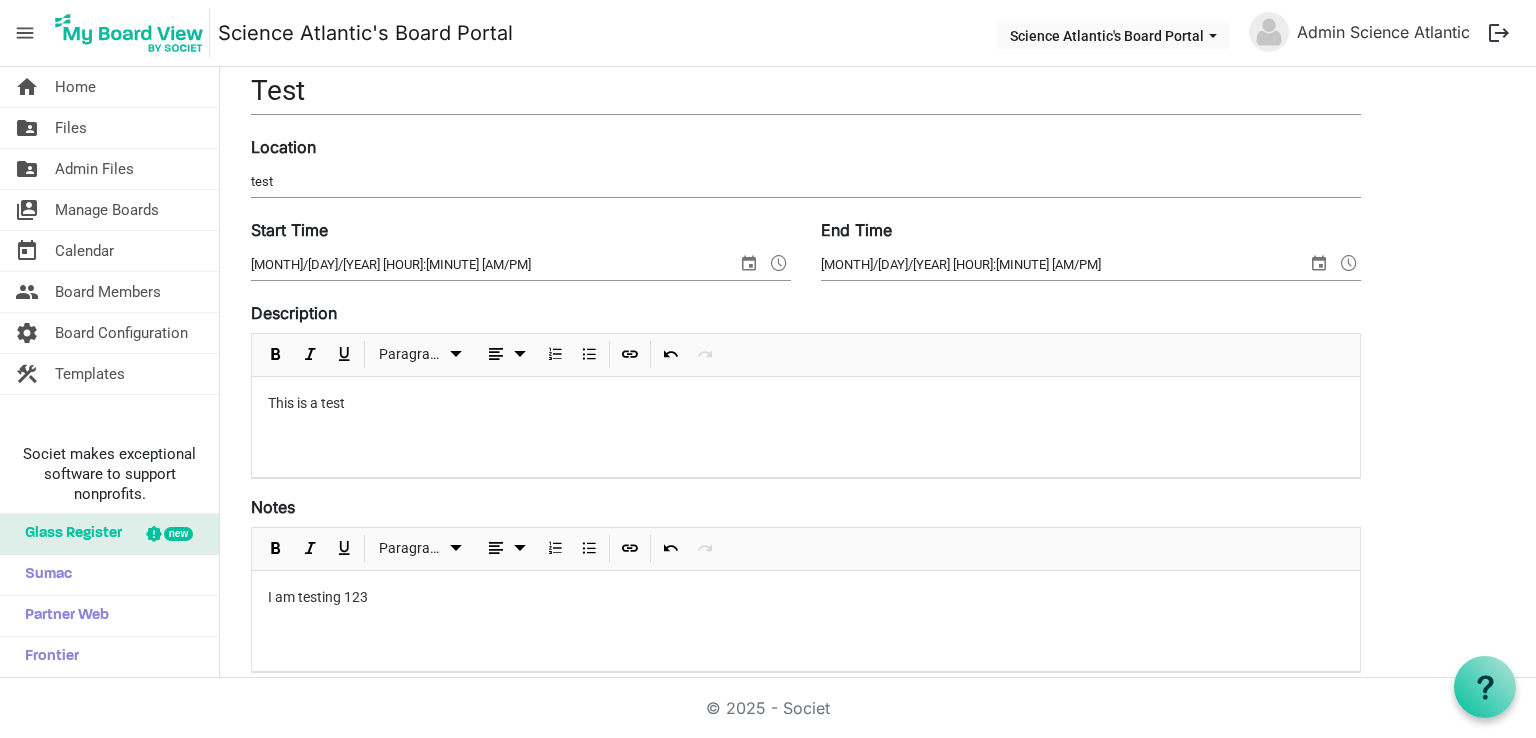 scroll, scrollTop: 0, scrollLeft: 0, axis: both 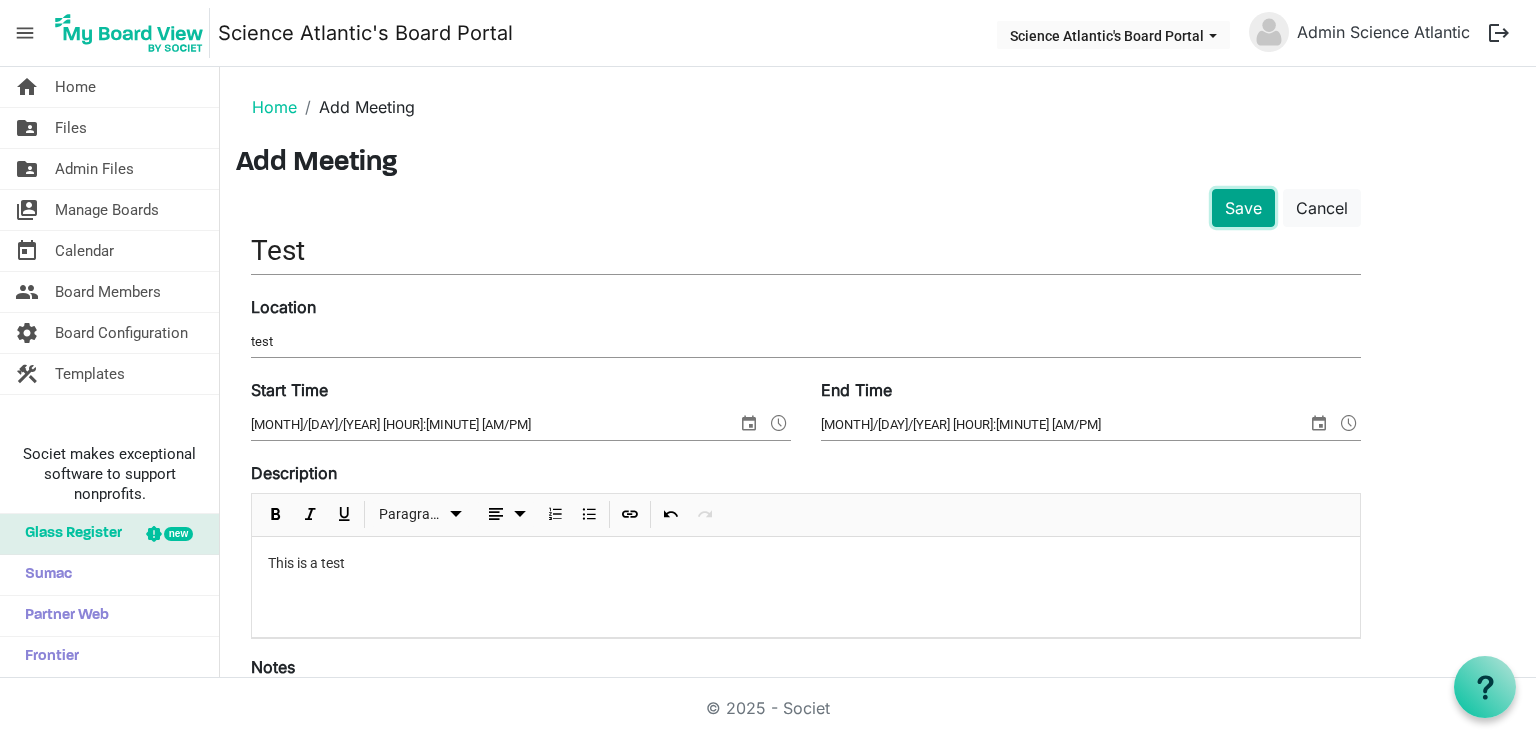 click on "Save" at bounding box center (1243, 208) 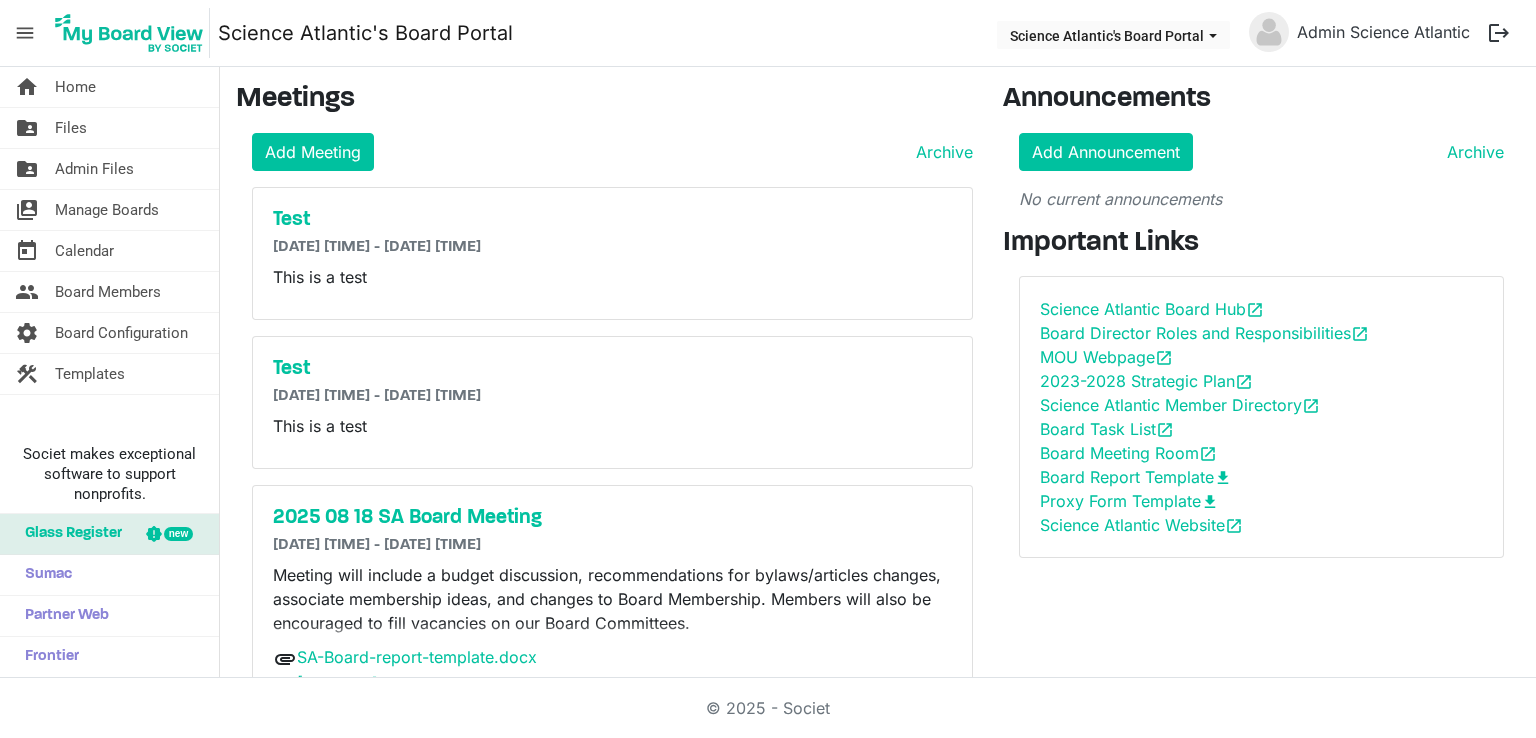 scroll, scrollTop: 0, scrollLeft: 0, axis: both 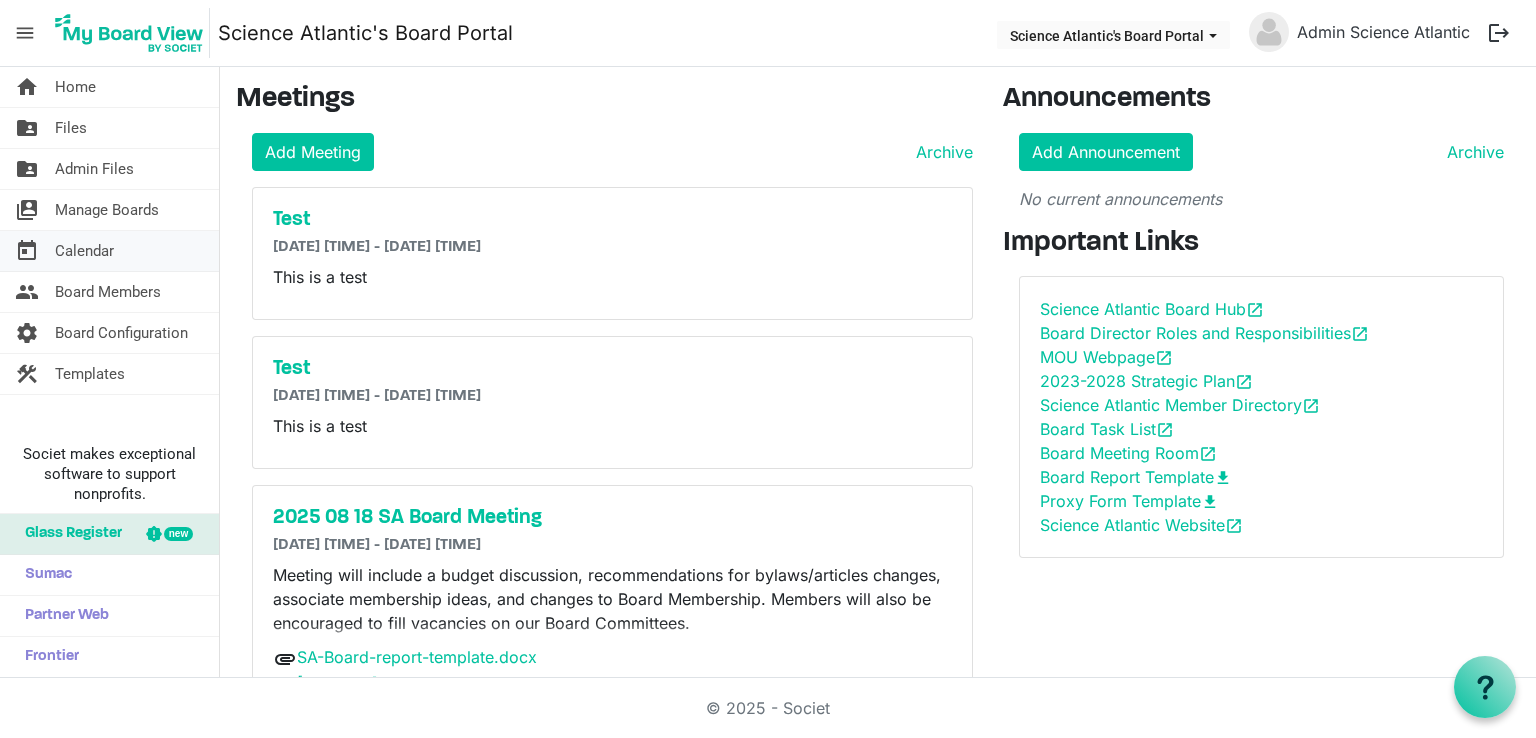 click on "today
Calendar" at bounding box center (109, 251) 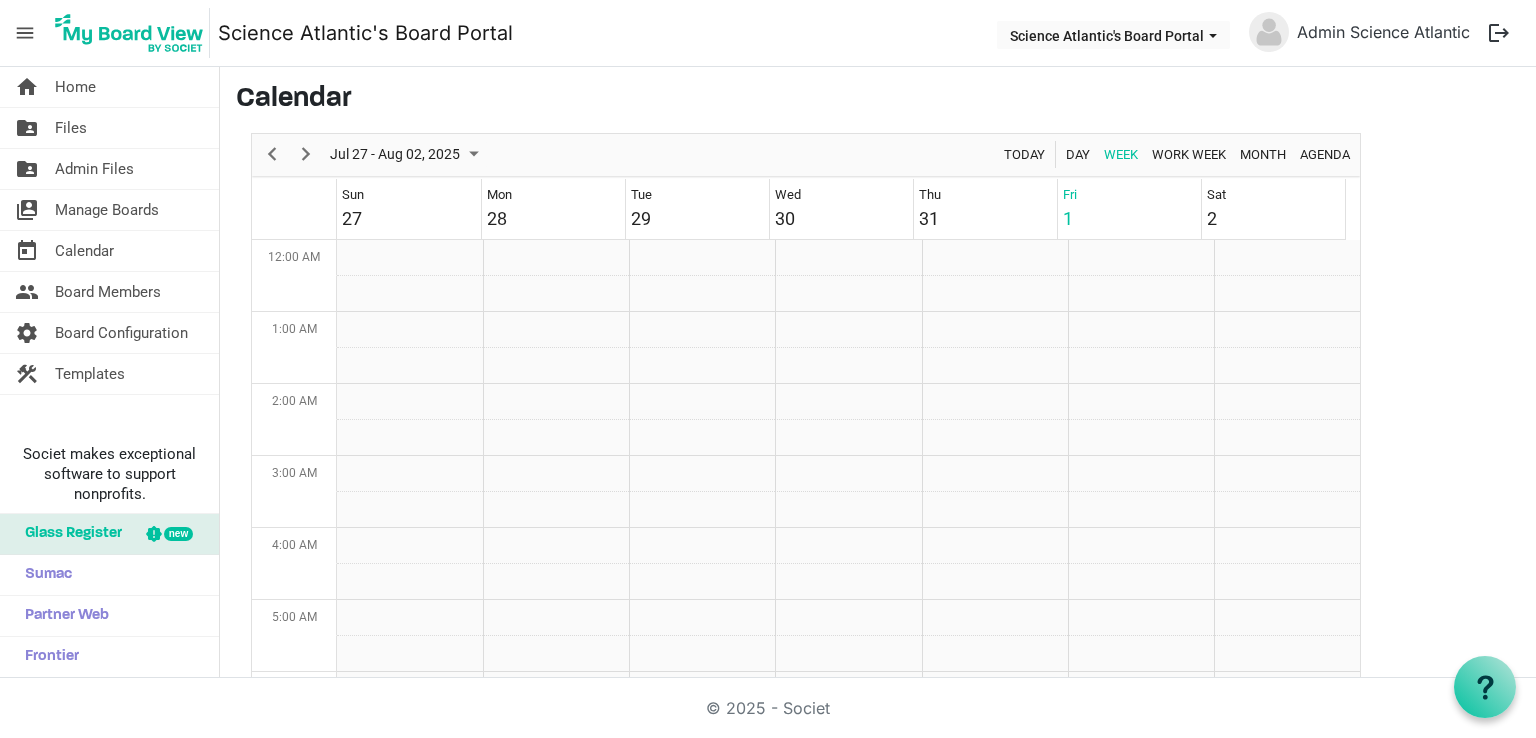 scroll, scrollTop: 0, scrollLeft: 0, axis: both 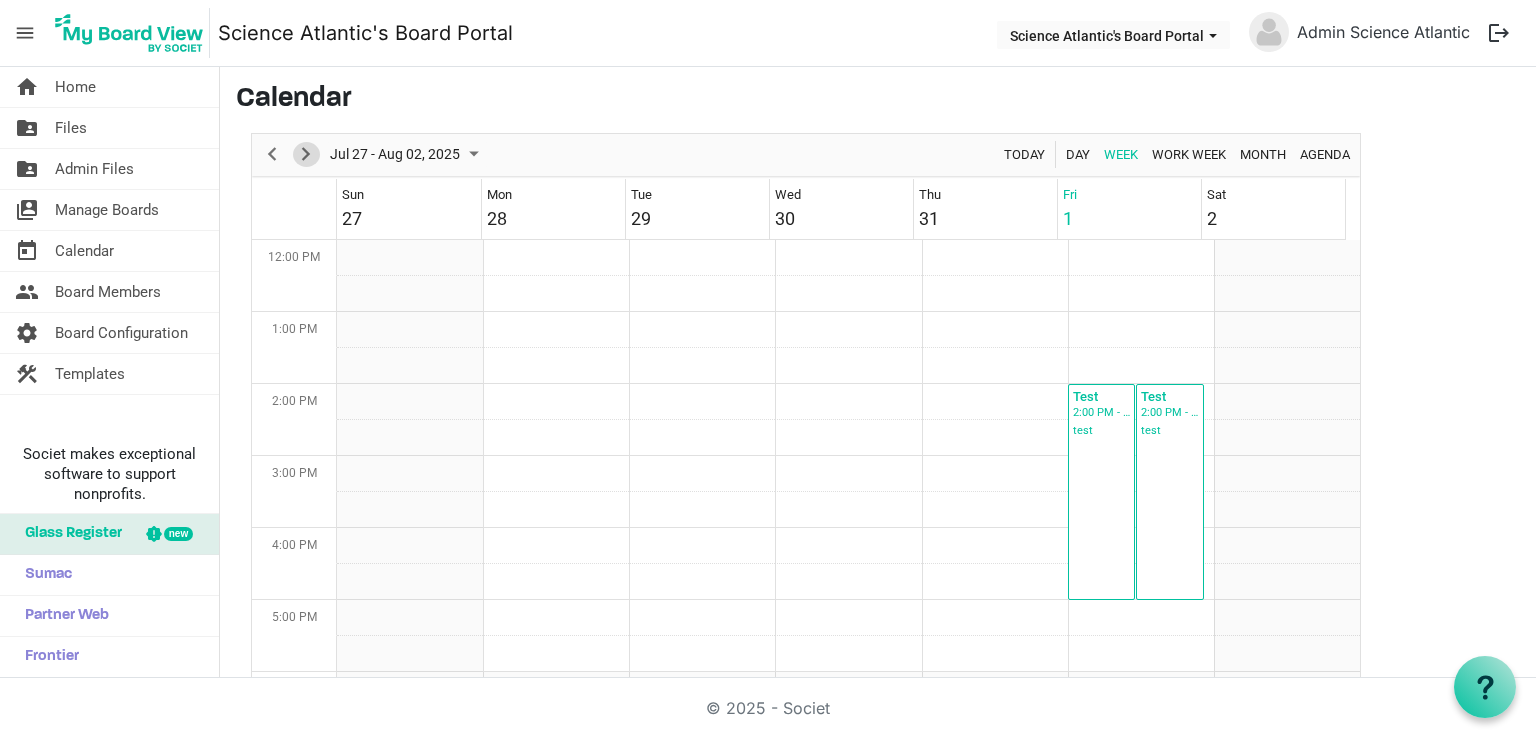 click at bounding box center [306, 154] 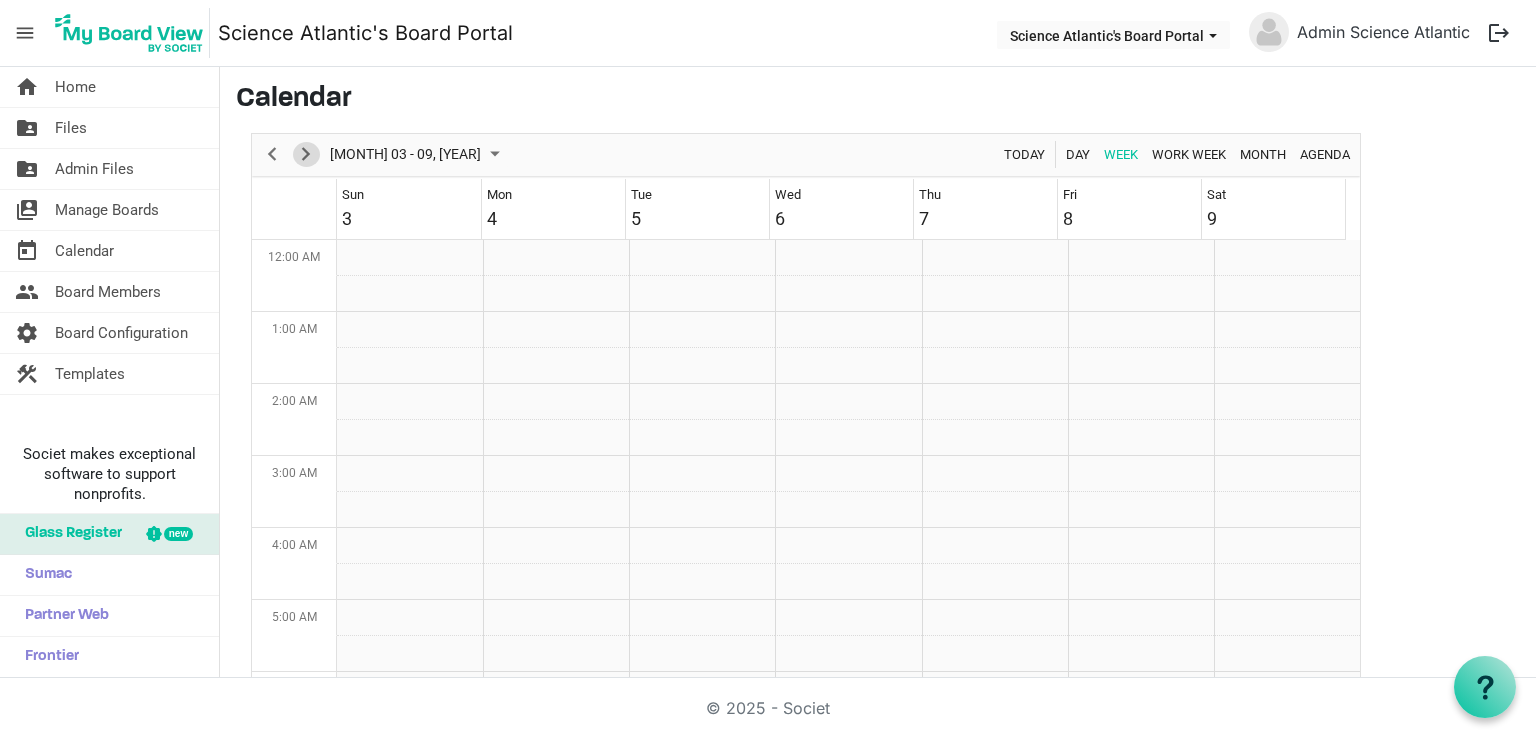 scroll, scrollTop: 864, scrollLeft: 0, axis: vertical 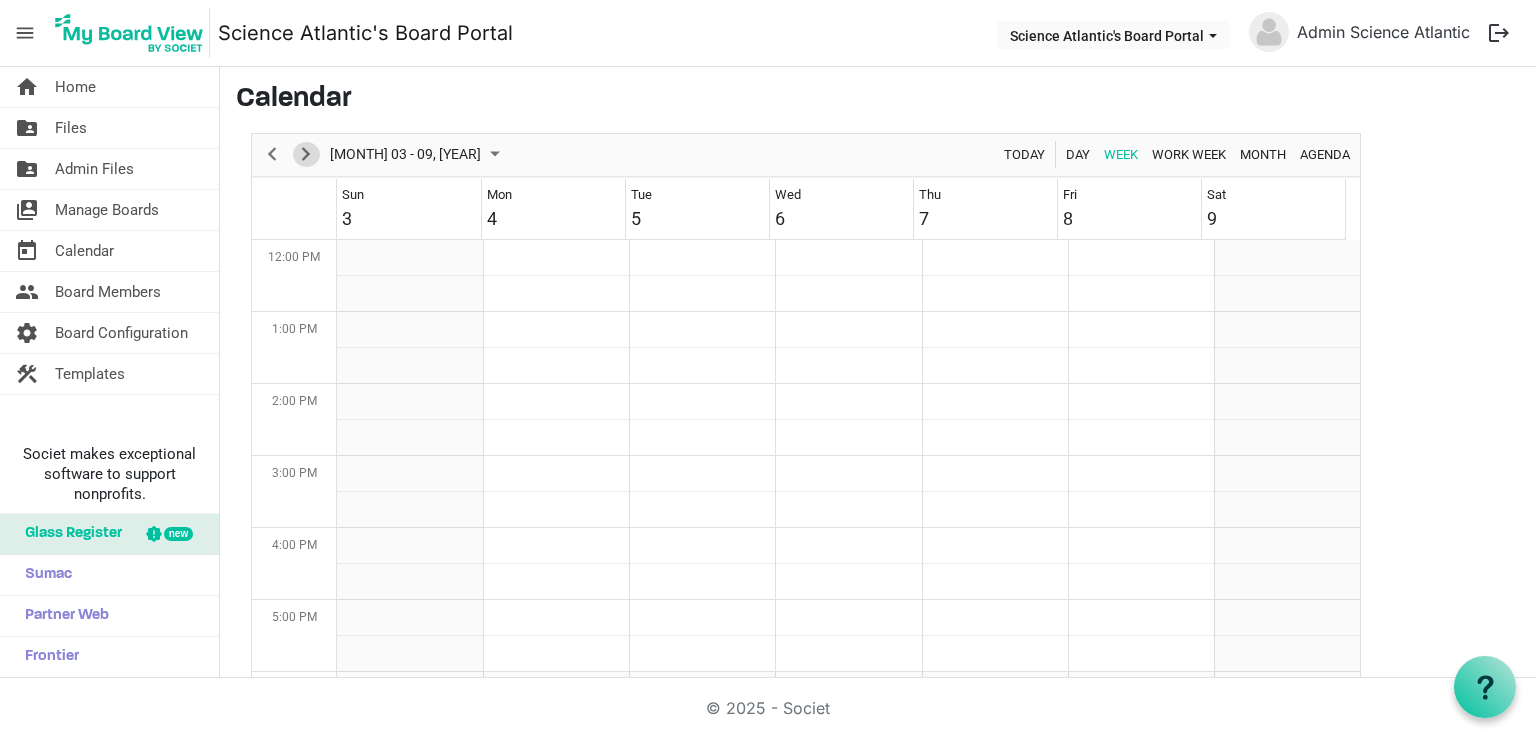 click at bounding box center (306, 154) 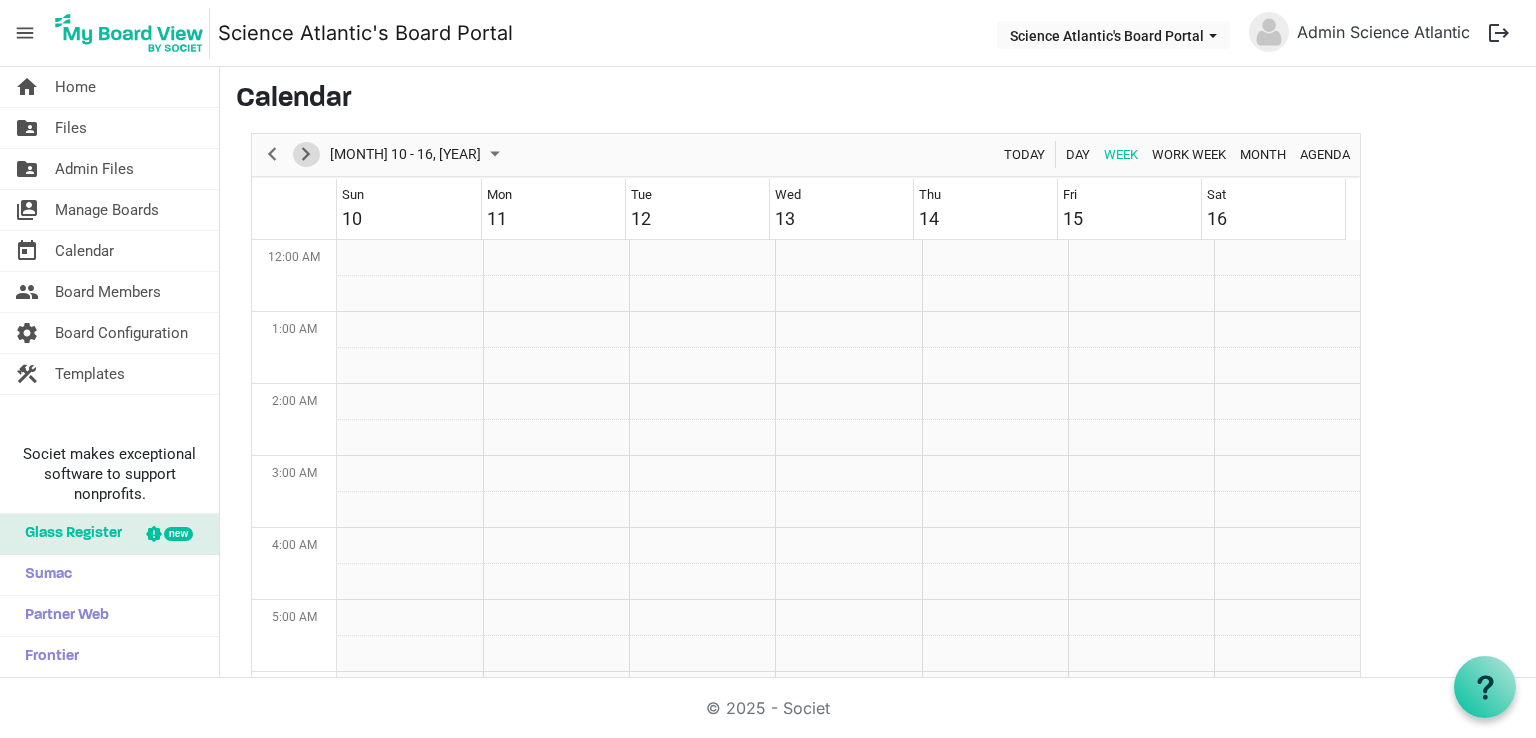 scroll, scrollTop: 864, scrollLeft: 0, axis: vertical 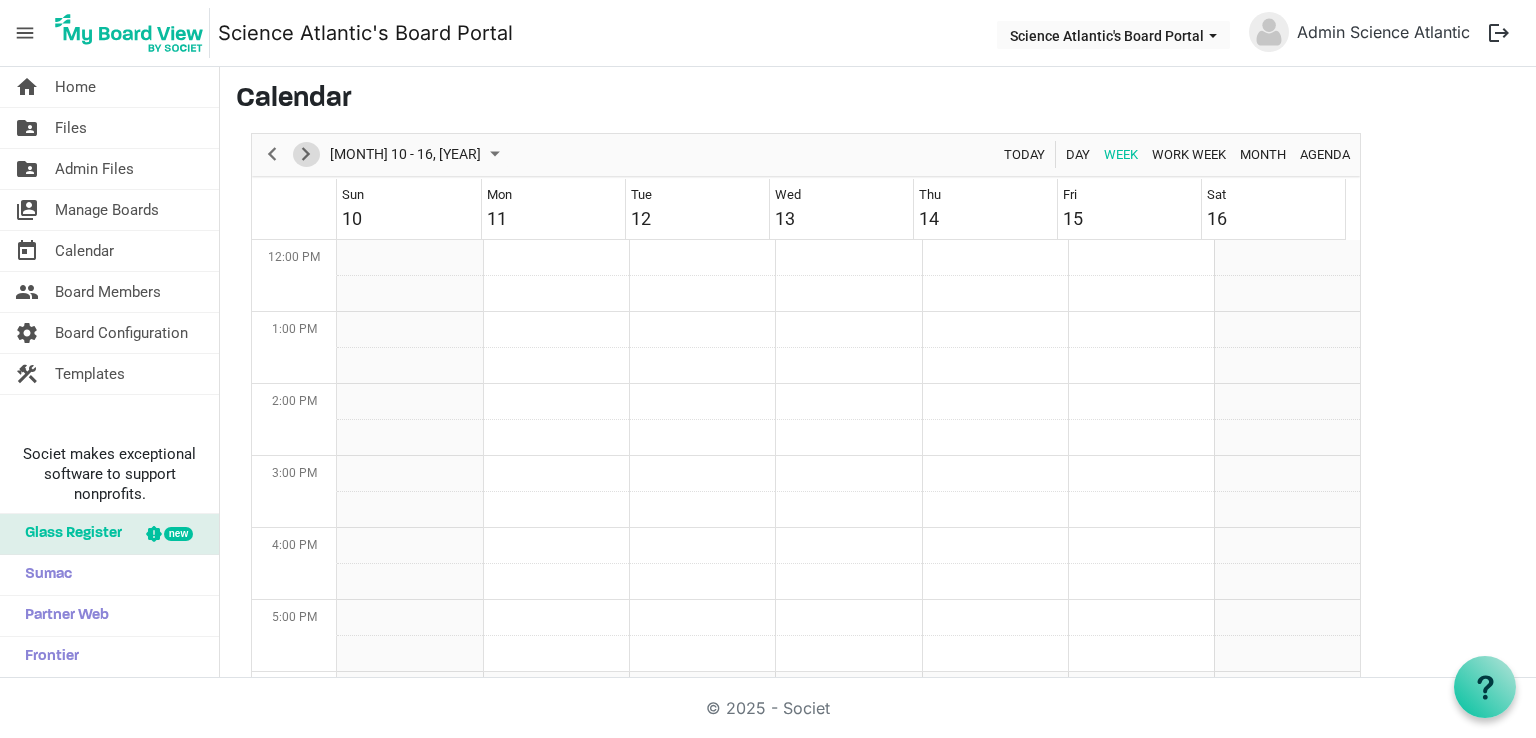 click at bounding box center [306, 154] 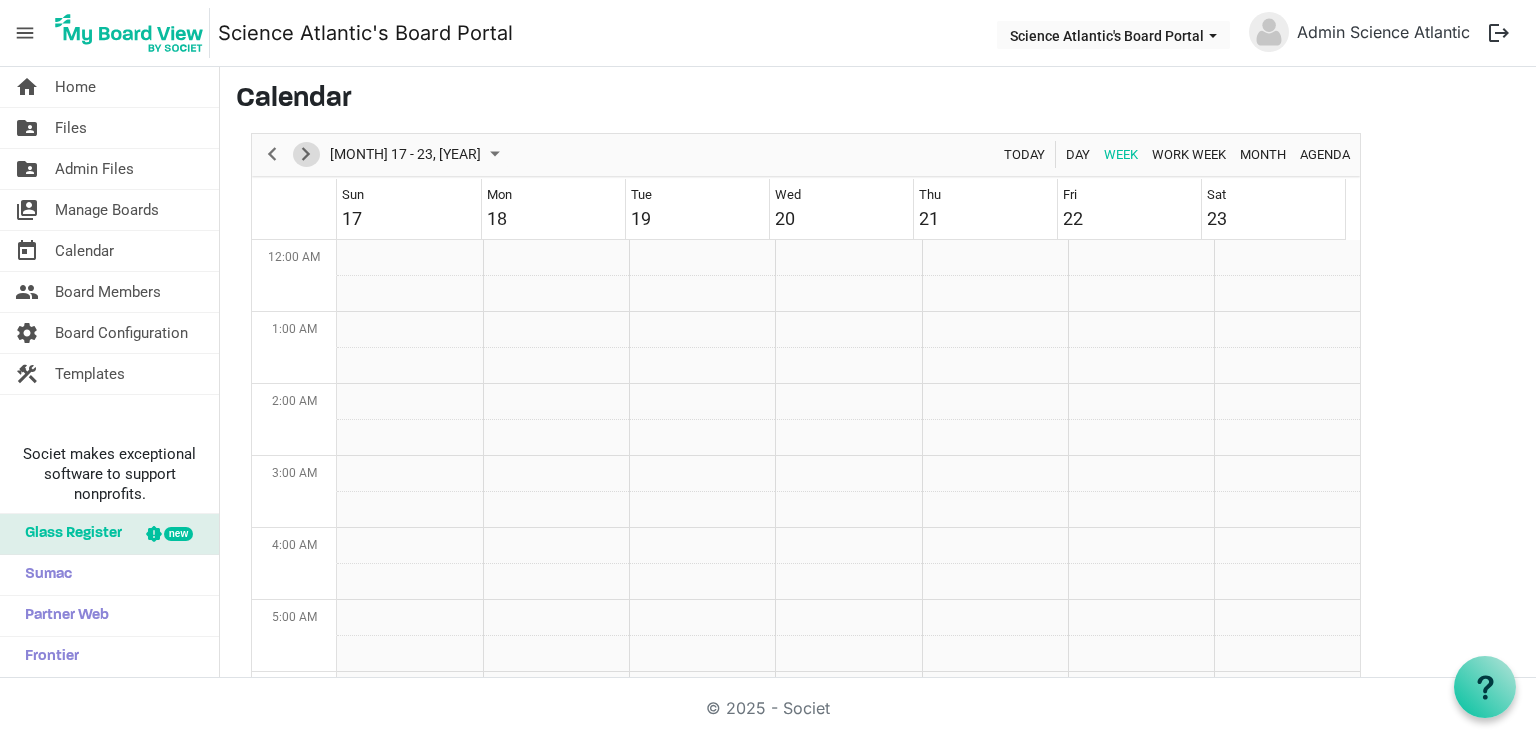 scroll, scrollTop: 864, scrollLeft: 0, axis: vertical 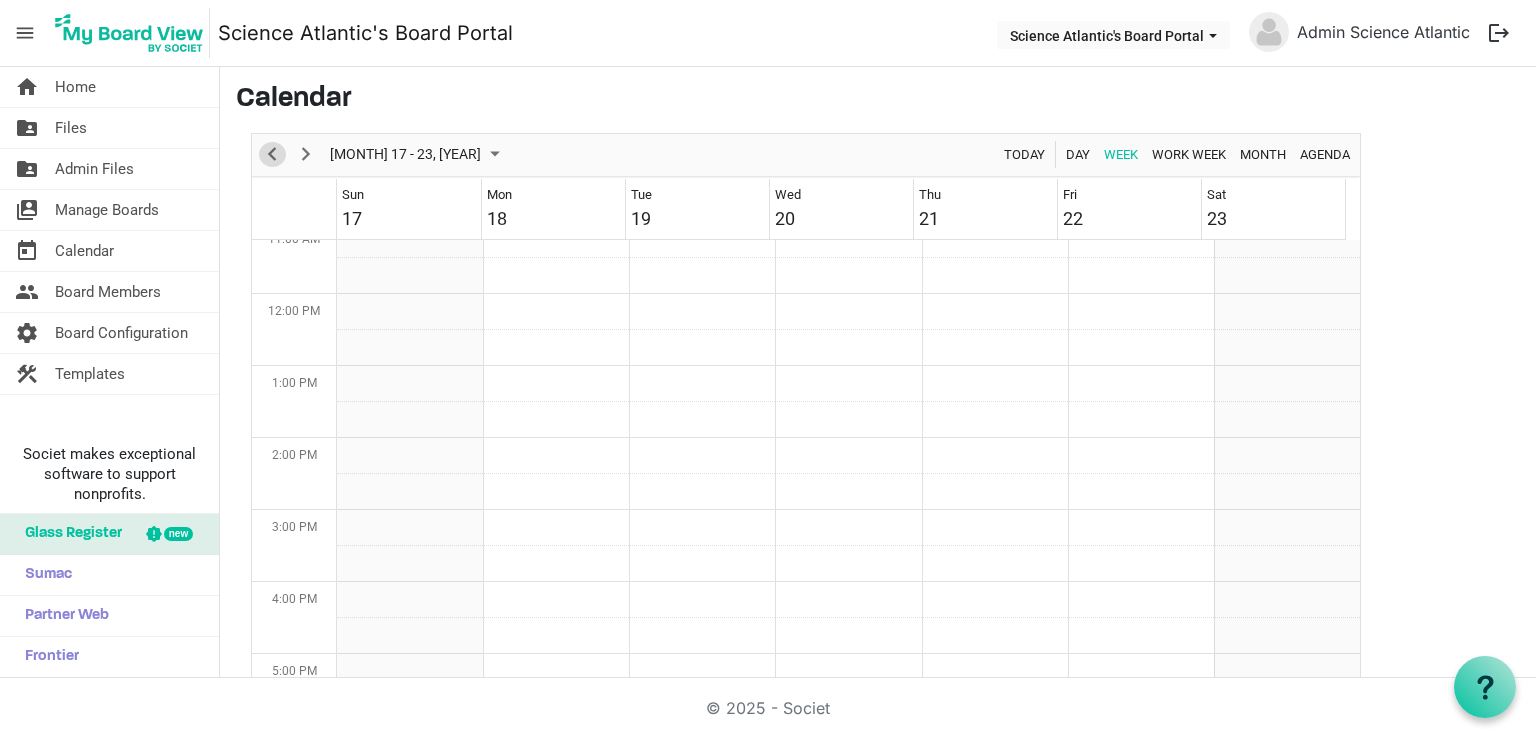 click at bounding box center (272, 154) 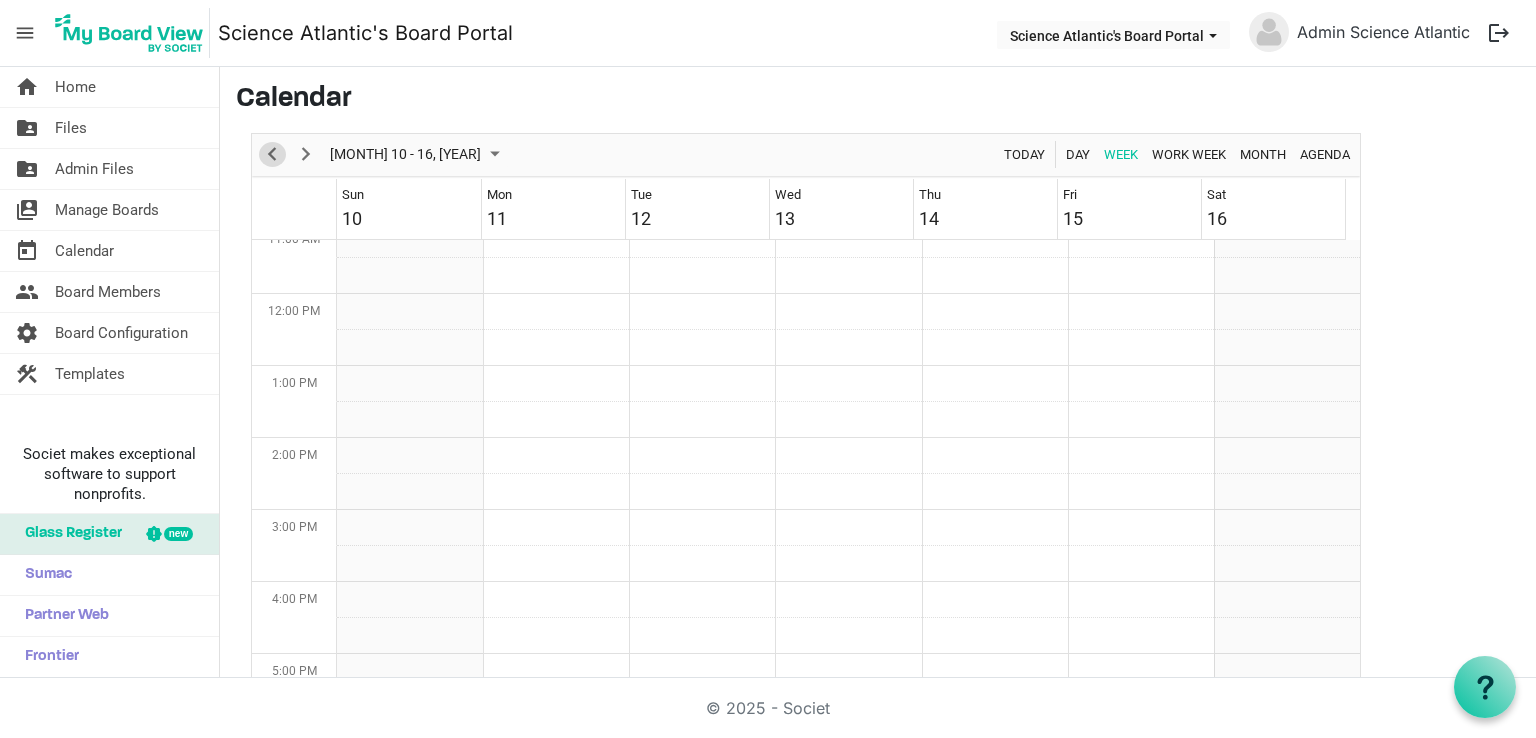 click at bounding box center [272, 154] 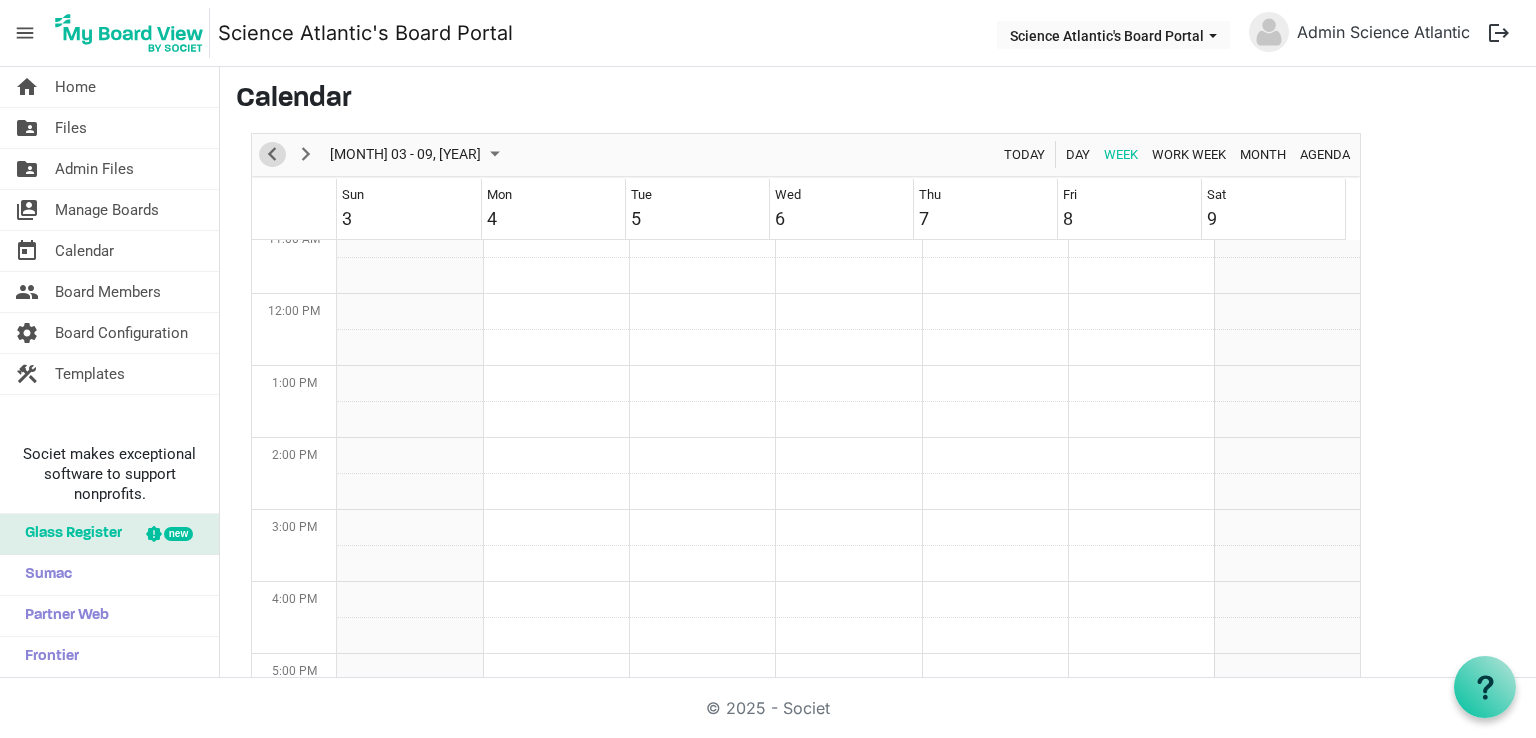 click at bounding box center (272, 154) 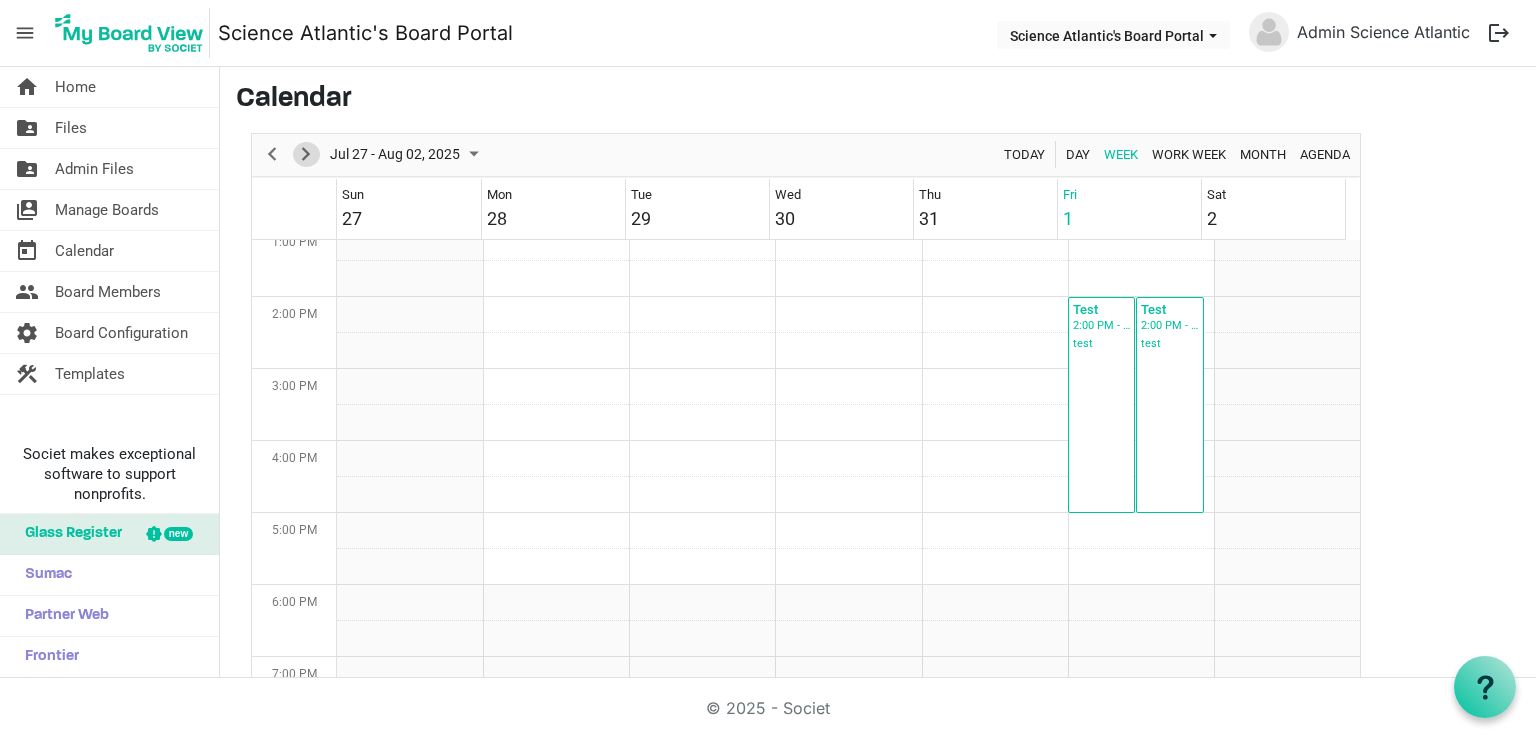 click at bounding box center [306, 154] 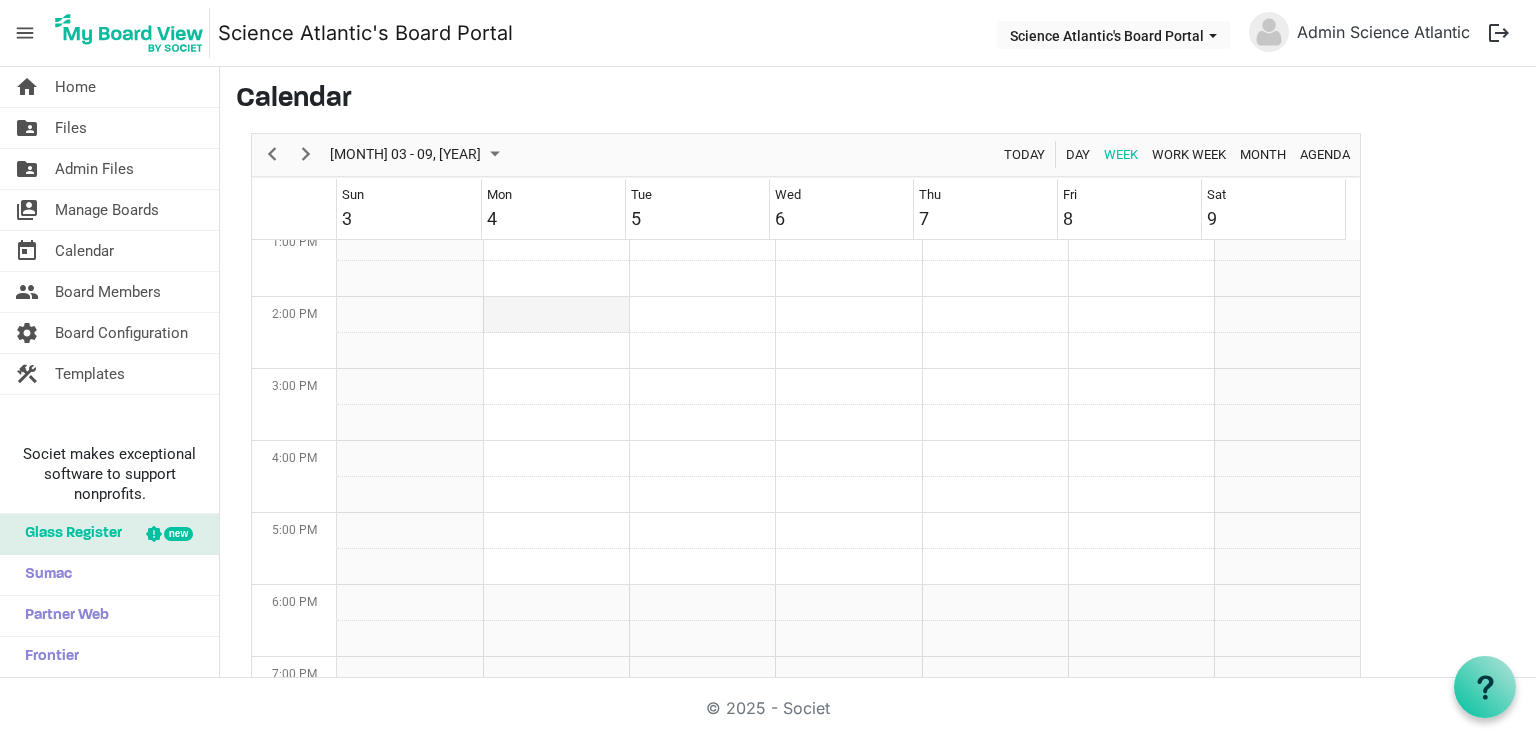 click at bounding box center [556, 315] 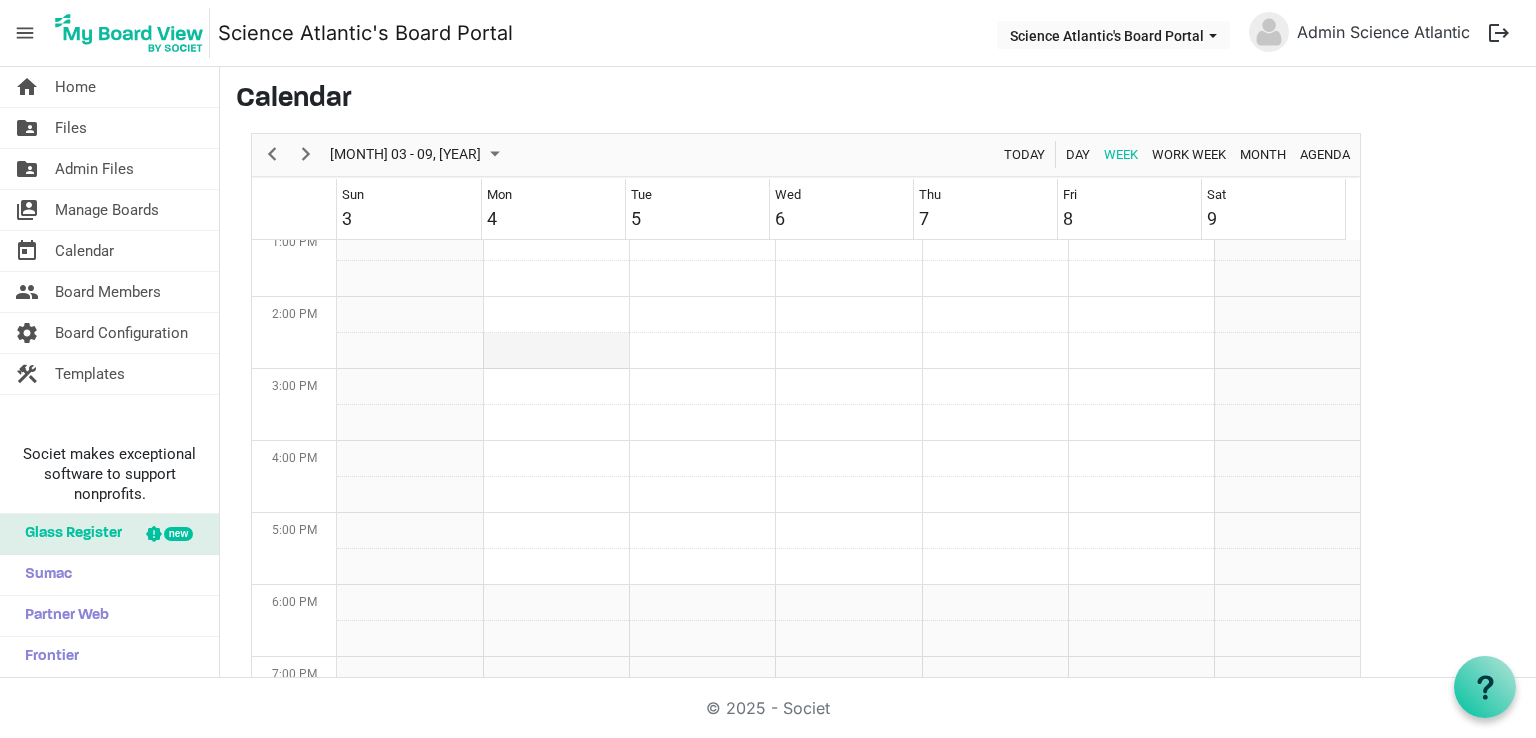 click at bounding box center (556, 351) 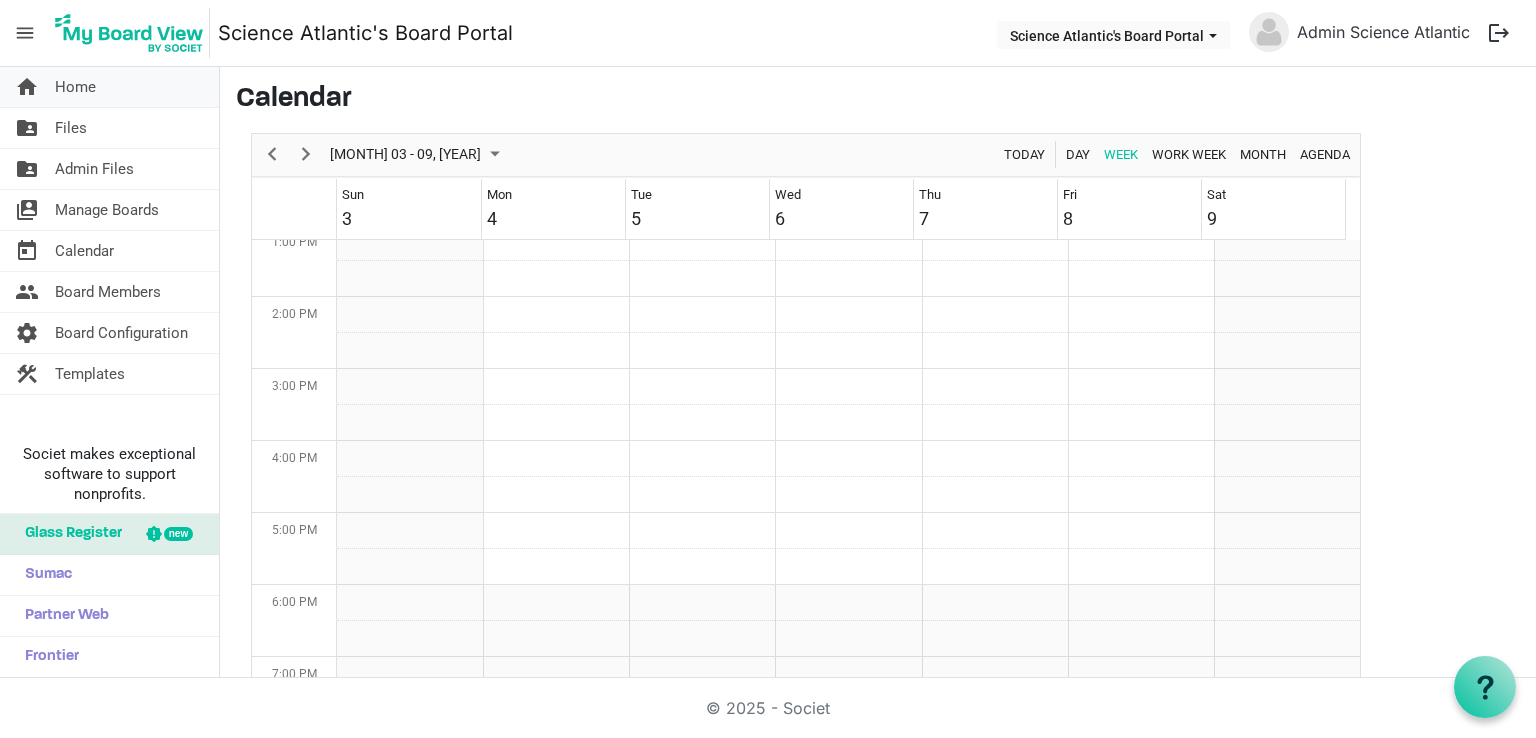 click on "home
Home" at bounding box center [109, 87] 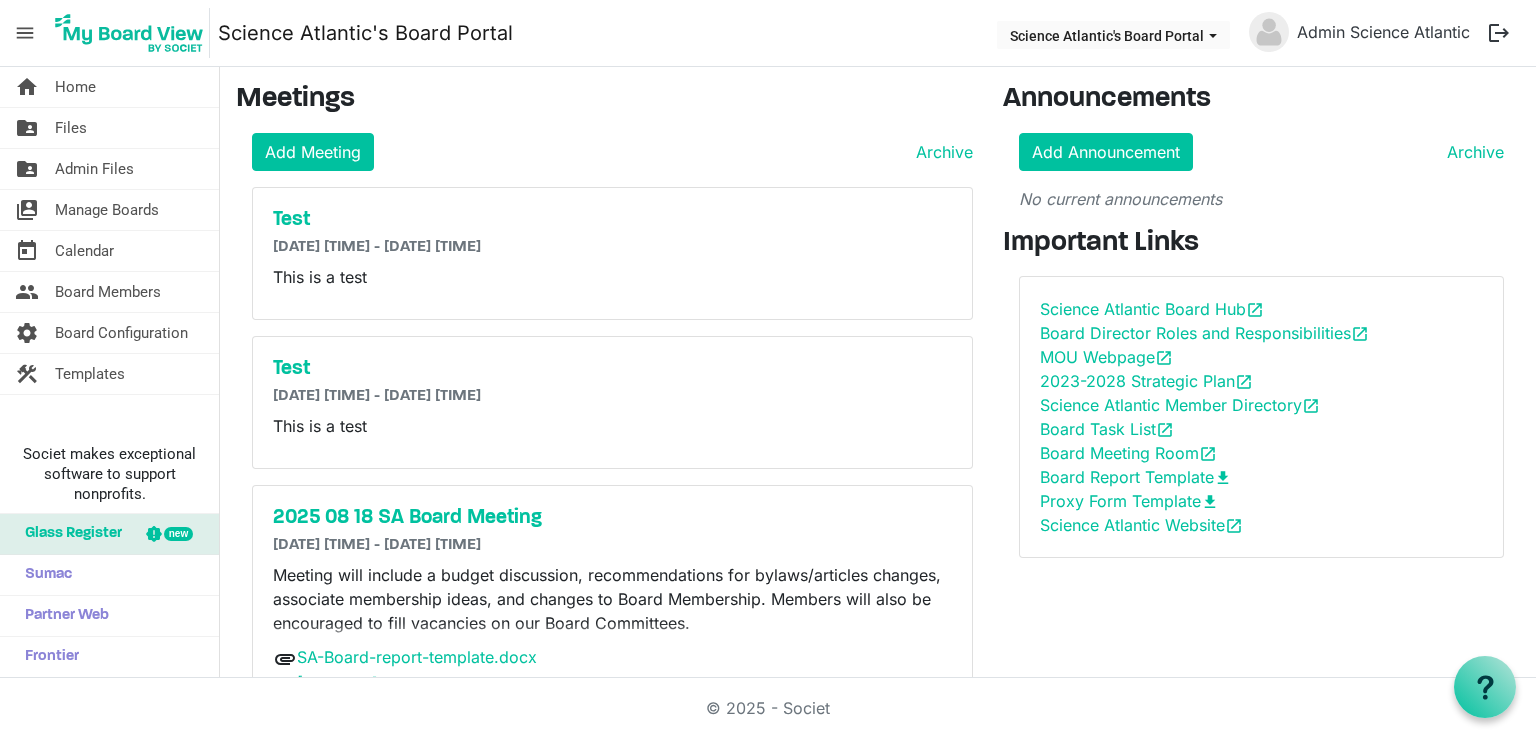 scroll, scrollTop: 0, scrollLeft: 0, axis: both 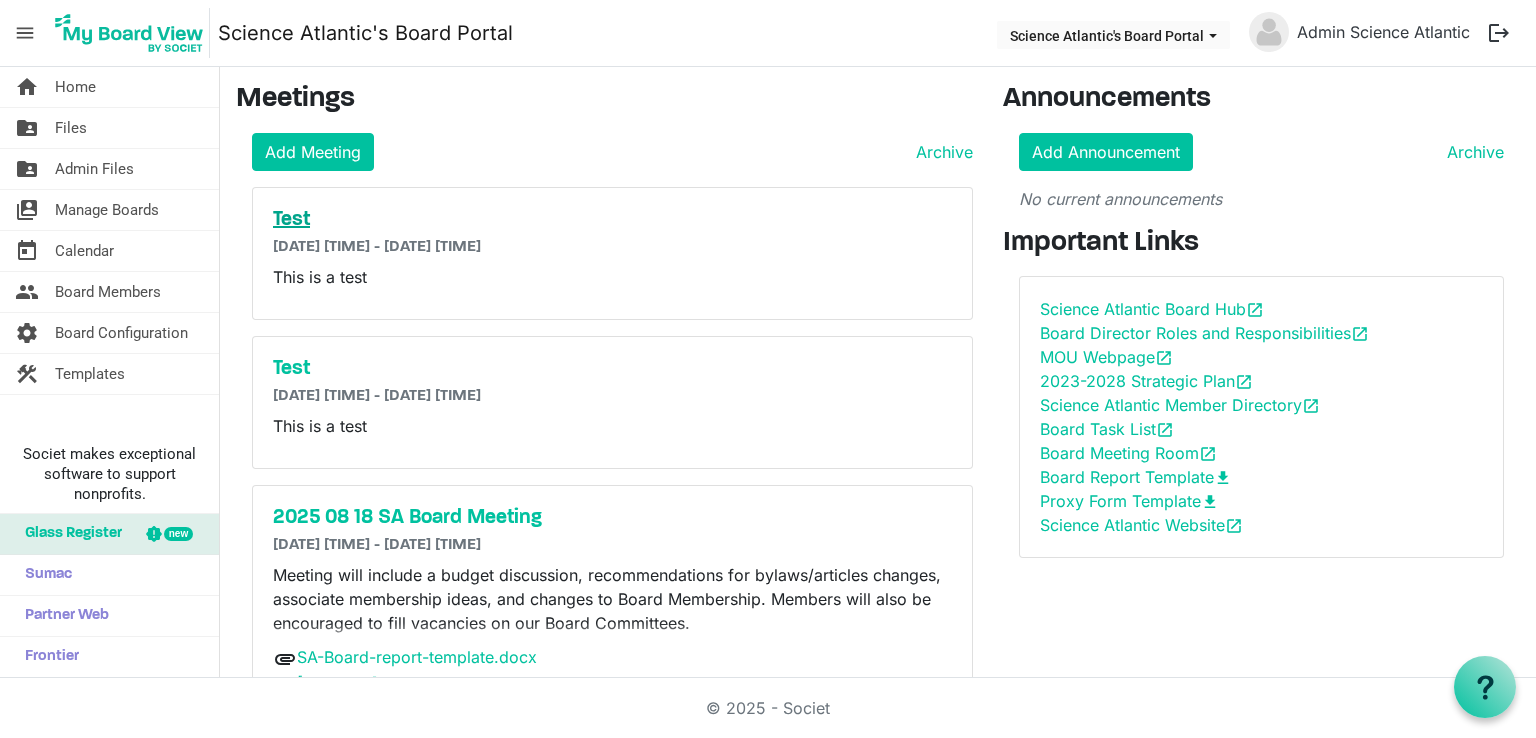 click on "Test" at bounding box center [612, 220] 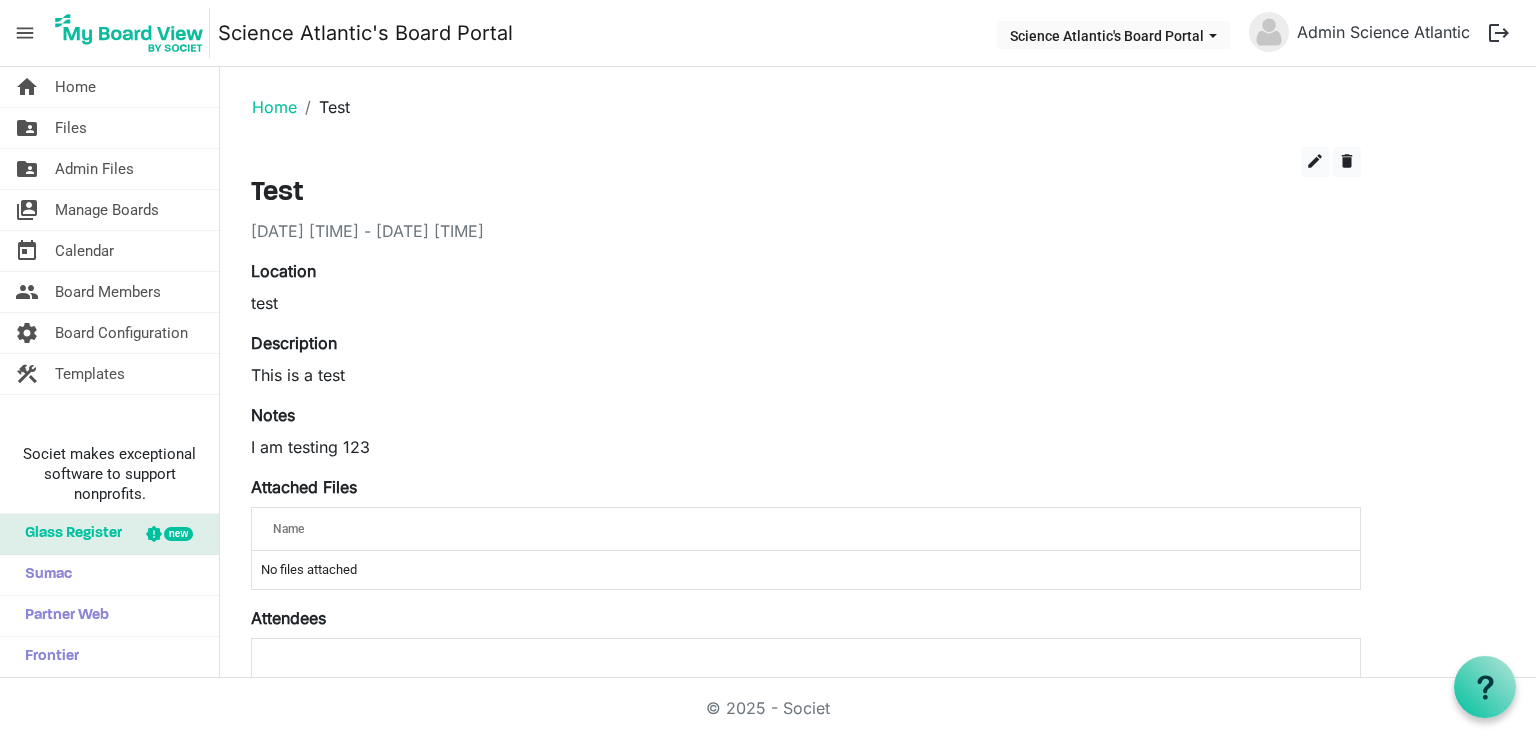 scroll, scrollTop: 0, scrollLeft: 0, axis: both 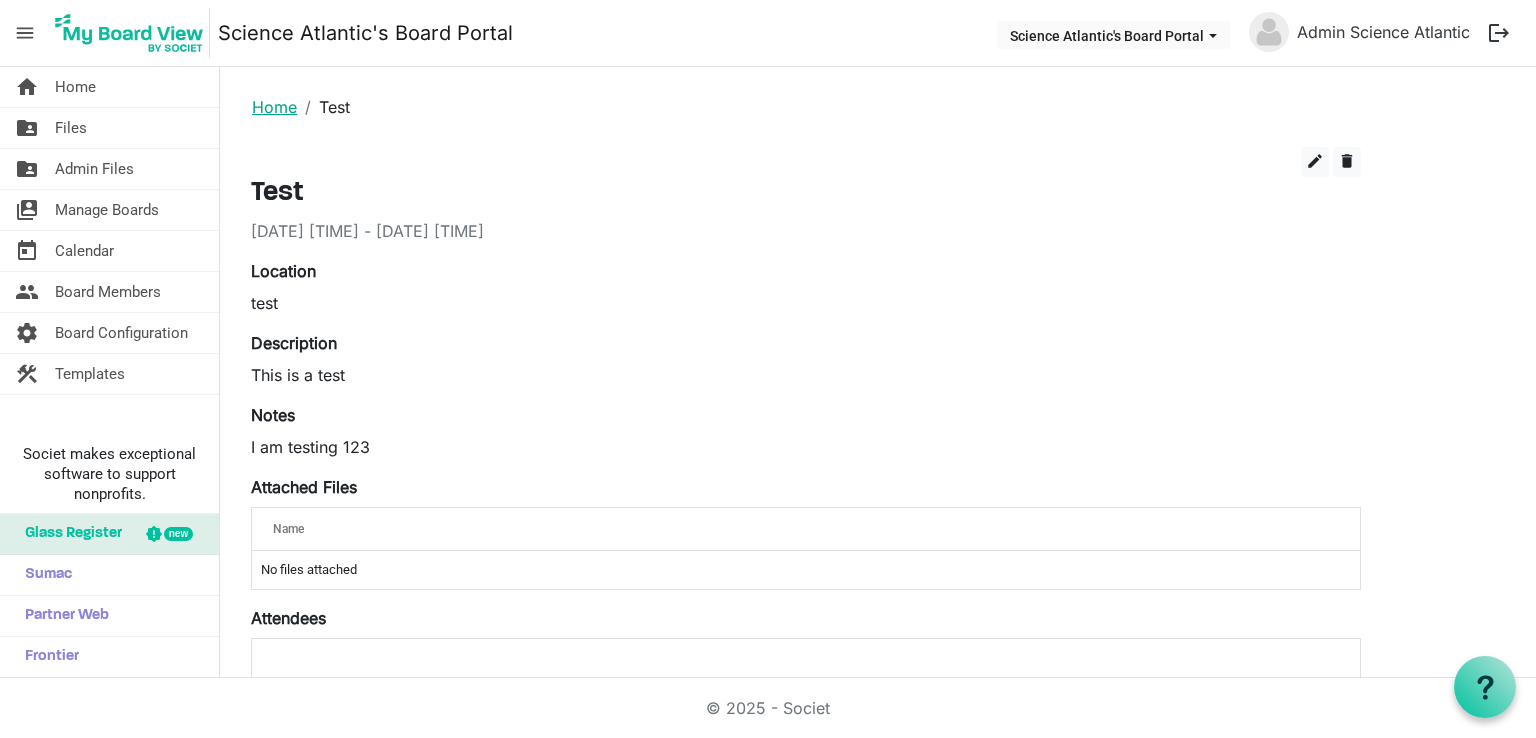 click on "Home" at bounding box center (274, 107) 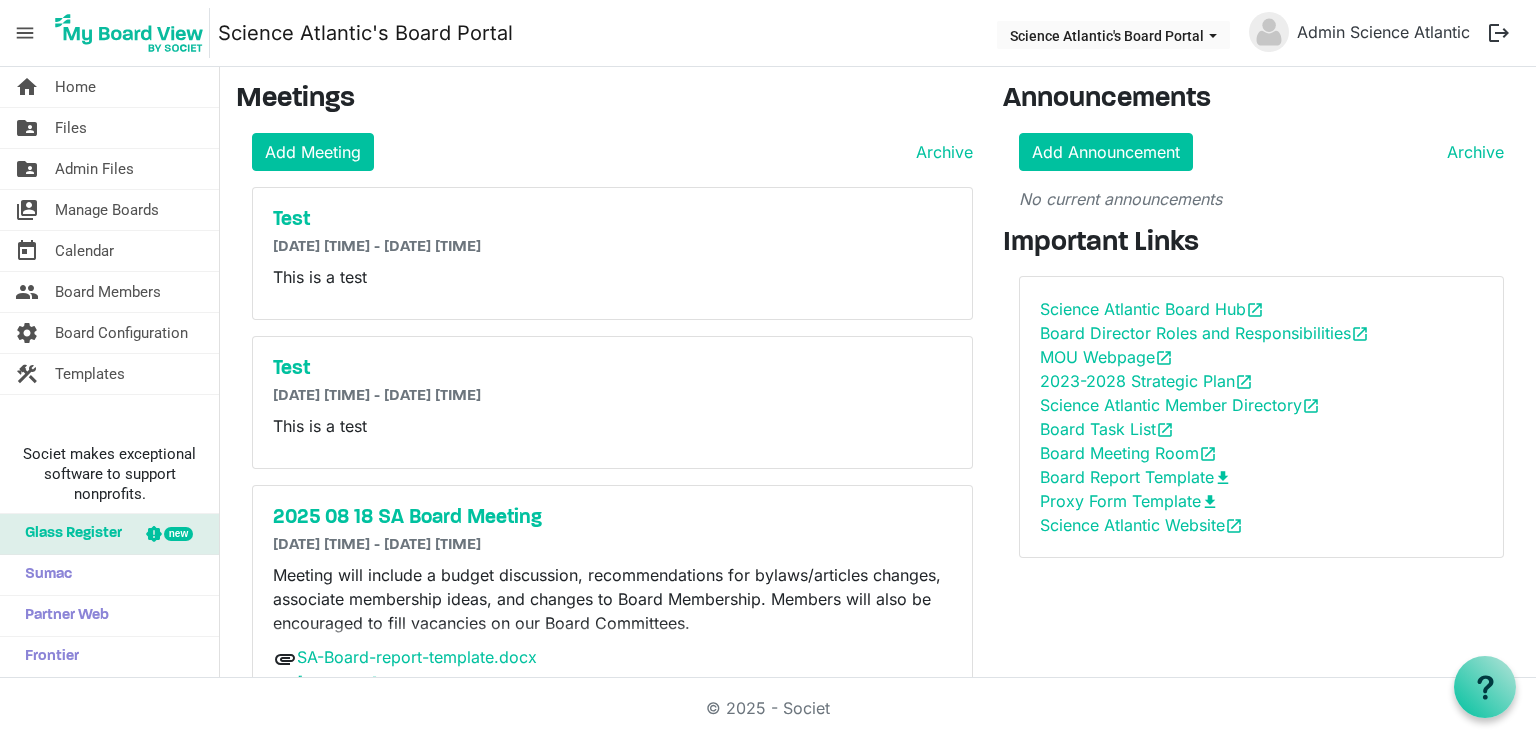 scroll, scrollTop: 0, scrollLeft: 0, axis: both 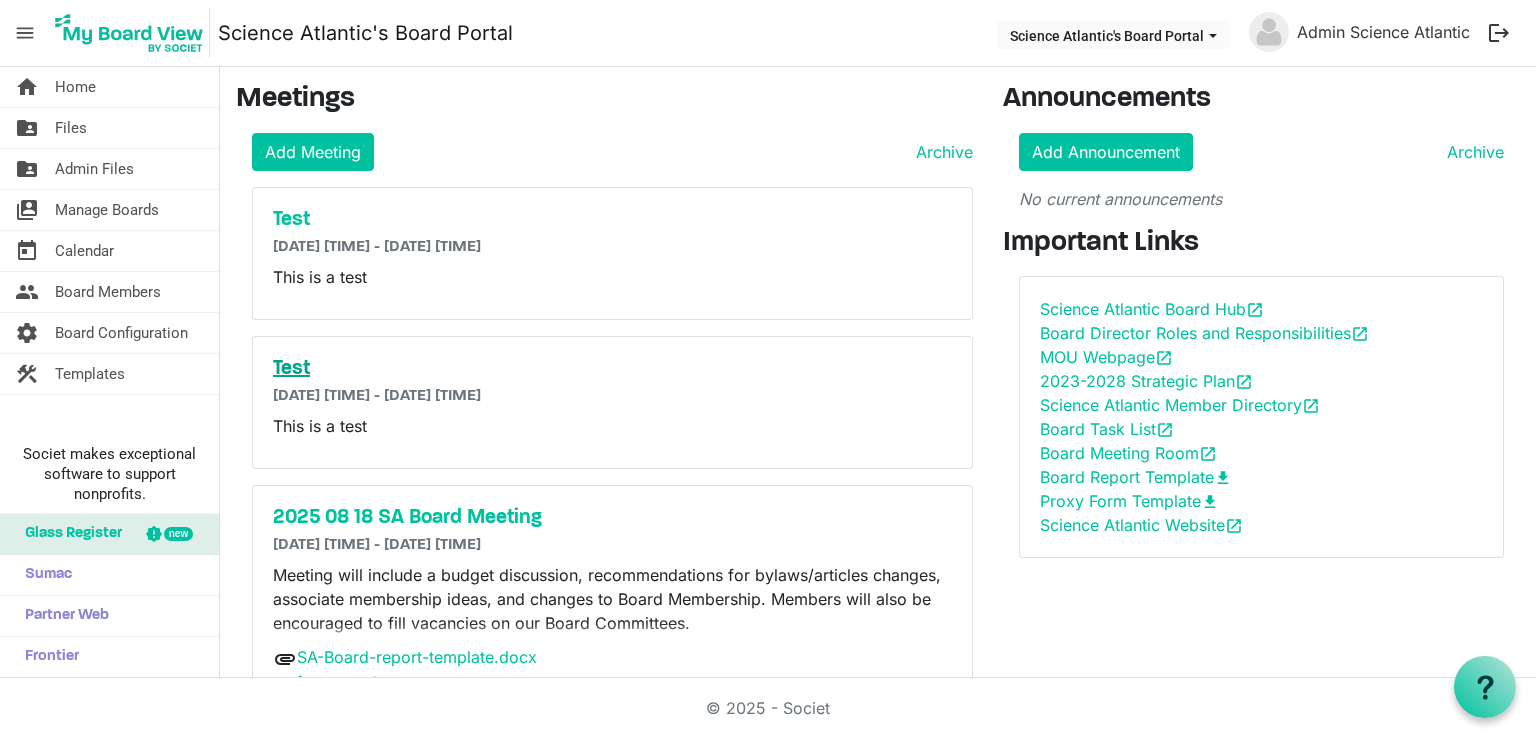 click on "Test" at bounding box center [612, 369] 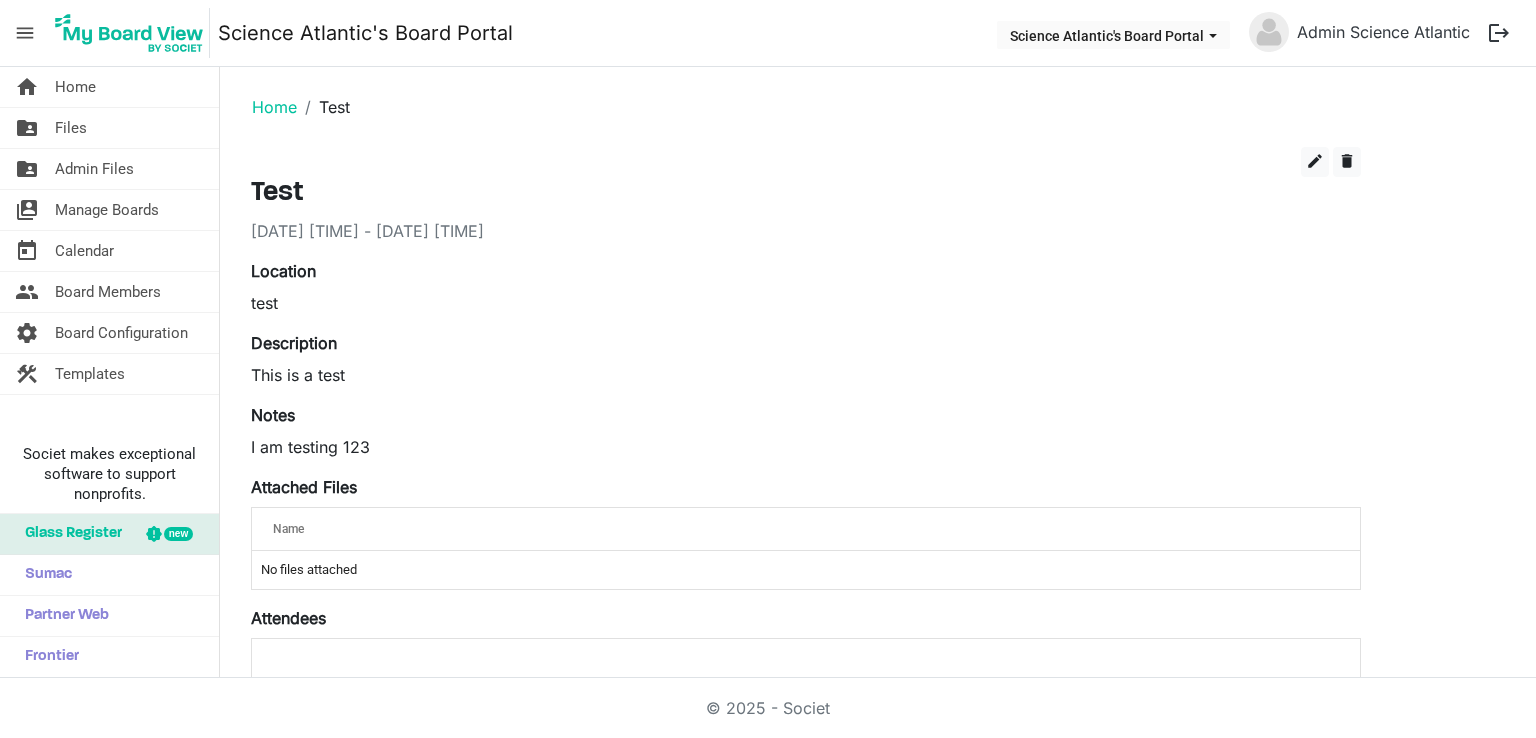 scroll, scrollTop: 0, scrollLeft: 0, axis: both 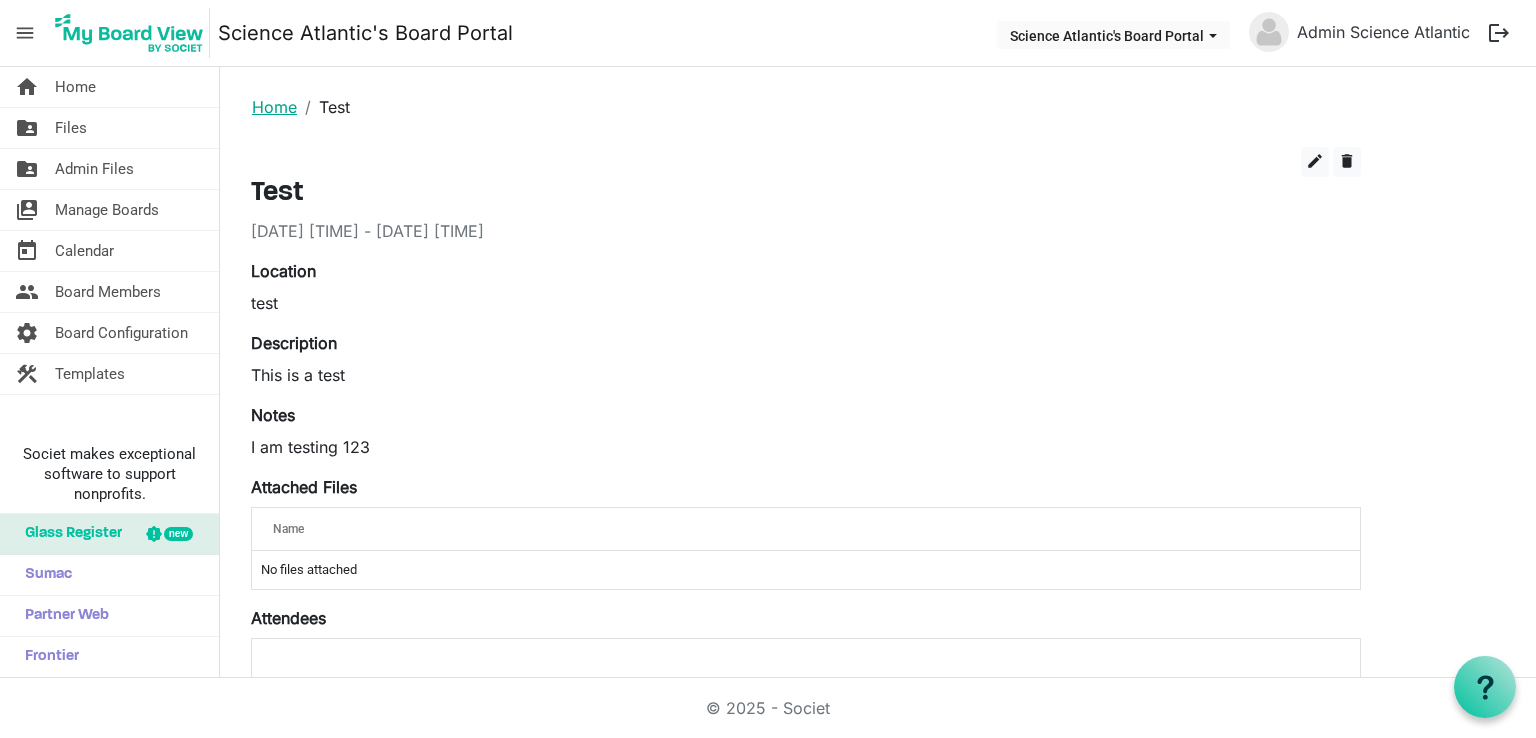 click on "Home" at bounding box center (274, 107) 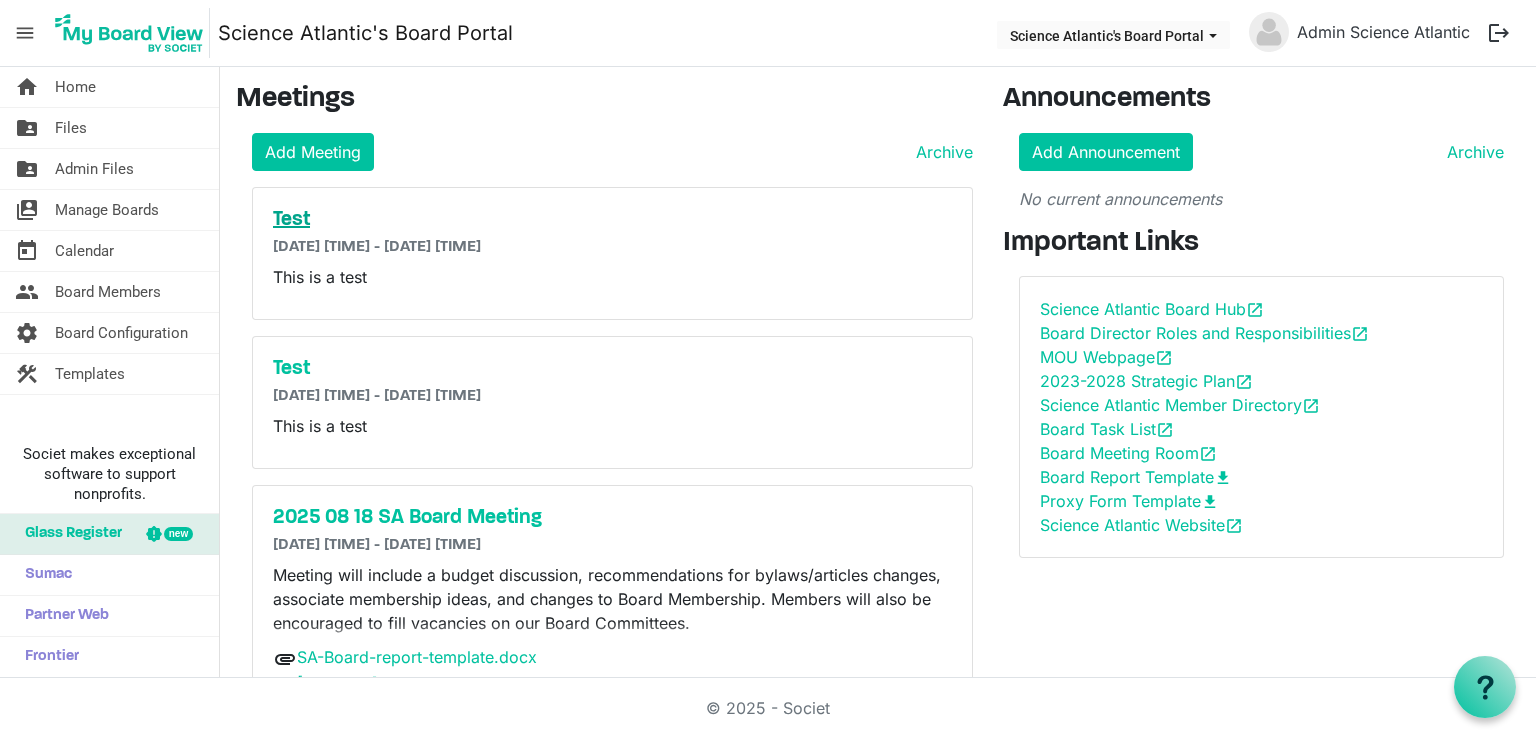scroll, scrollTop: 0, scrollLeft: 0, axis: both 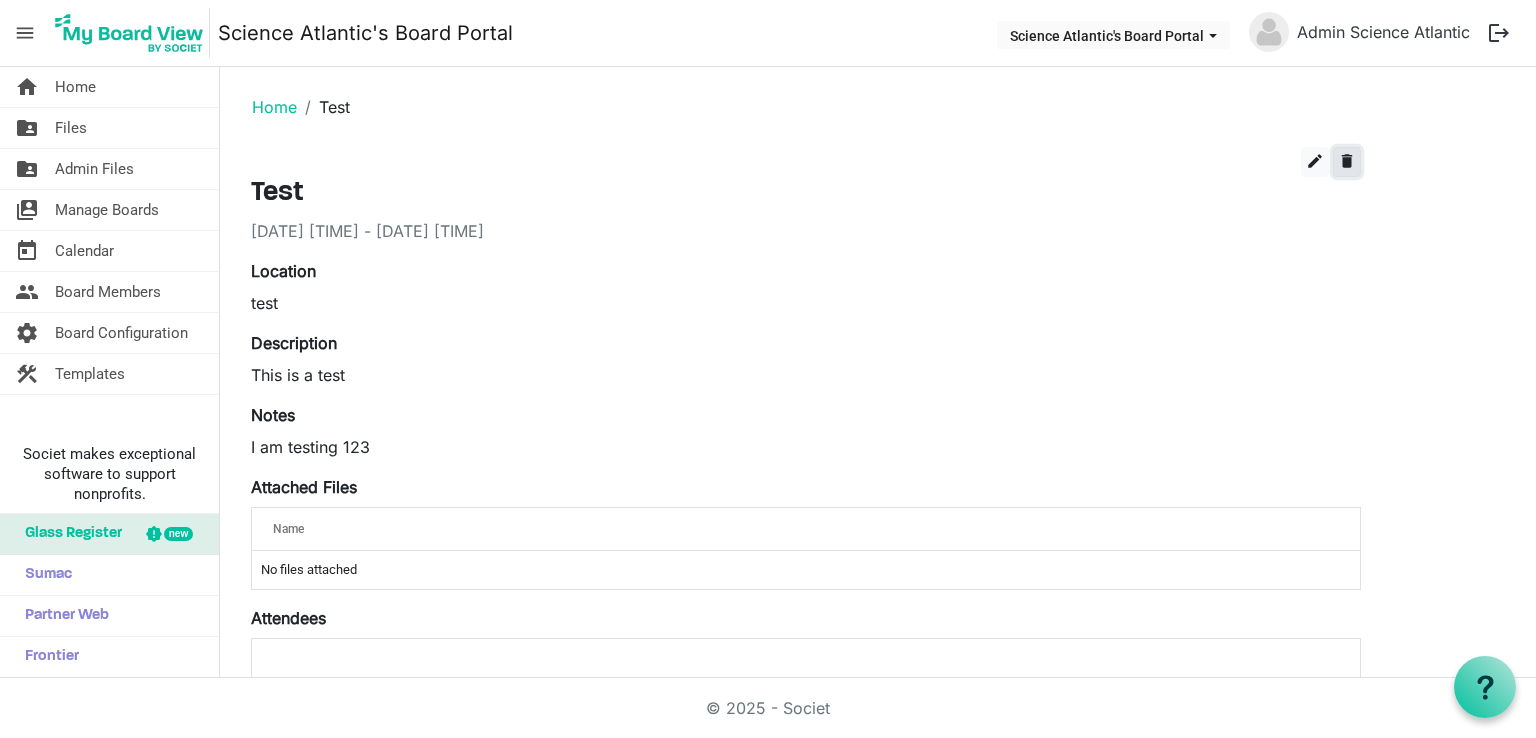 click on "delete" at bounding box center (1347, 162) 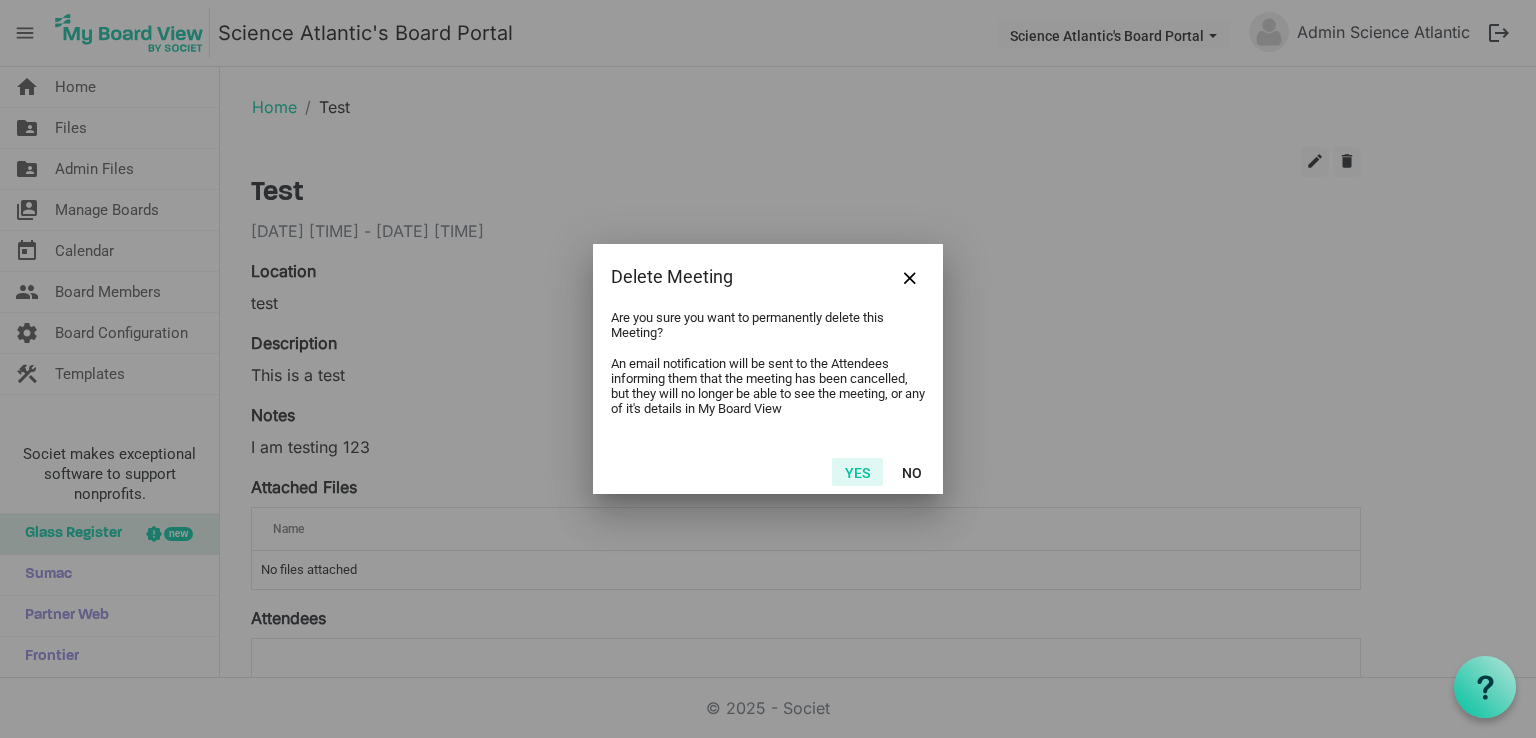 click on "Yes" at bounding box center [857, 472] 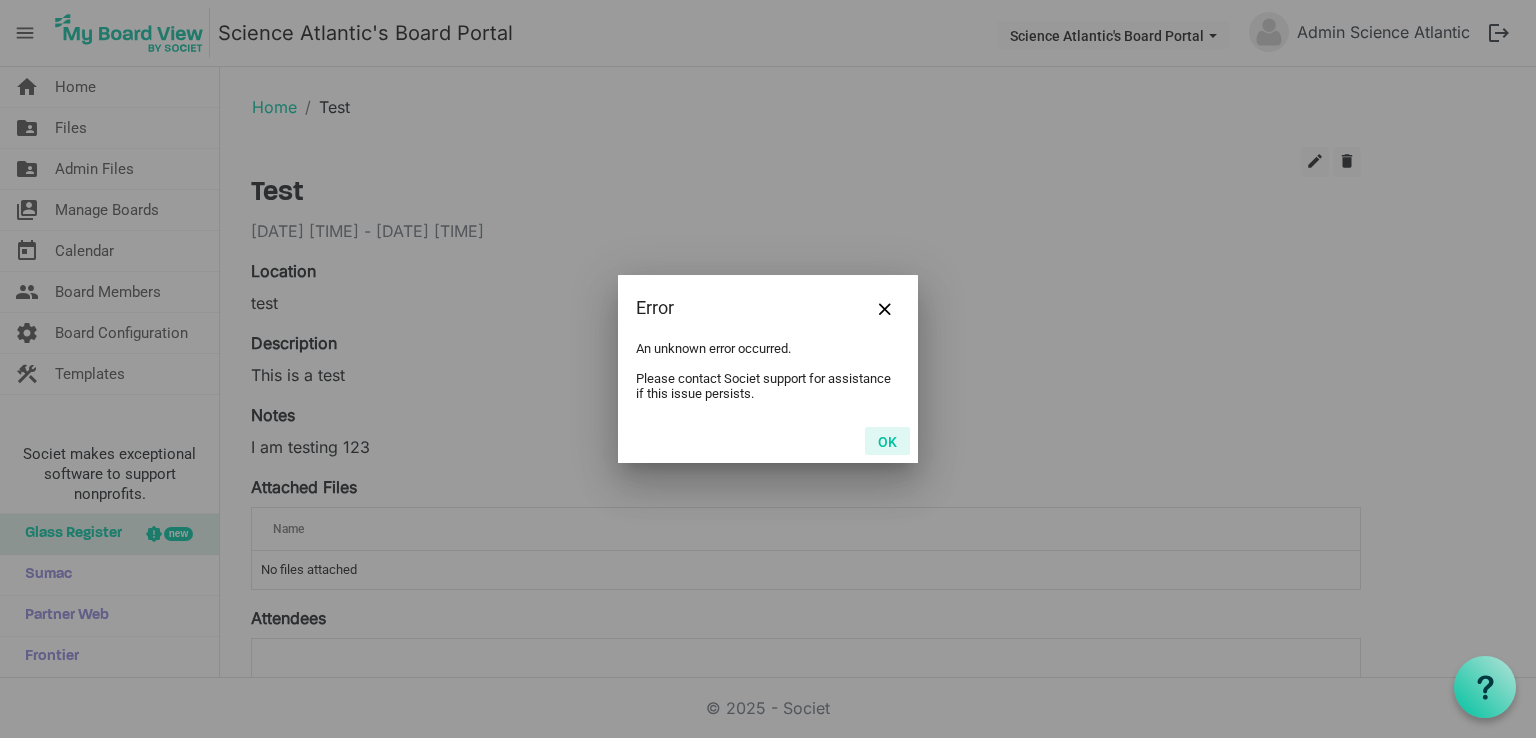 click on "OK" at bounding box center [887, 441] 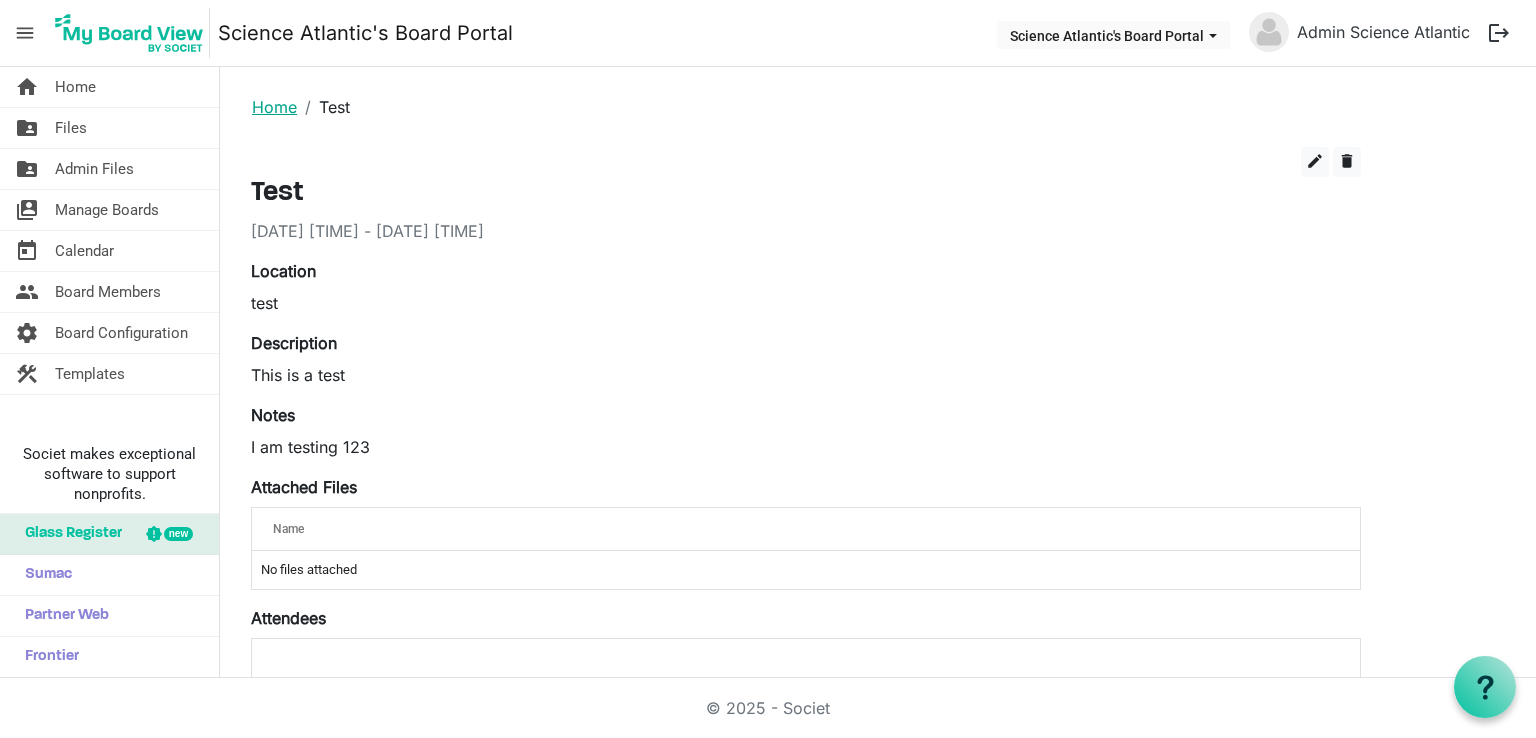 click on "Home" at bounding box center [274, 107] 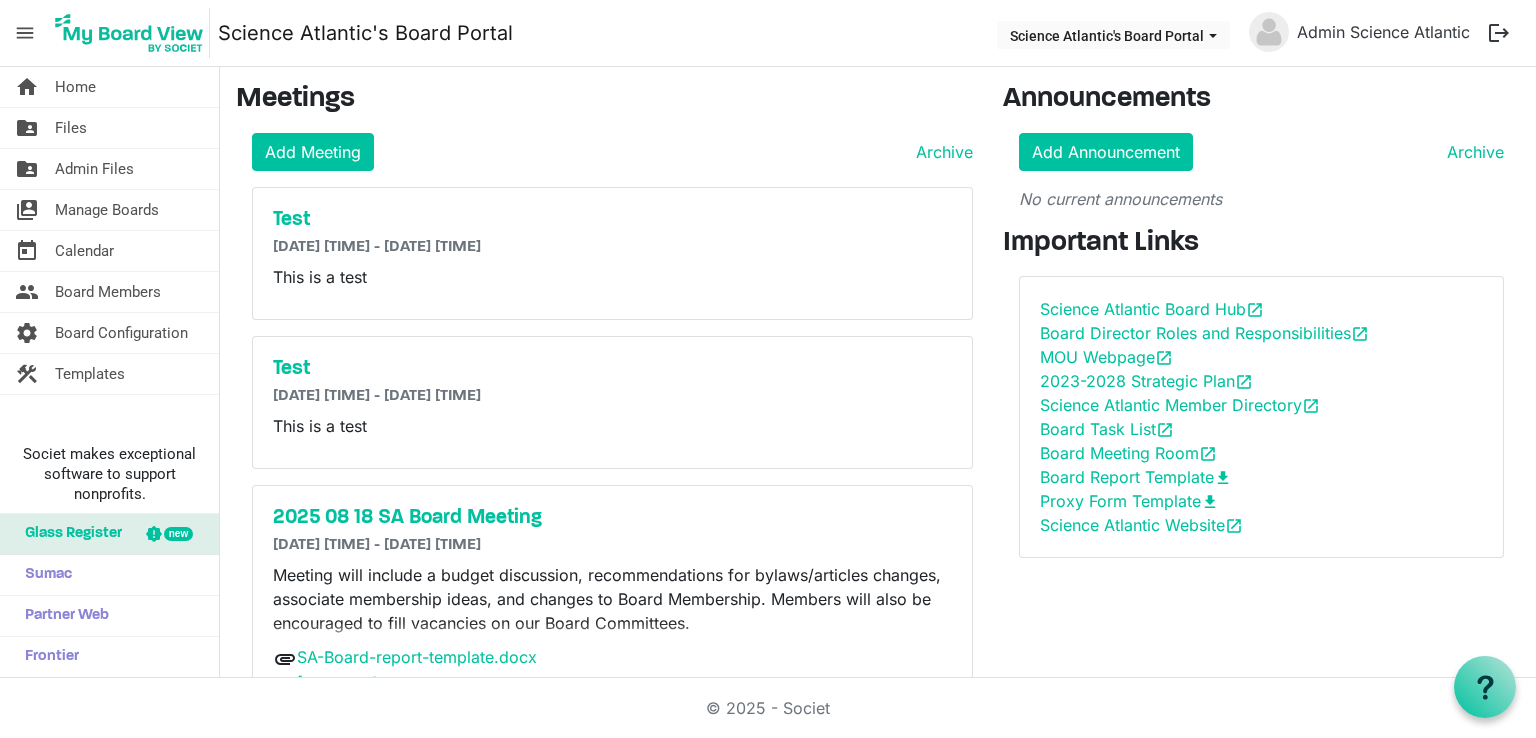 scroll, scrollTop: 0, scrollLeft: 0, axis: both 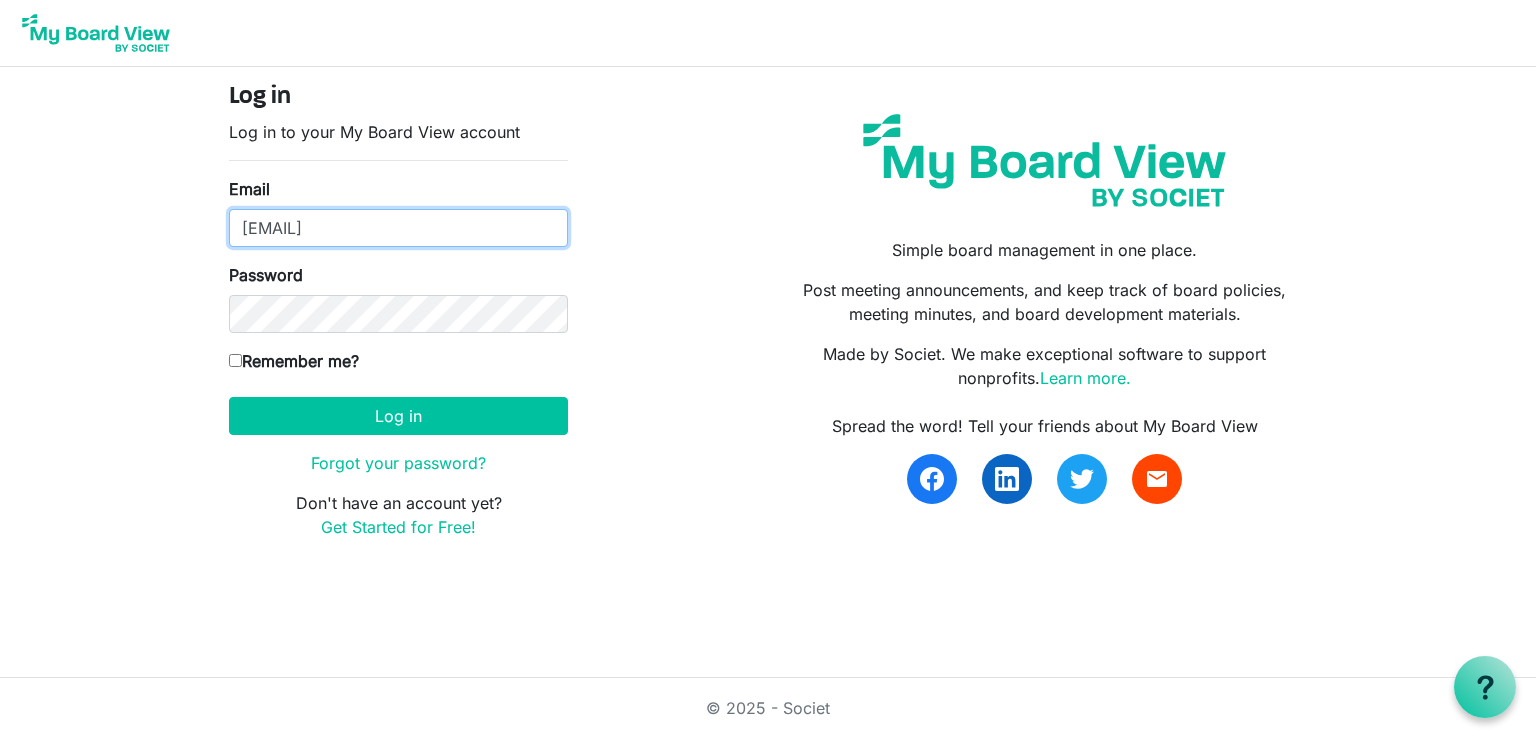 click on "[EMAIL]" at bounding box center (398, 228) 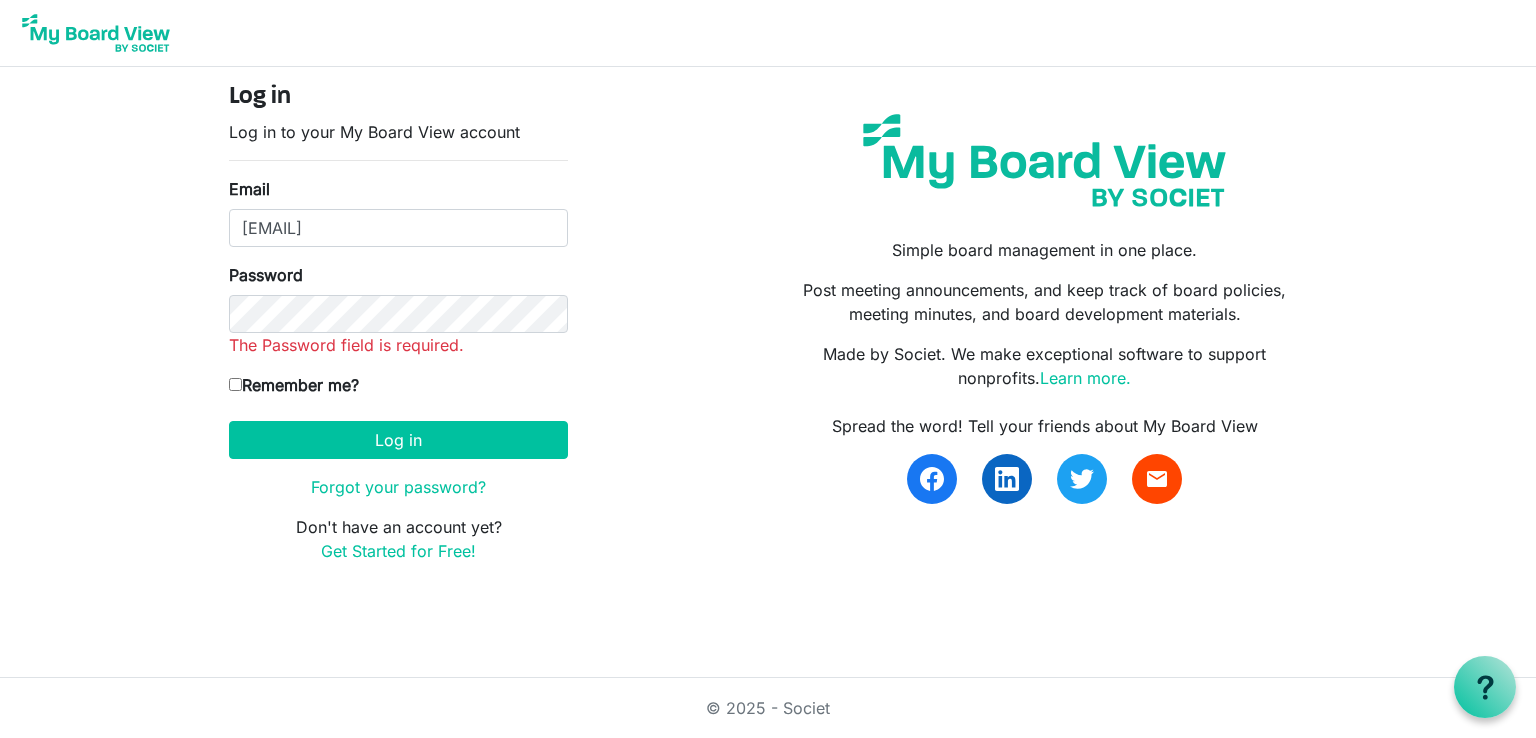 click on "Log in
Log in to your My Board View account
Email
hr@scienceatlantic.ca
Password
The Password field is required.
Remember me?
America/Halifax
Log in
Forgot your password?
Don't have an account yet?
Get Started for Free!" at bounding box center [398, 331] 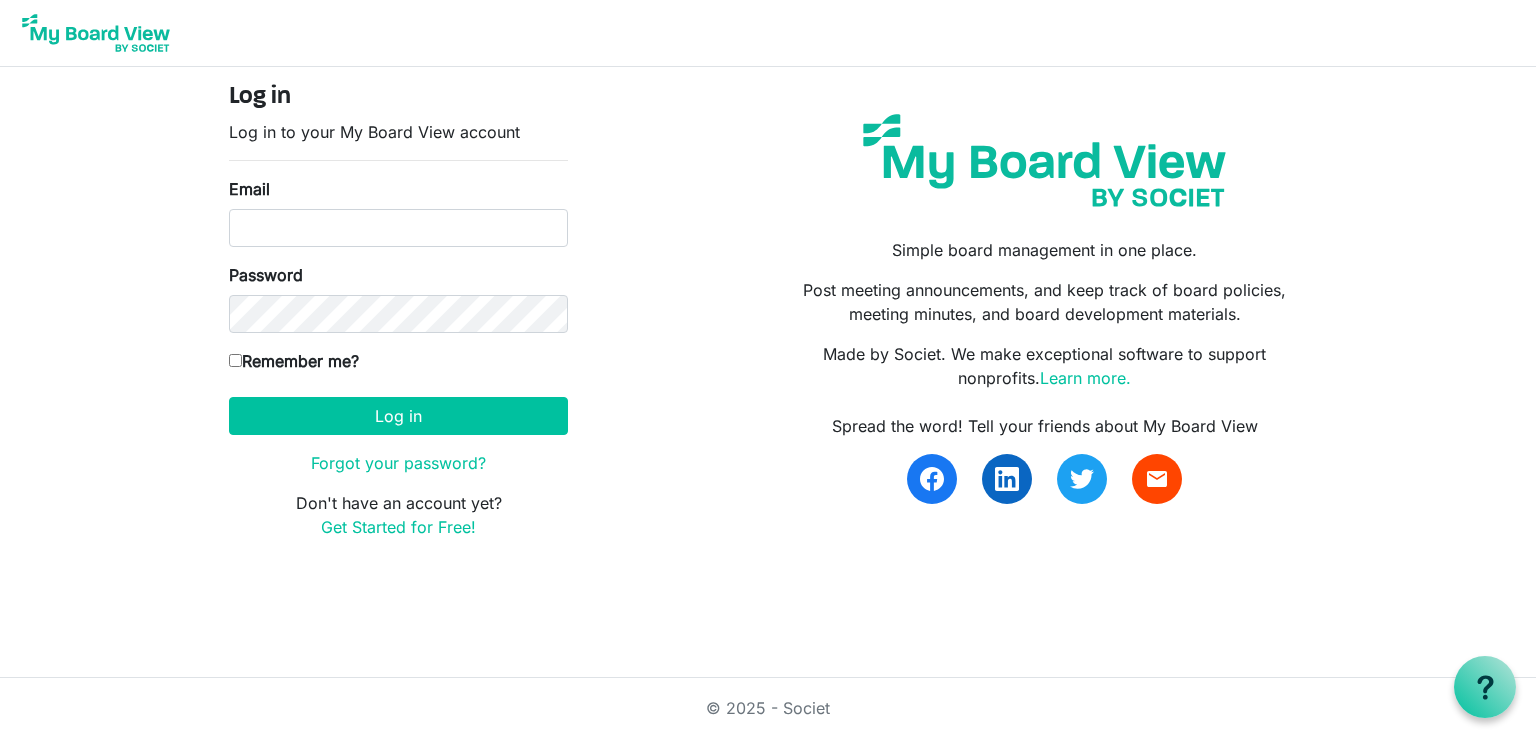 scroll, scrollTop: 0, scrollLeft: 0, axis: both 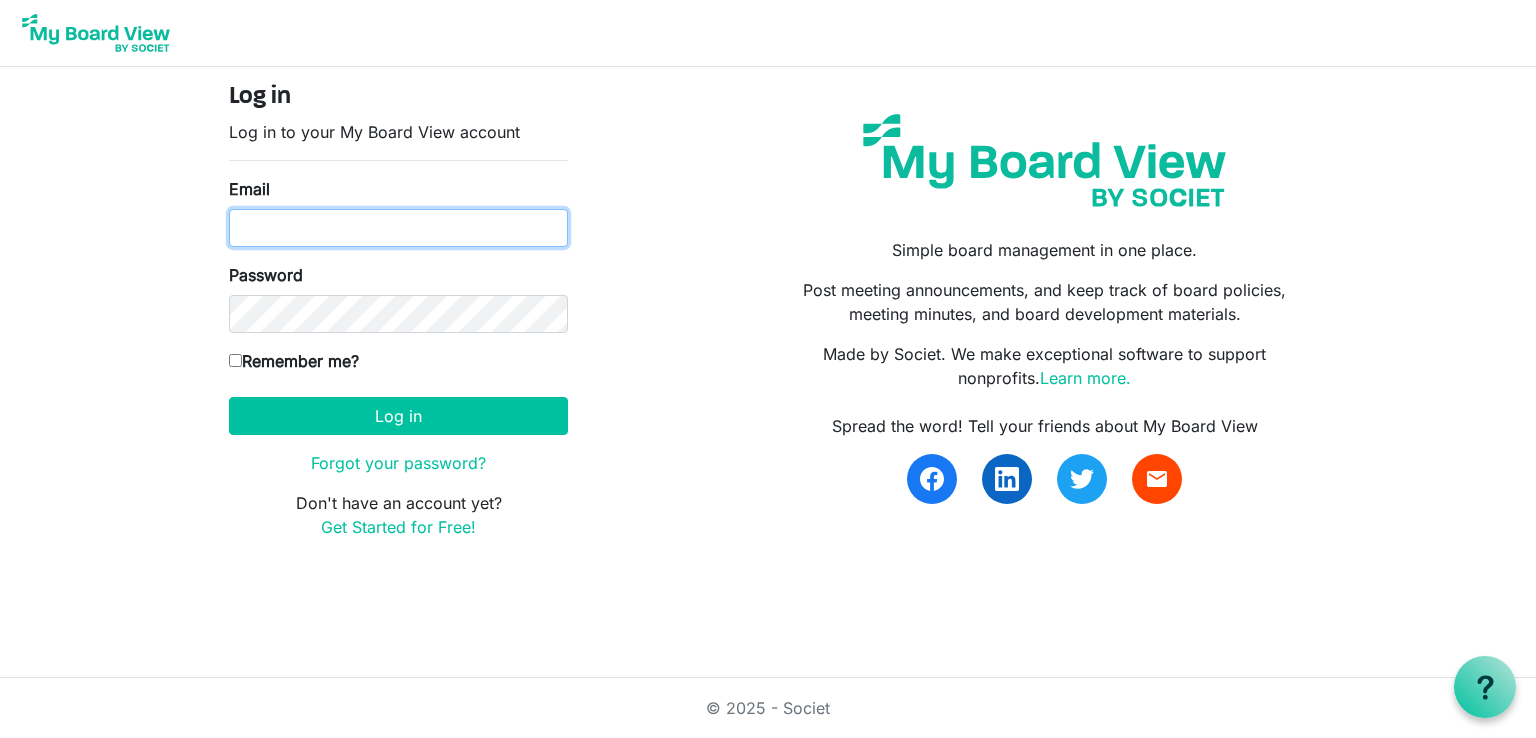 type on "[USERNAME]@[DOMAIN].com" 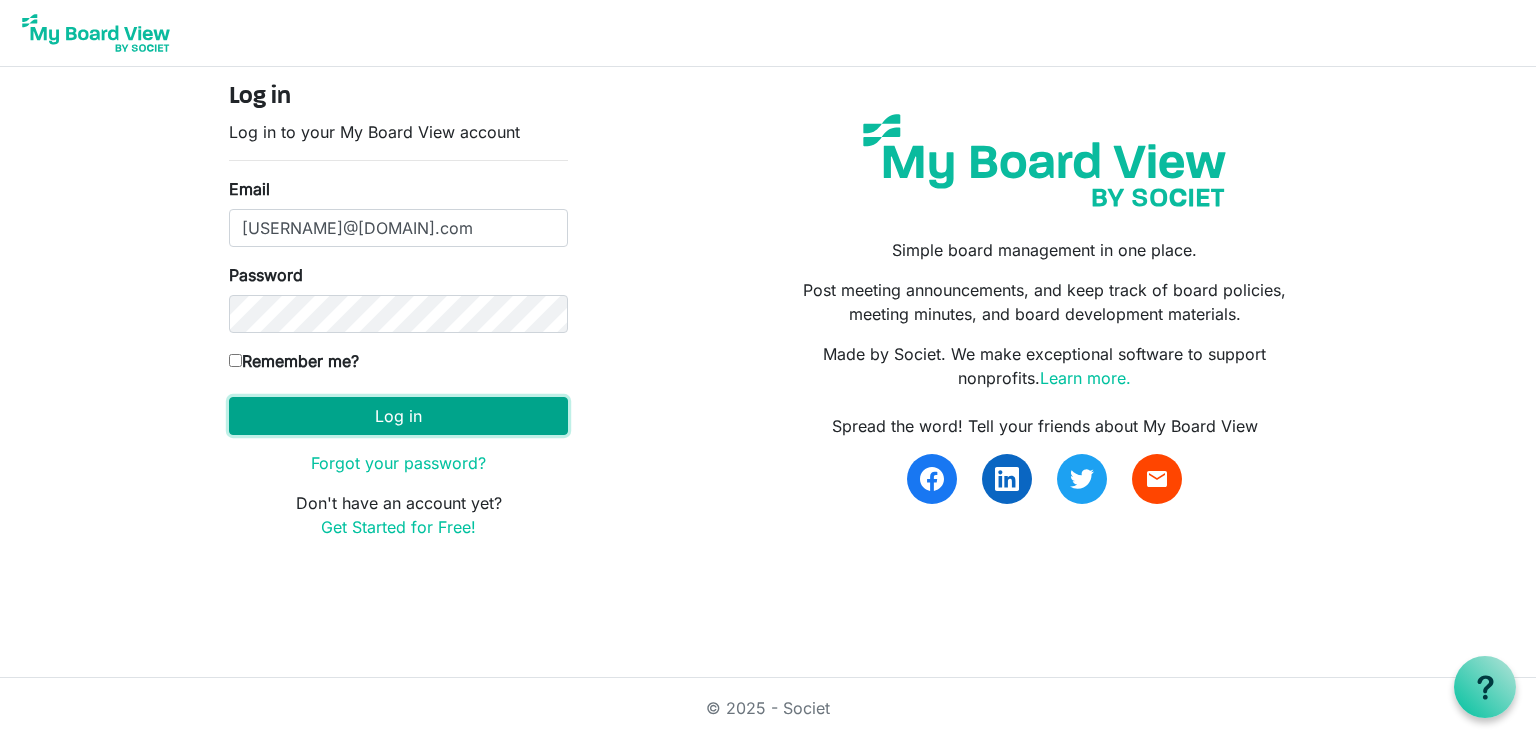 click on "Log in" at bounding box center [398, 416] 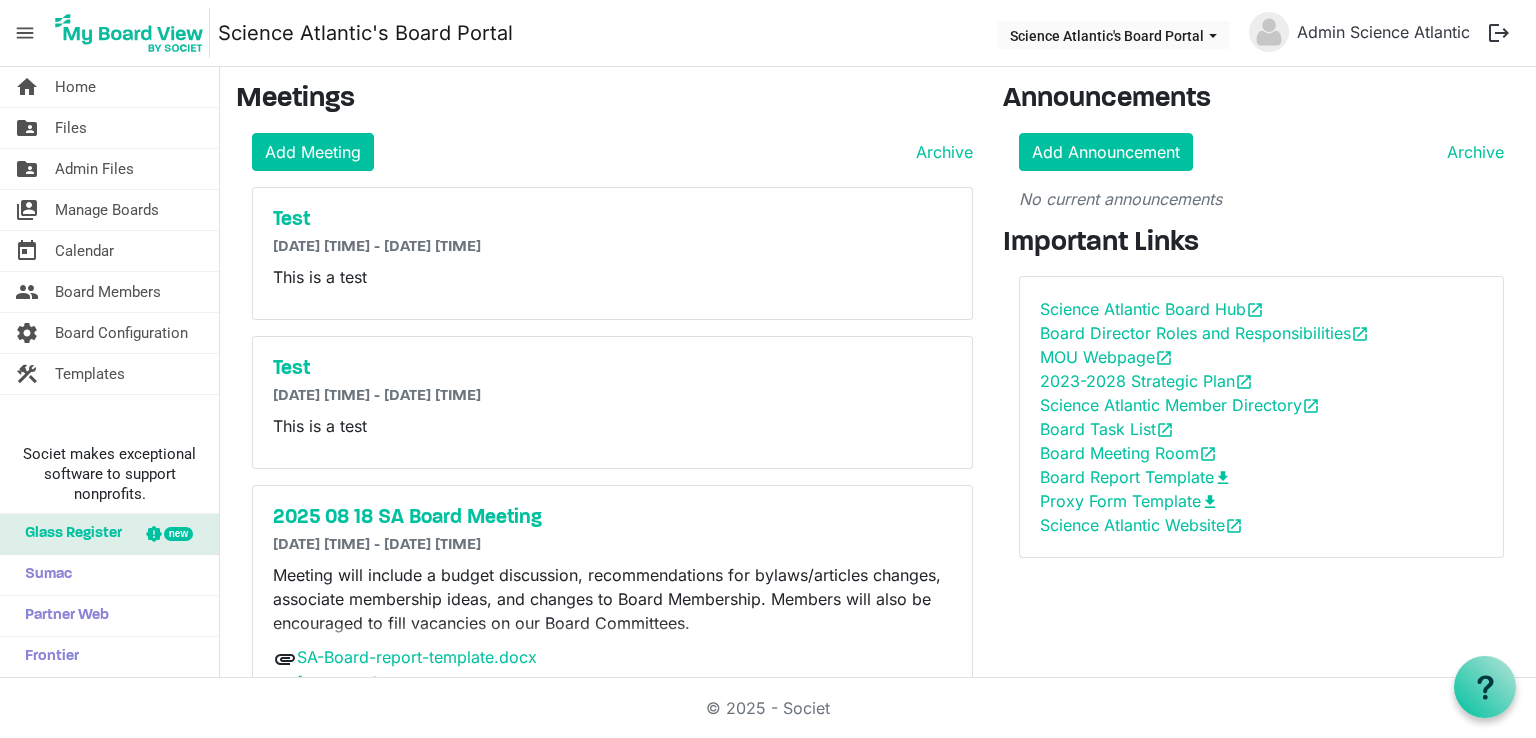 scroll, scrollTop: 0, scrollLeft: 0, axis: both 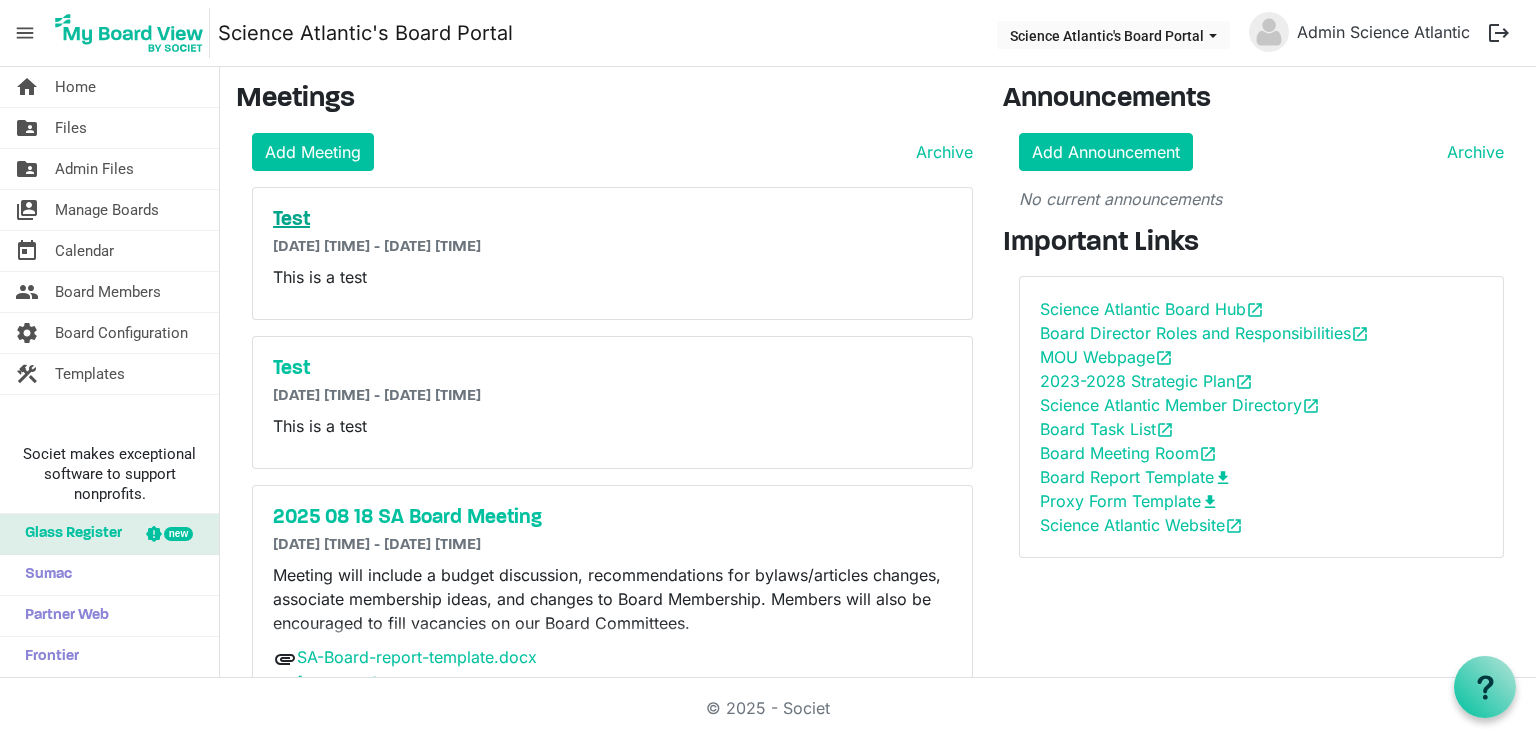 click on "Test" at bounding box center (612, 220) 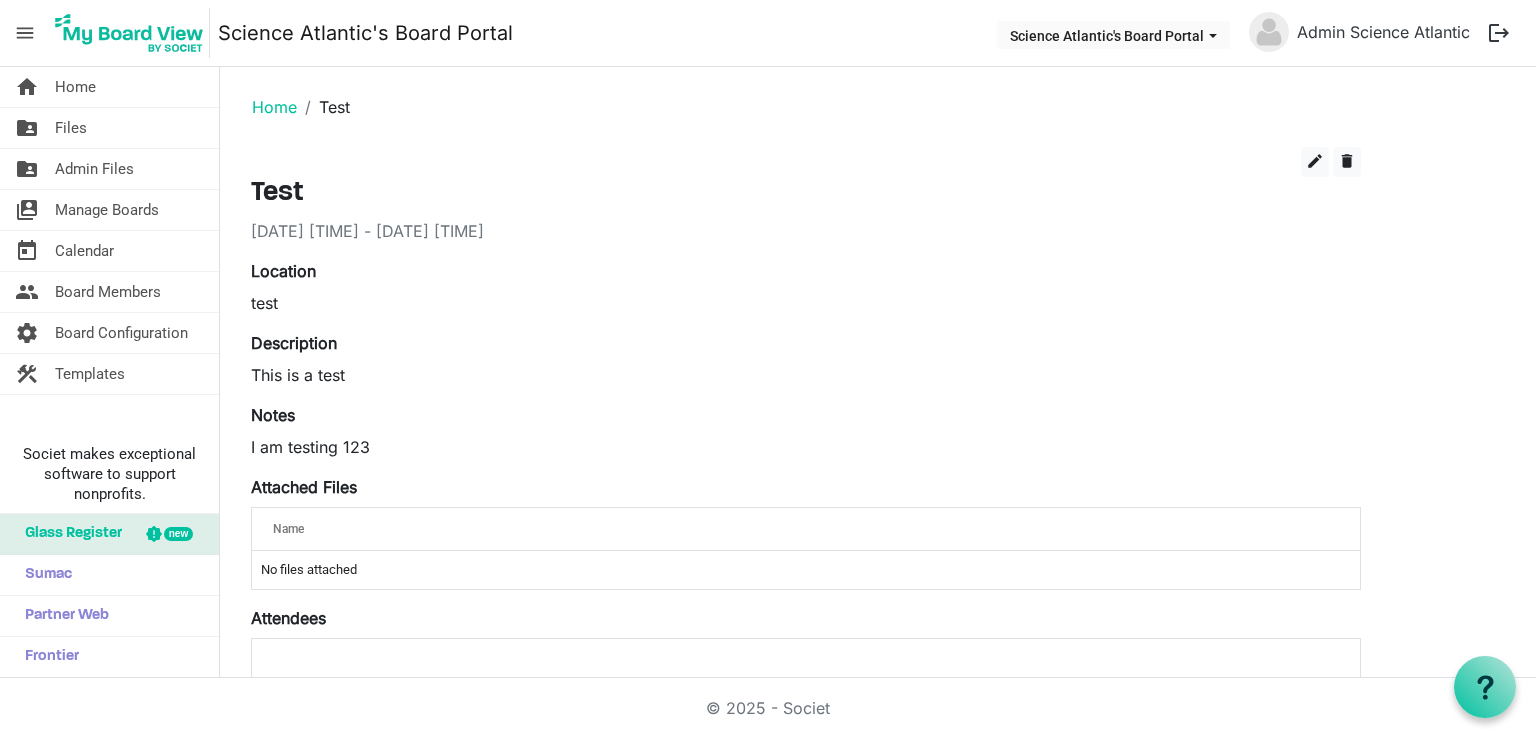 scroll, scrollTop: 0, scrollLeft: 0, axis: both 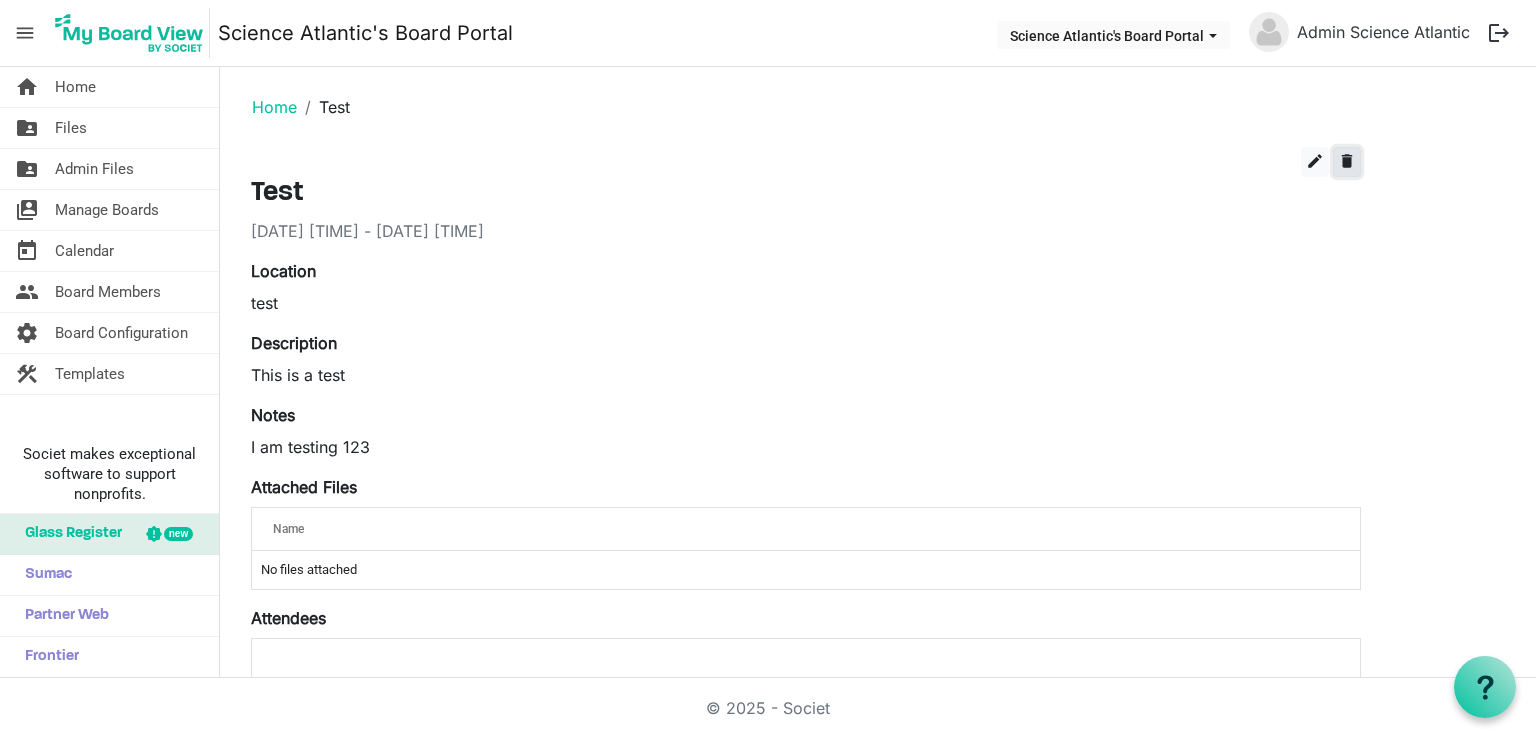 click on "delete" at bounding box center (1347, 161) 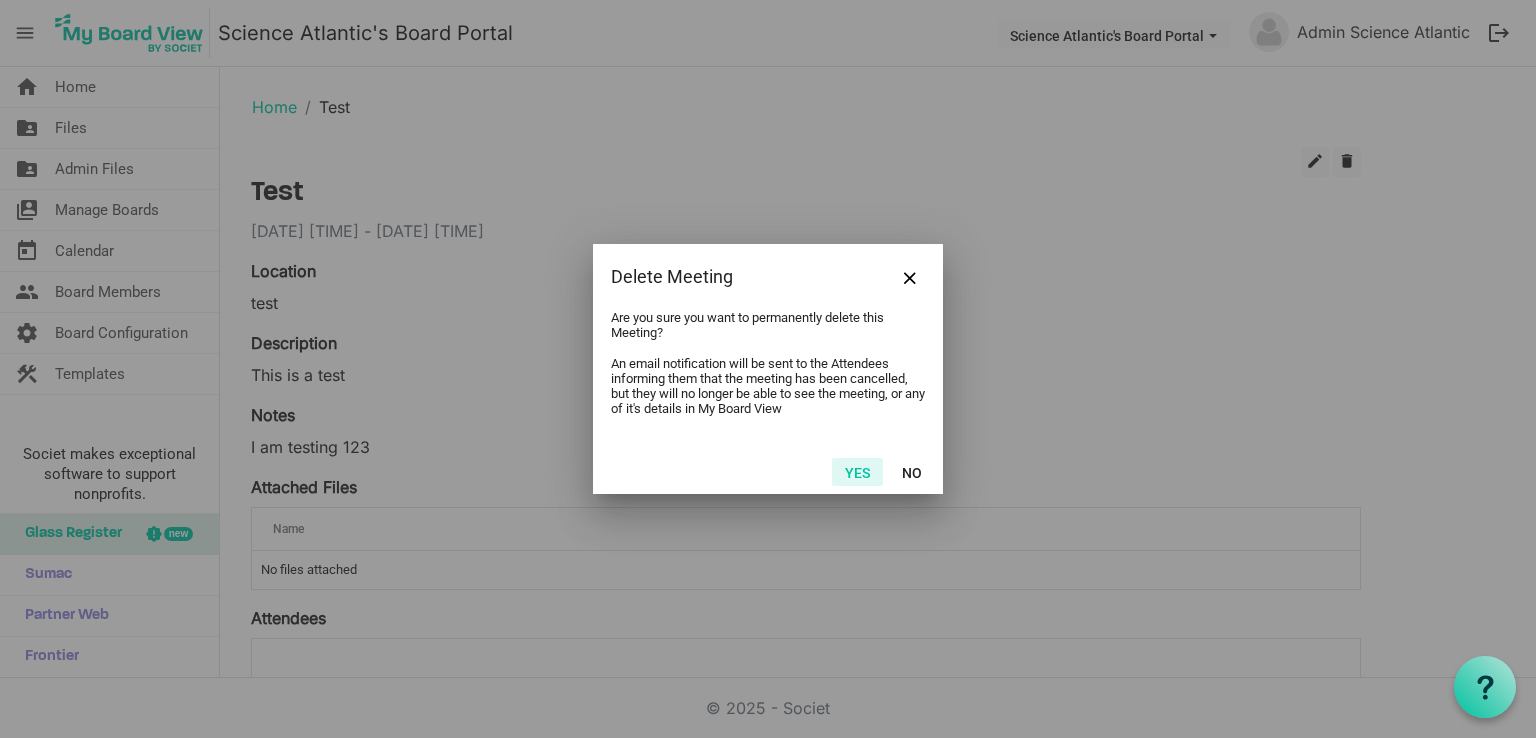 click on "Yes" at bounding box center (857, 472) 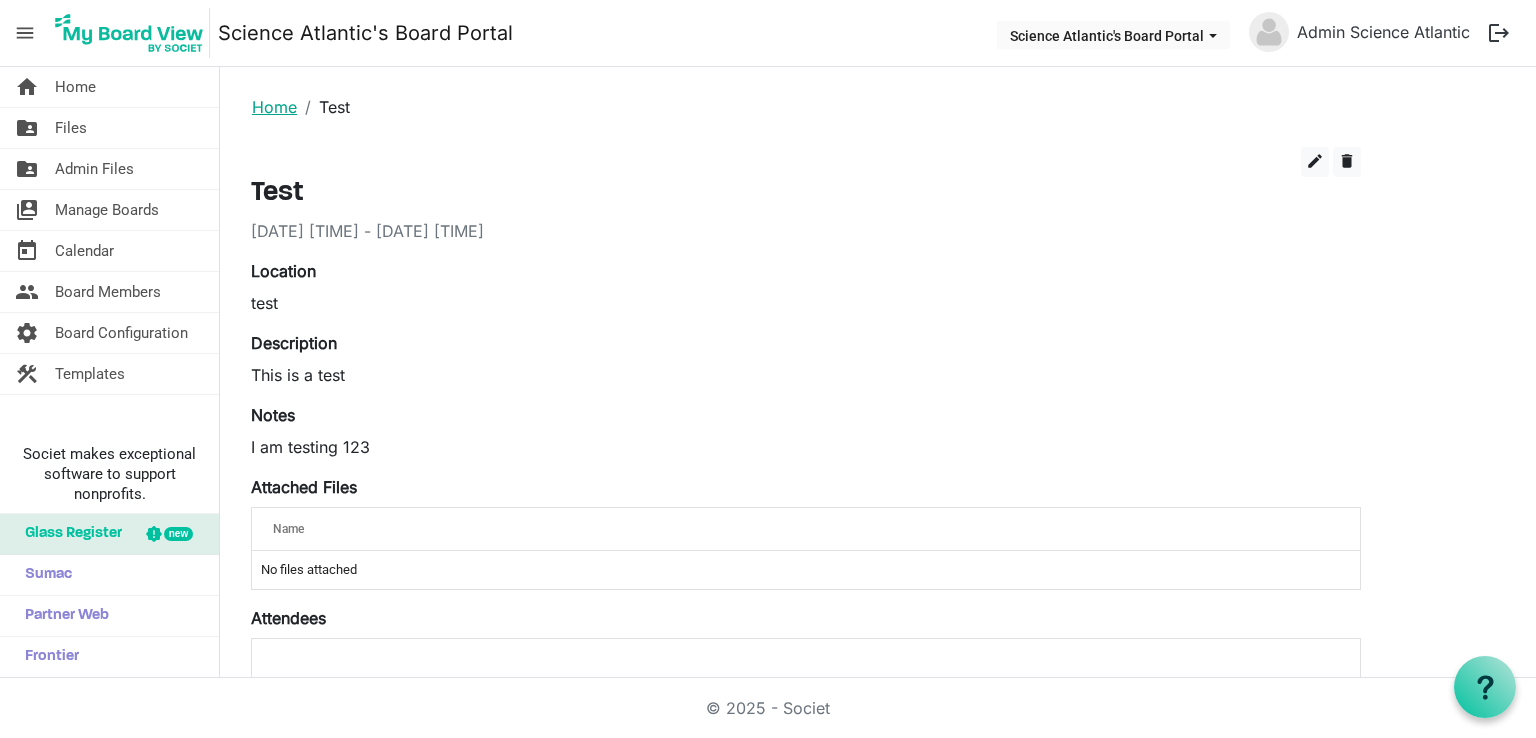 click on "Home" at bounding box center (274, 107) 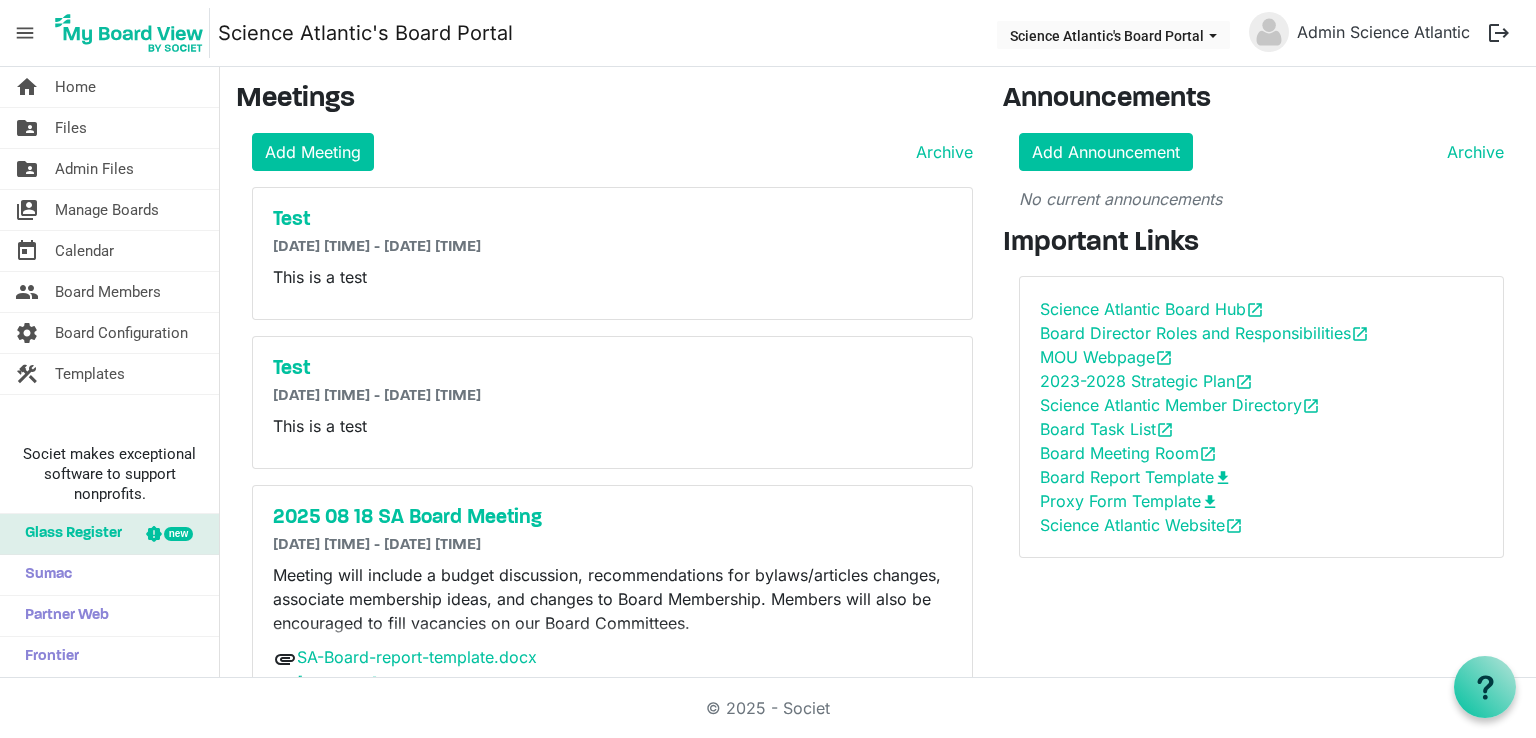 scroll, scrollTop: 0, scrollLeft: 0, axis: both 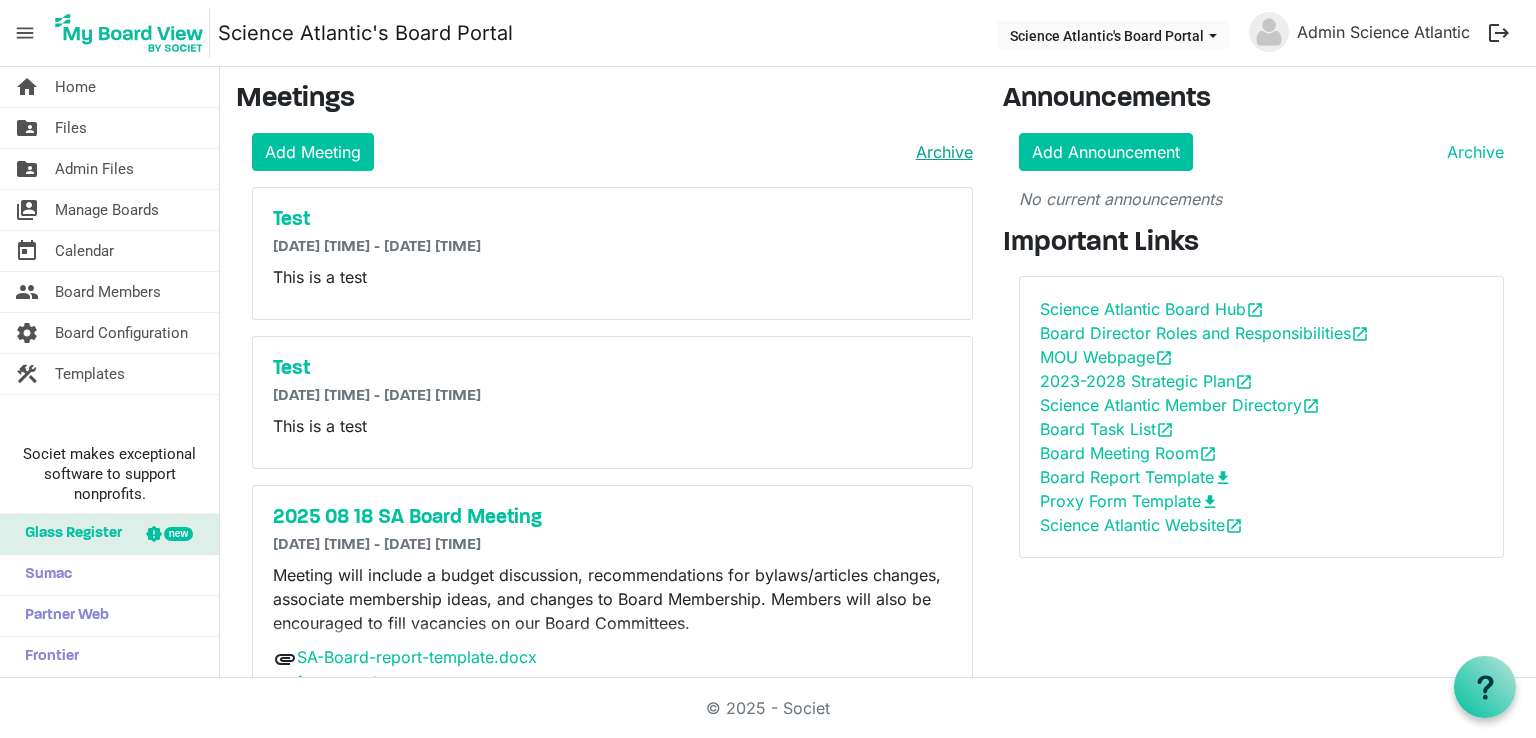 click on "Archive" at bounding box center [940, 152] 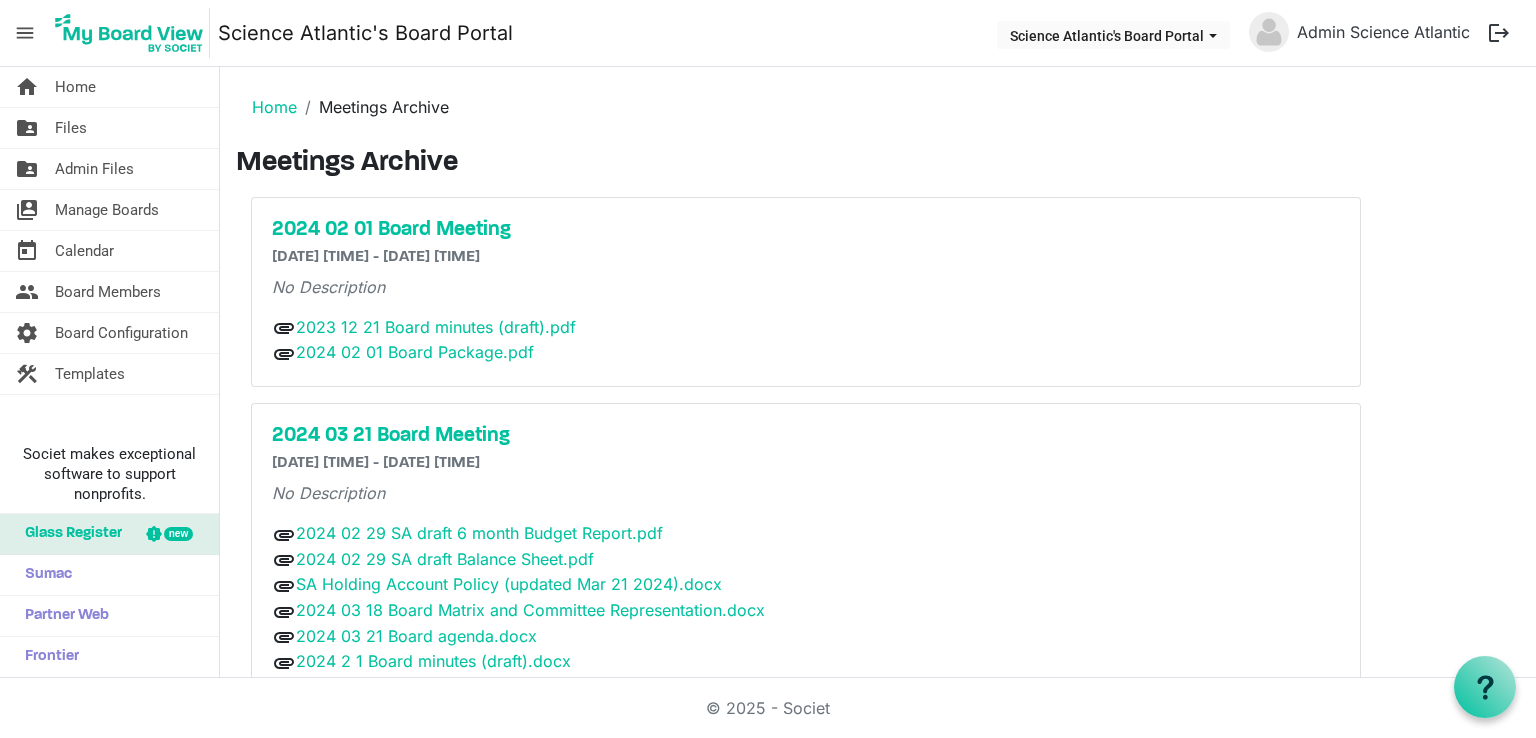 scroll, scrollTop: 0, scrollLeft: 0, axis: both 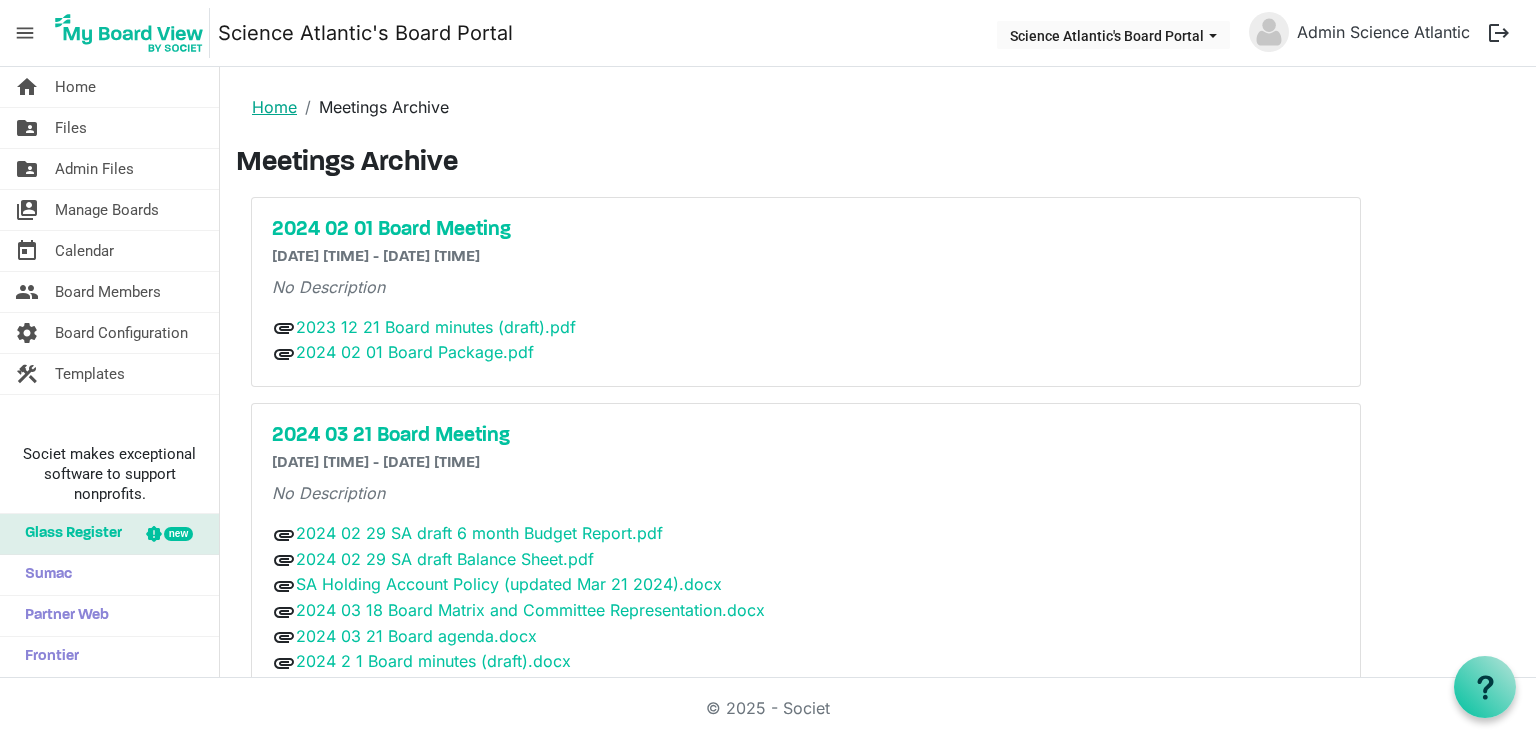 click on "Home" at bounding box center [274, 107] 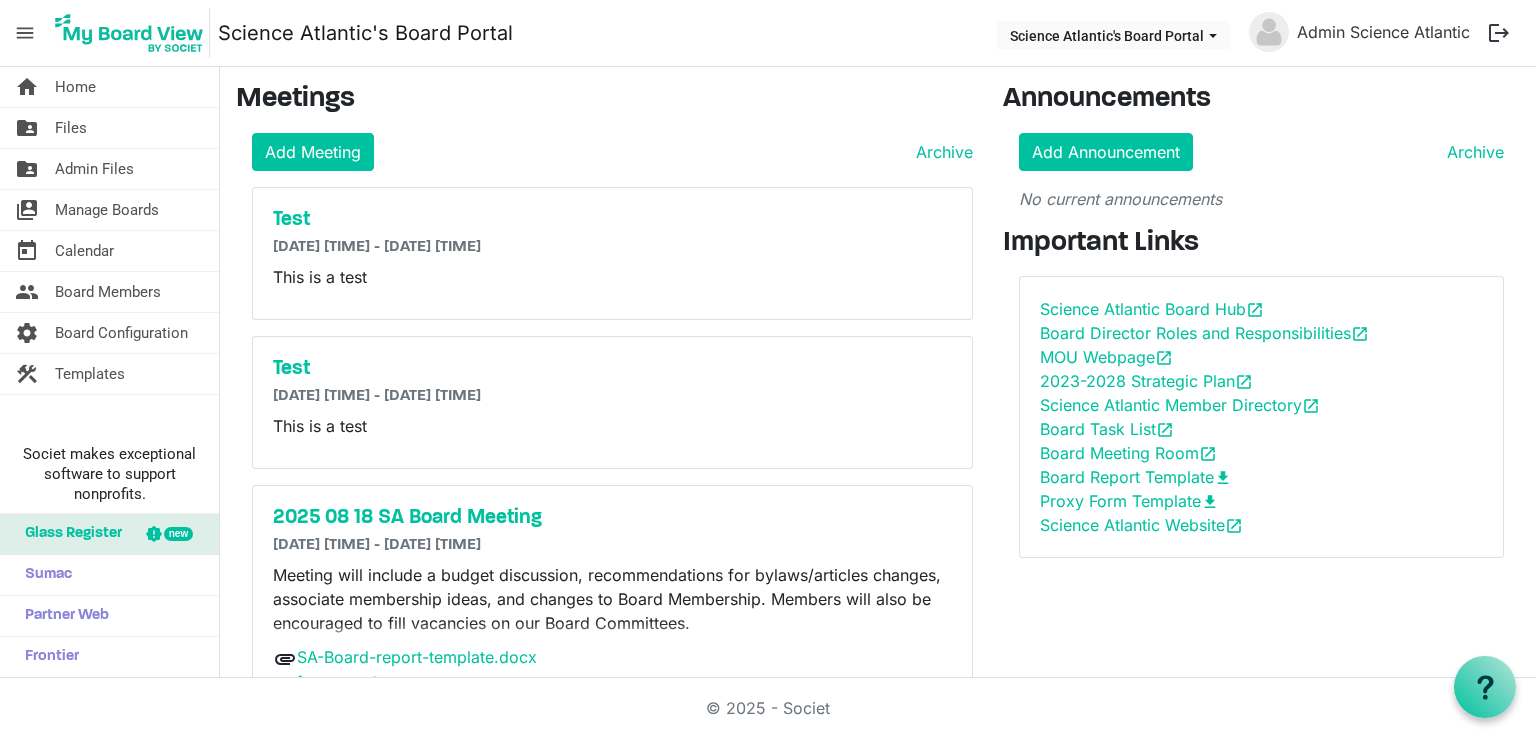 scroll, scrollTop: 0, scrollLeft: 0, axis: both 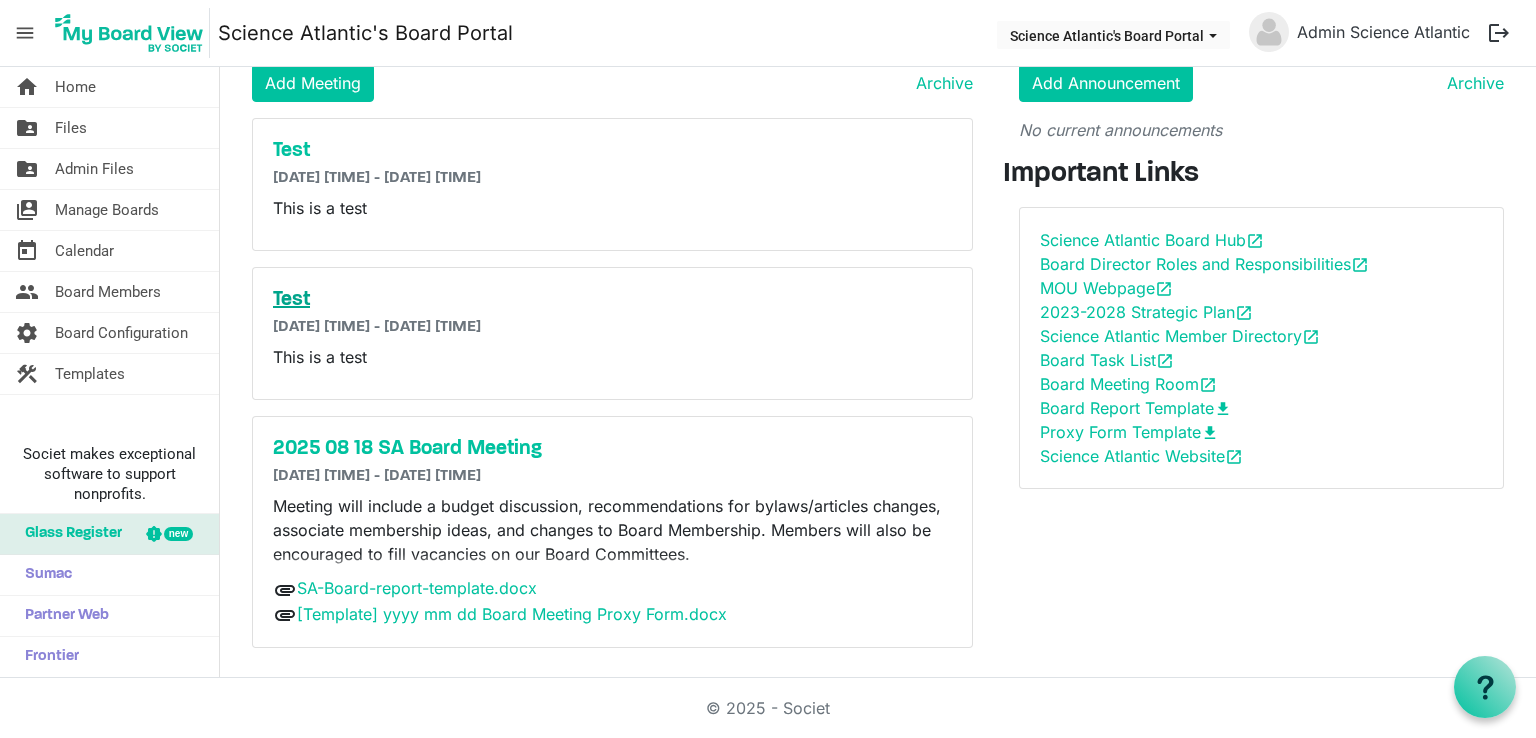 click on "Test" at bounding box center (612, 300) 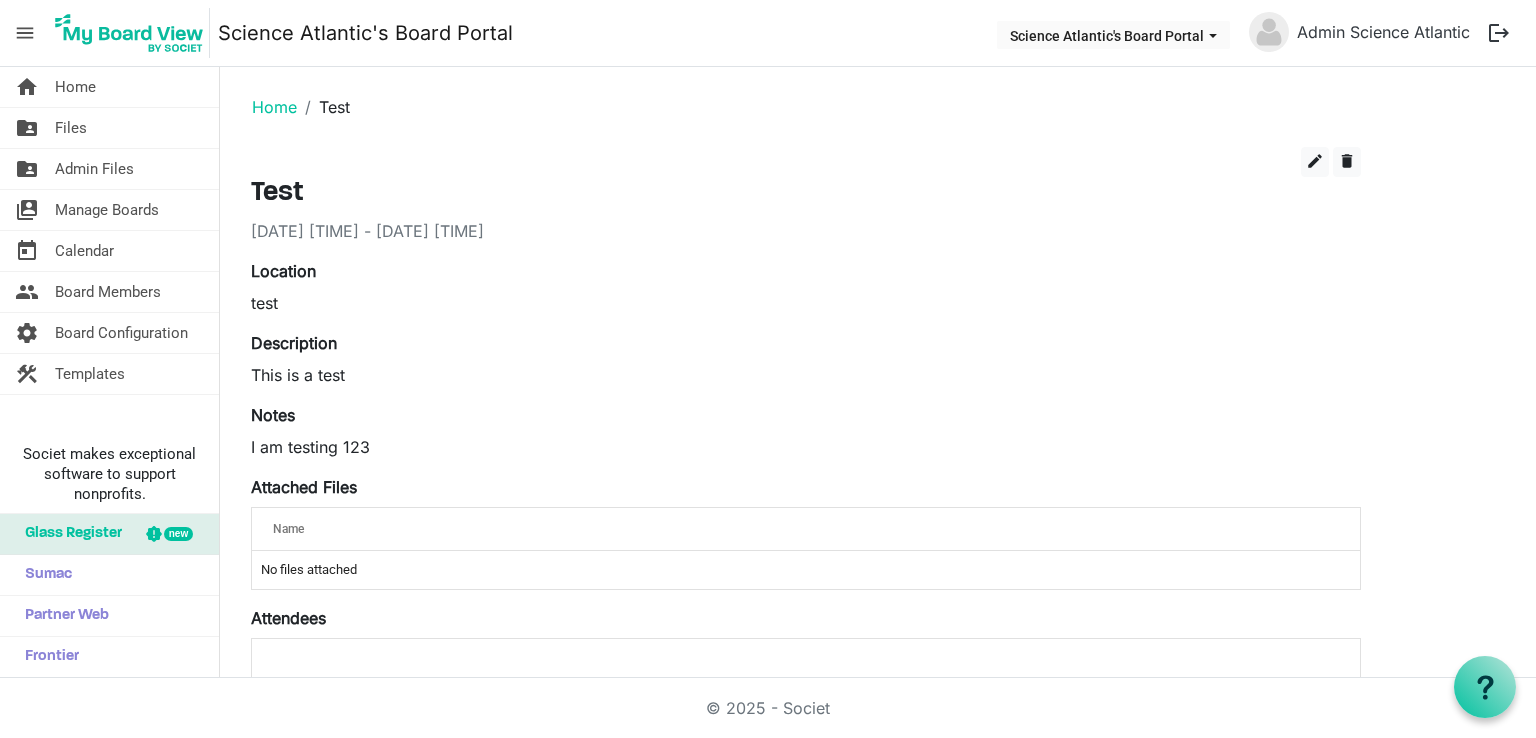 scroll, scrollTop: 0, scrollLeft: 0, axis: both 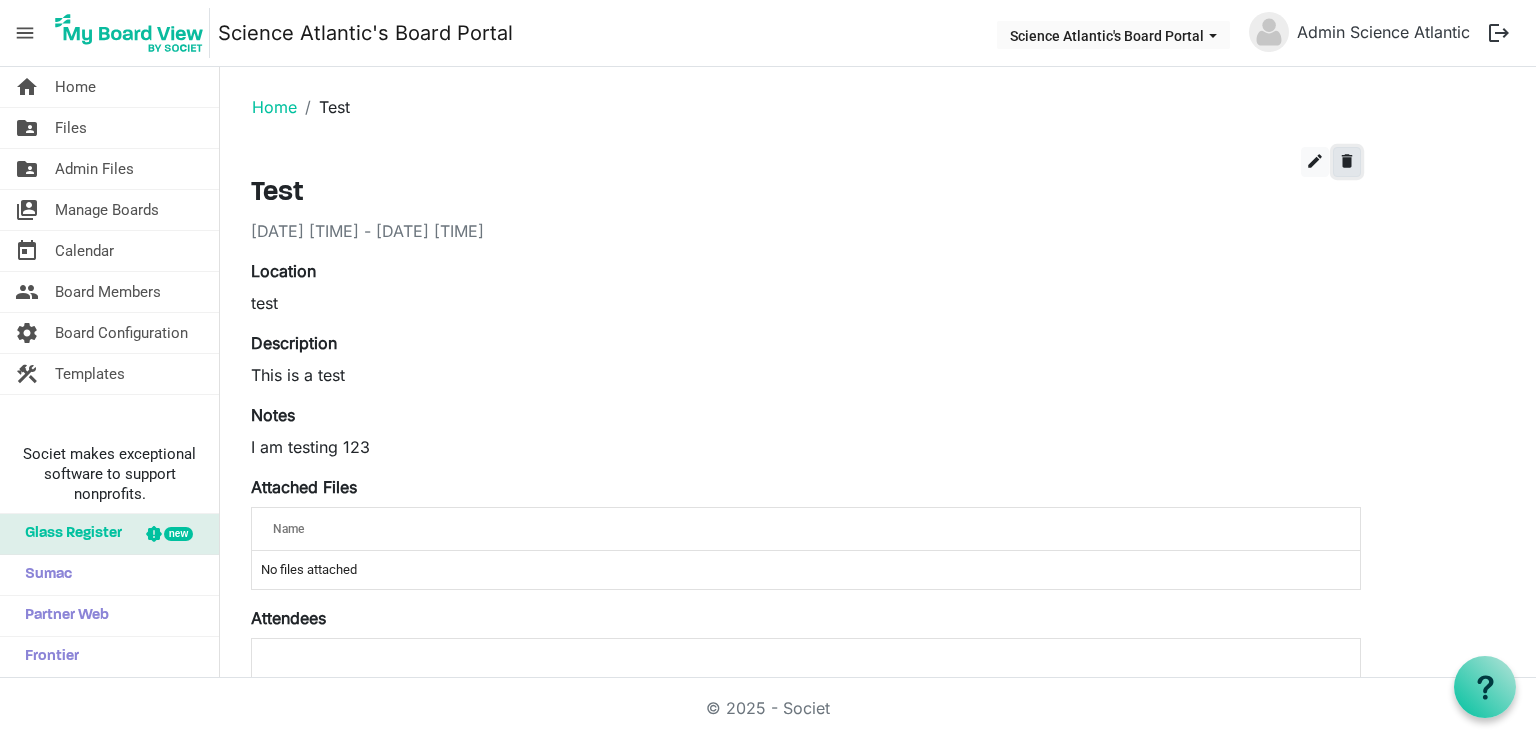 click on "delete" at bounding box center [1347, 162] 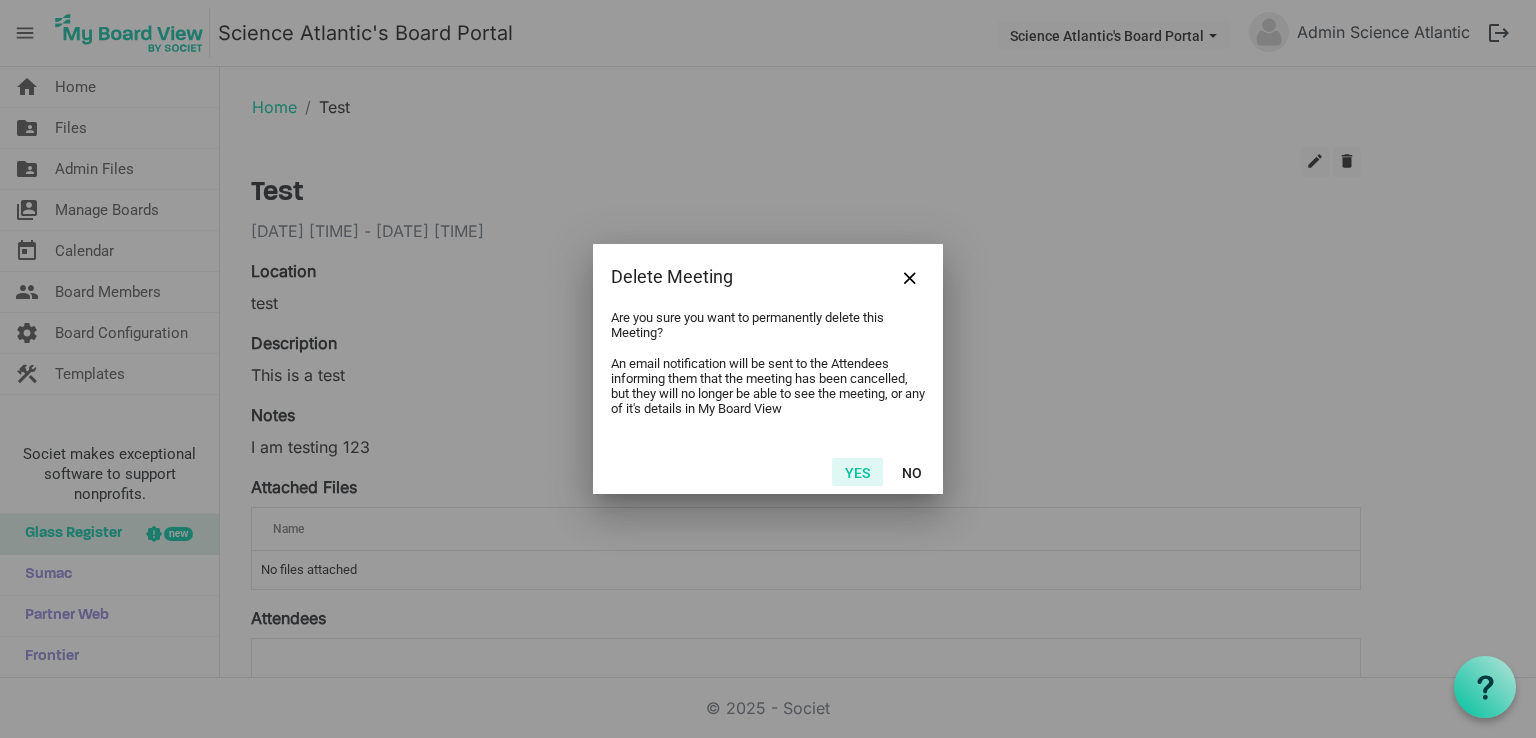 click on "Yes" at bounding box center (857, 472) 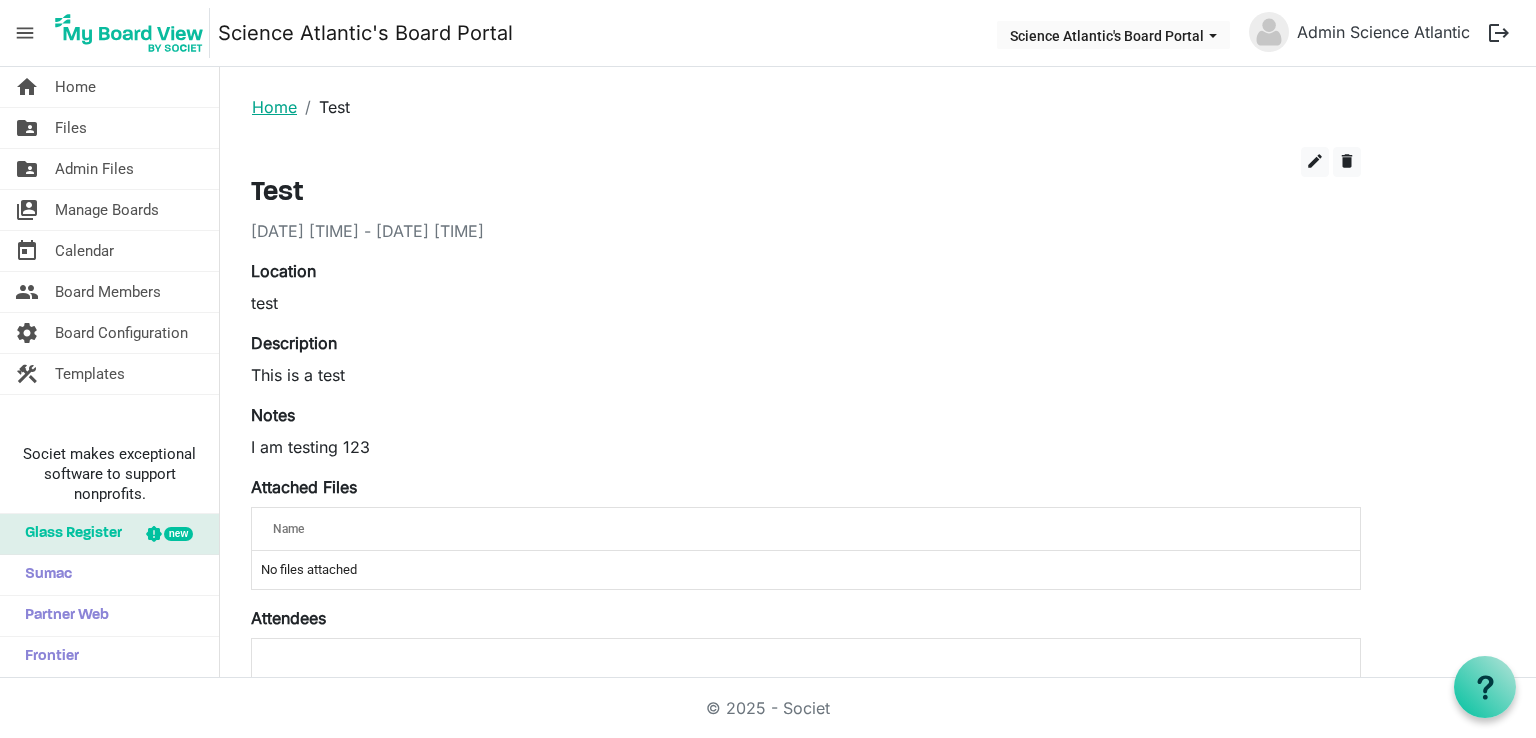 click on "Home" at bounding box center [274, 107] 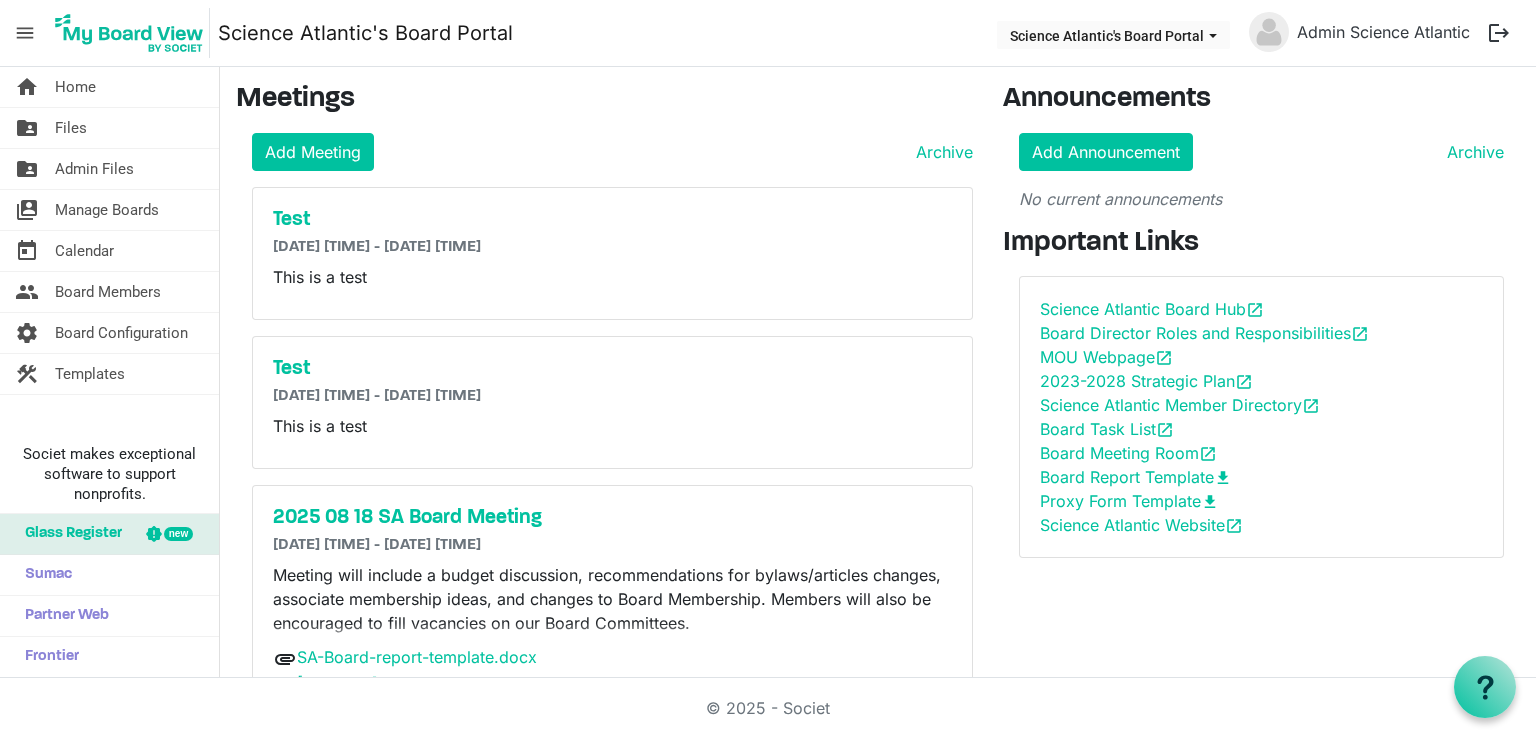 scroll, scrollTop: 0, scrollLeft: 0, axis: both 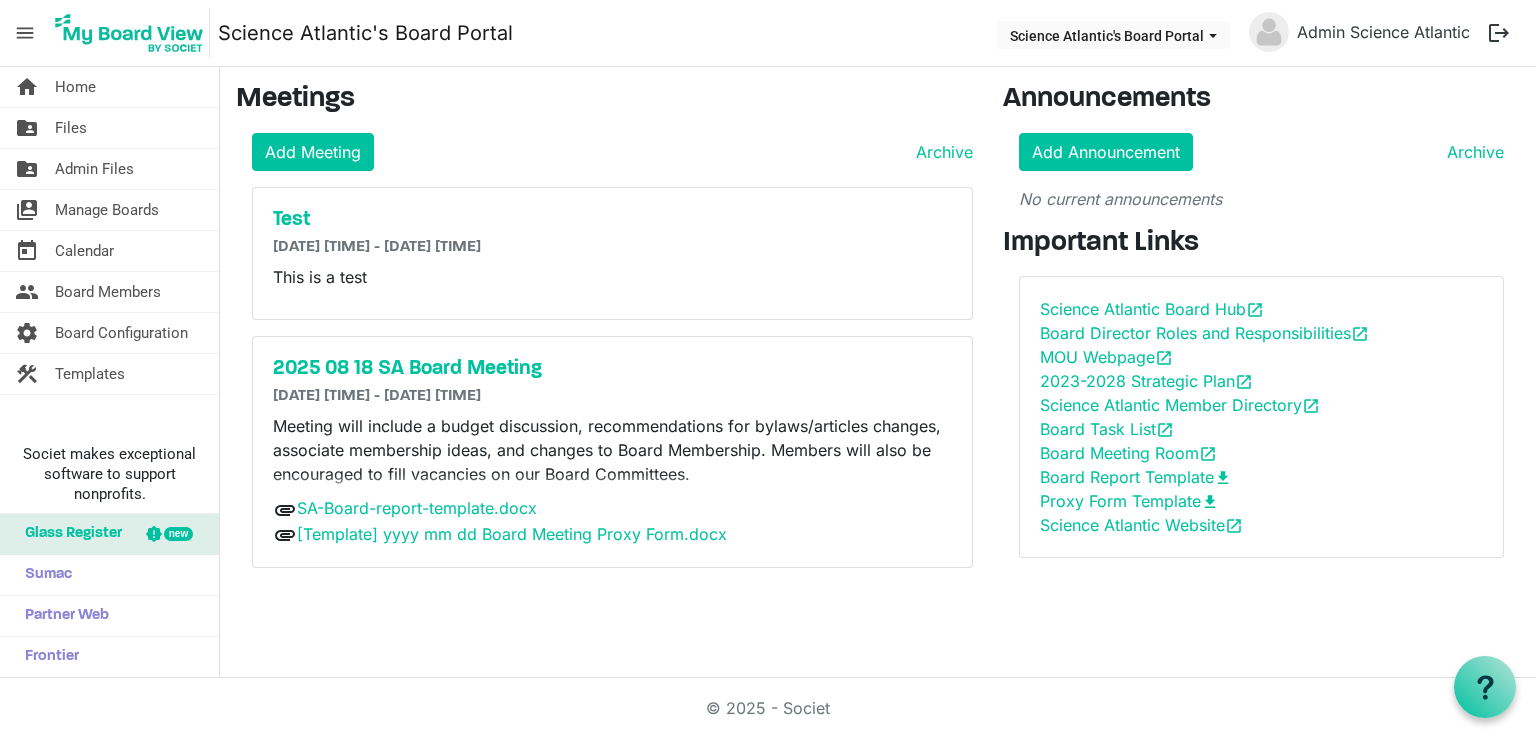 click on "Test
8/1/2025 2:00 PM - 8/1/2025 5:00 PM
This is a test" at bounding box center [612, 253] 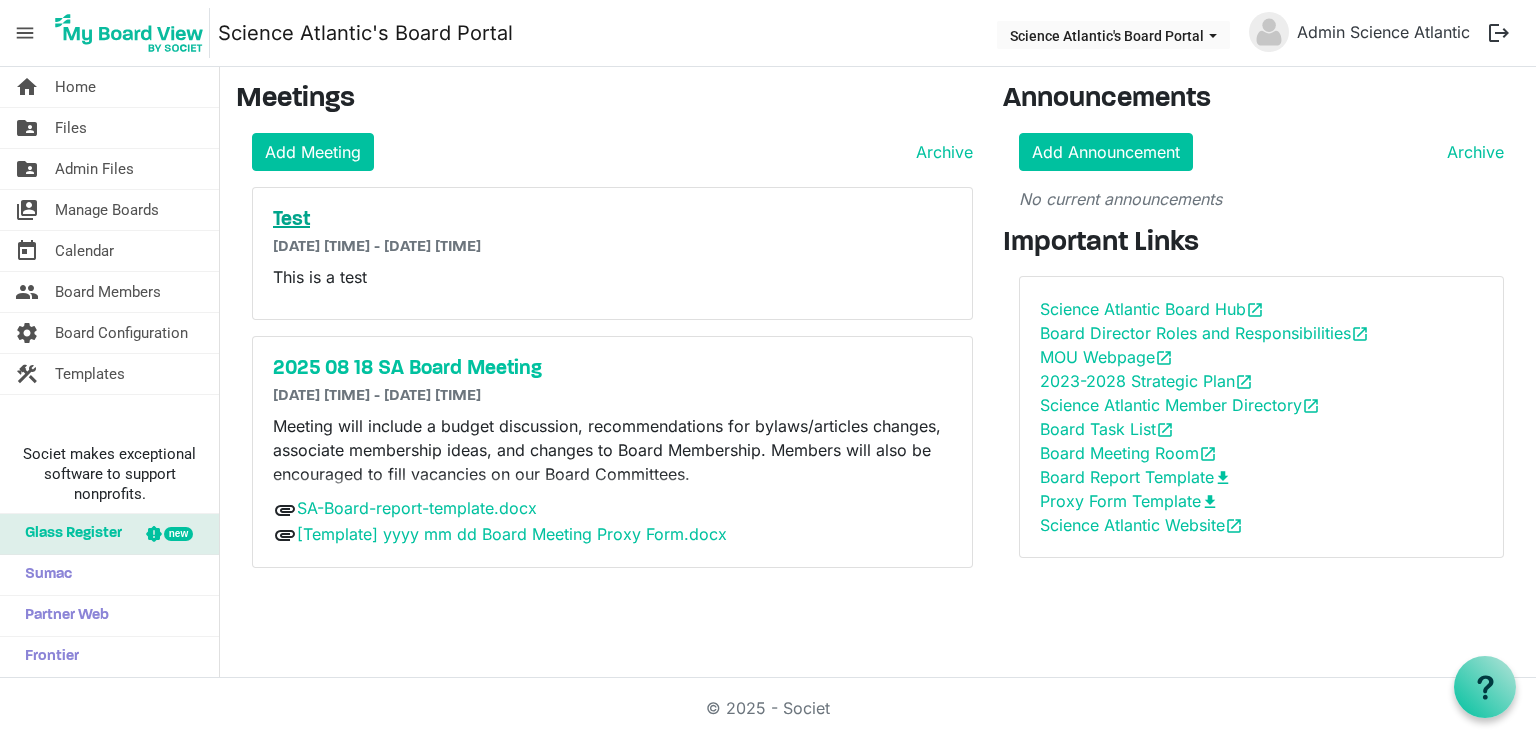 click on "Test" at bounding box center (612, 220) 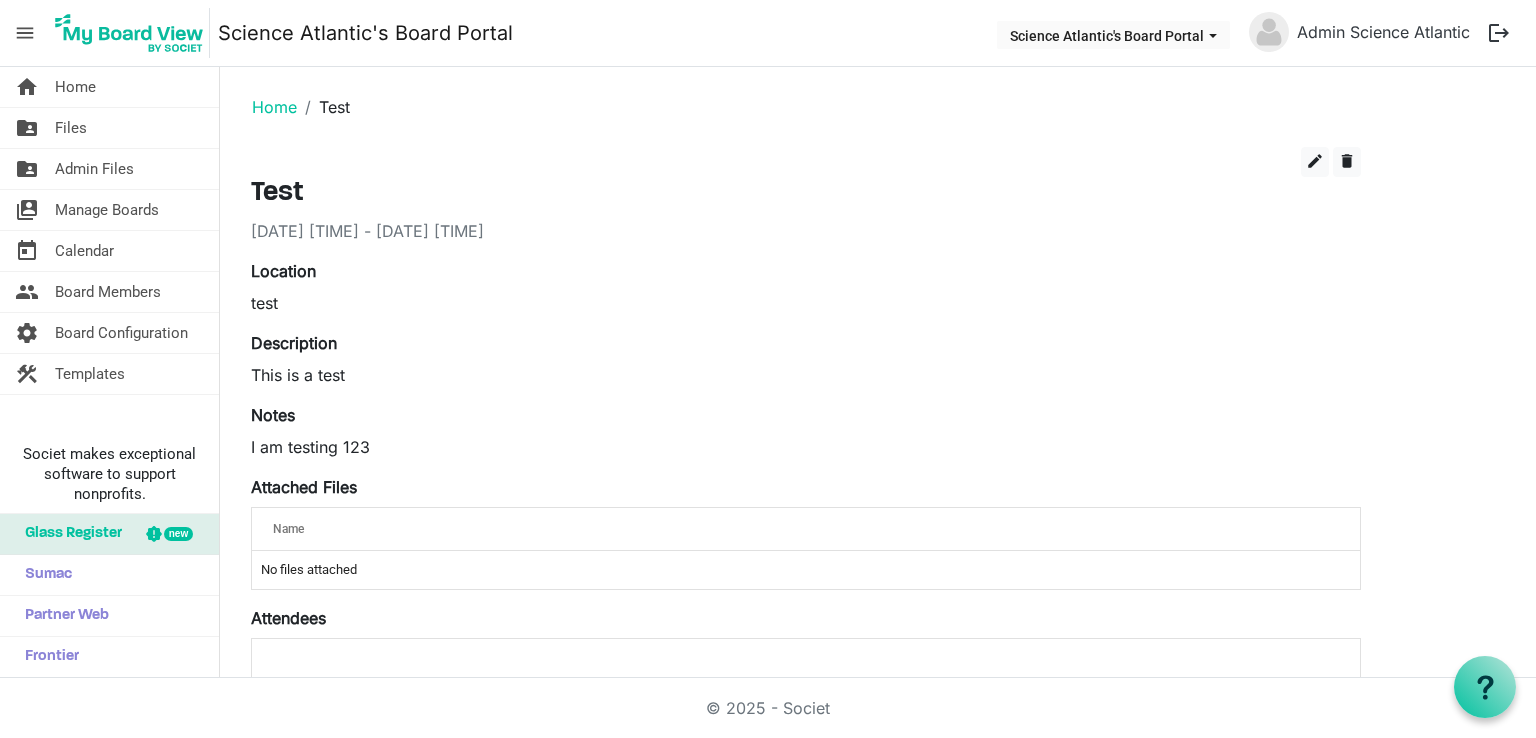 scroll, scrollTop: 0, scrollLeft: 0, axis: both 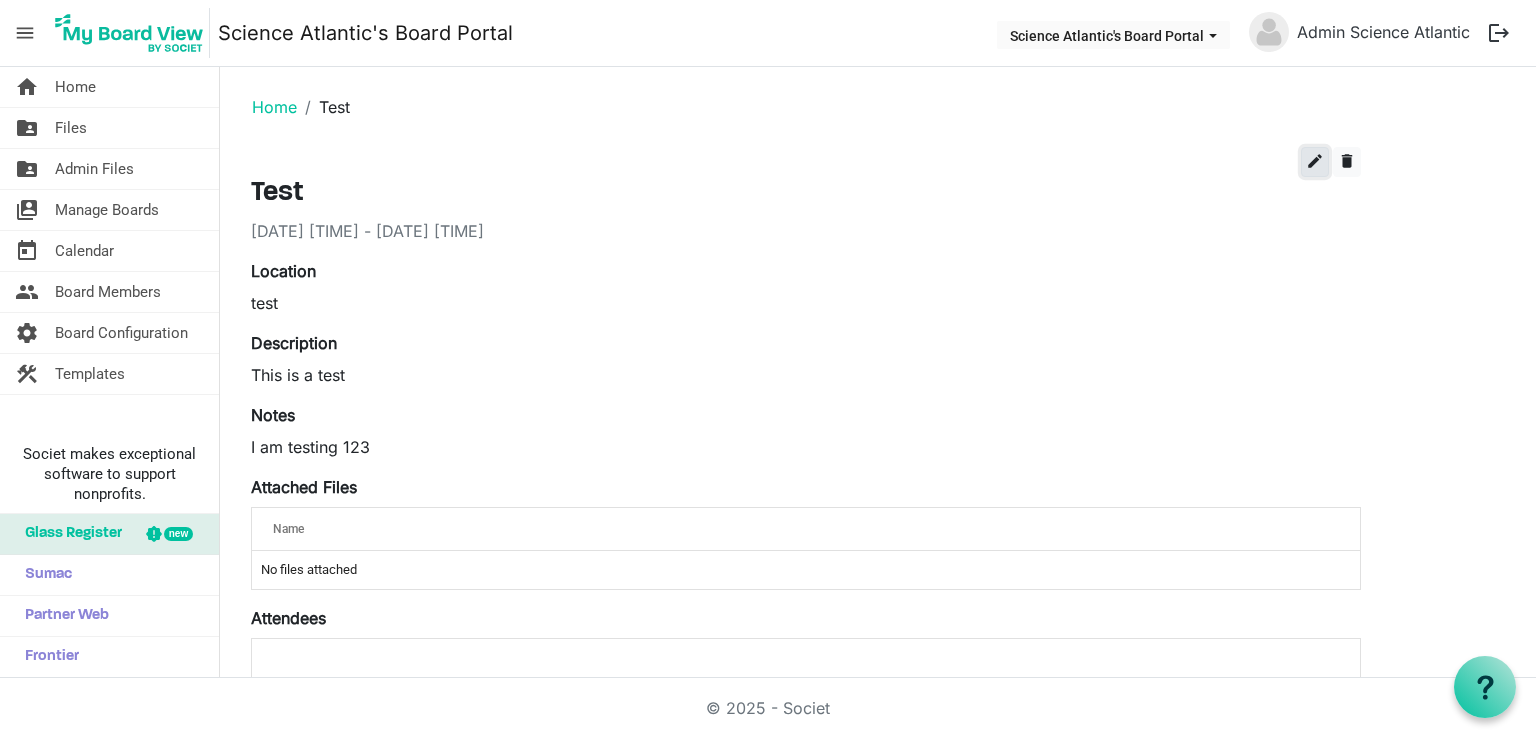 click on "edit" at bounding box center [1315, 161] 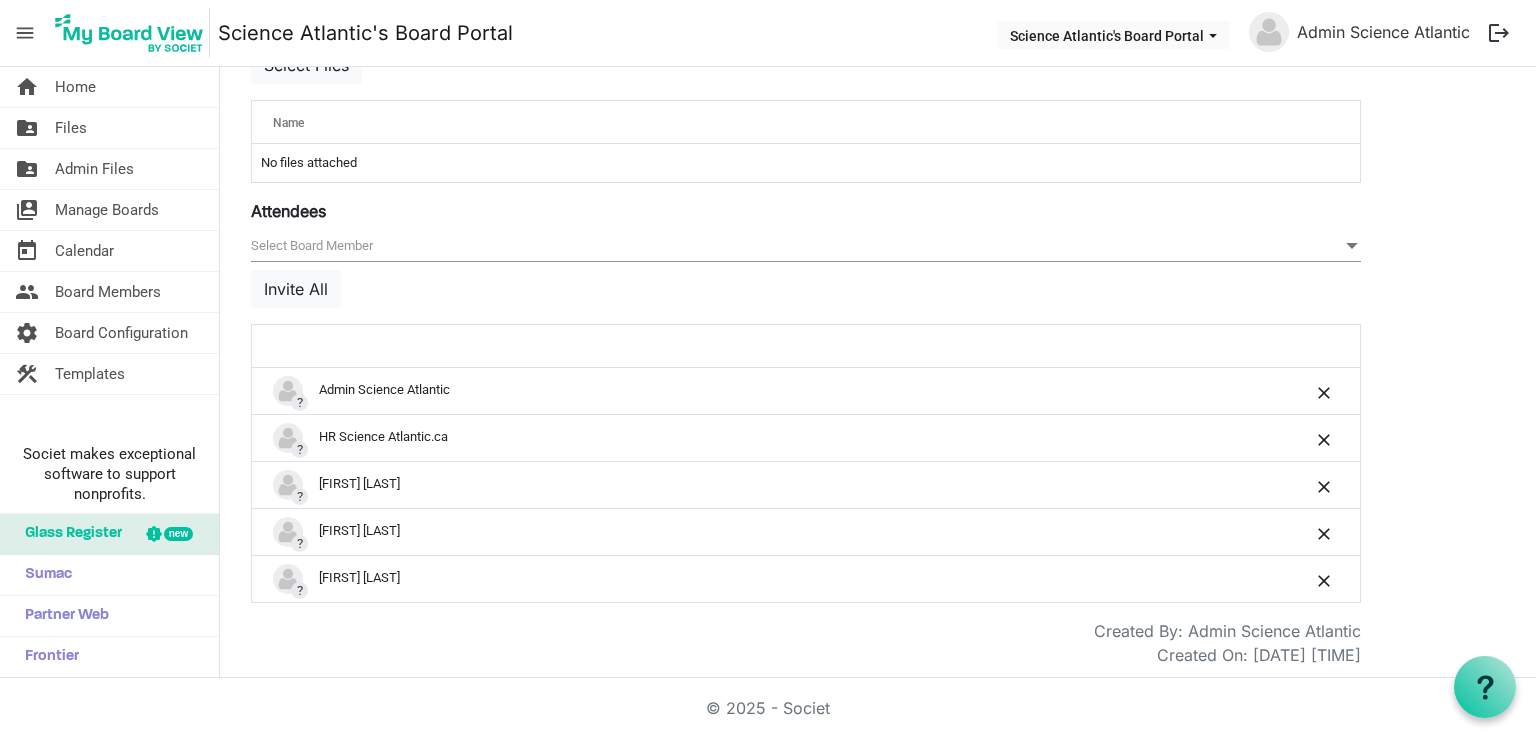 scroll, scrollTop: 0, scrollLeft: 0, axis: both 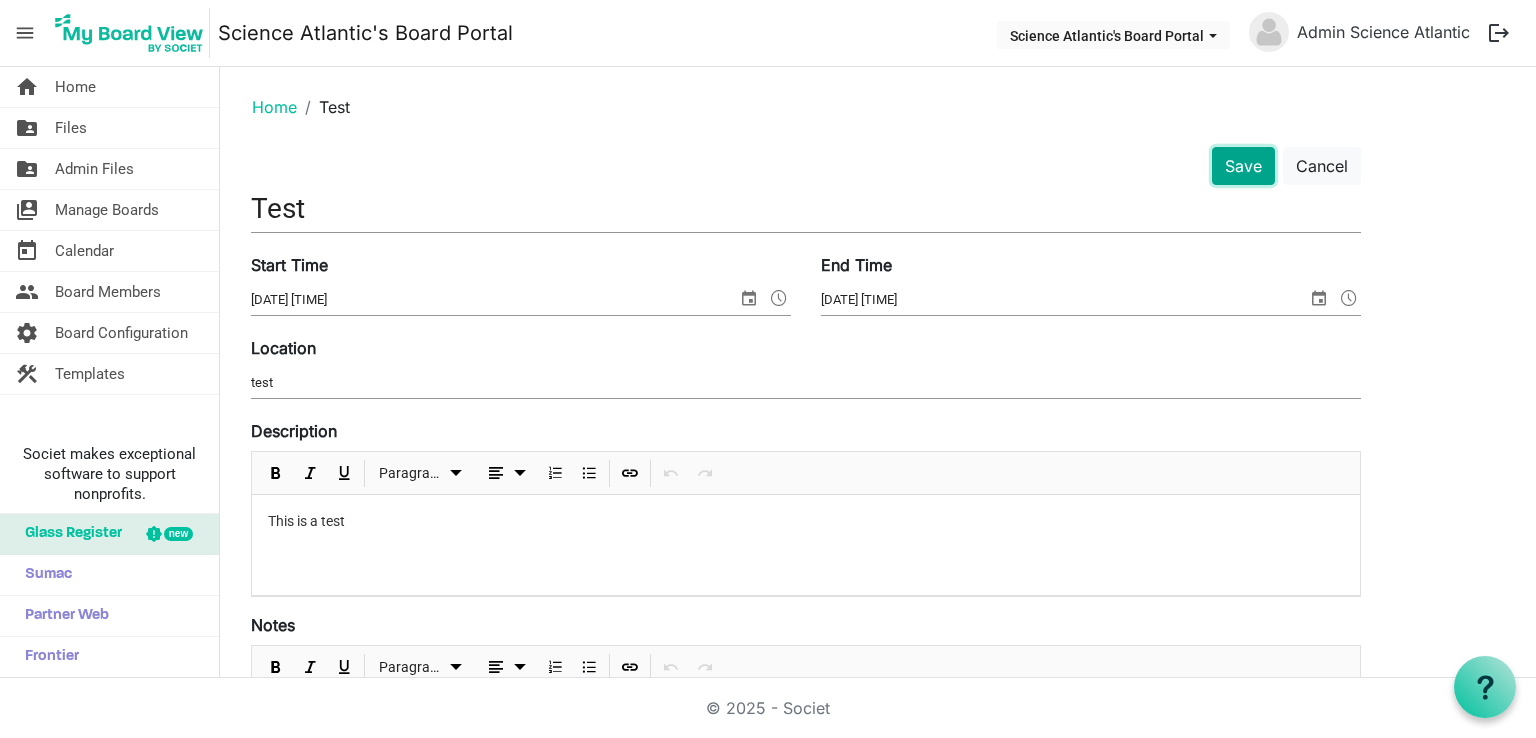 click on "Save" at bounding box center [1243, 166] 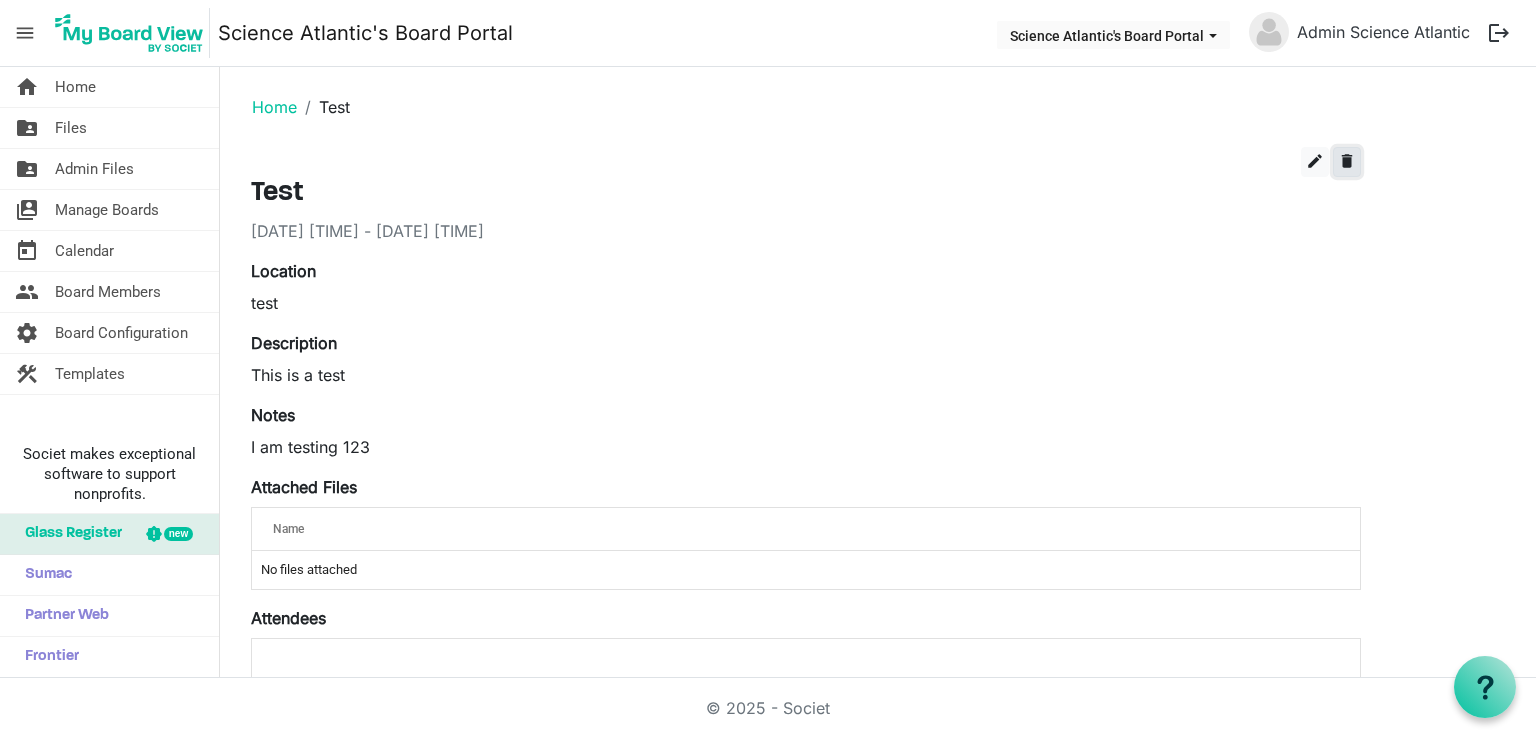 click on "delete" at bounding box center [1347, 162] 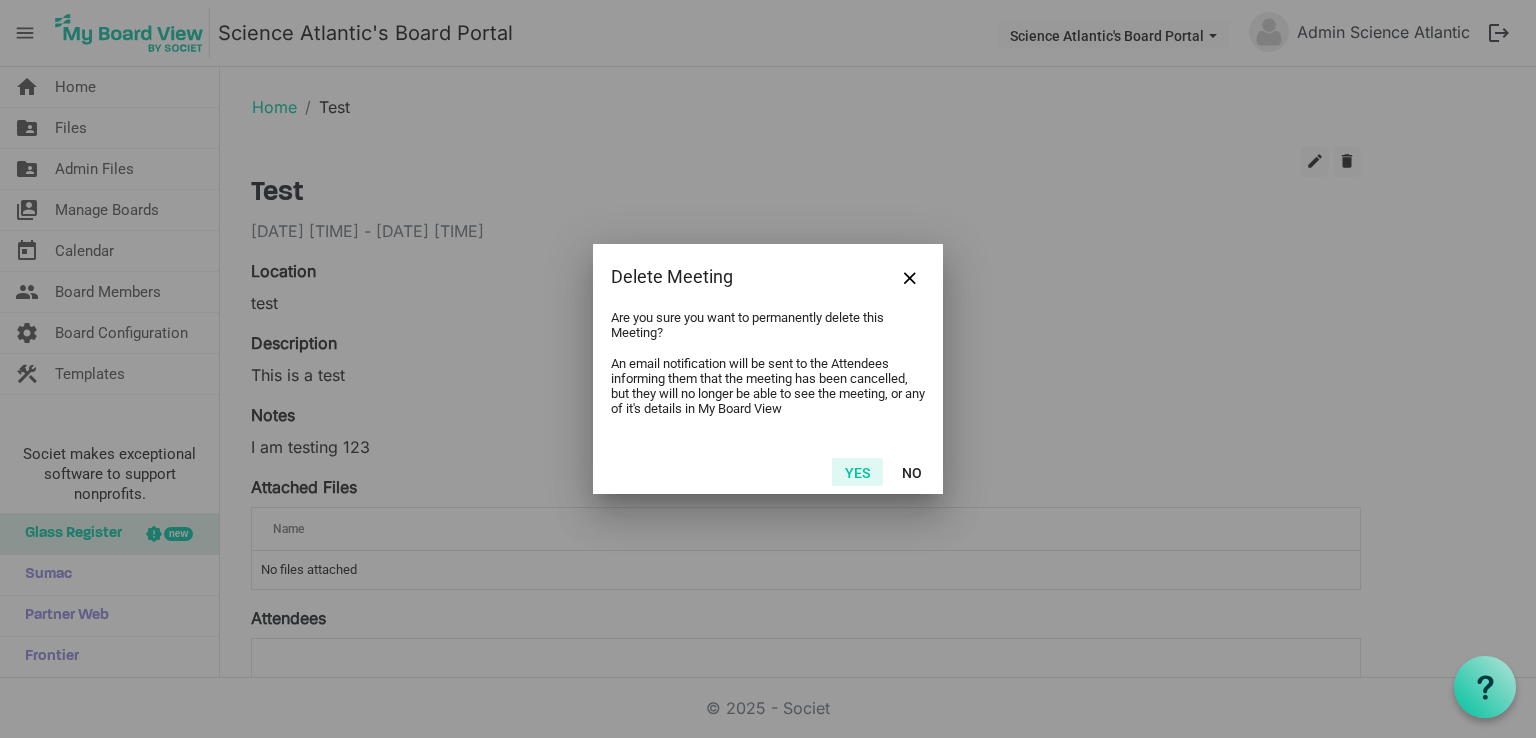 click on "Yes" at bounding box center [857, 472] 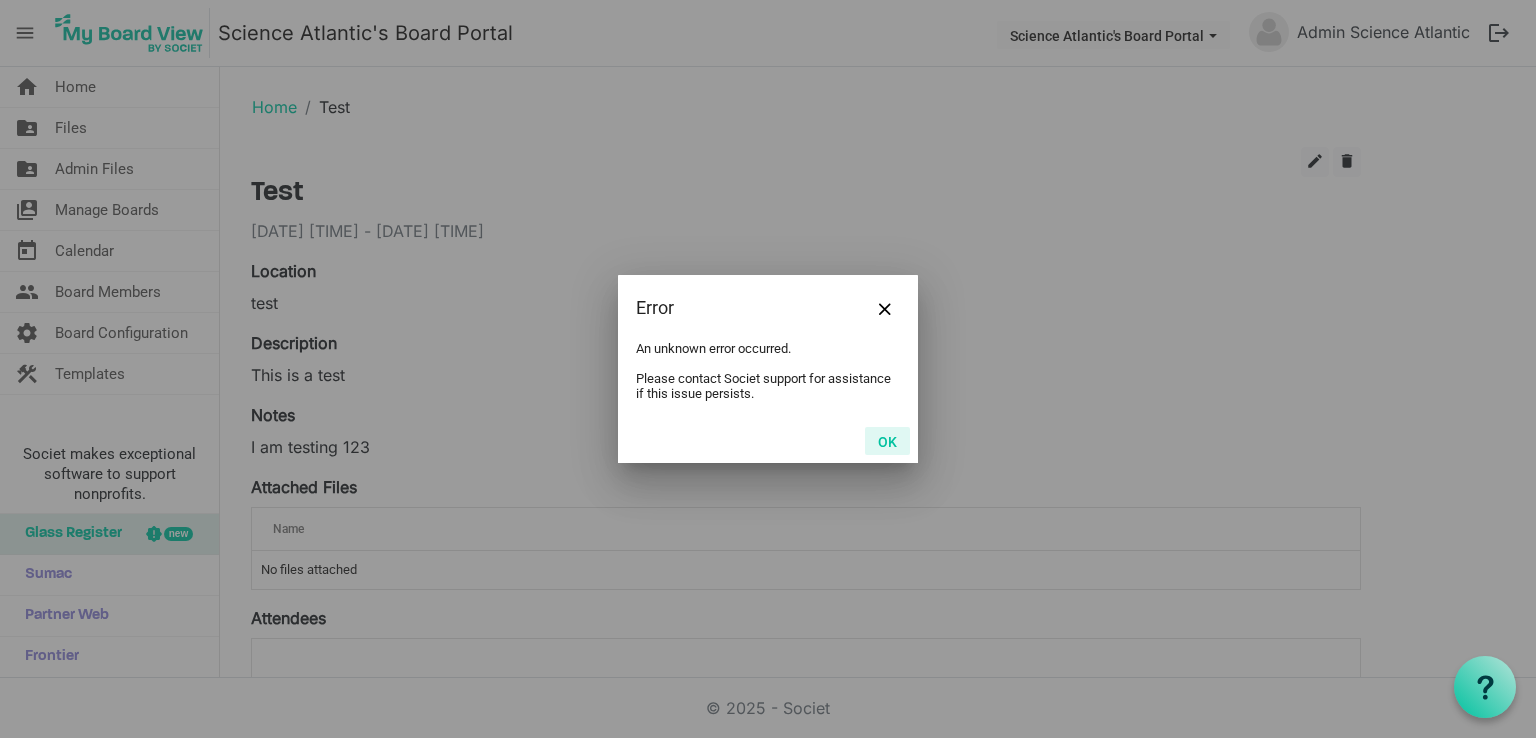 click on "OK" at bounding box center (887, 441) 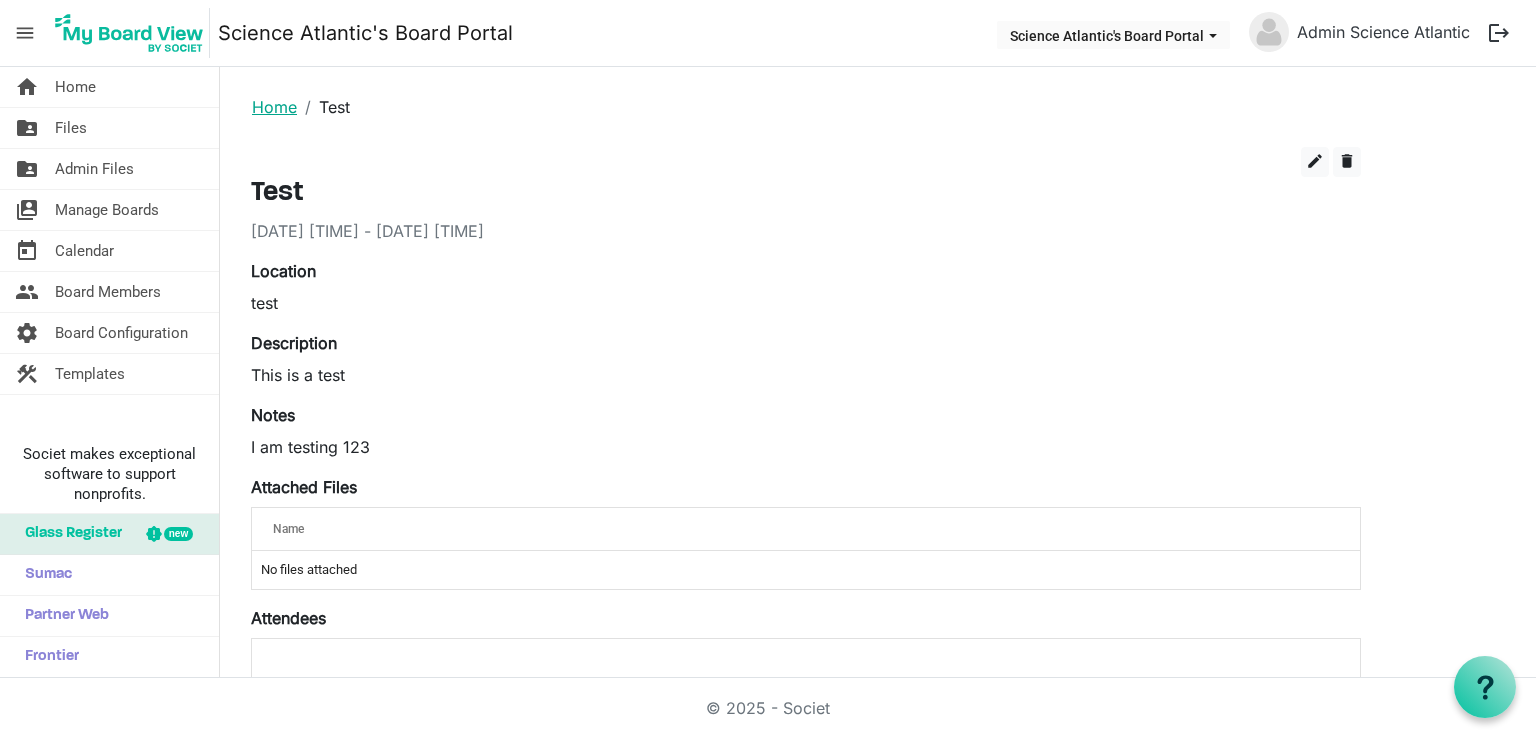 click on "Home" at bounding box center [274, 107] 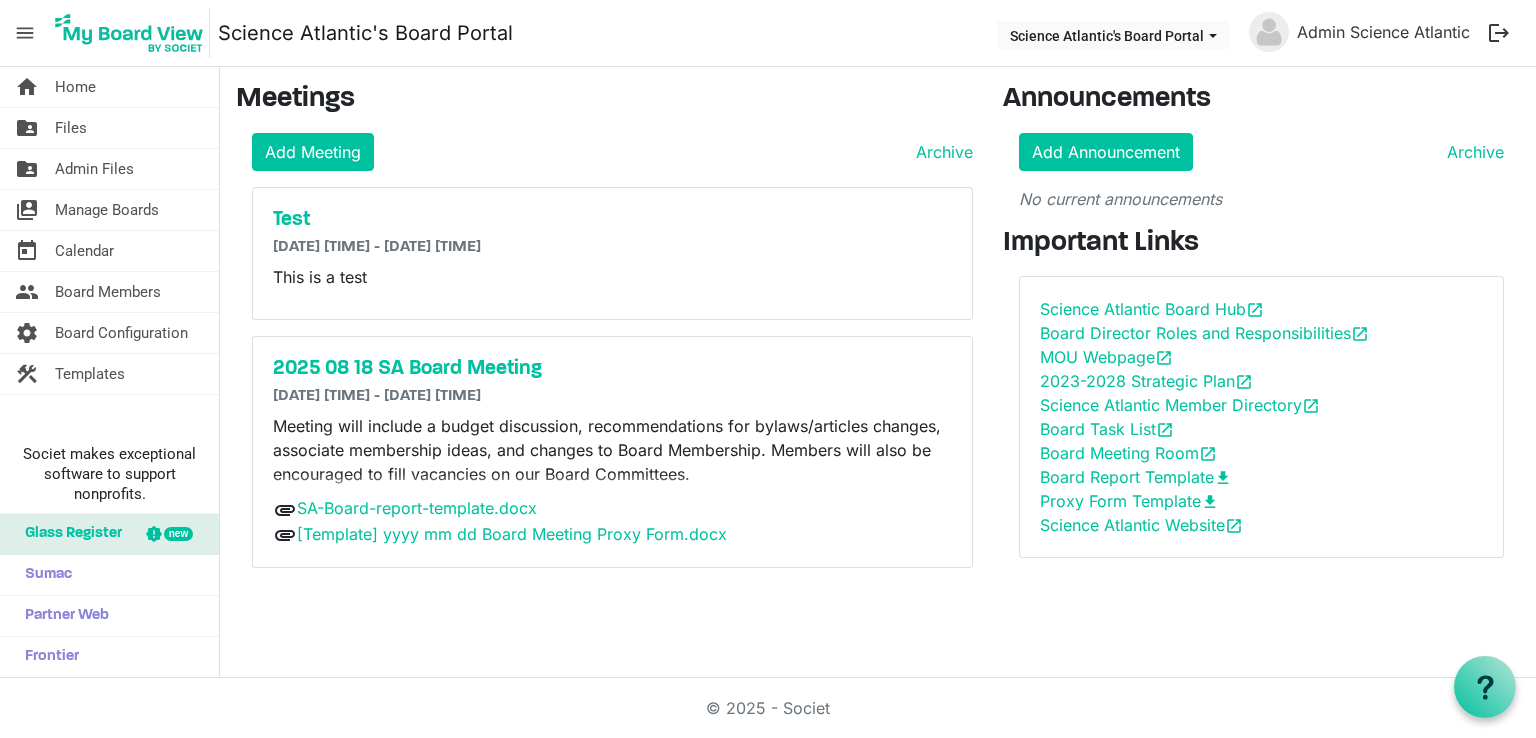scroll, scrollTop: 0, scrollLeft: 0, axis: both 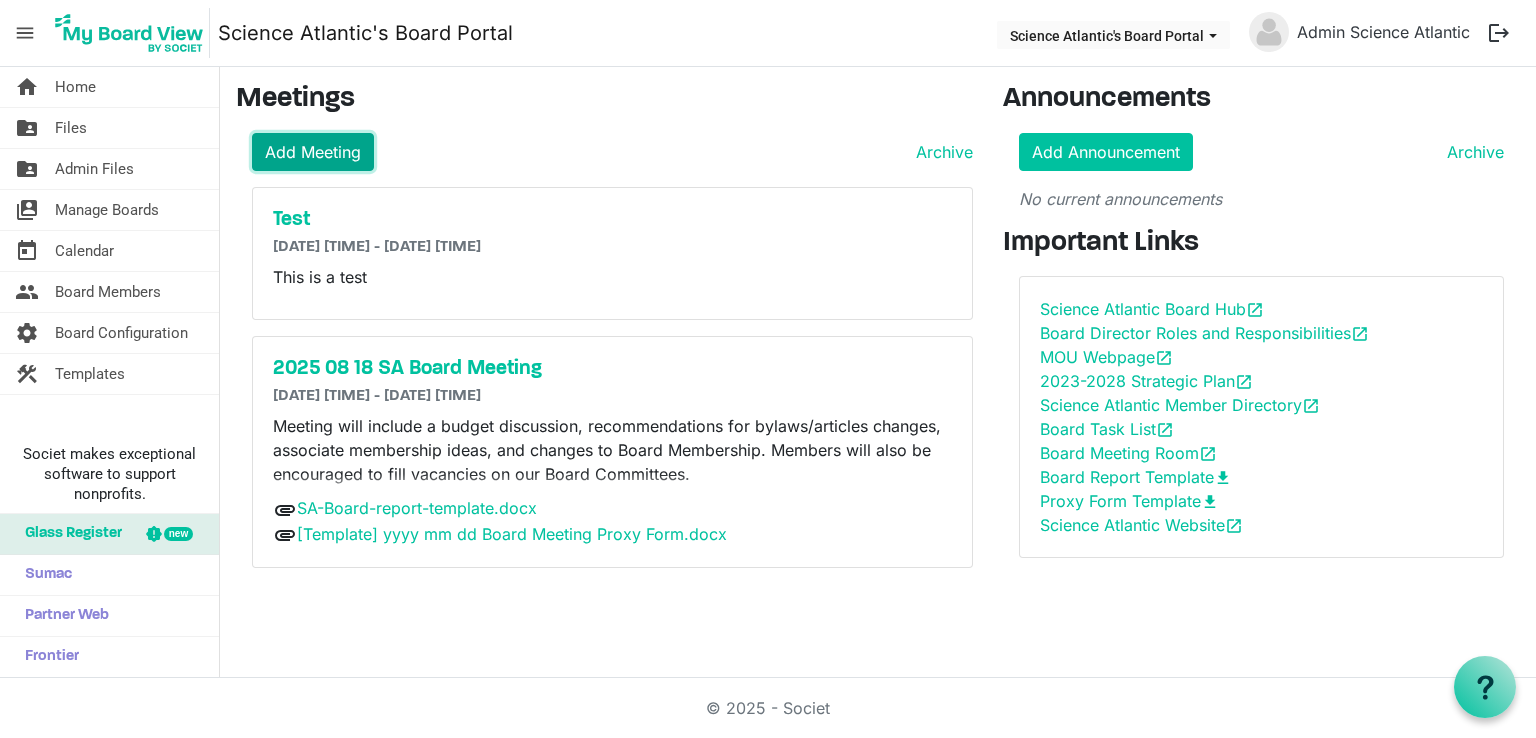 click on "Add Meeting" at bounding box center (313, 152) 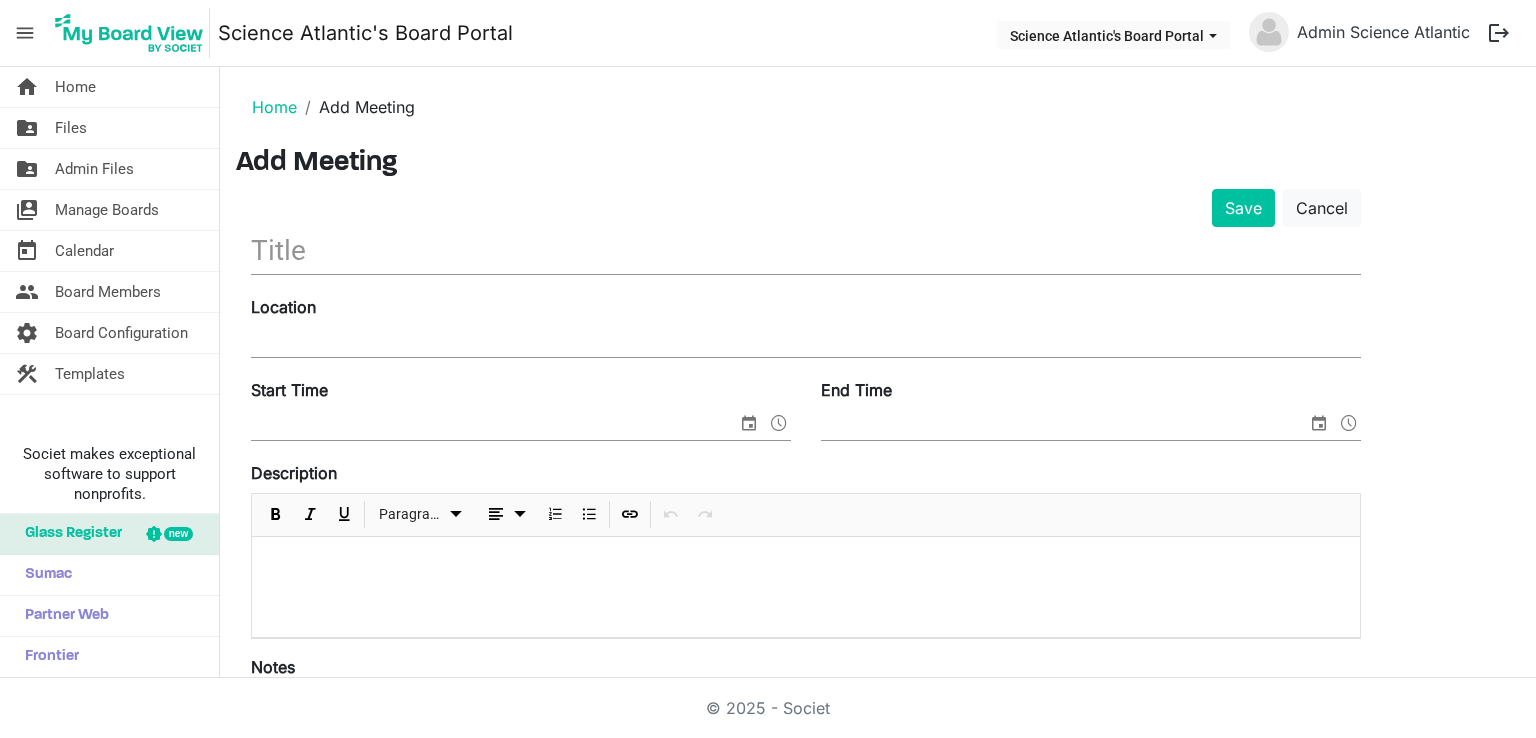 scroll, scrollTop: 0, scrollLeft: 0, axis: both 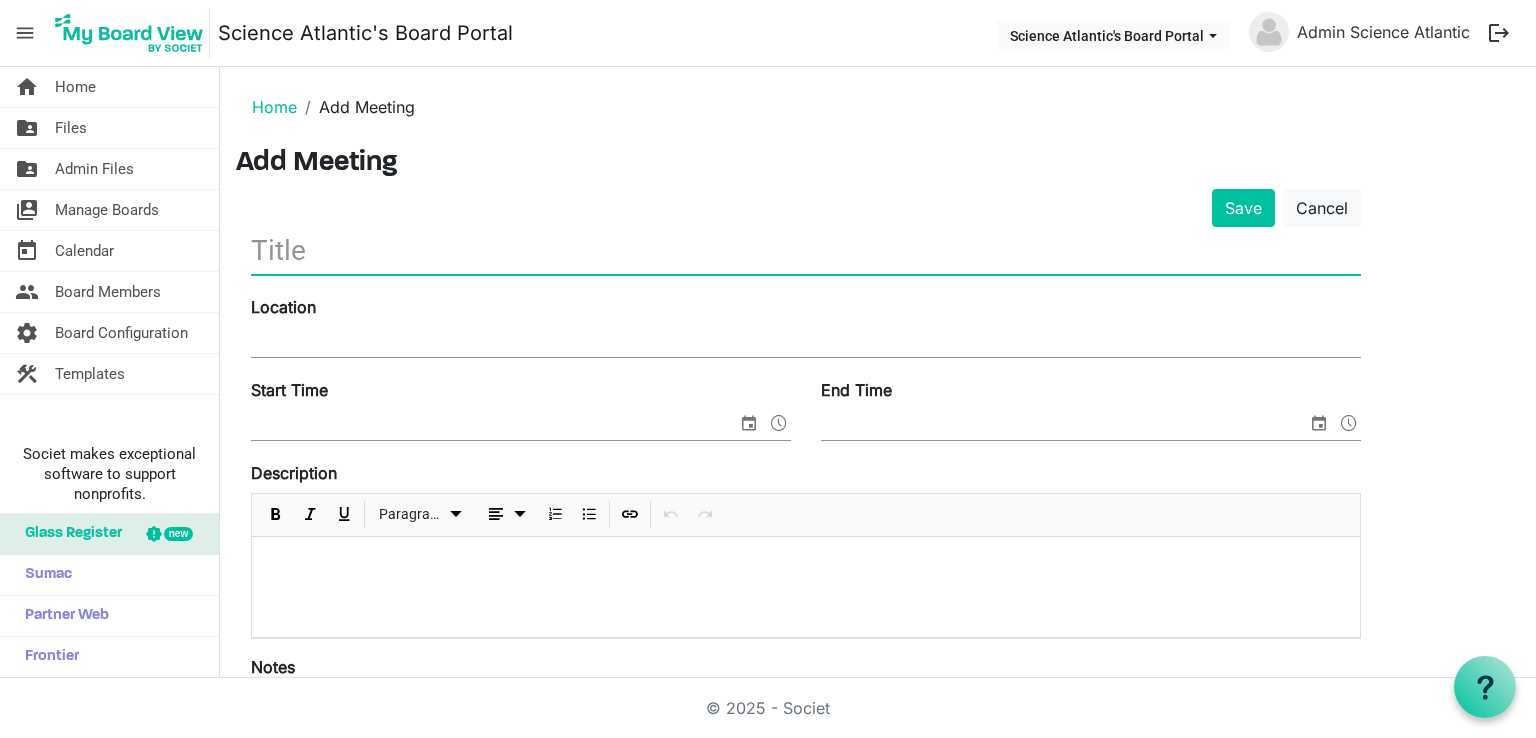 click at bounding box center [806, 250] 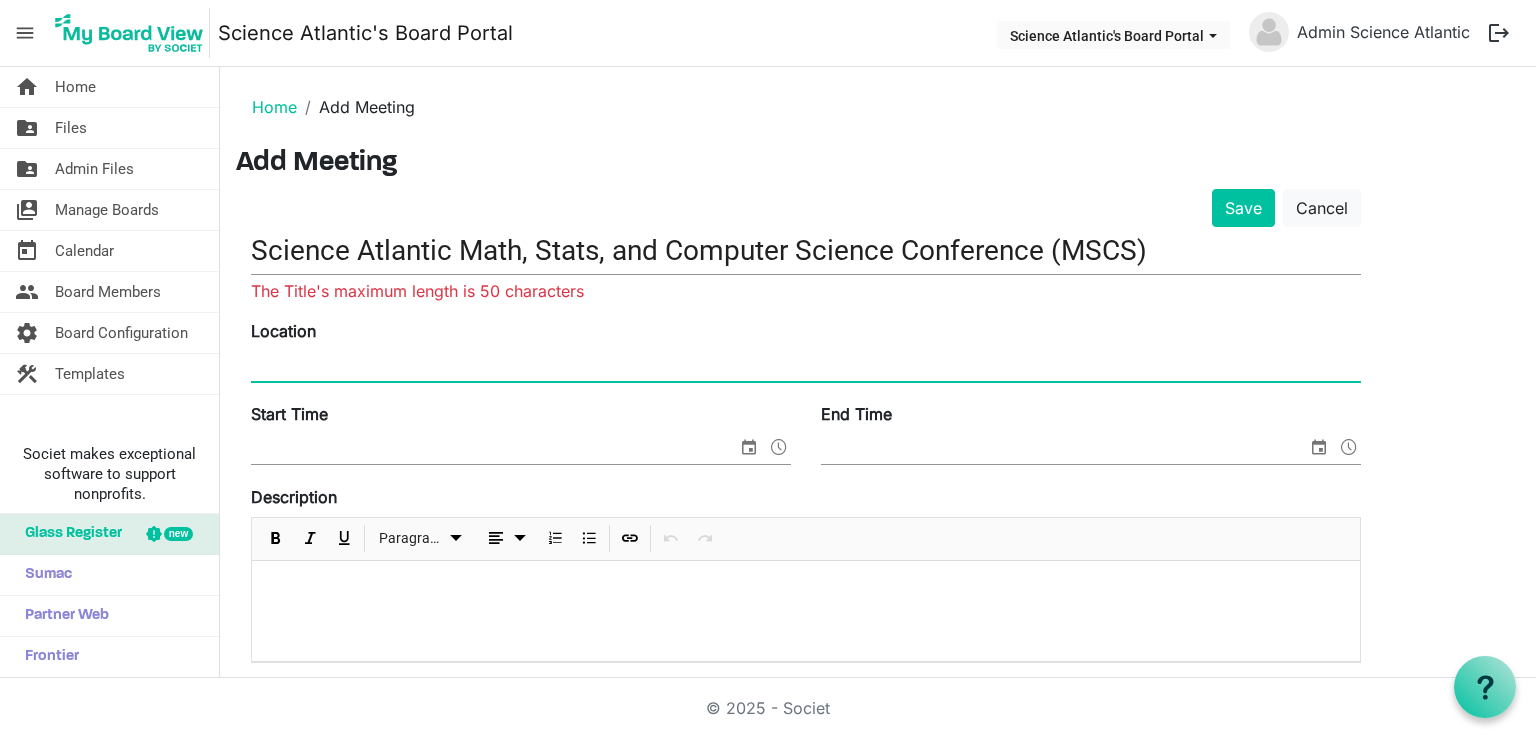 click on "Location" at bounding box center (806, 352) 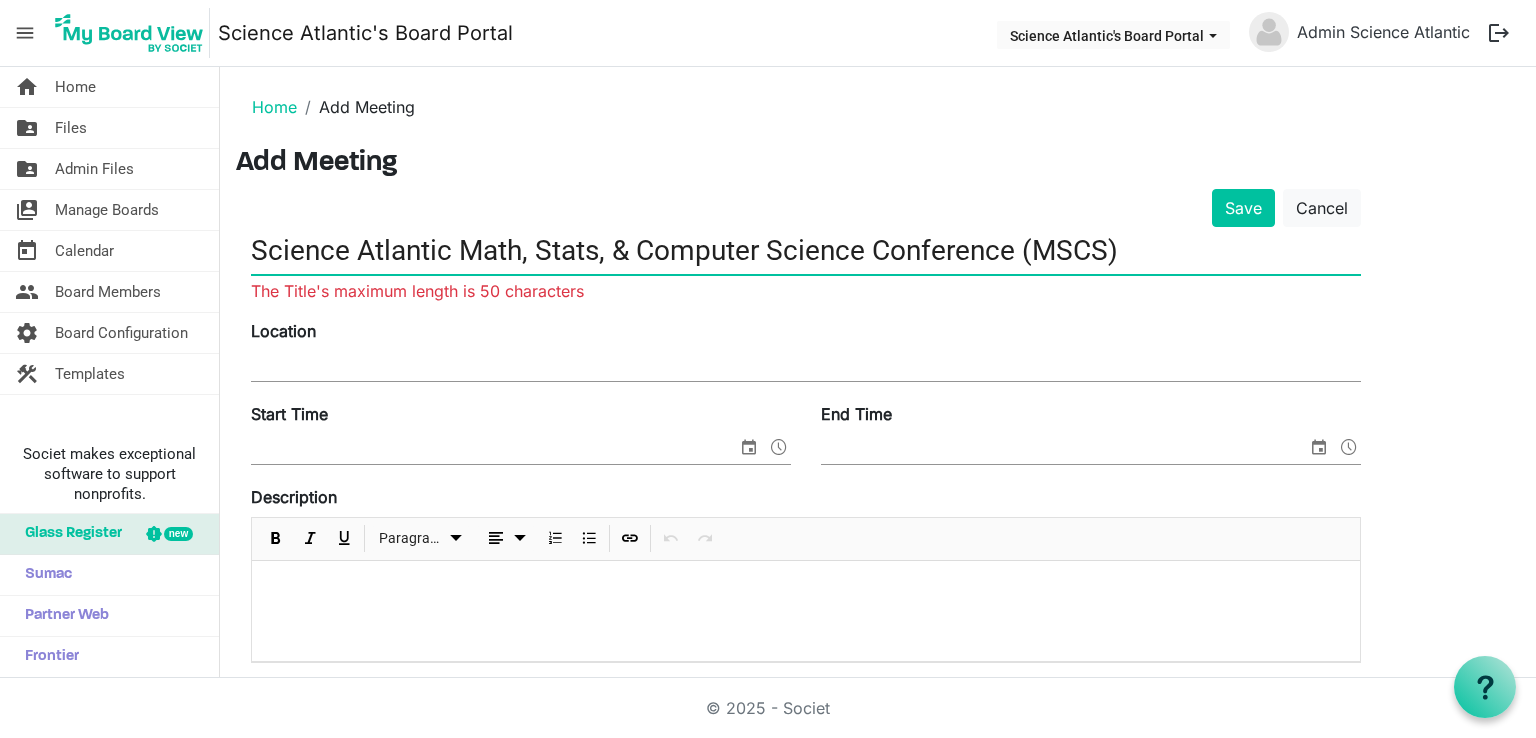 click on "Science Atlantic Math, Stats, & Computer Science Conference (MSCS)" at bounding box center (806, 250) 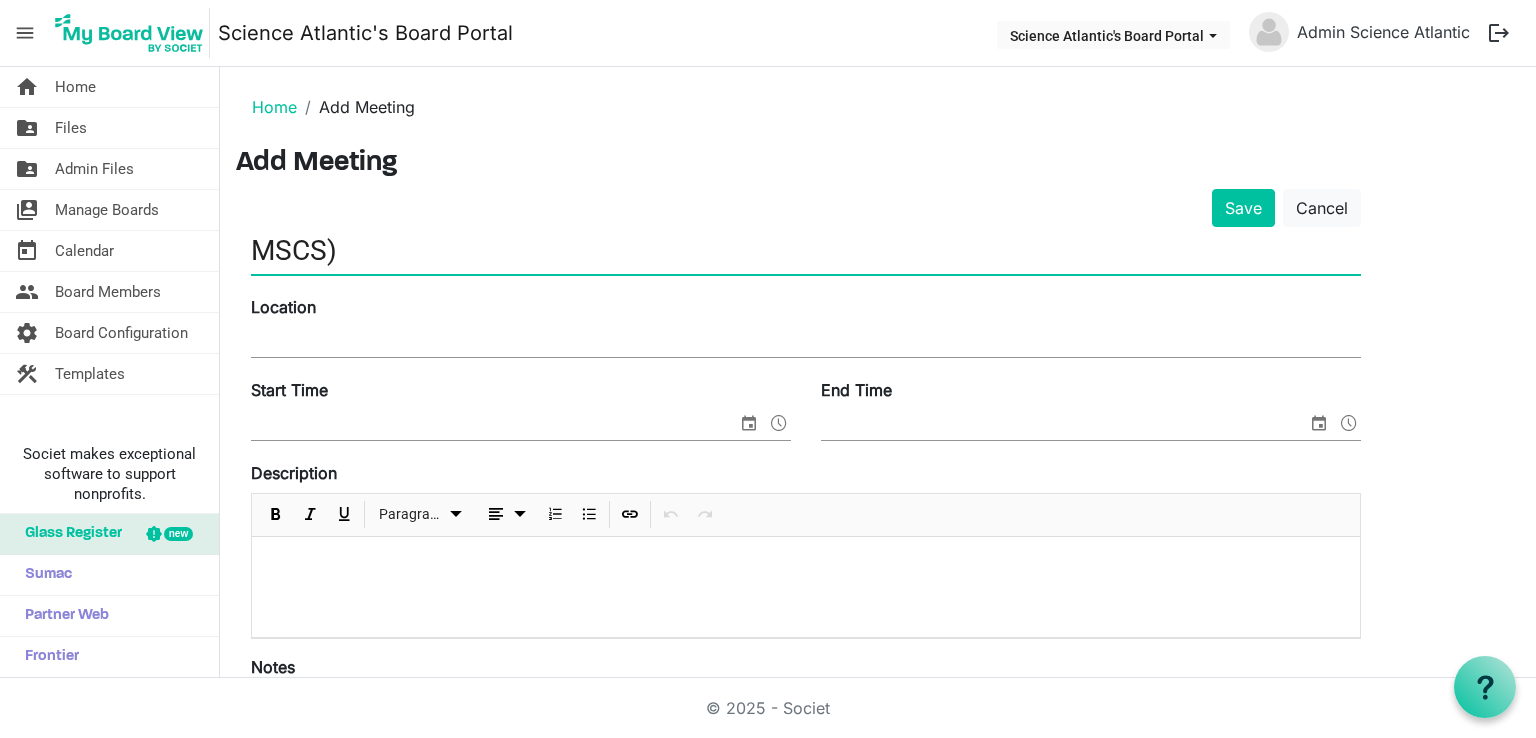click on "MSCS)" at bounding box center [806, 250] 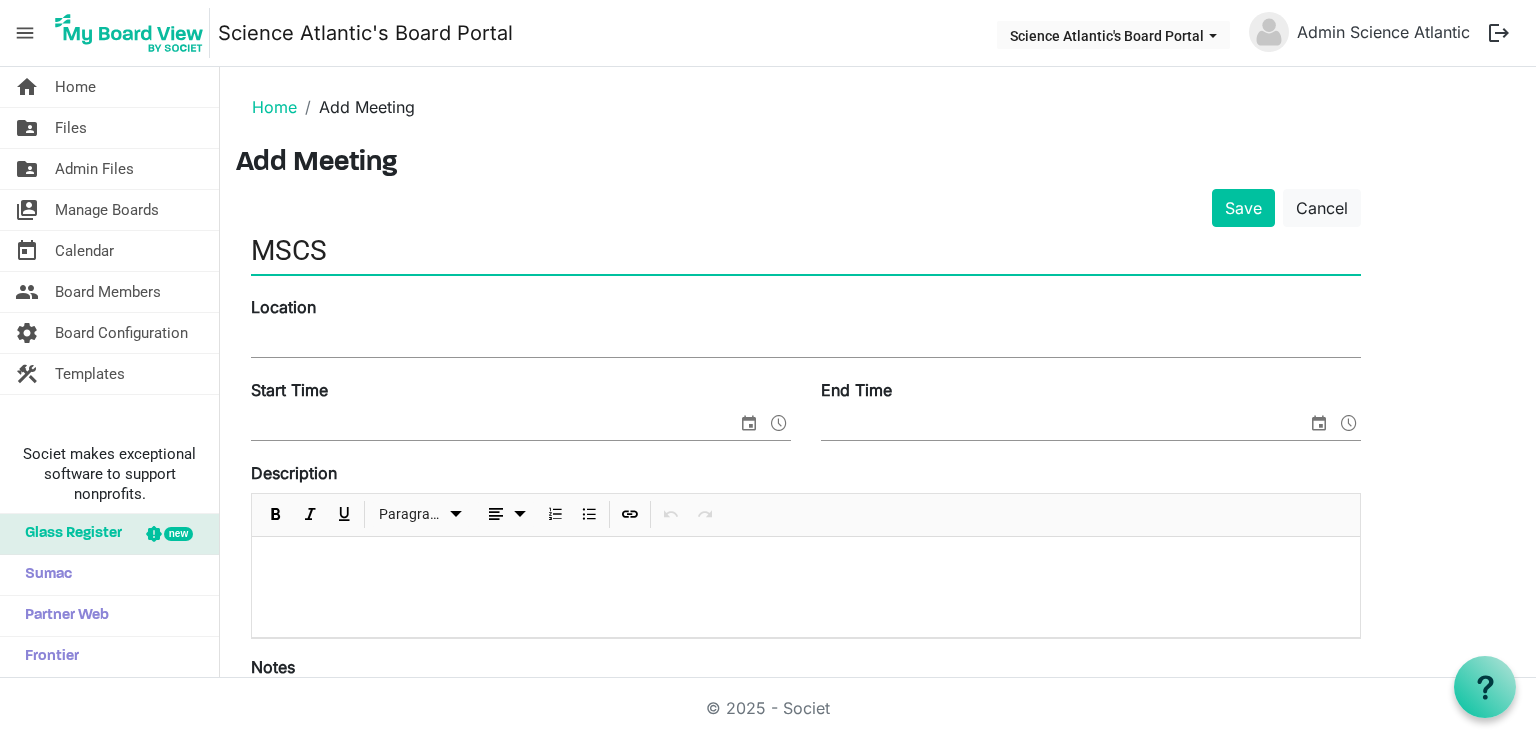 type on "MSCS" 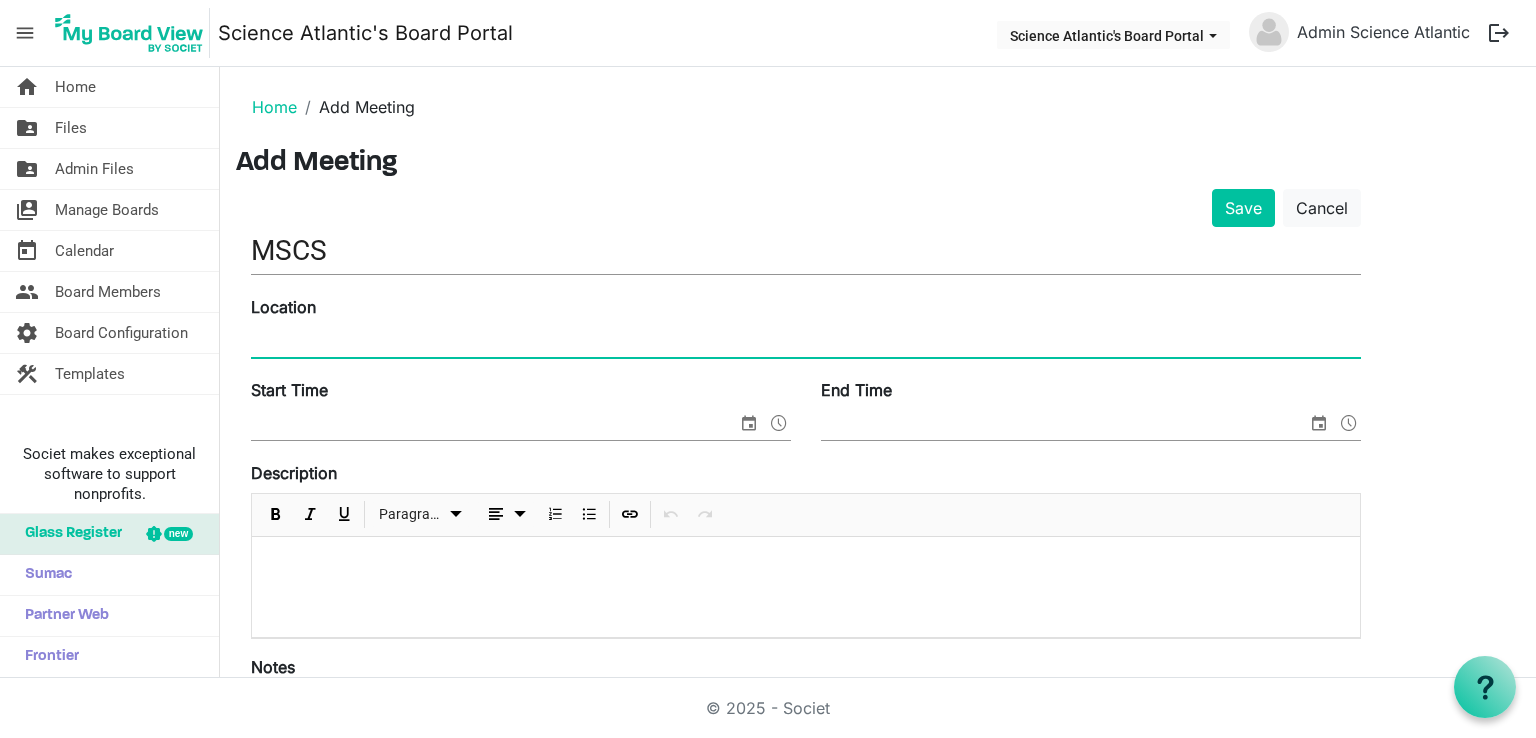 click on "Location" at bounding box center [806, 342] 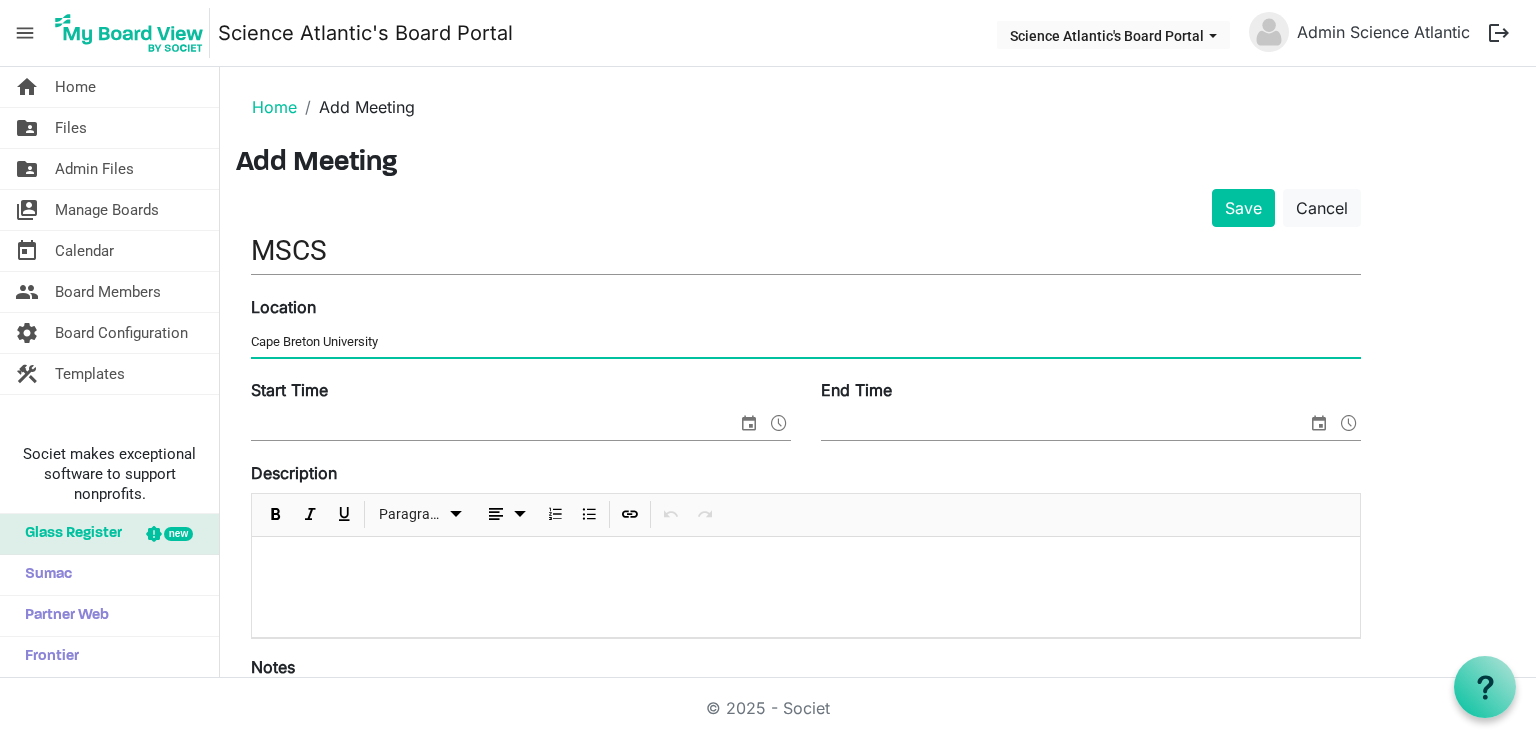 type on "Cape Breton University" 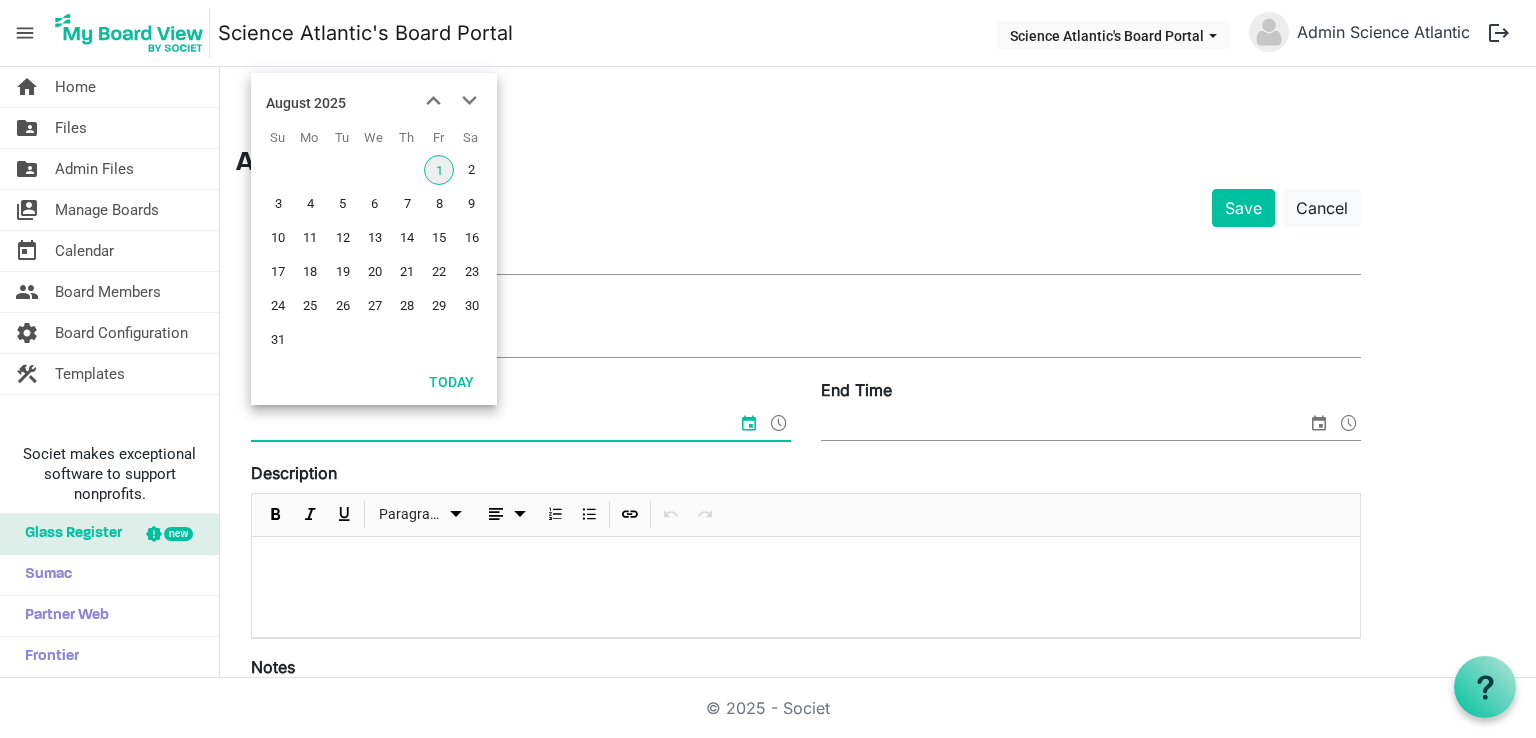 click on "Start Time" at bounding box center [494, 425] 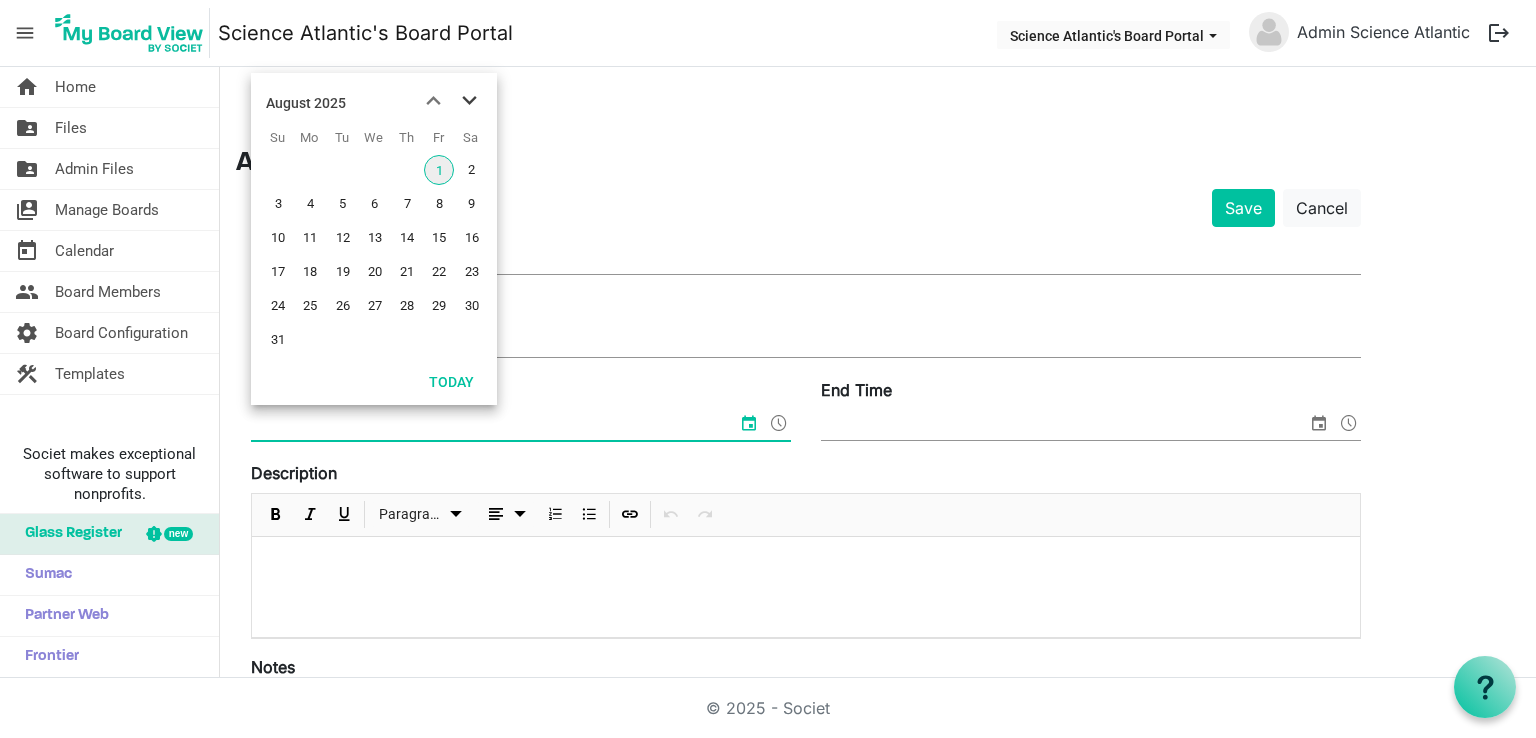 click at bounding box center [469, 101] 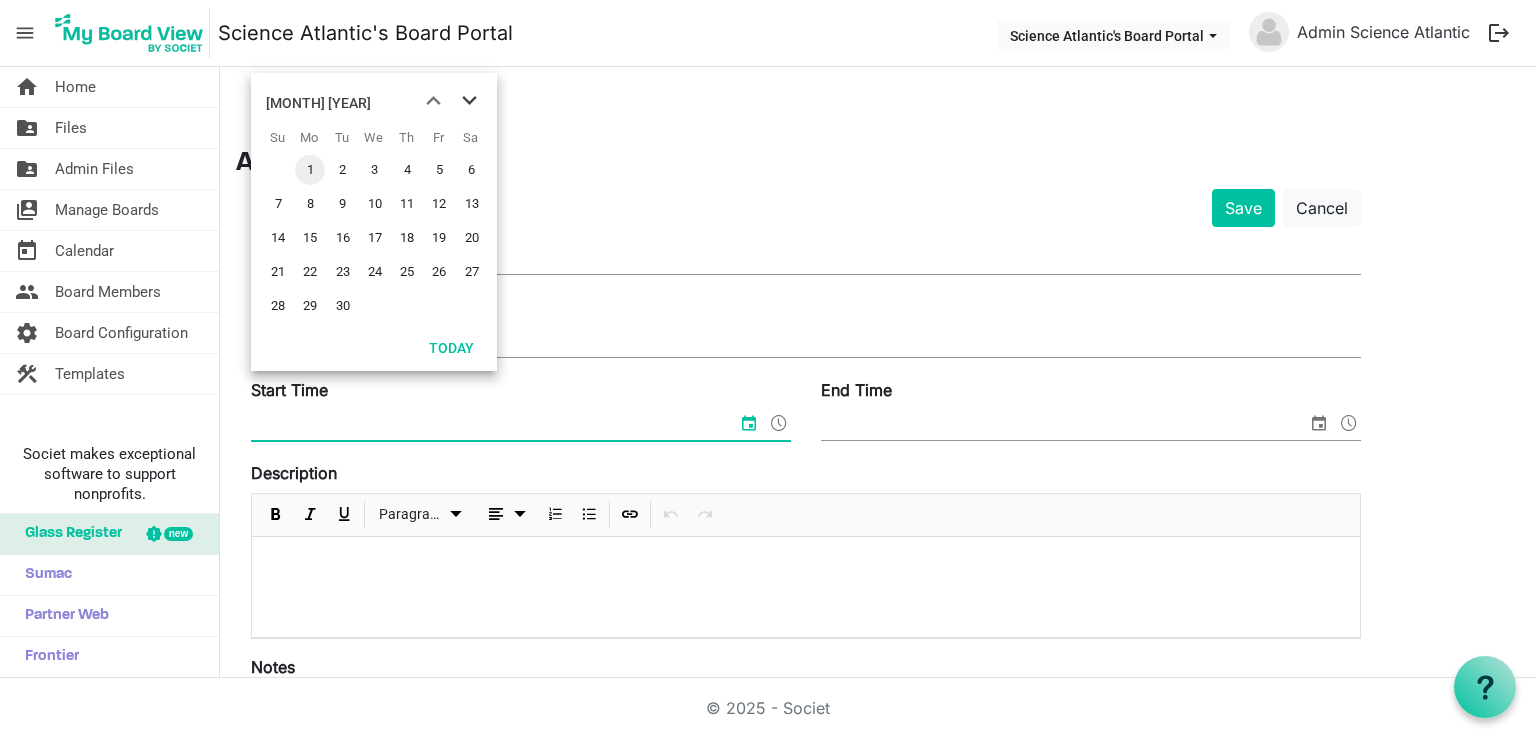 click at bounding box center [469, 101] 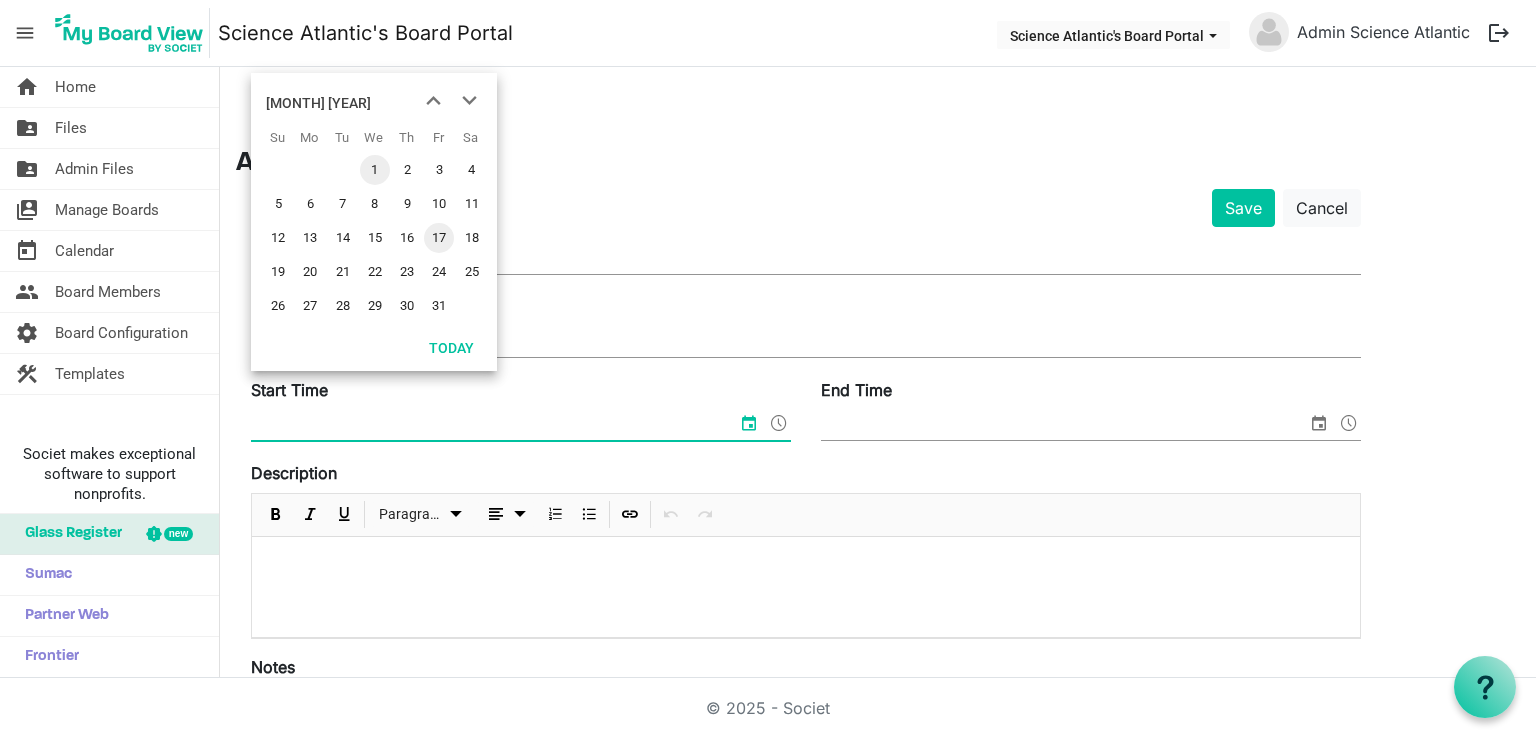 click on "17" at bounding box center [439, 238] 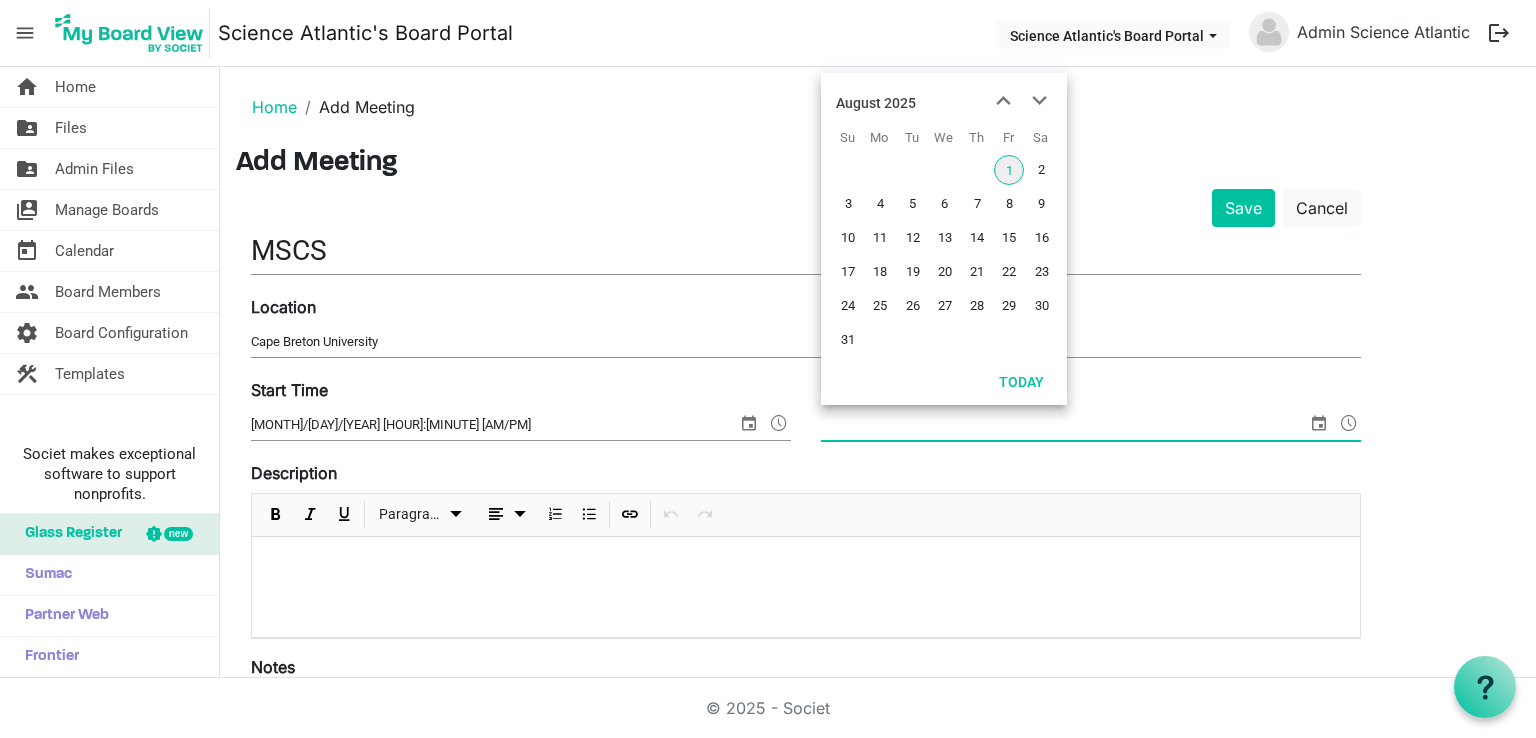 click at bounding box center [1319, 423] 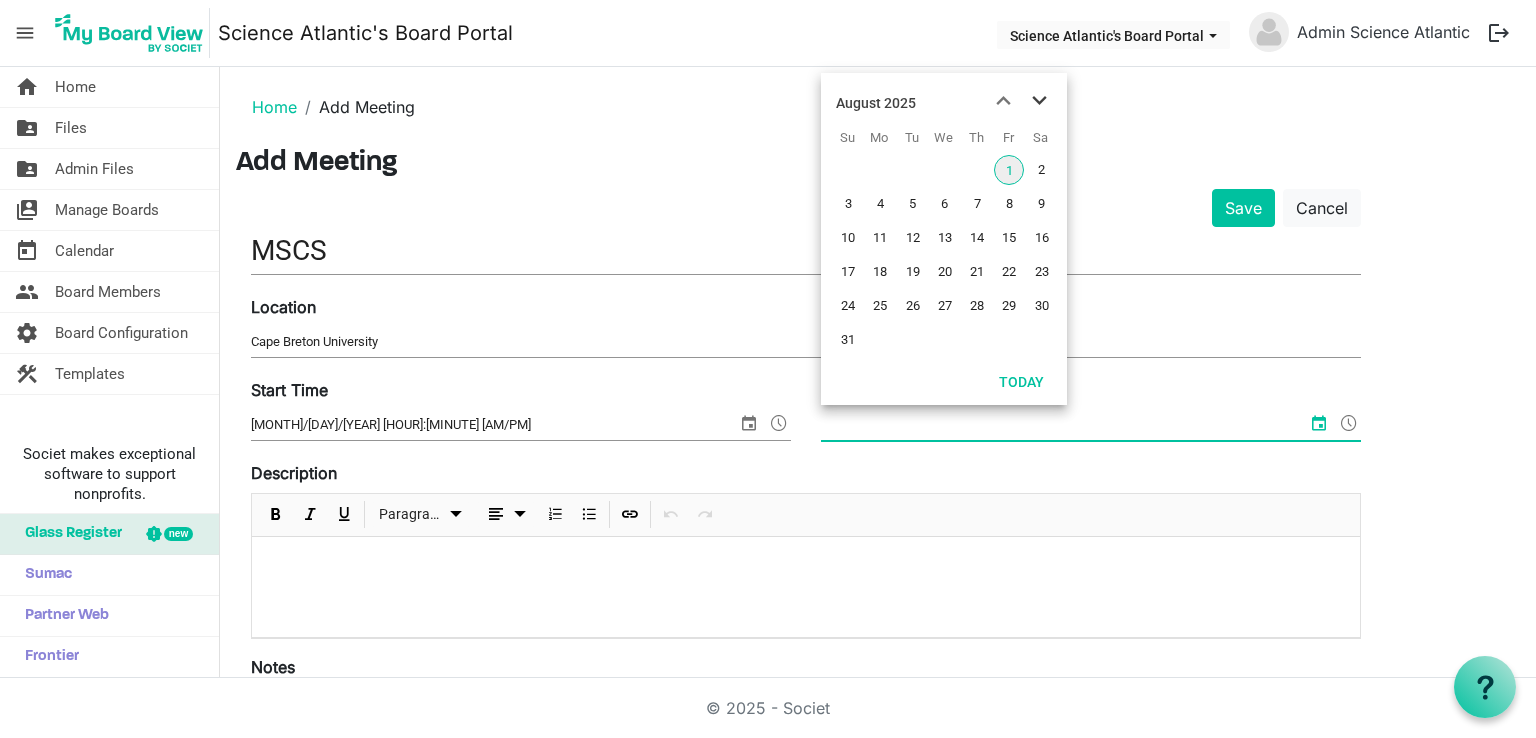 click at bounding box center [1039, 101] 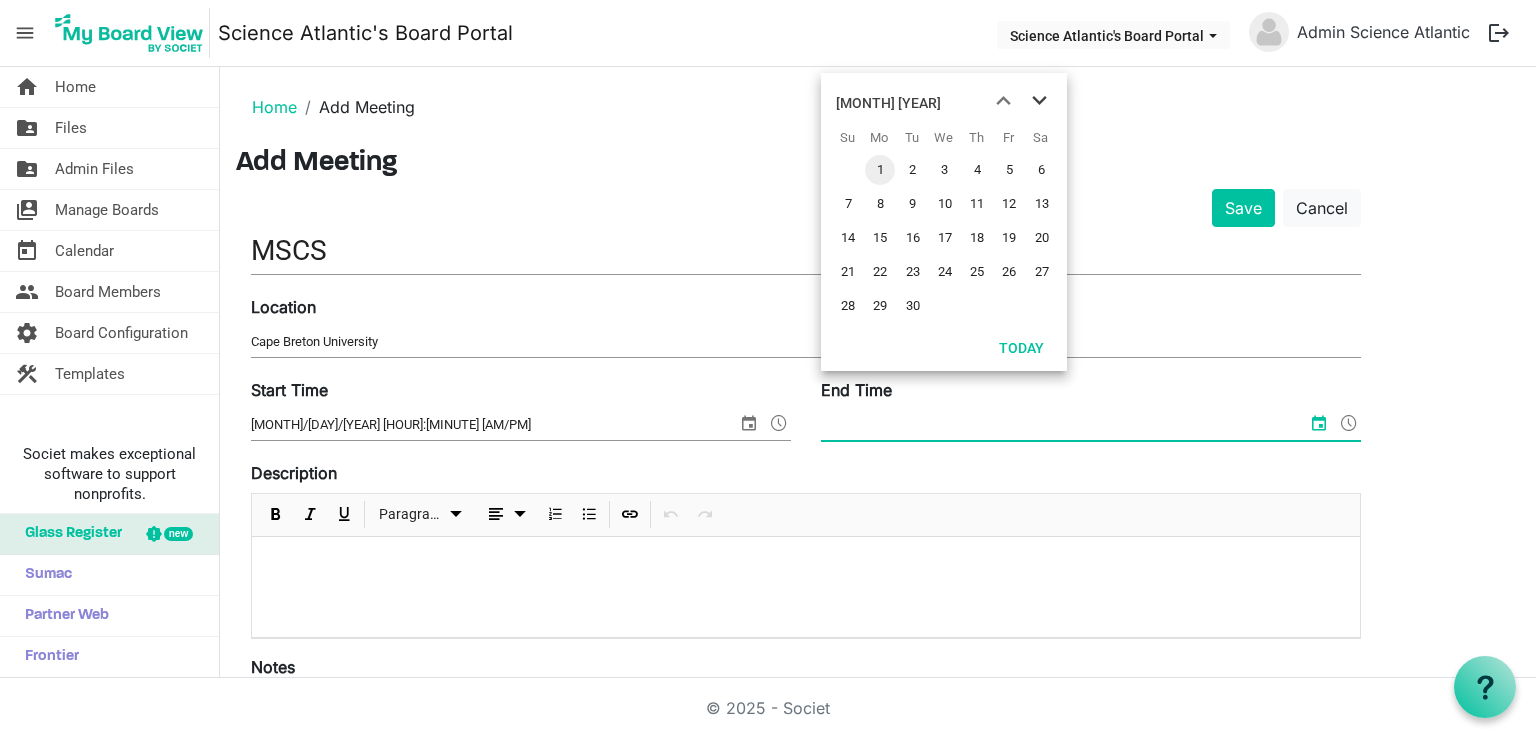 click at bounding box center [1039, 101] 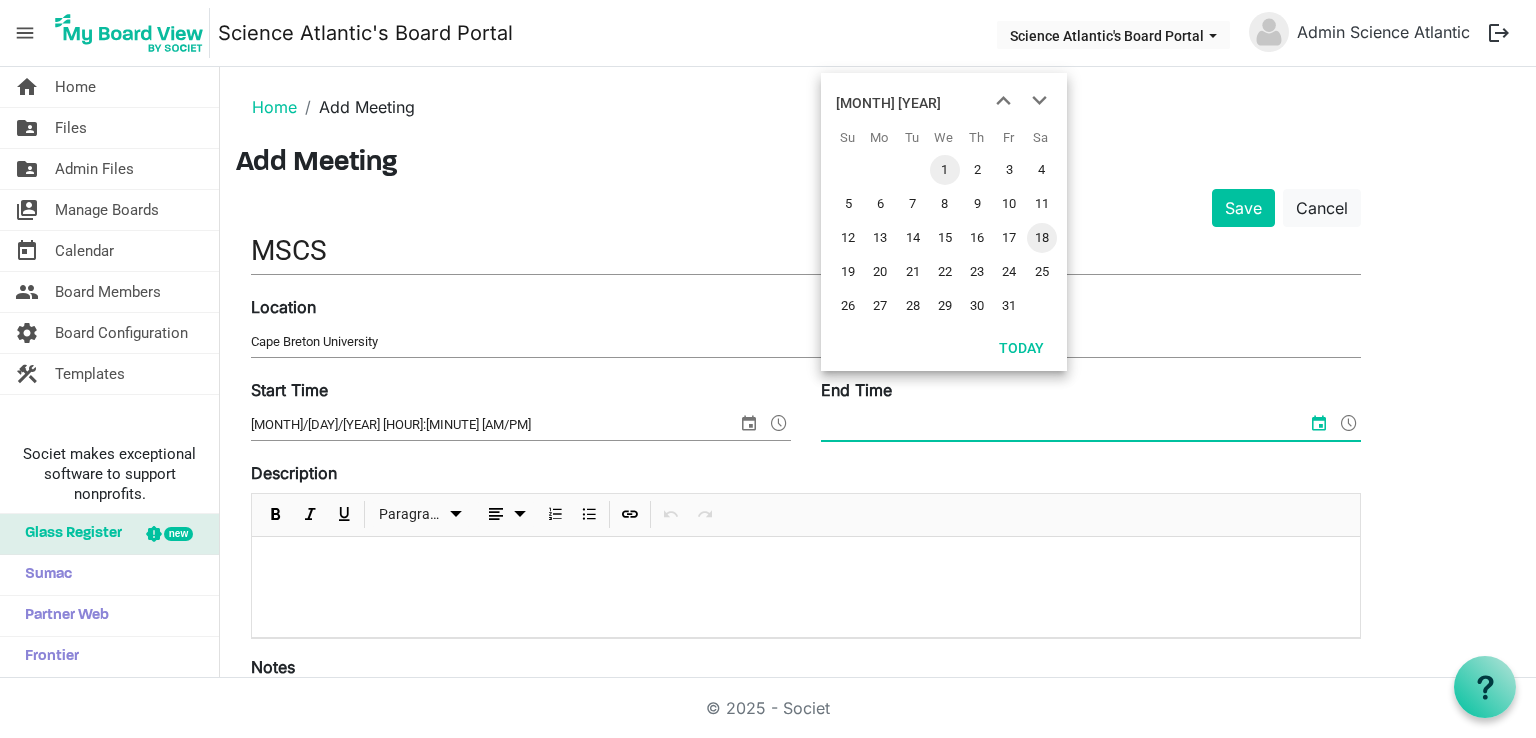 click on "18" at bounding box center (1042, 238) 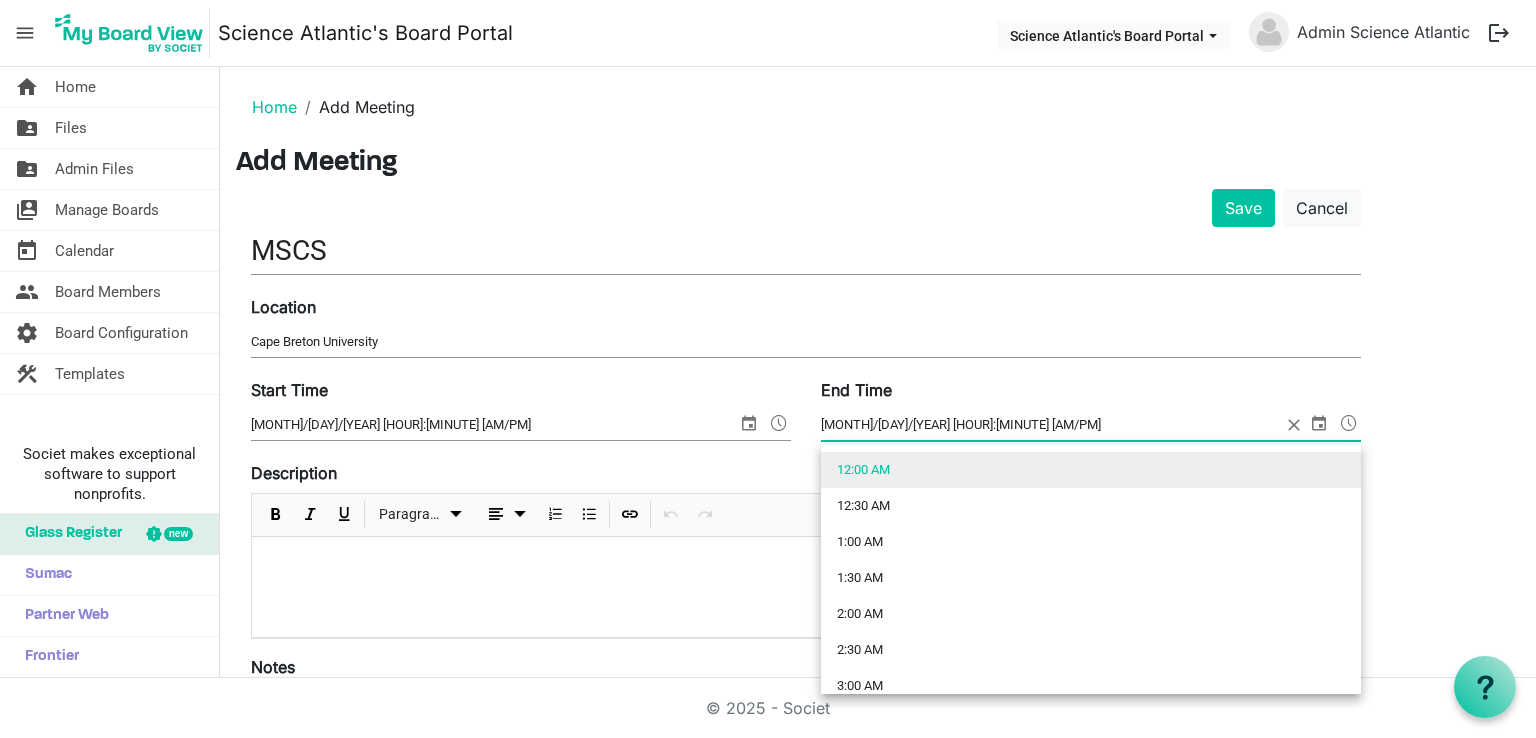 click at bounding box center (1349, 423) 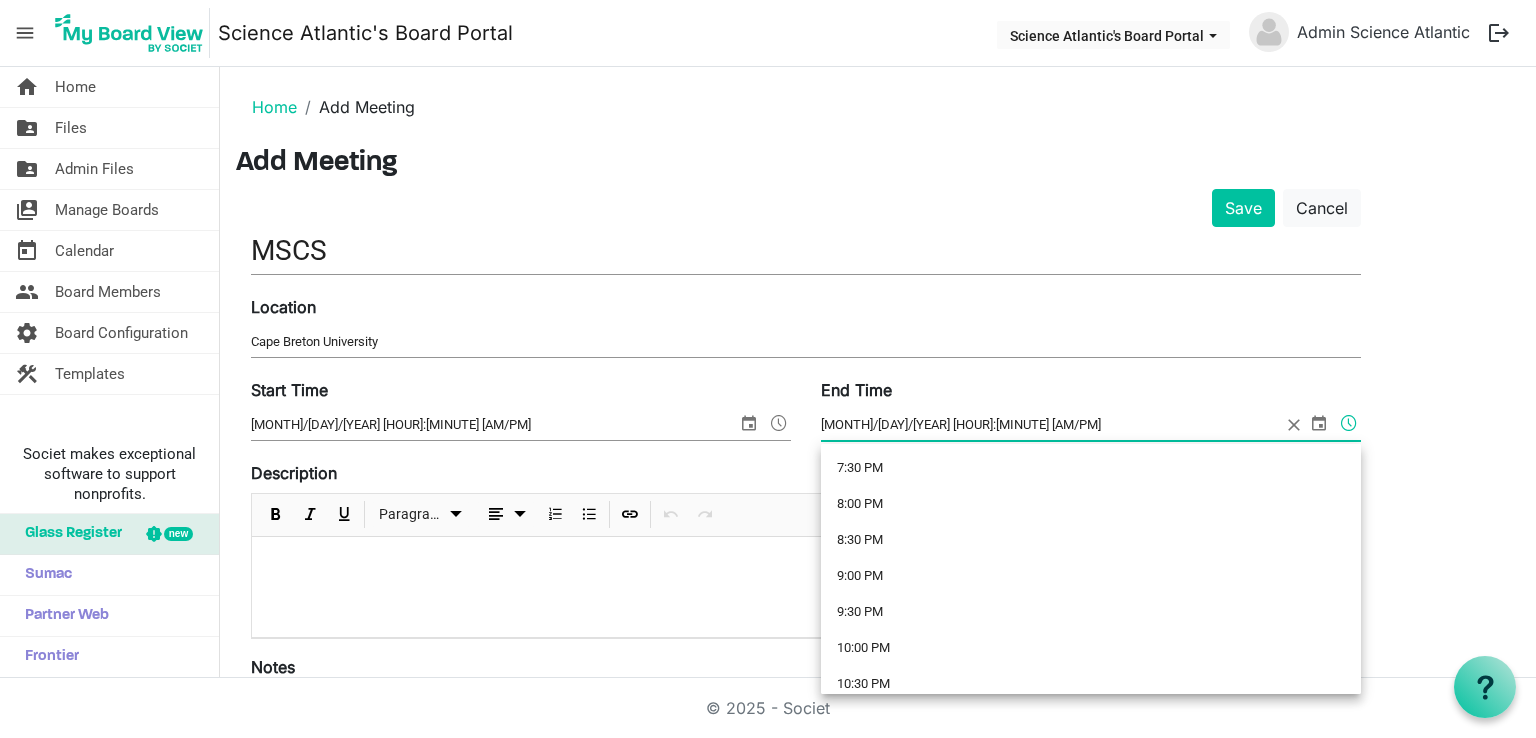 scroll, scrollTop: 1493, scrollLeft: 0, axis: vertical 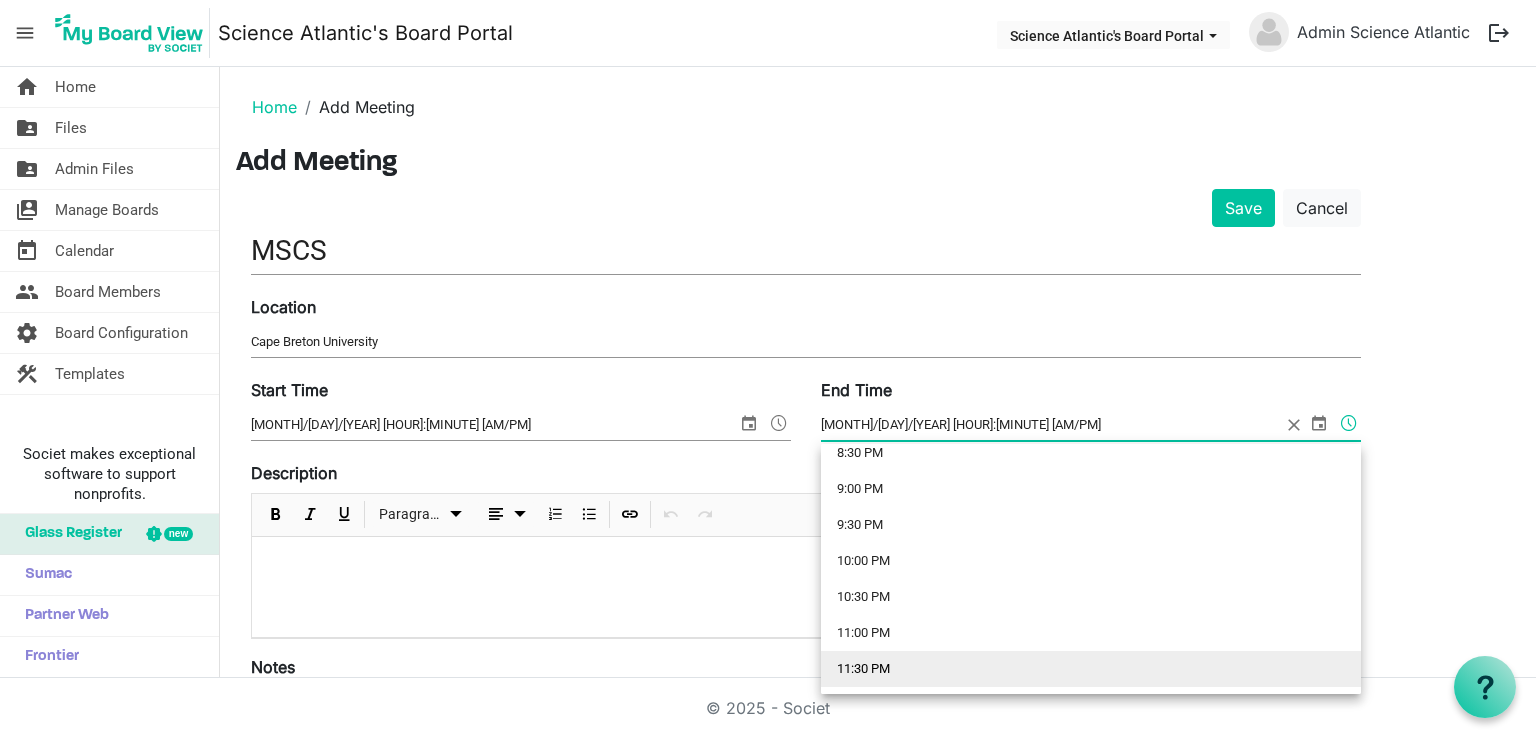 click on "11:30 PM" at bounding box center (1091, 669) 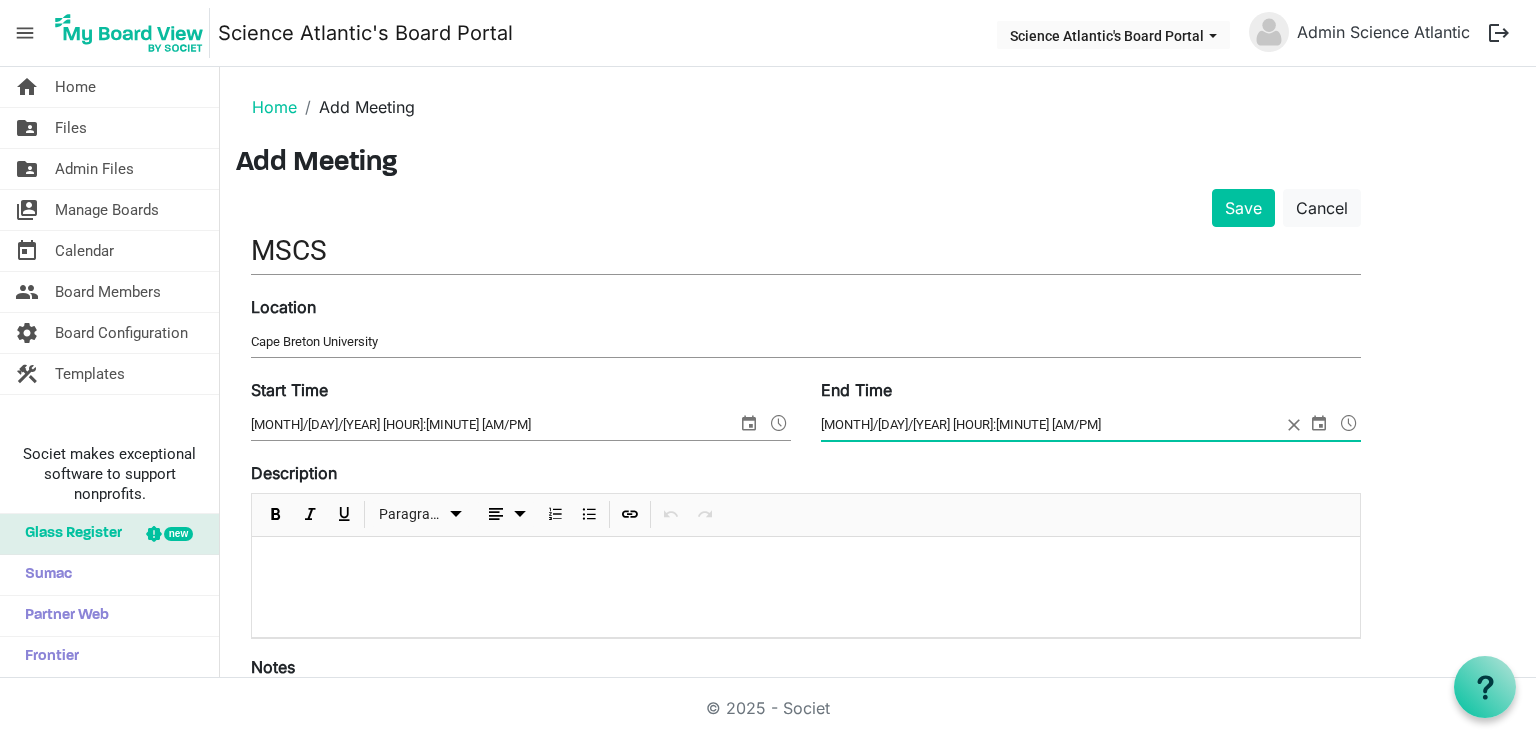 scroll, scrollTop: 596, scrollLeft: 0, axis: vertical 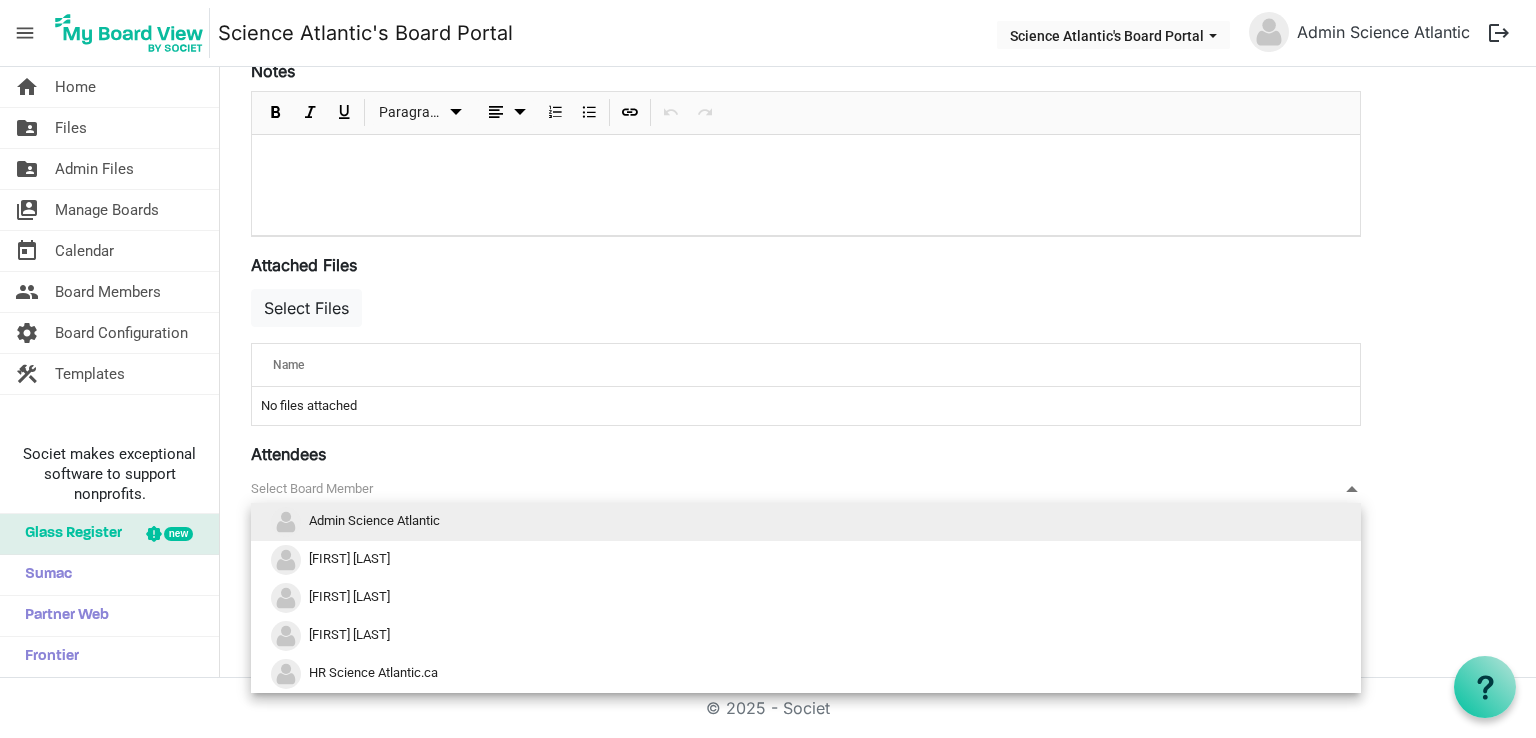 click on "null" at bounding box center [806, 489] 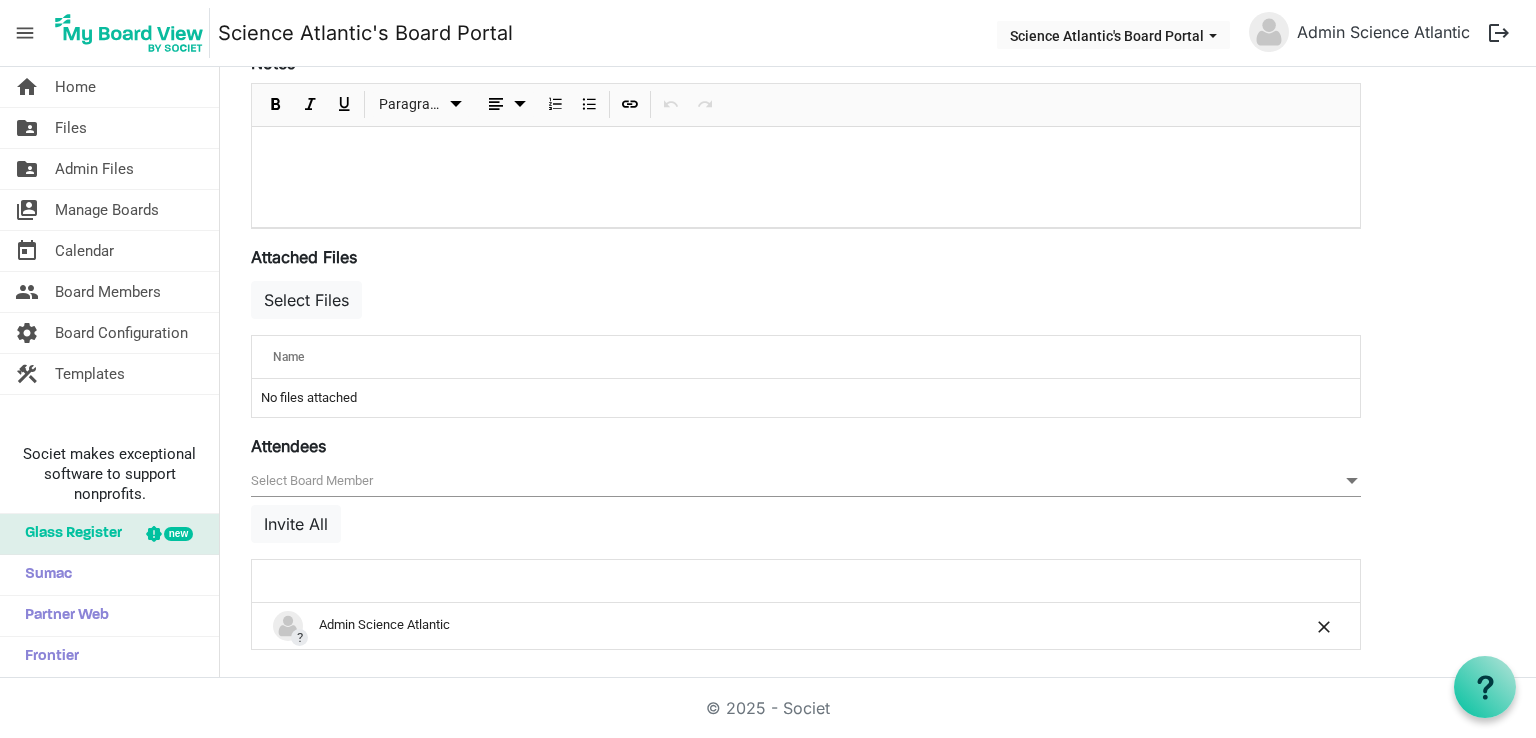 scroll, scrollTop: 0, scrollLeft: 0, axis: both 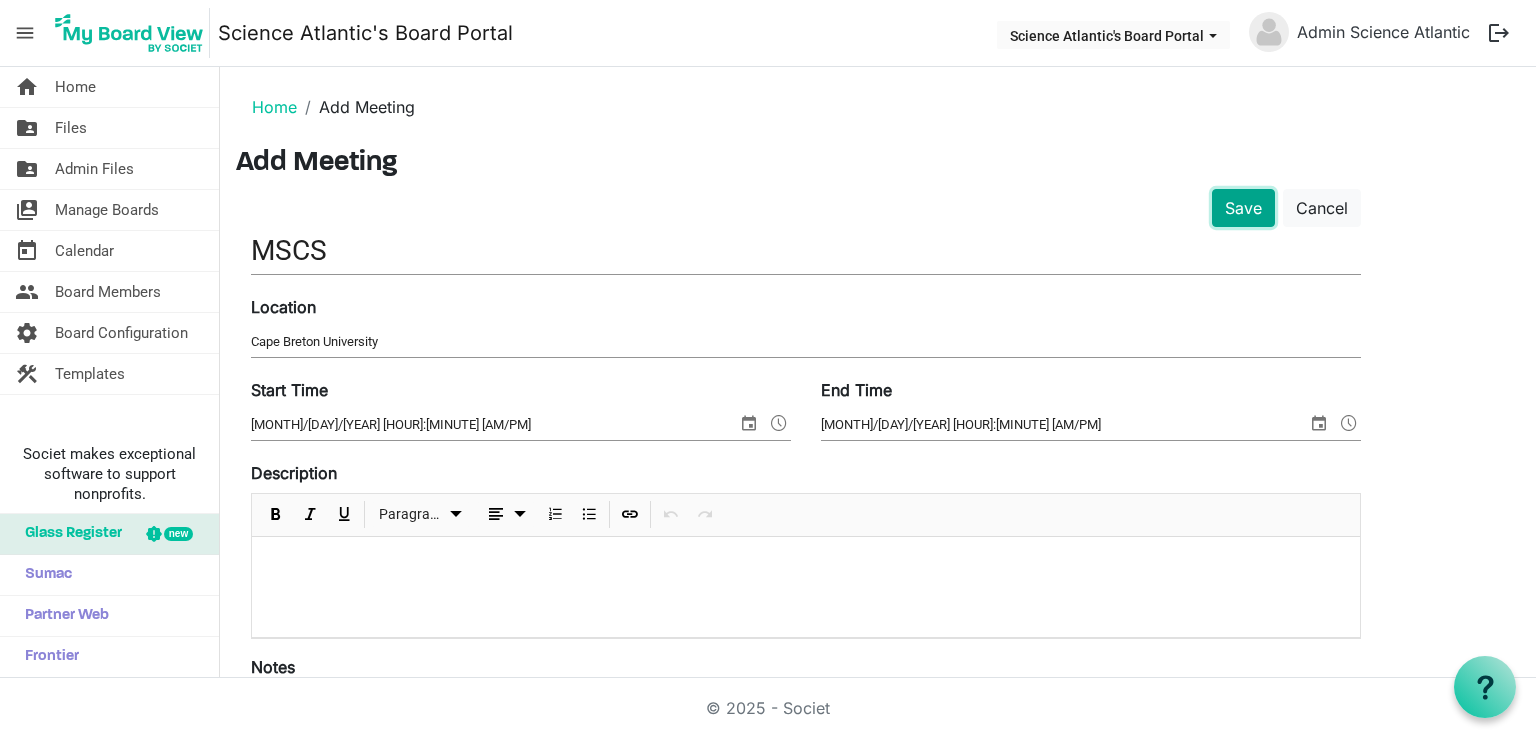 click on "Save" at bounding box center (1243, 208) 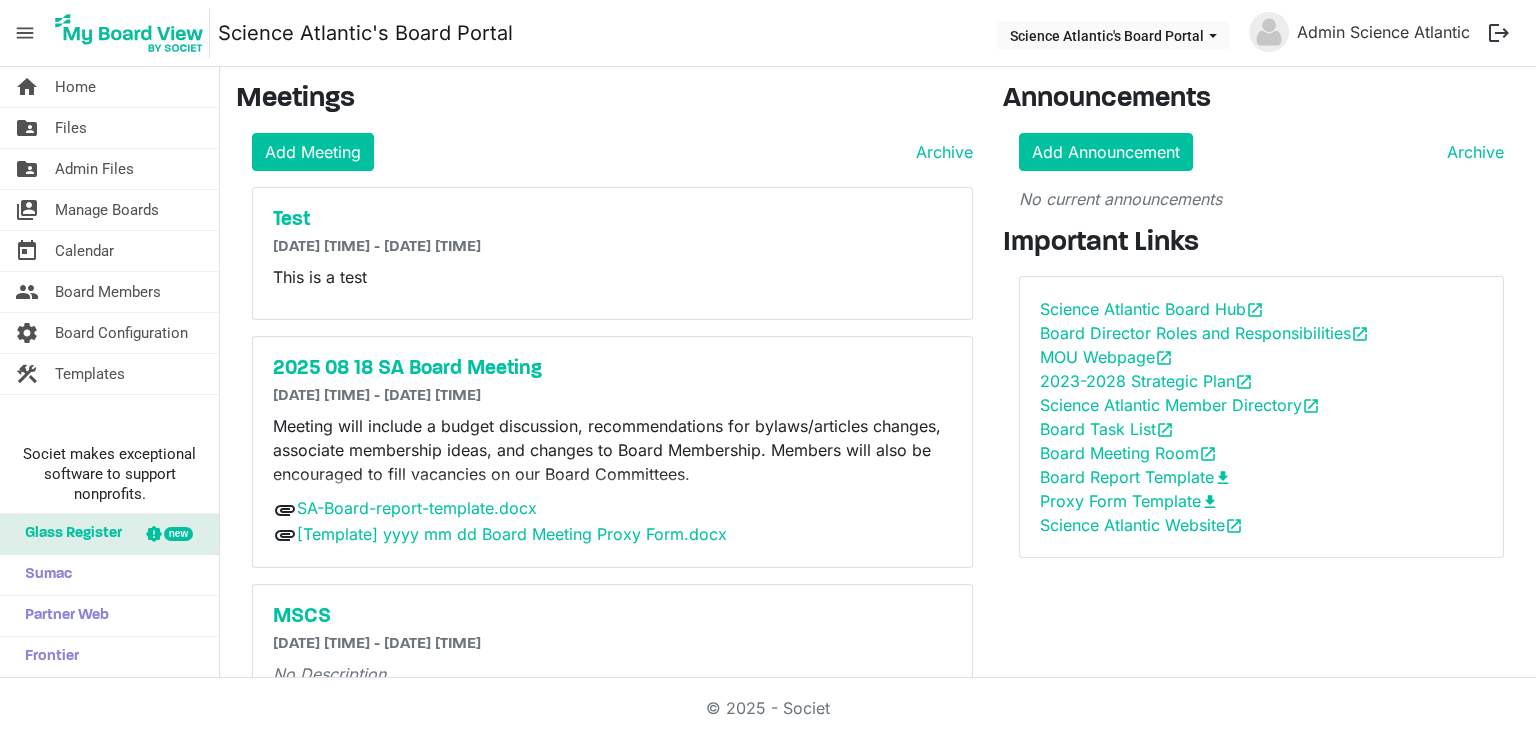 scroll, scrollTop: 0, scrollLeft: 0, axis: both 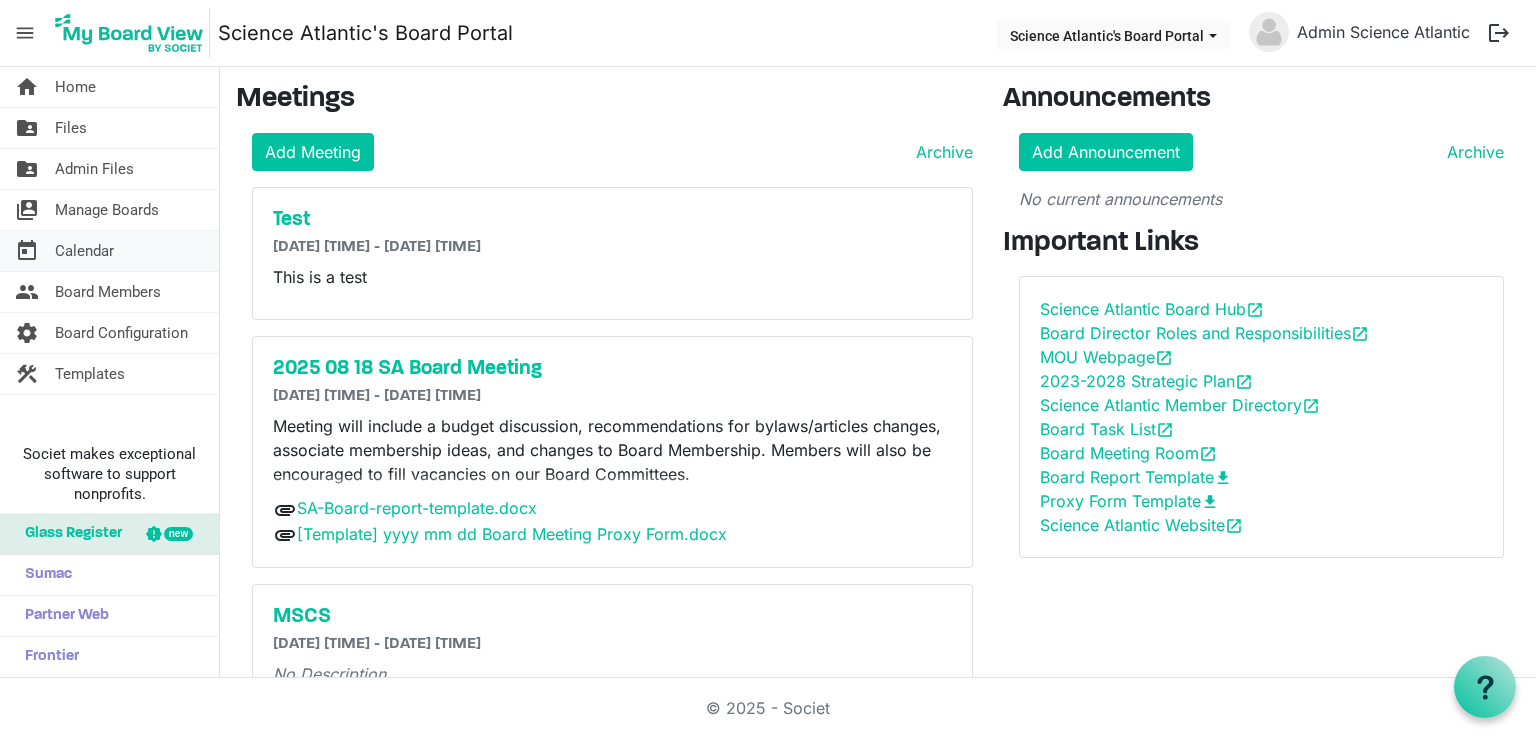 click on "Calendar" at bounding box center [84, 251] 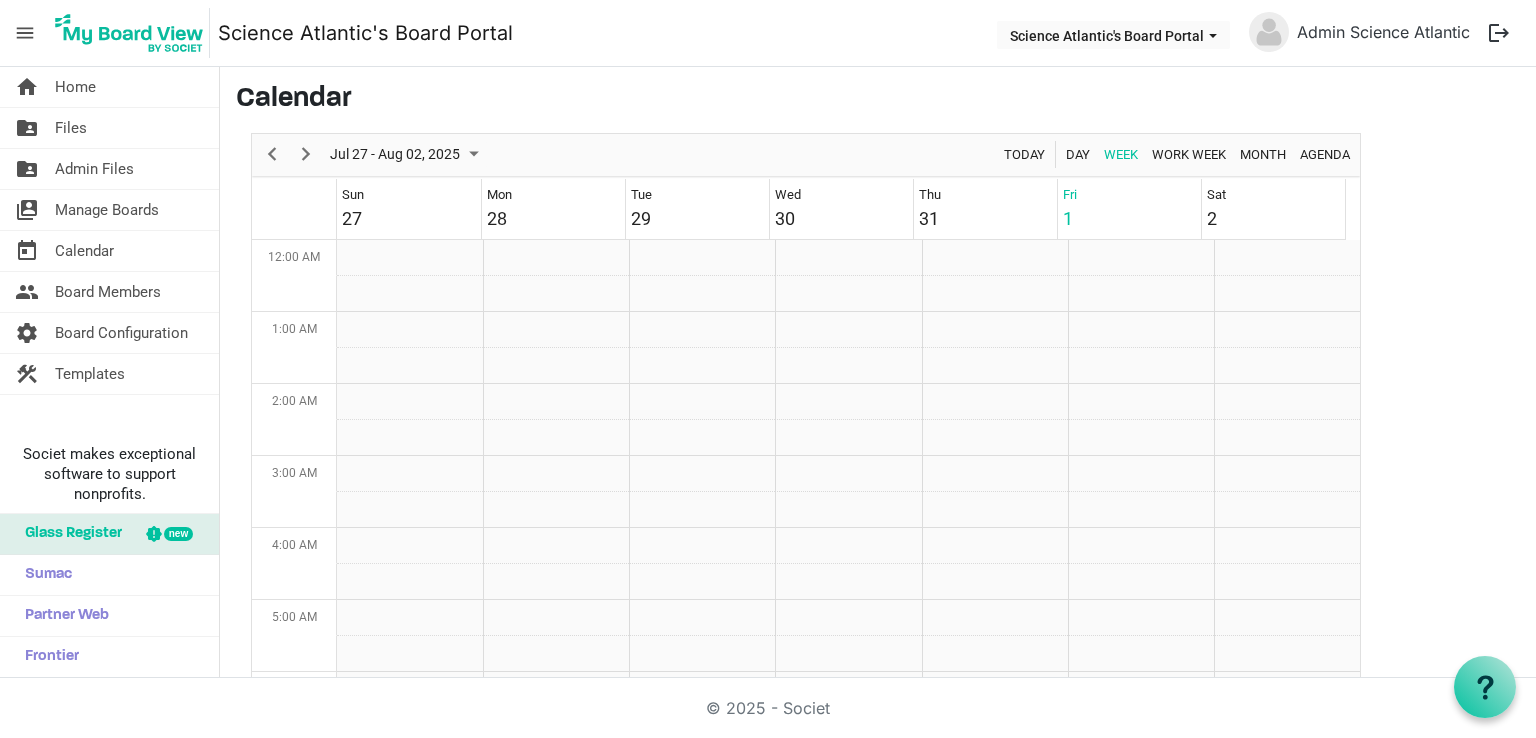 scroll, scrollTop: 0, scrollLeft: 0, axis: both 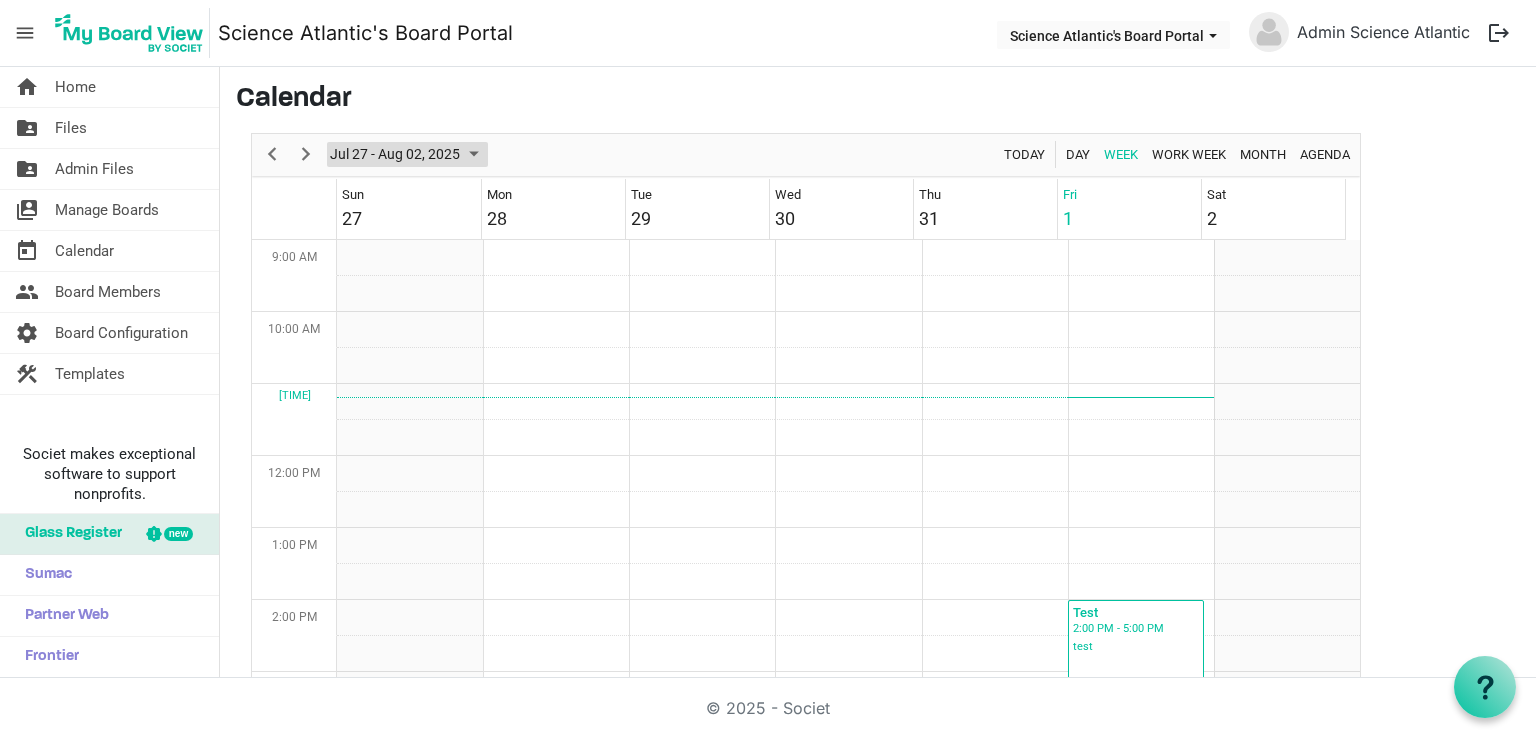 click on "Jul 27 - Aug 02, 2025" at bounding box center (395, 154) 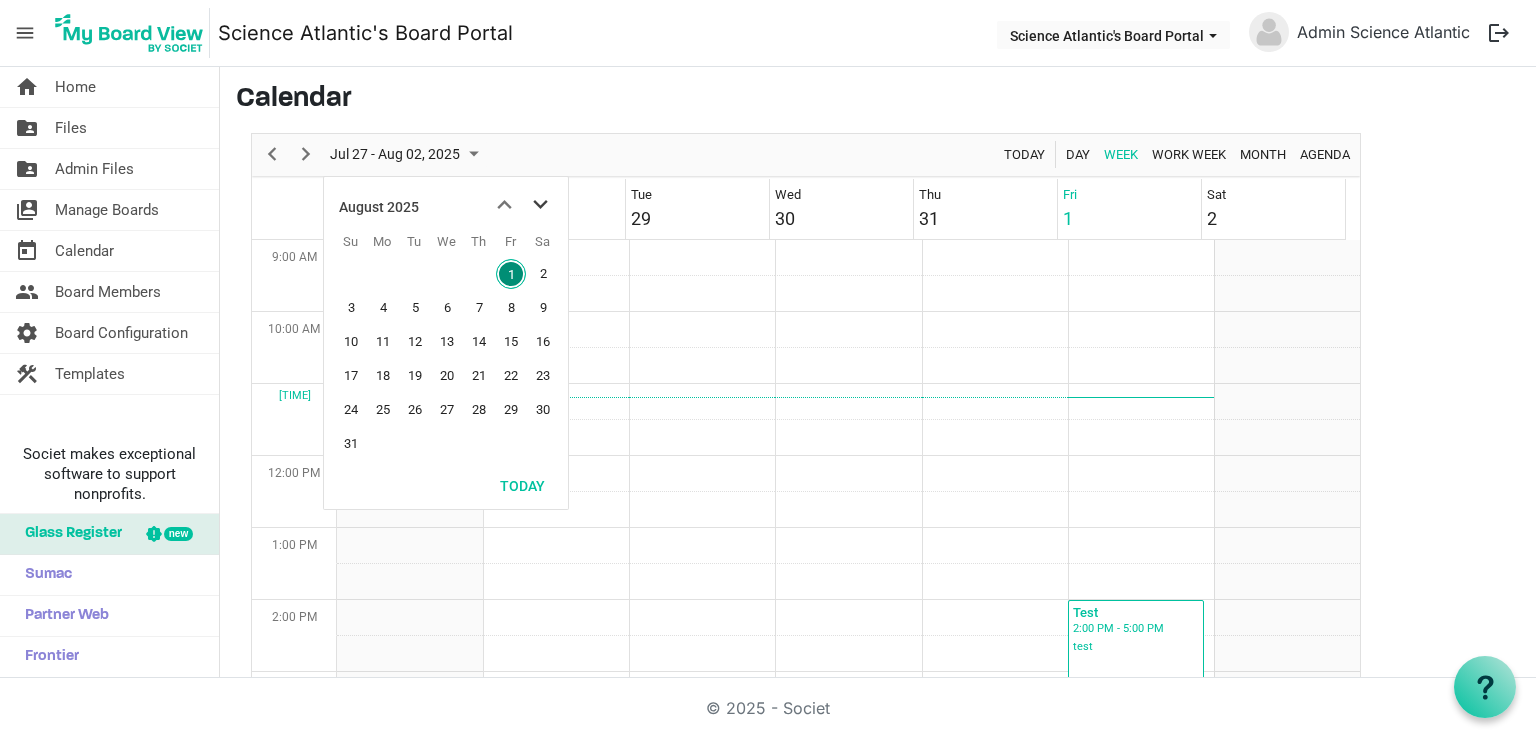 click at bounding box center [540, 205] 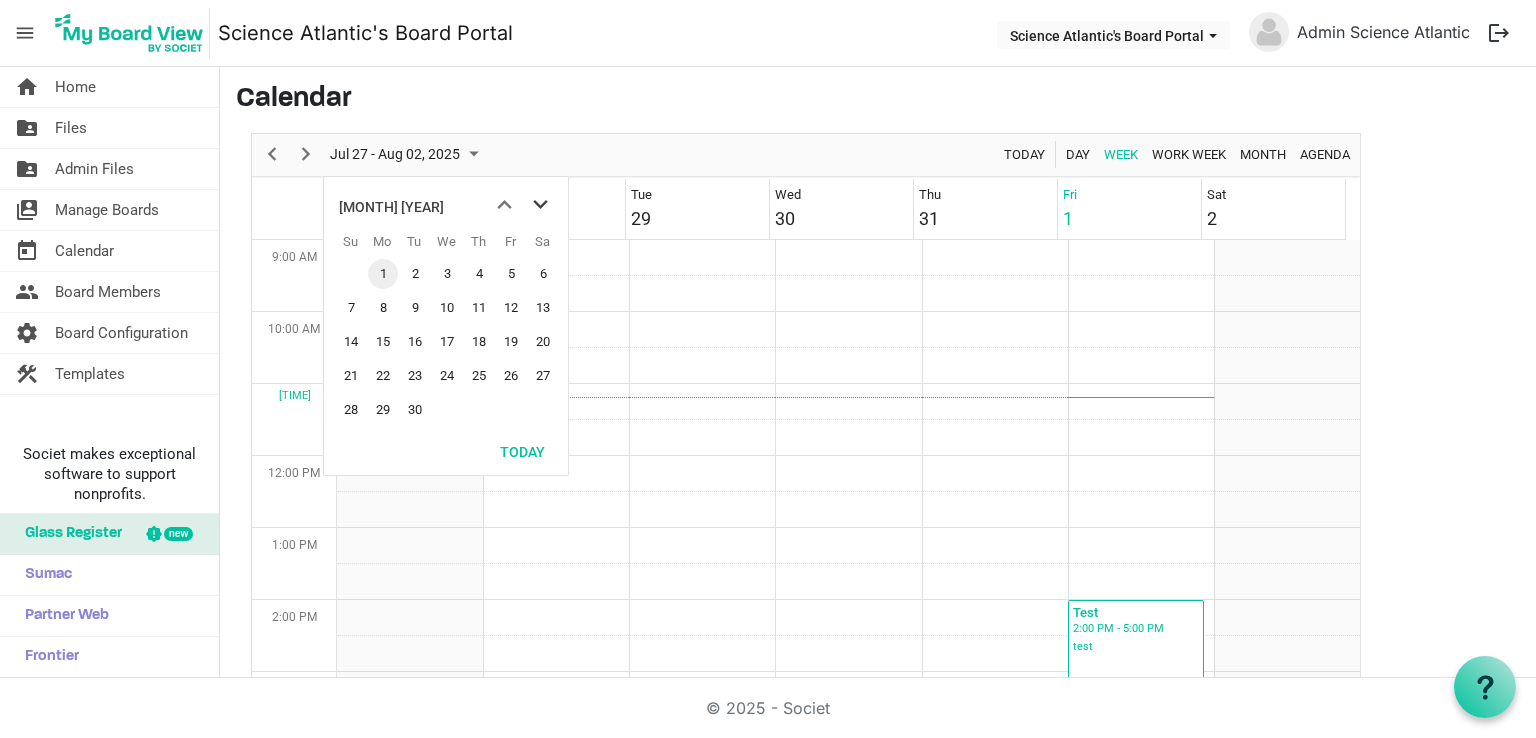 click at bounding box center [540, 205] 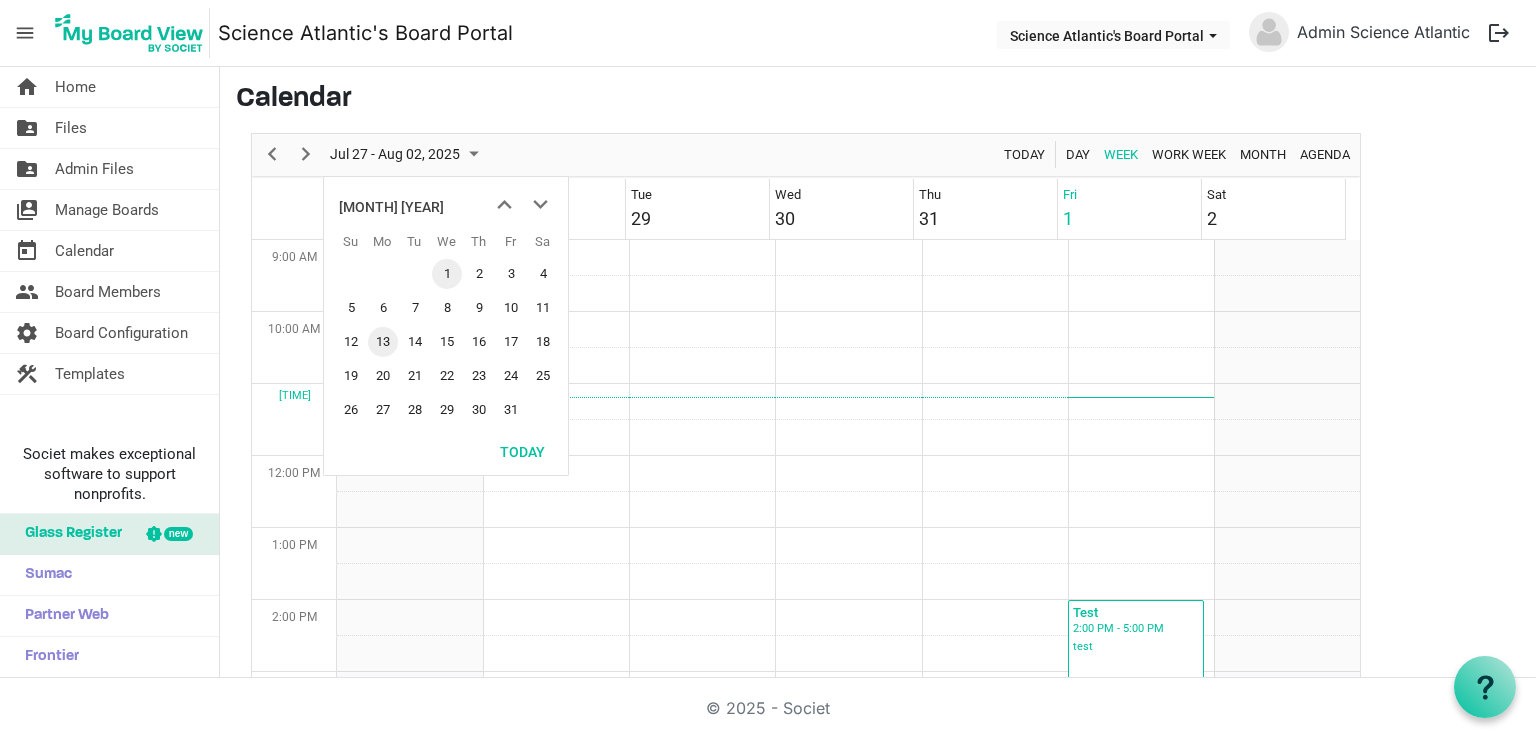 click on "13" at bounding box center [383, 342] 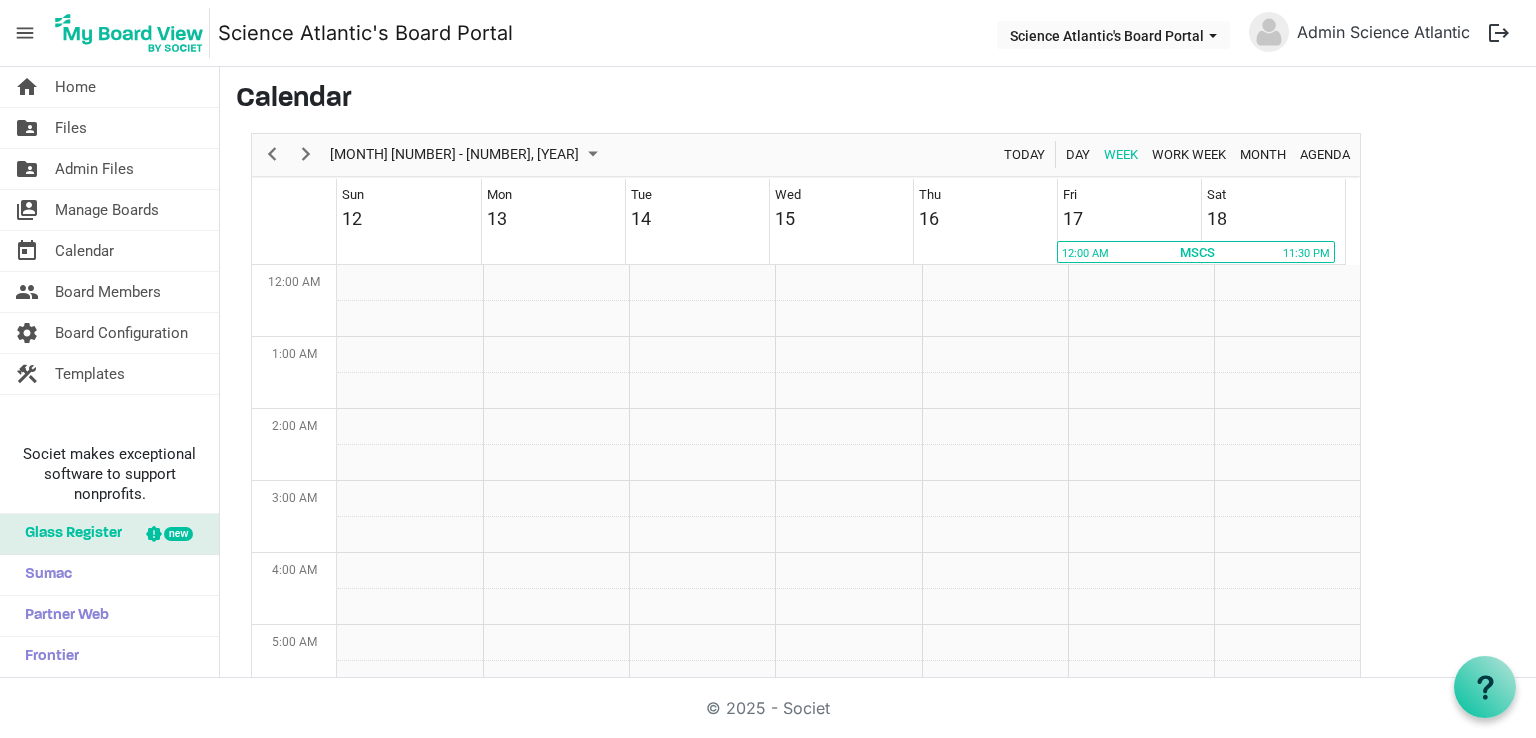 scroll, scrollTop: 648, scrollLeft: 0, axis: vertical 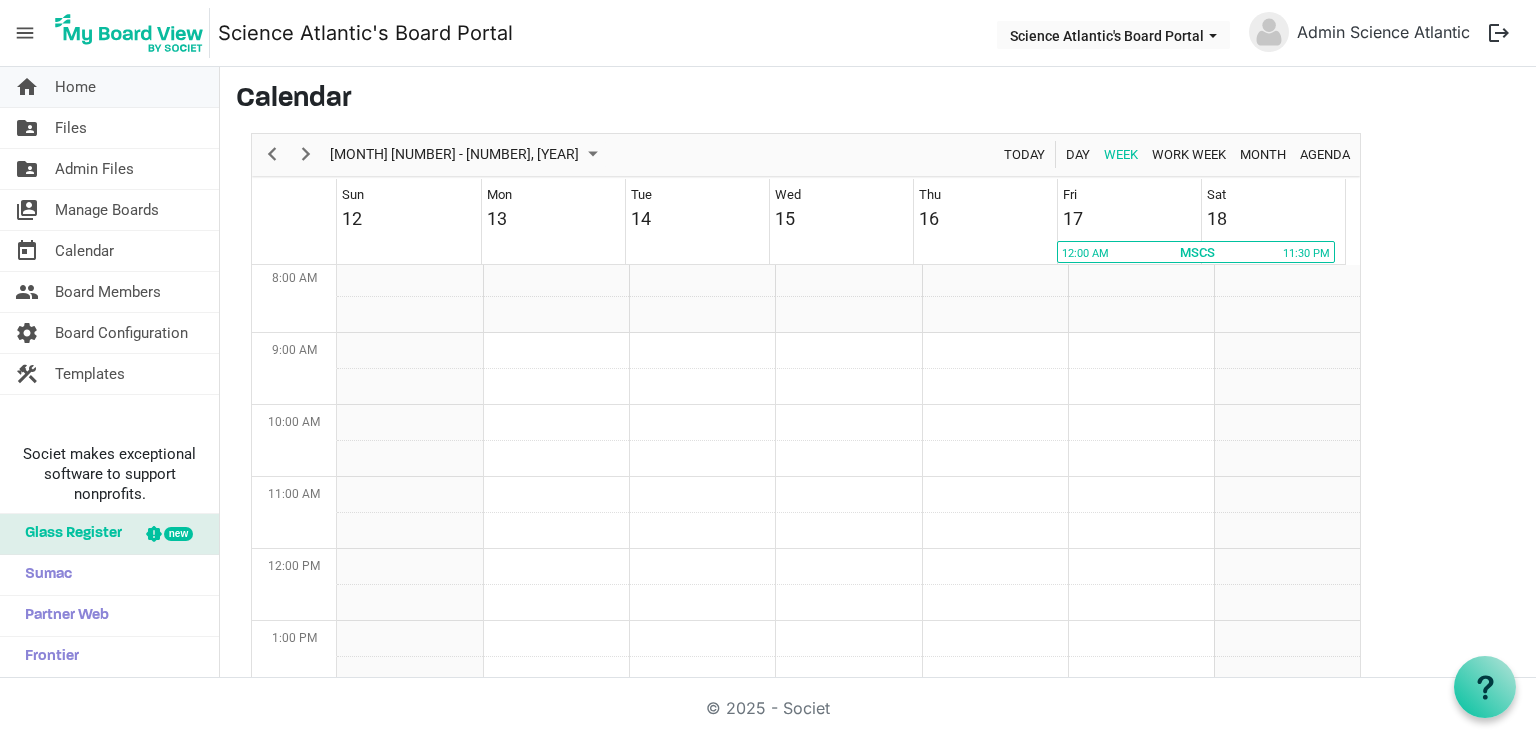 click on "home
Home" at bounding box center [109, 87] 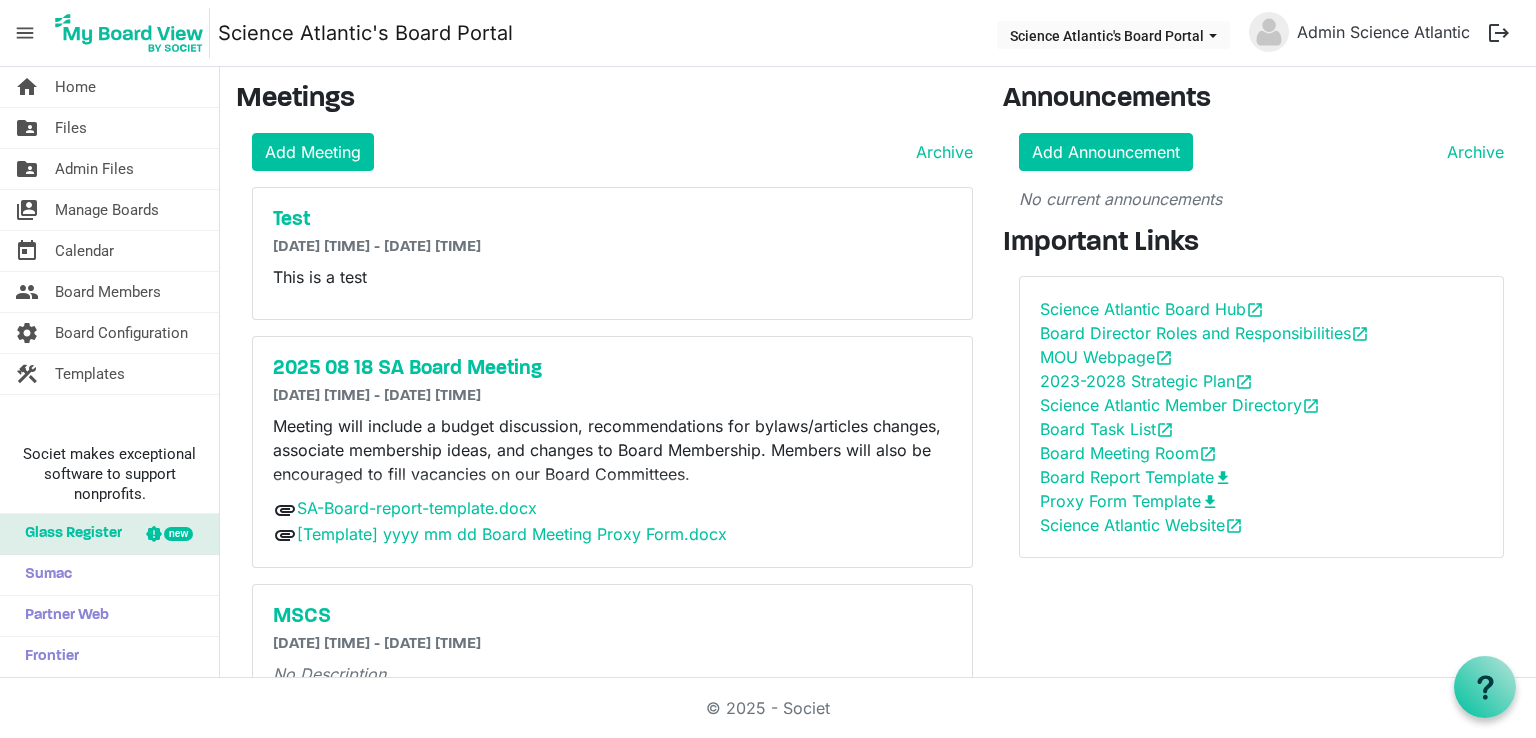 scroll, scrollTop: 0, scrollLeft: 0, axis: both 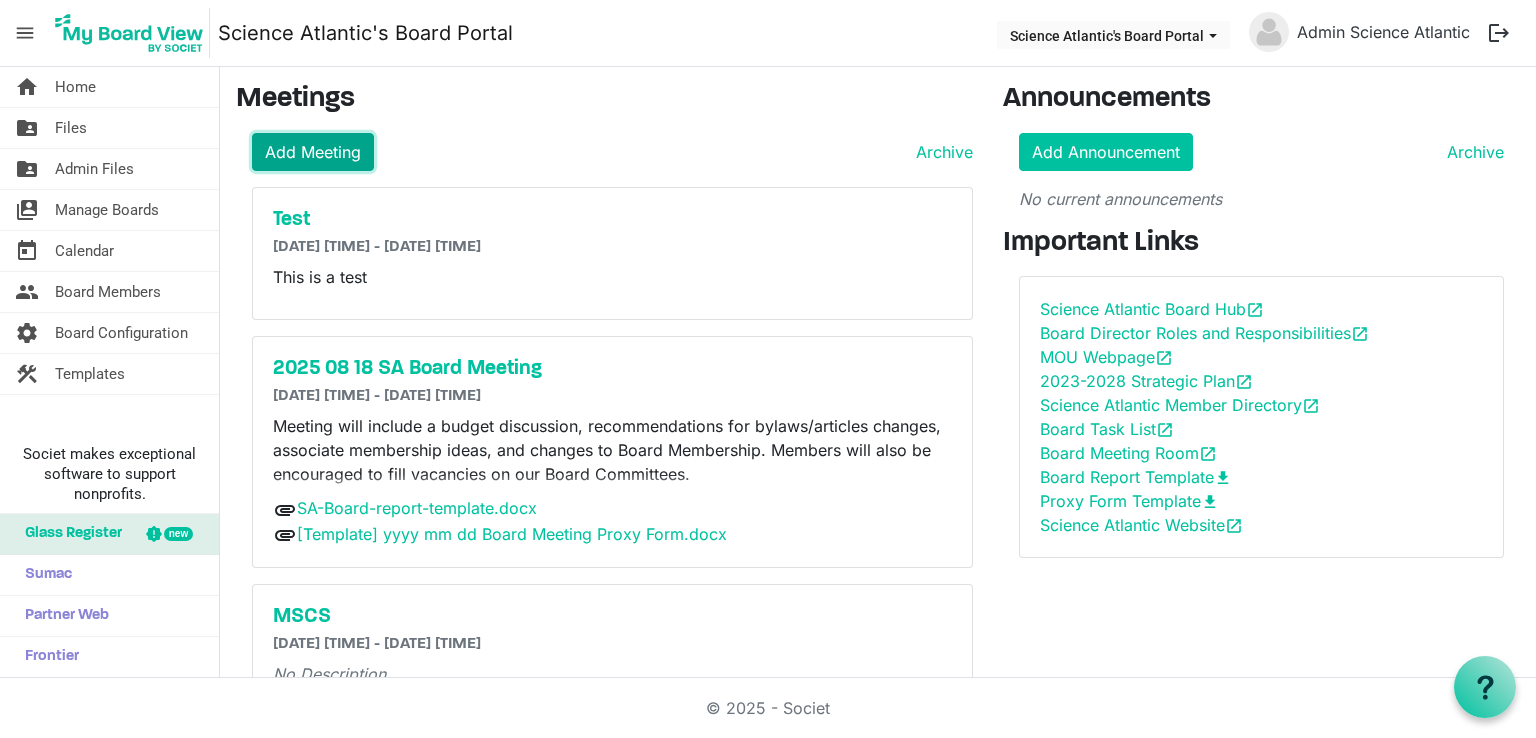 click on "Add Meeting" at bounding box center (313, 152) 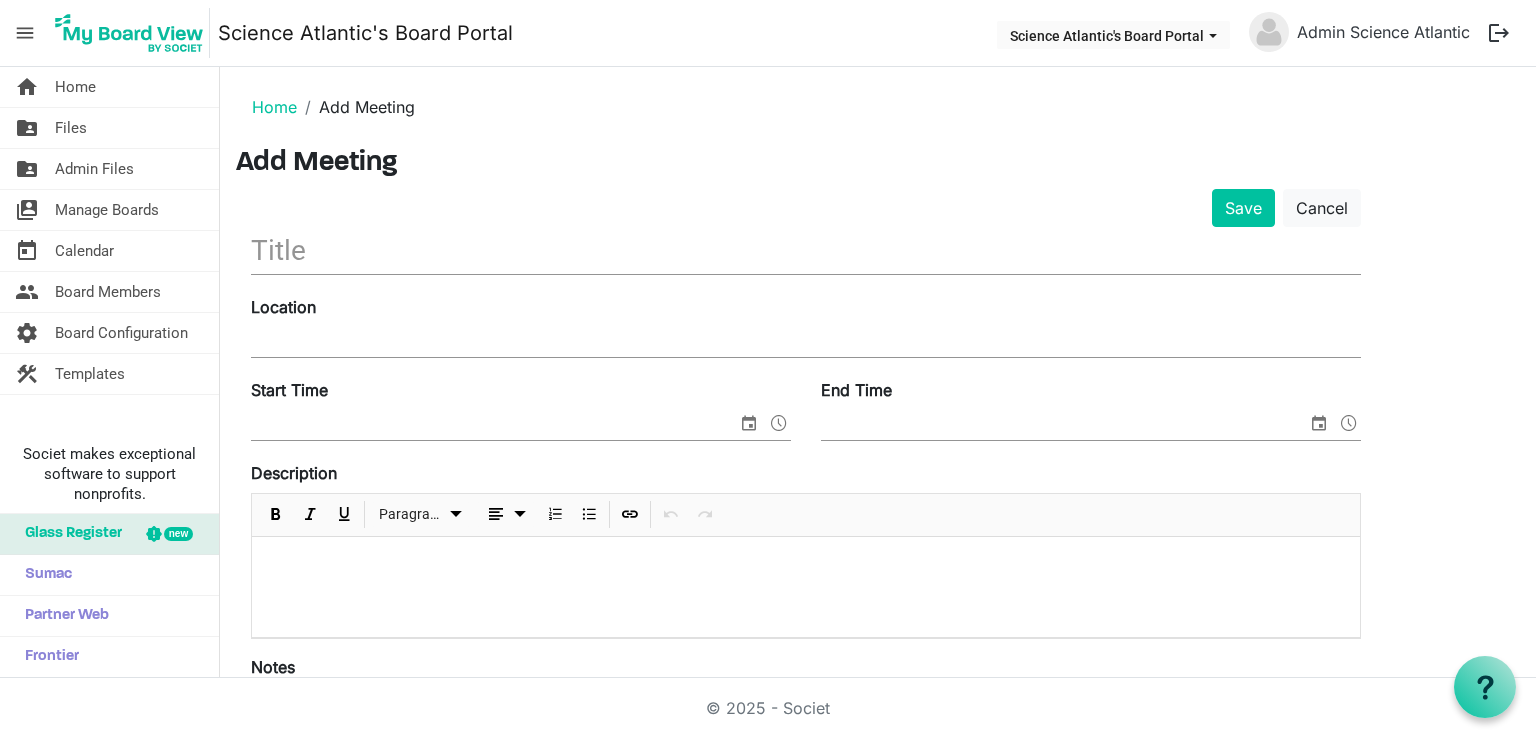scroll, scrollTop: 0, scrollLeft: 0, axis: both 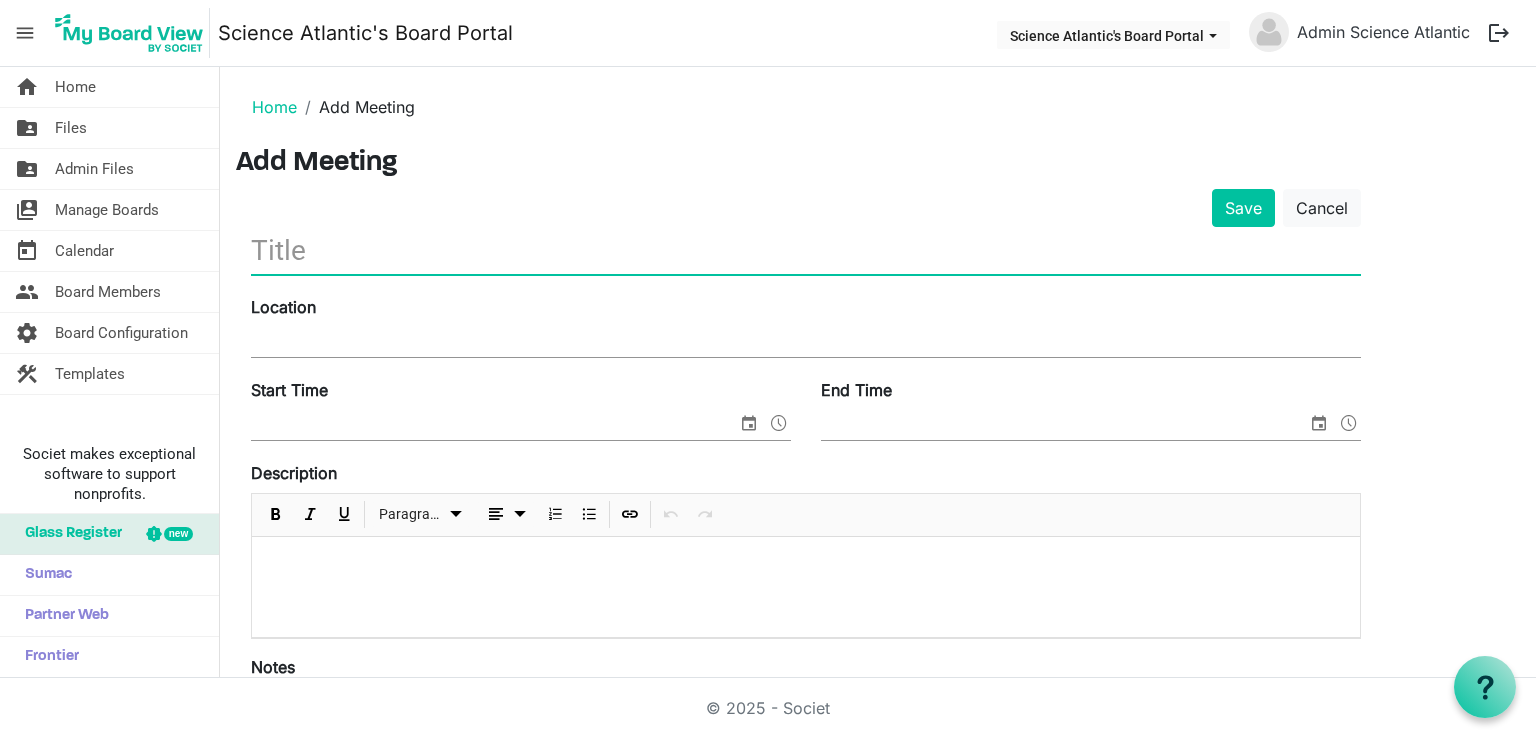 click at bounding box center [806, 251] 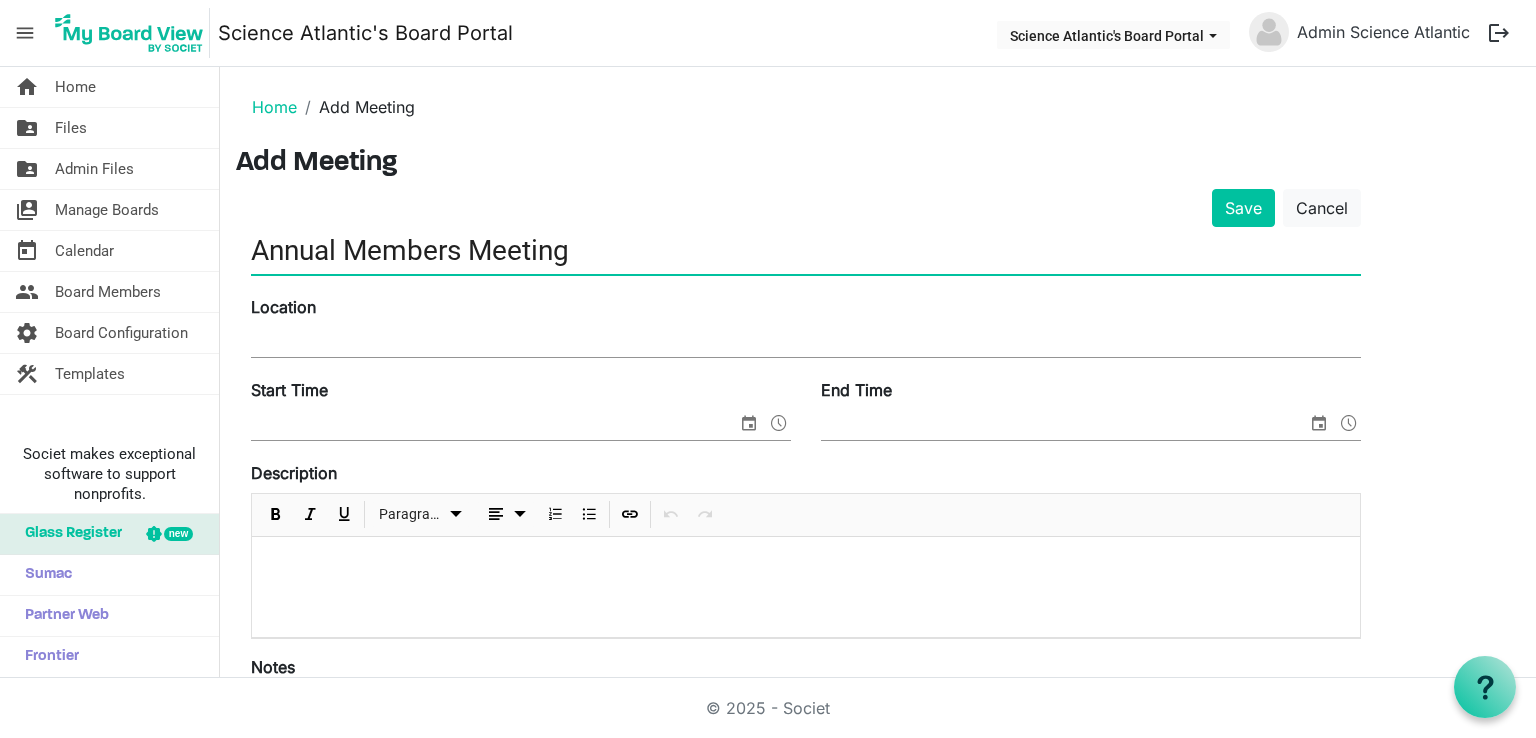 type on "Annual Members Meeting" 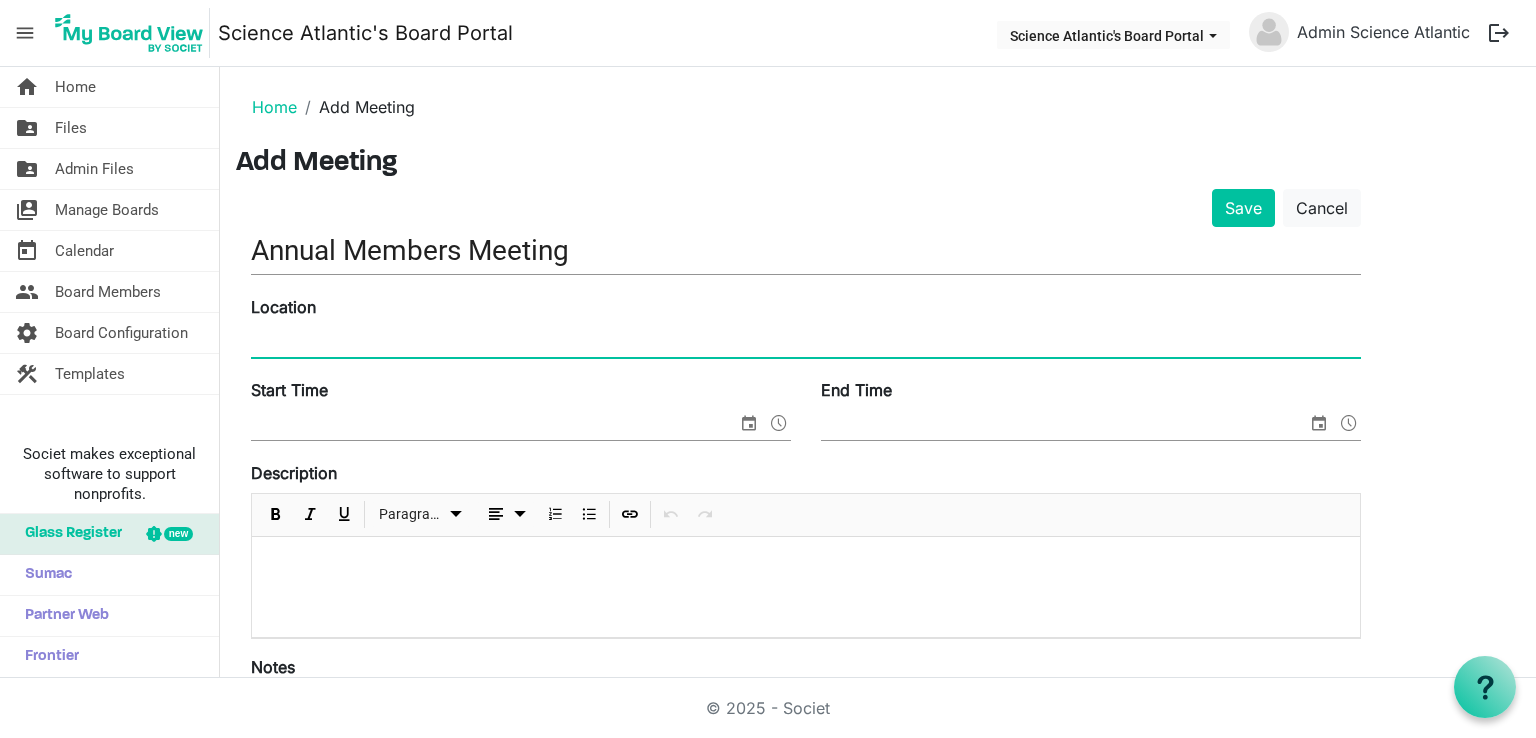 click on "Location" at bounding box center (806, 342) 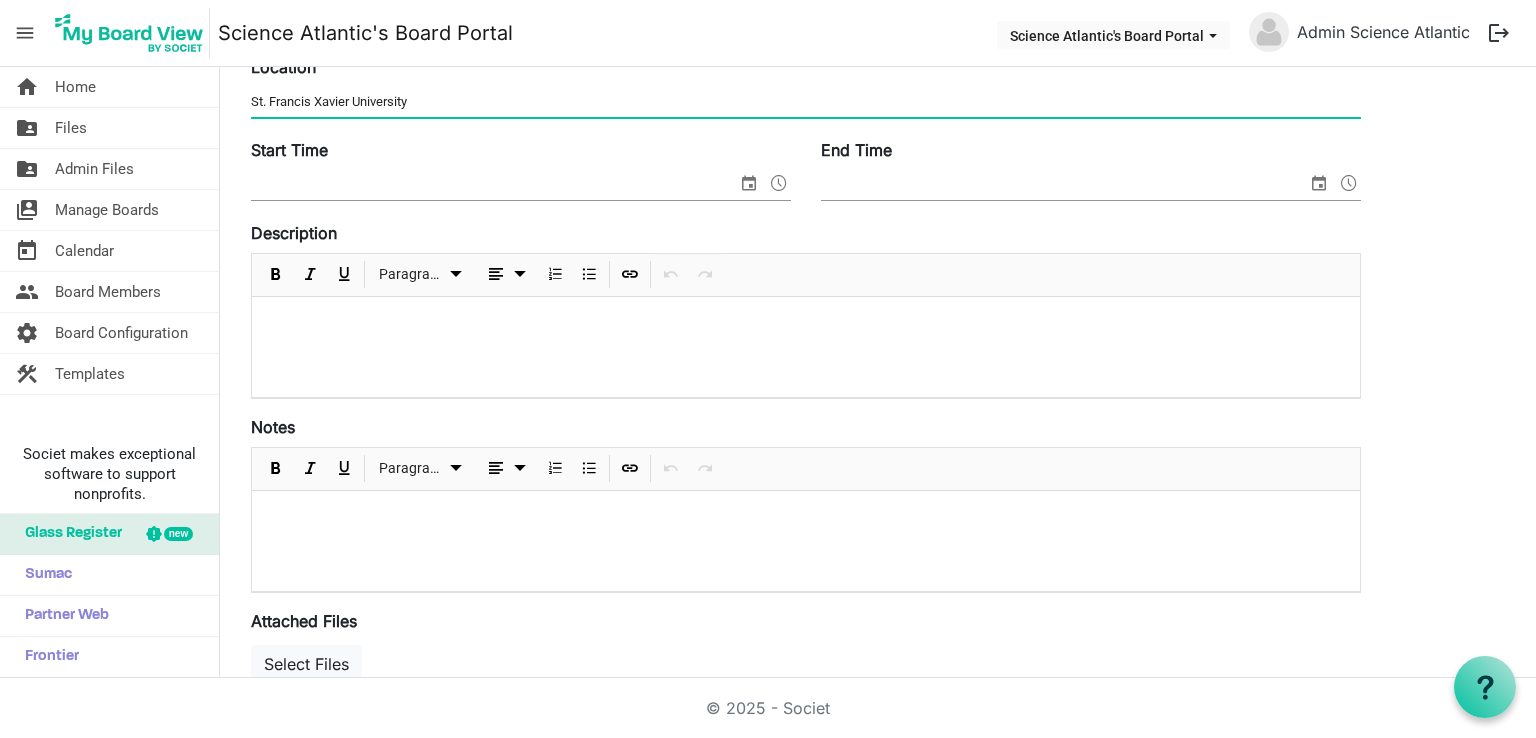 scroll, scrollTop: 247, scrollLeft: 0, axis: vertical 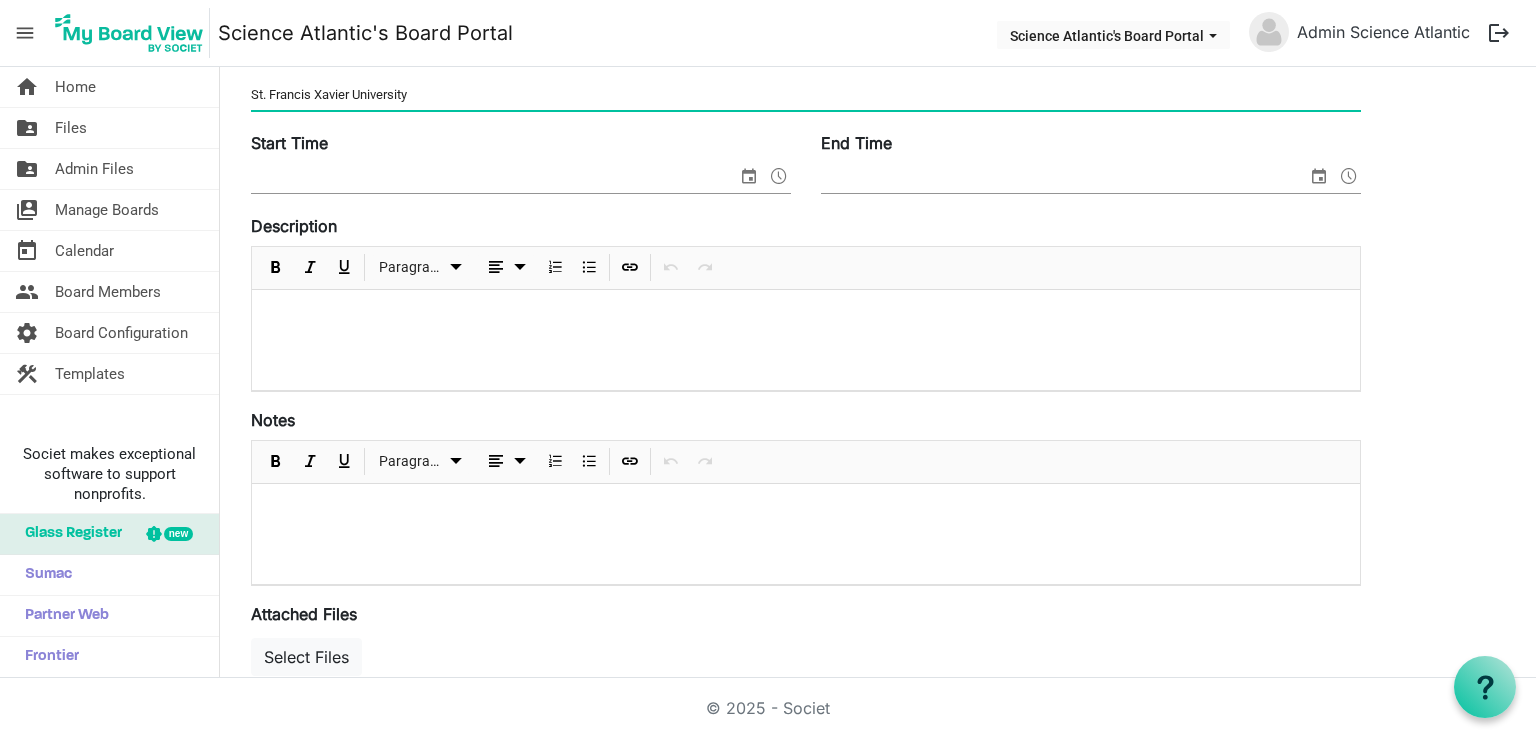 type on "St. Francis Xavier University" 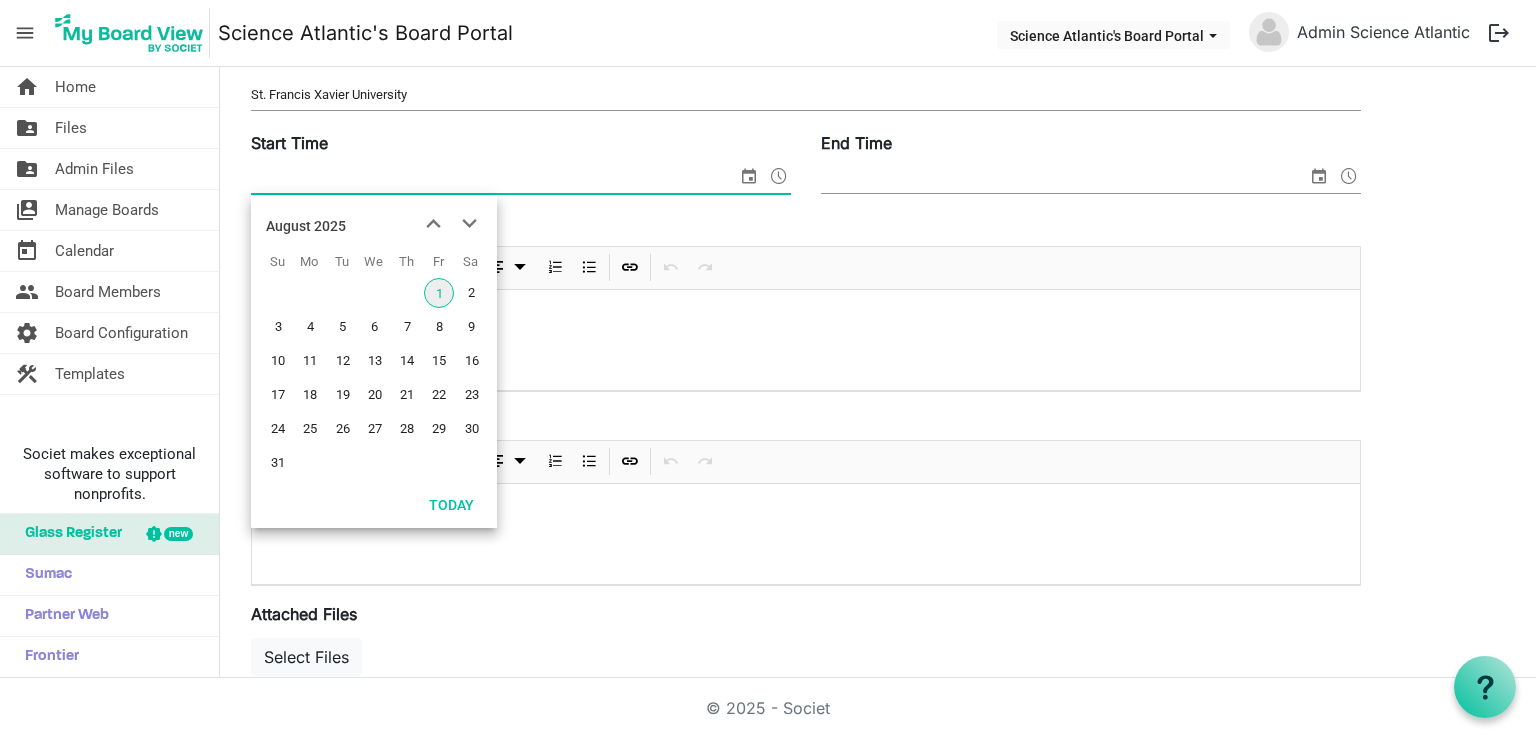 click at bounding box center (749, 176) 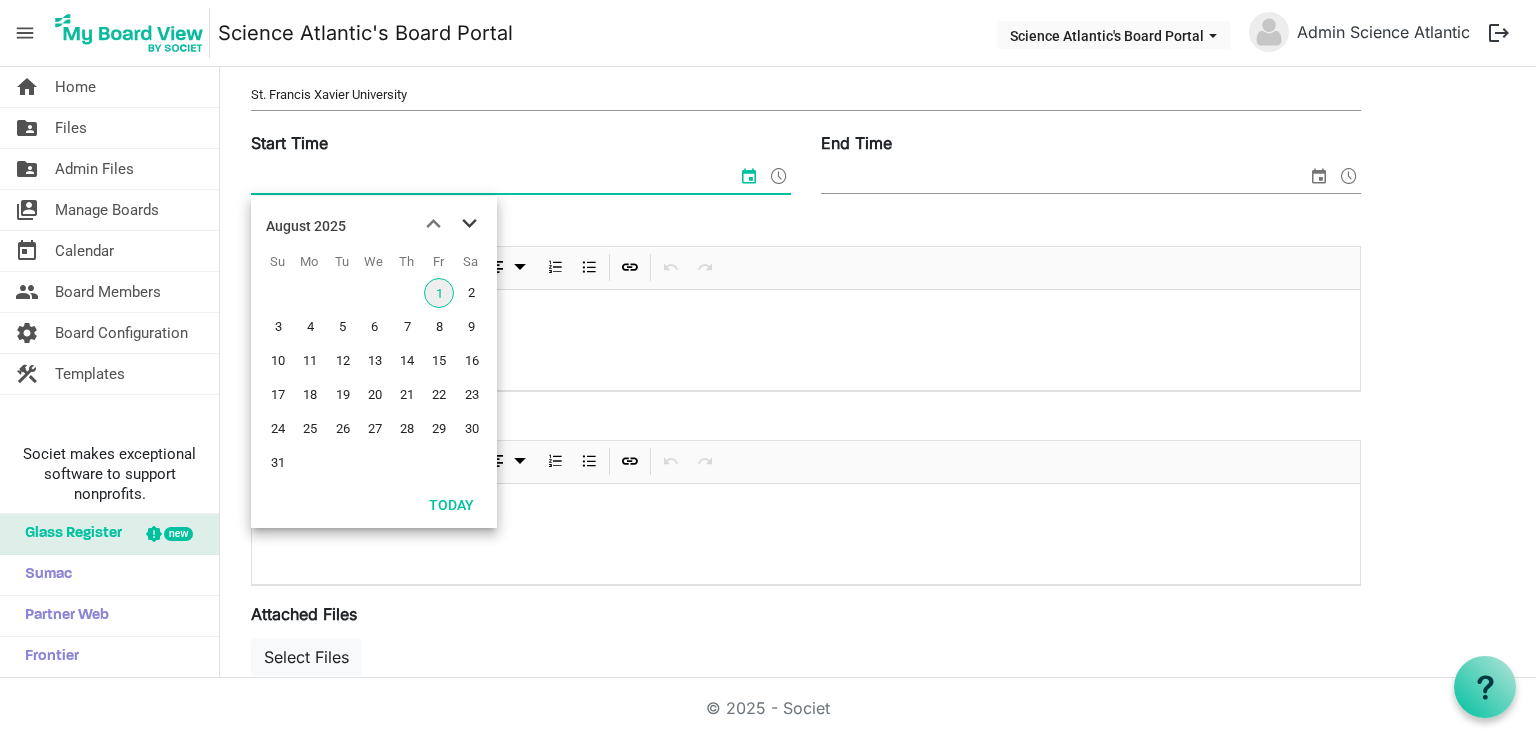 click at bounding box center (469, 224) 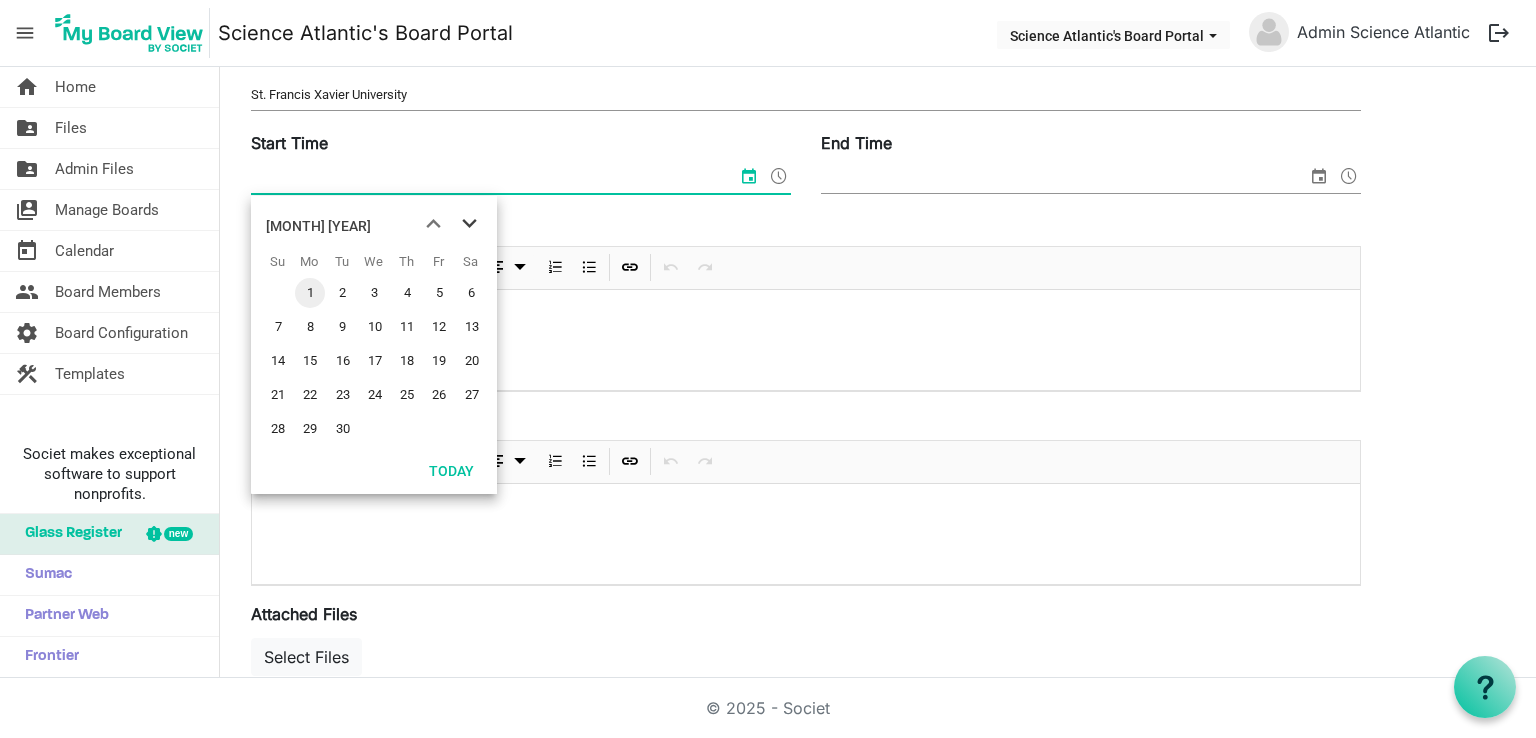click at bounding box center [469, 224] 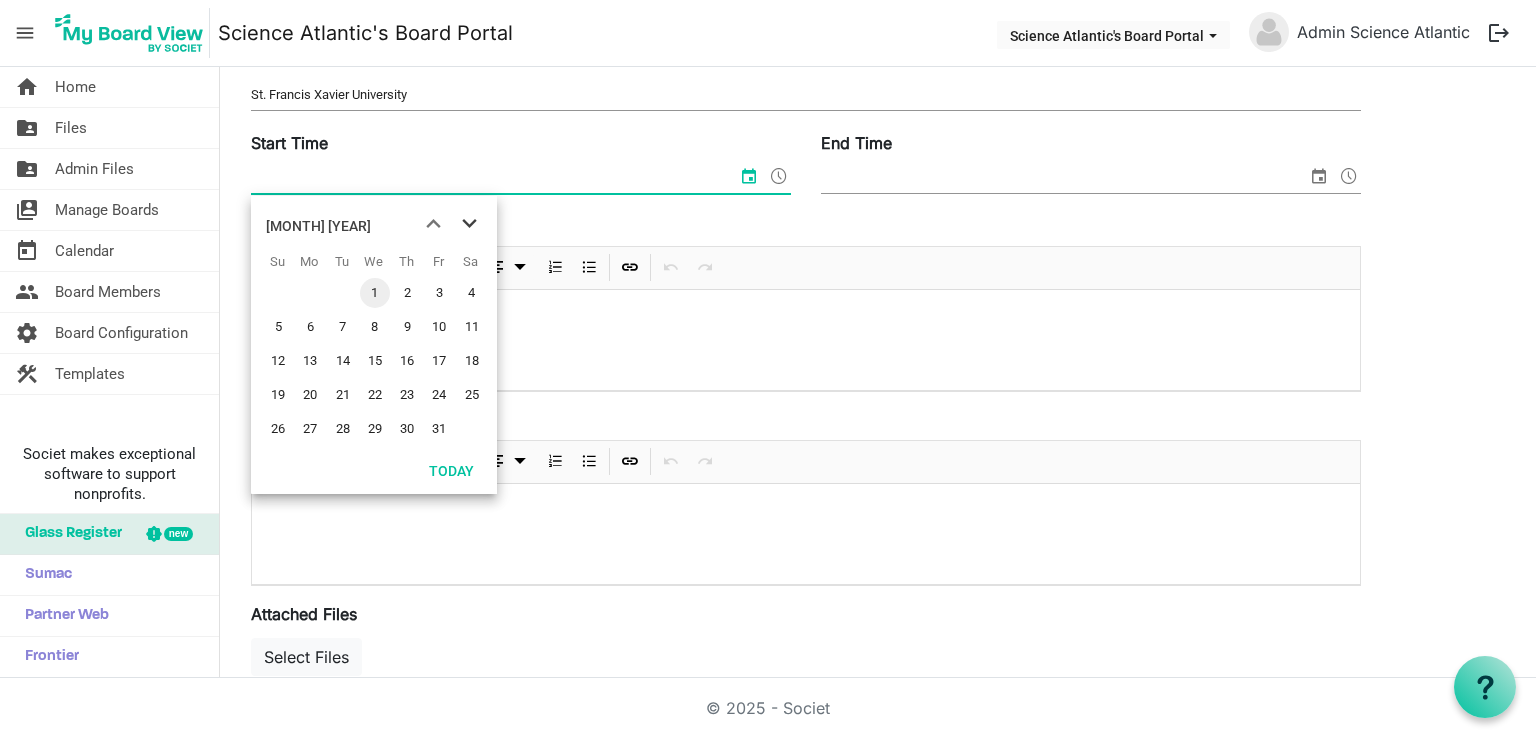 click at bounding box center (469, 224) 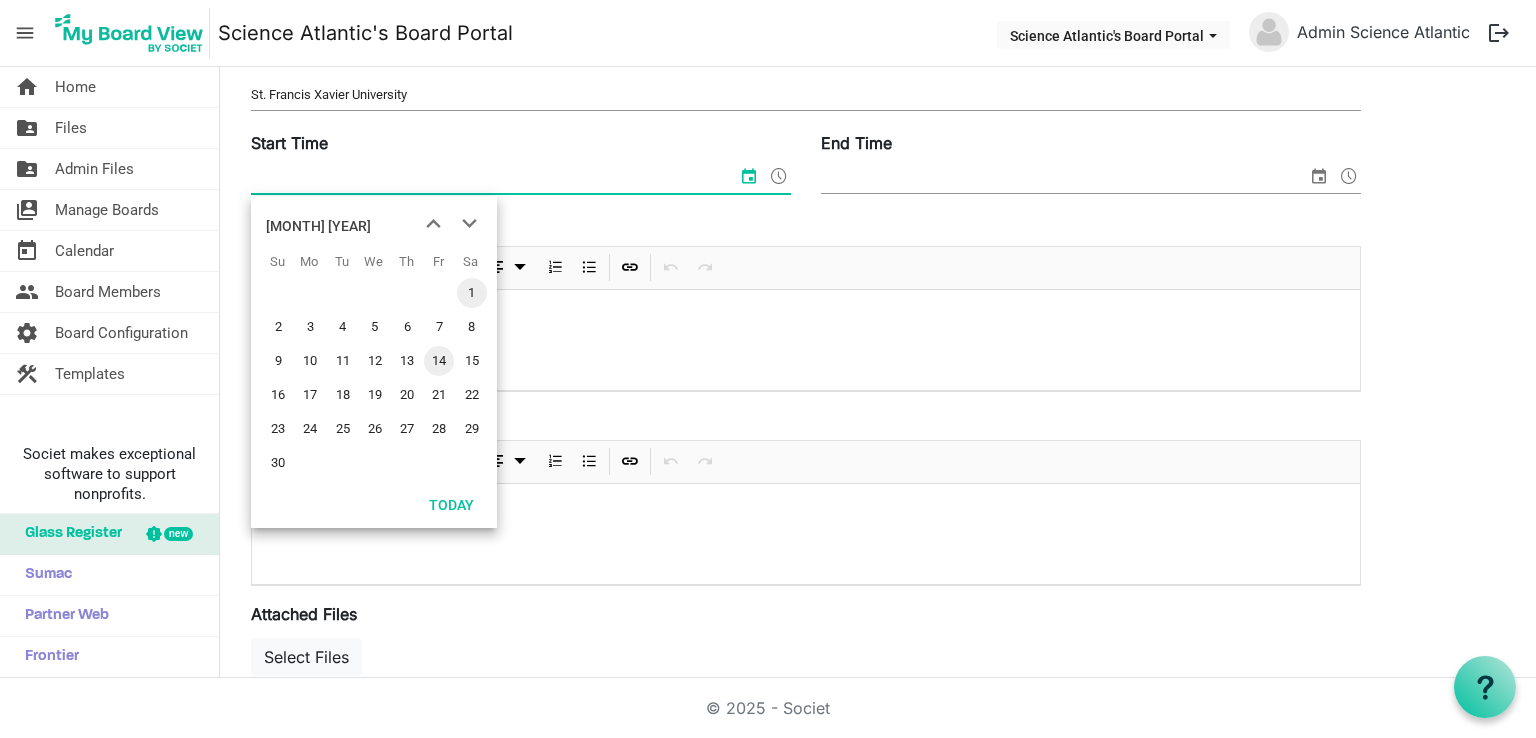 click on "14" at bounding box center [439, 361] 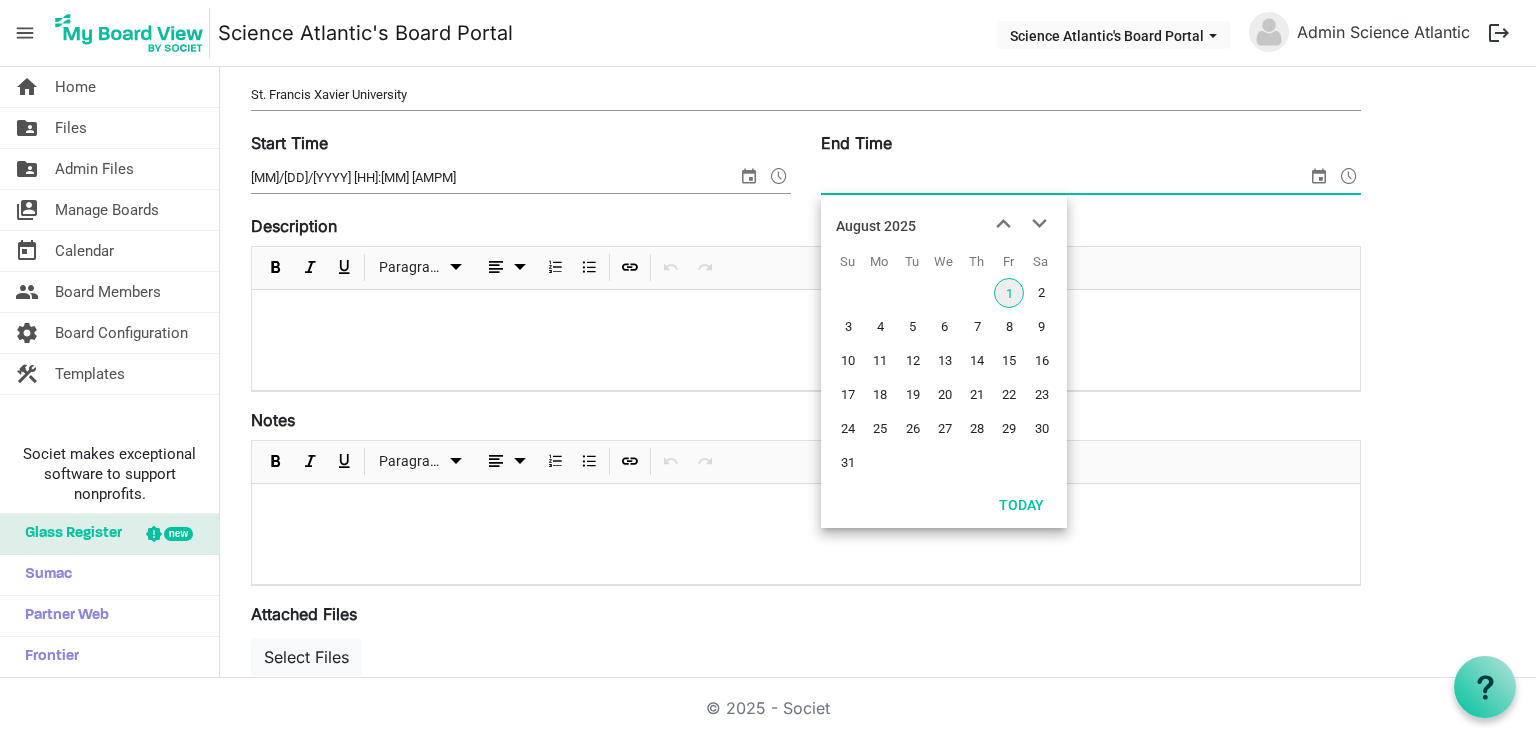 click at bounding box center (1319, 176) 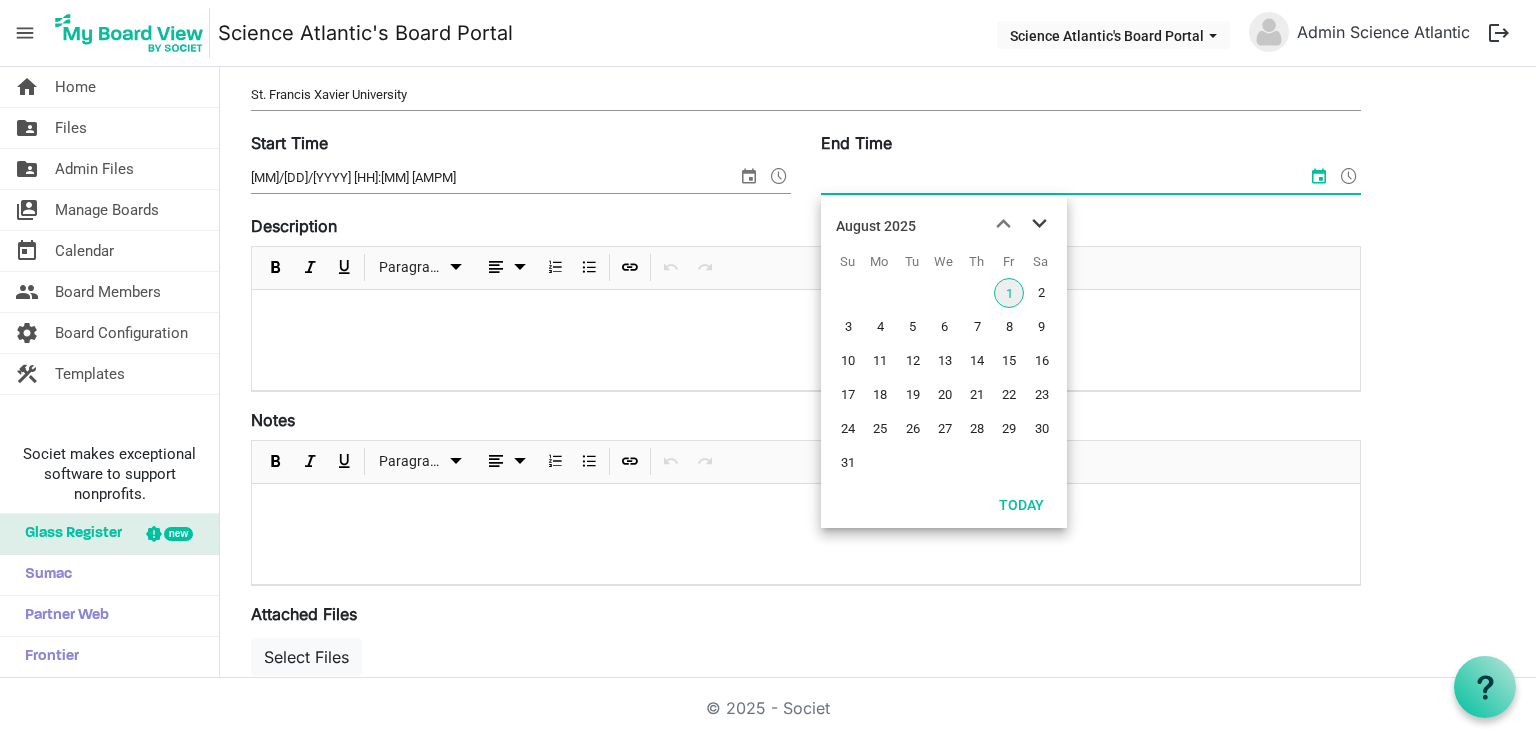 click at bounding box center [1039, 224] 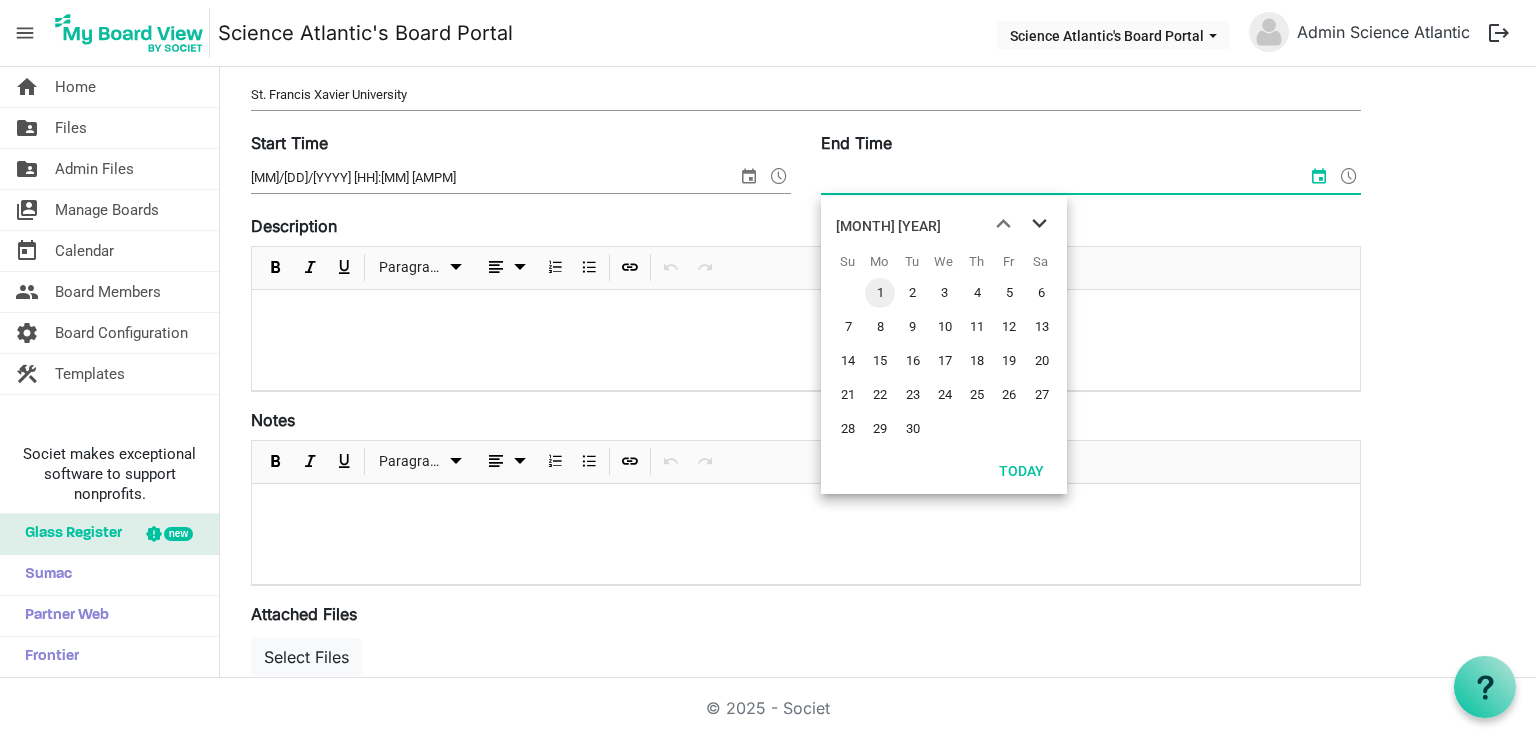 click at bounding box center (1039, 224) 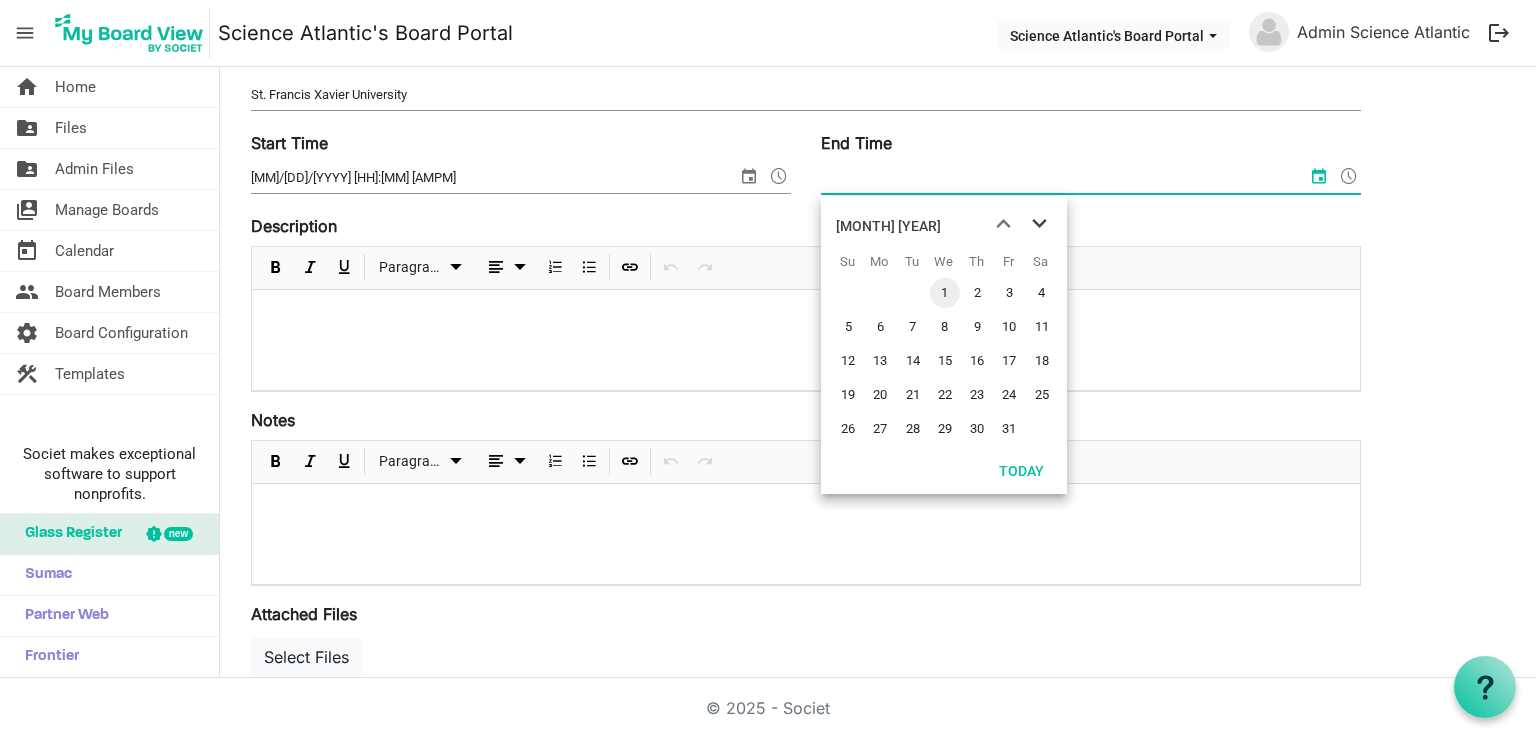 click at bounding box center [1039, 224] 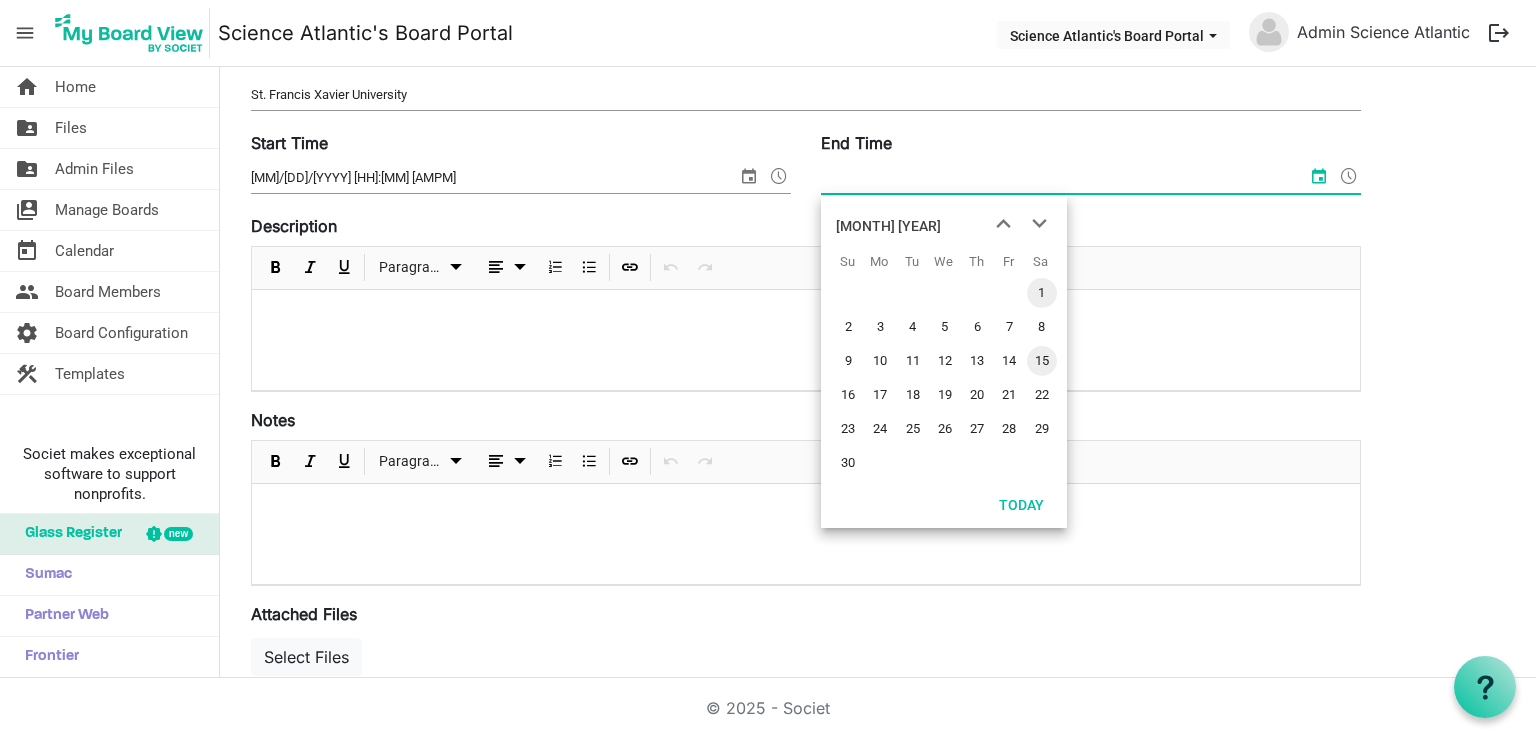 click on "15" at bounding box center [1042, 361] 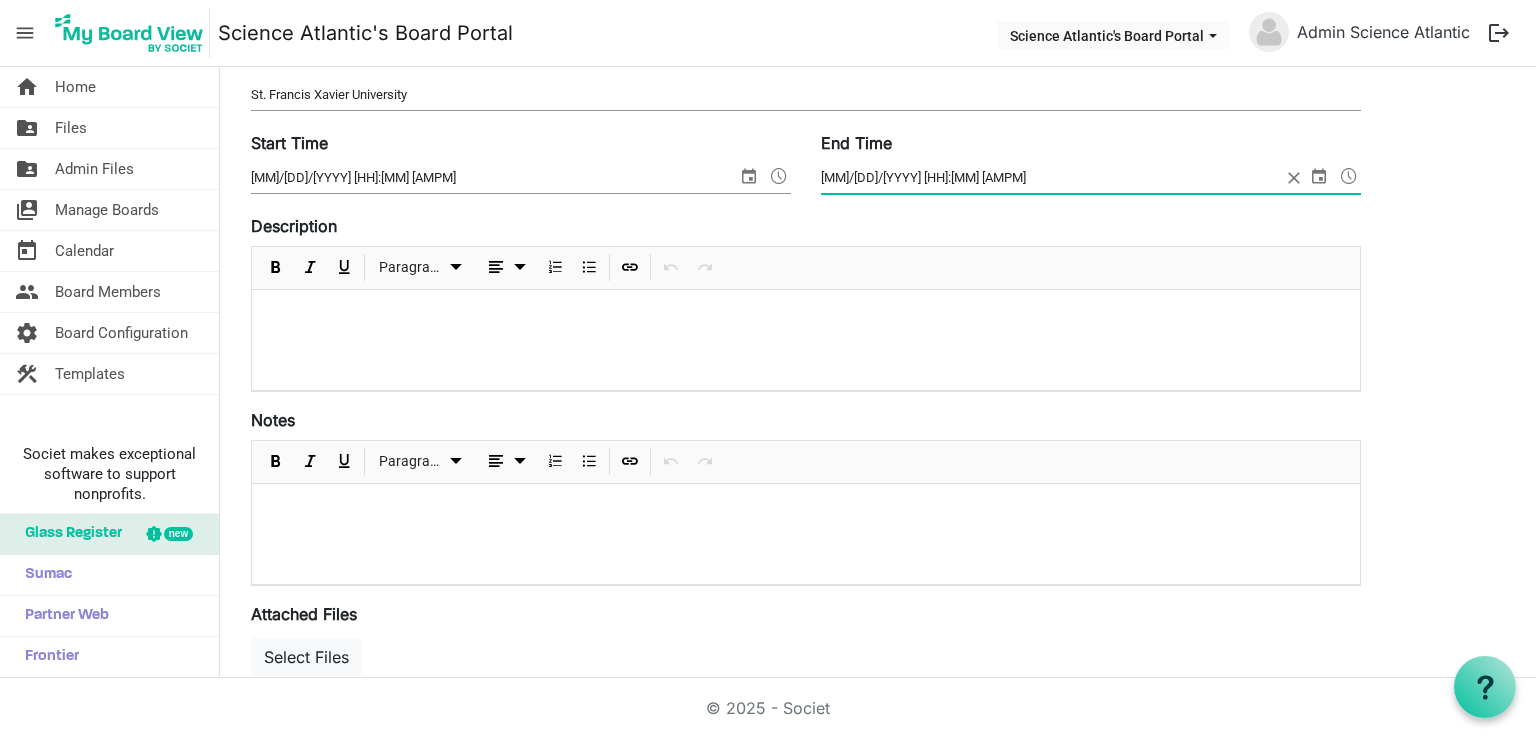 click at bounding box center (1349, 176) 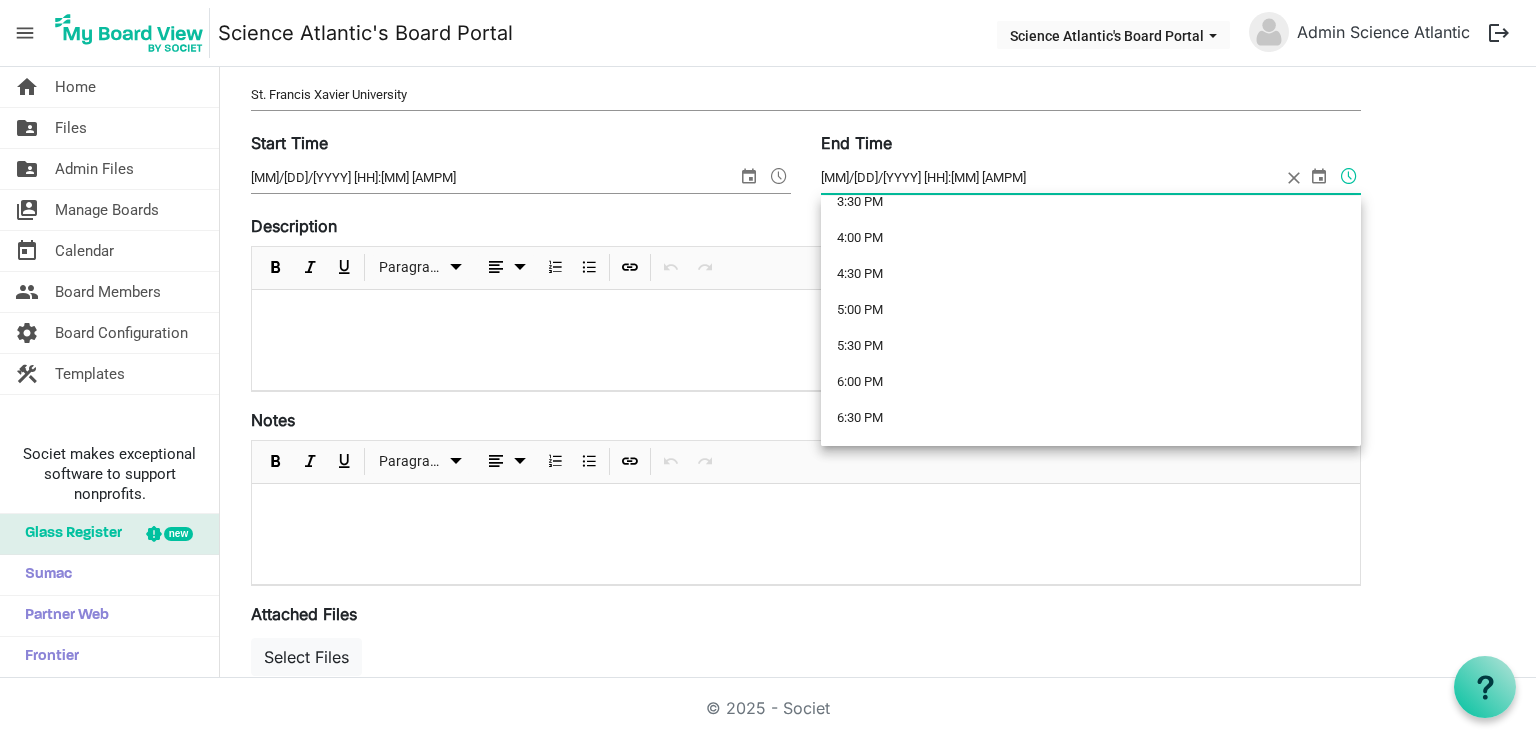 scroll, scrollTop: 1493, scrollLeft: 0, axis: vertical 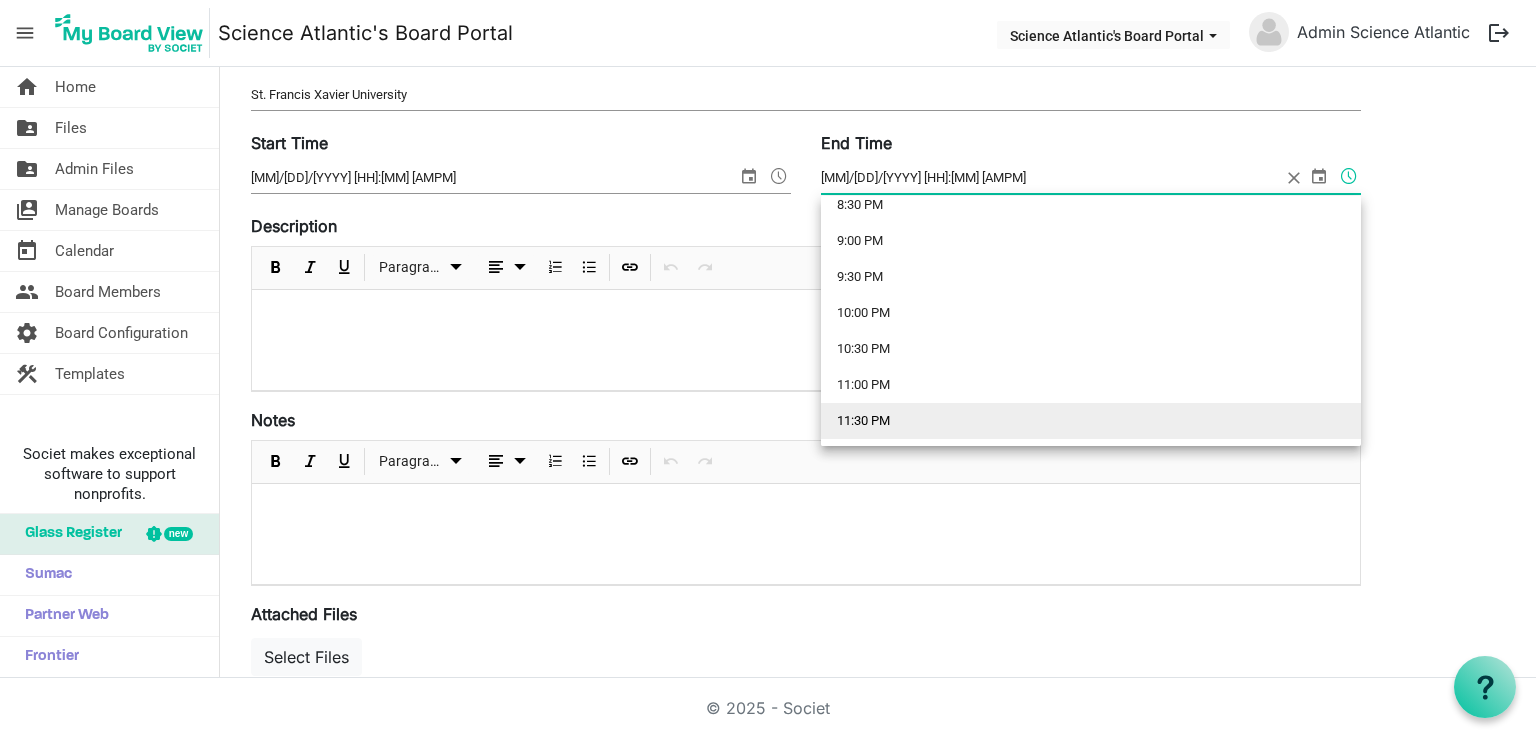 click on "11:30 PM" at bounding box center [1091, 421] 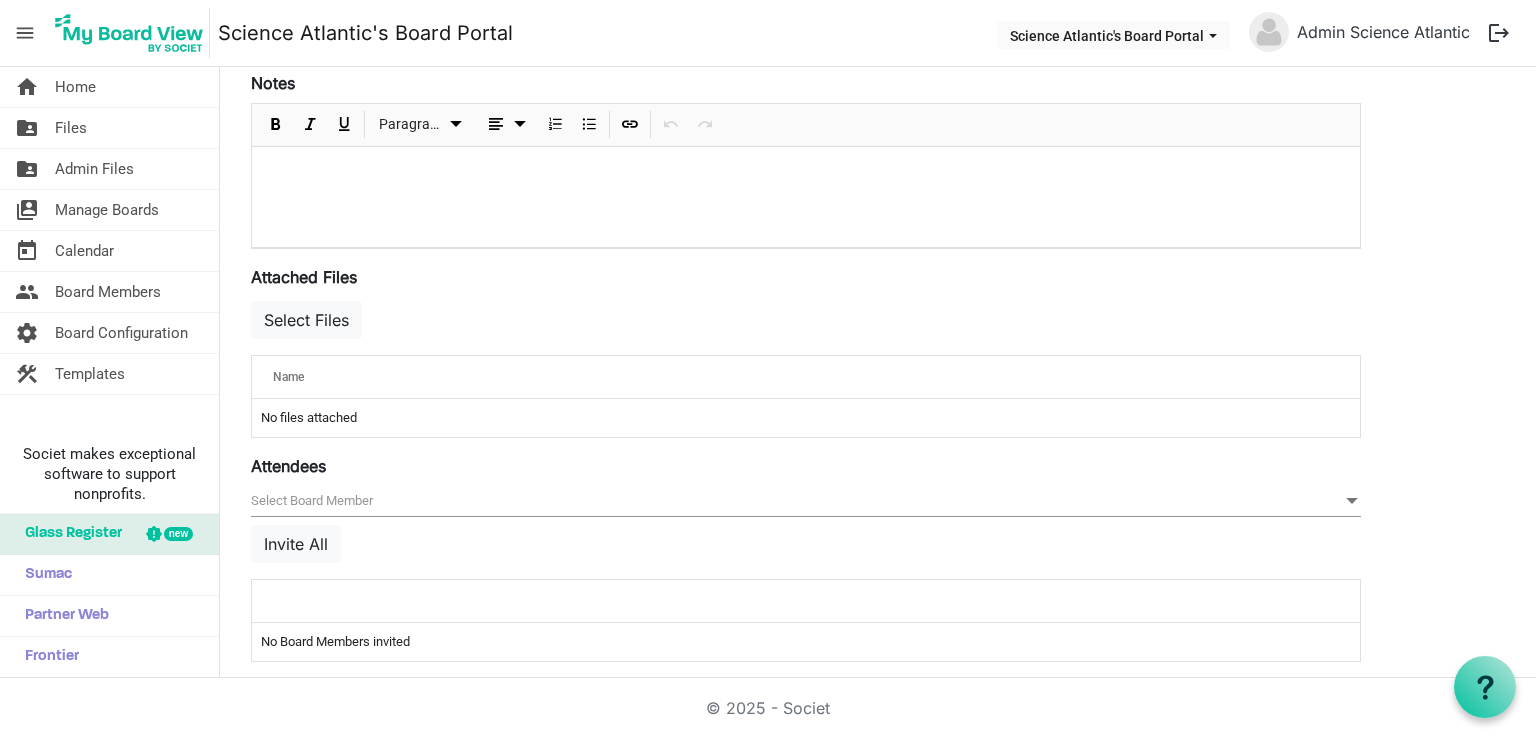 scroll, scrollTop: 596, scrollLeft: 0, axis: vertical 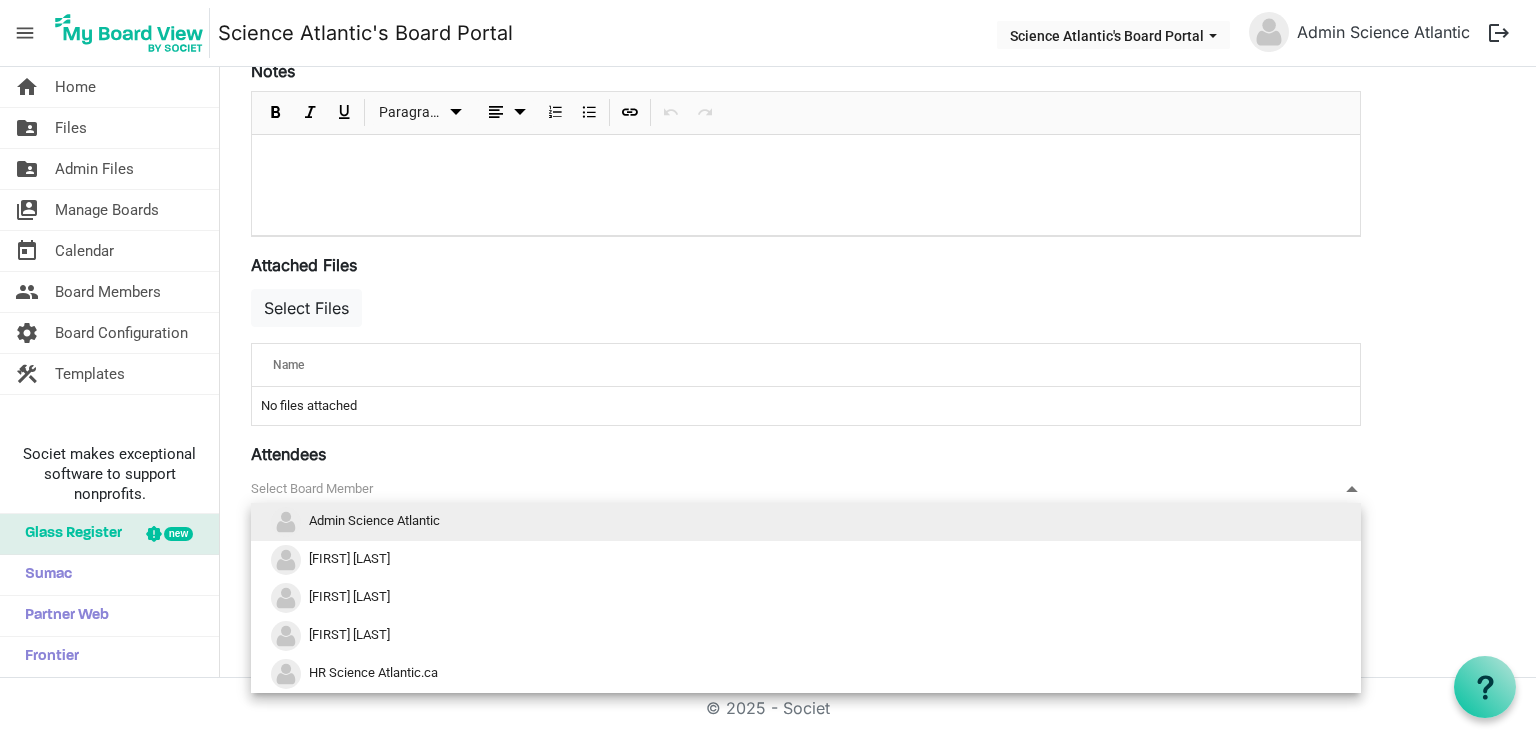 click on "null" at bounding box center (806, 489) 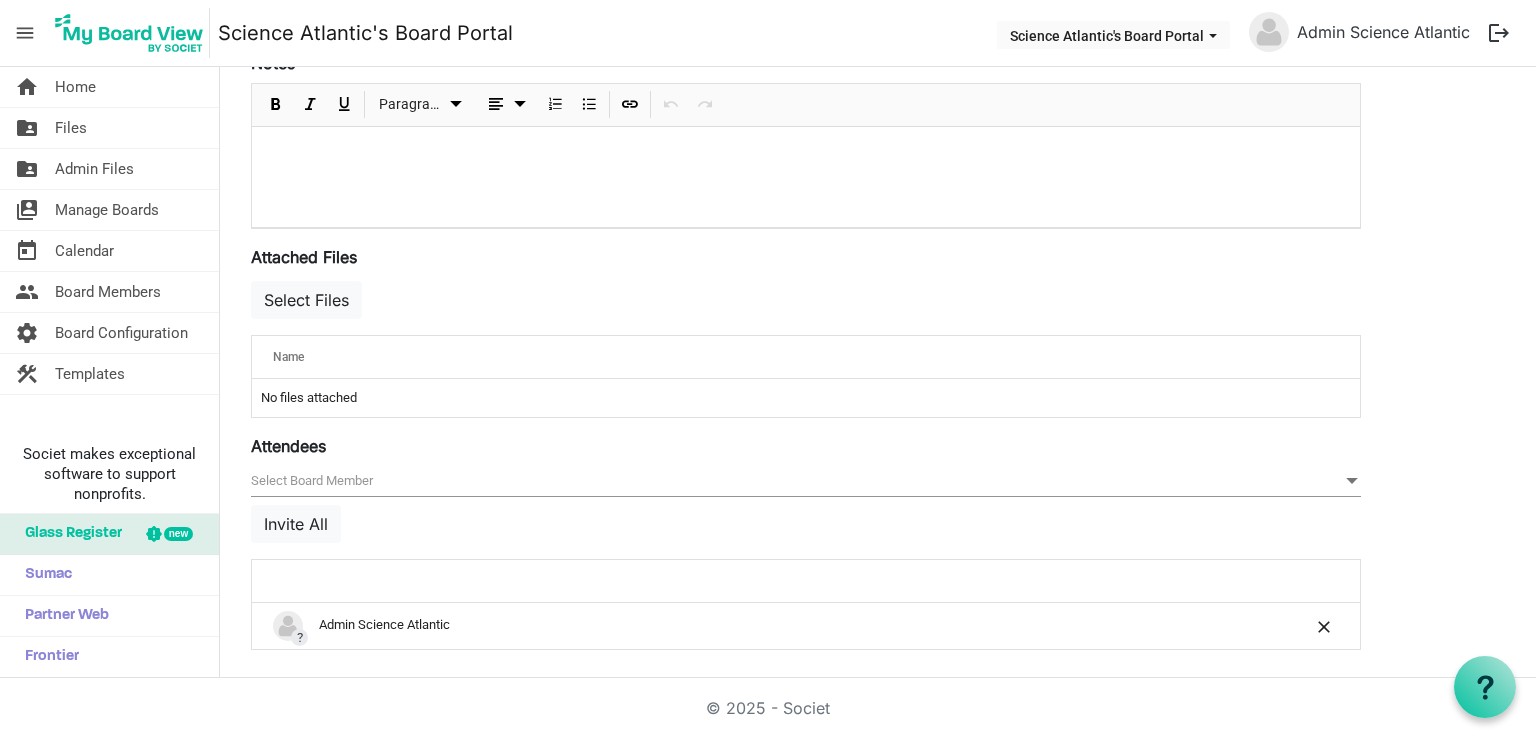 scroll, scrollTop: 0, scrollLeft: 0, axis: both 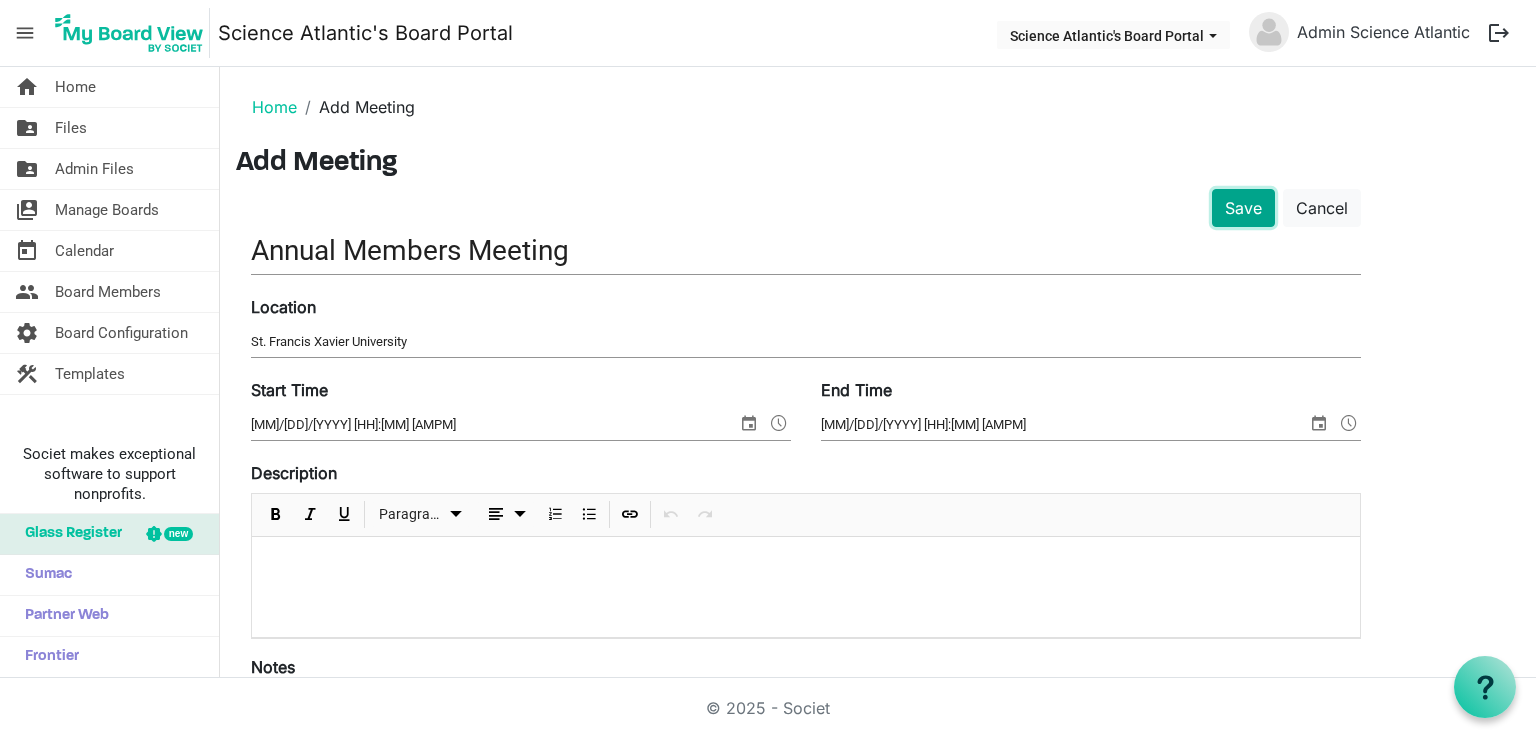 click on "Save" at bounding box center [1243, 208] 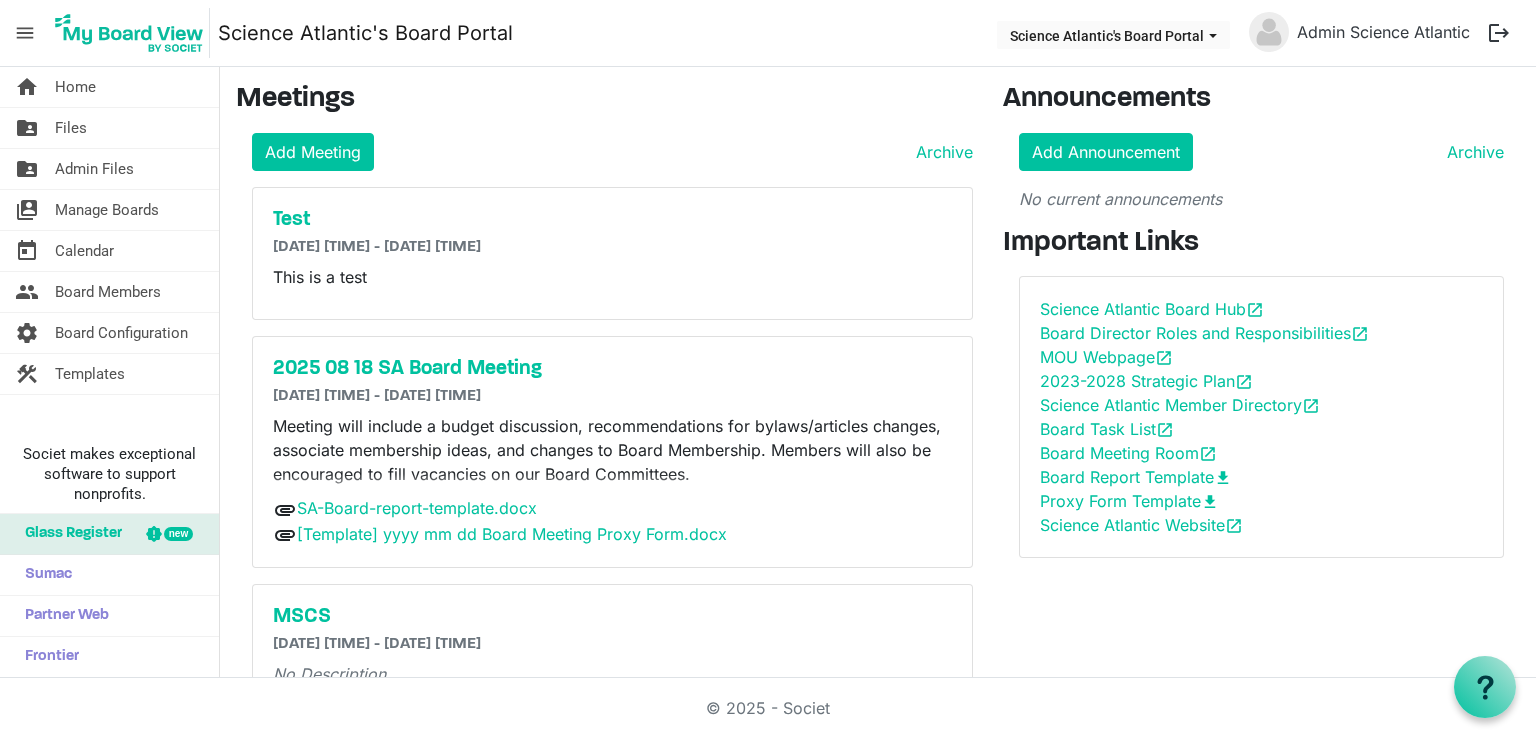 scroll, scrollTop: 0, scrollLeft: 0, axis: both 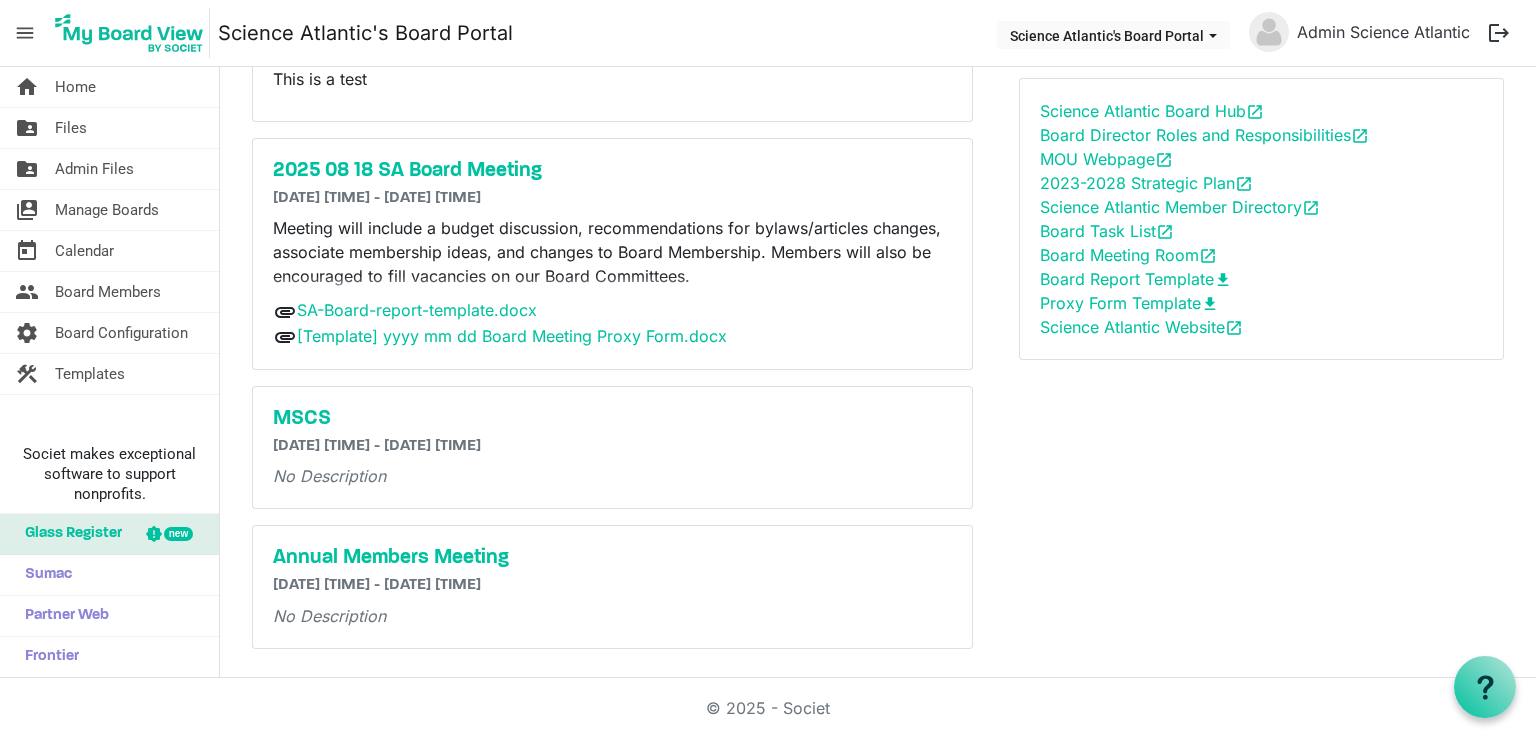 click on "MSCS
[DATE] [TIME] - [DATE] [TIME]
No Description" at bounding box center (612, 447) 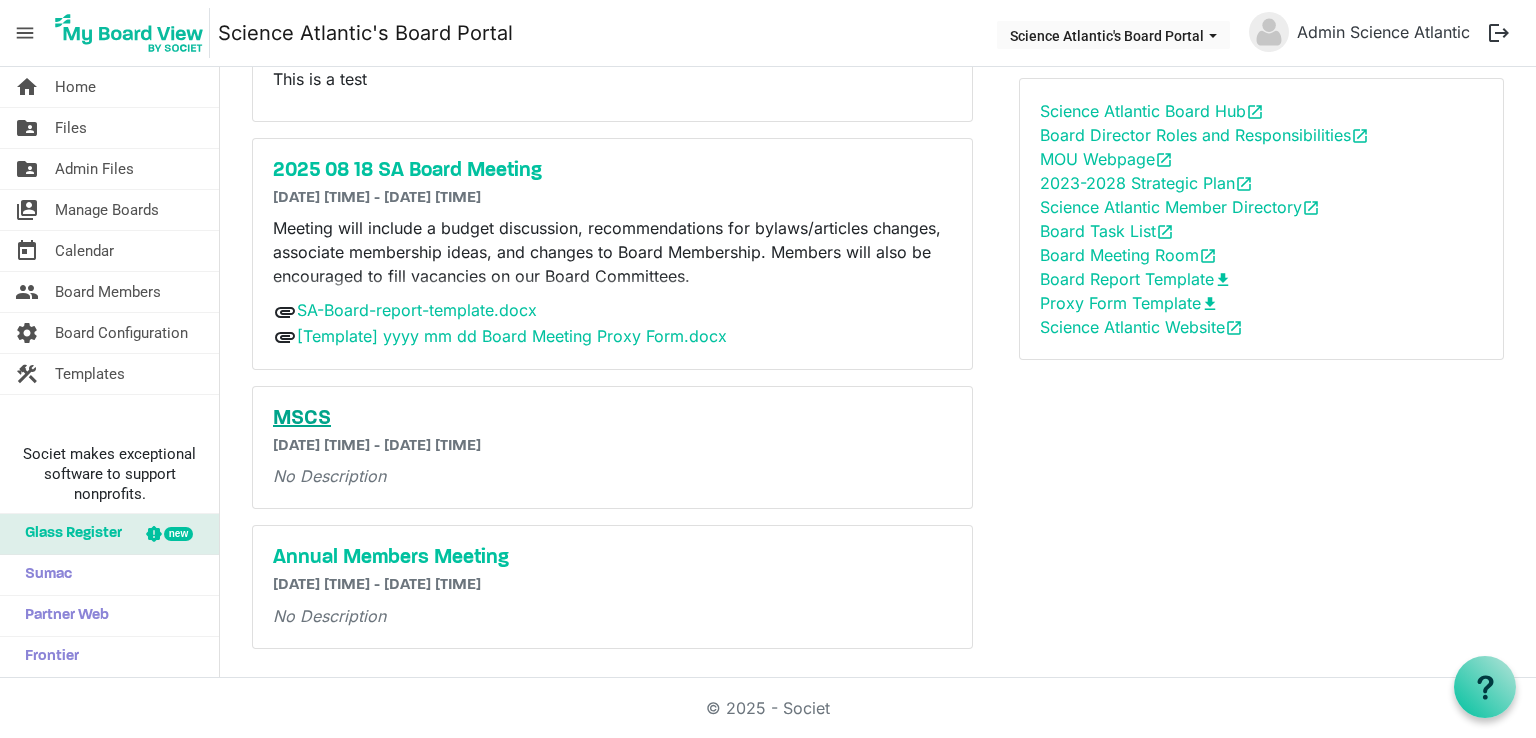 click on "MSCS" at bounding box center [612, 419] 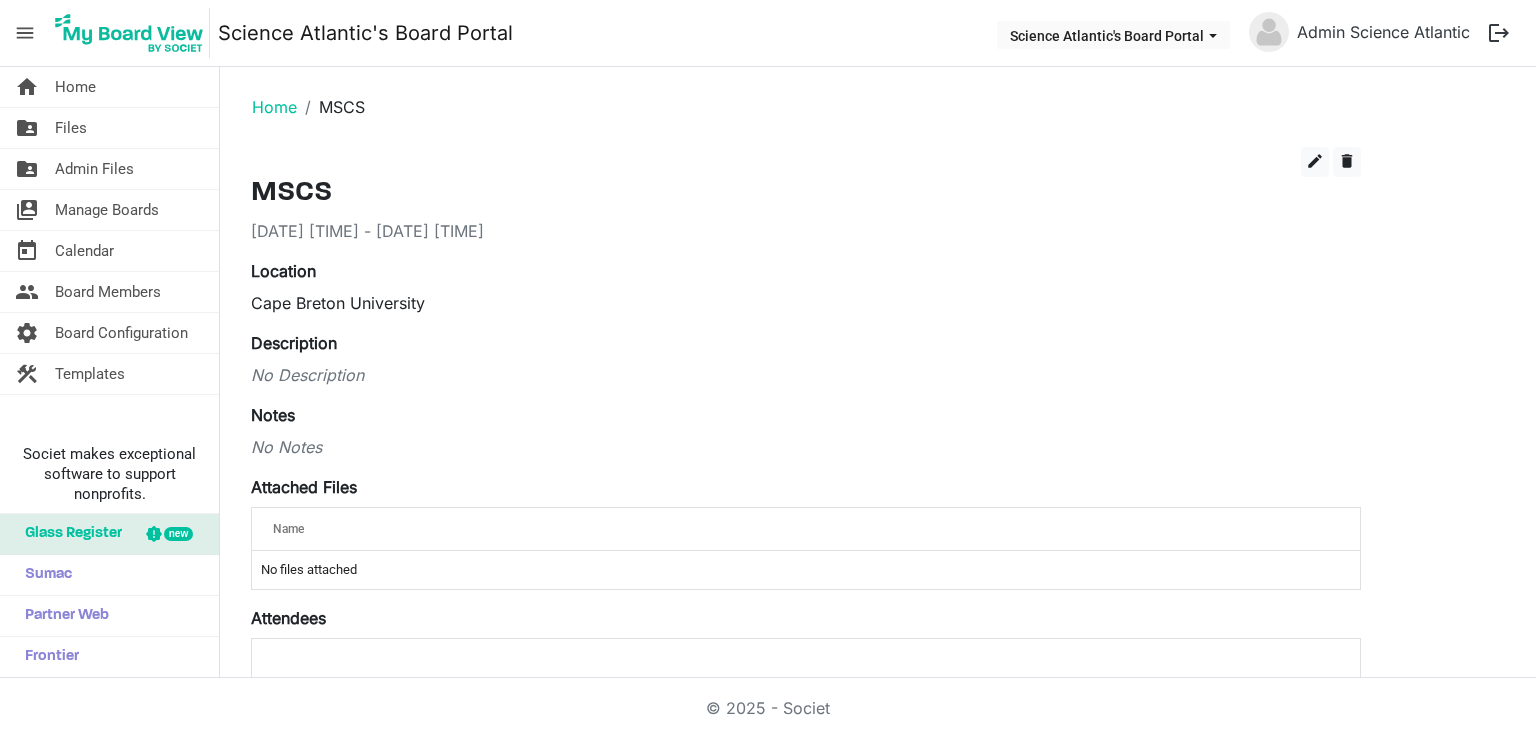 scroll, scrollTop: 0, scrollLeft: 0, axis: both 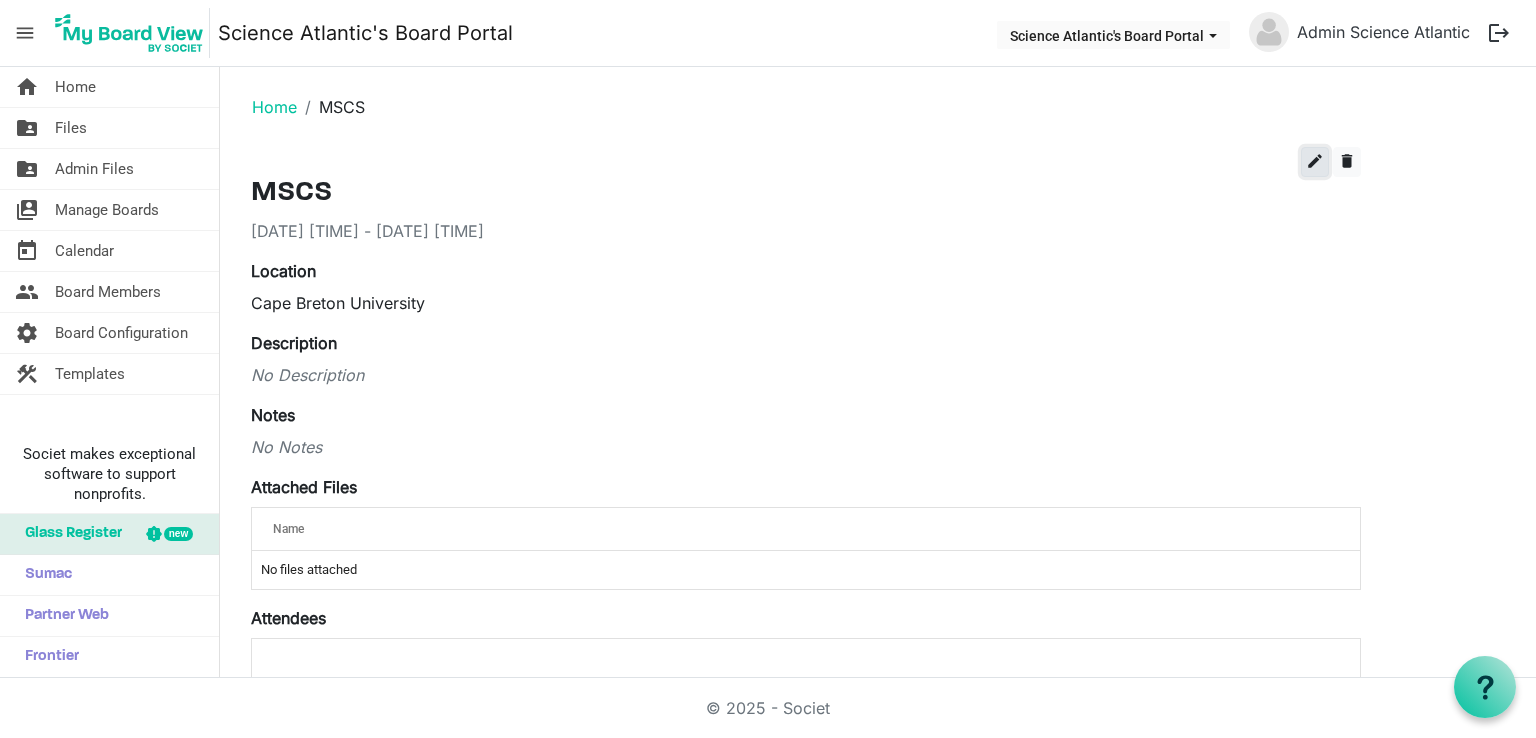 click on "edit" at bounding box center (1315, 161) 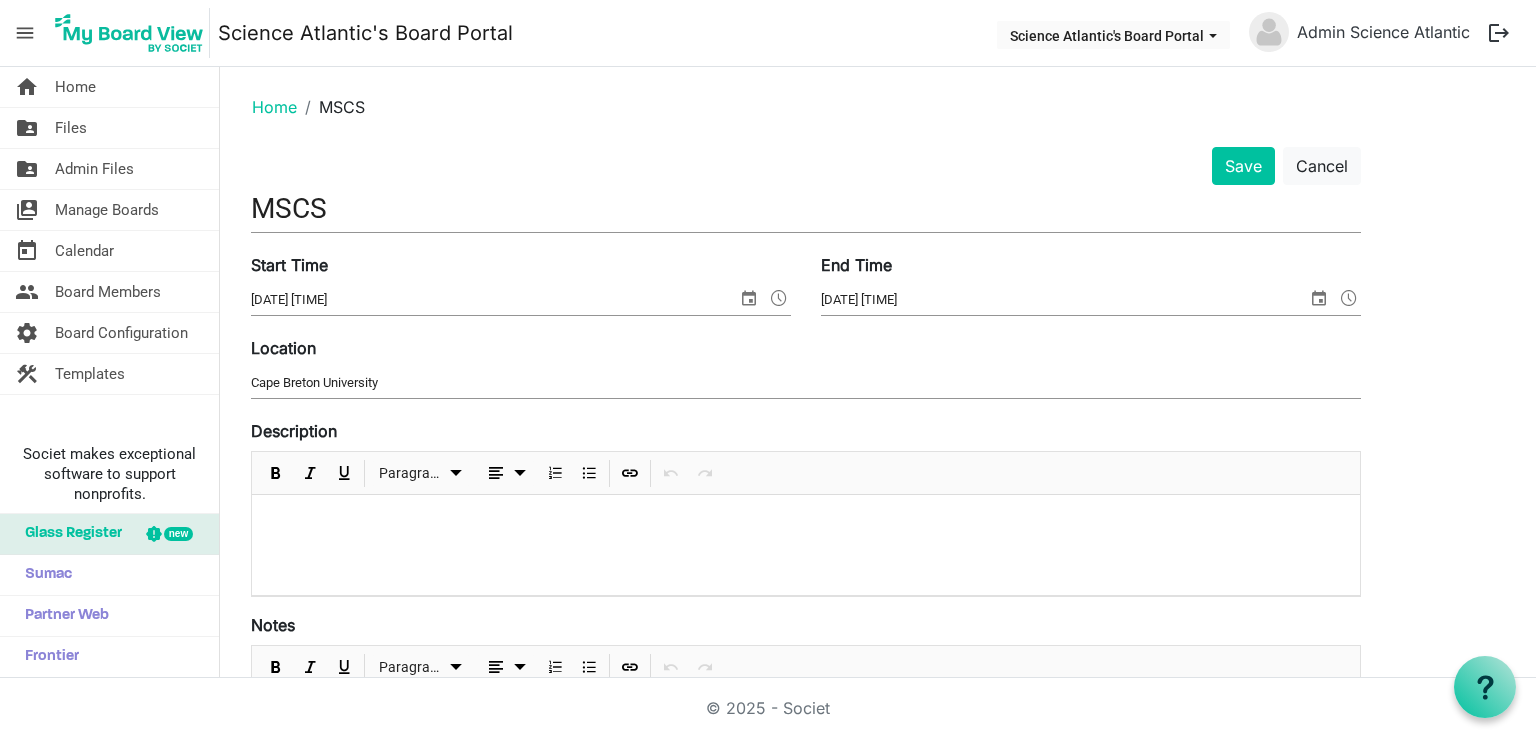 scroll, scrollTop: 610, scrollLeft: 0, axis: vertical 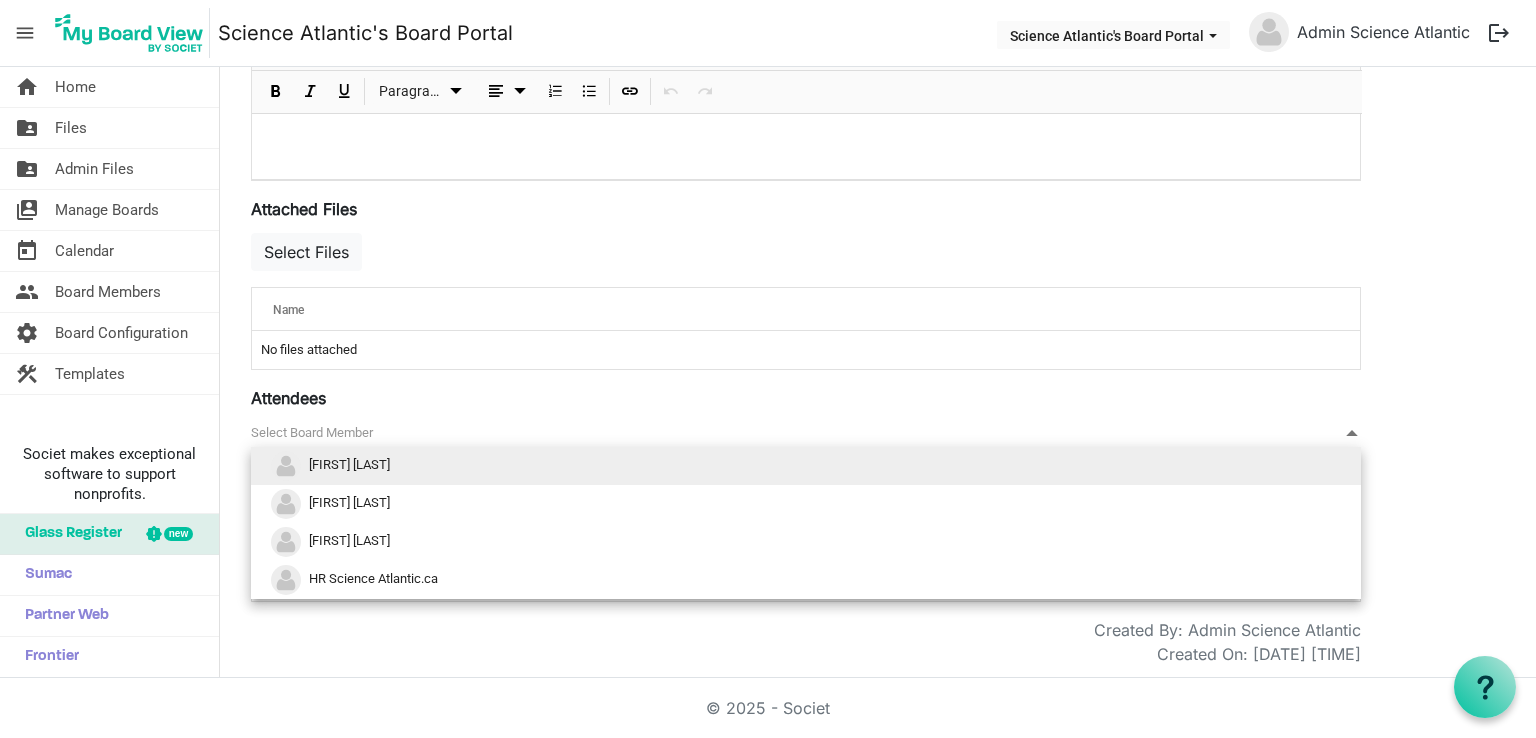 click at bounding box center [1352, 433] 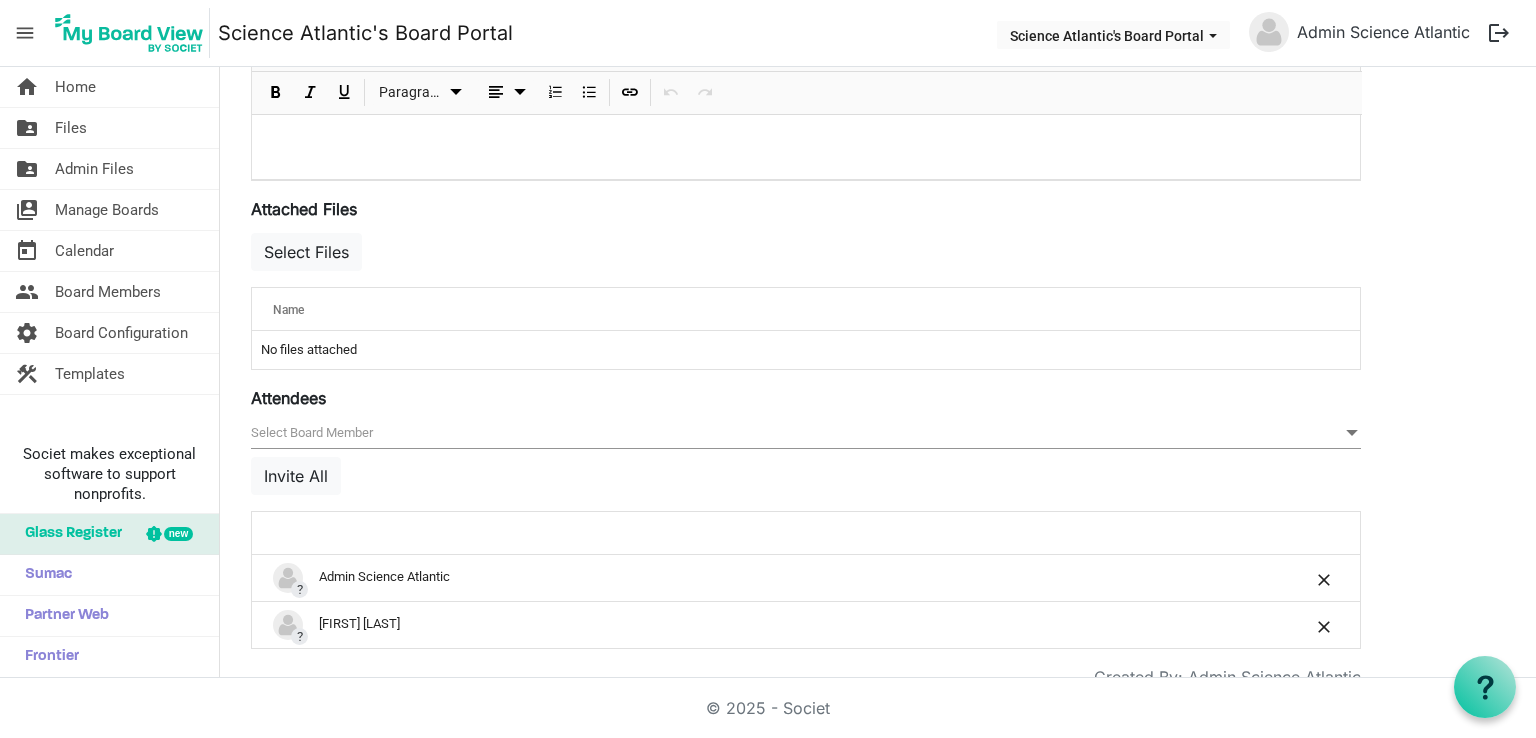 scroll, scrollTop: 656, scrollLeft: 0, axis: vertical 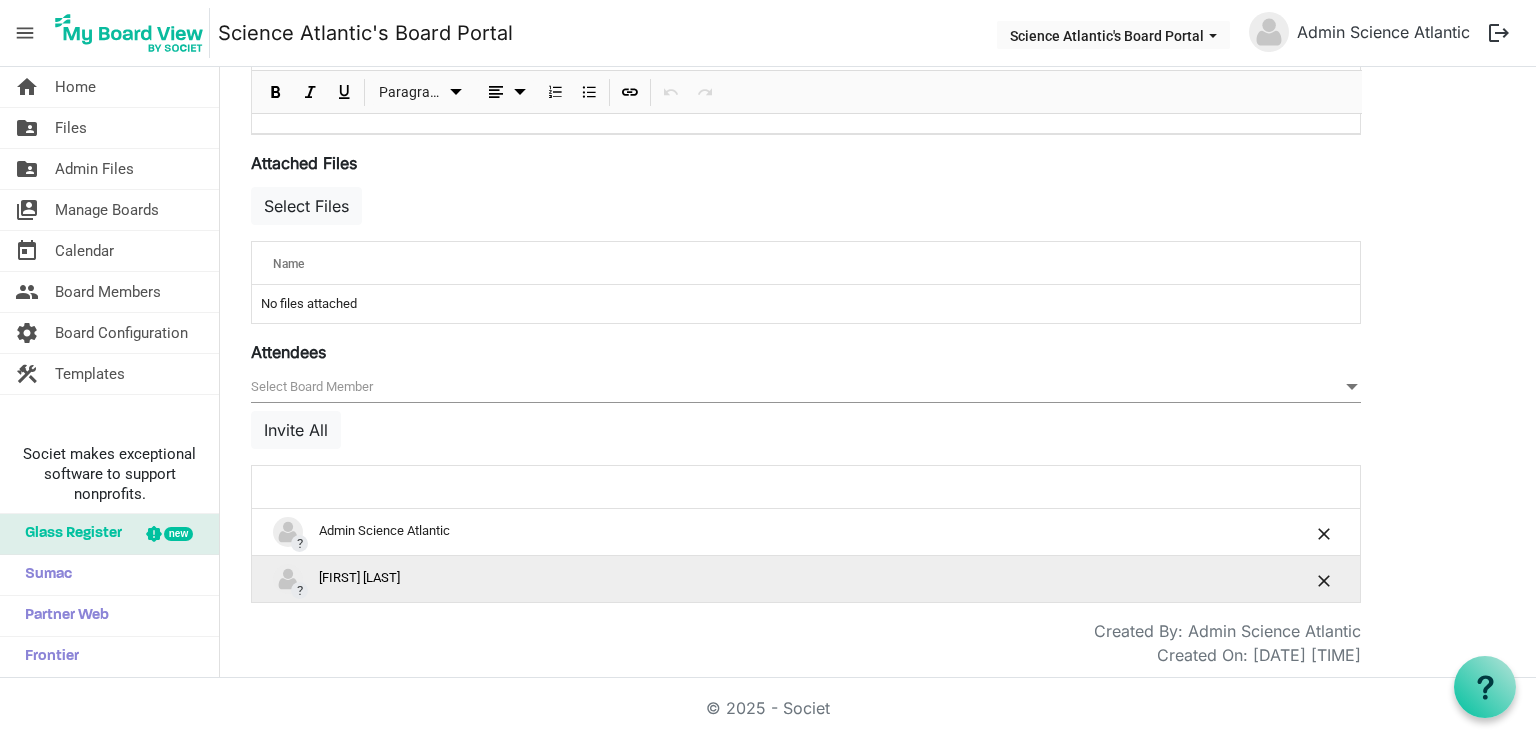 click on "? Sabrina Sgambati" at bounding box center [743, 579] 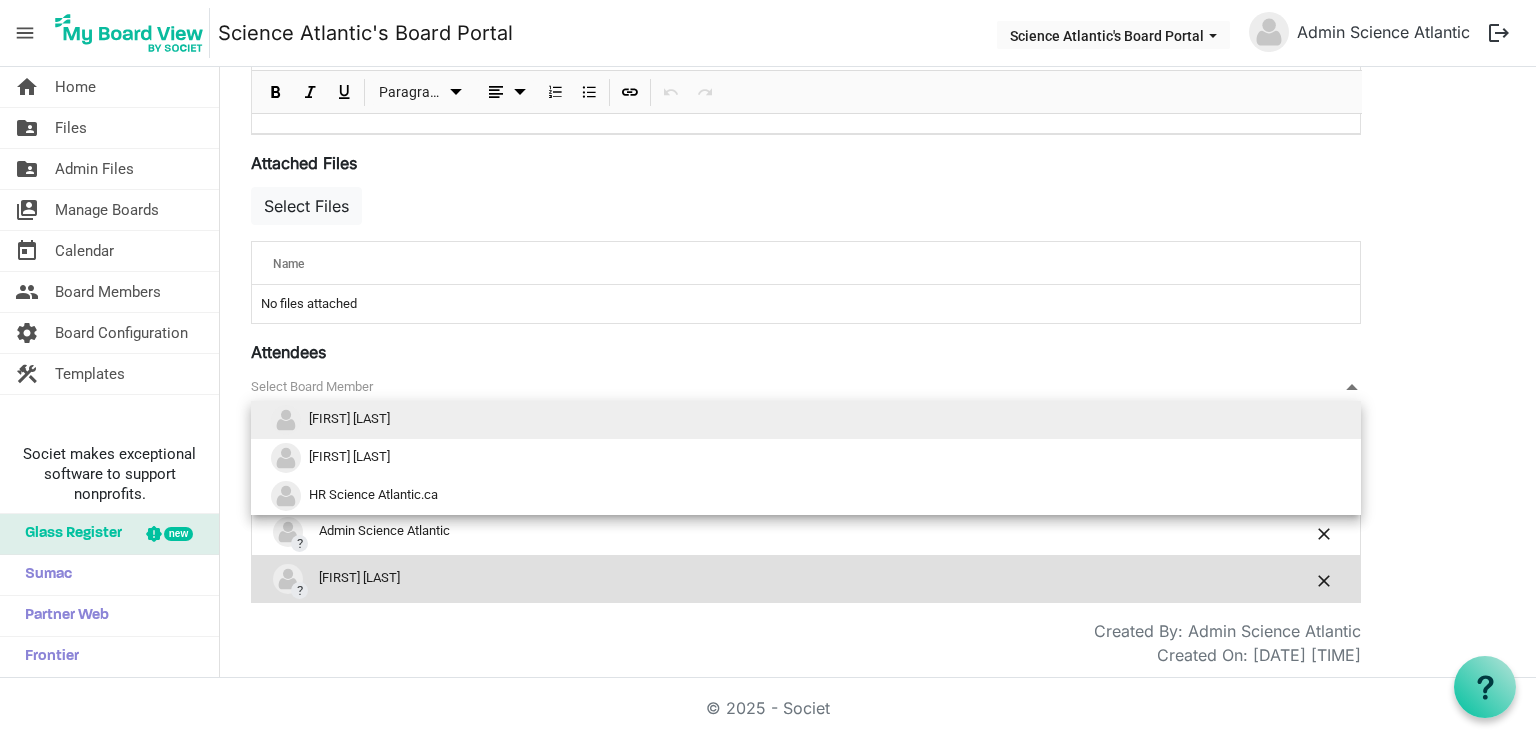 click on "null" at bounding box center (806, 387) 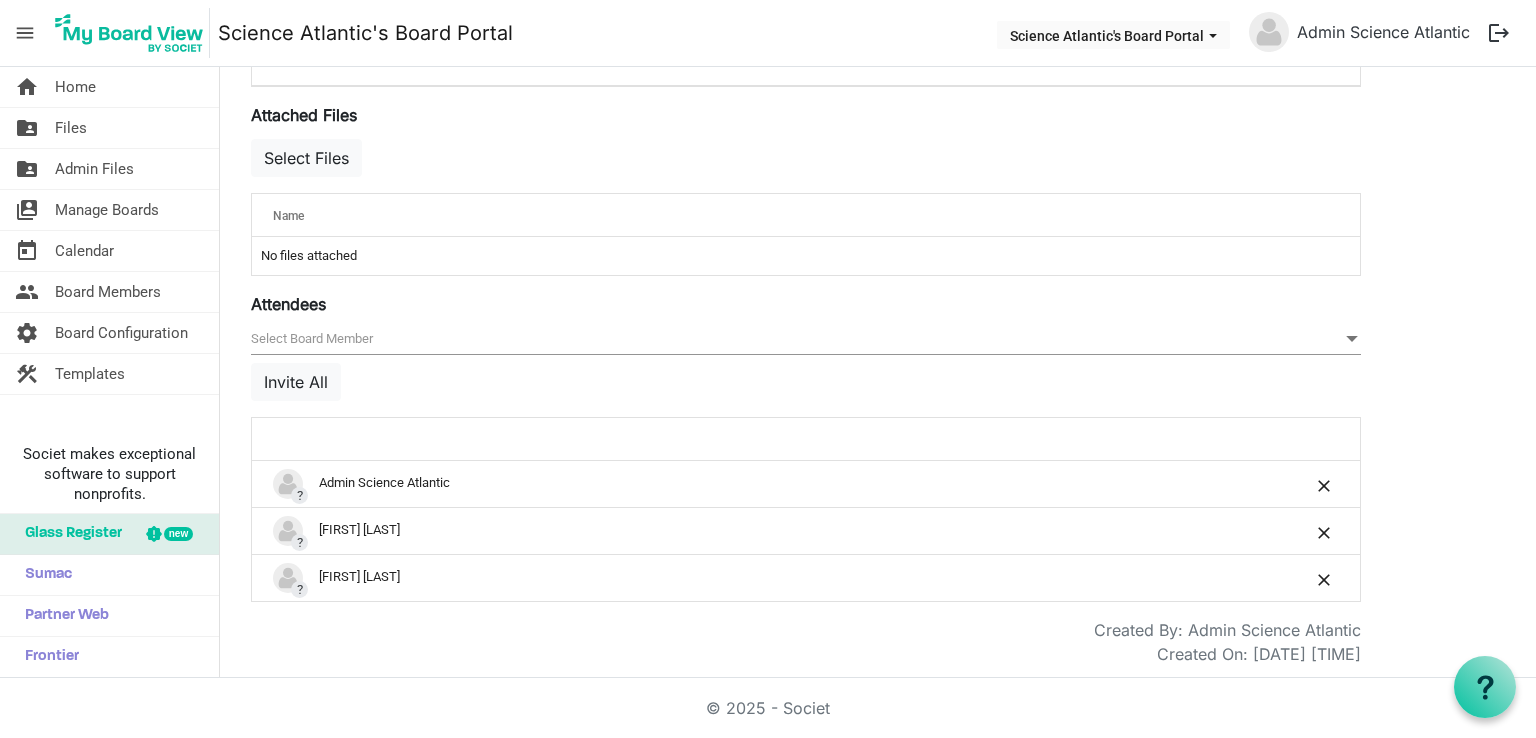 scroll, scrollTop: 0, scrollLeft: 0, axis: both 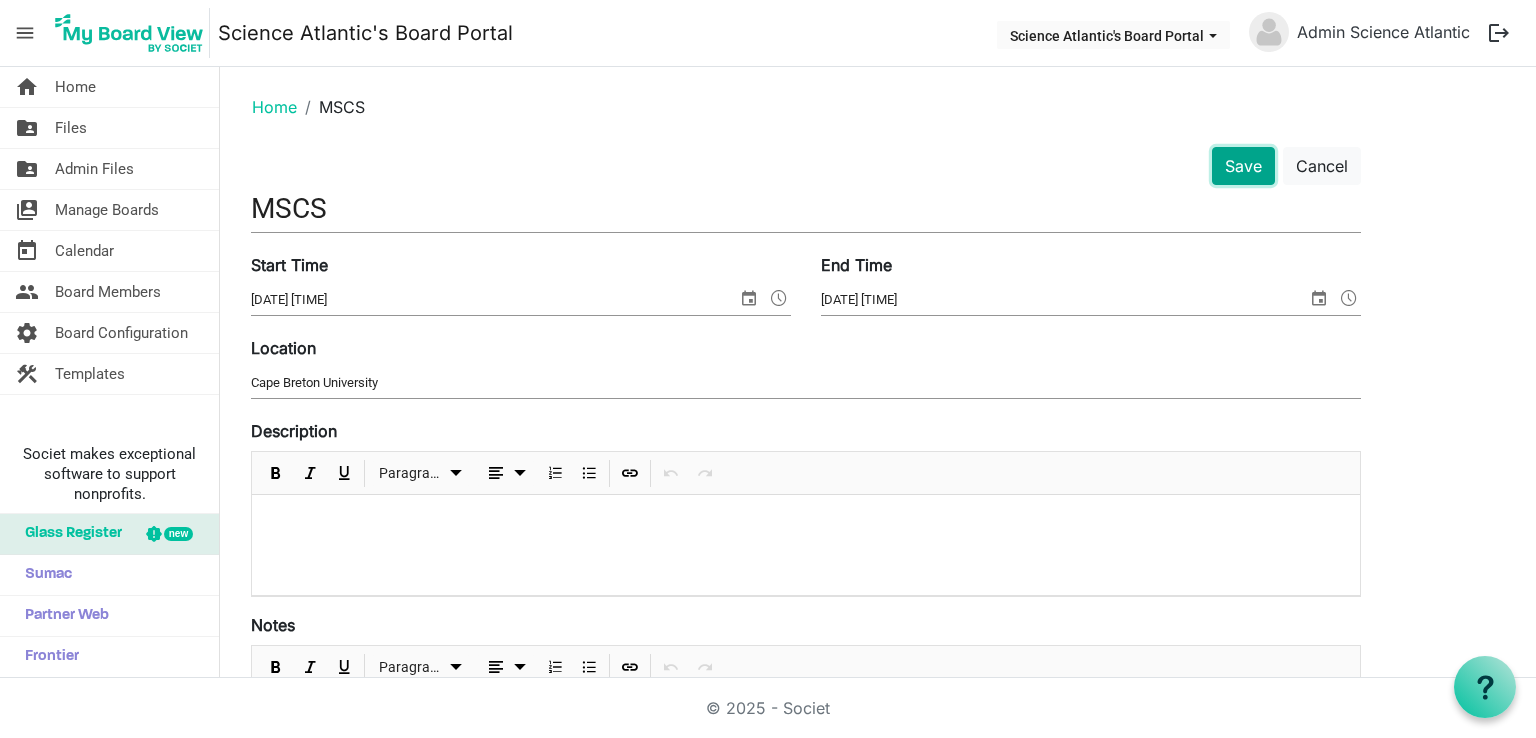 click on "Save" at bounding box center [1243, 166] 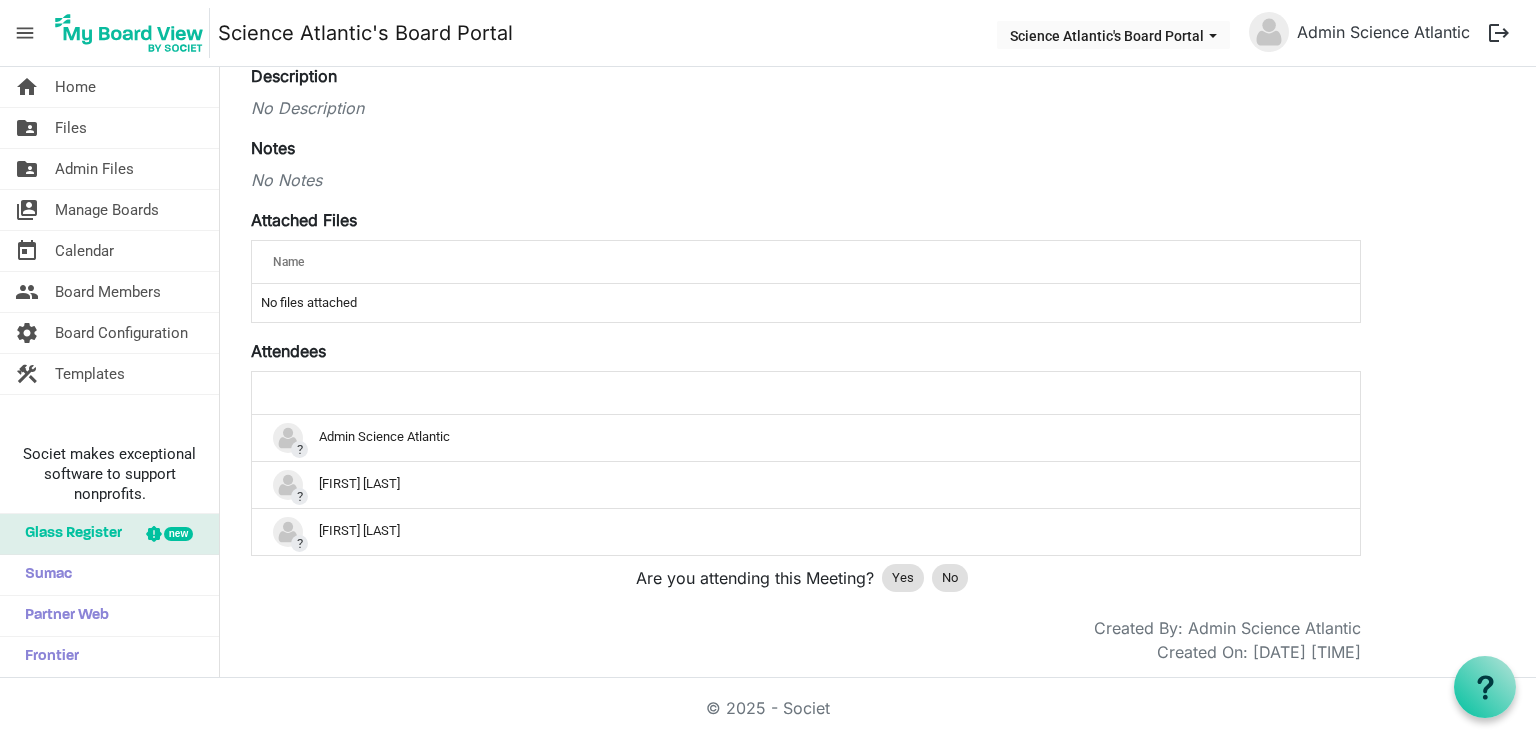 scroll, scrollTop: 0, scrollLeft: 0, axis: both 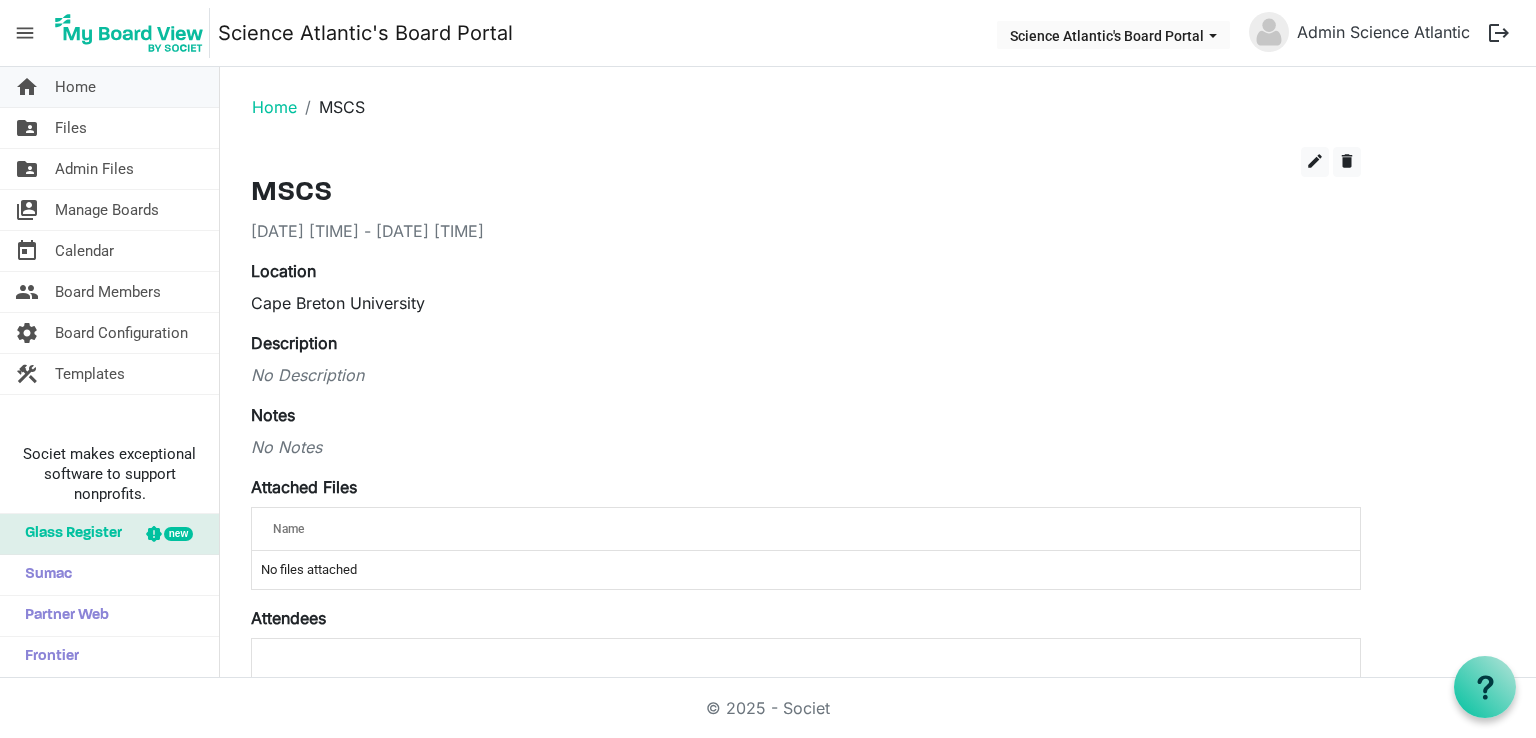 click on "home
Home" at bounding box center (109, 87) 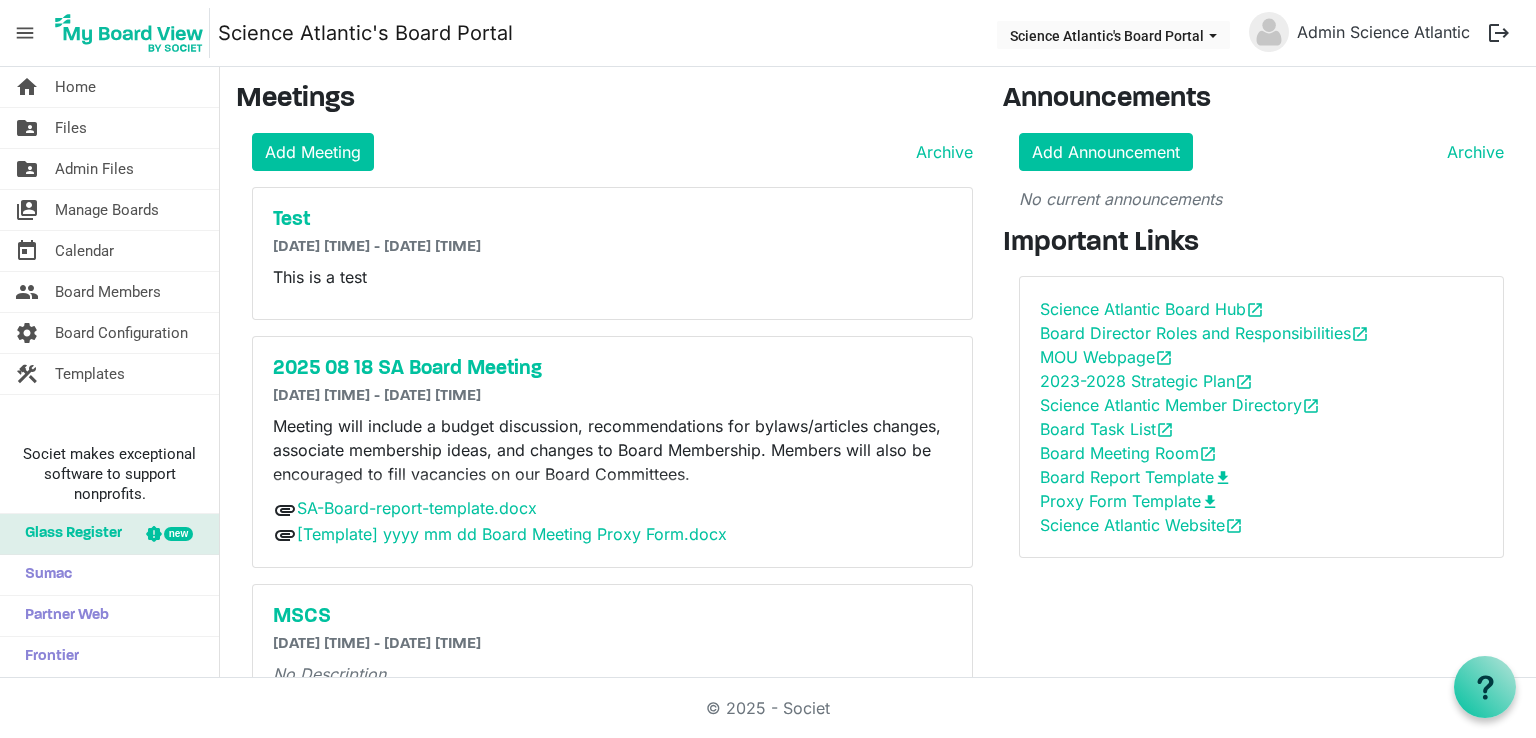 scroll, scrollTop: 0, scrollLeft: 0, axis: both 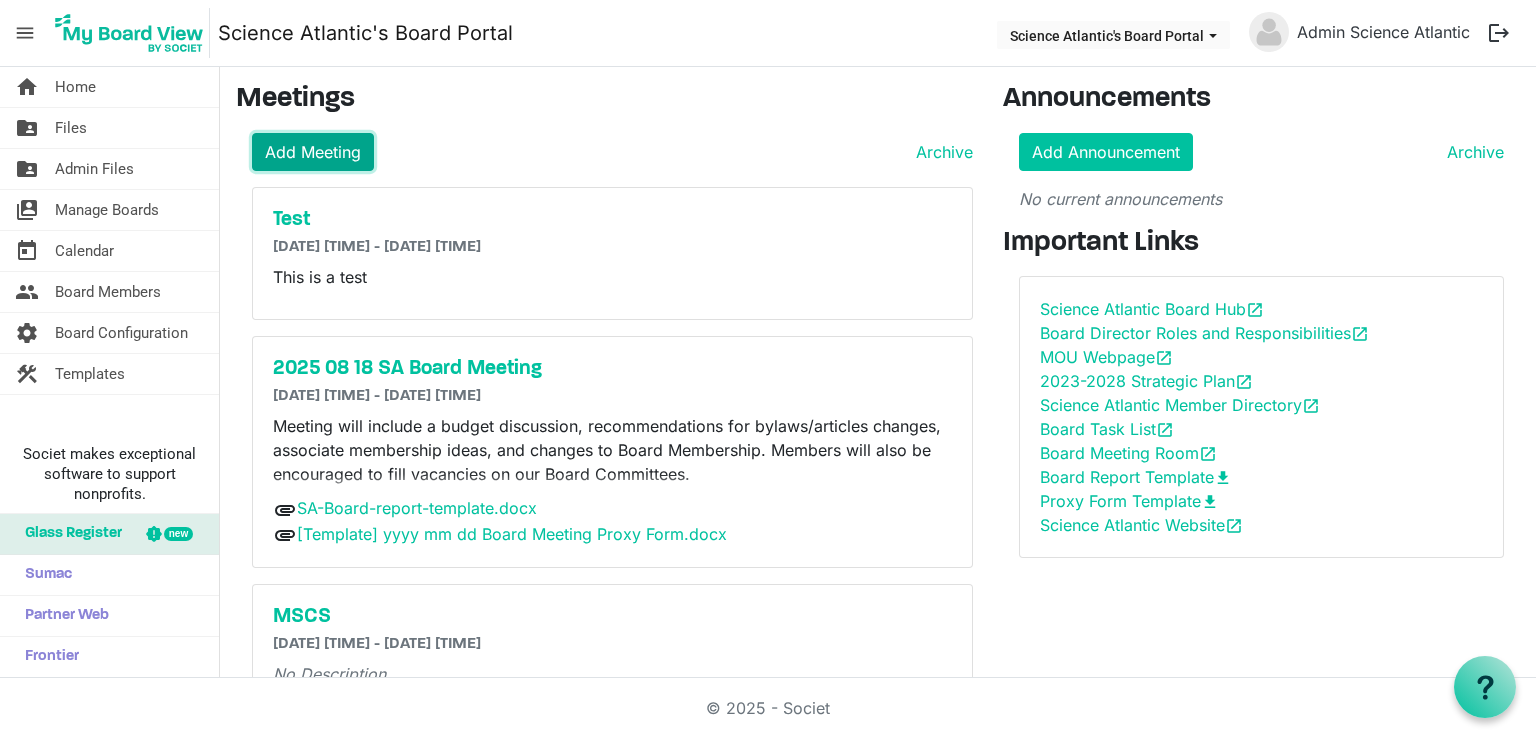 click on "Add Meeting" at bounding box center [313, 152] 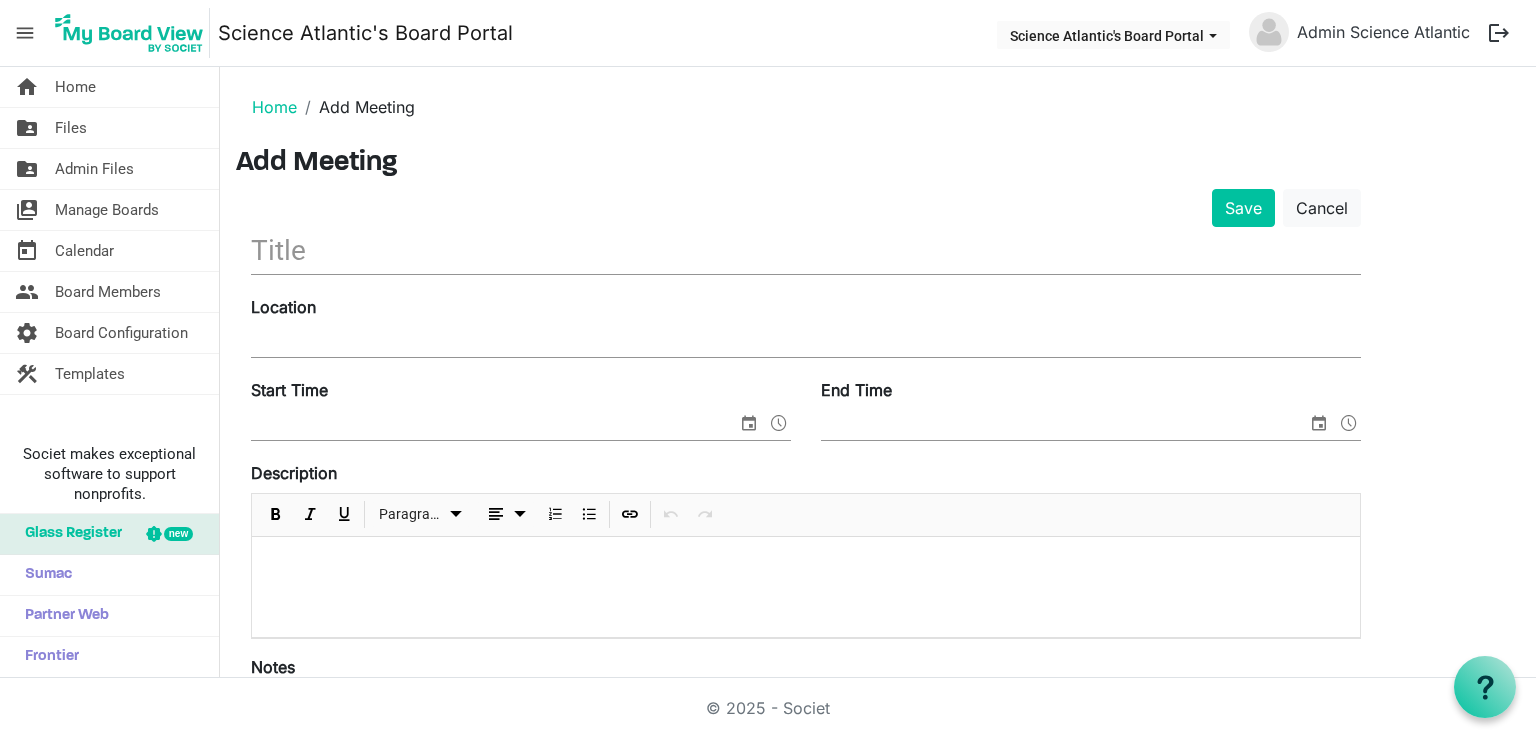 scroll, scrollTop: 0, scrollLeft: 0, axis: both 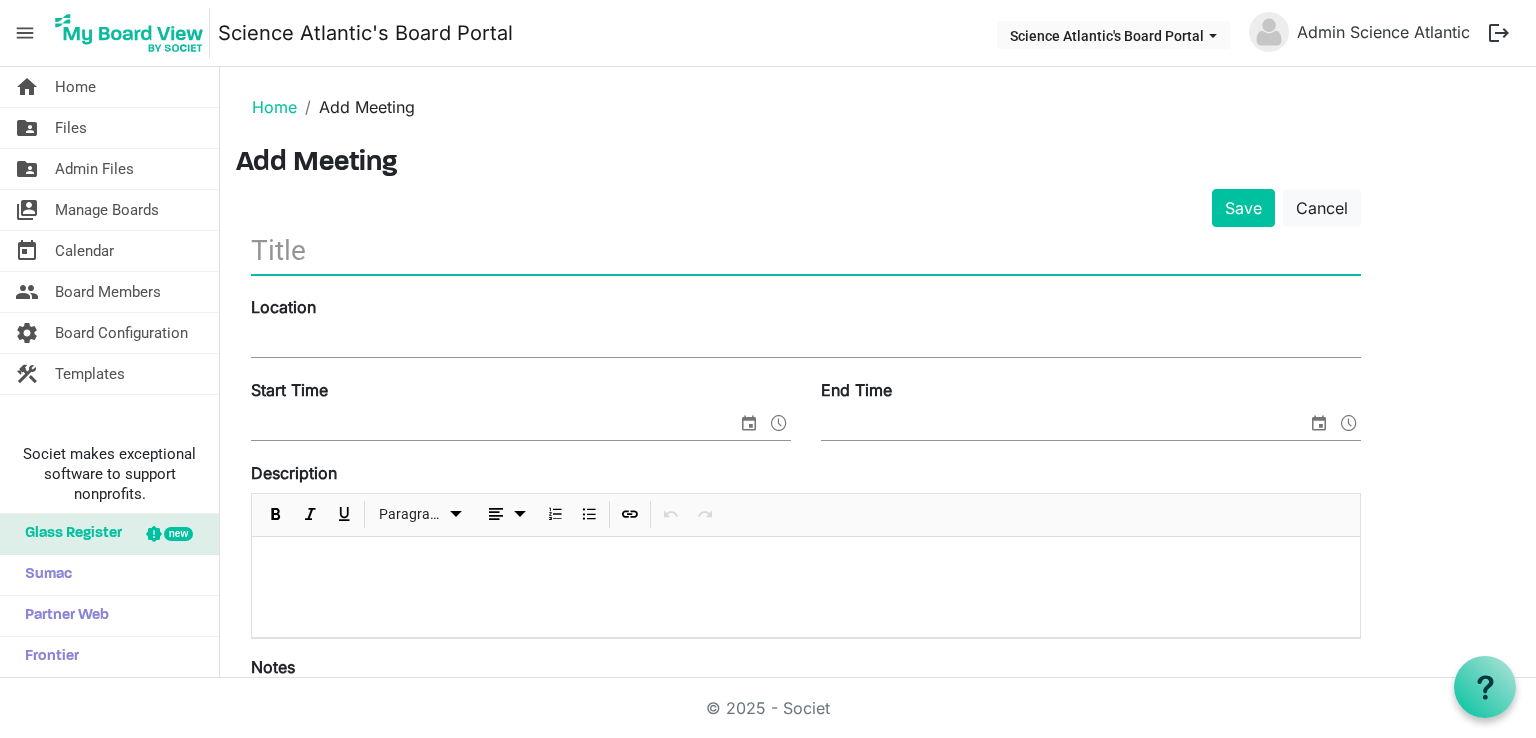 click at bounding box center (806, 250) 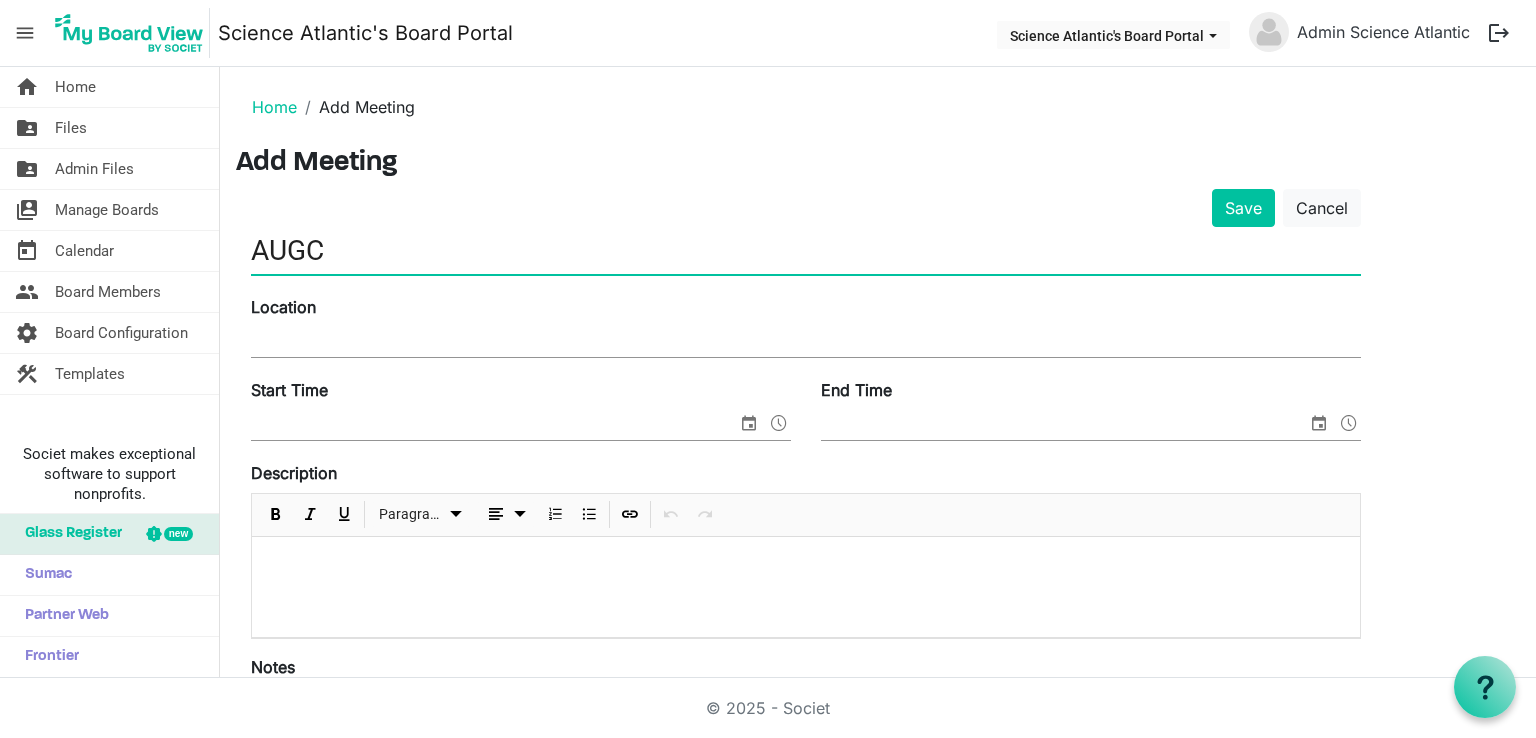 type on "AUGC" 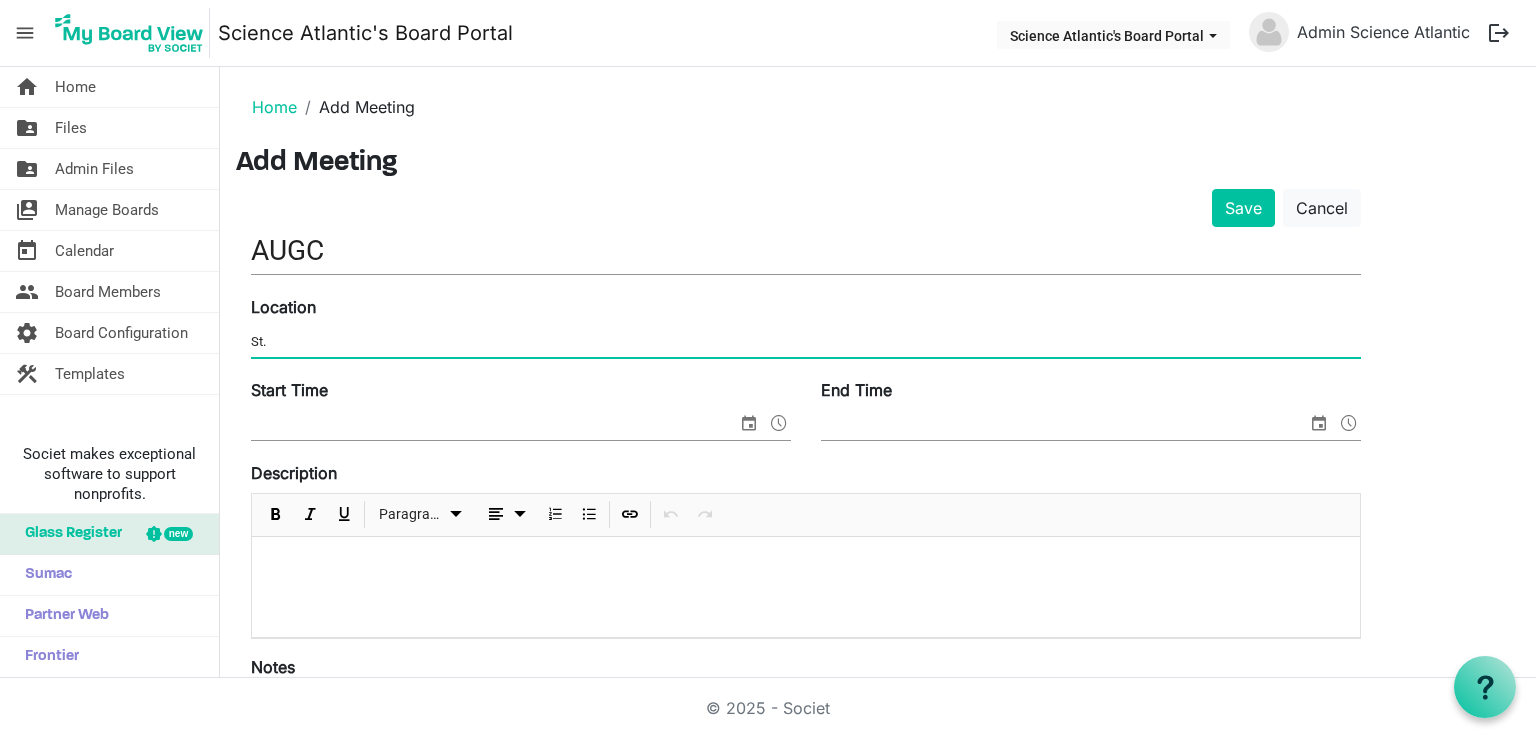 type on "St. Francis Xavier University" 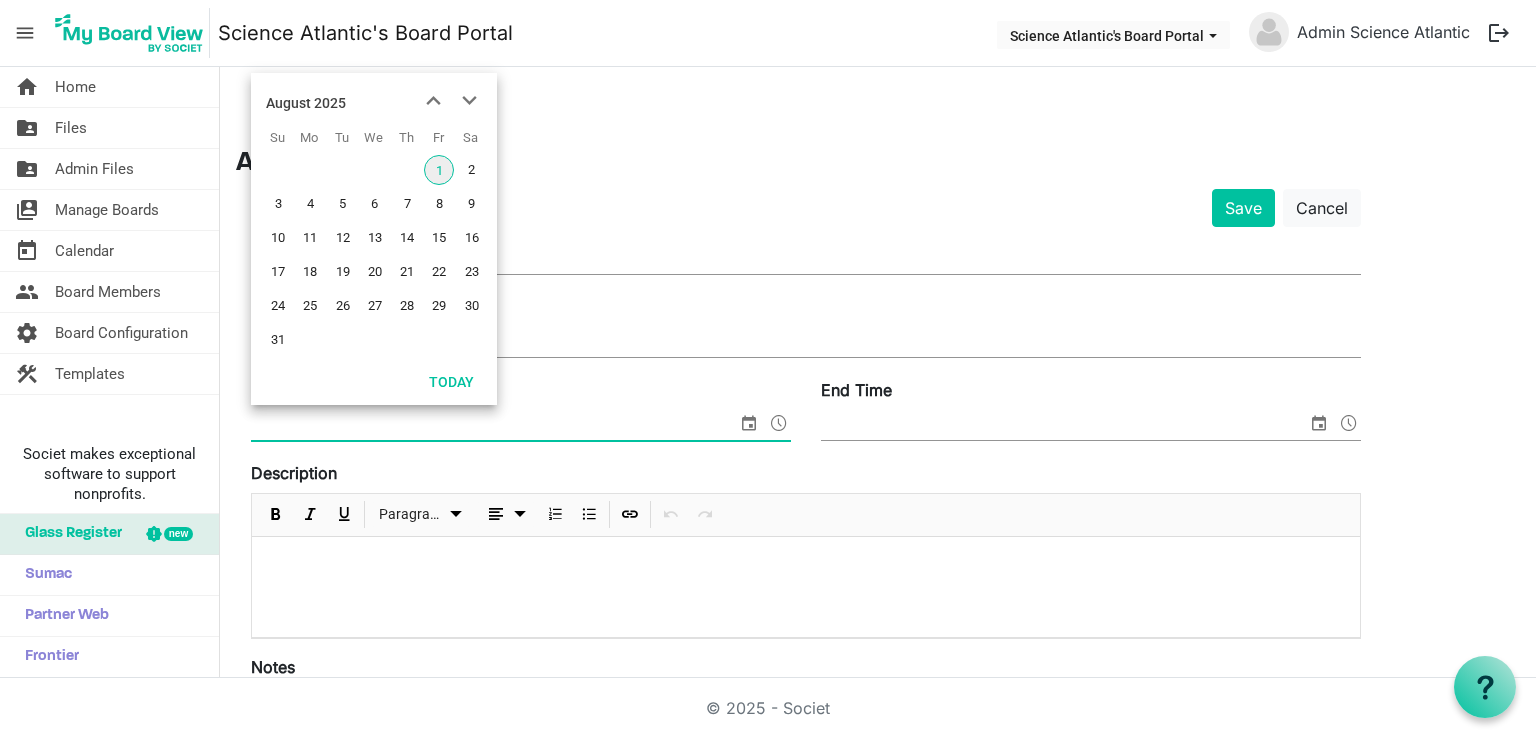 click at bounding box center (749, 423) 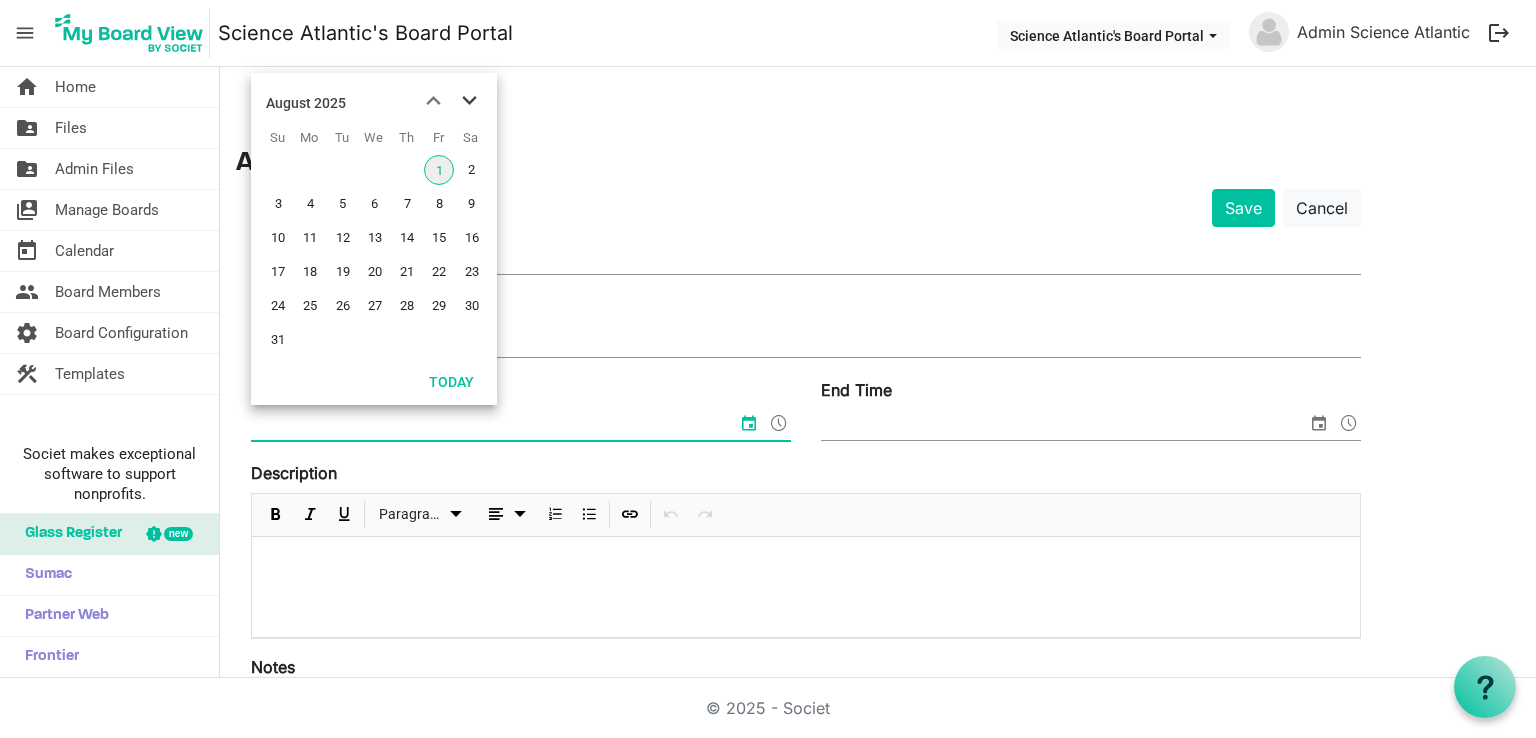 click at bounding box center (469, 101) 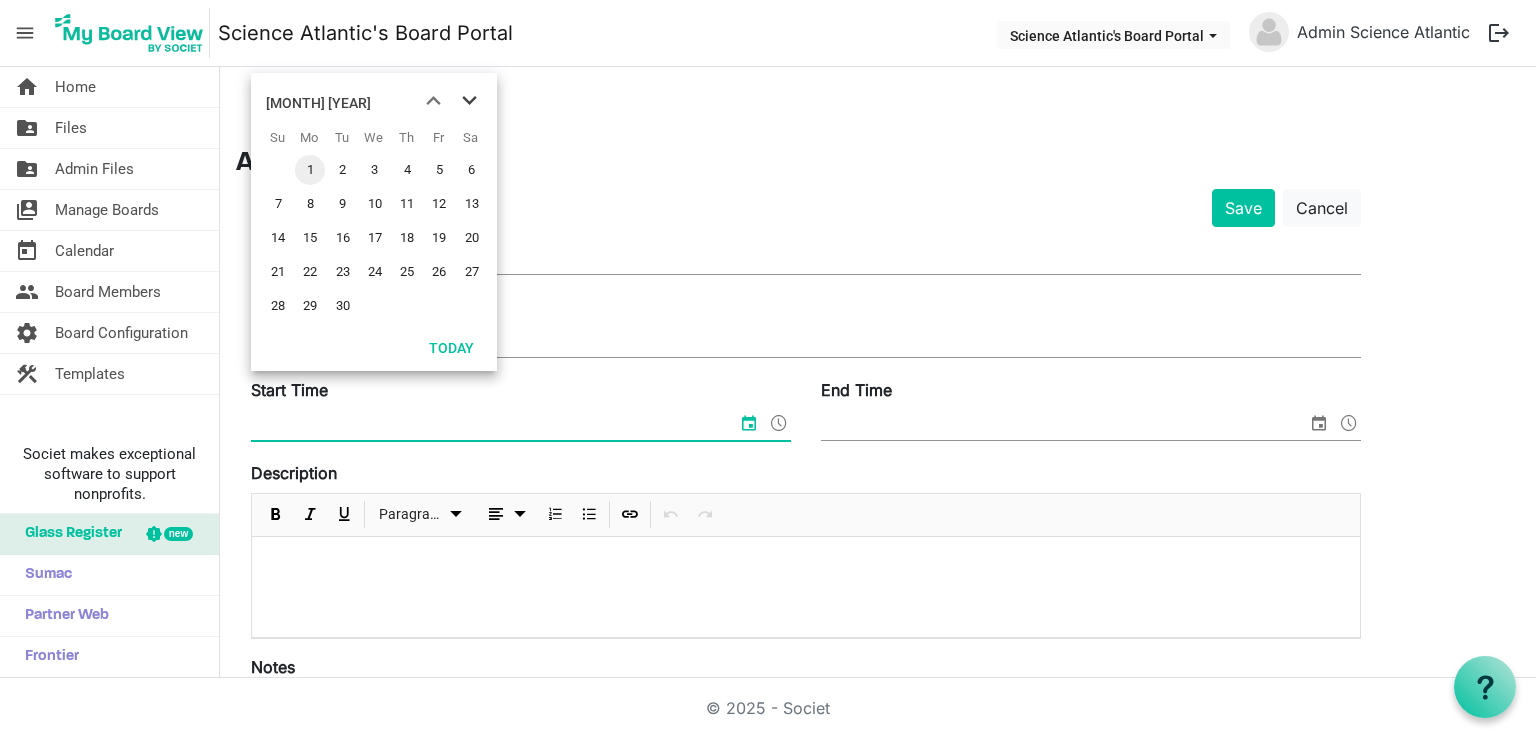 click at bounding box center [469, 101] 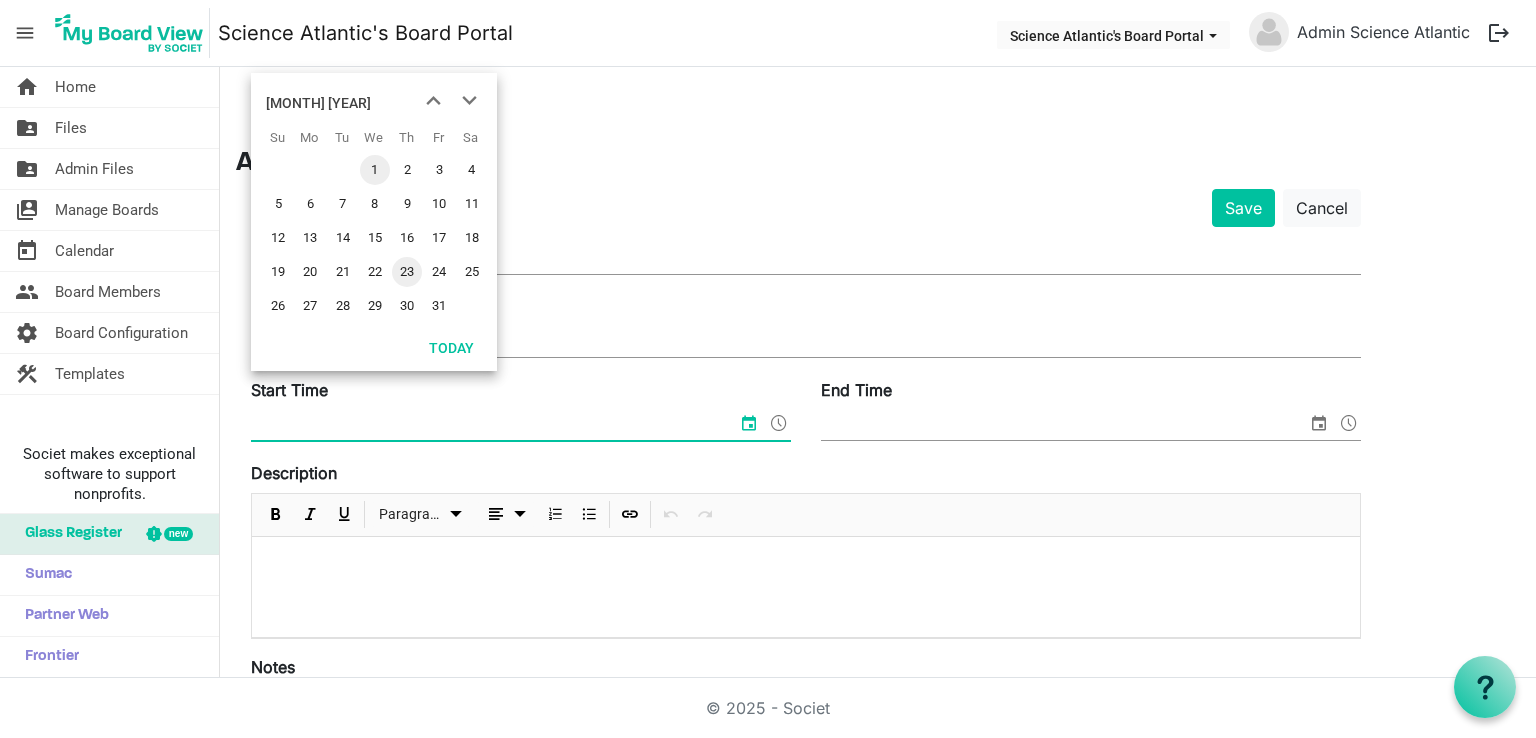 click on "23" at bounding box center [407, 272] 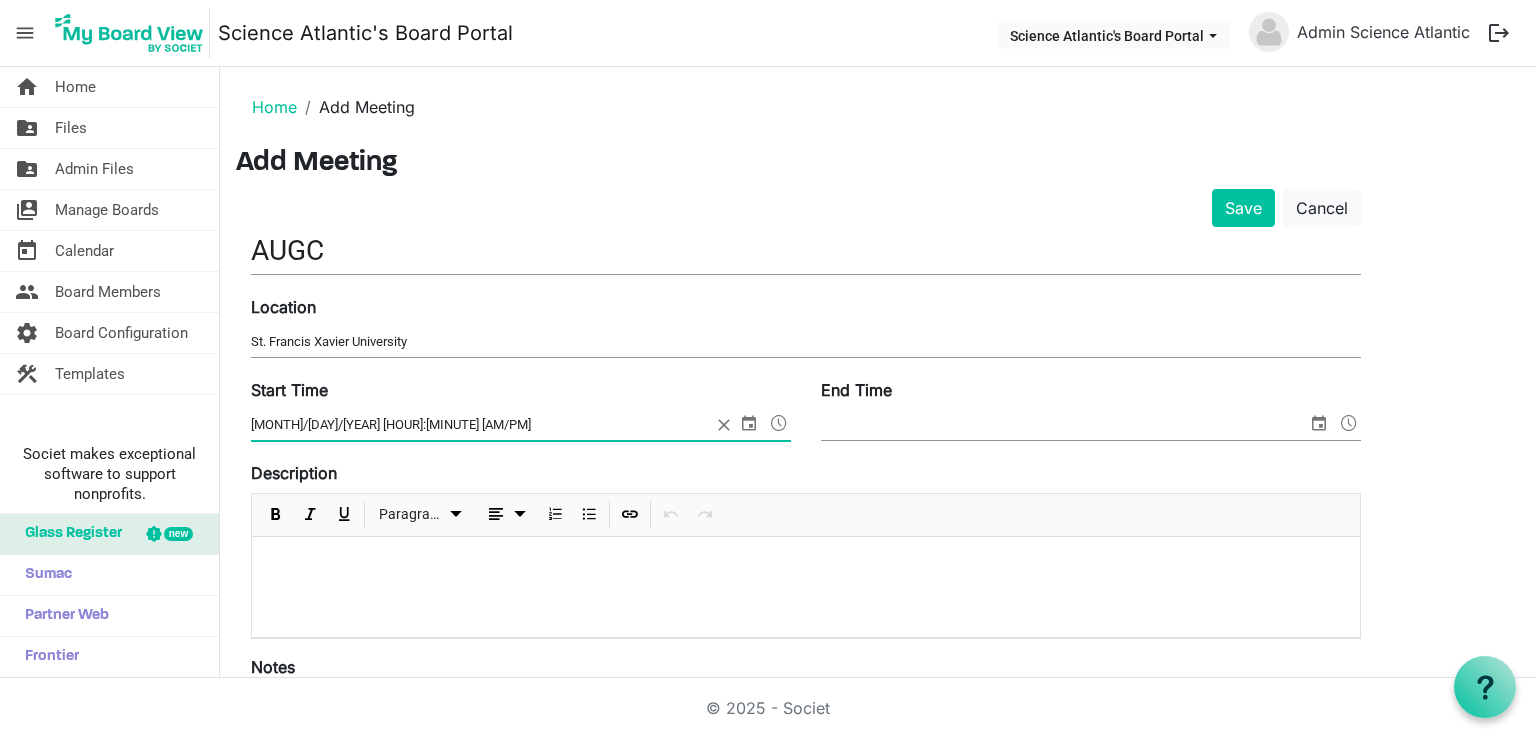 click at bounding box center [1319, 423] 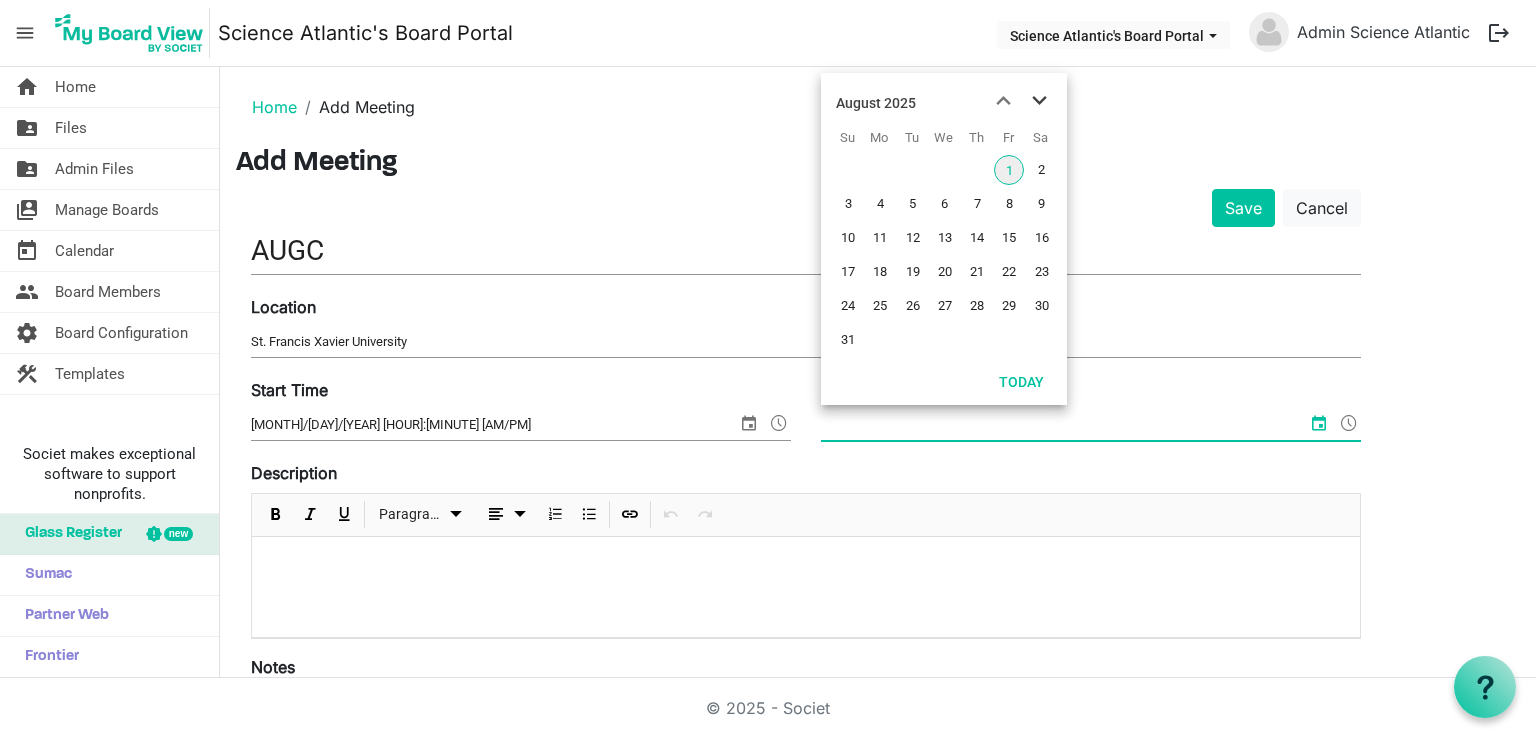 click at bounding box center [1039, 101] 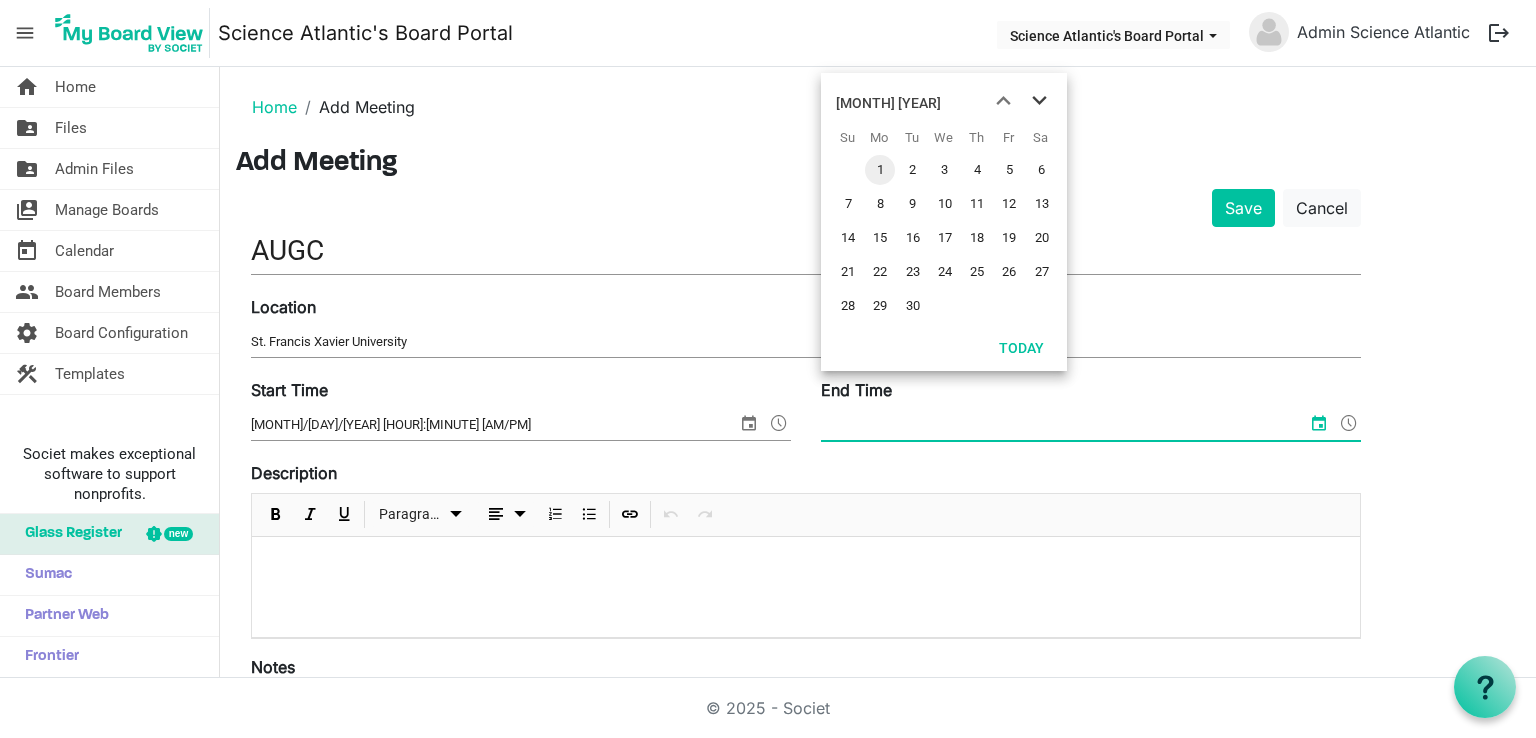 click at bounding box center [1039, 101] 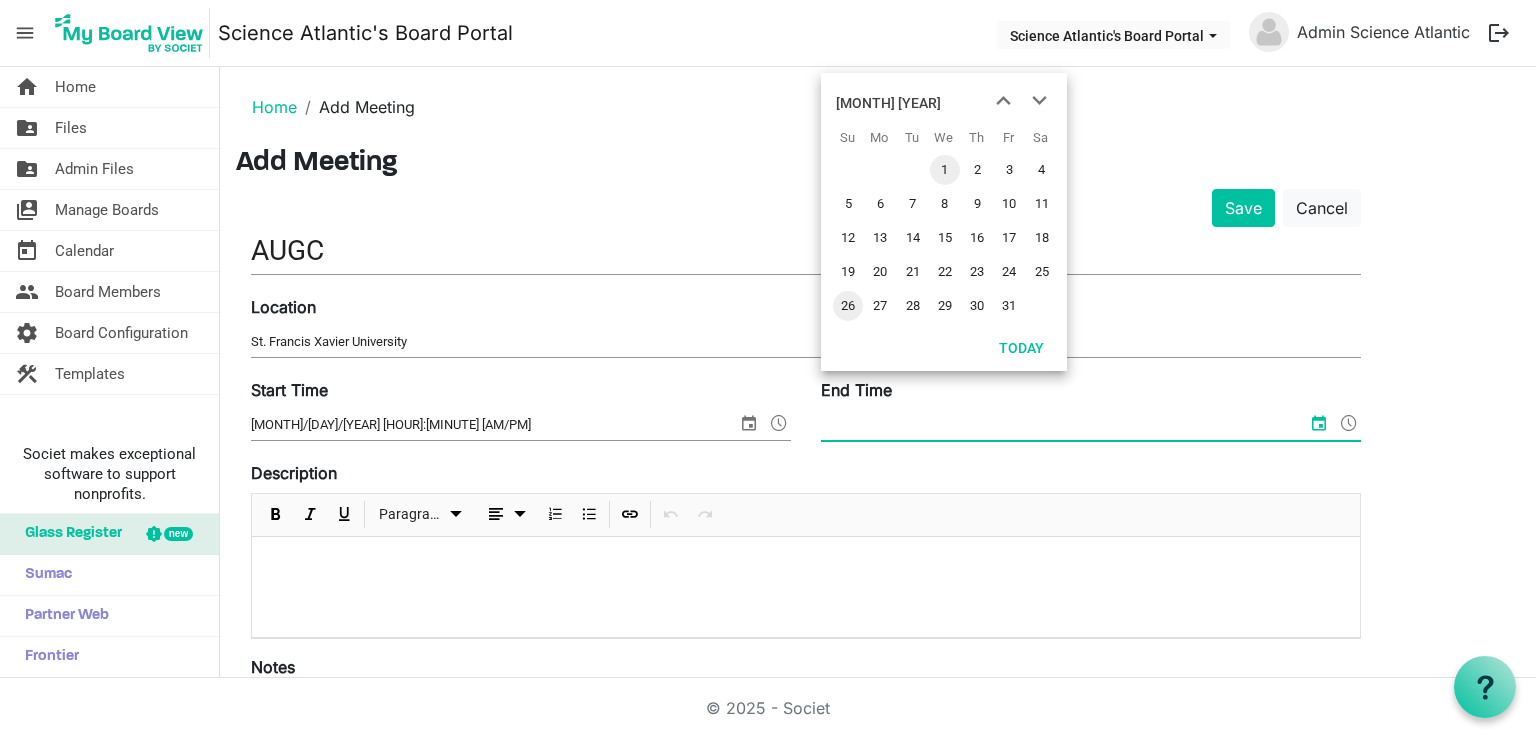 click on "26" at bounding box center [848, 306] 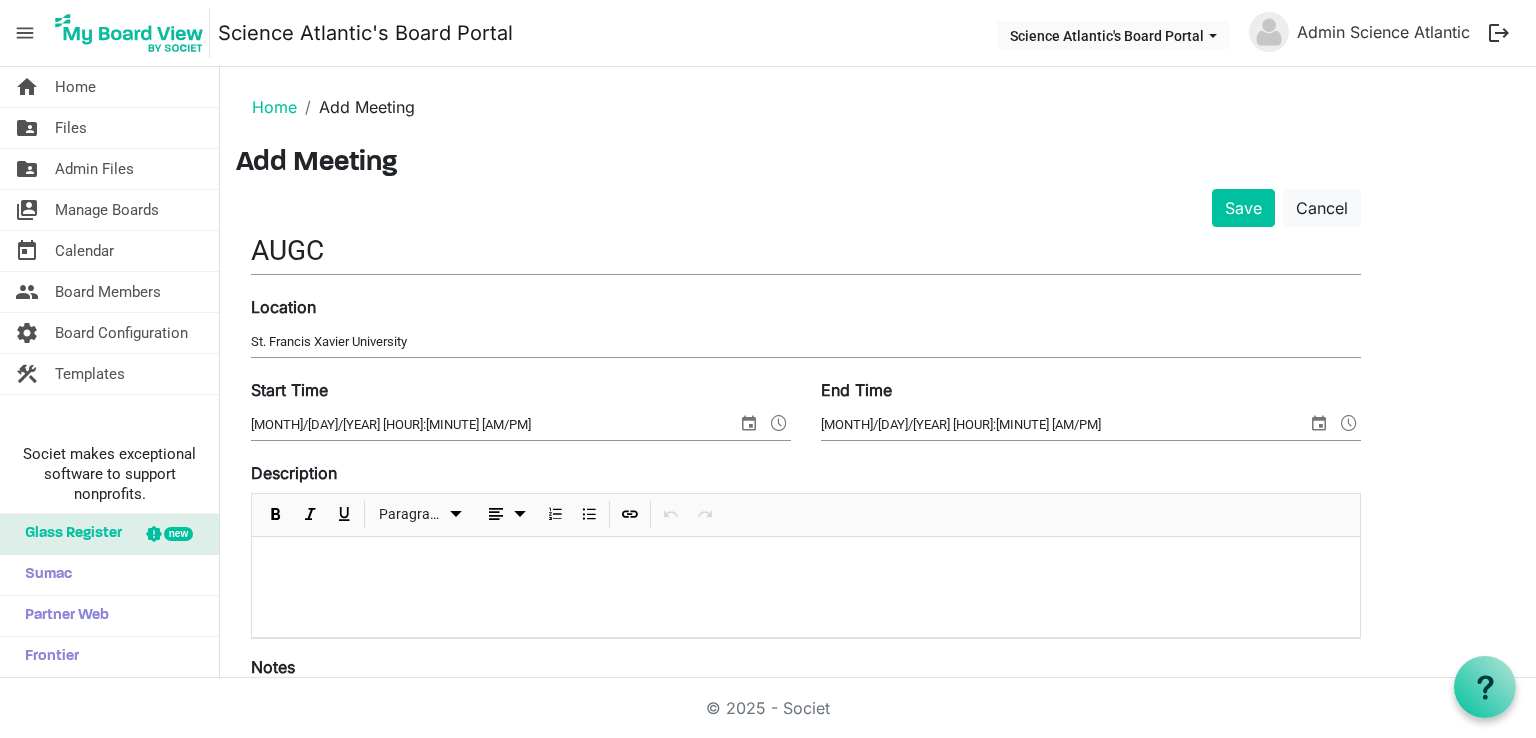 click on "Location
St. Francis Xavier University" at bounding box center (806, 328) 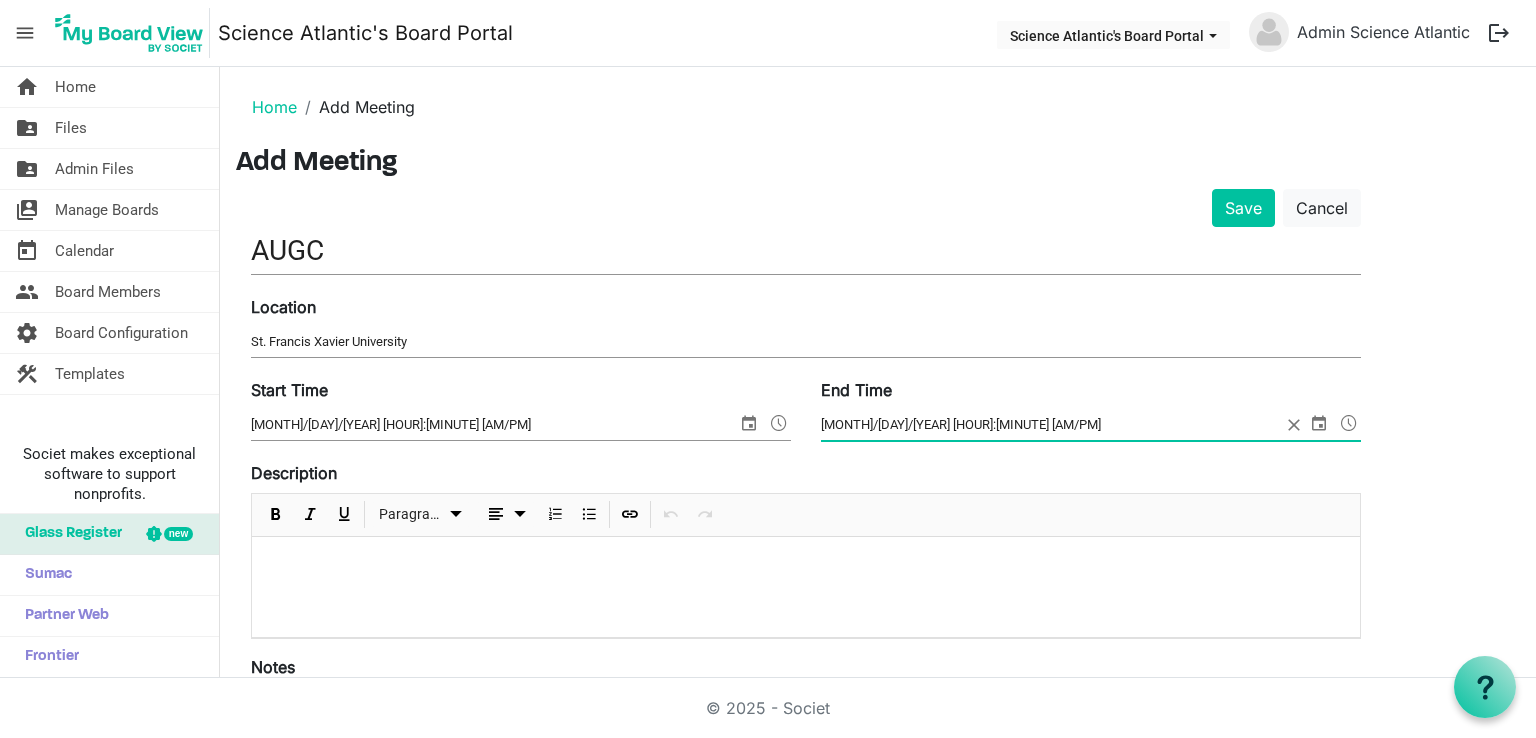 click at bounding box center (1349, 423) 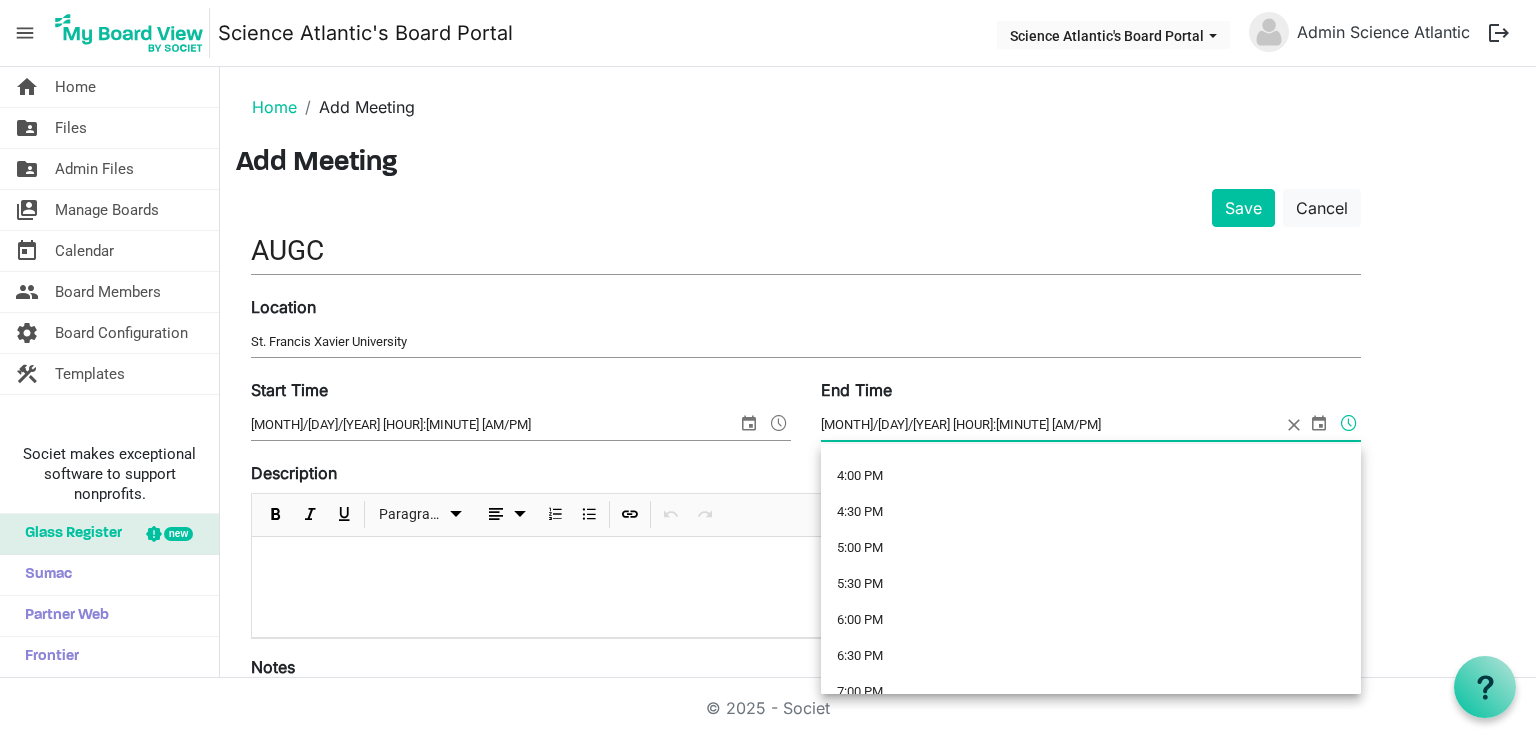 scroll, scrollTop: 1493, scrollLeft: 0, axis: vertical 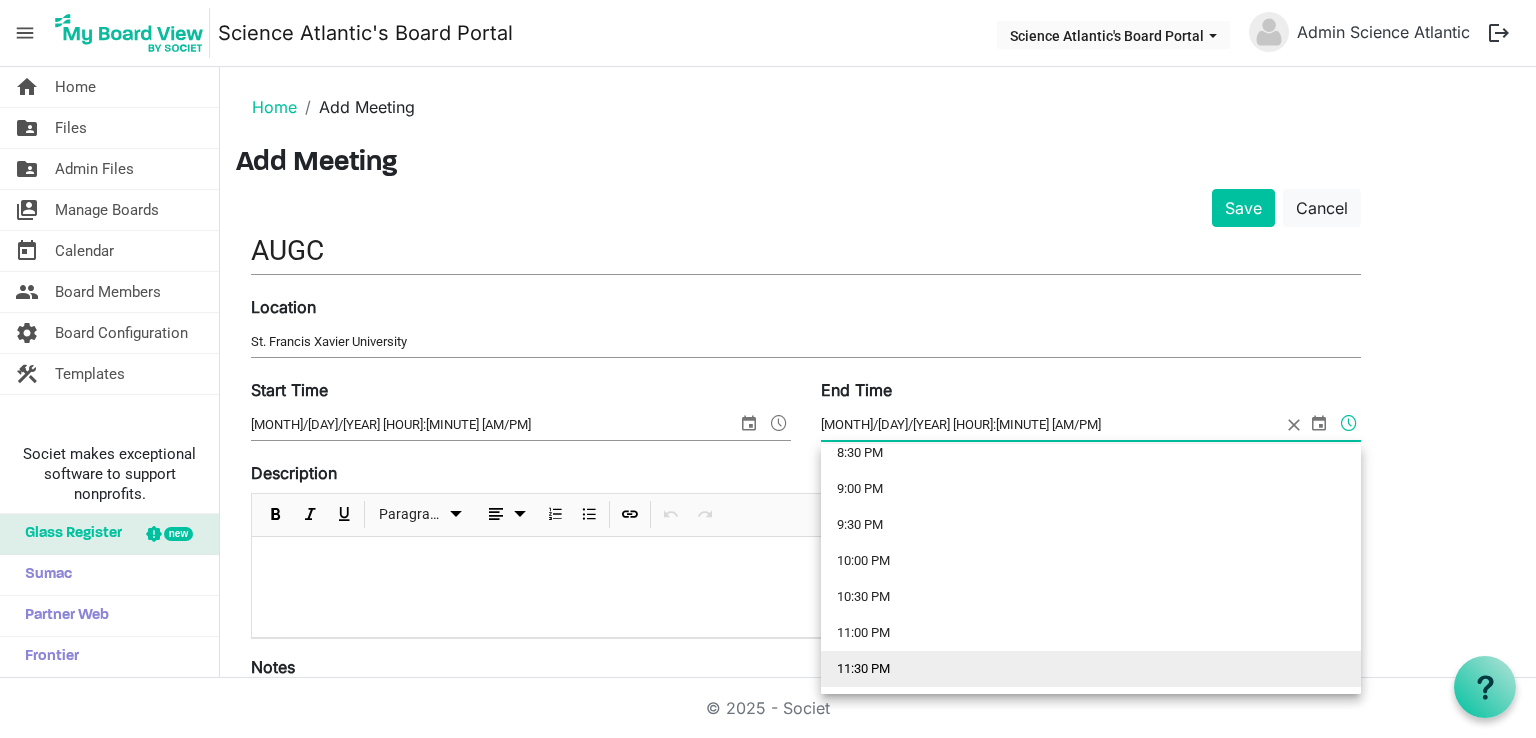 click on "11:30 PM" at bounding box center (1091, 669) 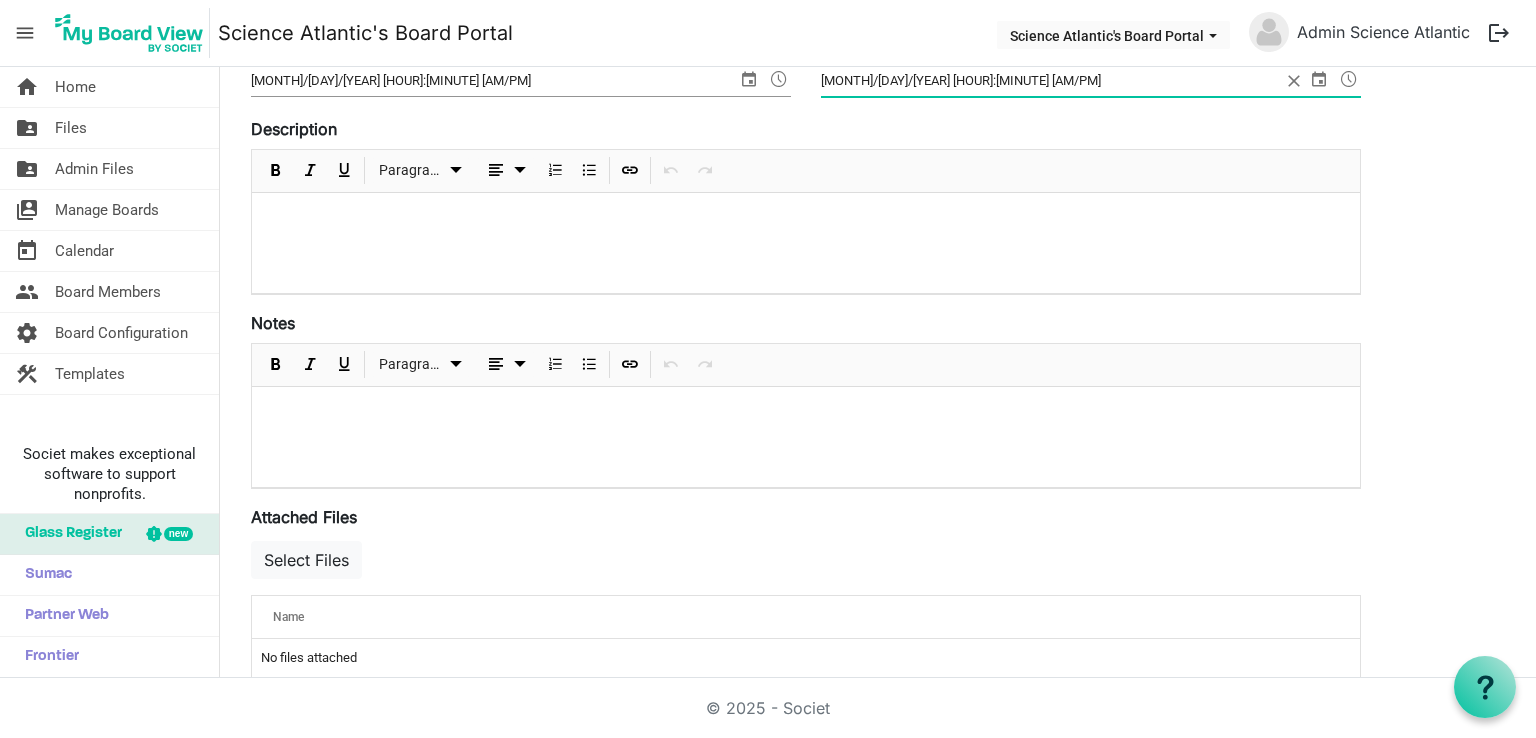 scroll, scrollTop: 596, scrollLeft: 0, axis: vertical 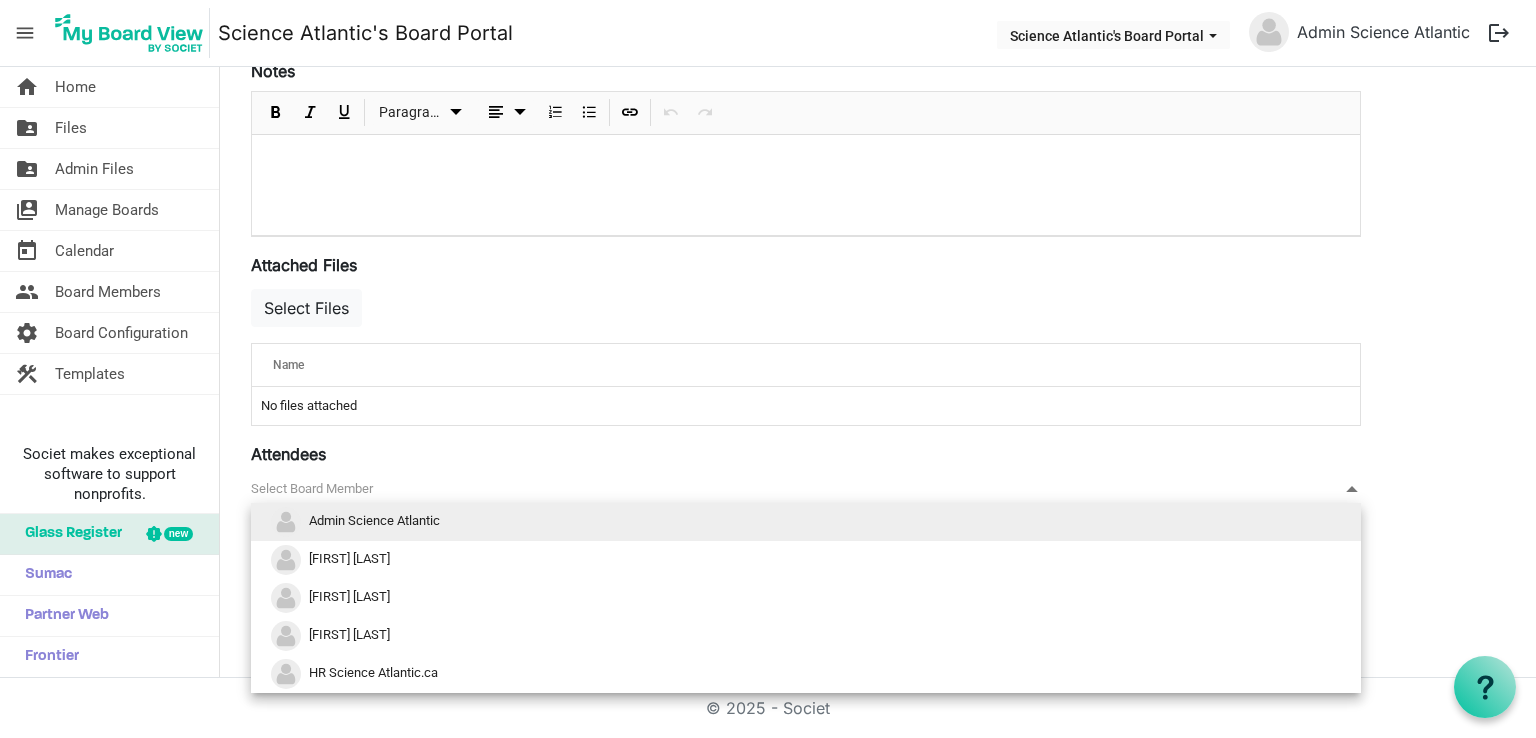 click on "null" at bounding box center [806, 489] 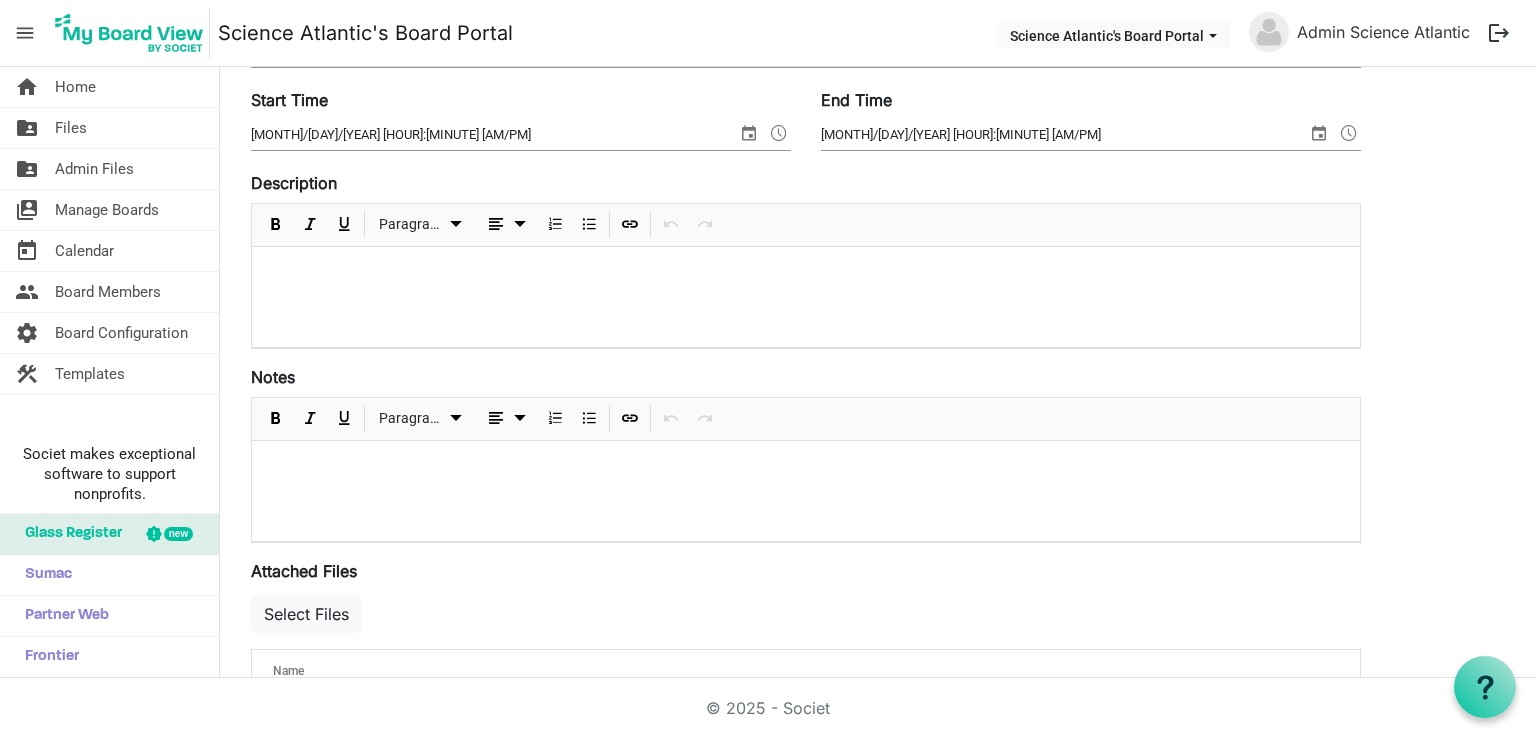 scroll, scrollTop: 0, scrollLeft: 0, axis: both 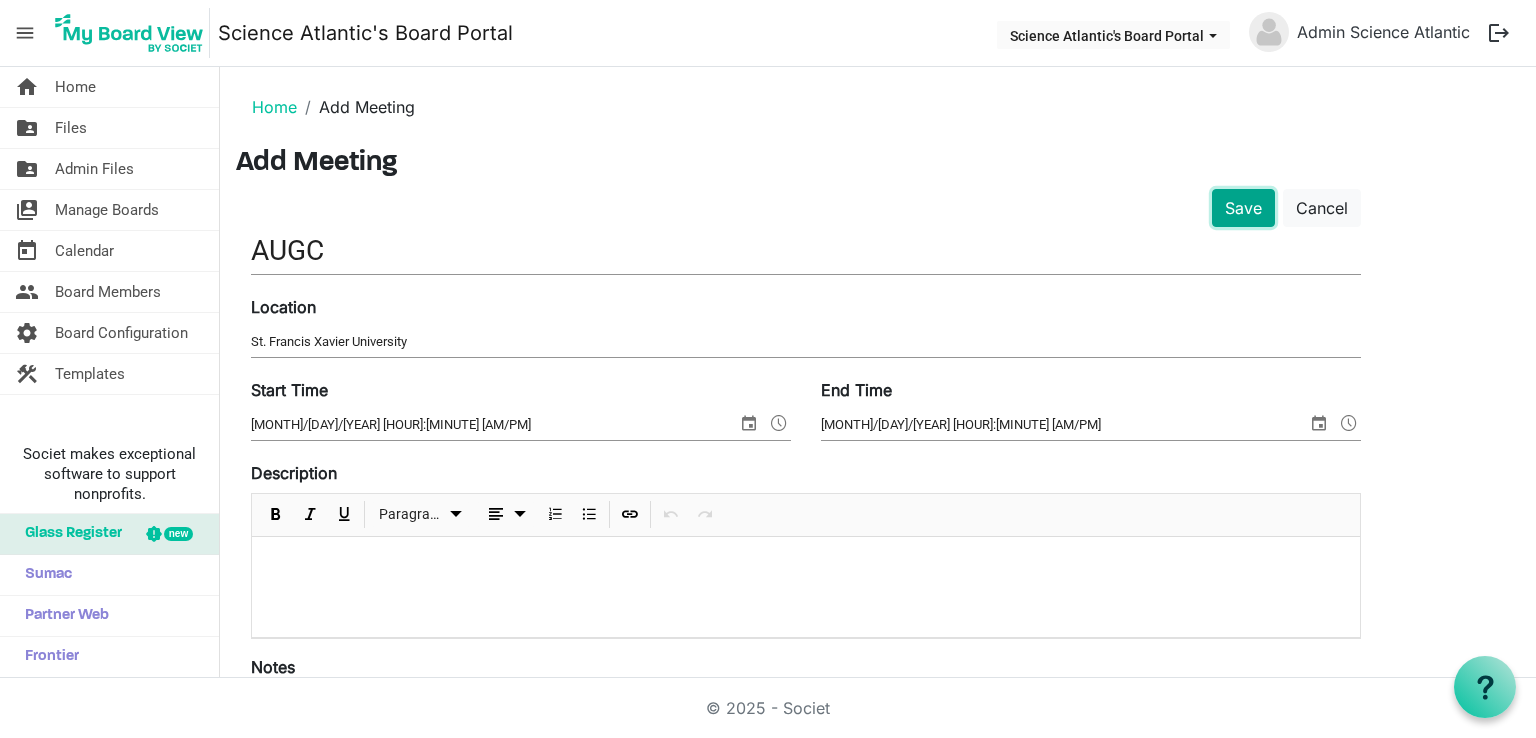 click on "Save" at bounding box center (1243, 208) 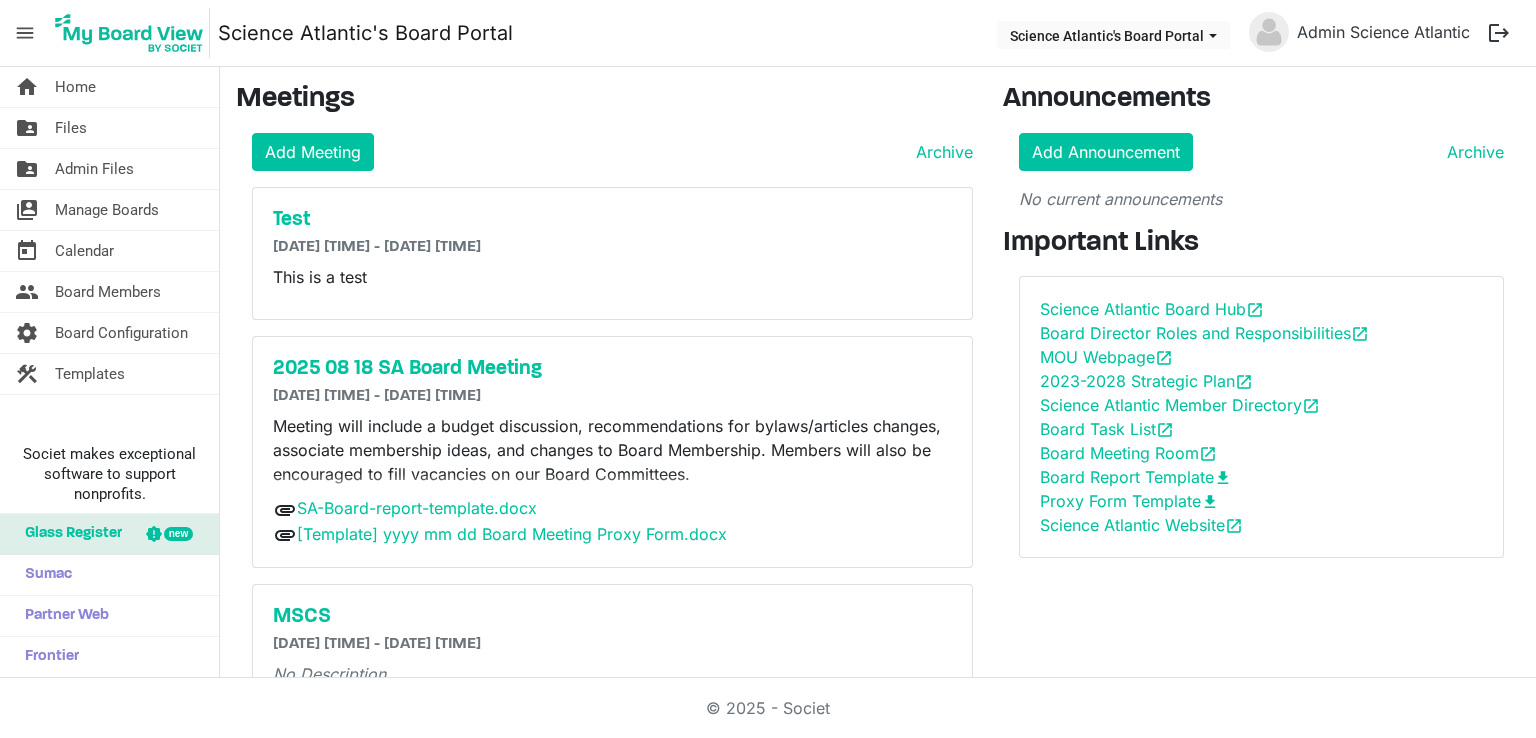 scroll, scrollTop: 0, scrollLeft: 0, axis: both 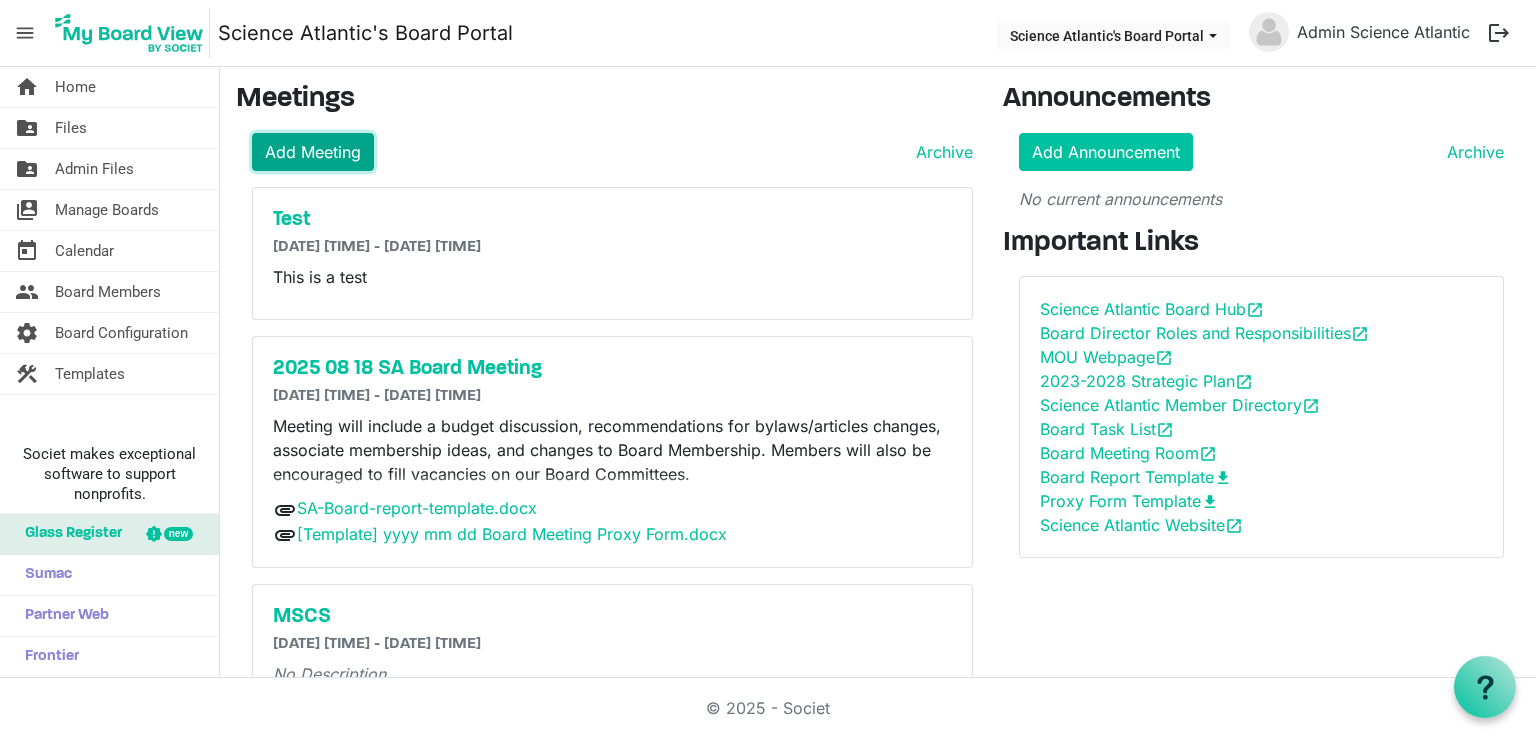click on "Add Meeting" at bounding box center (313, 152) 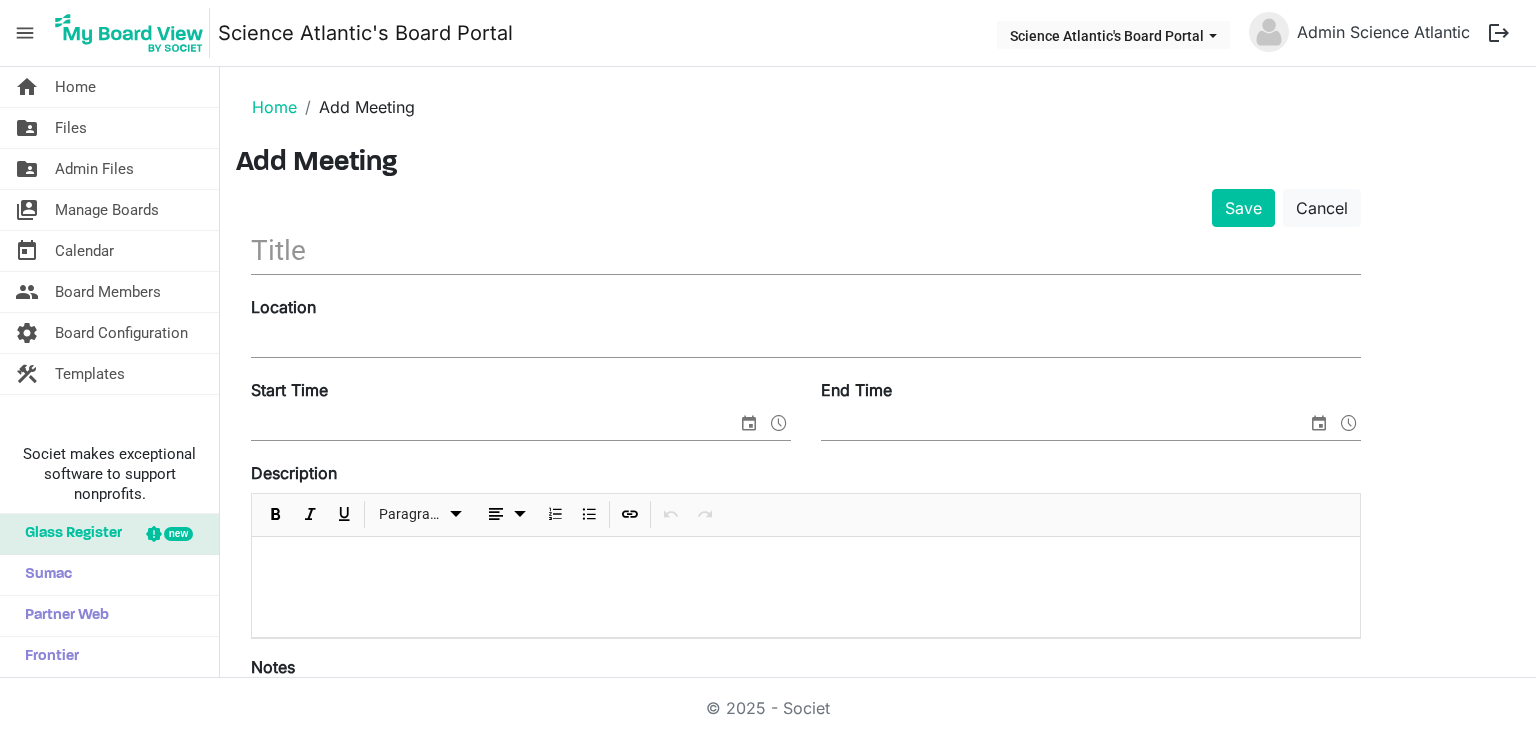 scroll, scrollTop: 0, scrollLeft: 0, axis: both 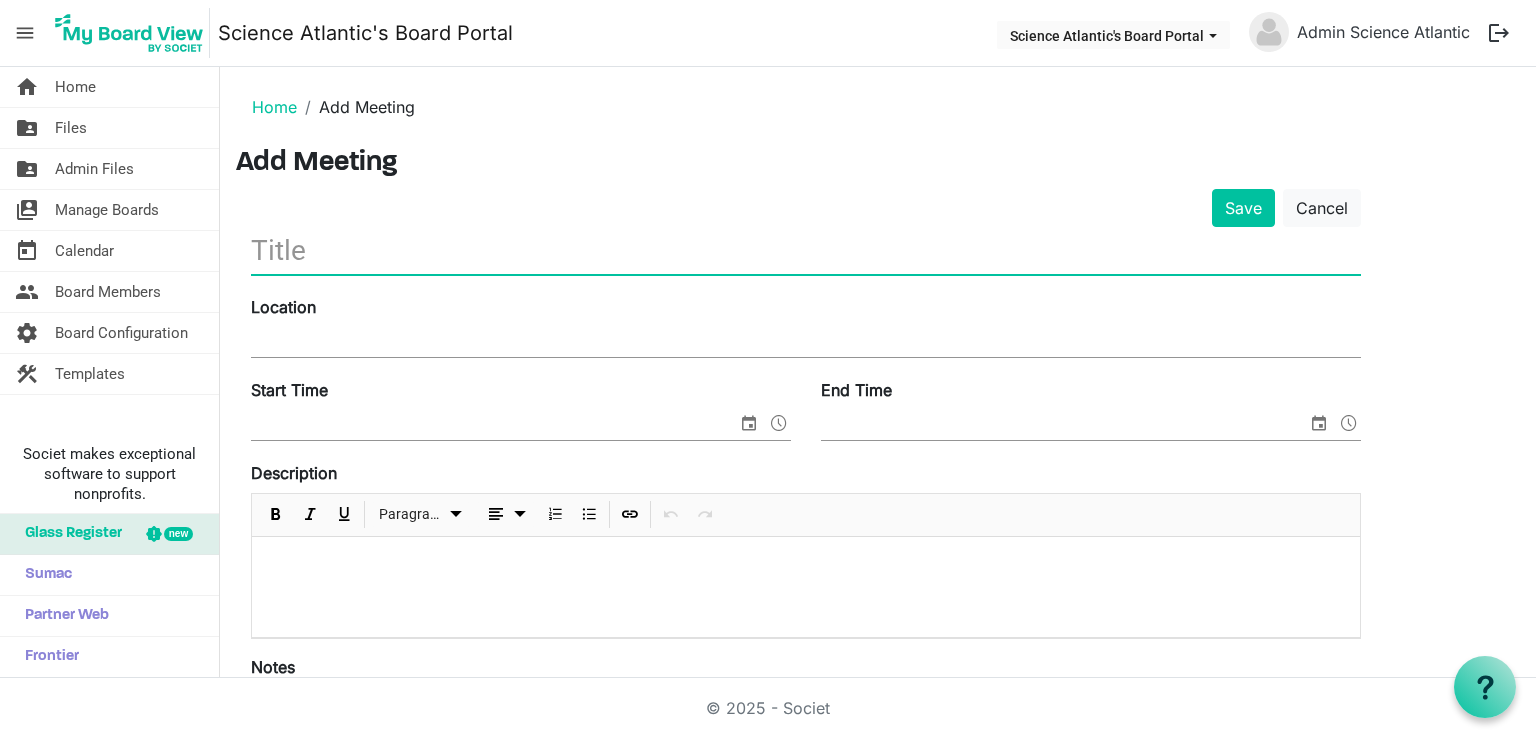 click at bounding box center (806, 250) 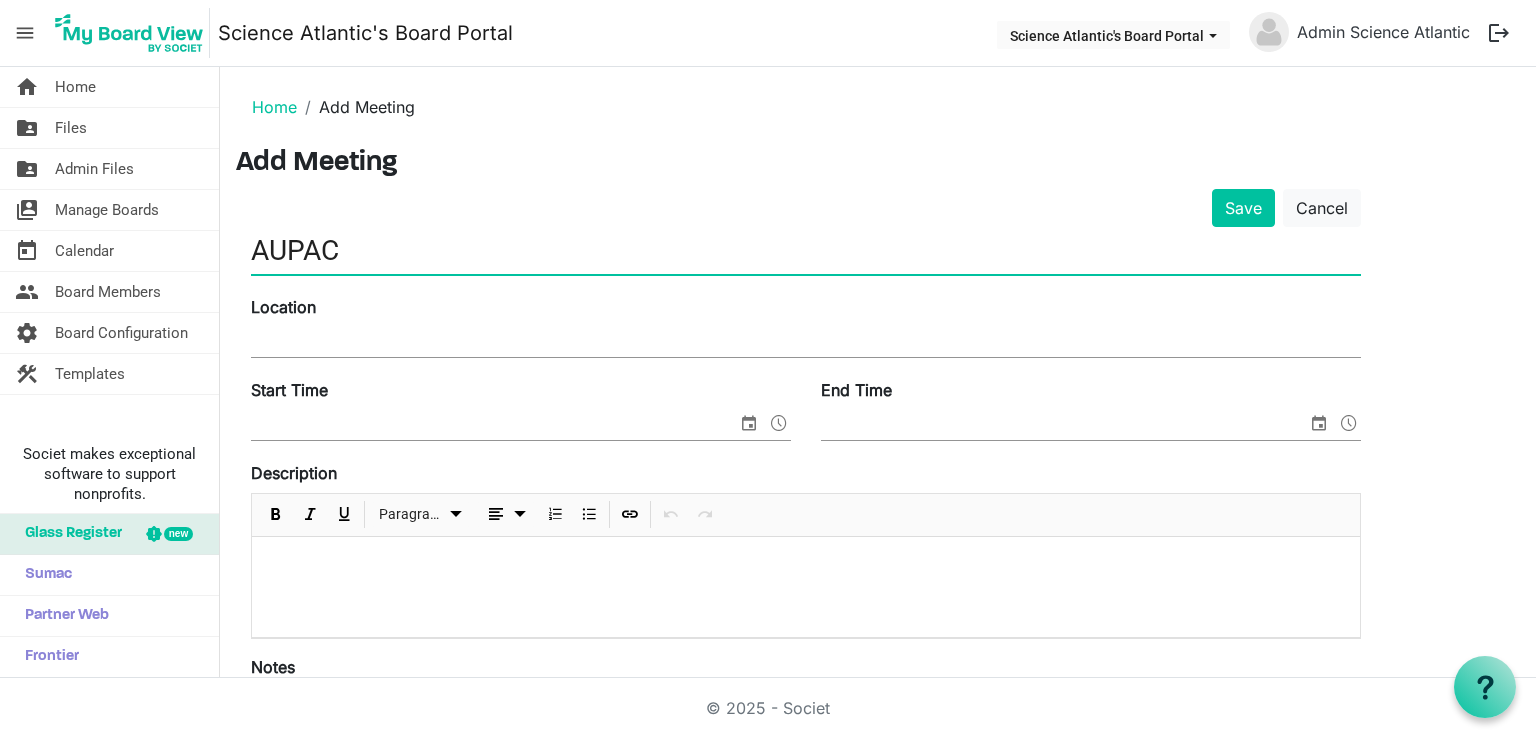 type on "AUPAC" 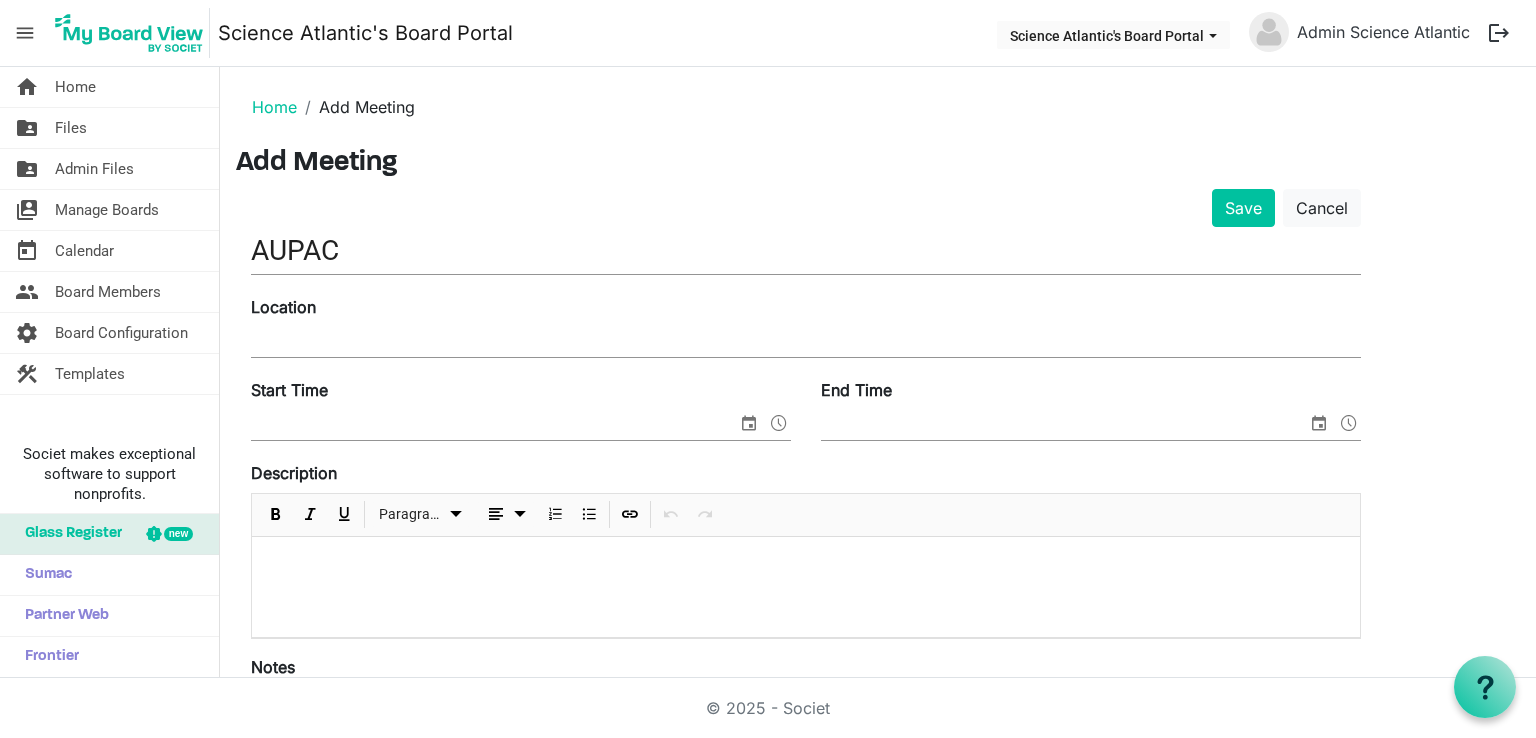 click on "Location" at bounding box center [806, 328] 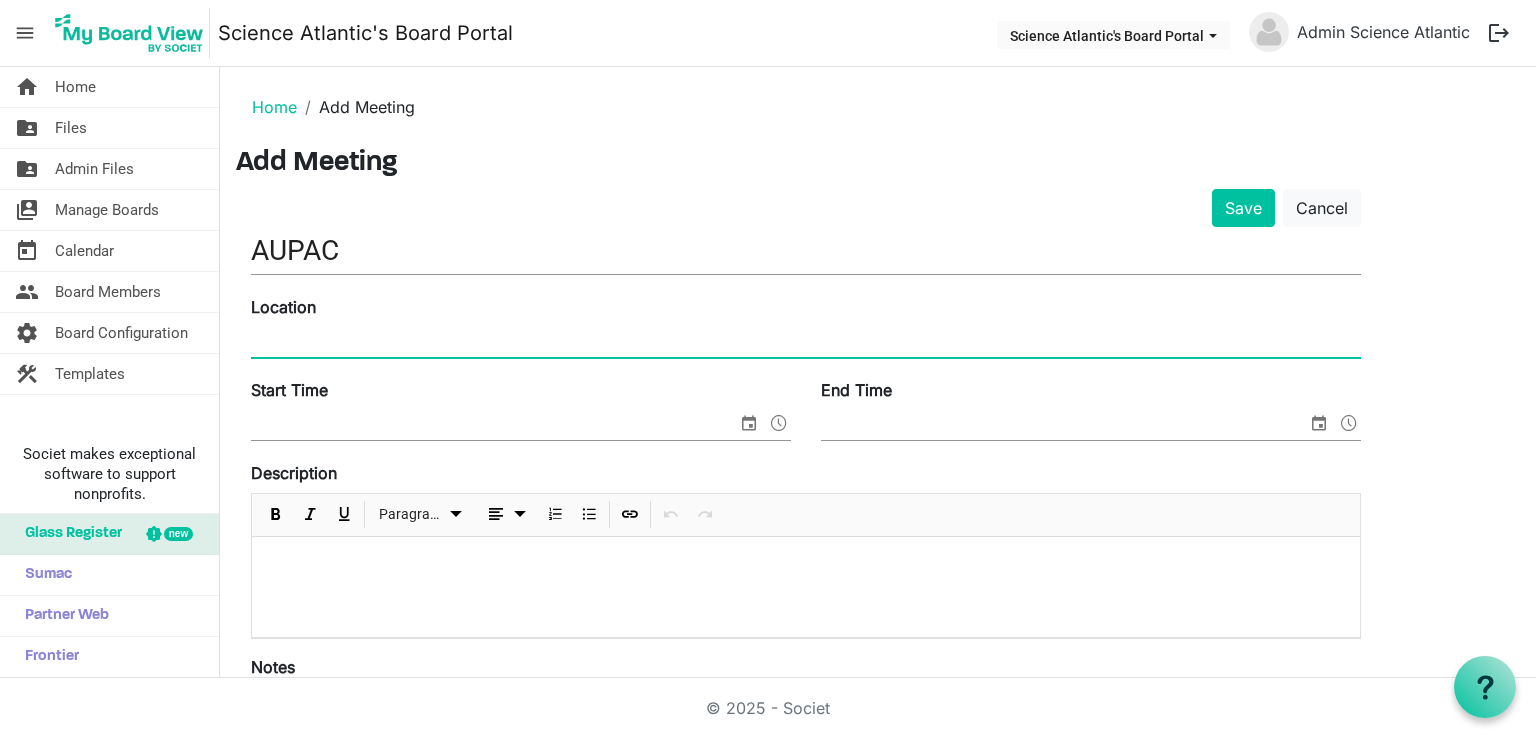 click on "Location" at bounding box center (806, 342) 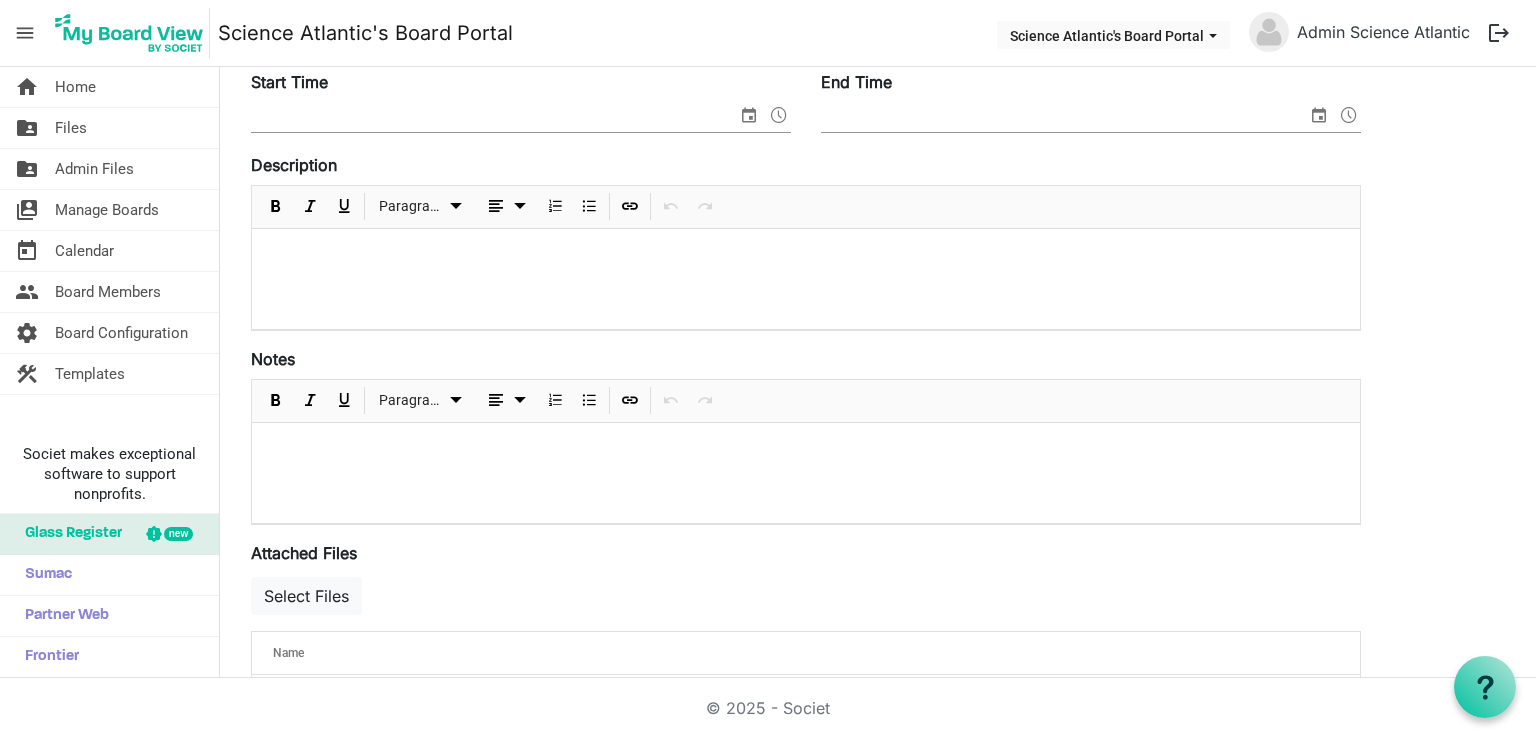 scroll, scrollTop: 311, scrollLeft: 0, axis: vertical 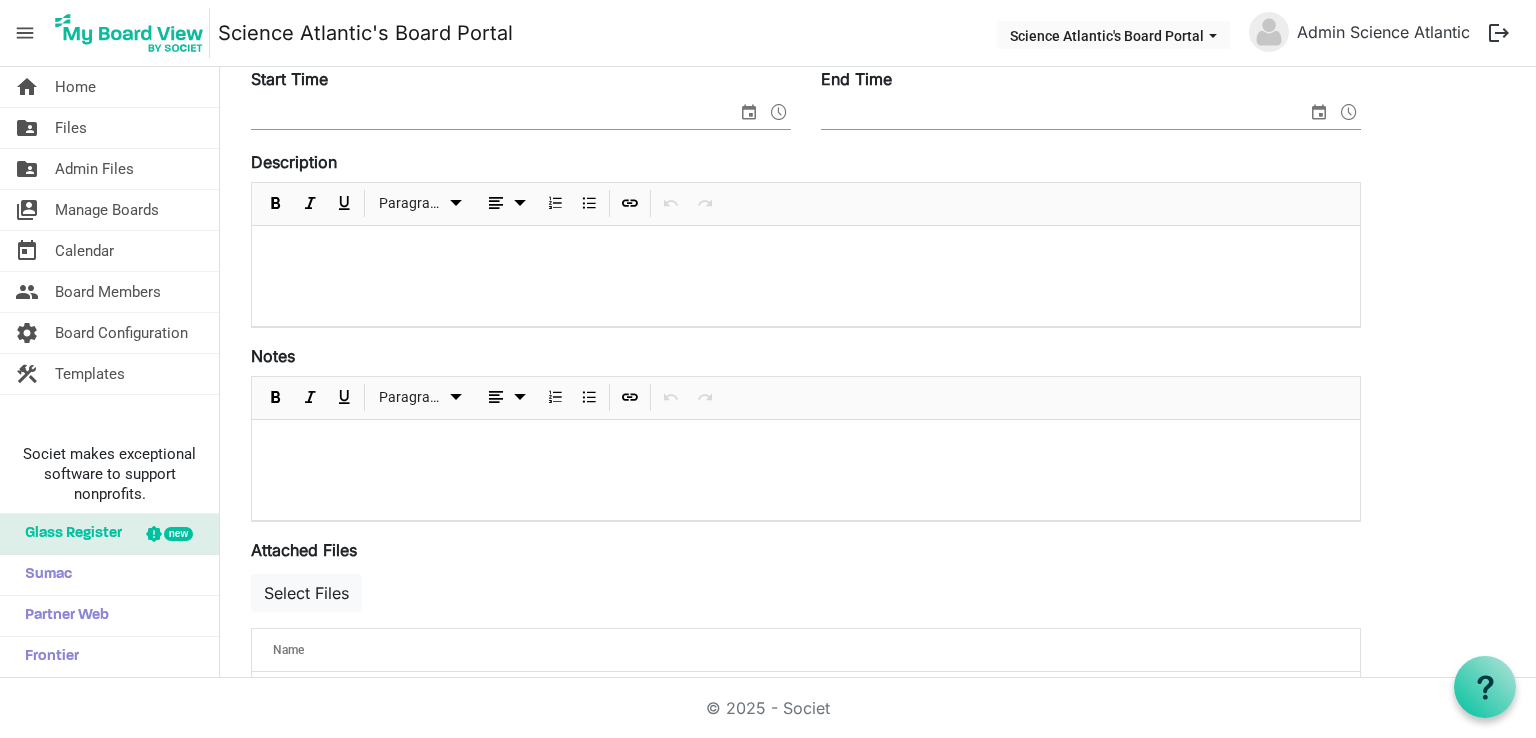 type on "University of [PLACE]" 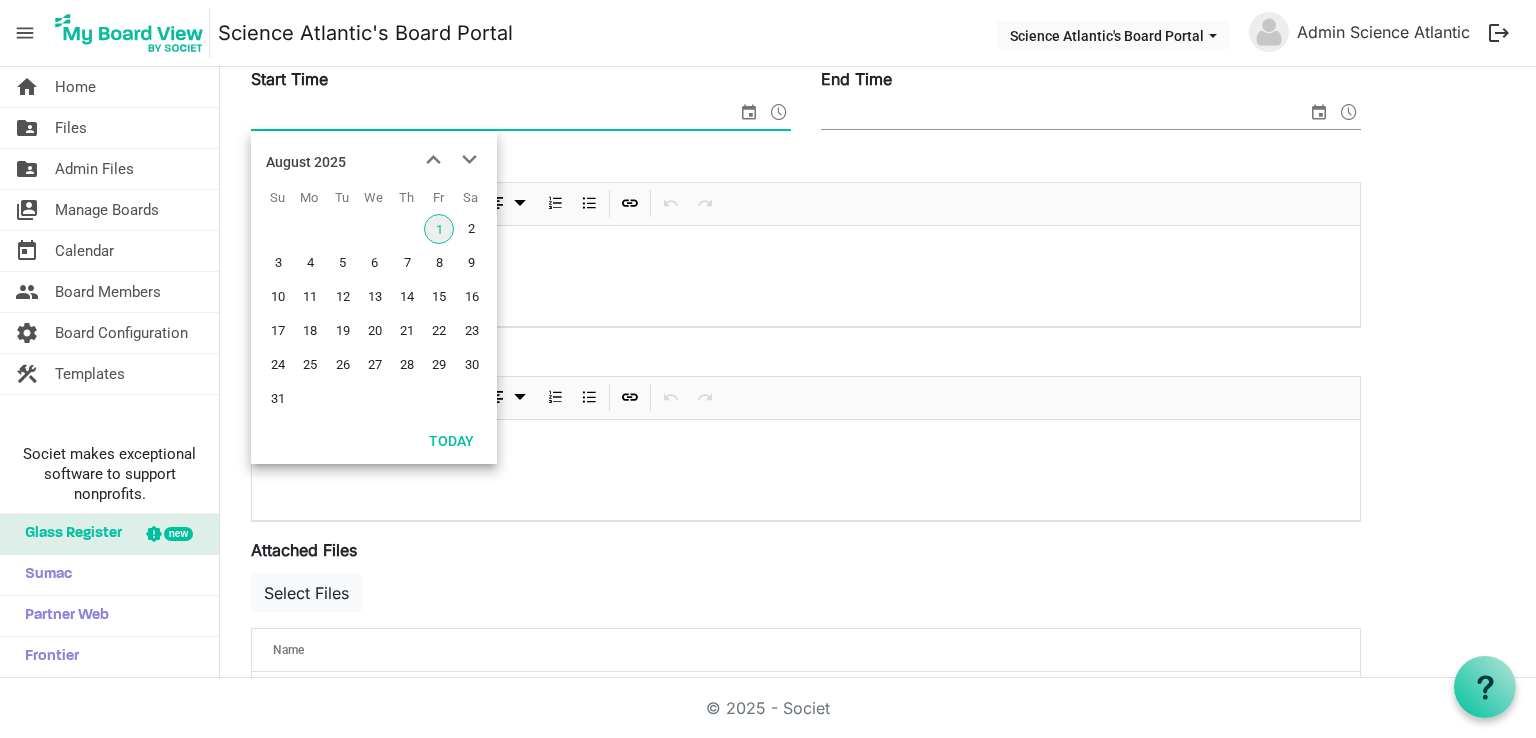 click at bounding box center (749, 112) 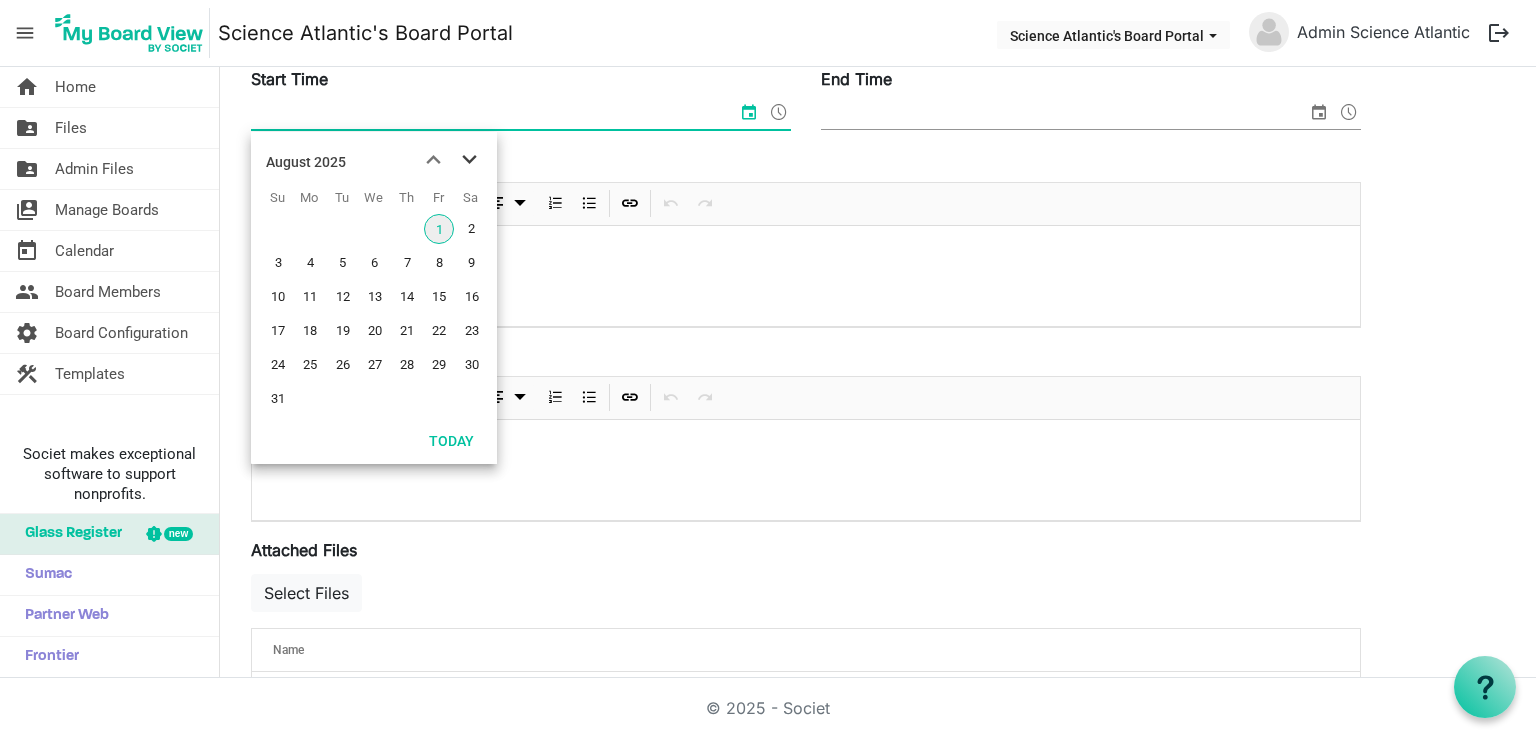 click at bounding box center [469, 160] 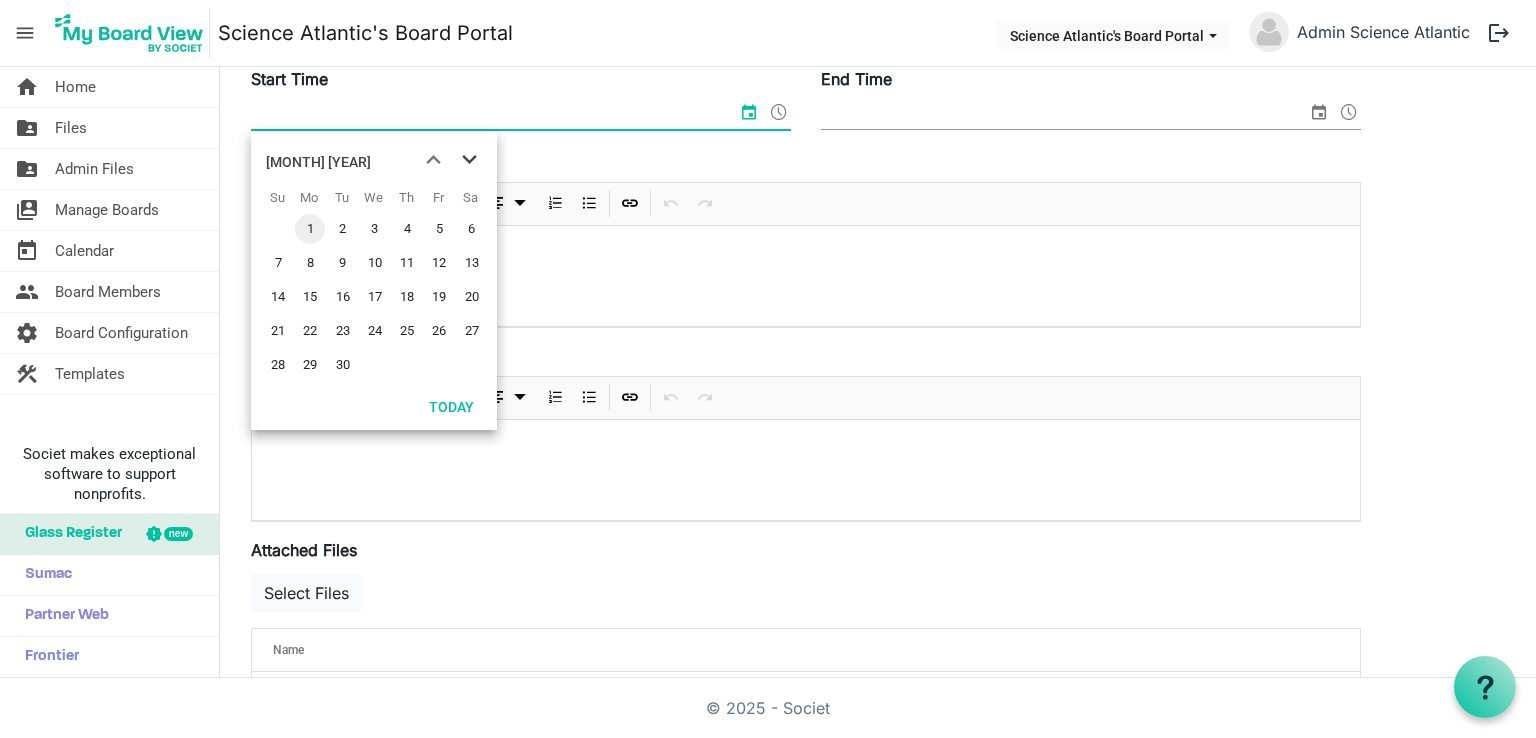 click at bounding box center [469, 160] 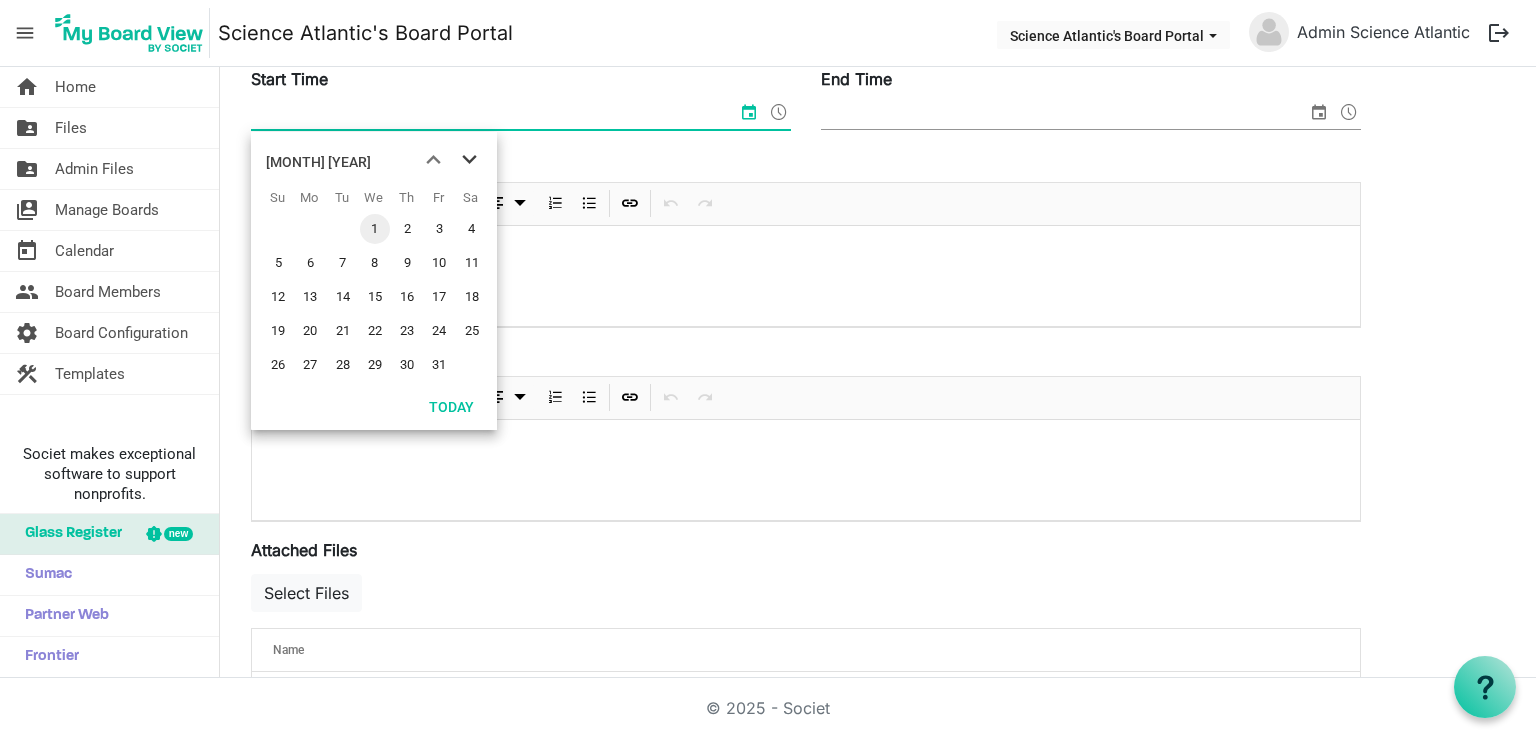click at bounding box center (469, 160) 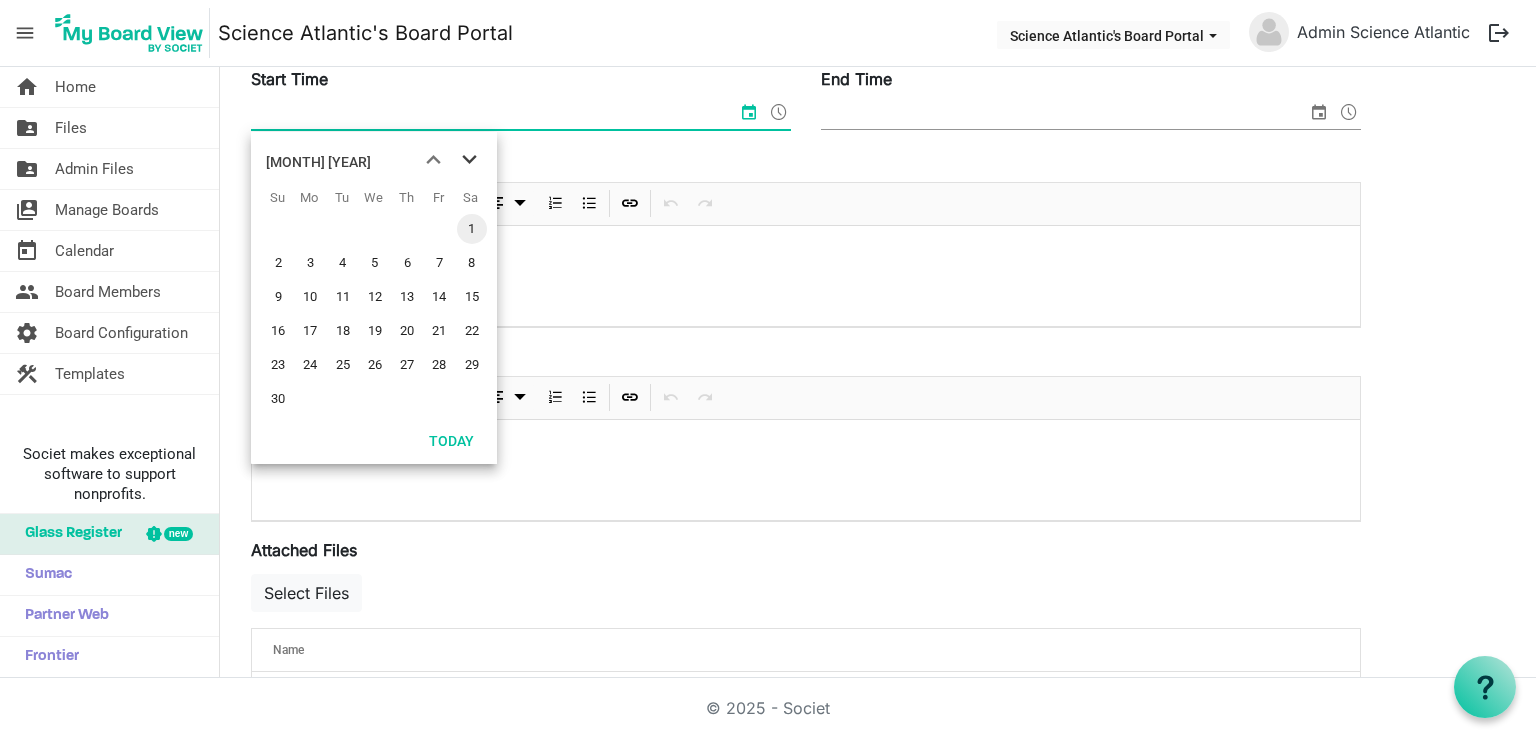 click at bounding box center [469, 160] 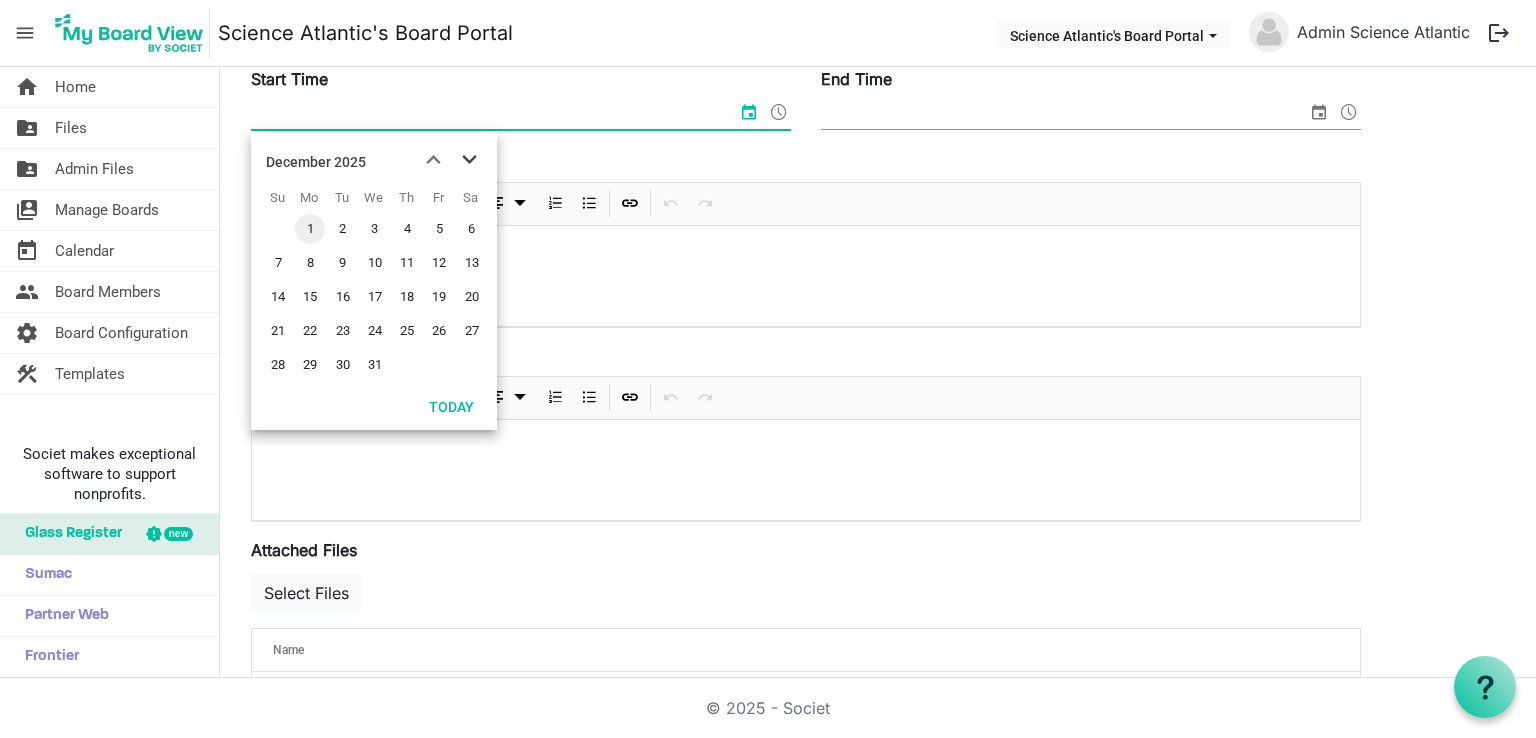 click at bounding box center [469, 160] 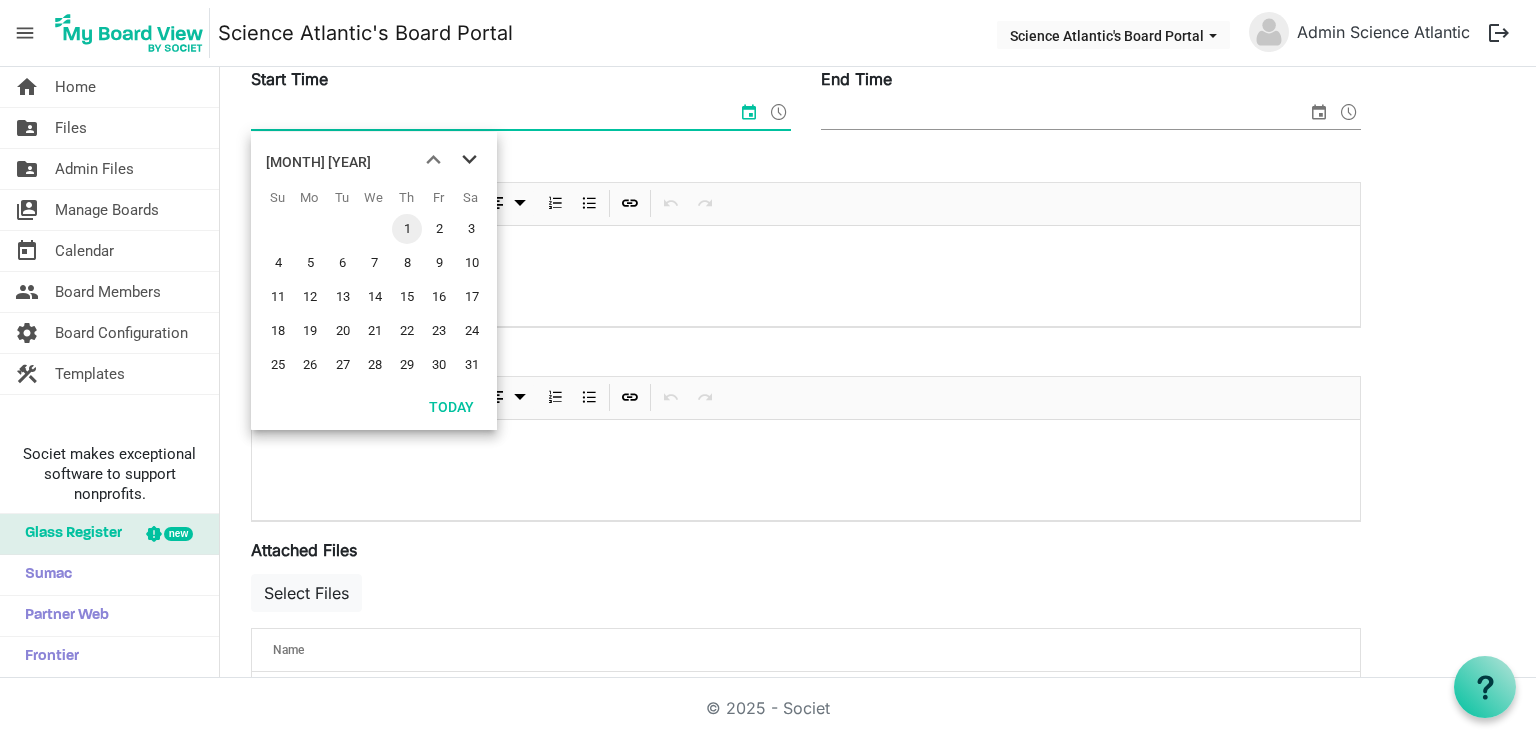 click at bounding box center [469, 160] 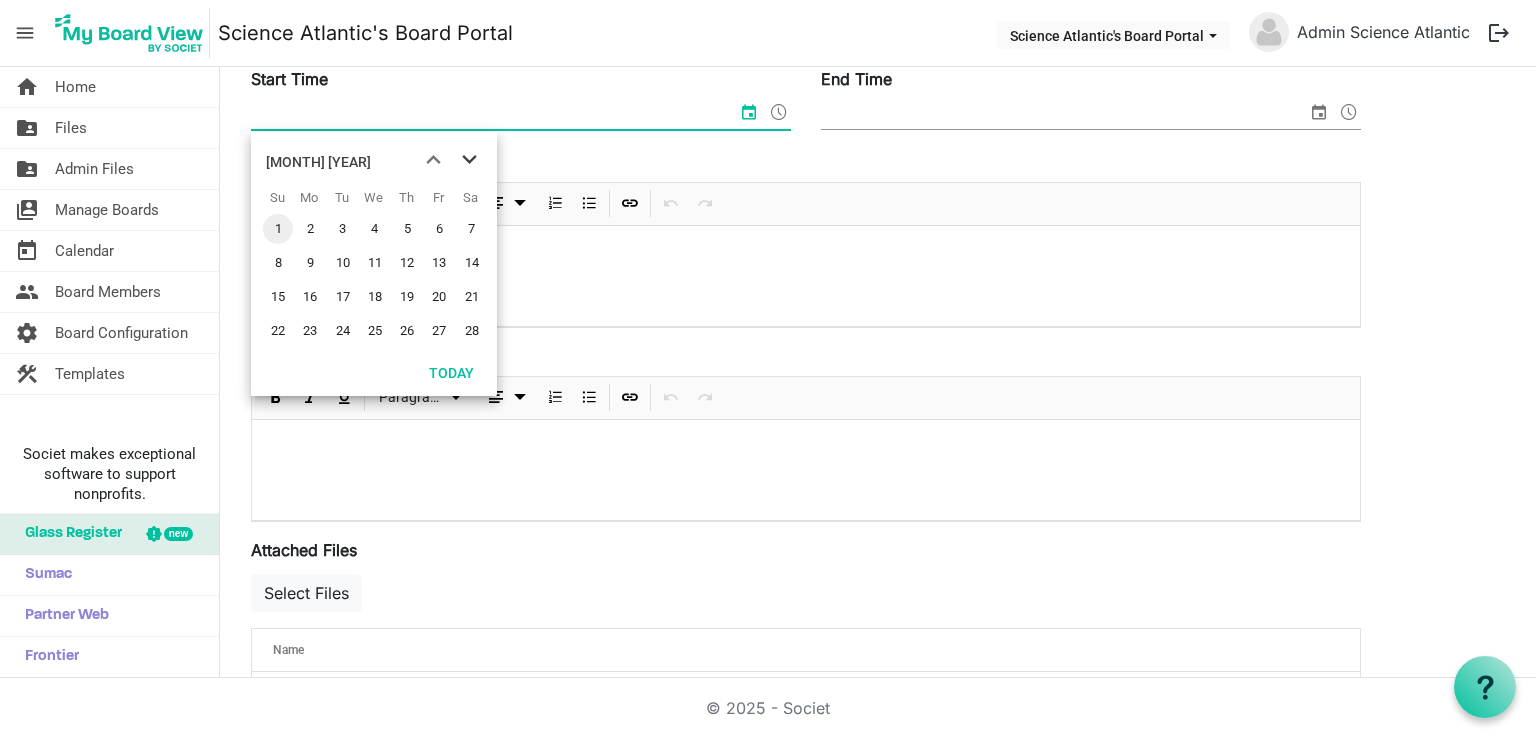 click at bounding box center (469, 160) 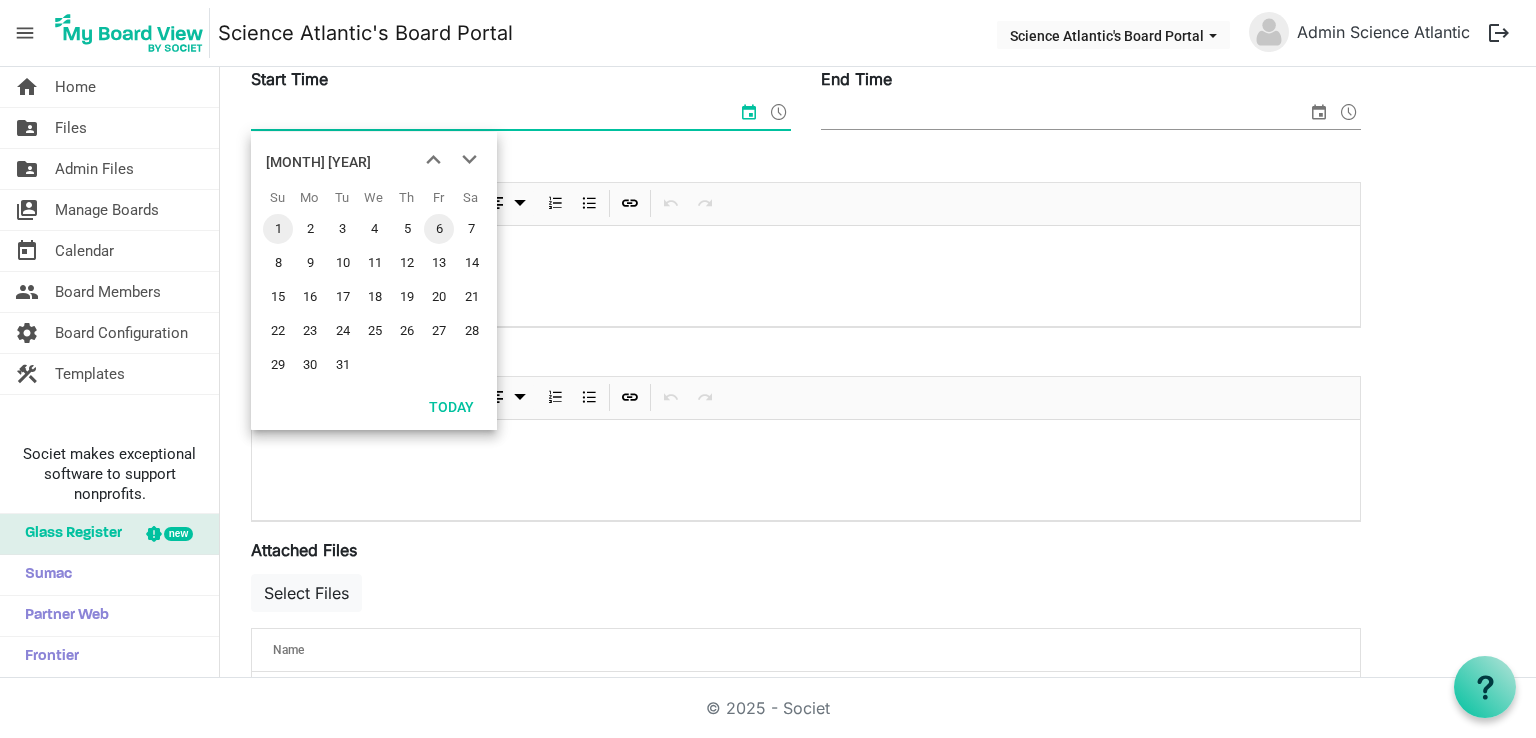 click on "6" at bounding box center [439, 229] 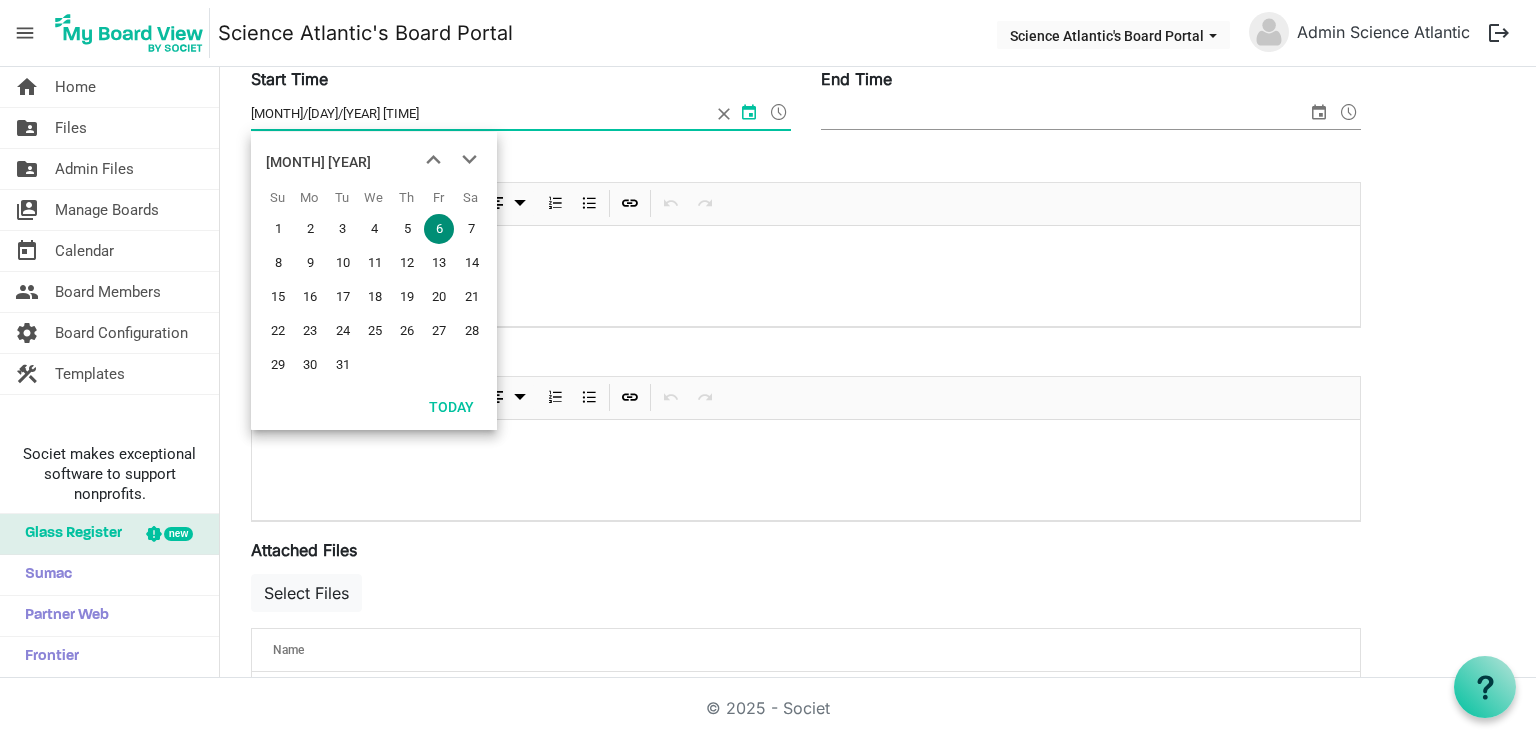click on "Start Time
3/6/2026 12:00 AM
End Time" at bounding box center [806, 108] 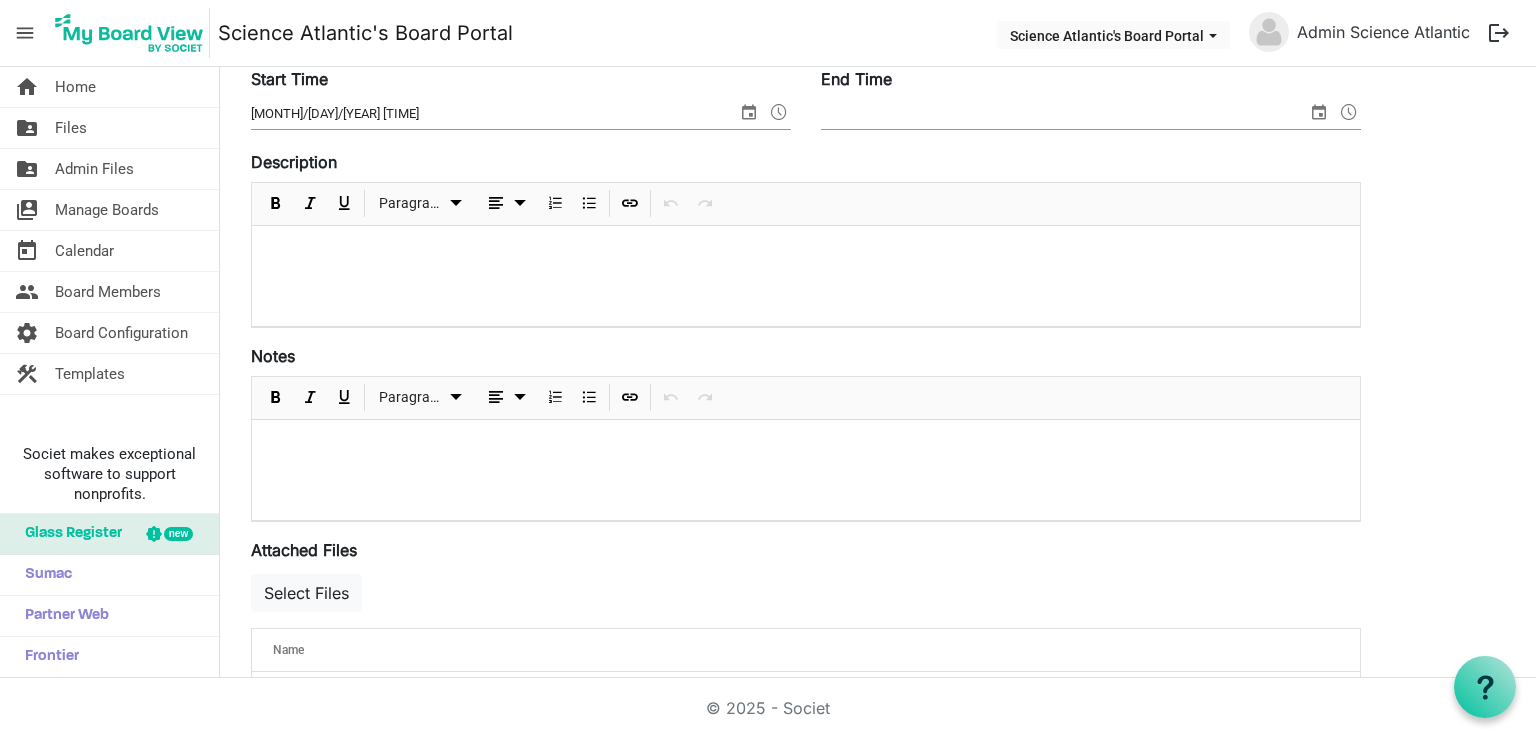 click at bounding box center (1319, 112) 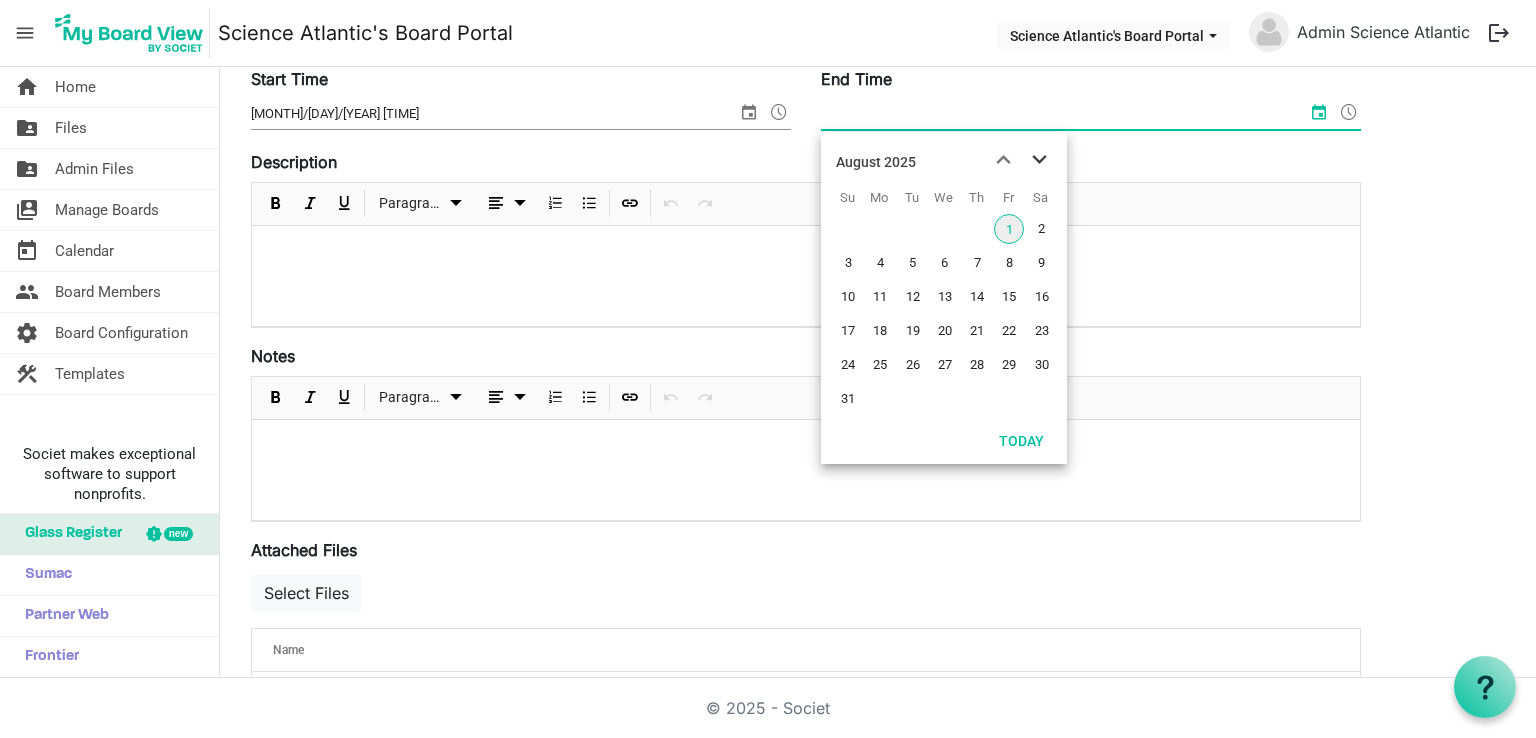 click at bounding box center (1039, 160) 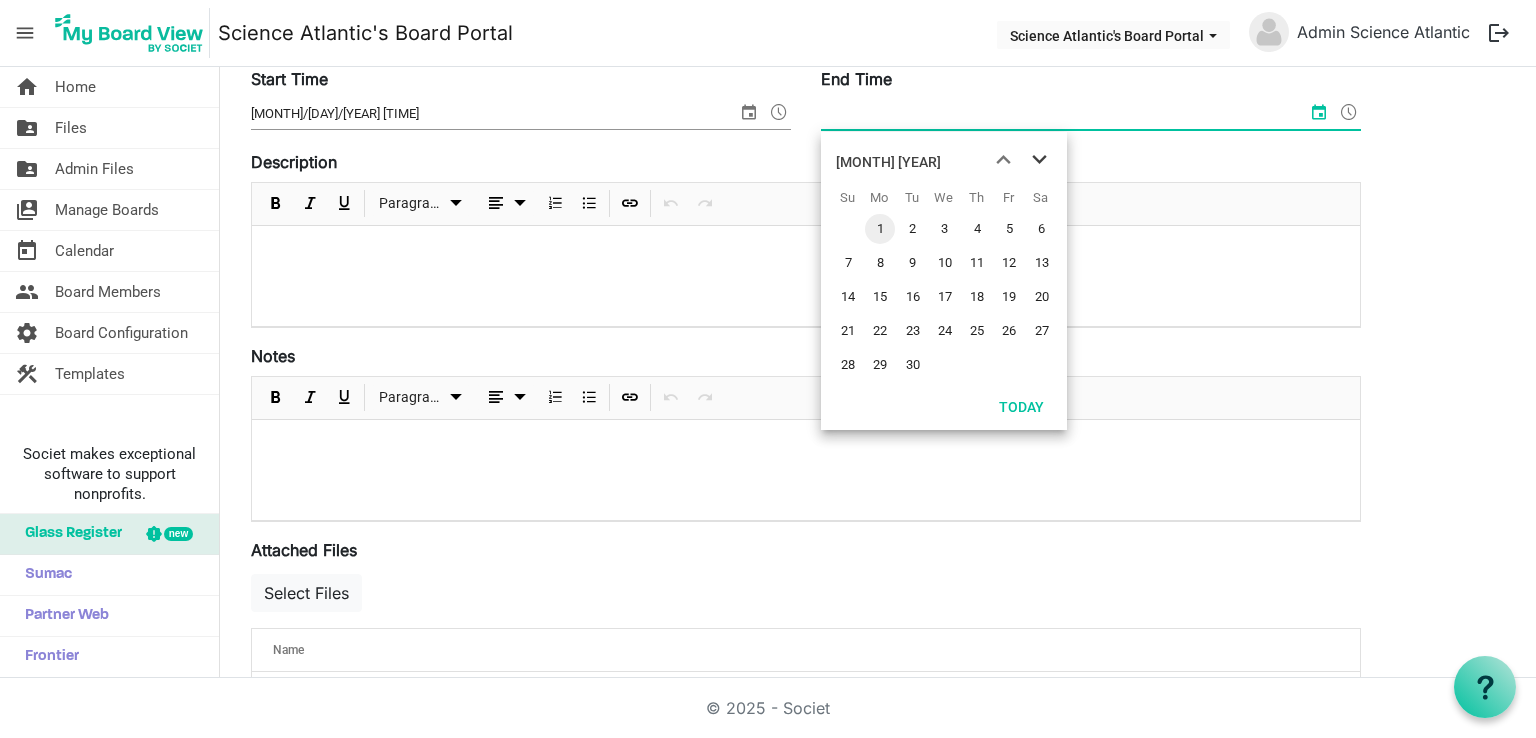 click at bounding box center (1039, 160) 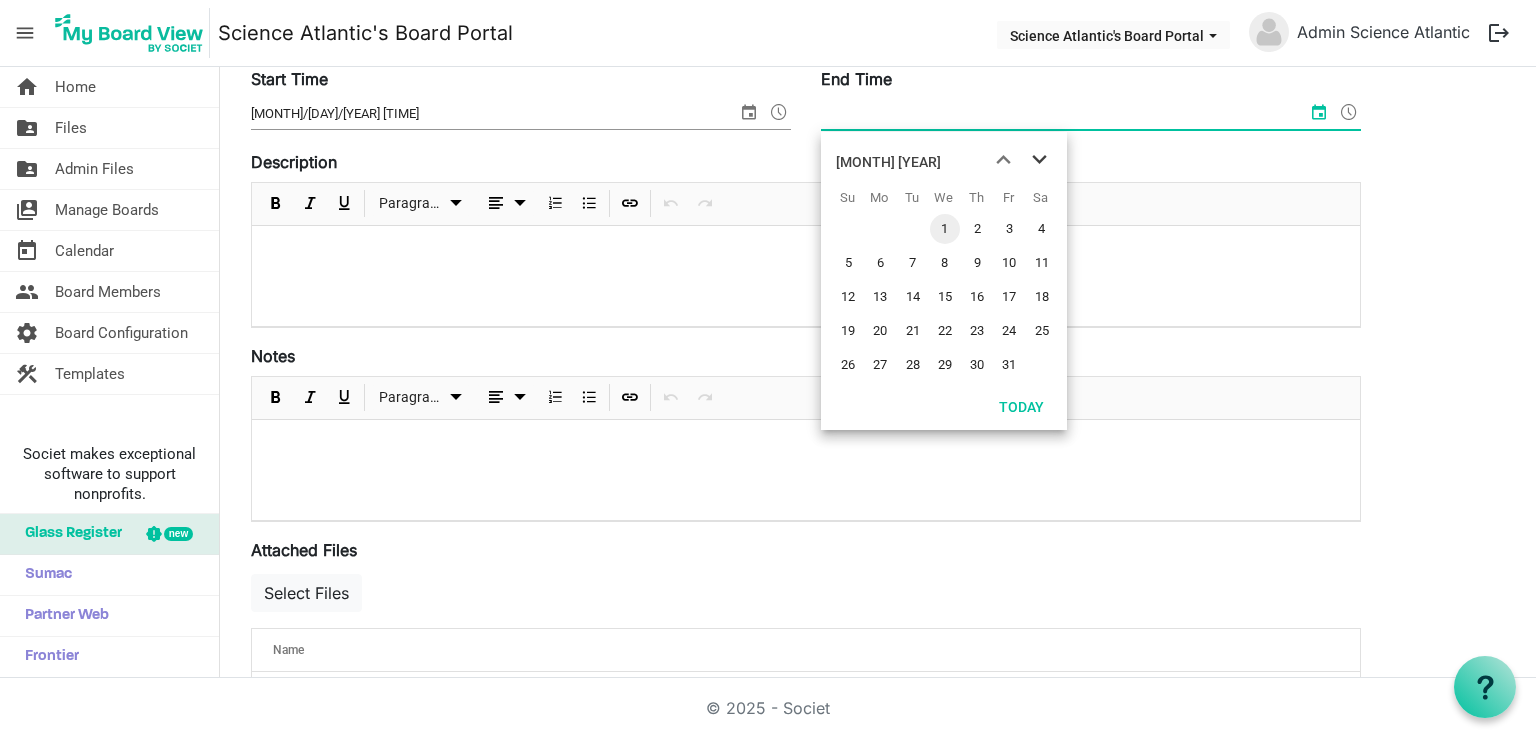 click at bounding box center [1039, 160] 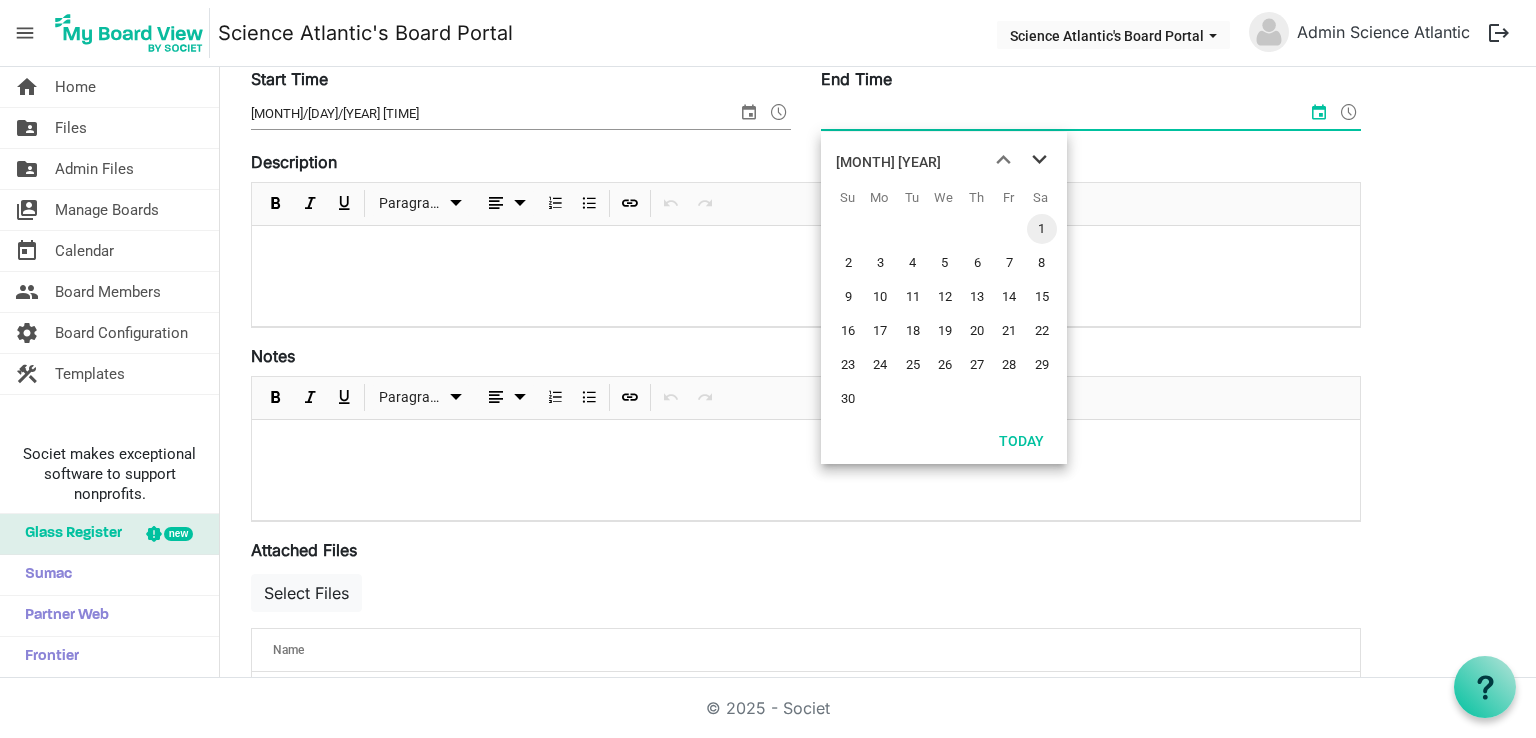 click at bounding box center (1039, 160) 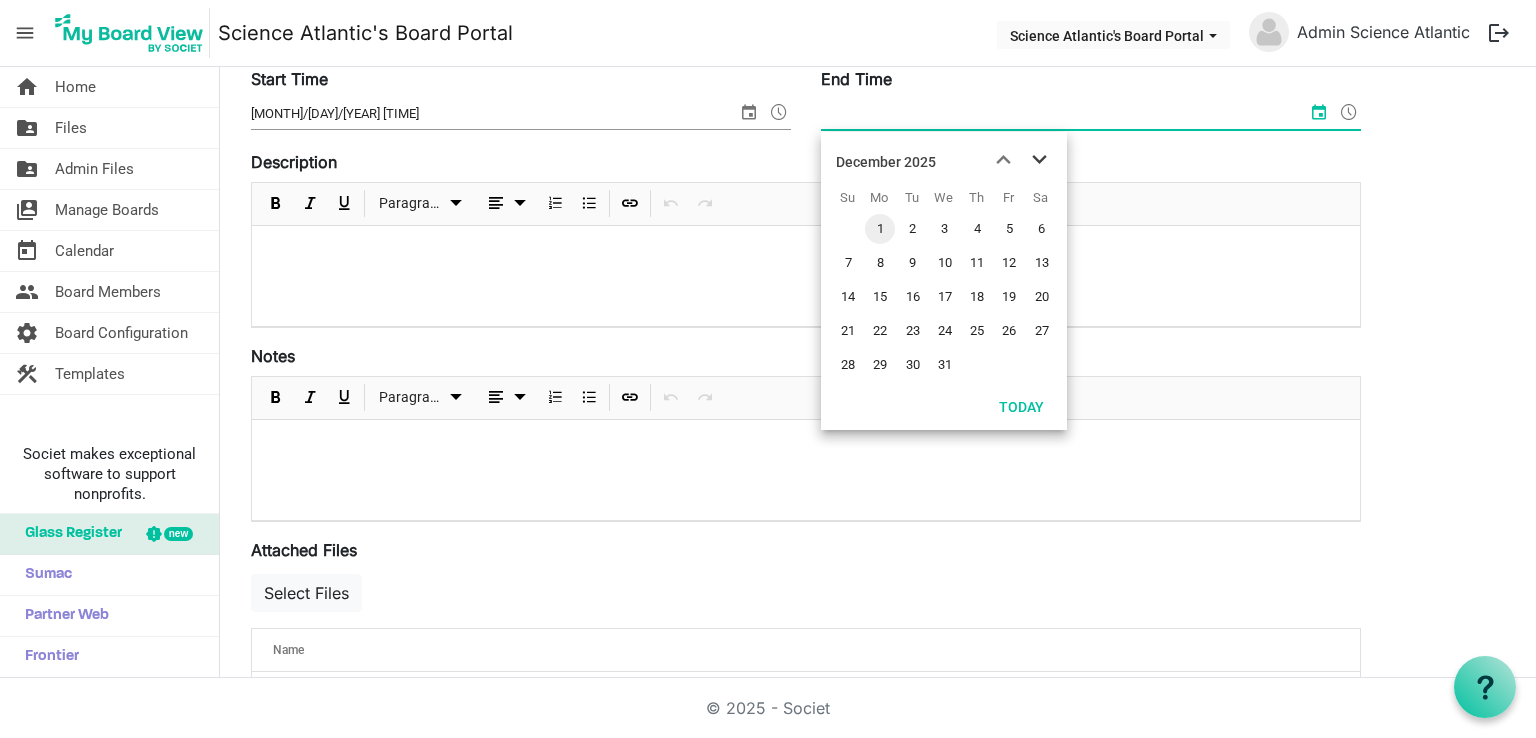 click at bounding box center (1039, 160) 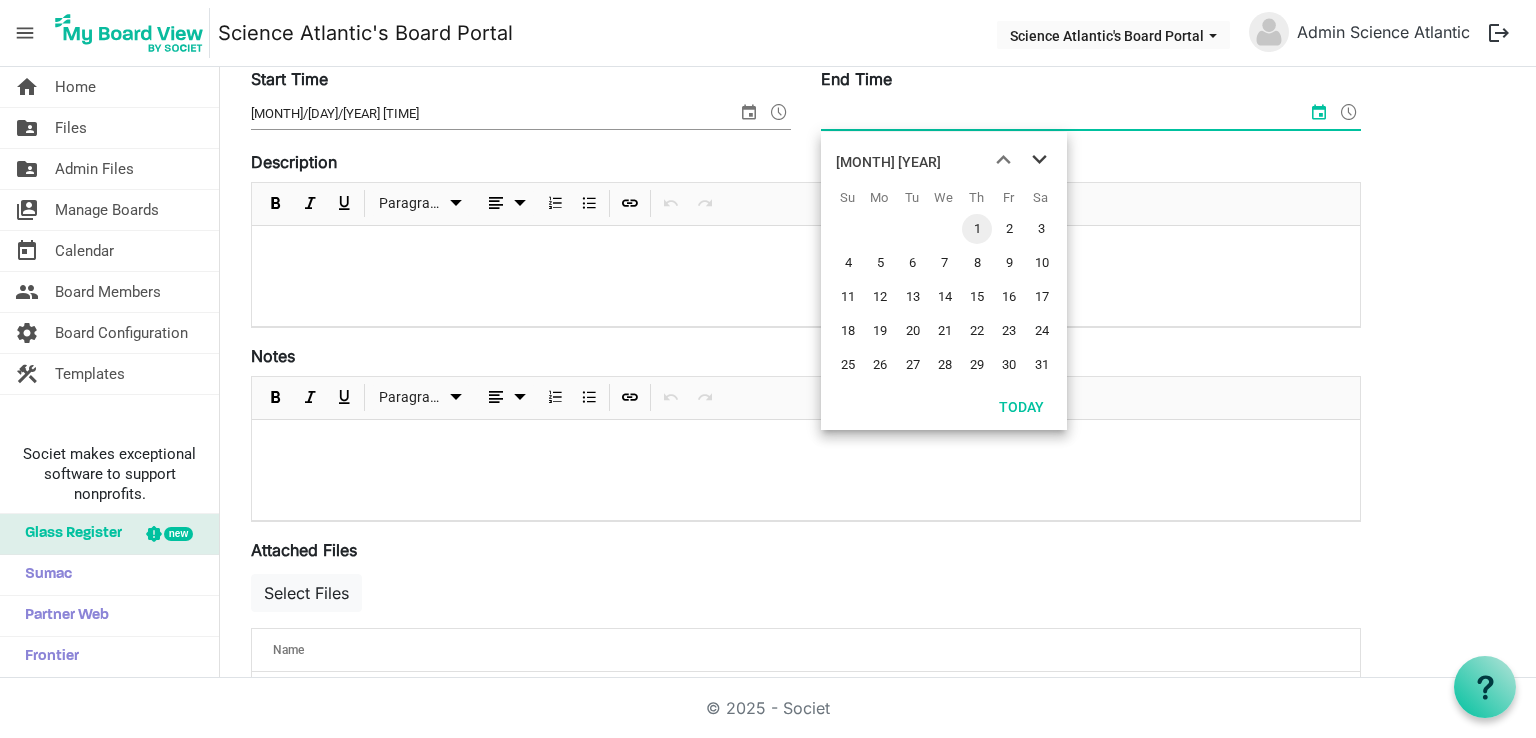 click at bounding box center (1039, 160) 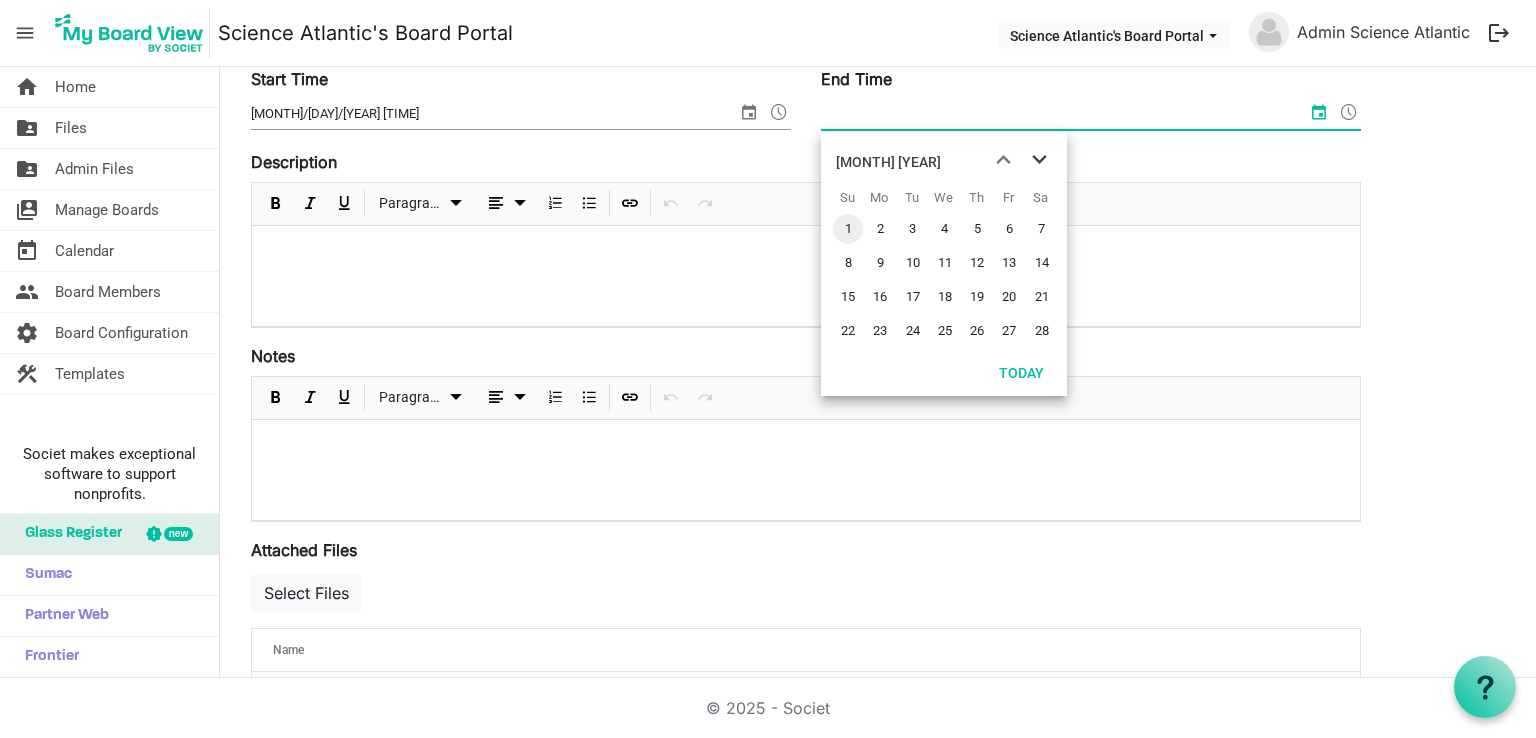 click at bounding box center [1039, 160] 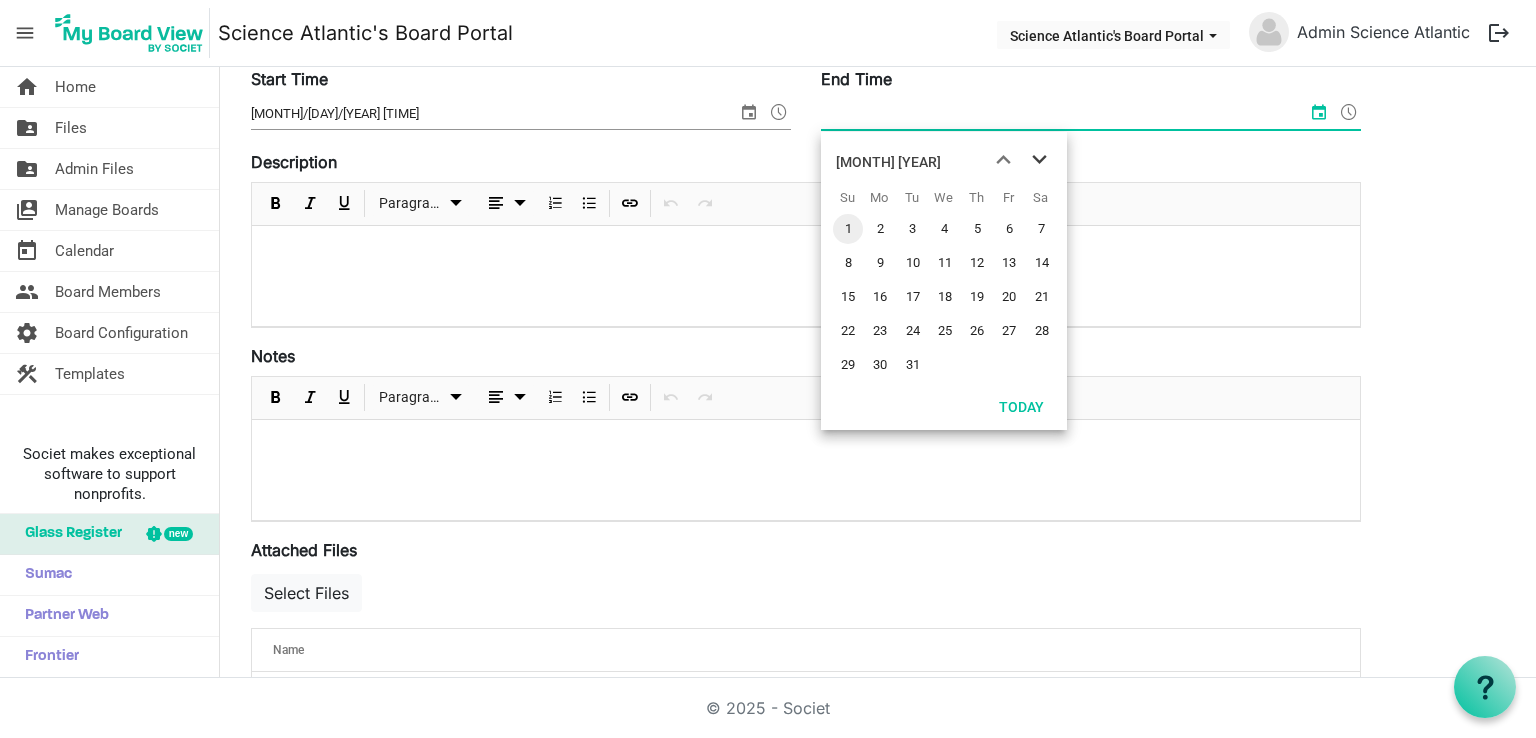 click at bounding box center [1039, 160] 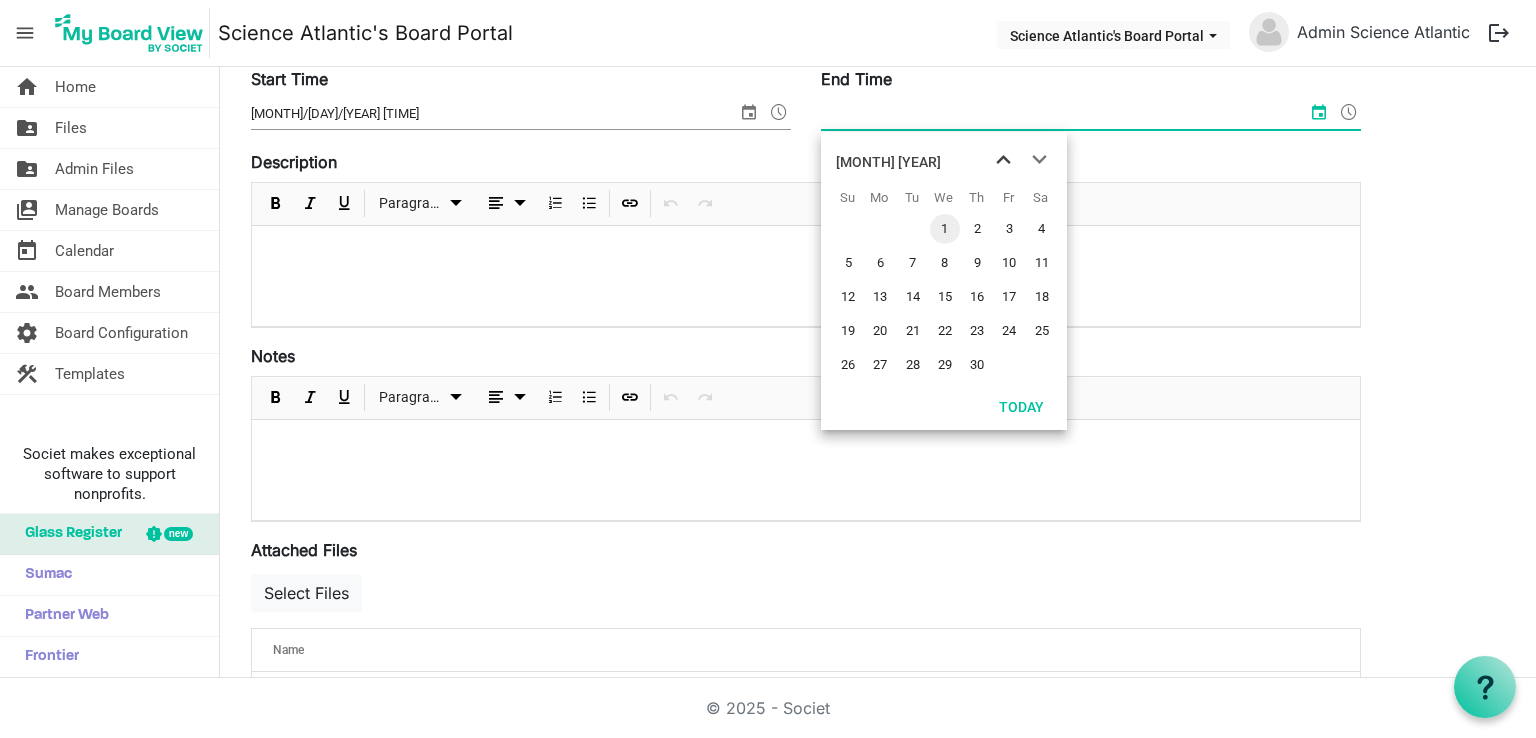 click at bounding box center (1003, 160) 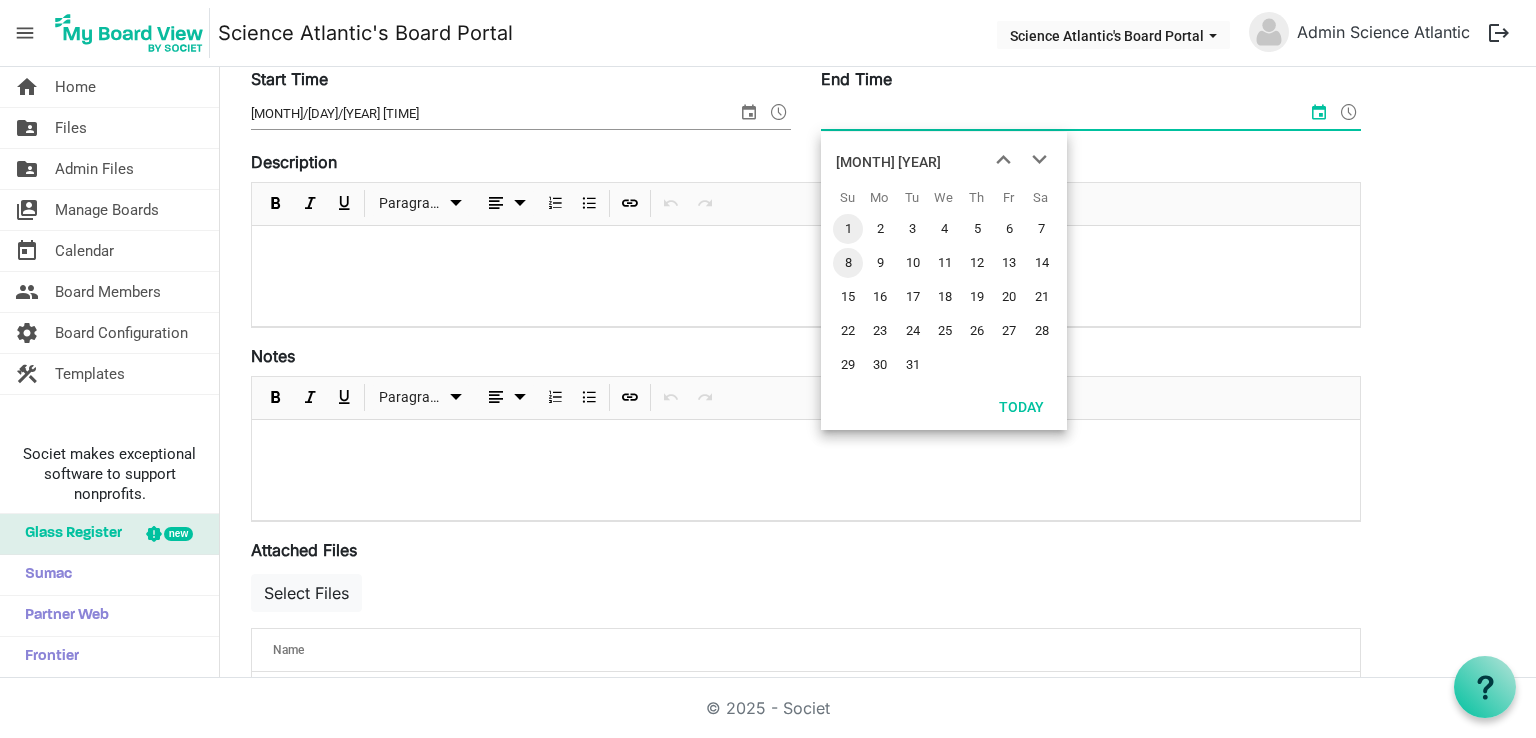 click on "8" at bounding box center (848, 263) 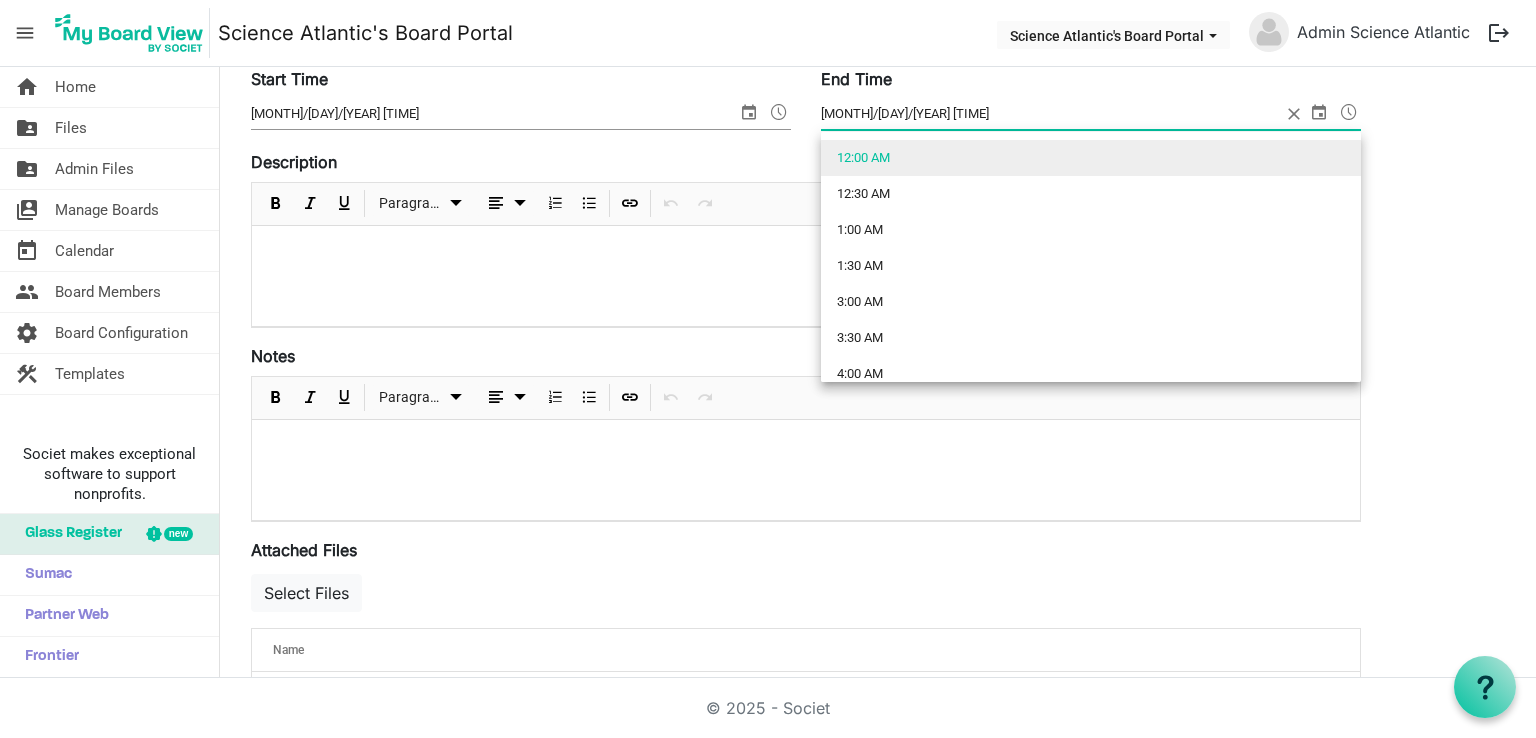 click at bounding box center (1349, 112) 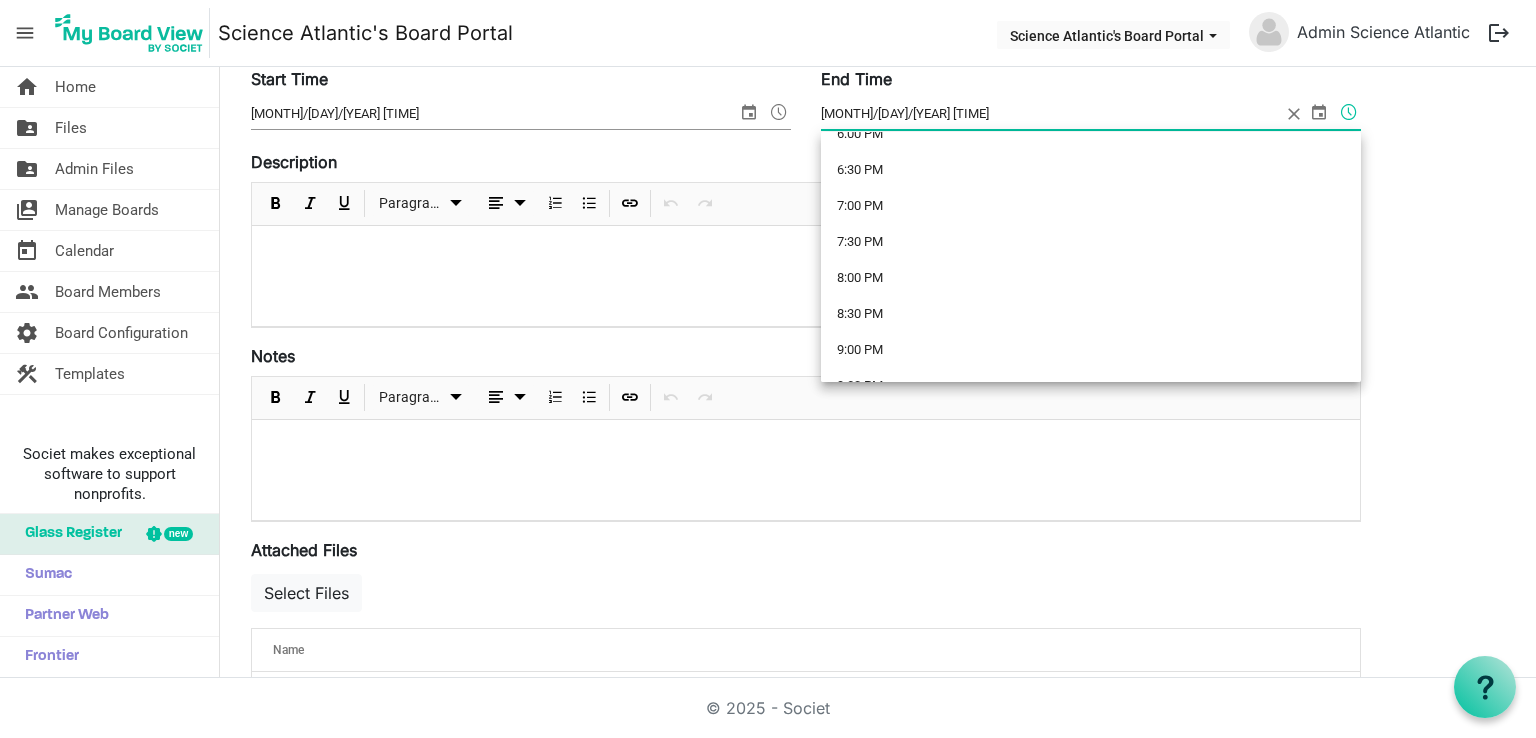 scroll, scrollTop: 1421, scrollLeft: 0, axis: vertical 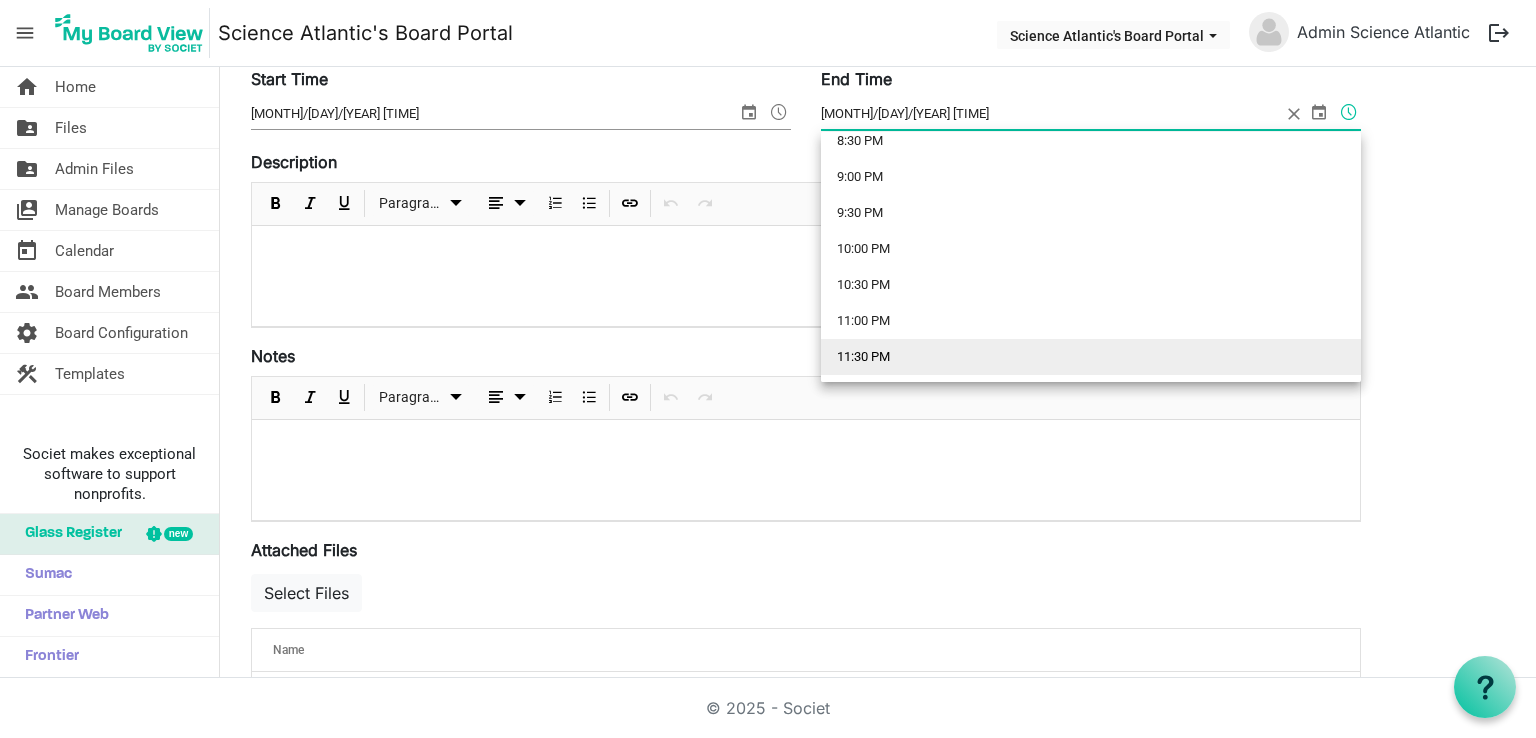 click on "11:30 PM" at bounding box center (1091, 357) 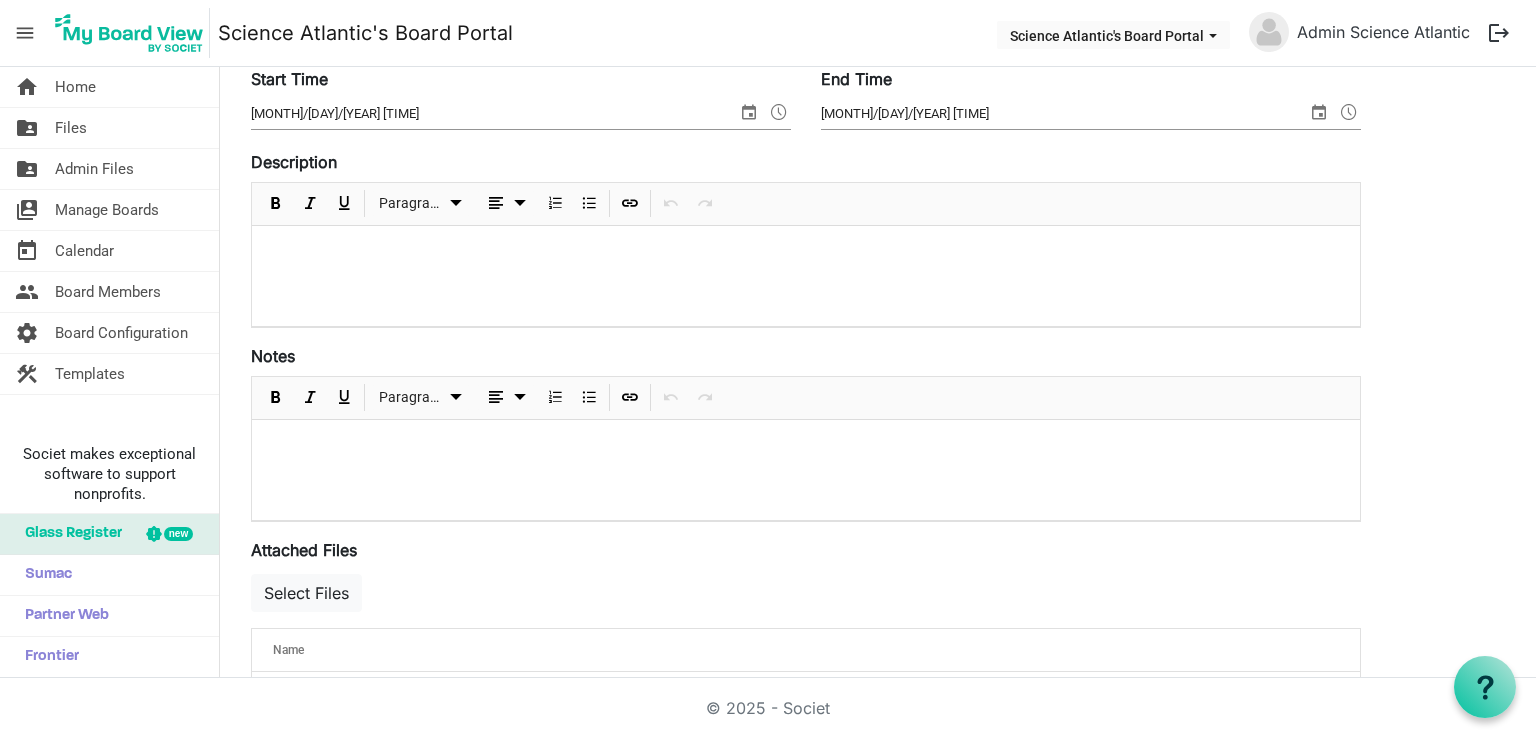 click on "Save
Cancel
AUPAC
Location
University of Prince Edward Island
Start Time
3/6/2026 12:00 AM
End Time
3/8/2026 11:30 PM
Description
Paragraph
Notes
Paragraph
Attached Files" at bounding box center (806, 407) 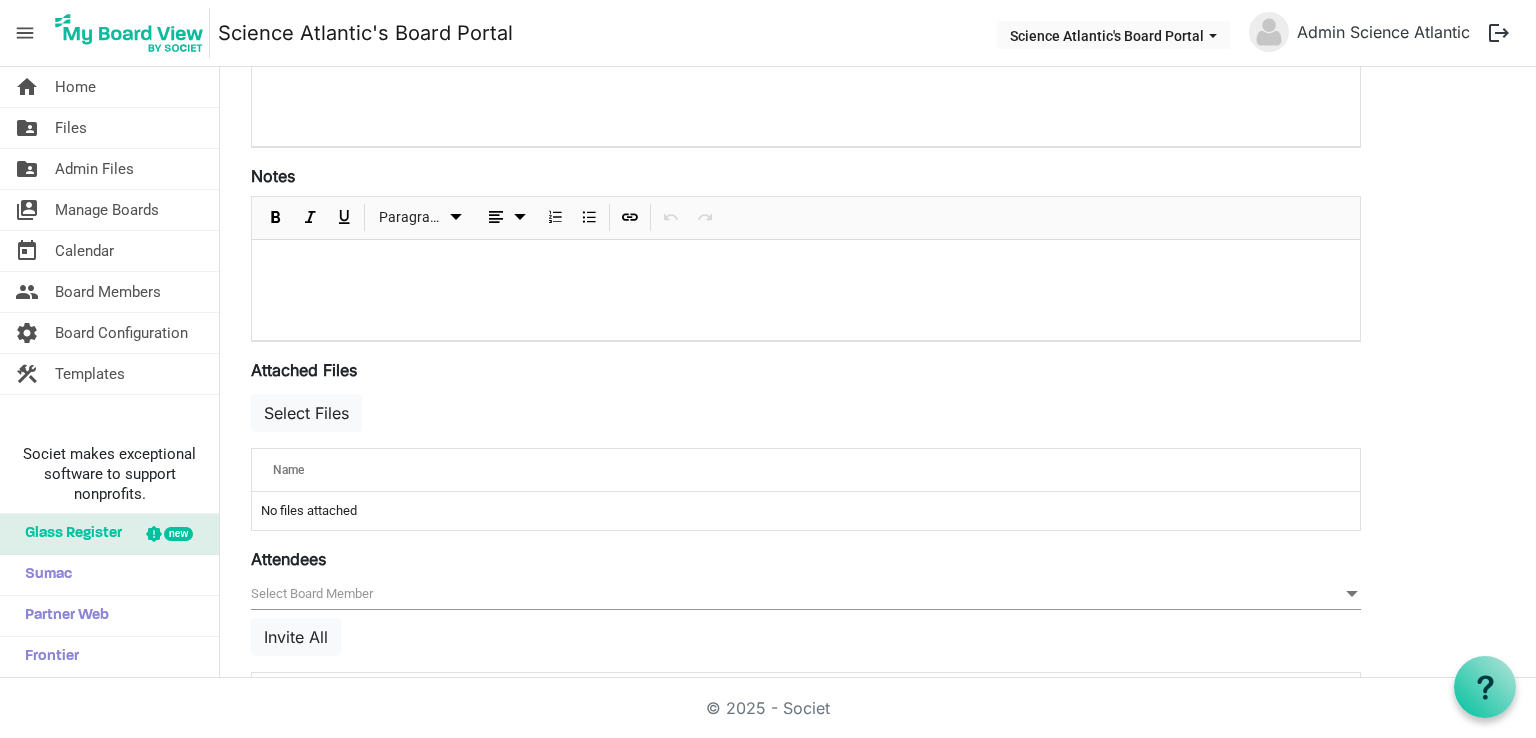scroll, scrollTop: 596, scrollLeft: 0, axis: vertical 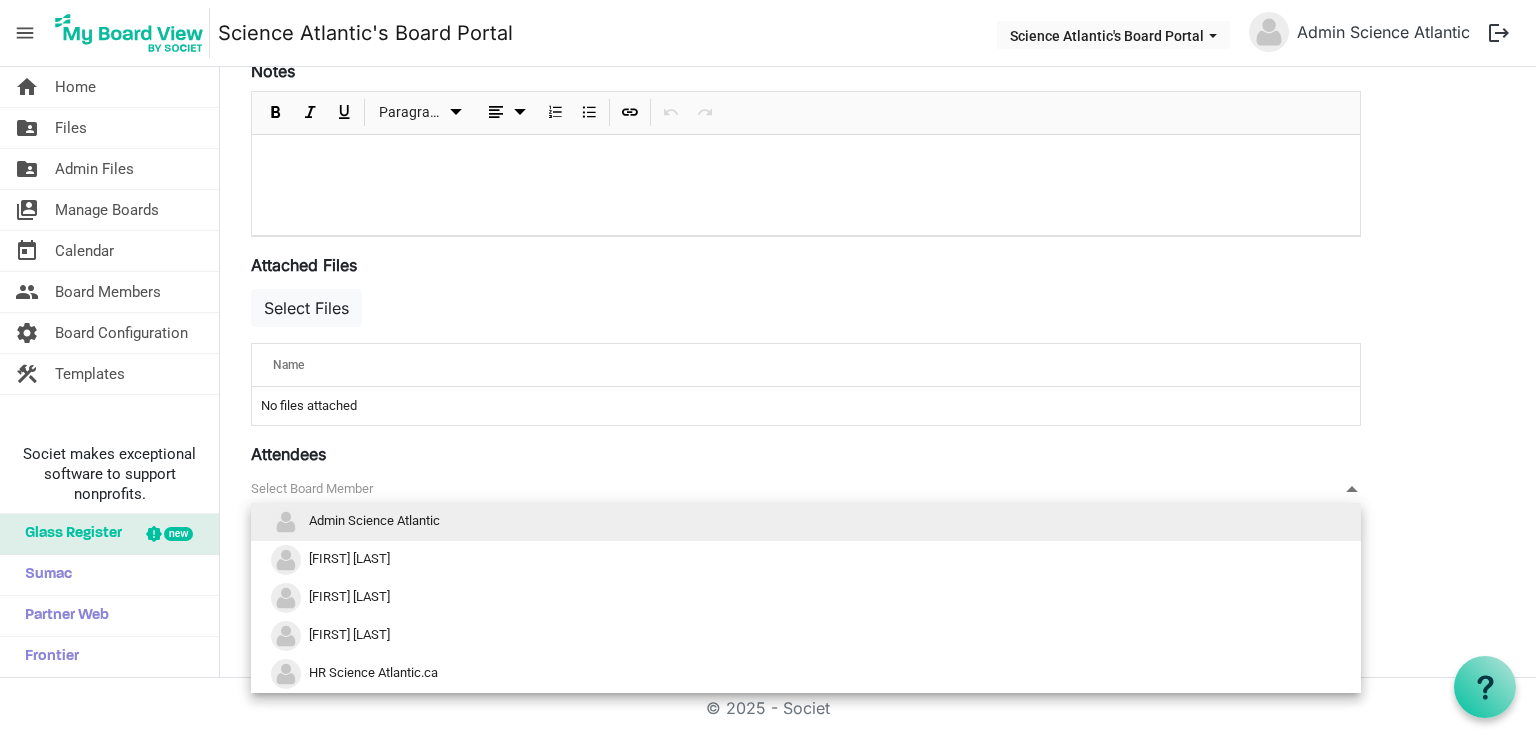 click on "null" at bounding box center (806, 489) 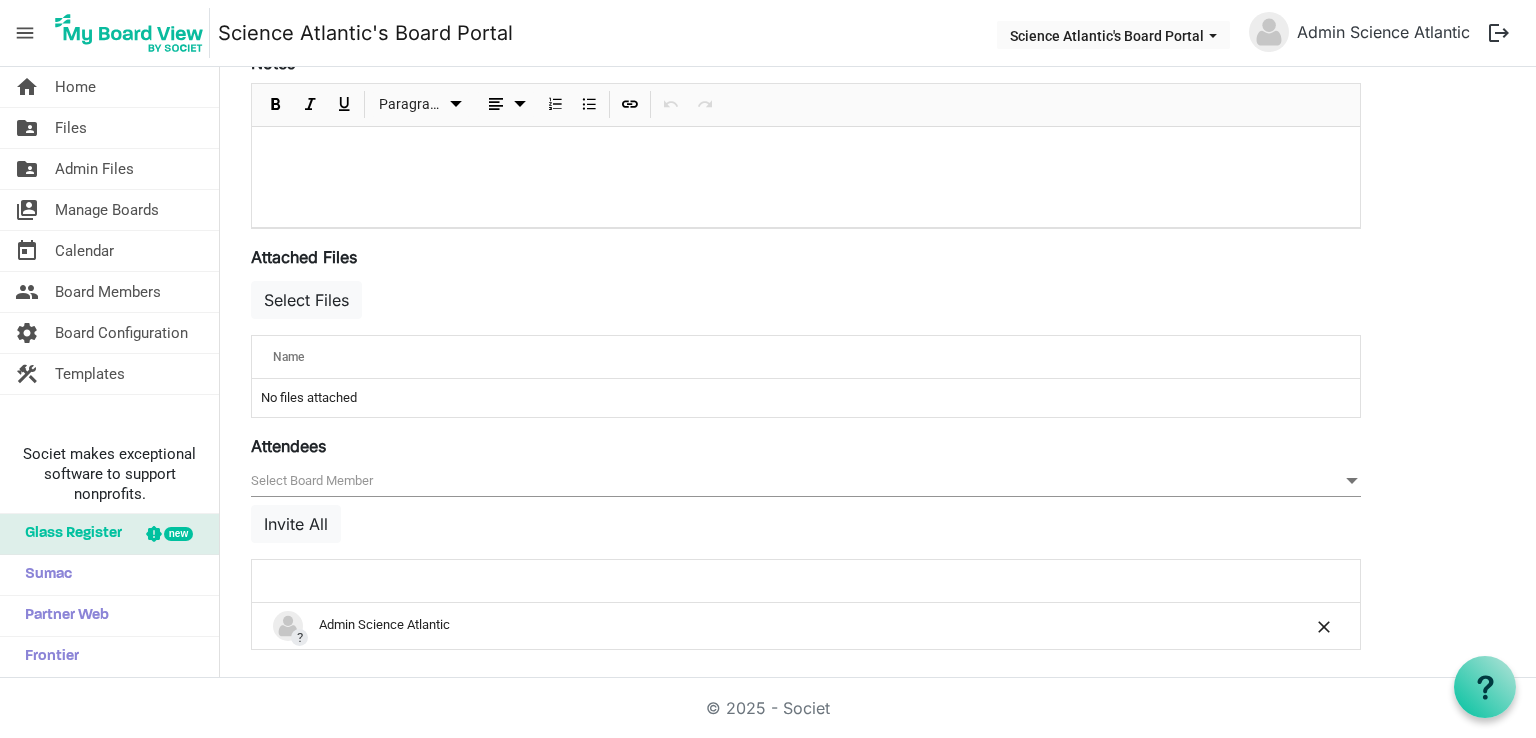 scroll, scrollTop: 0, scrollLeft: 0, axis: both 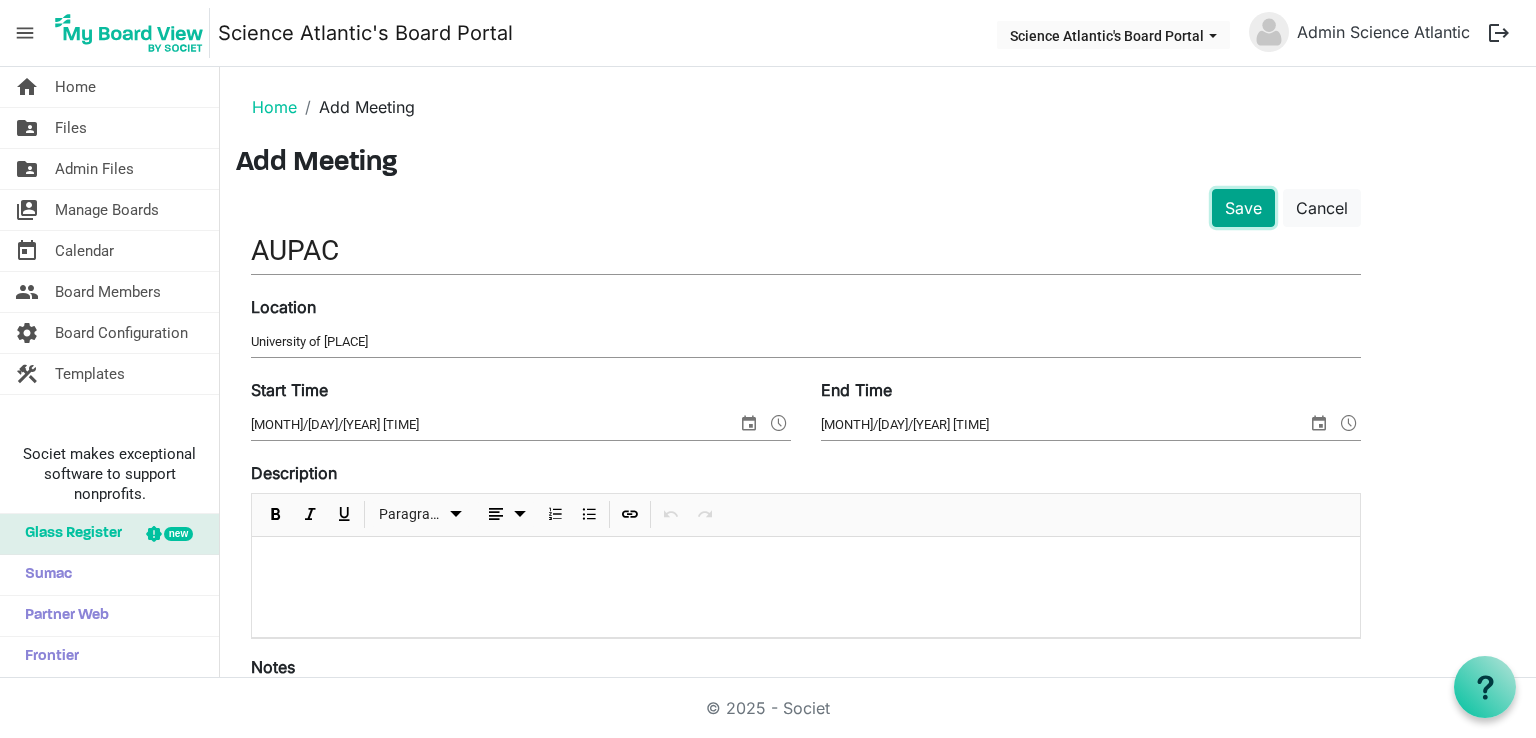 click on "Save" at bounding box center [1243, 208] 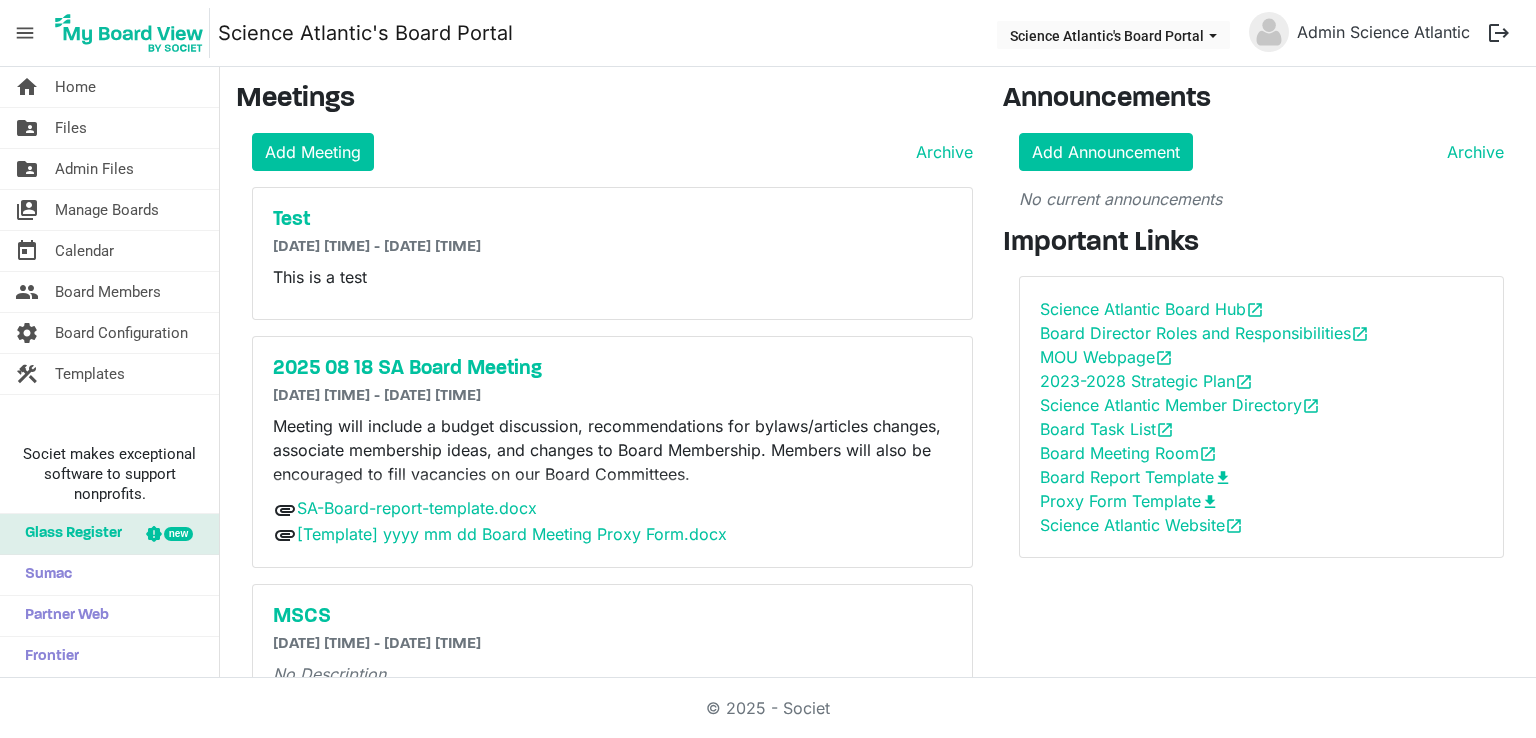 scroll, scrollTop: 0, scrollLeft: 0, axis: both 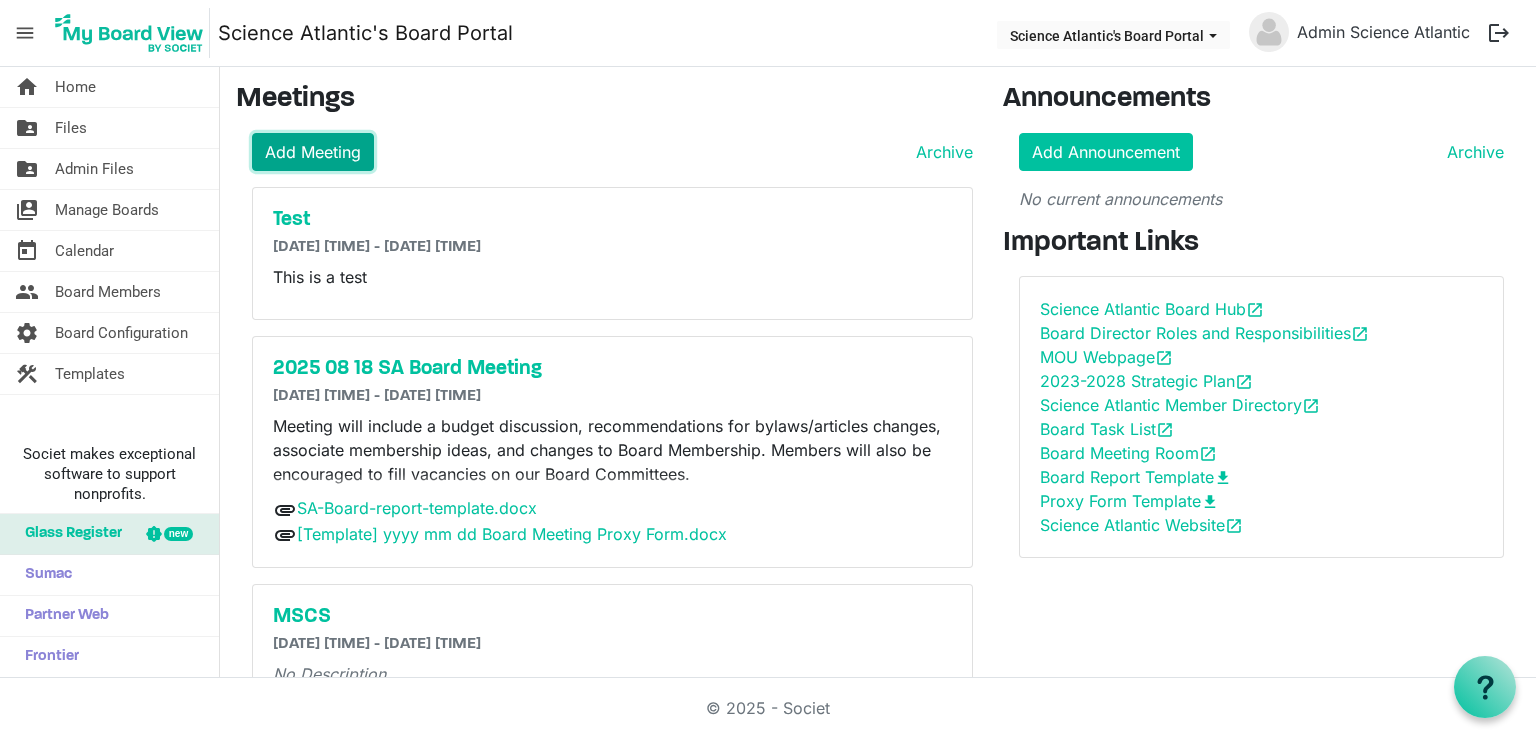 click on "Add Meeting" at bounding box center [313, 152] 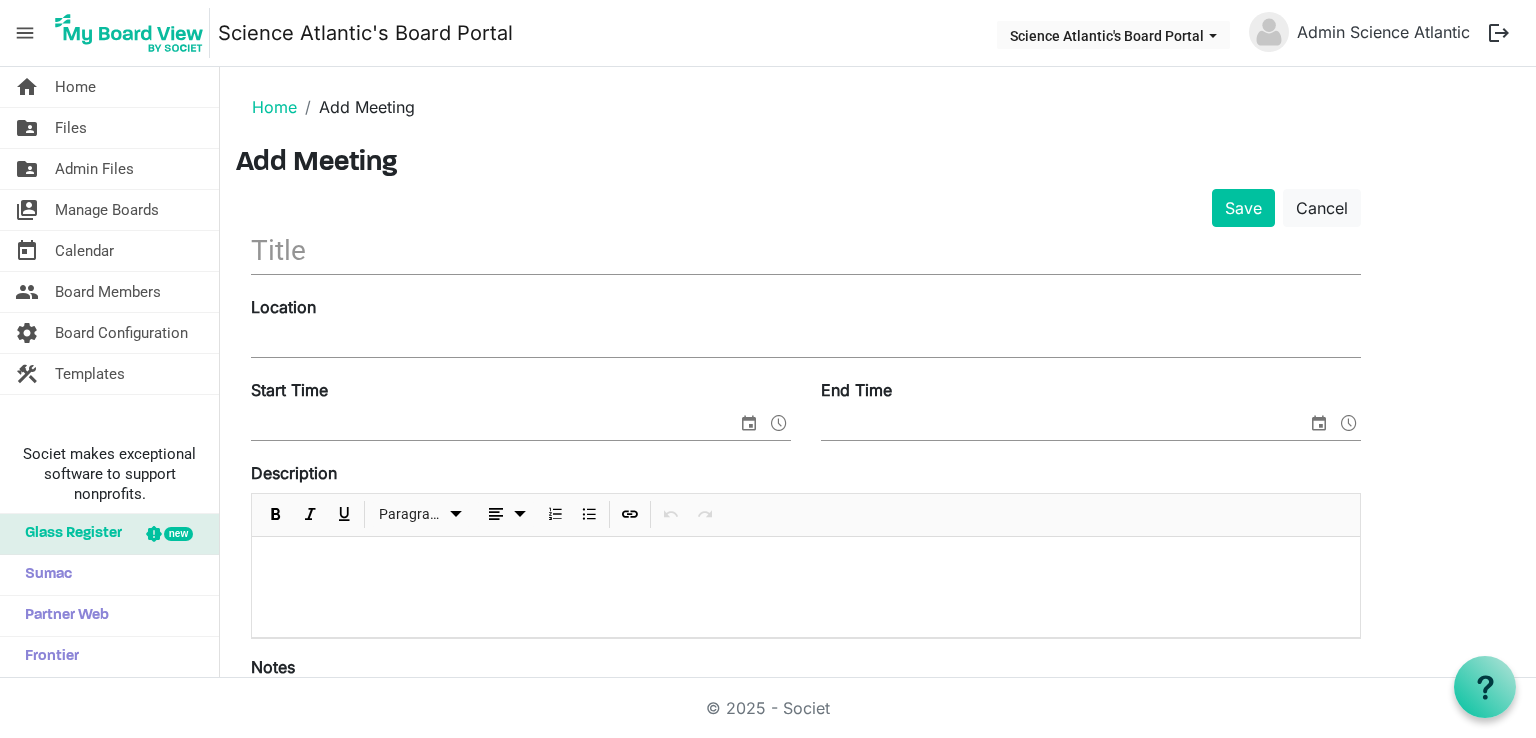 scroll, scrollTop: 0, scrollLeft: 0, axis: both 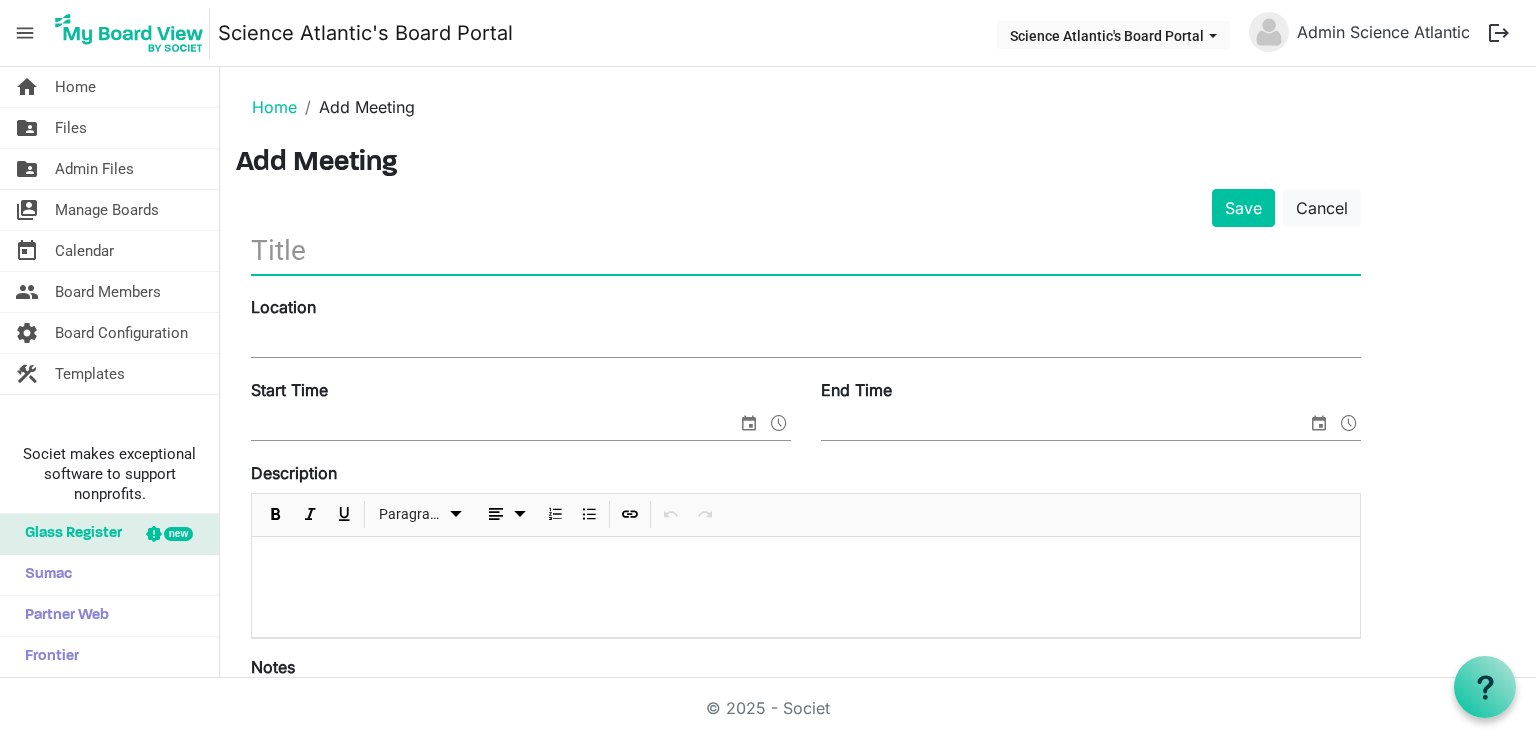 click at bounding box center (806, 250) 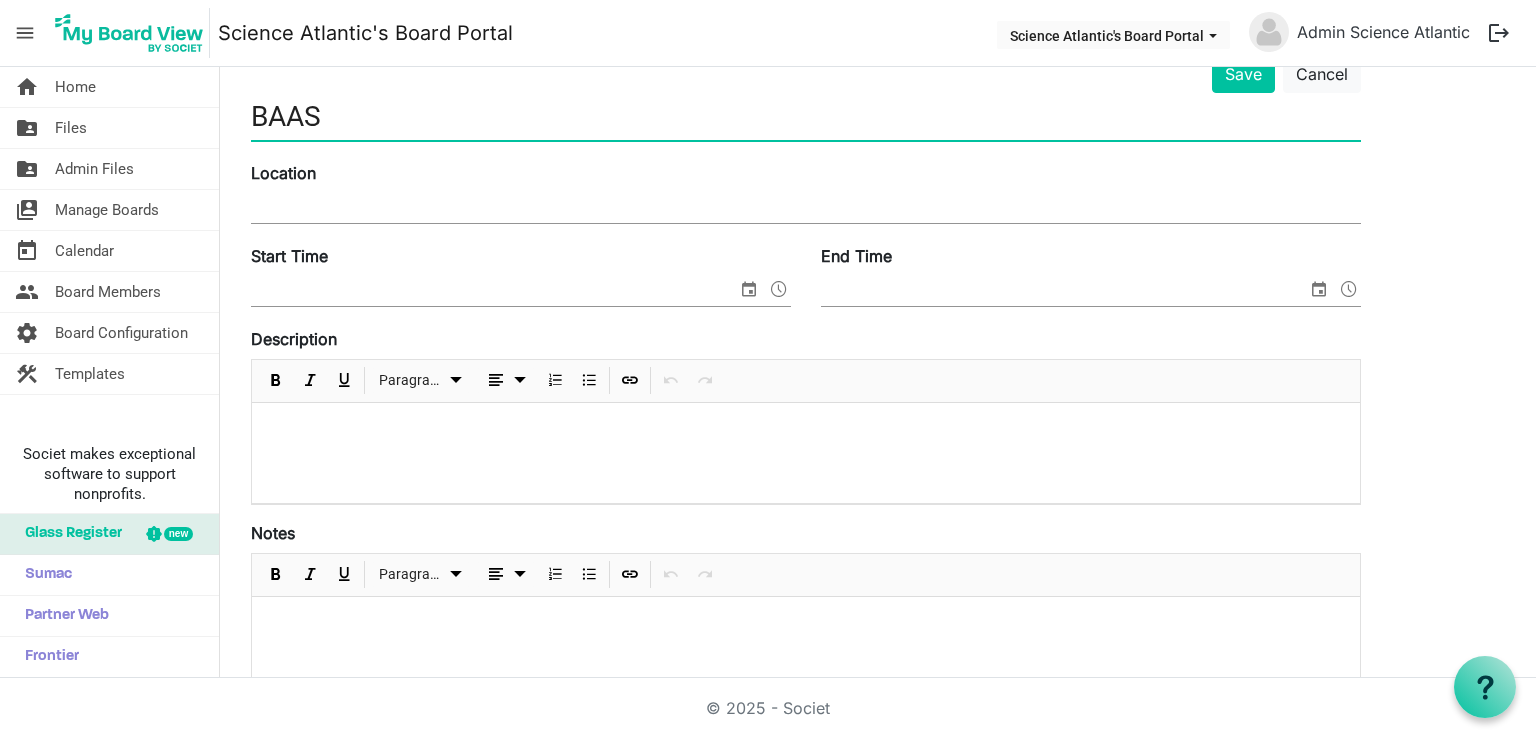 scroll, scrollTop: 132, scrollLeft: 0, axis: vertical 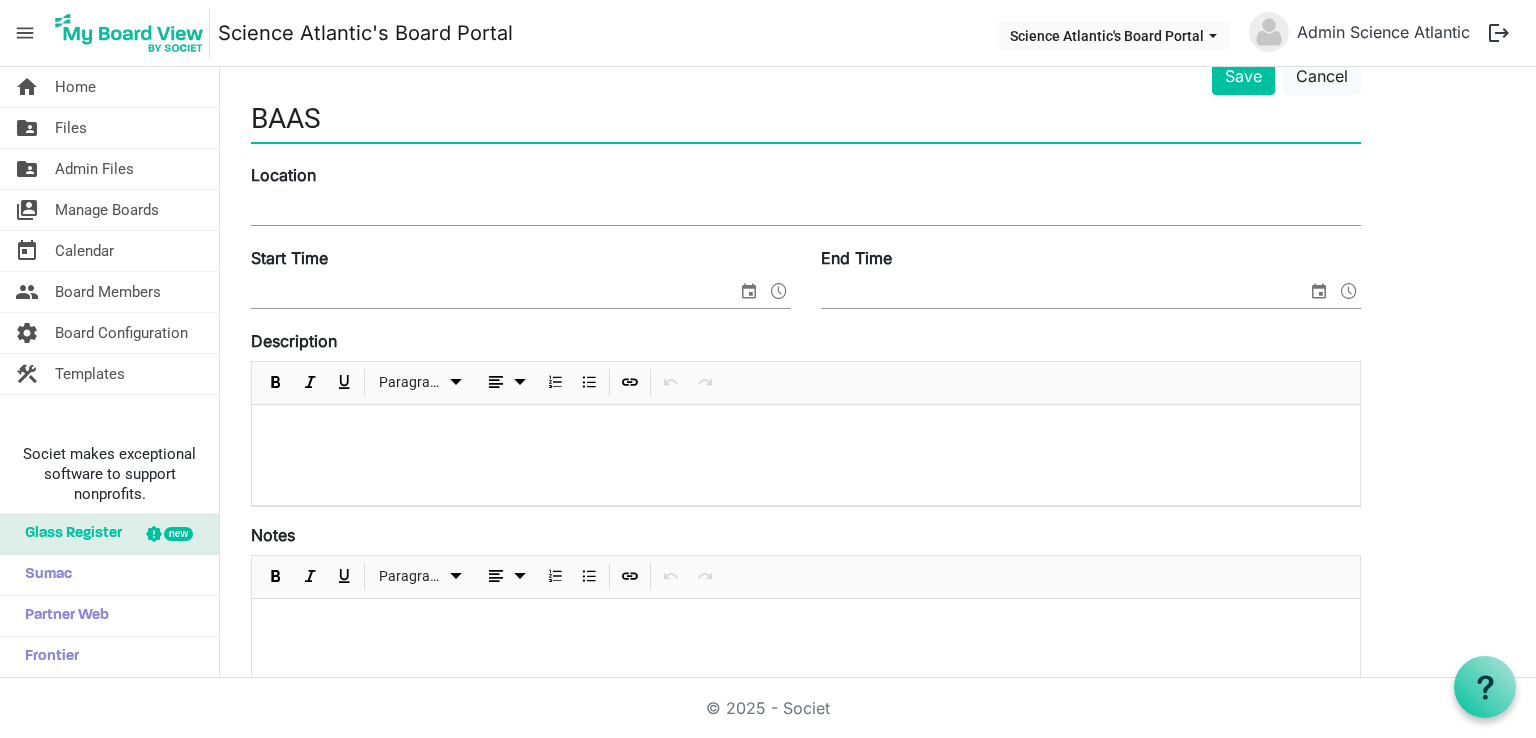 type on "BAAS" 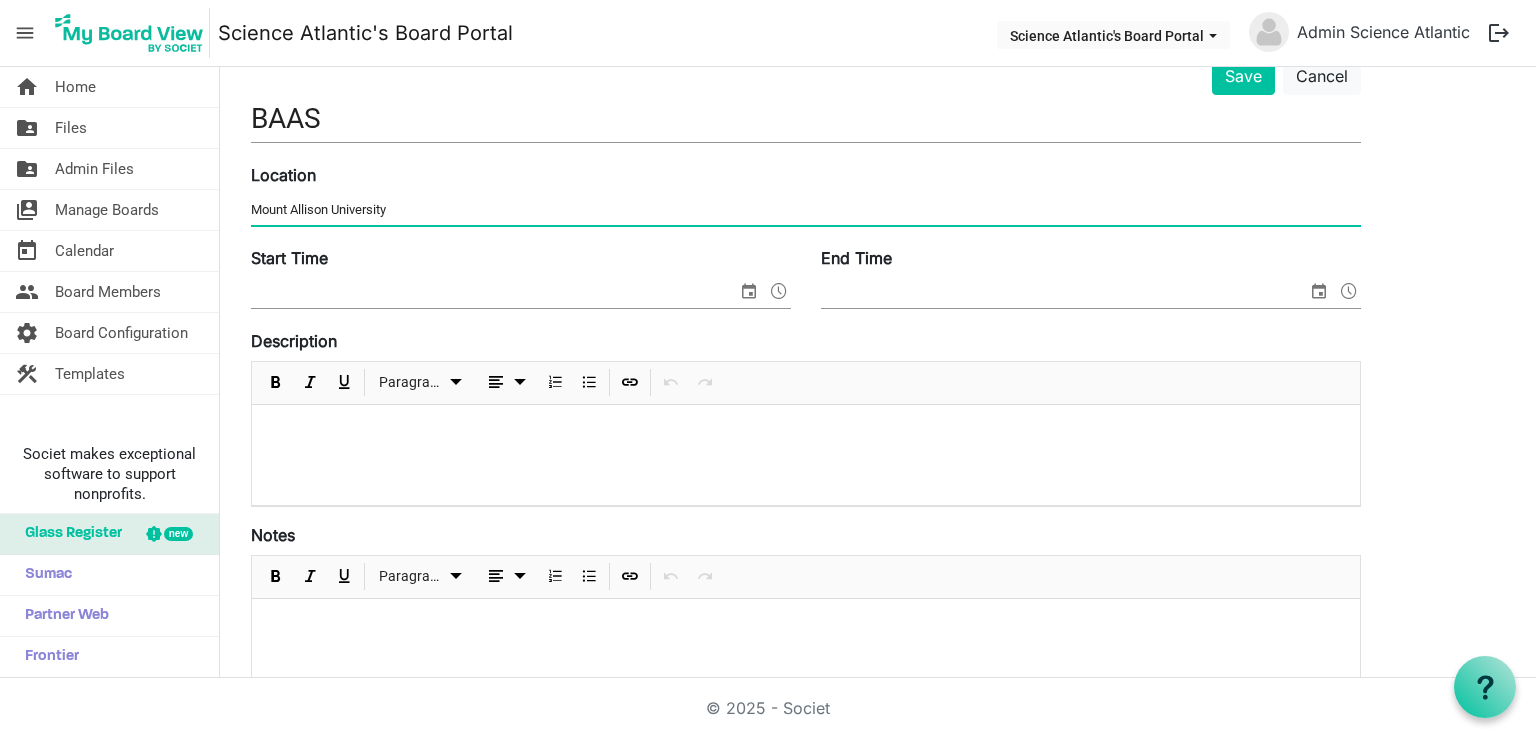 type on "Mount Allison University" 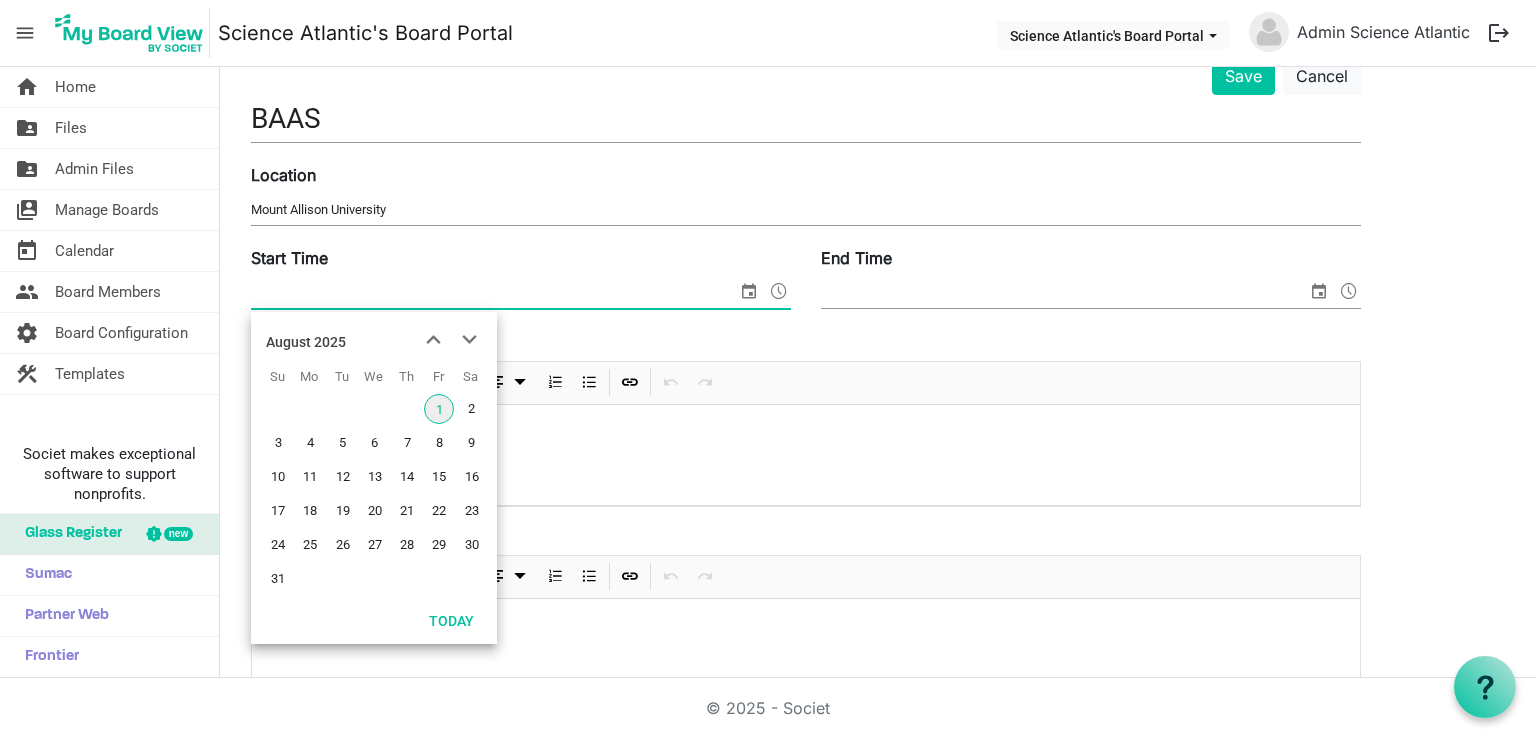 click at bounding box center (749, 291) 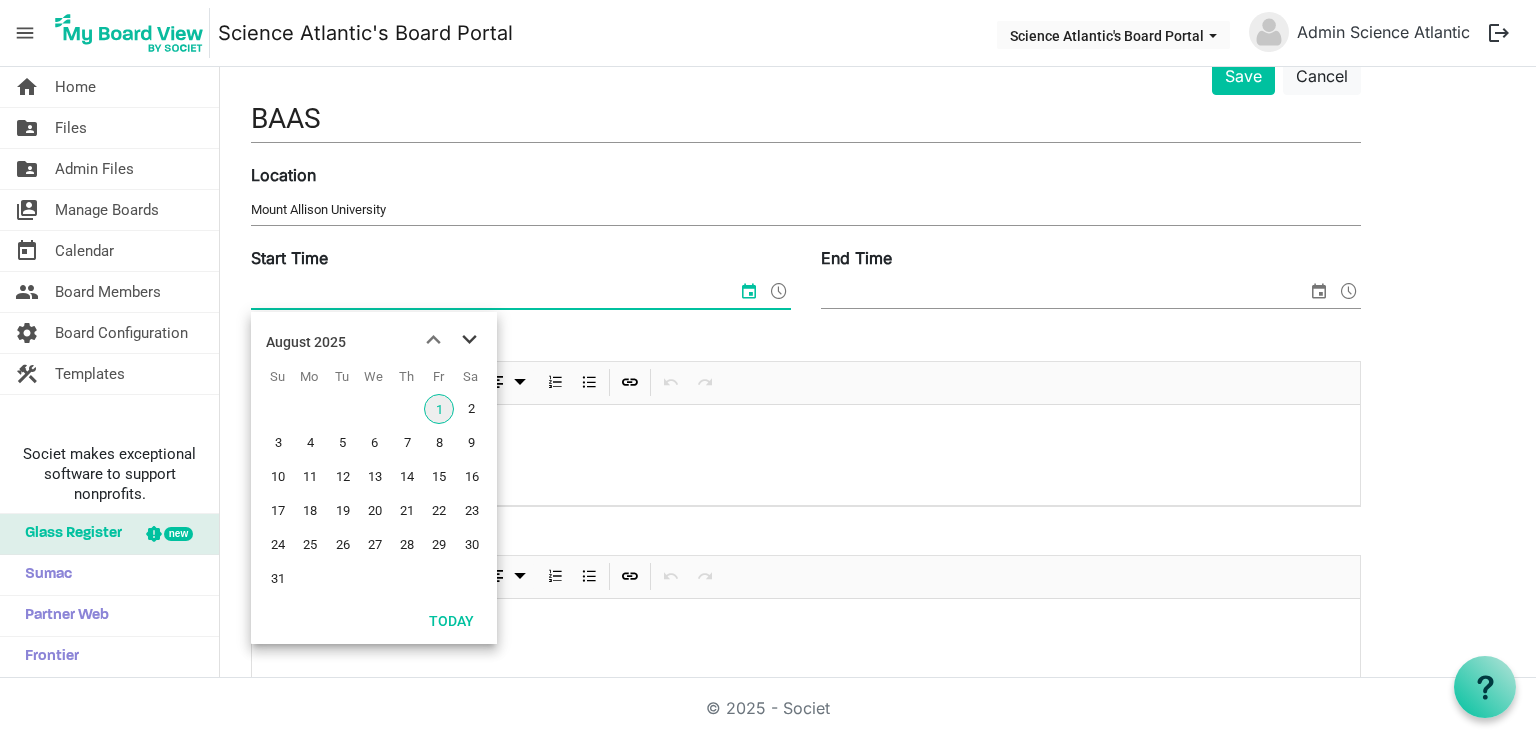 click at bounding box center [469, 340] 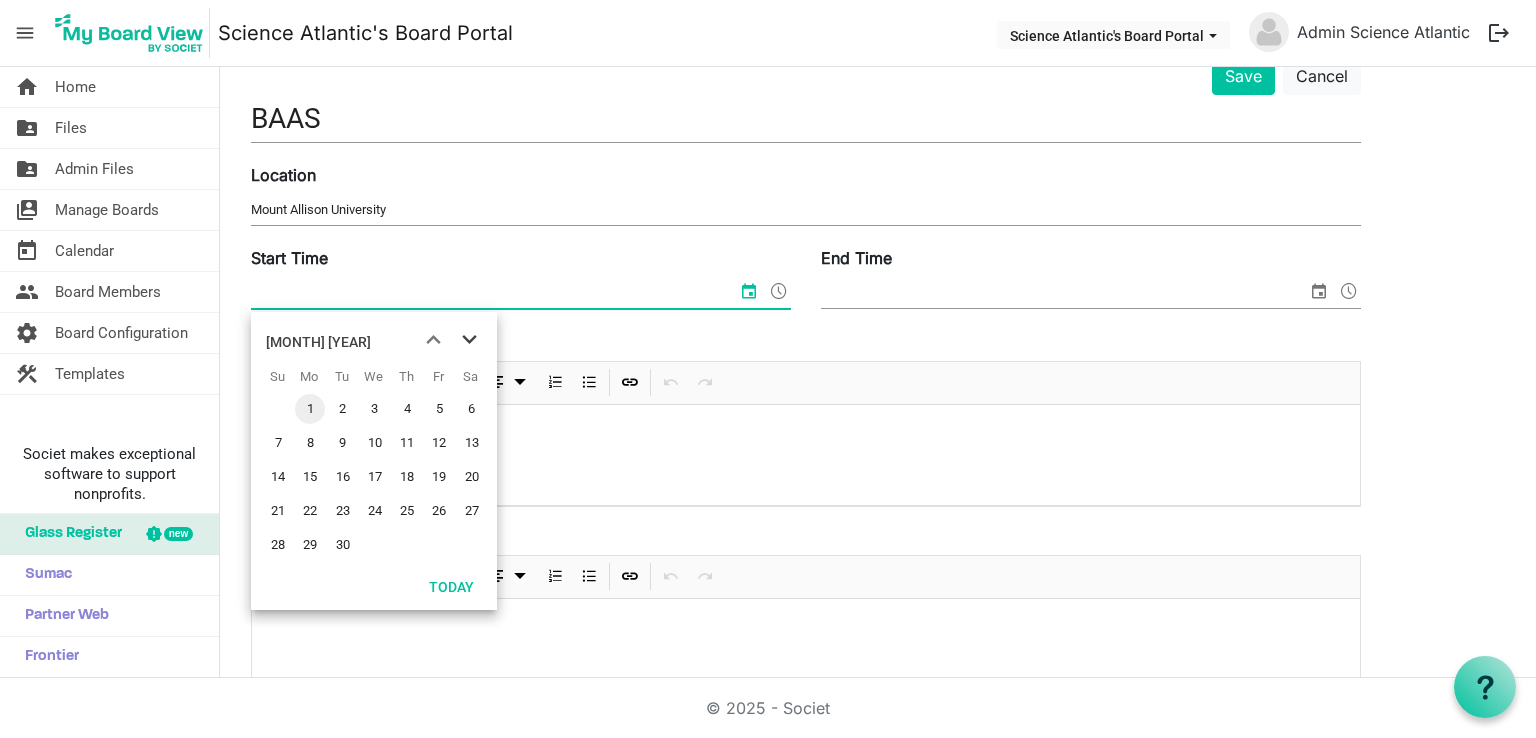 click at bounding box center (469, 340) 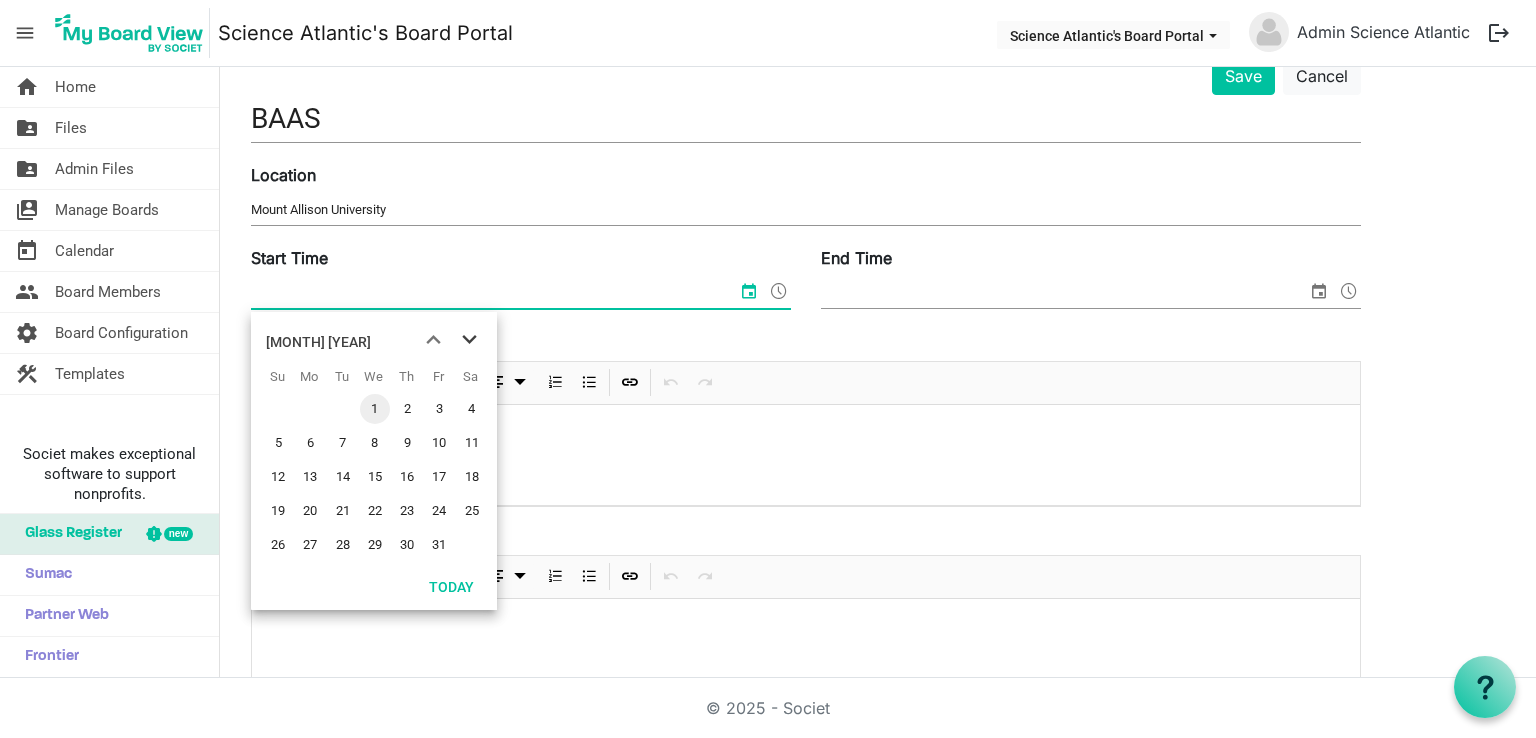 click at bounding box center [469, 340] 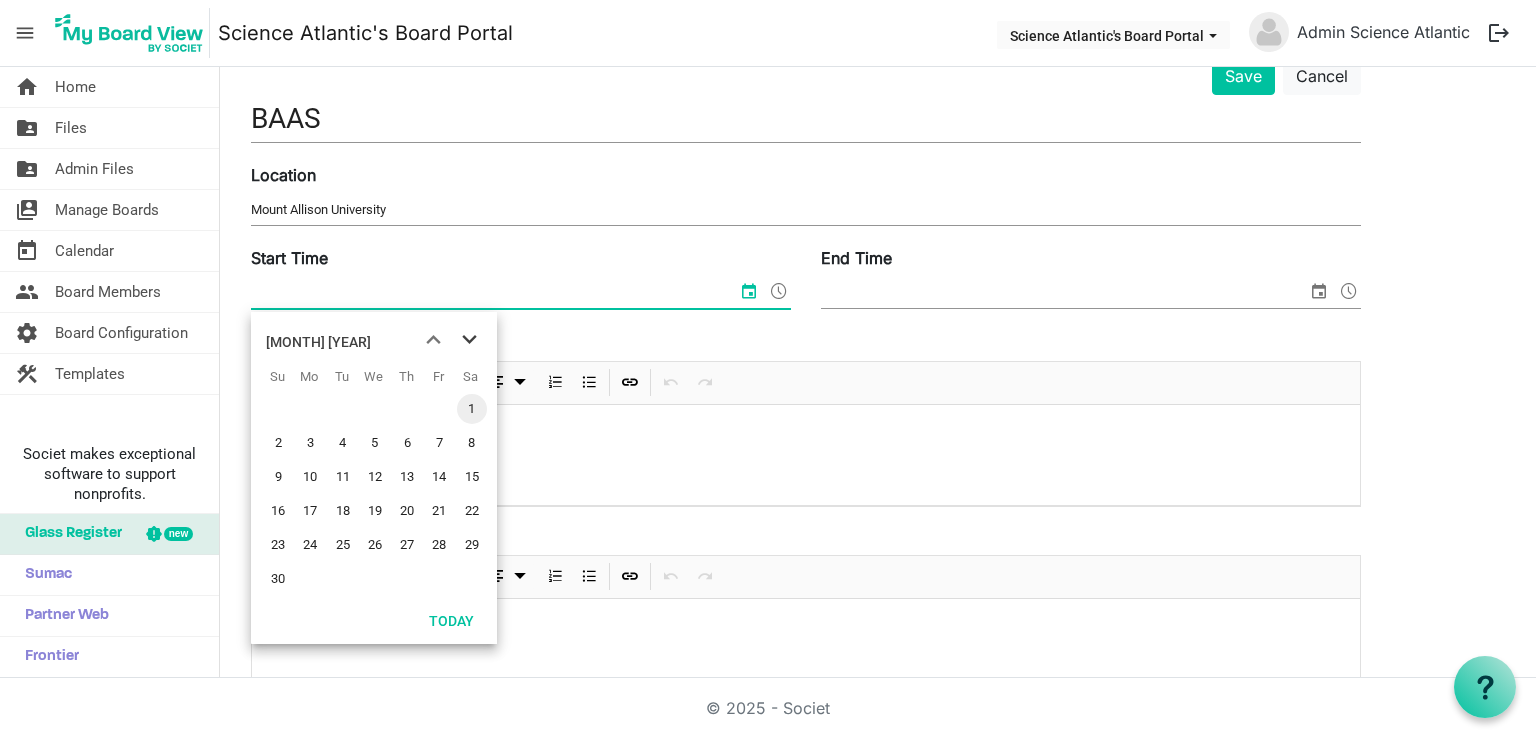 click at bounding box center (469, 340) 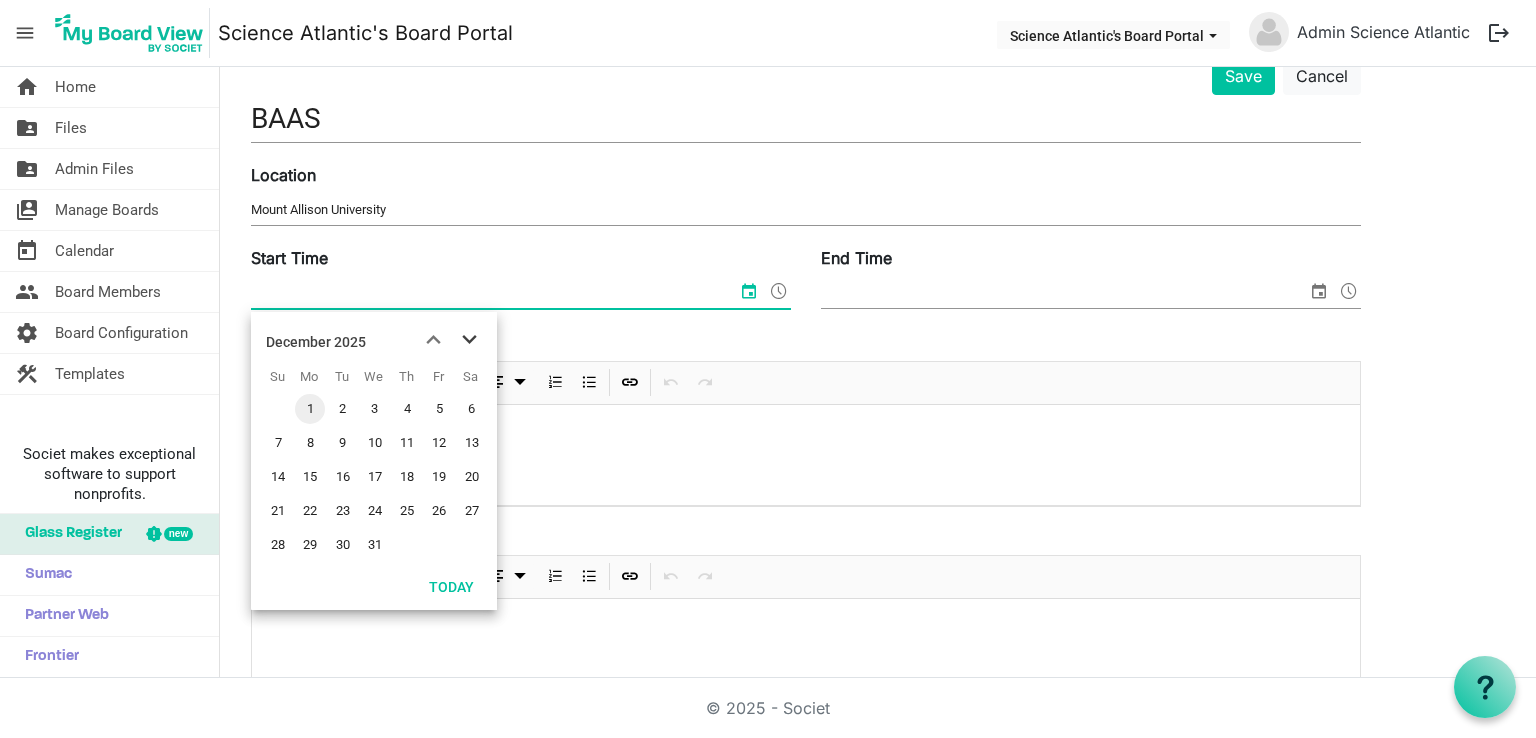 click at bounding box center (469, 340) 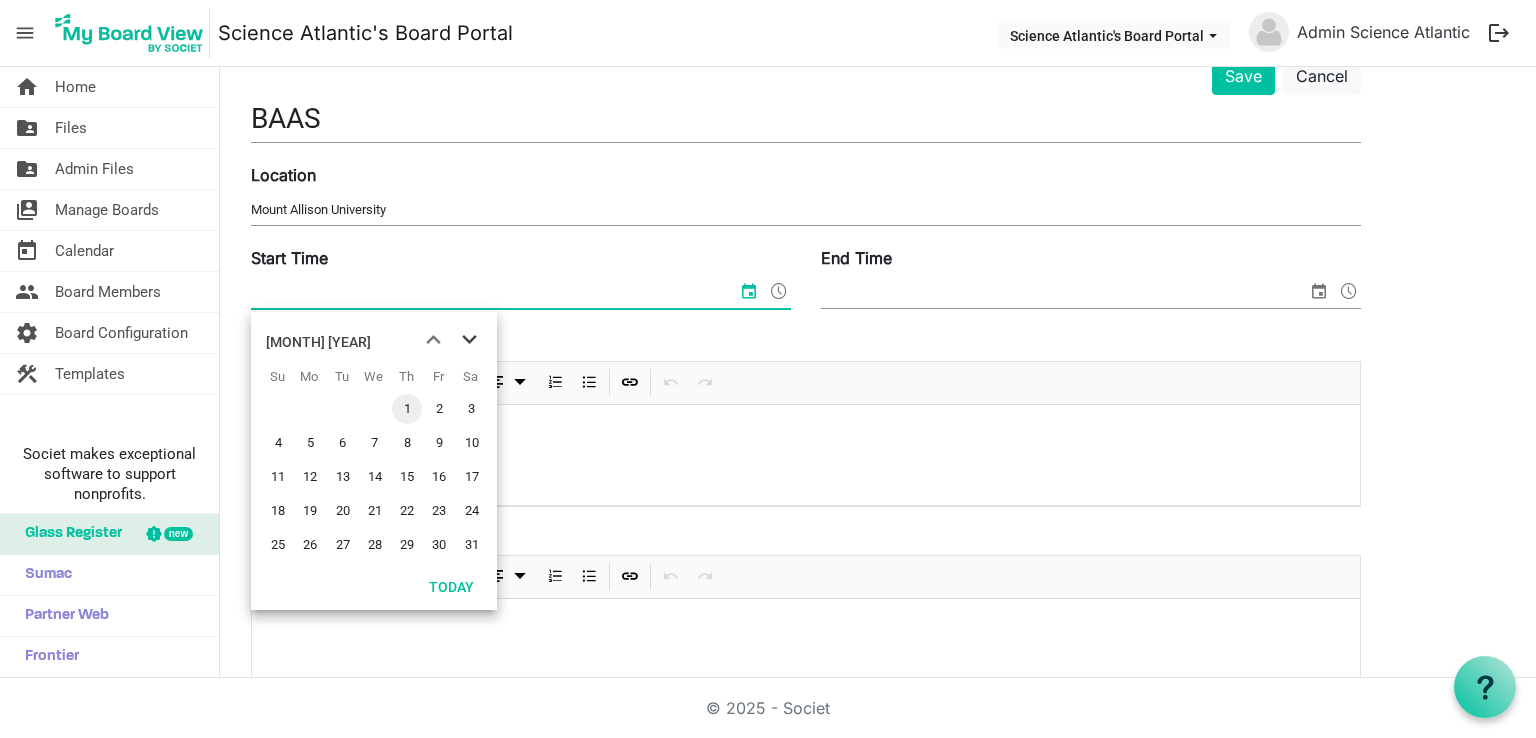 click at bounding box center (469, 340) 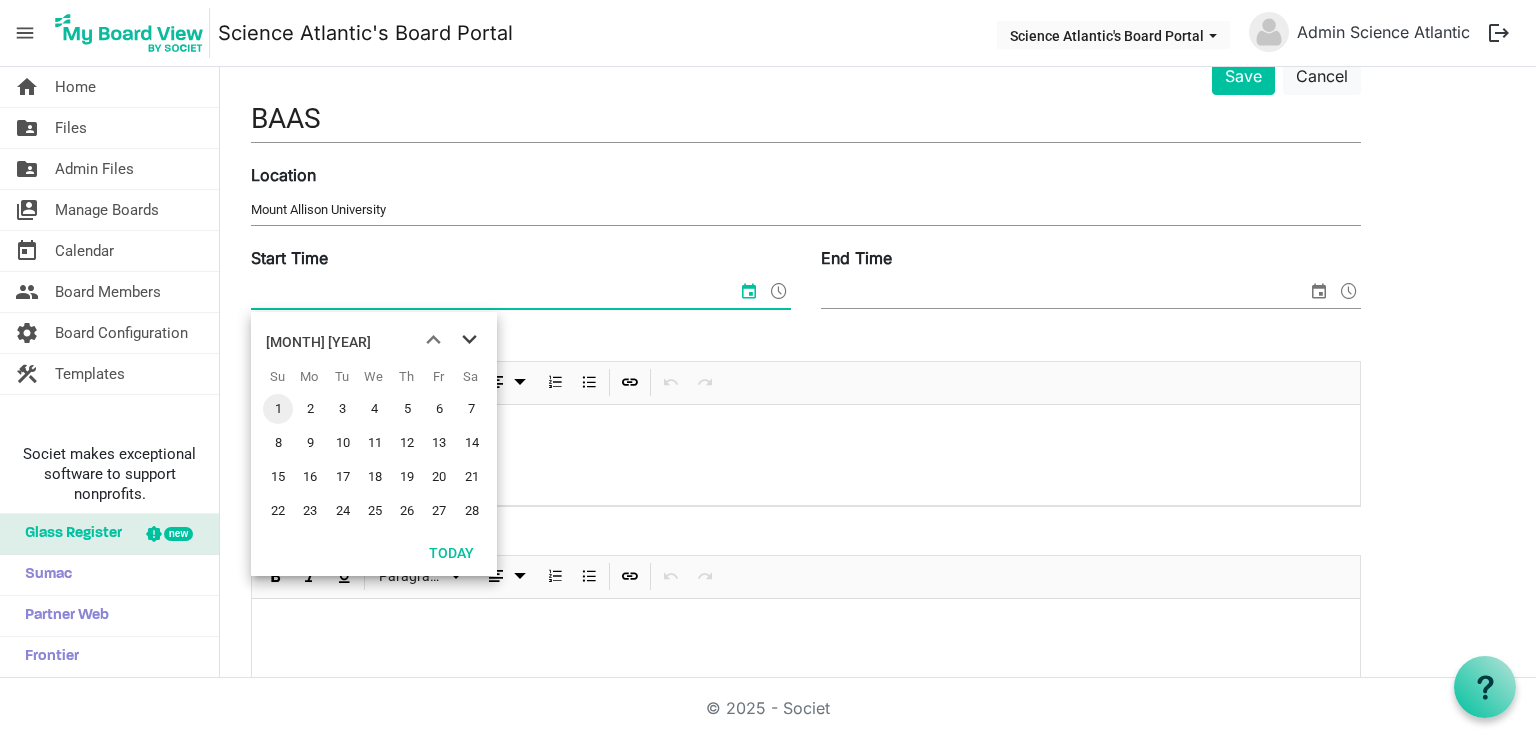 click at bounding box center [469, 340] 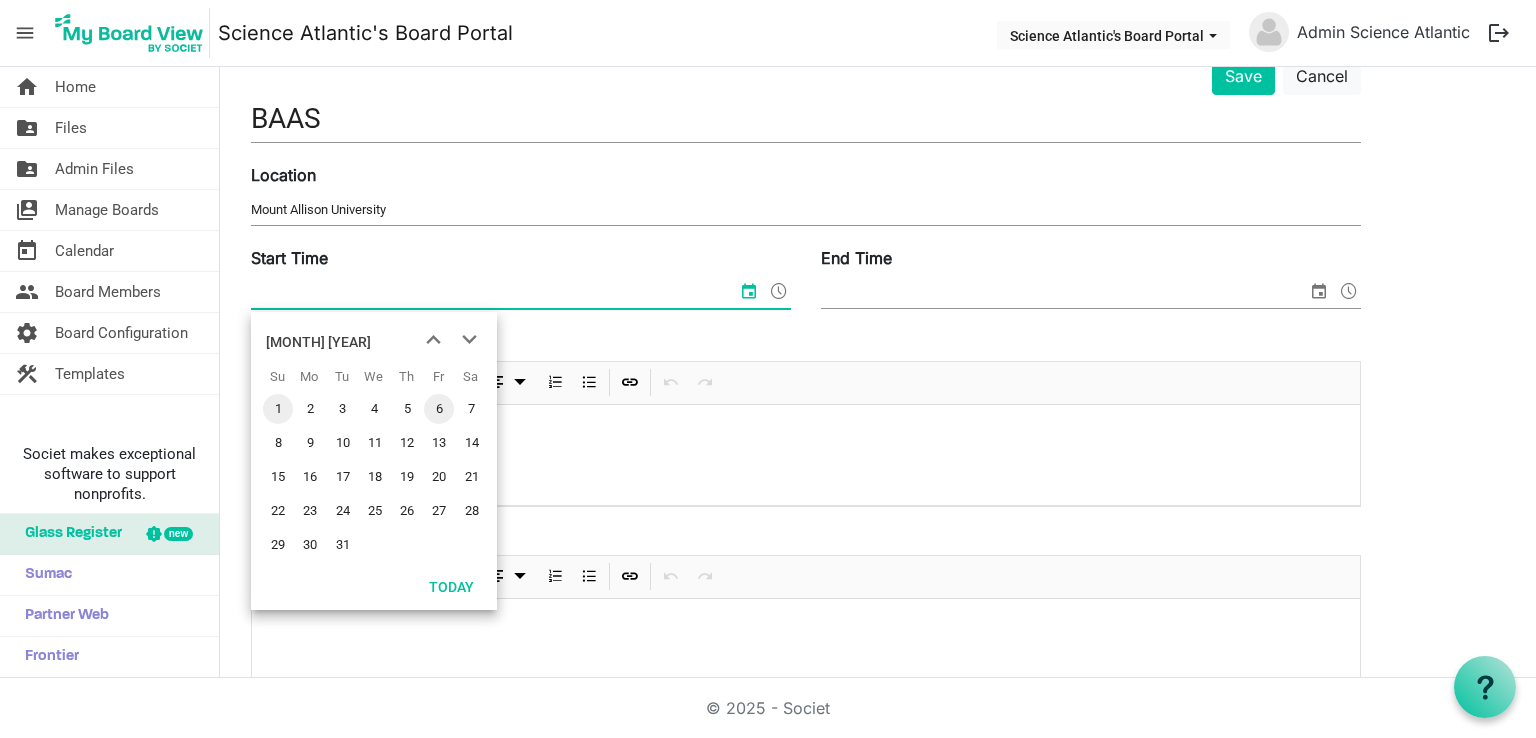 click on "6" at bounding box center (439, 409) 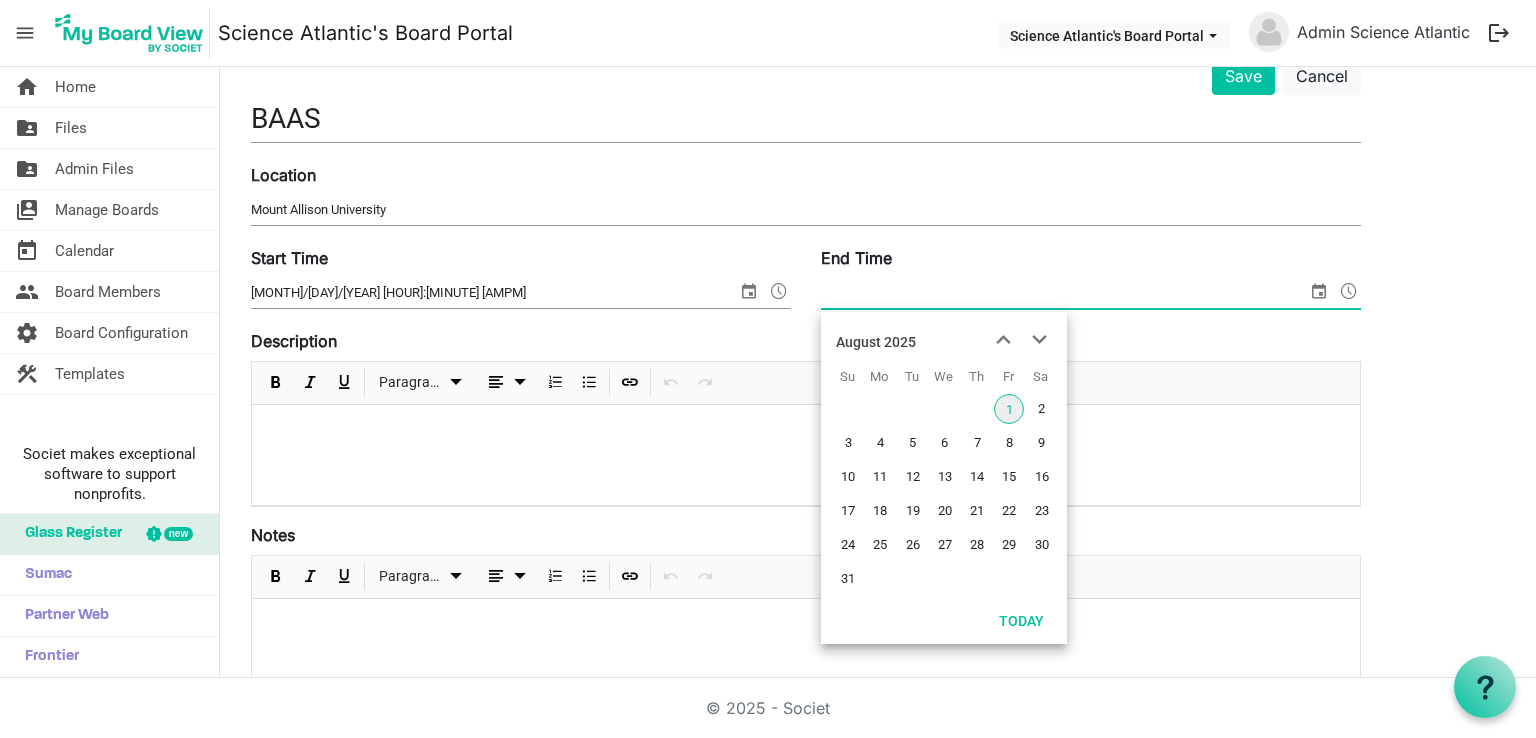 click at bounding box center (1319, 291) 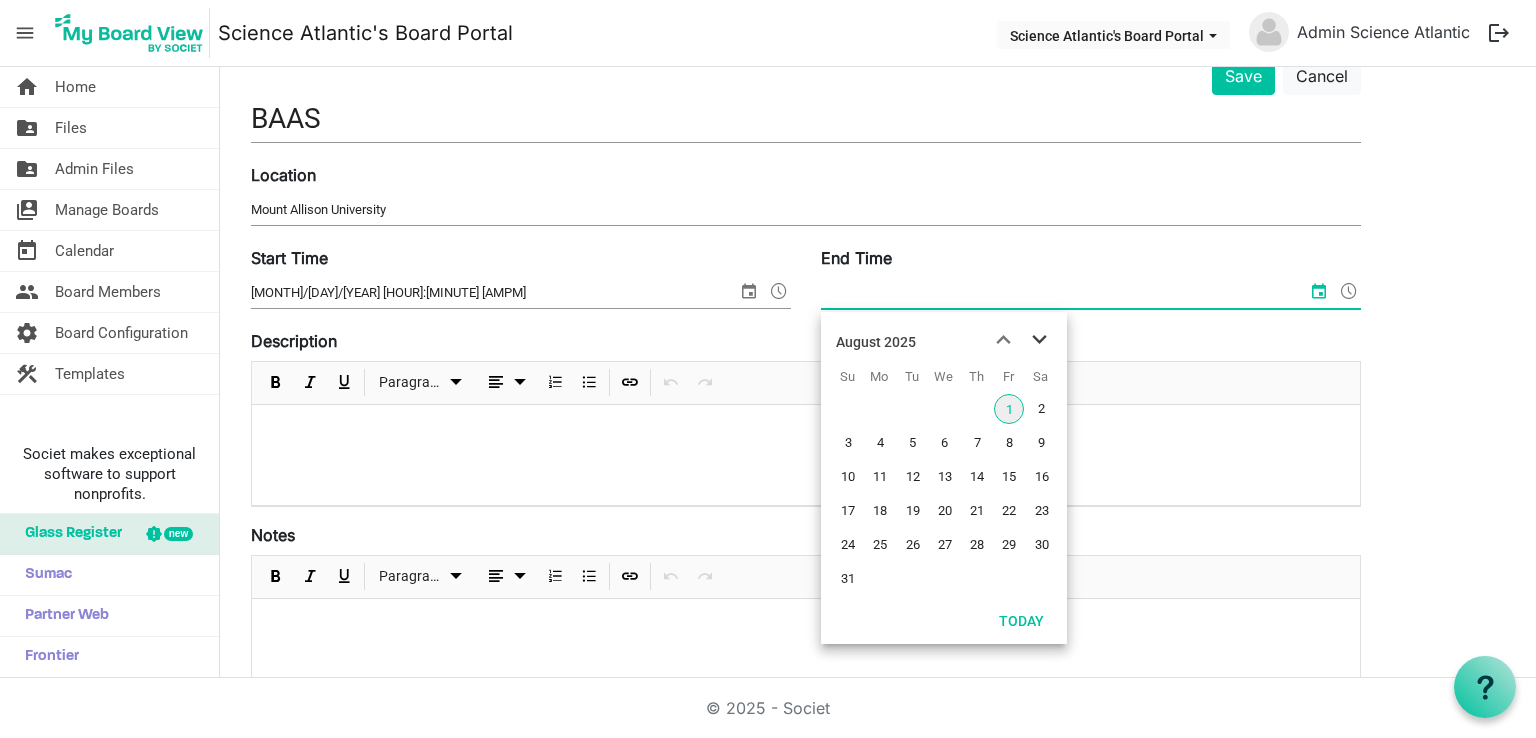 click at bounding box center (1039, 340) 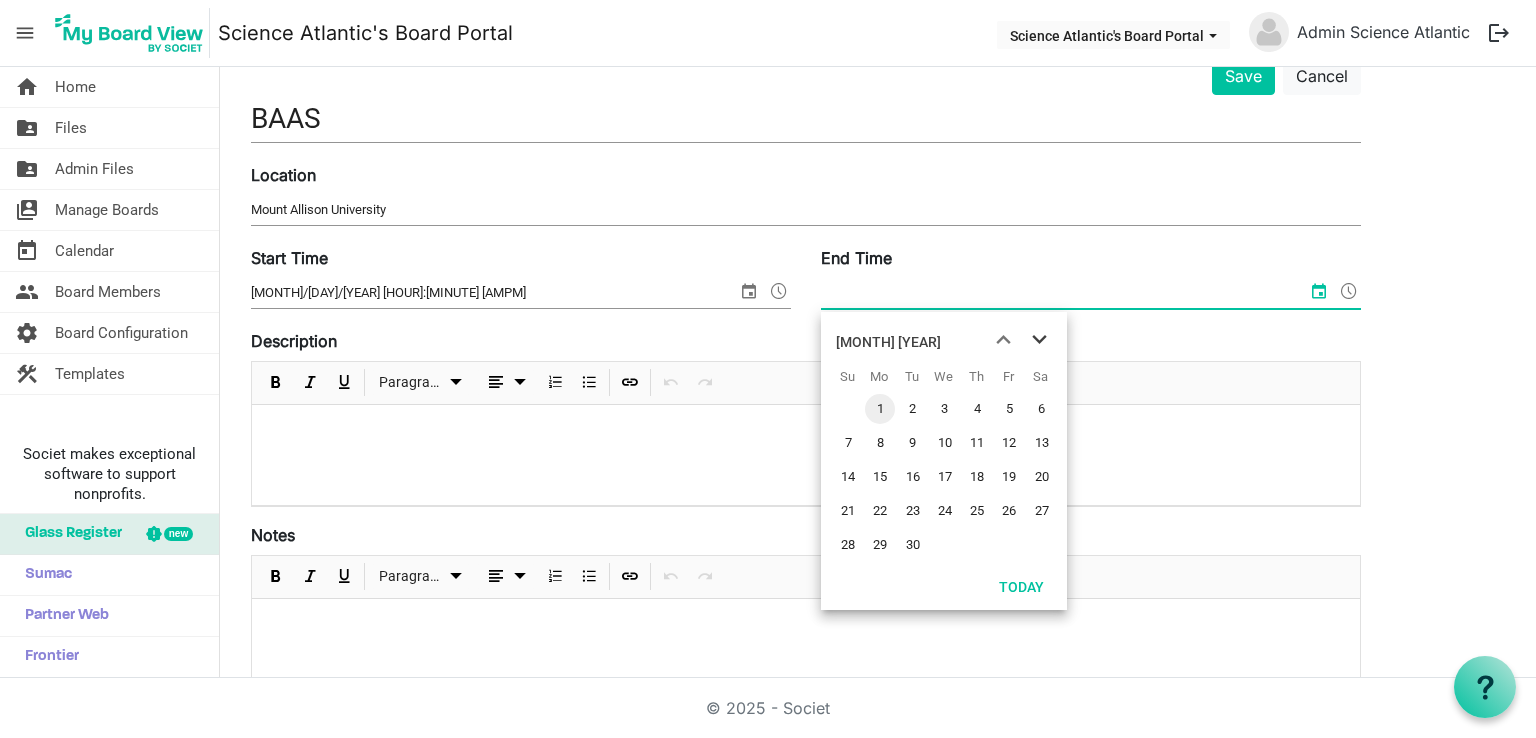 click at bounding box center (1039, 340) 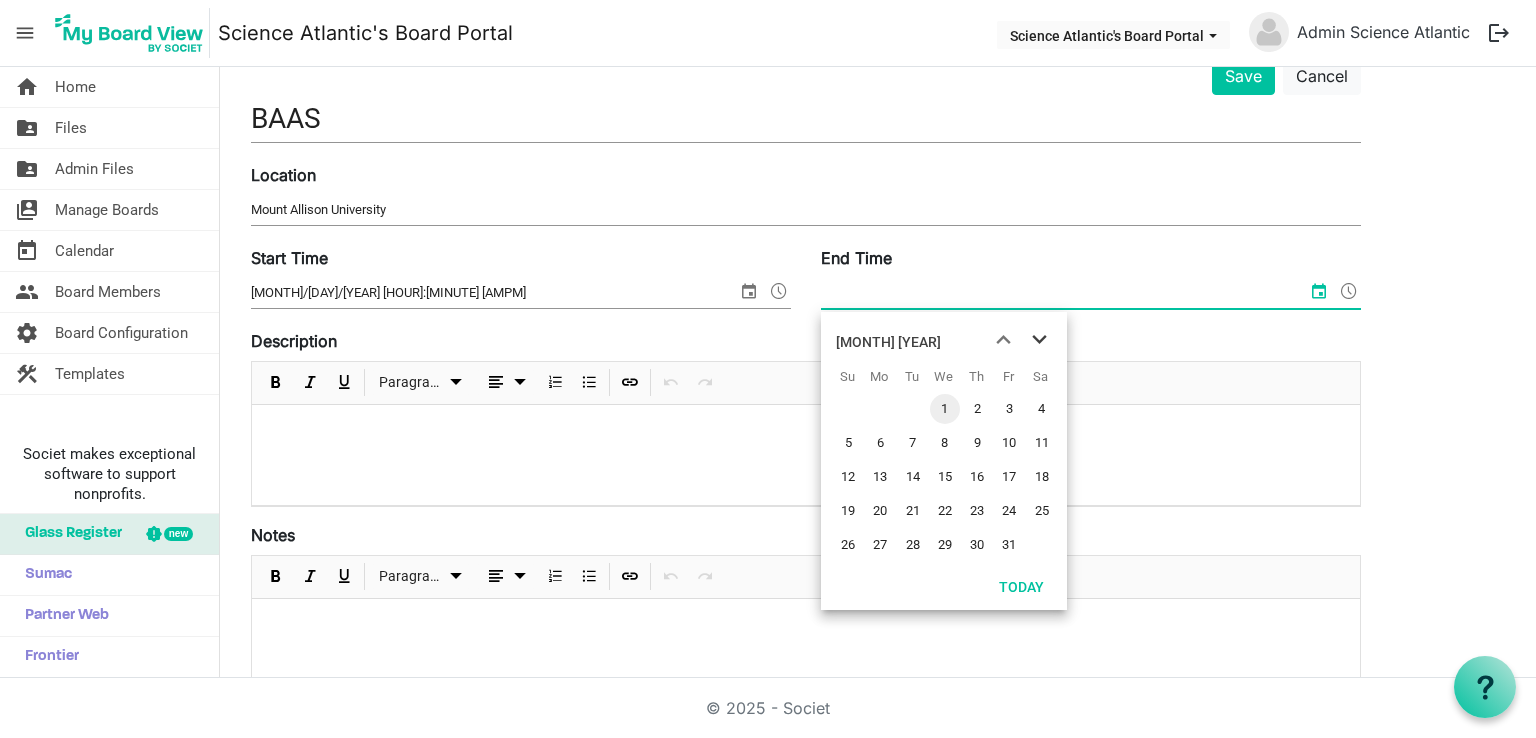 click at bounding box center [1039, 340] 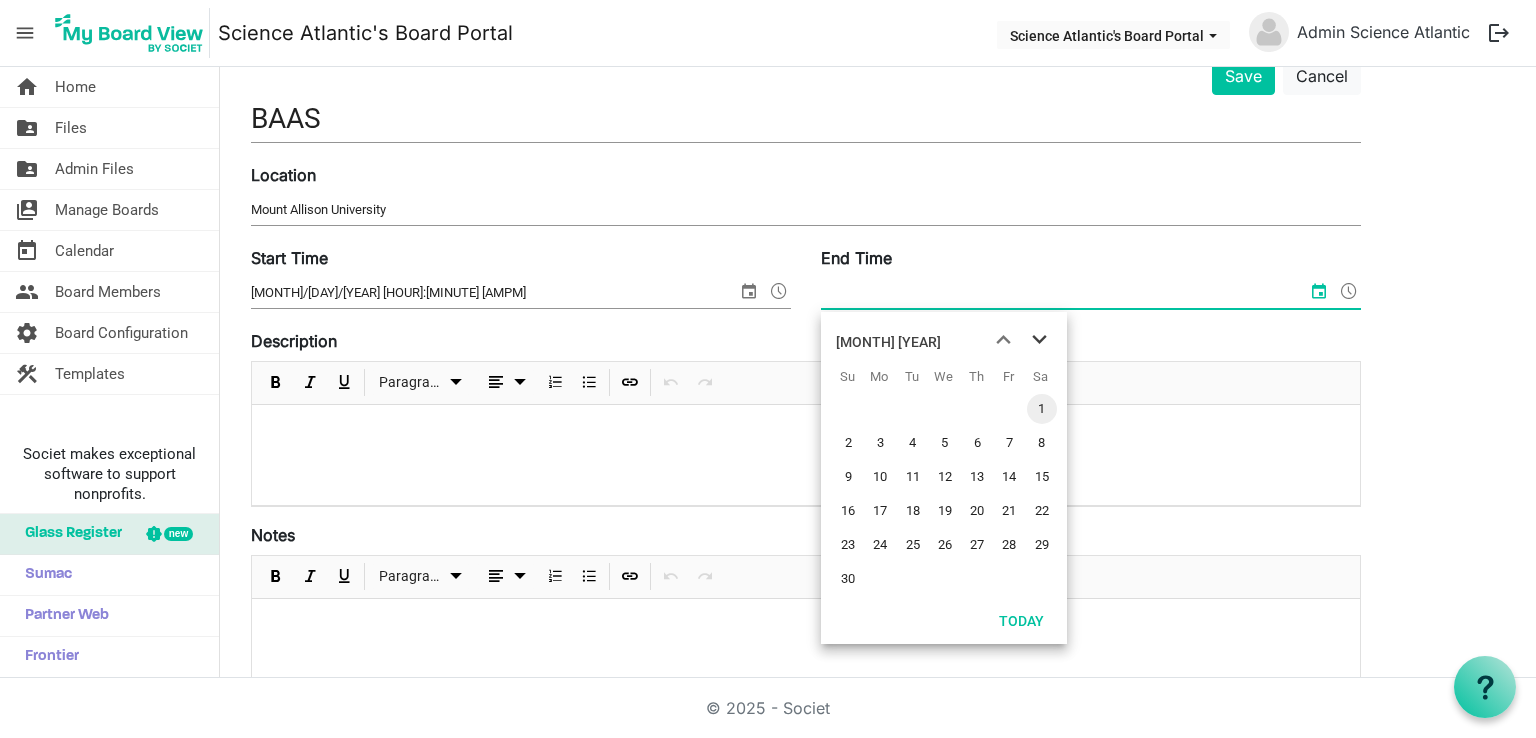 click at bounding box center (1039, 340) 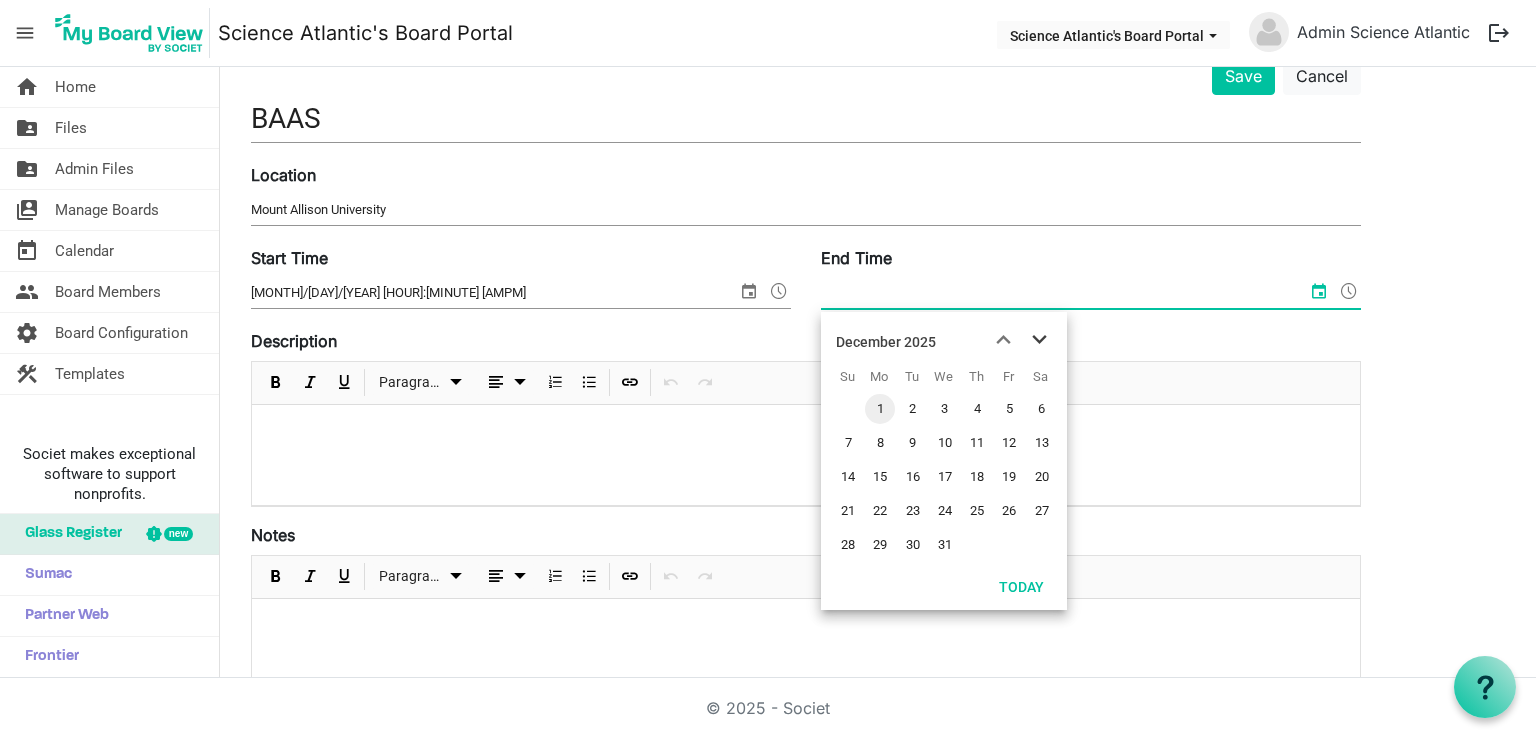 click at bounding box center [1039, 340] 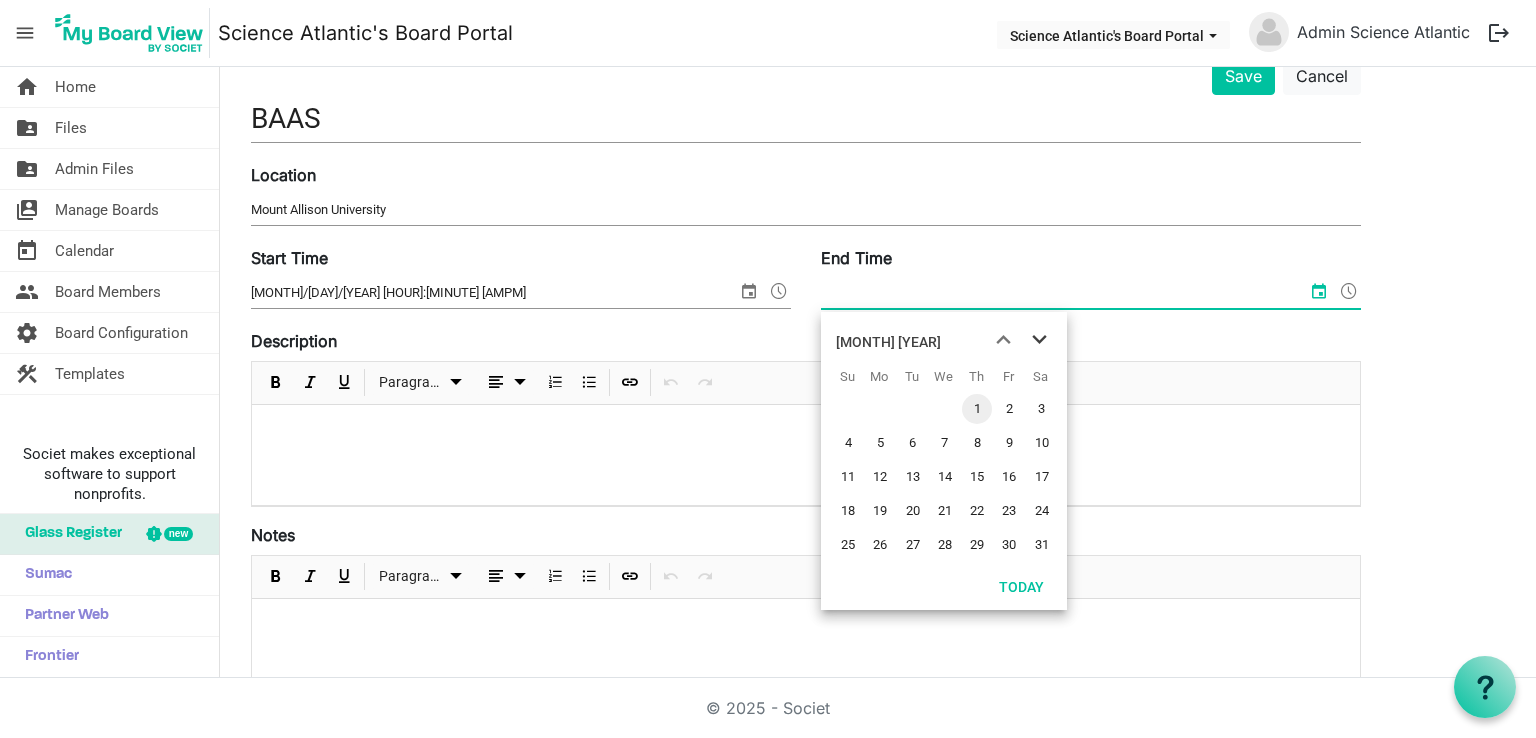 click at bounding box center (1039, 340) 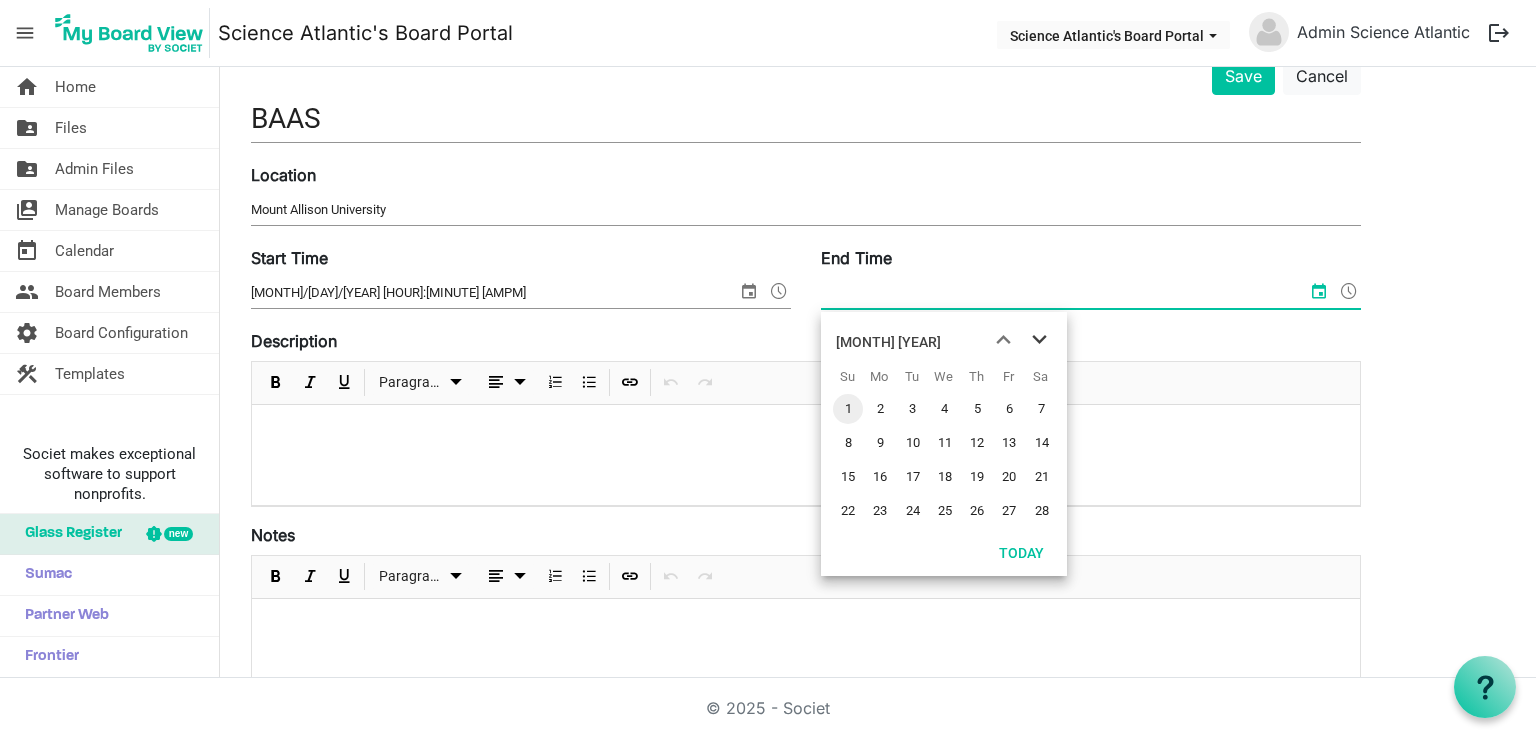 click at bounding box center [1039, 340] 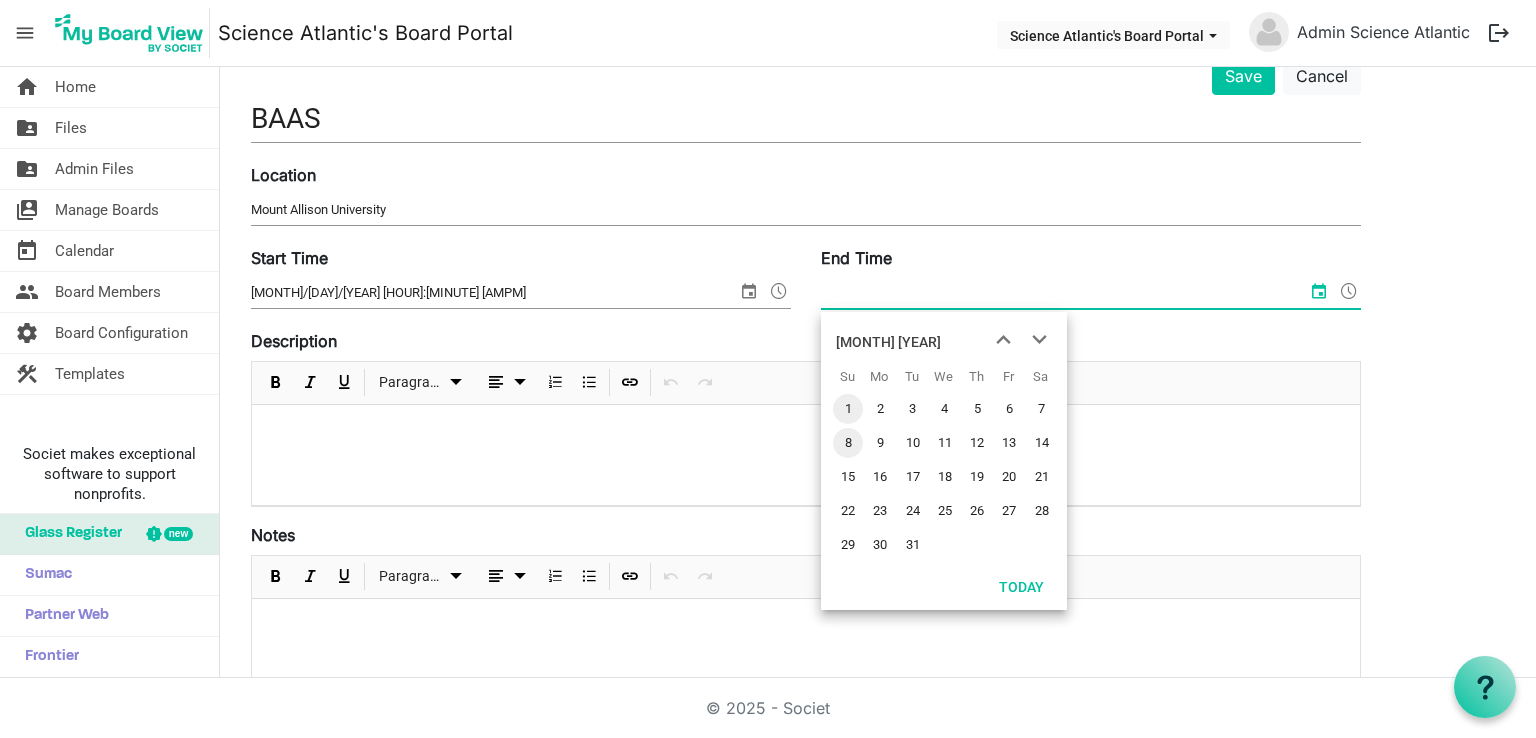 click on "8" at bounding box center [848, 443] 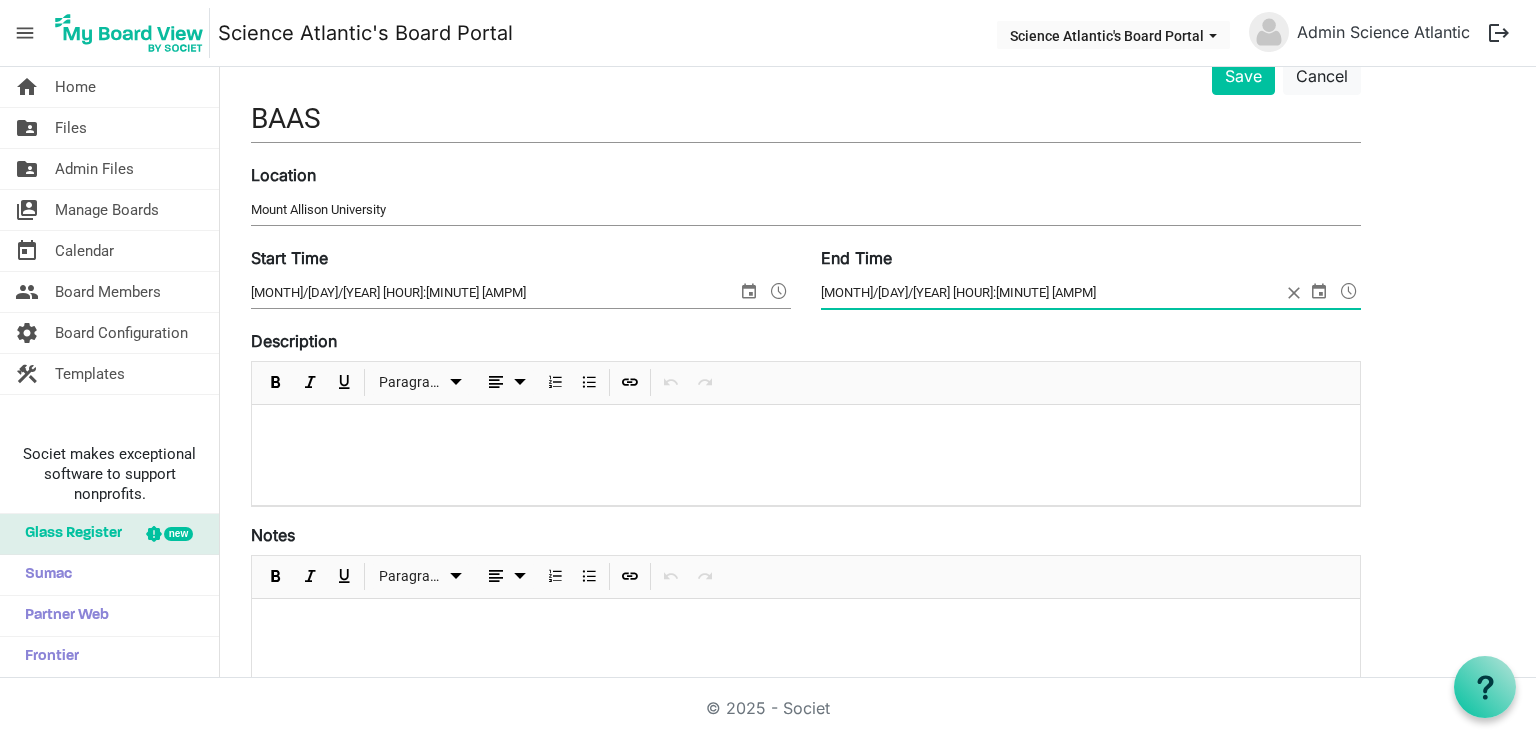 click at bounding box center (1349, 291) 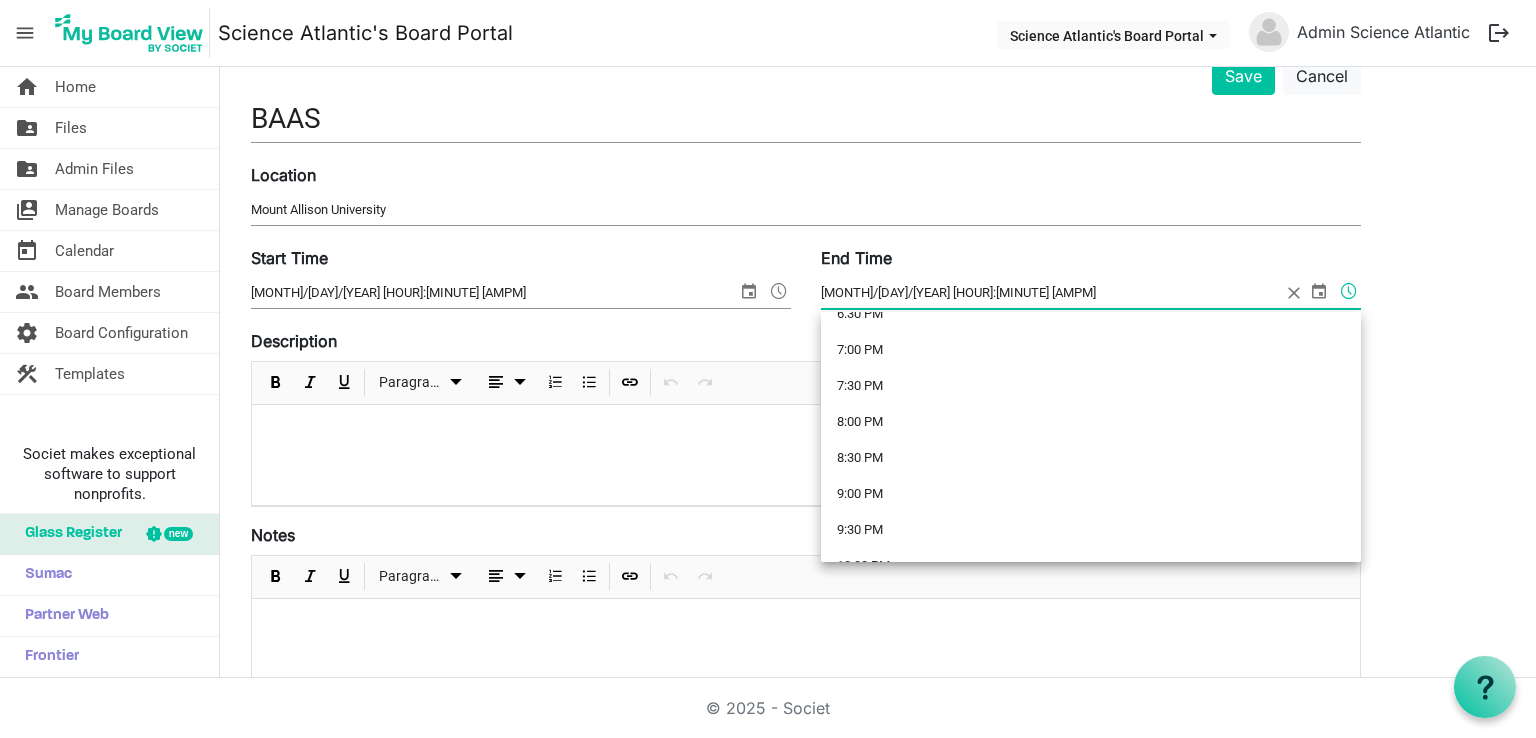 scroll, scrollTop: 1421, scrollLeft: 0, axis: vertical 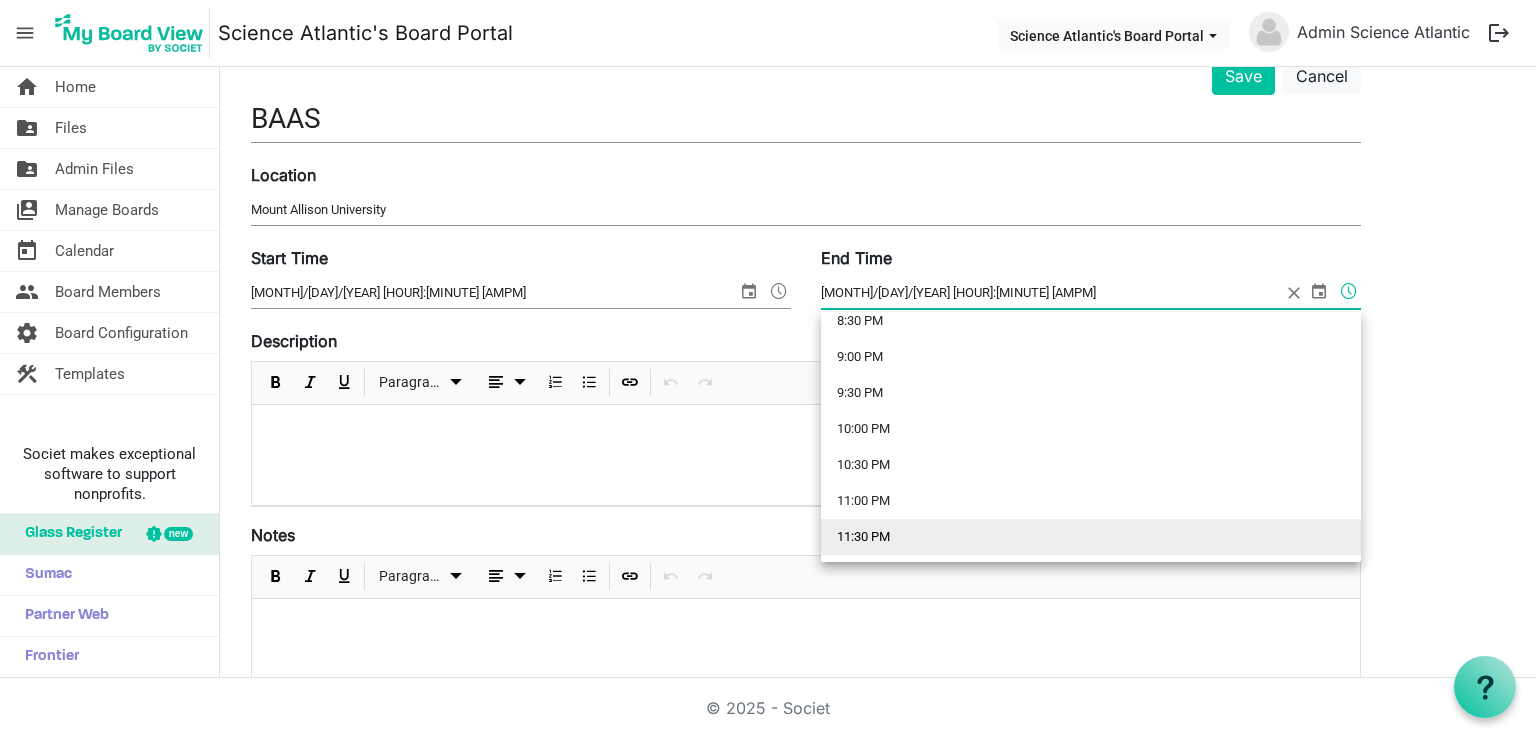 click on "11:30 PM" at bounding box center [1091, 537] 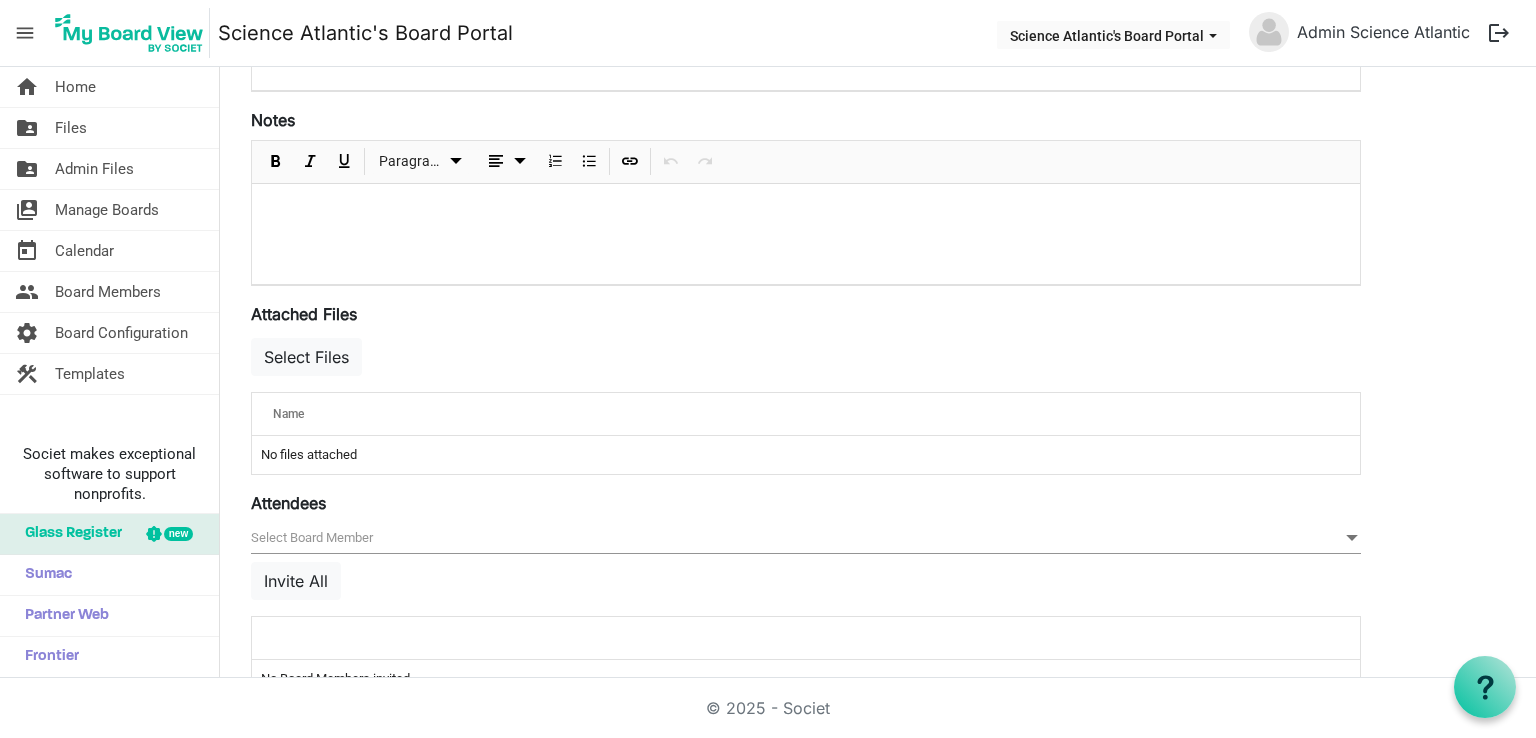 scroll, scrollTop: 596, scrollLeft: 0, axis: vertical 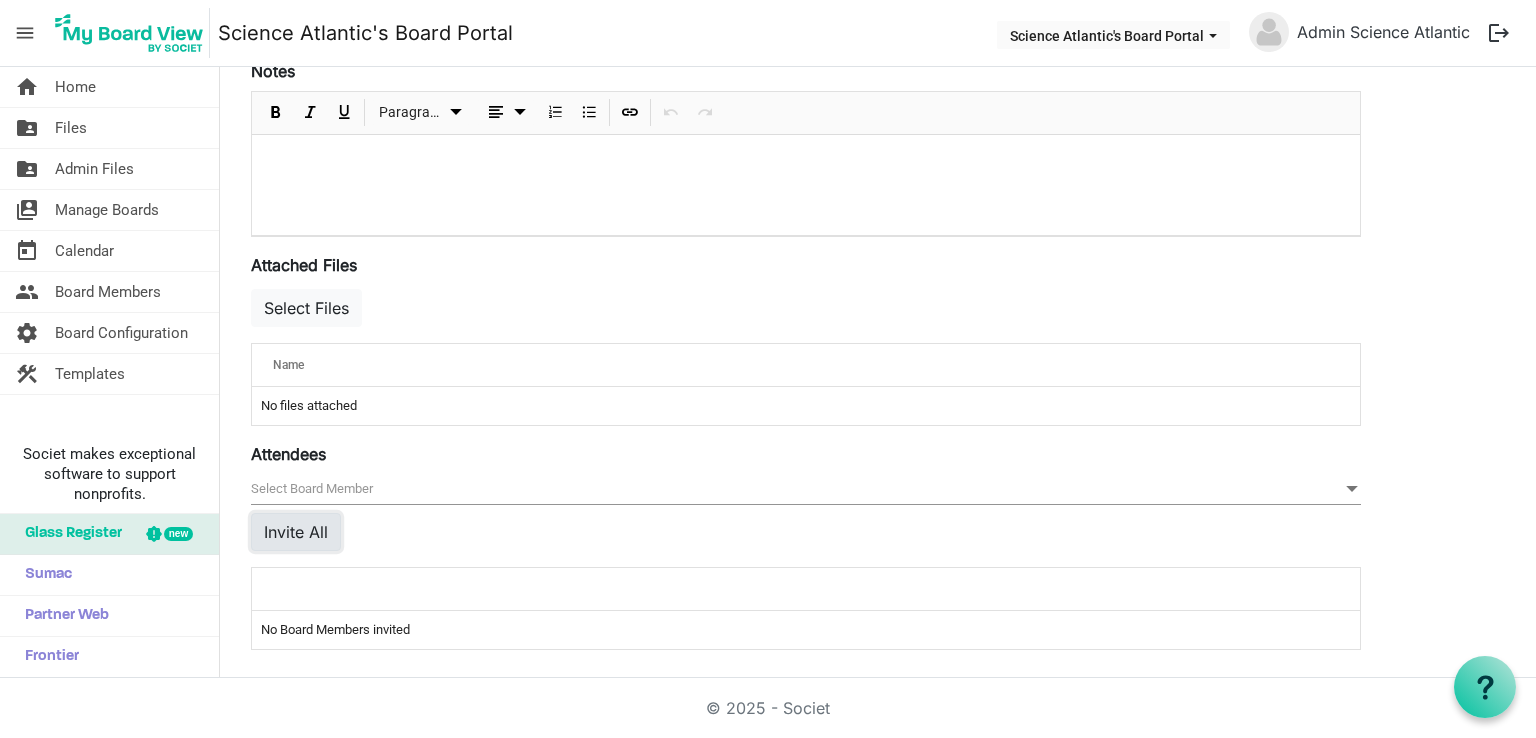 click on "Invite All" at bounding box center (296, 532) 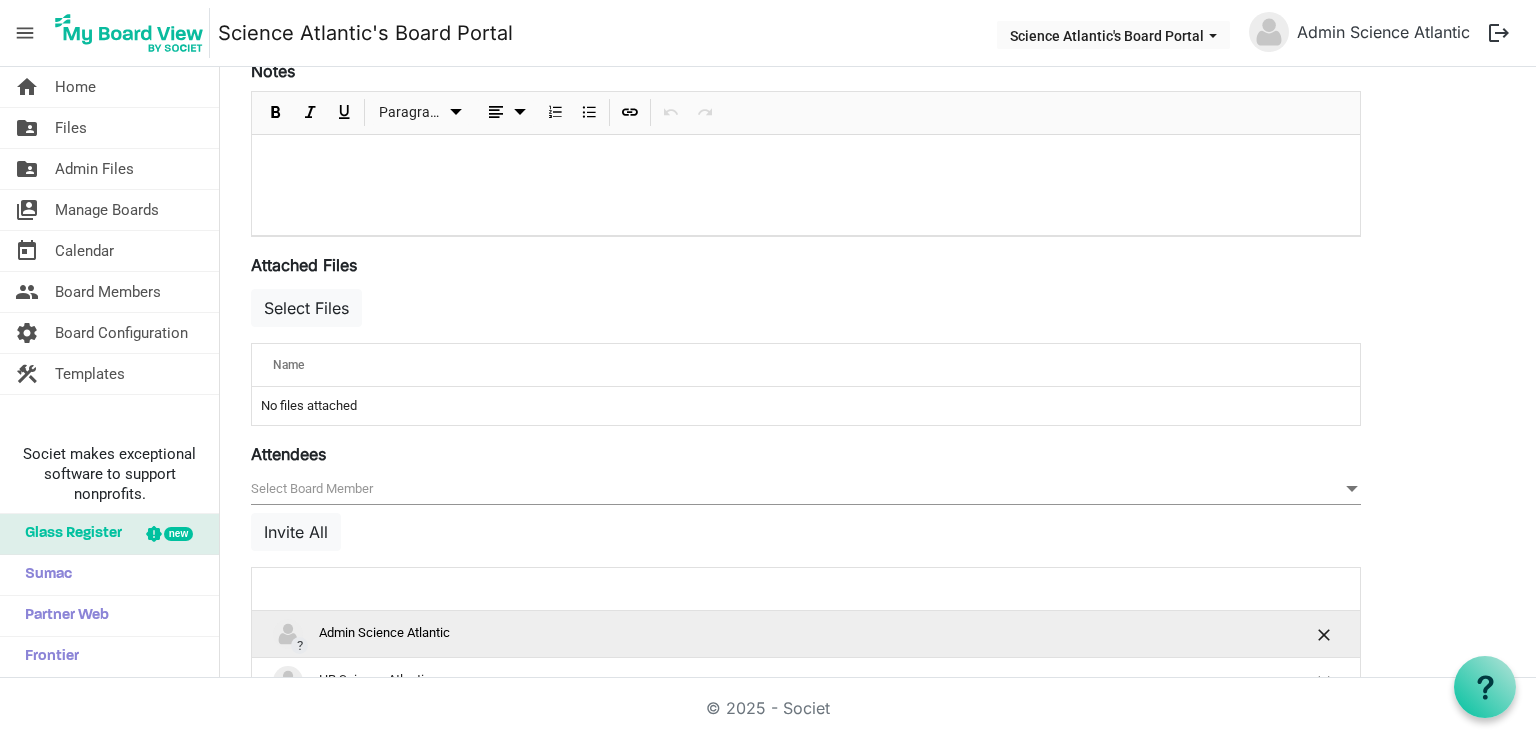 click on "? Admin Science Atlantic" at bounding box center [743, 634] 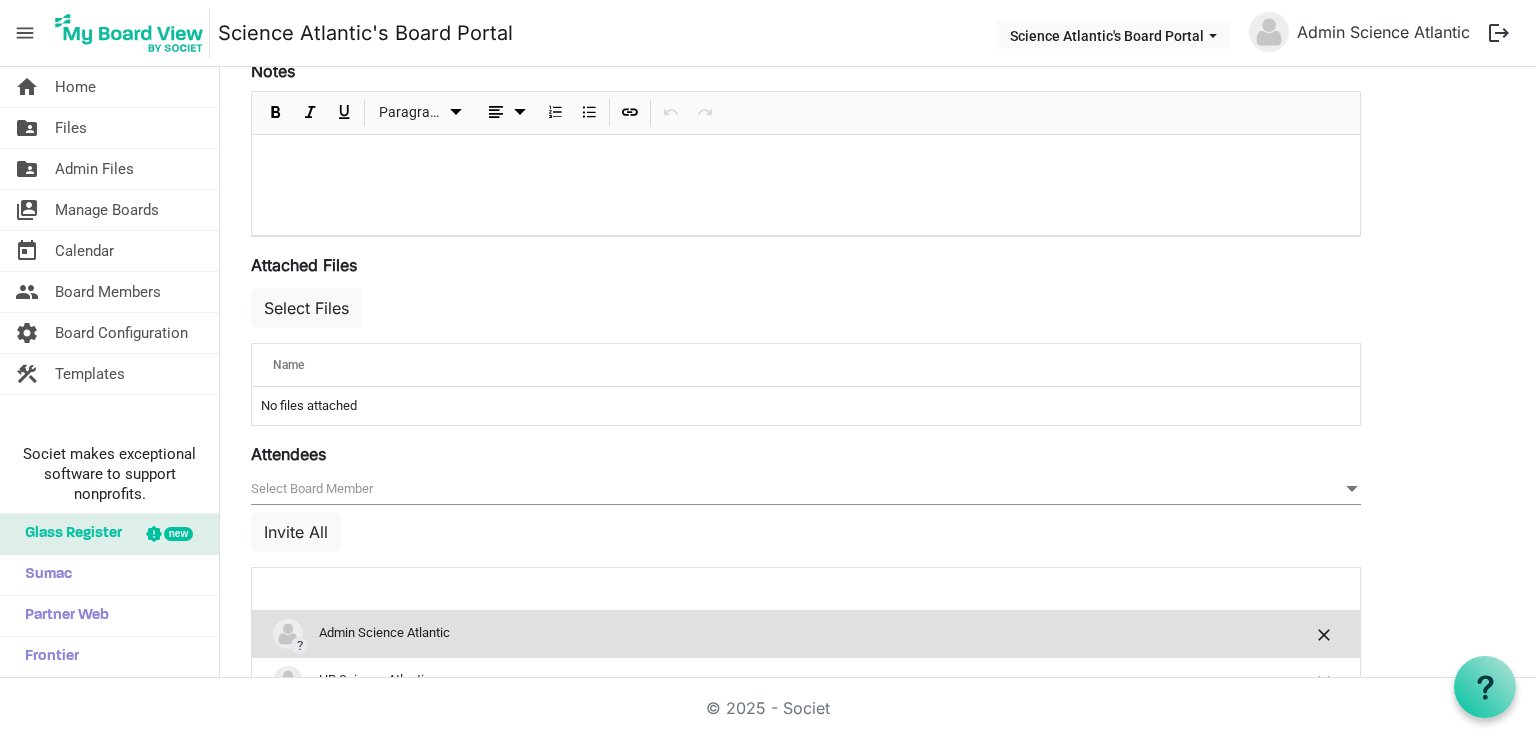 scroll, scrollTop: 791, scrollLeft: 0, axis: vertical 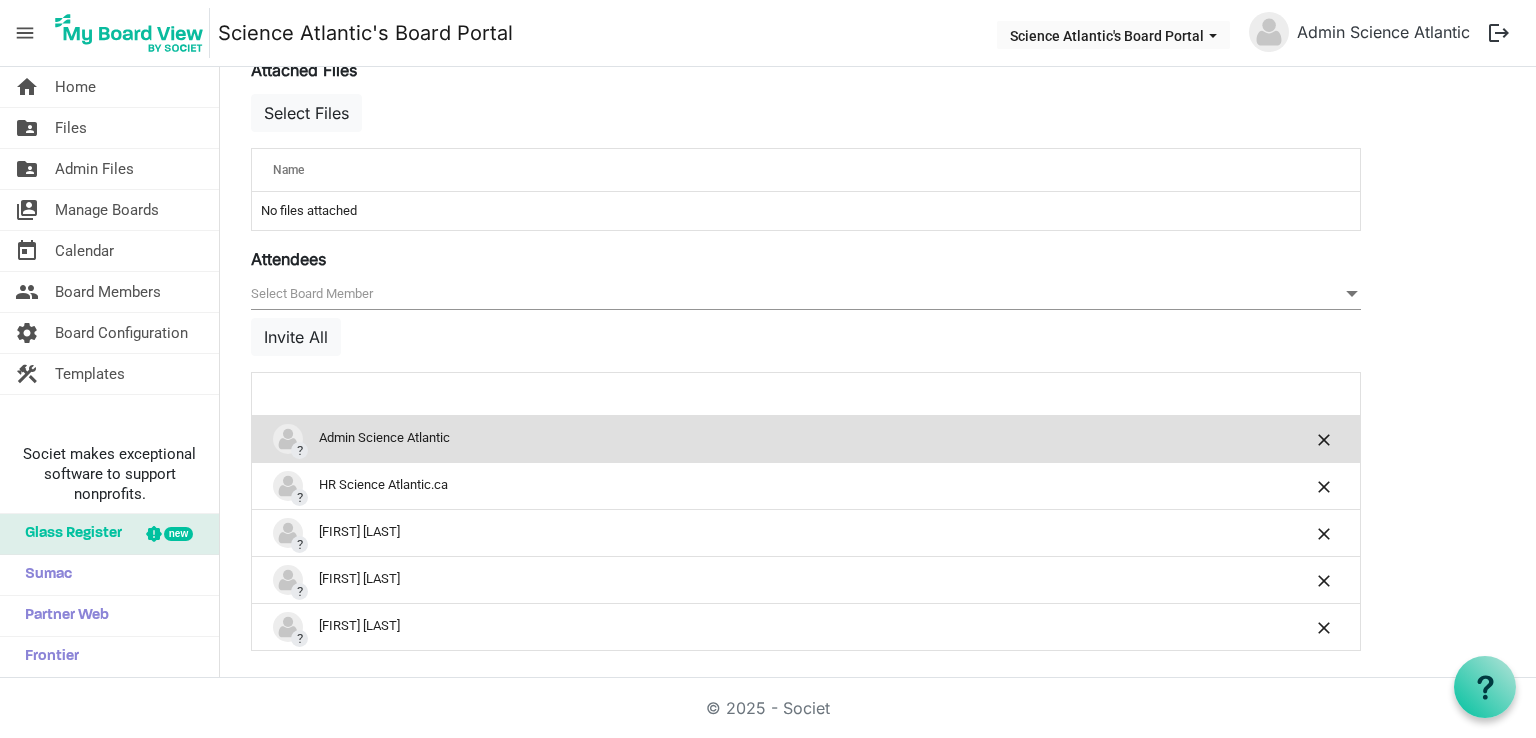 click on "? Admin Science Atlantic" at bounding box center [743, 439] 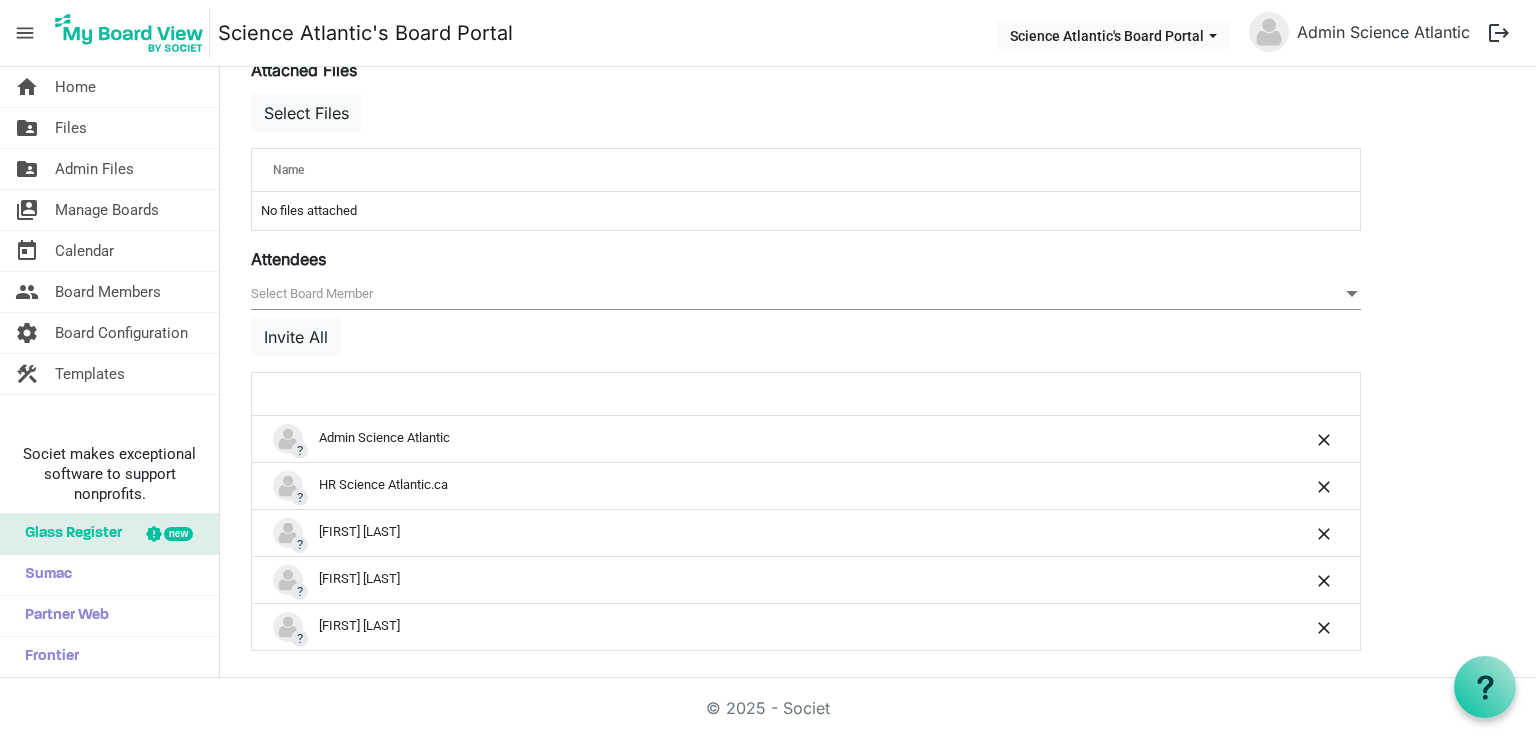 click on "null
Invite All" at bounding box center (806, 325) 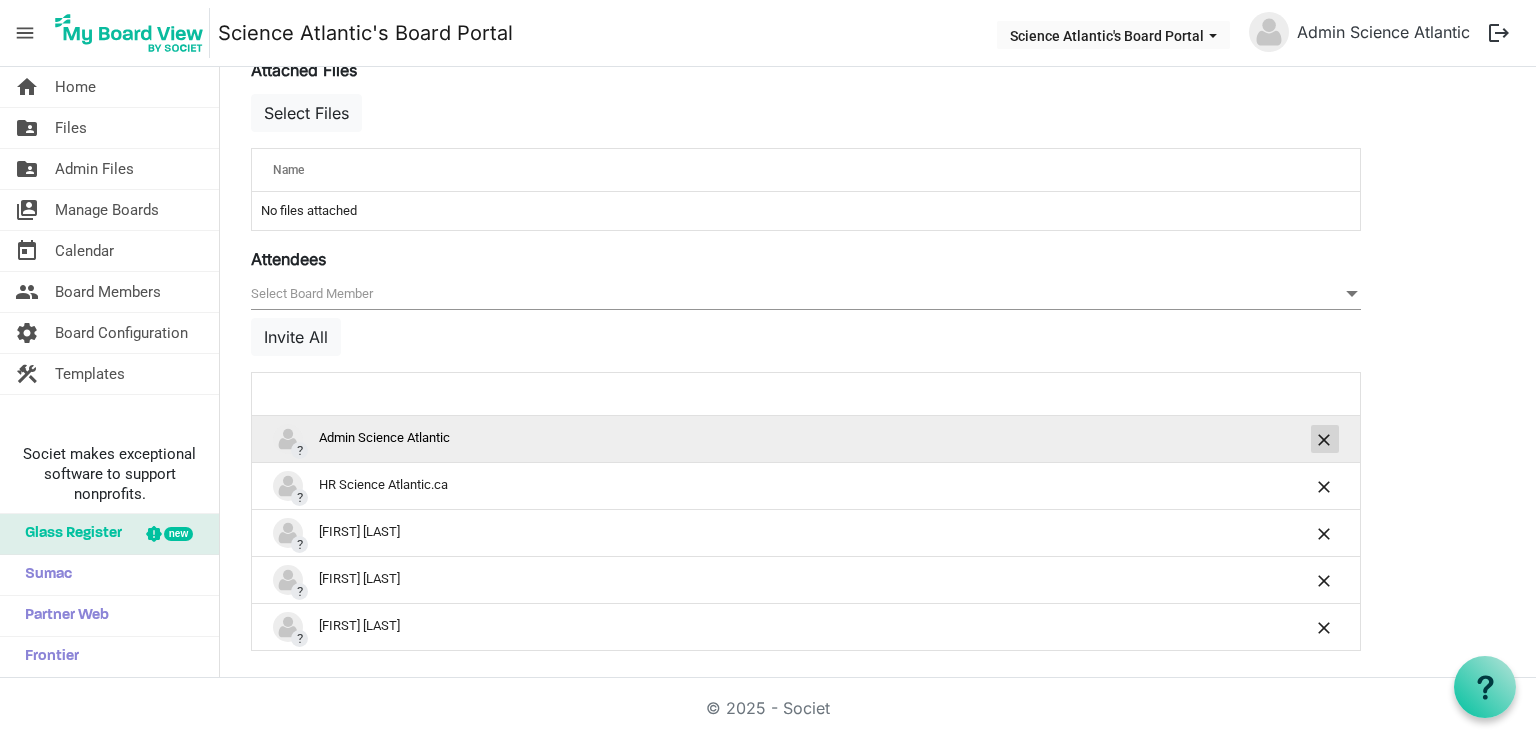 click at bounding box center (1325, 439) 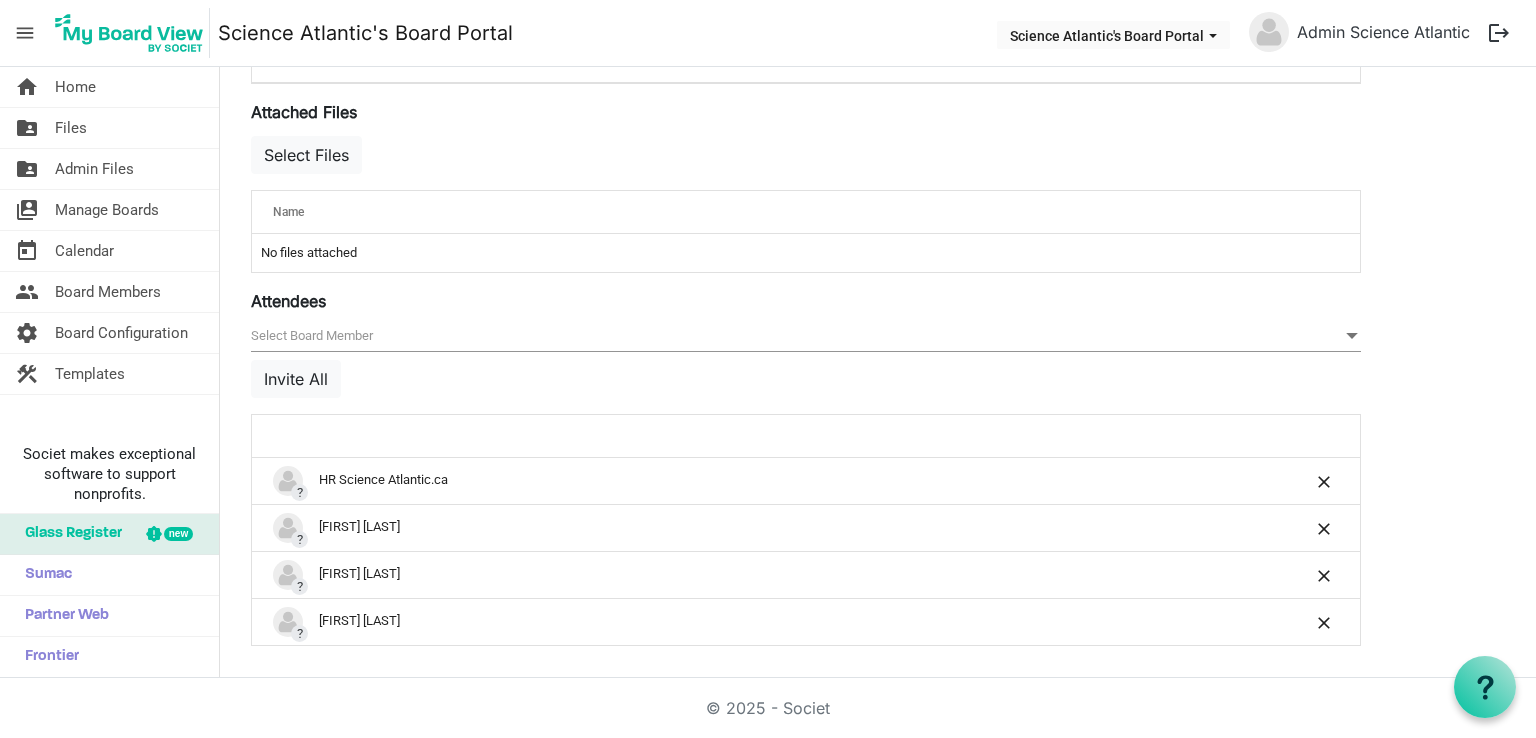 scroll, scrollTop: 744, scrollLeft: 0, axis: vertical 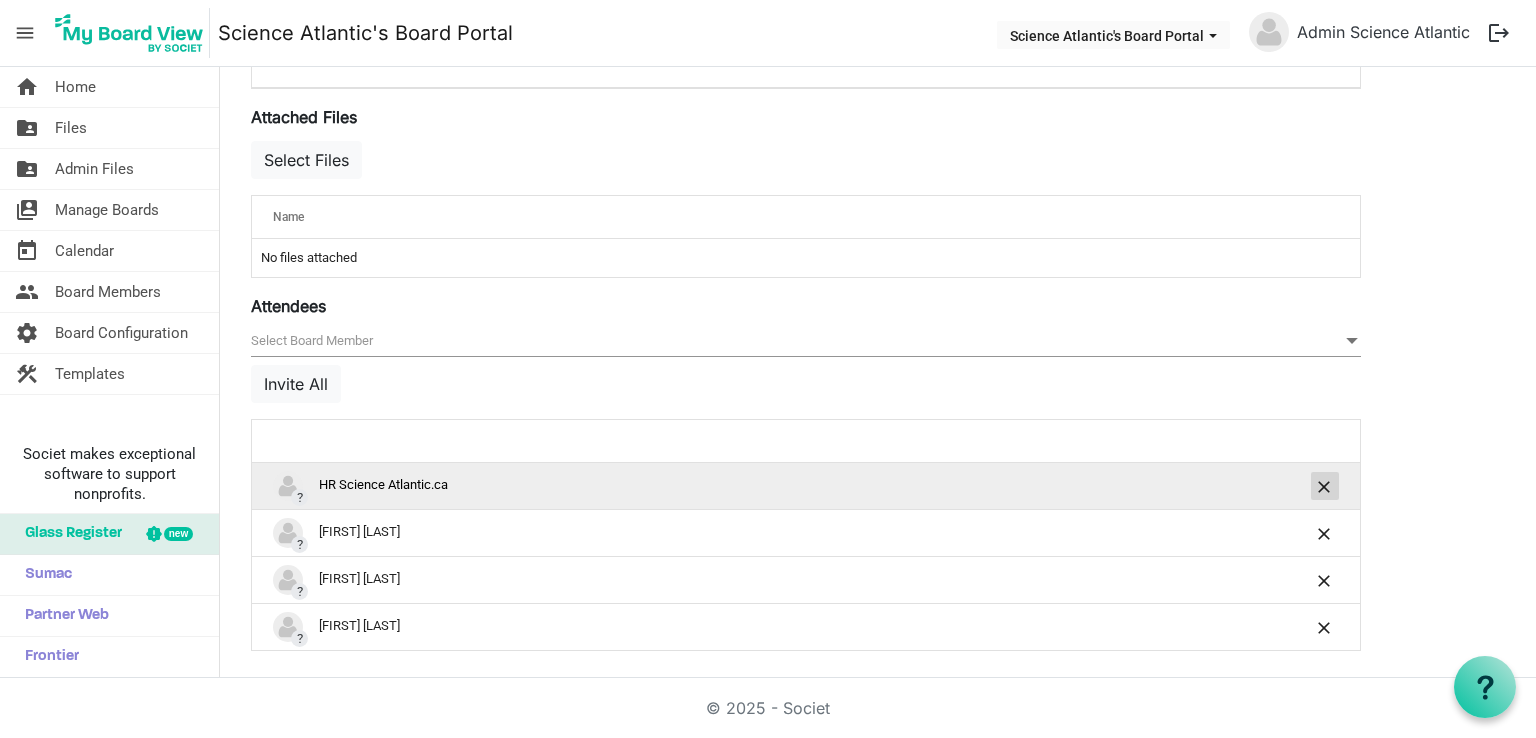 click at bounding box center [1325, 487] 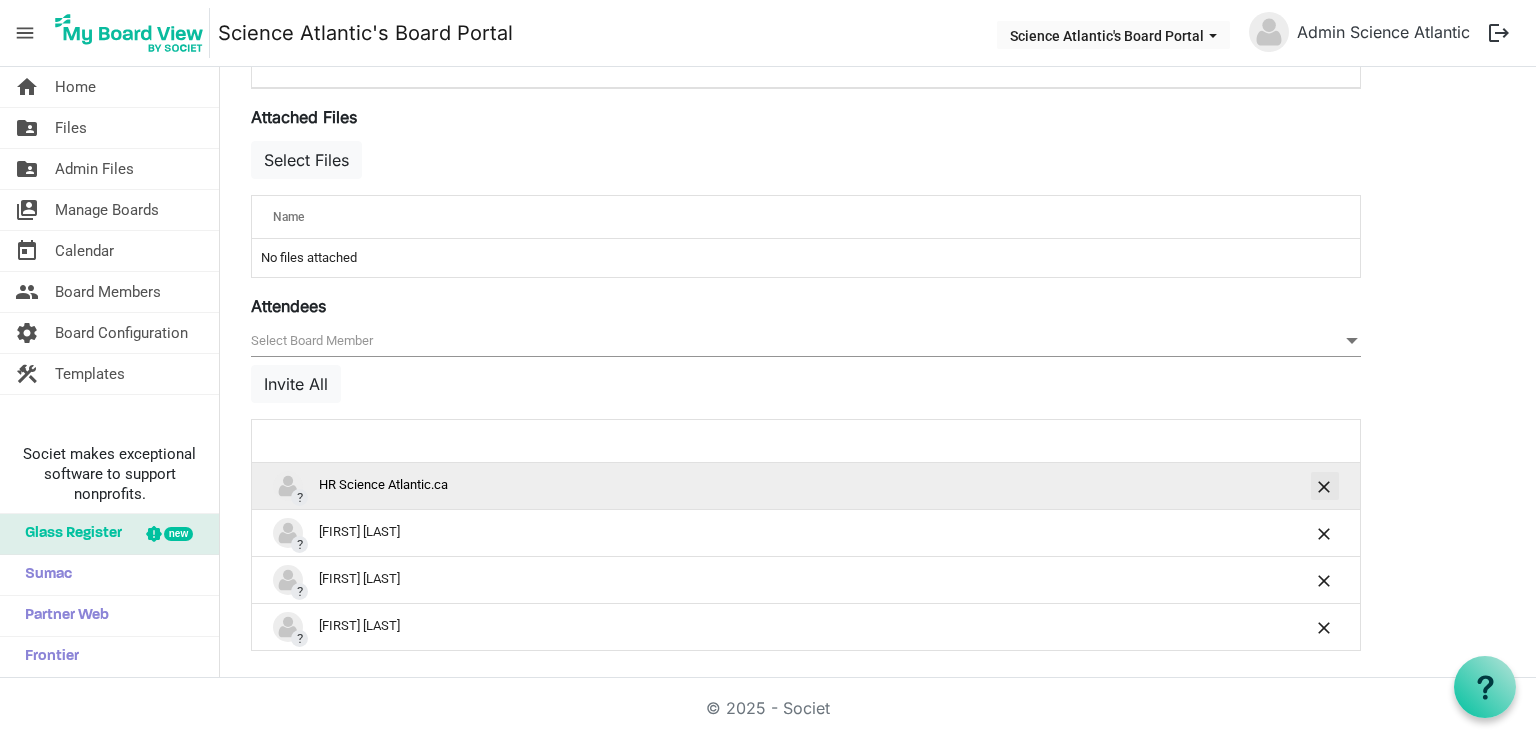 scroll, scrollTop: 697, scrollLeft: 0, axis: vertical 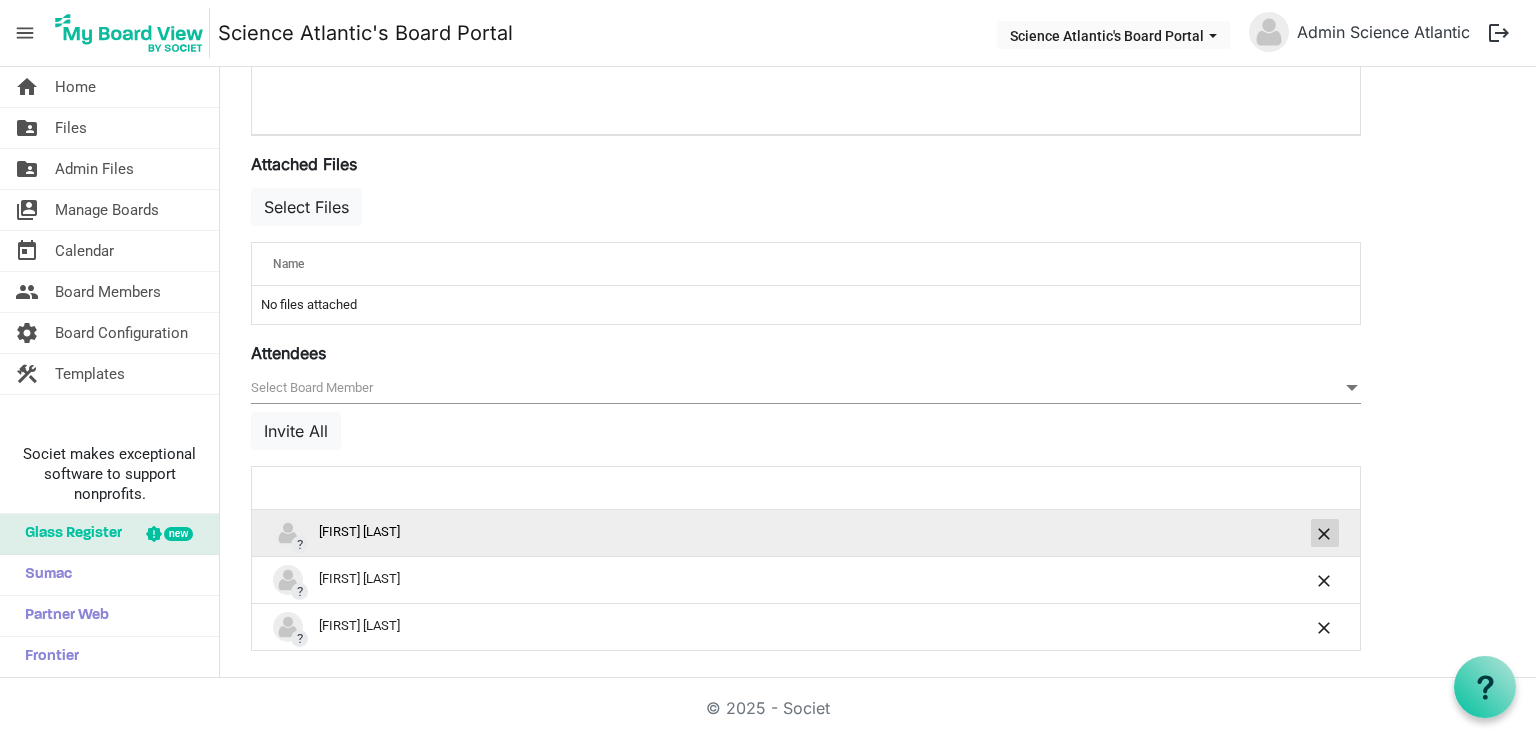 click at bounding box center (1325, 534) 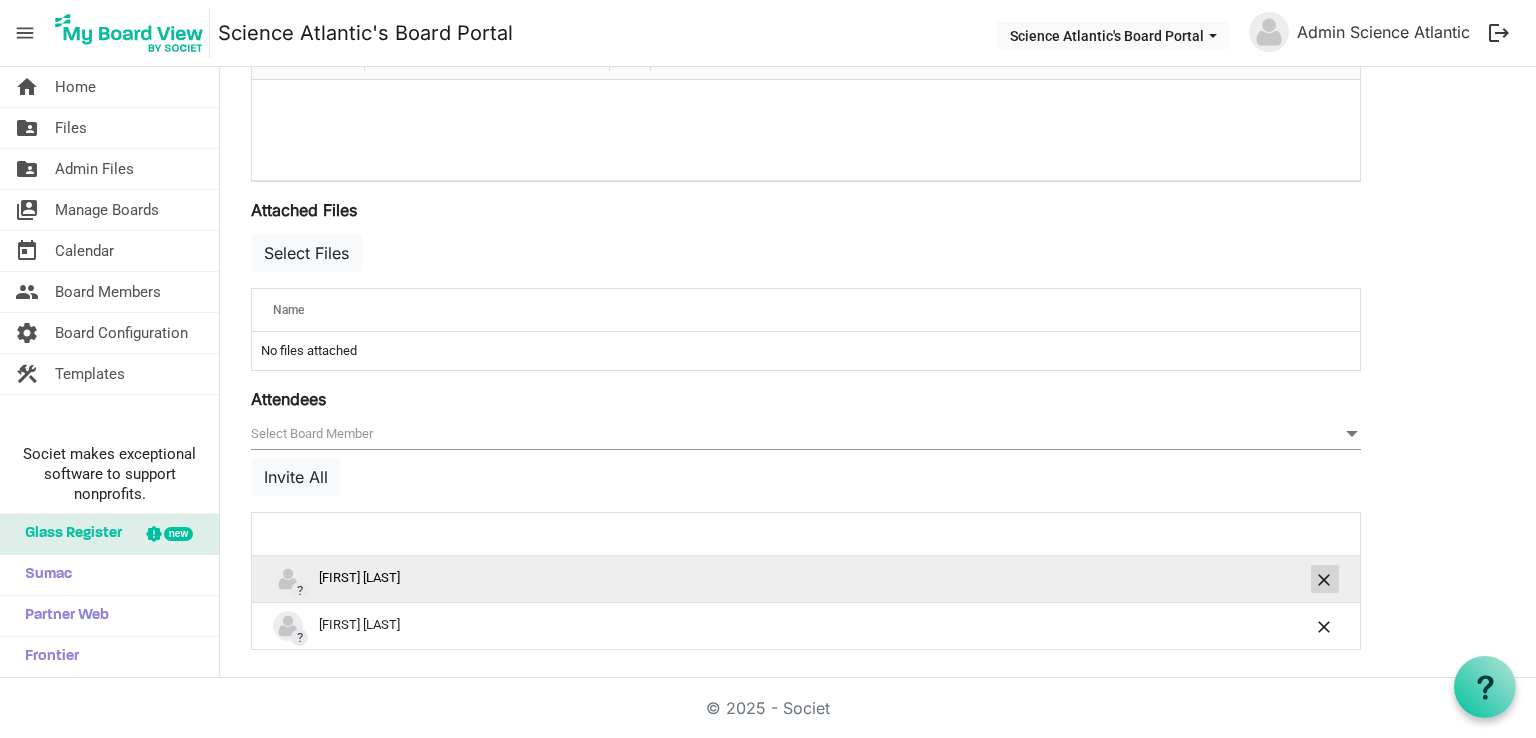 click at bounding box center [1325, 580] 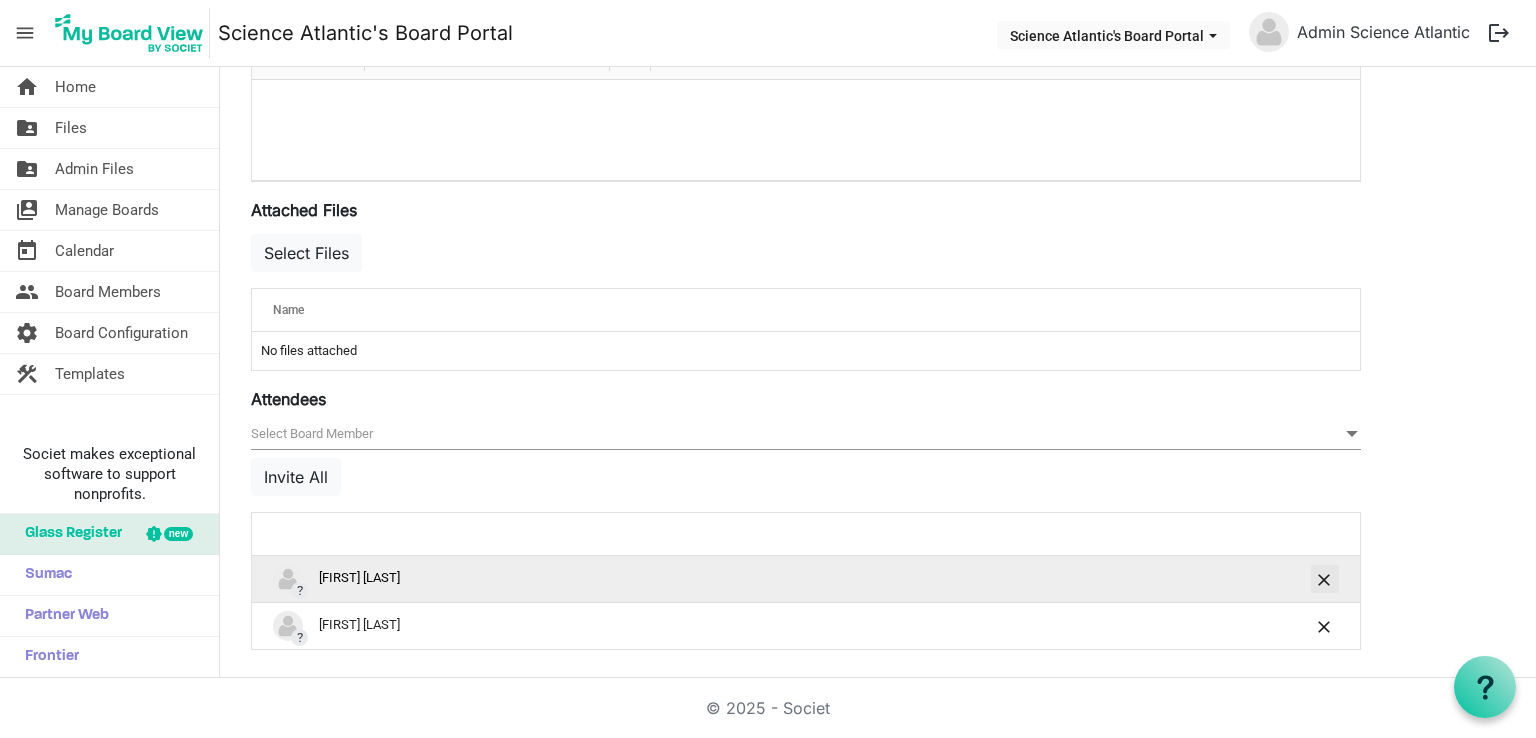 scroll, scrollTop: 604, scrollLeft: 0, axis: vertical 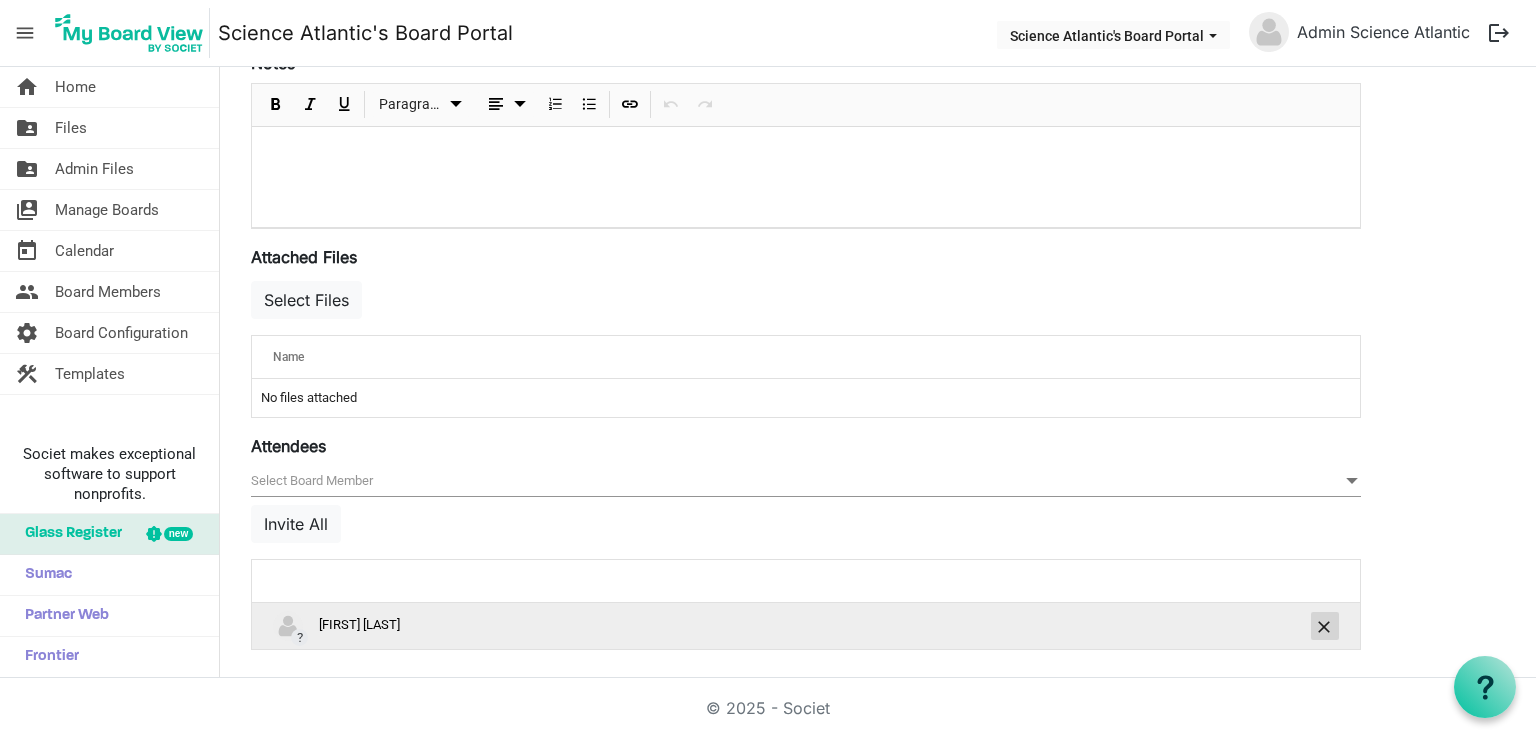 click at bounding box center [1325, 626] 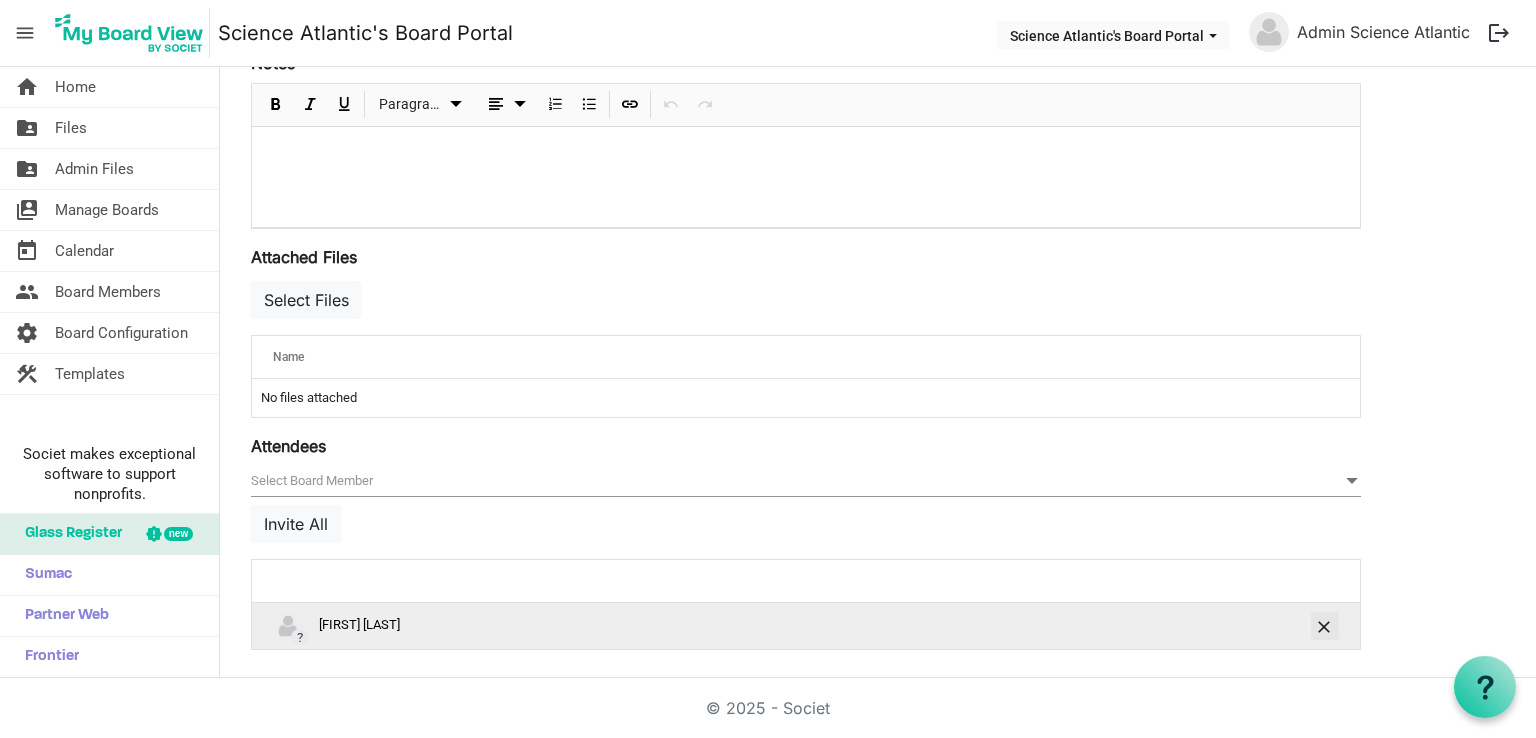 scroll, scrollTop: 596, scrollLeft: 0, axis: vertical 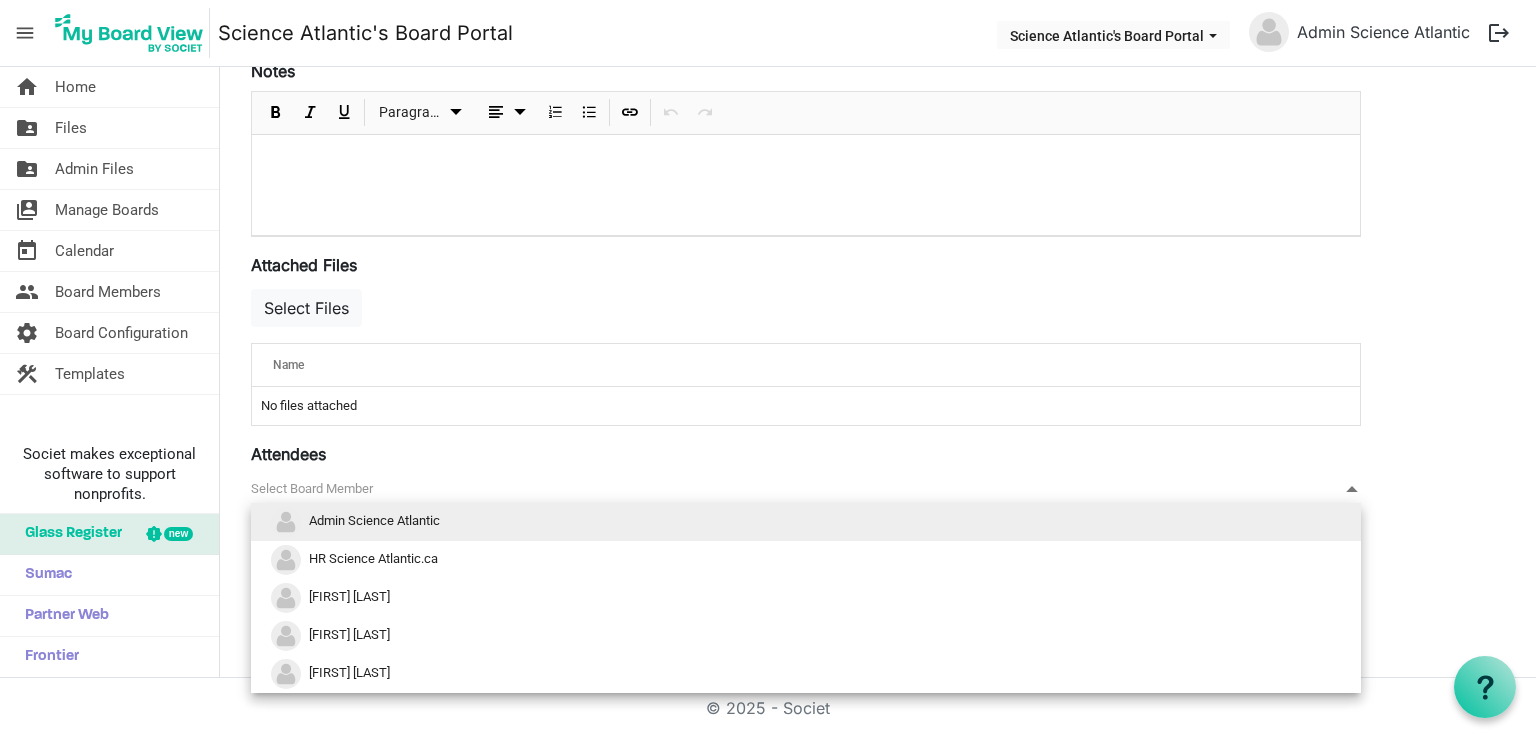 click on "null" at bounding box center (806, 489) 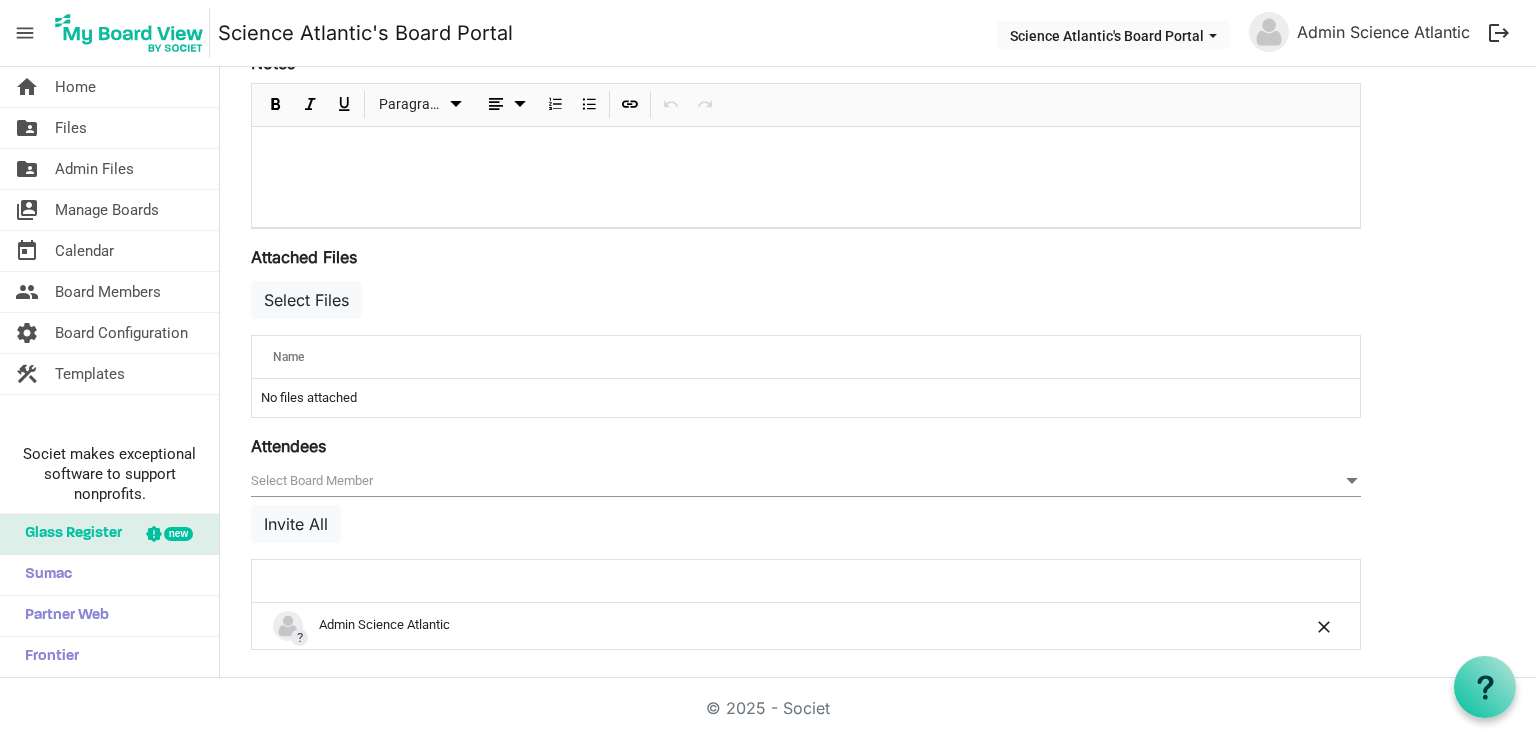 scroll, scrollTop: 0, scrollLeft: 0, axis: both 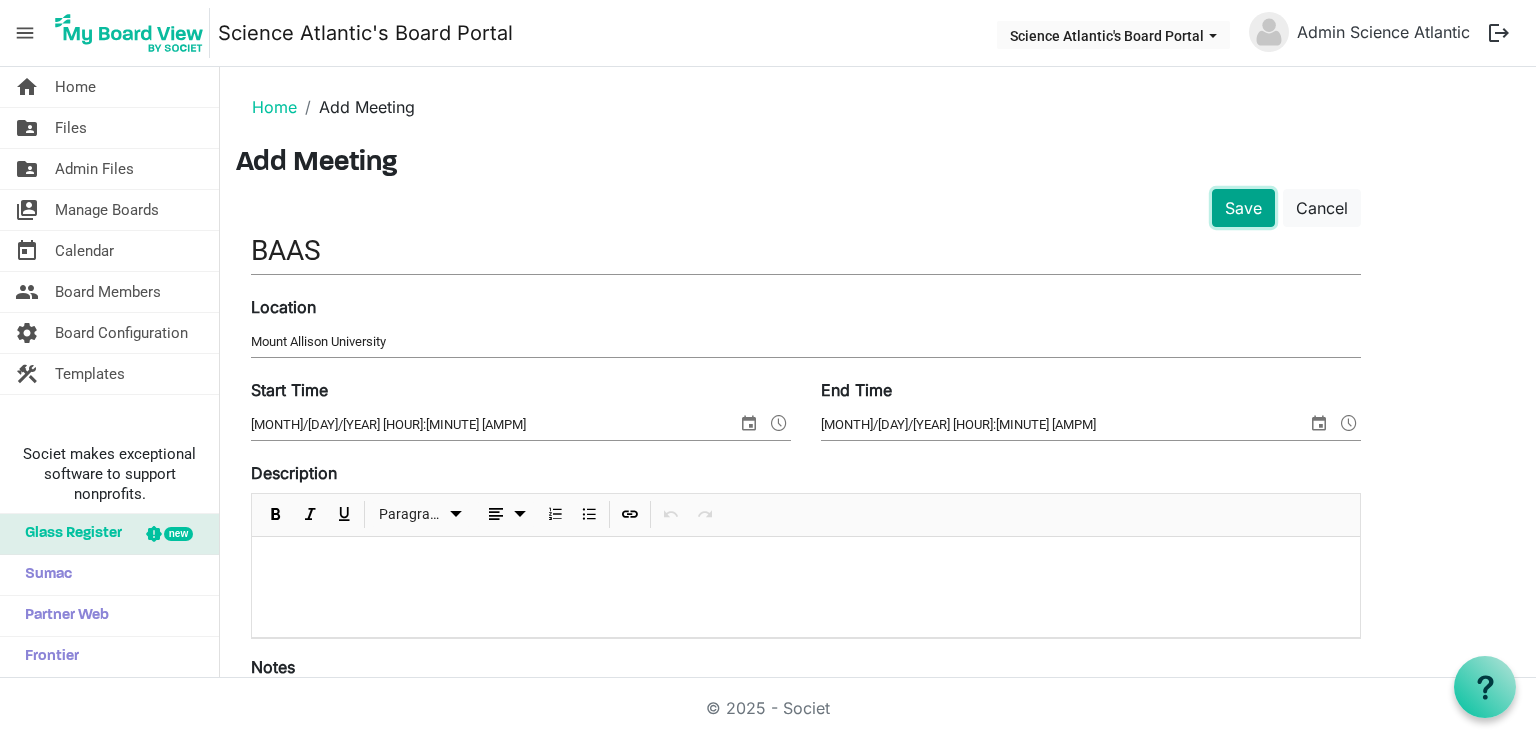 click on "Save" at bounding box center (1243, 208) 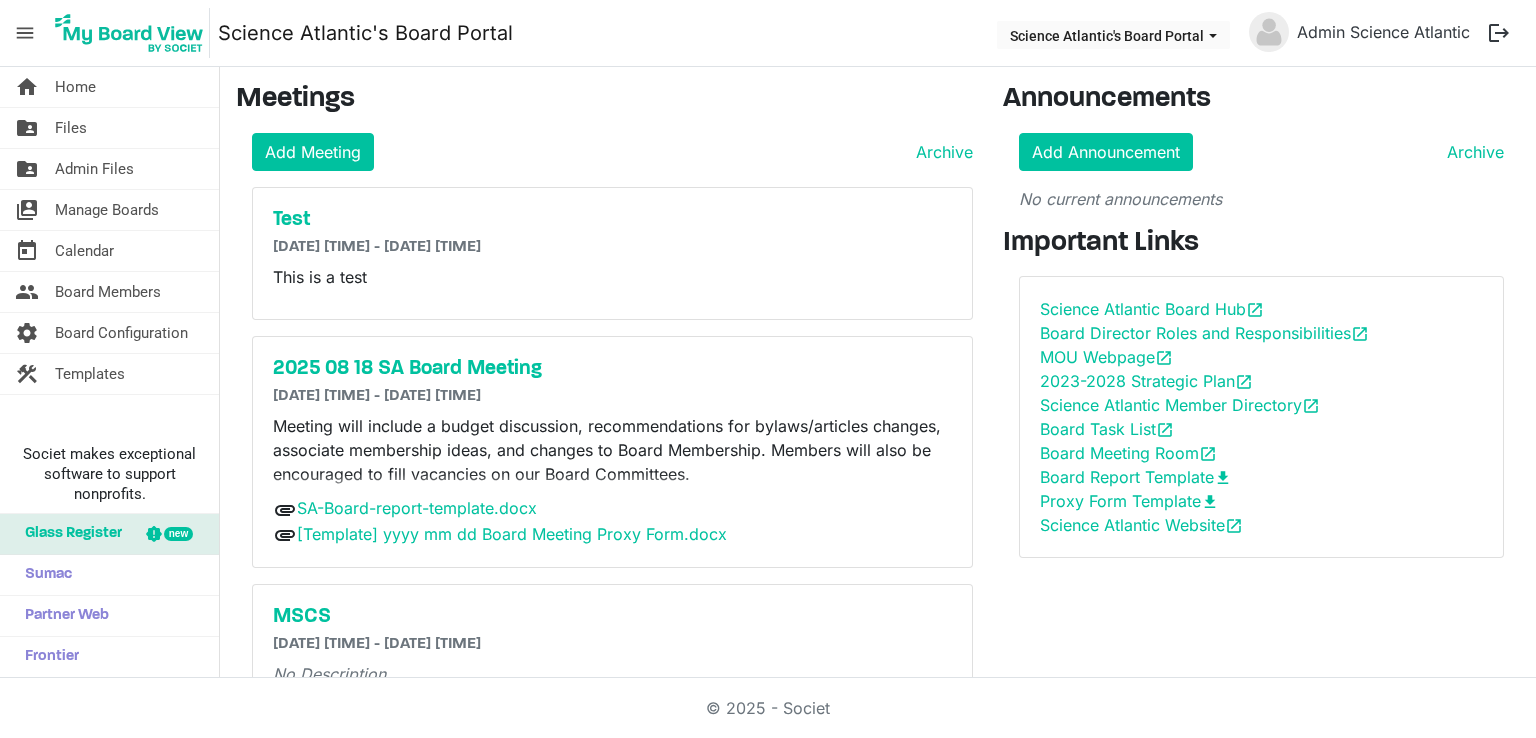 scroll, scrollTop: 0, scrollLeft: 0, axis: both 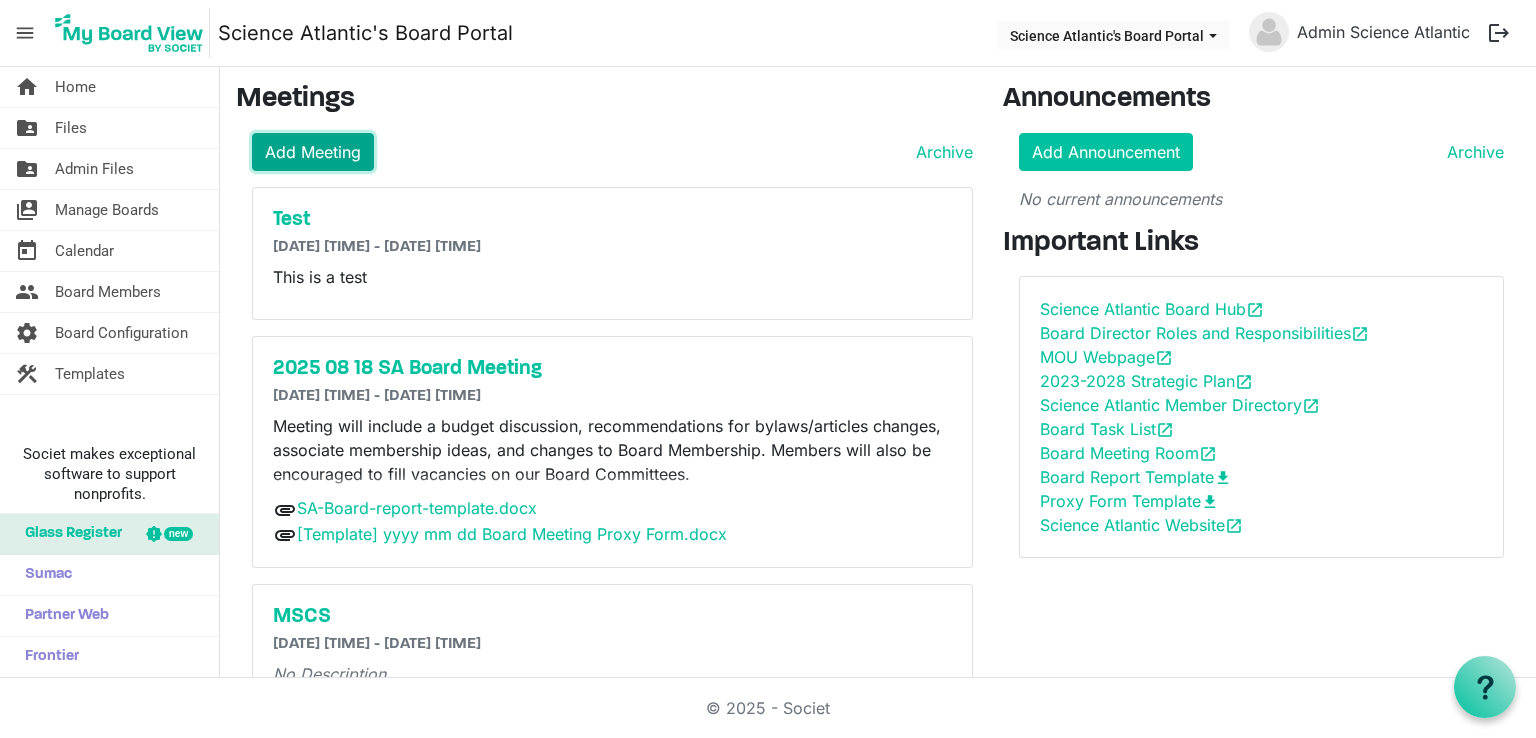 click on "Add Meeting" at bounding box center [313, 152] 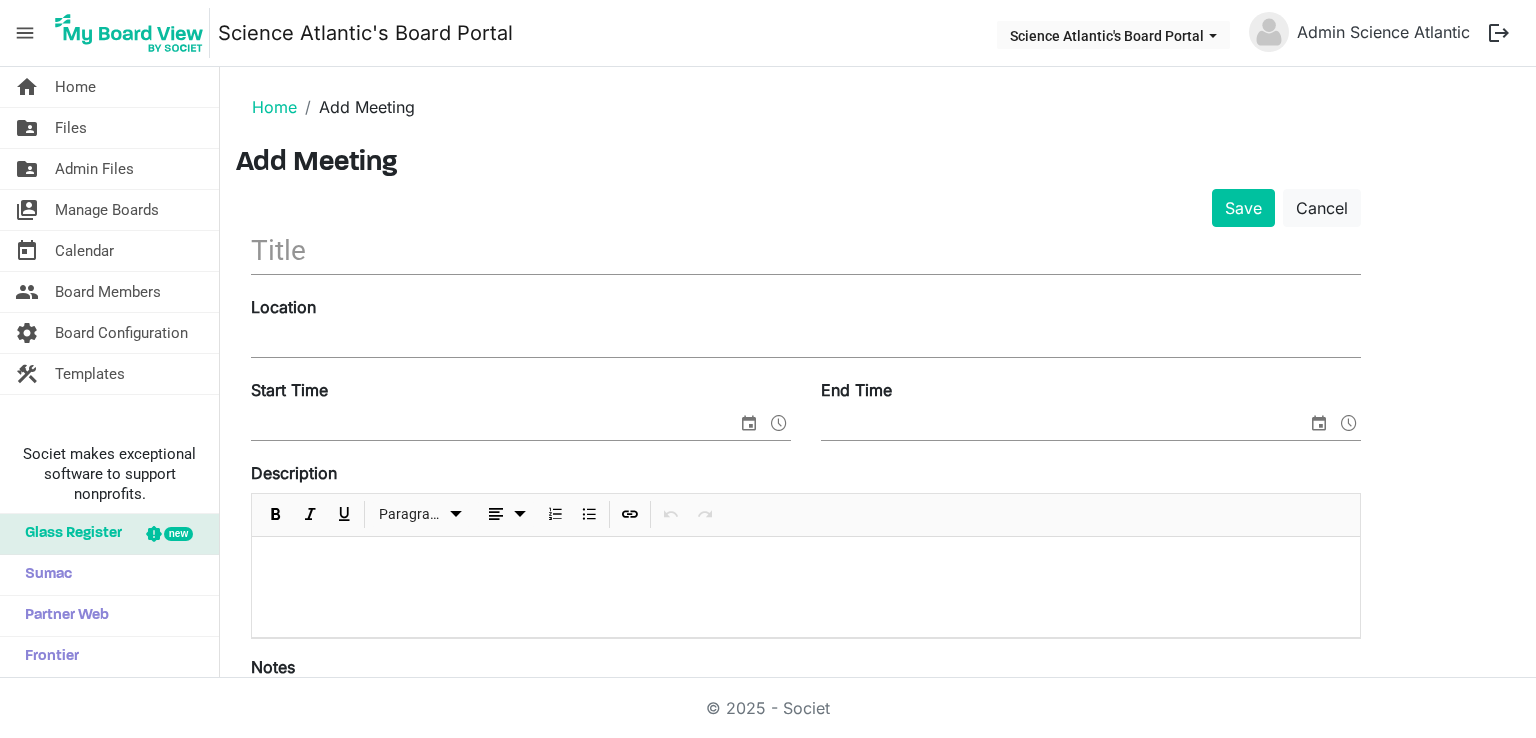 scroll, scrollTop: 0, scrollLeft: 0, axis: both 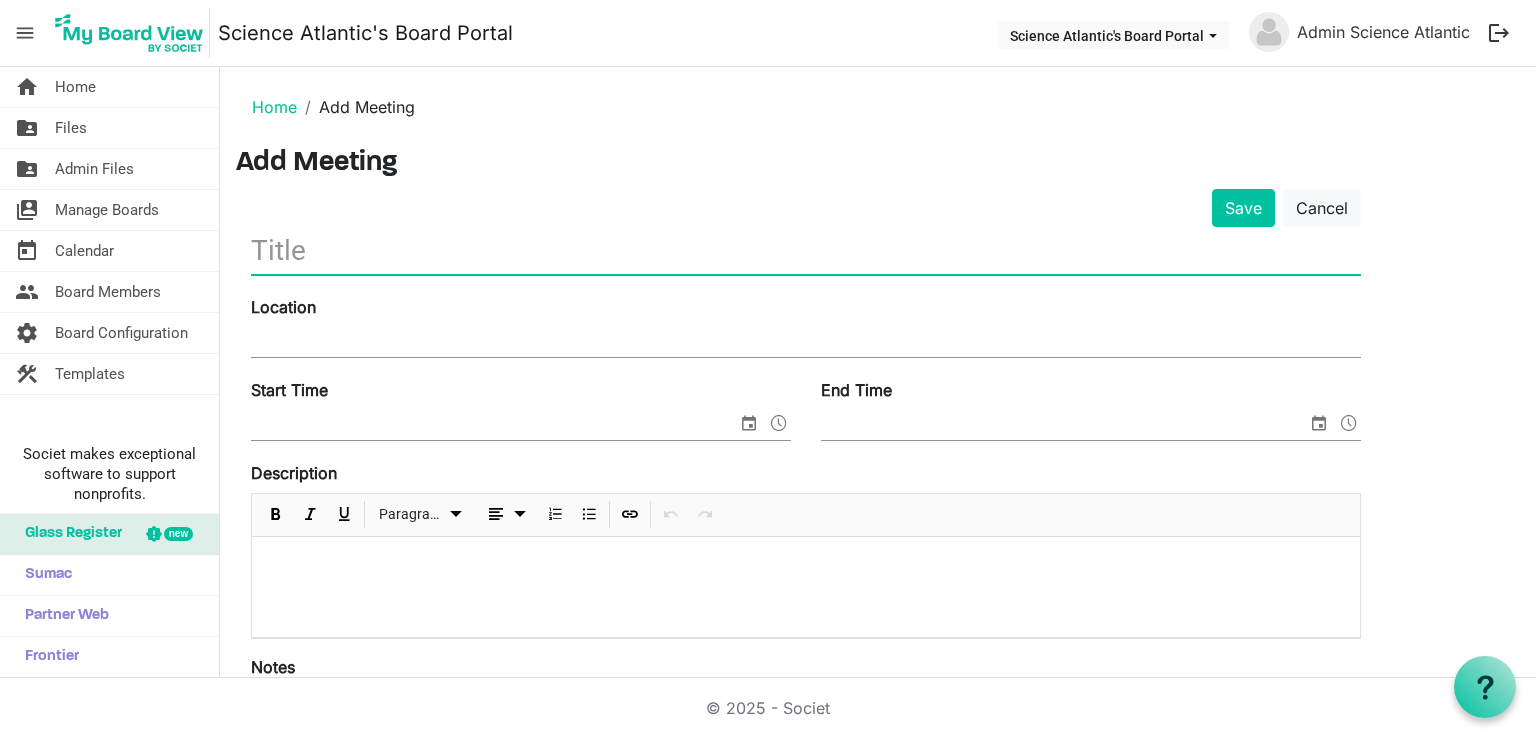 click at bounding box center [806, 250] 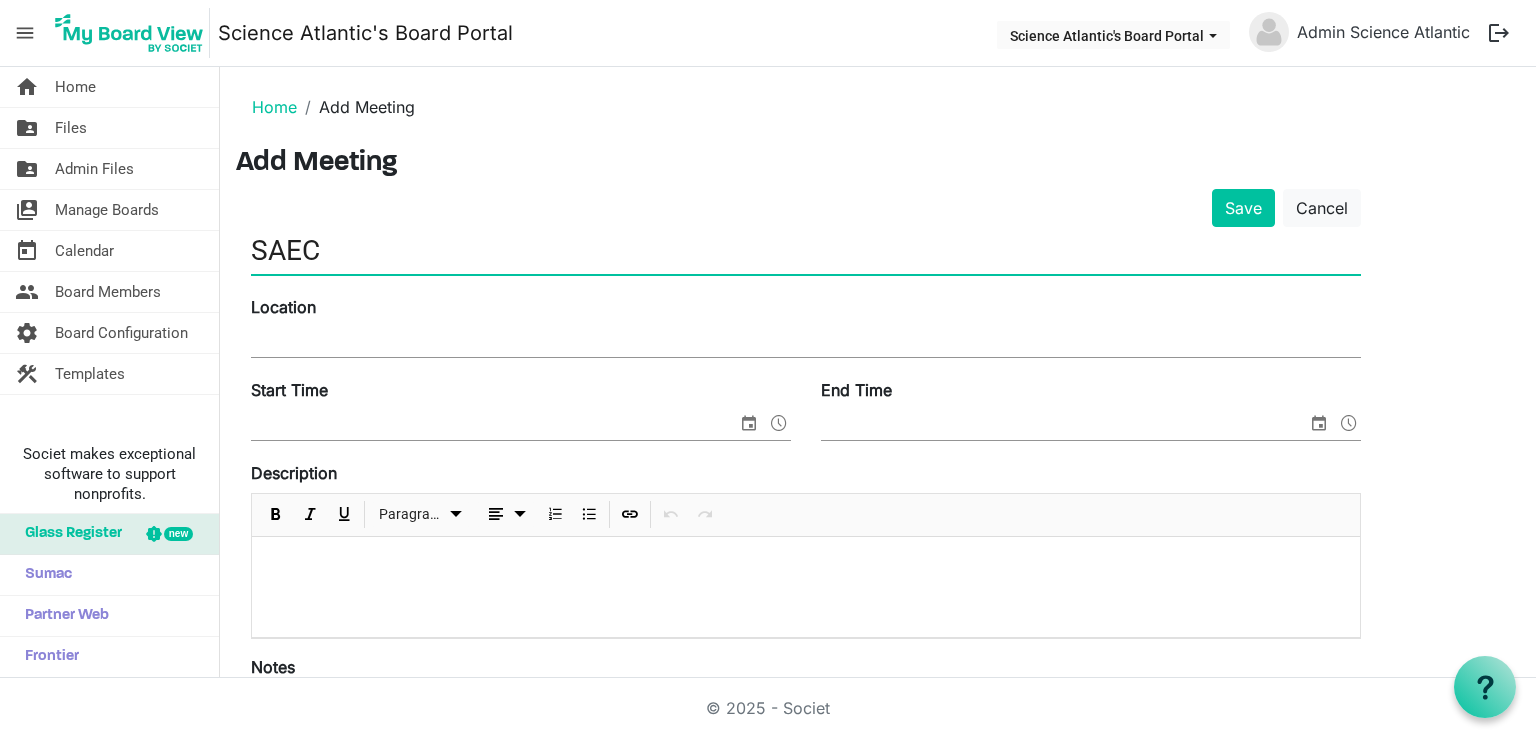 type on "SAEC" 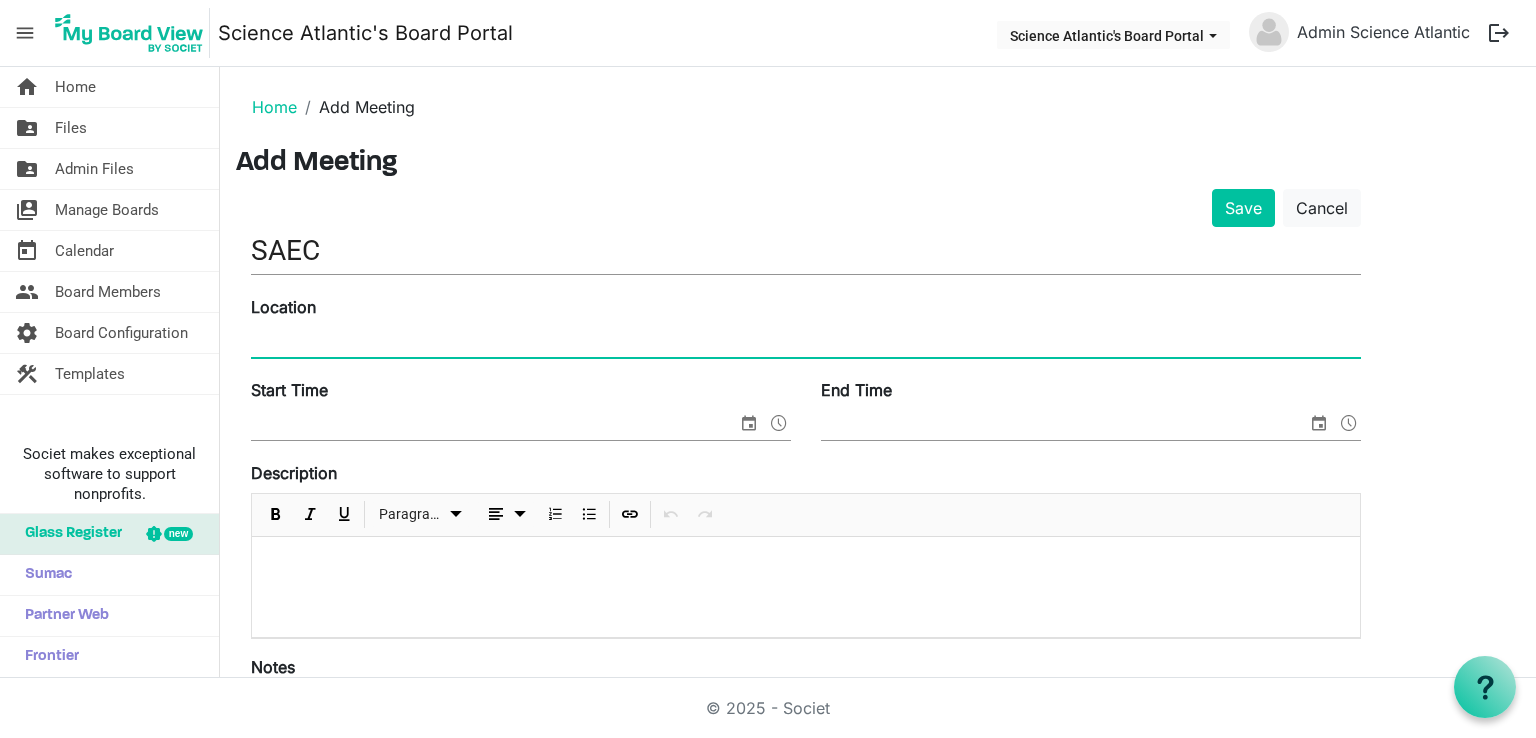 click on "Location" at bounding box center (806, 342) 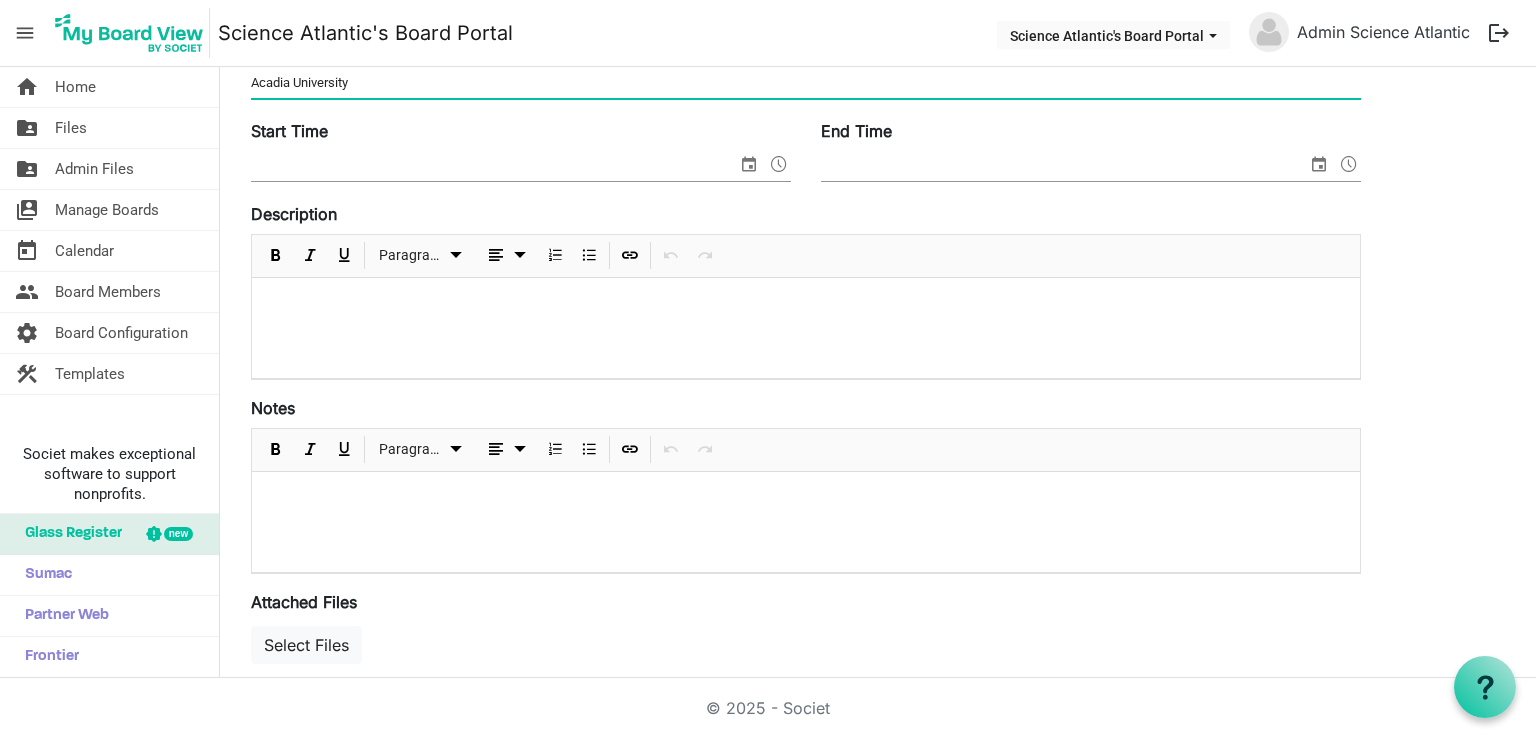 scroll, scrollTop: 260, scrollLeft: 0, axis: vertical 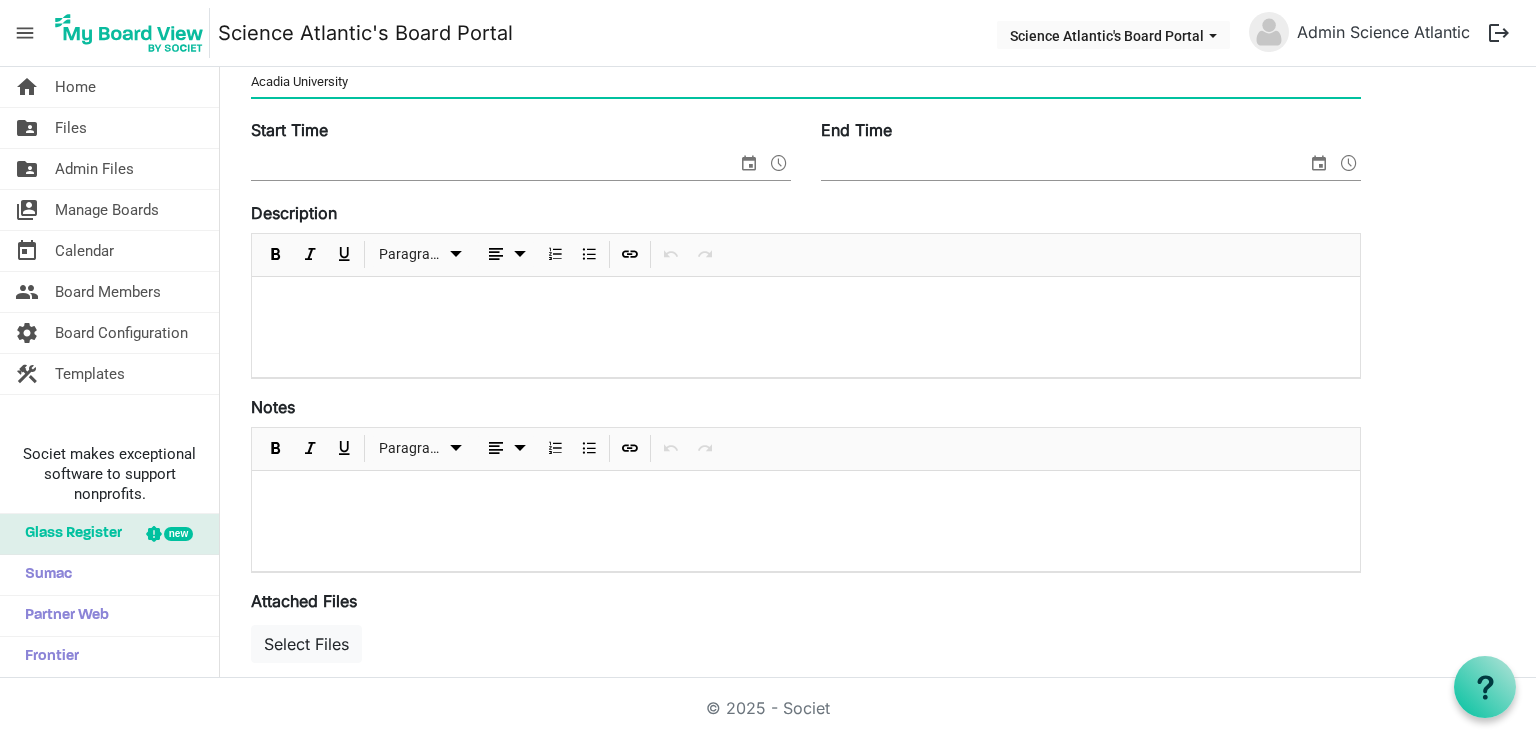 type on "Acadia University" 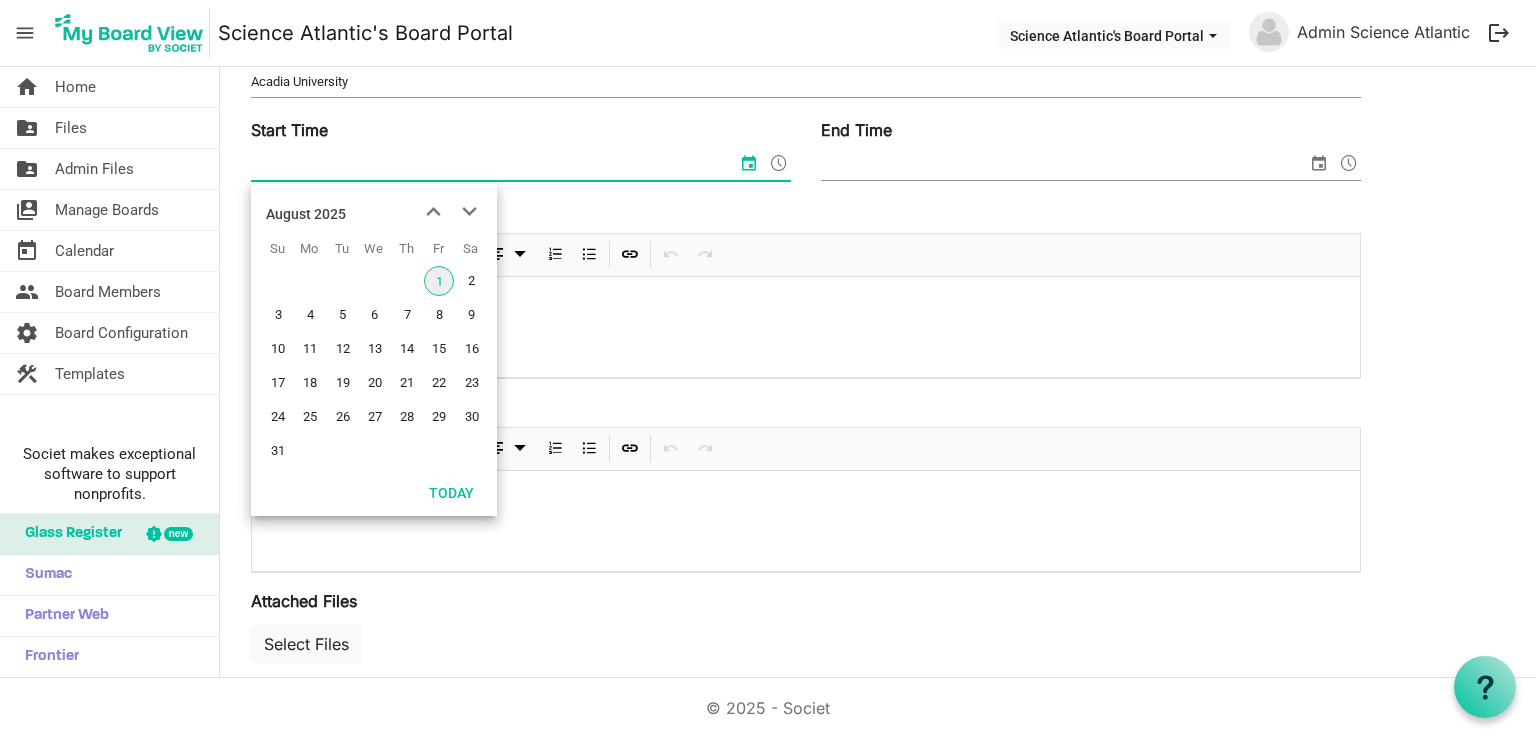 click on "Start Time" at bounding box center [494, 165] 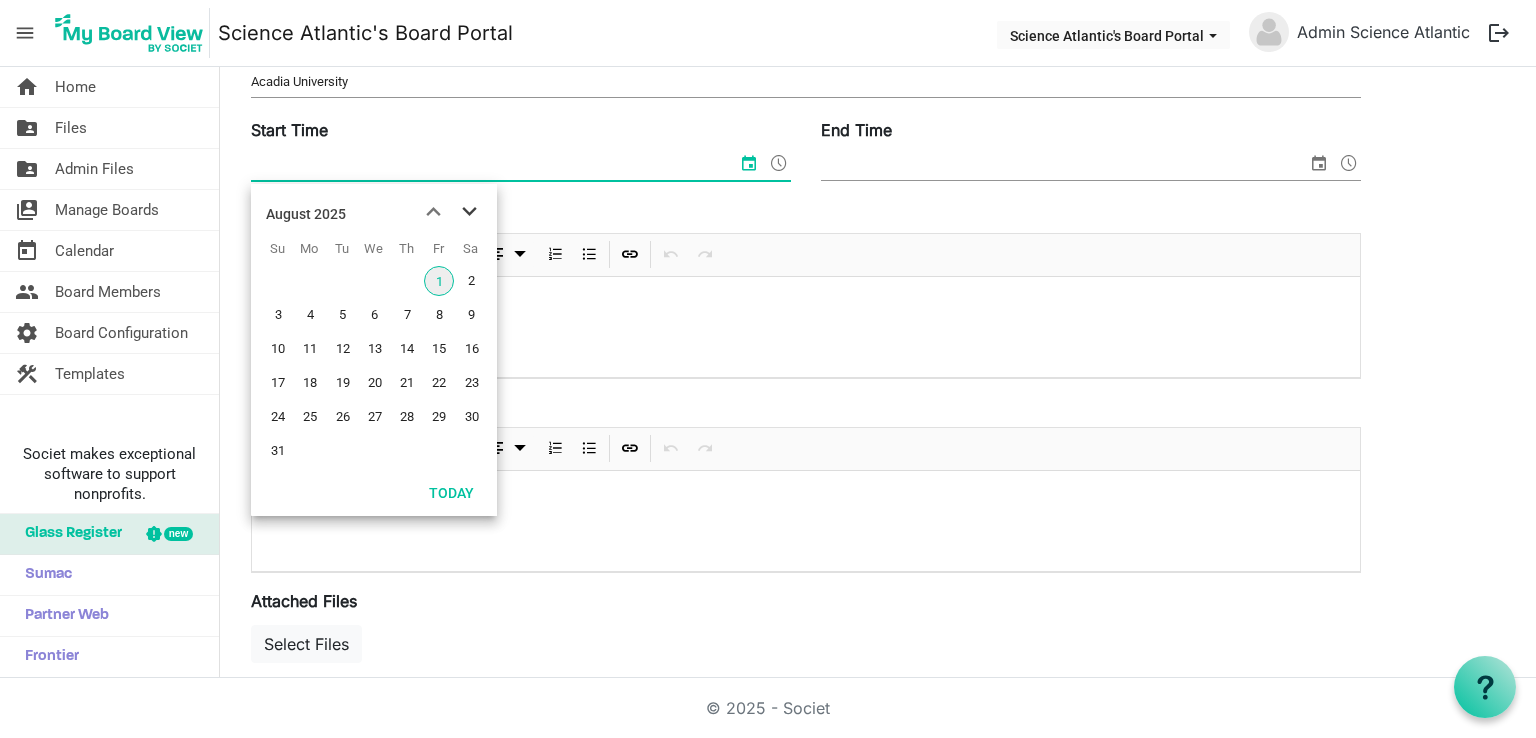 click at bounding box center (469, 212) 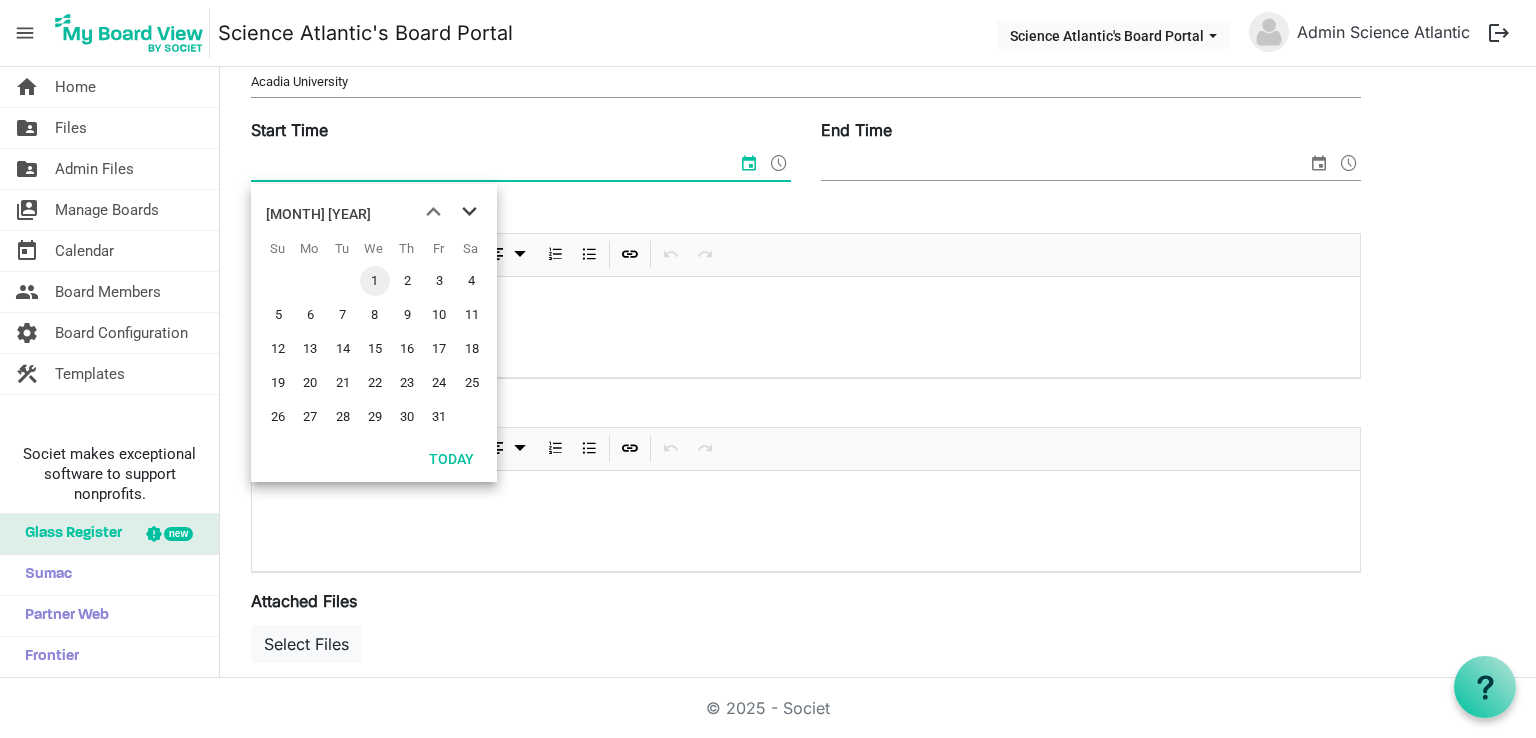 click at bounding box center (469, 212) 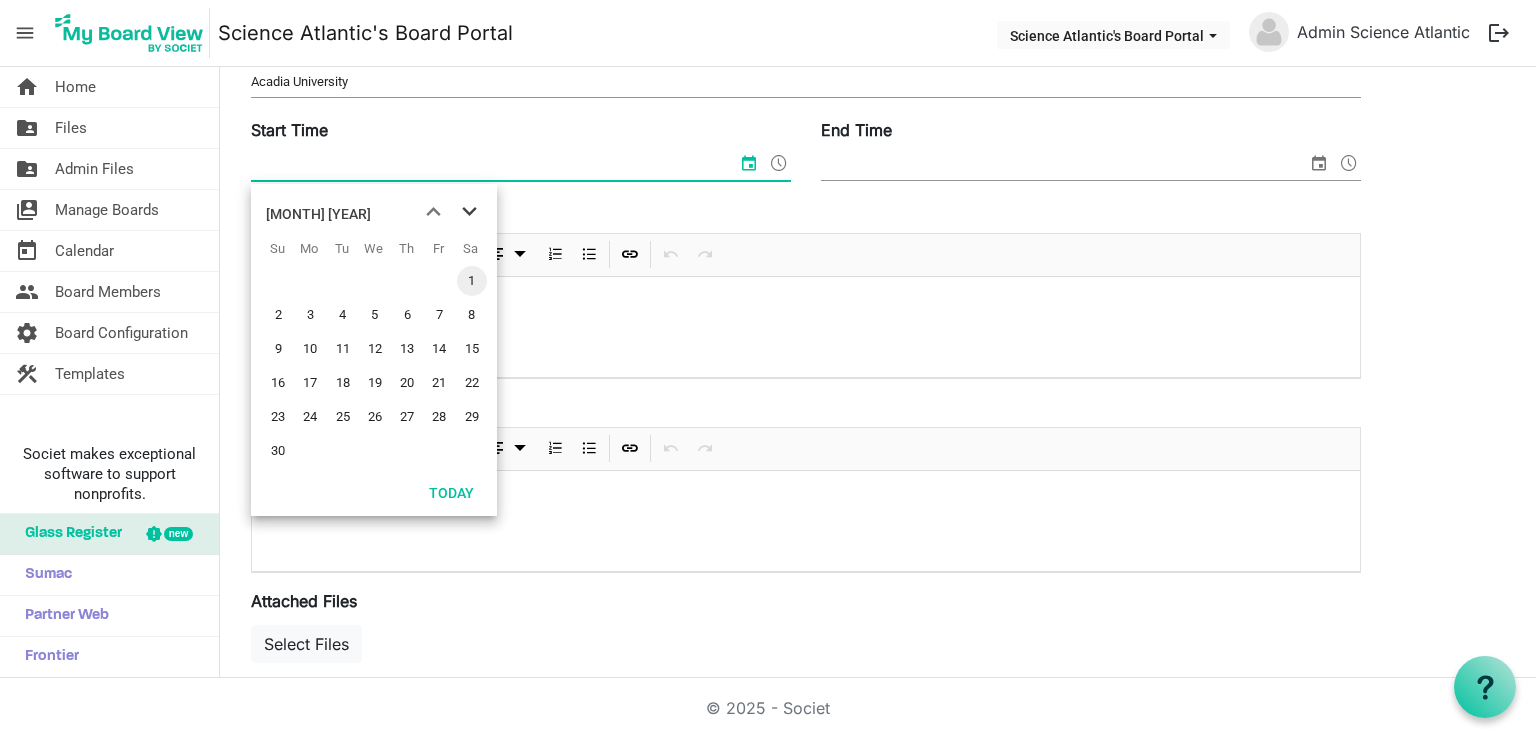 click at bounding box center [469, 212] 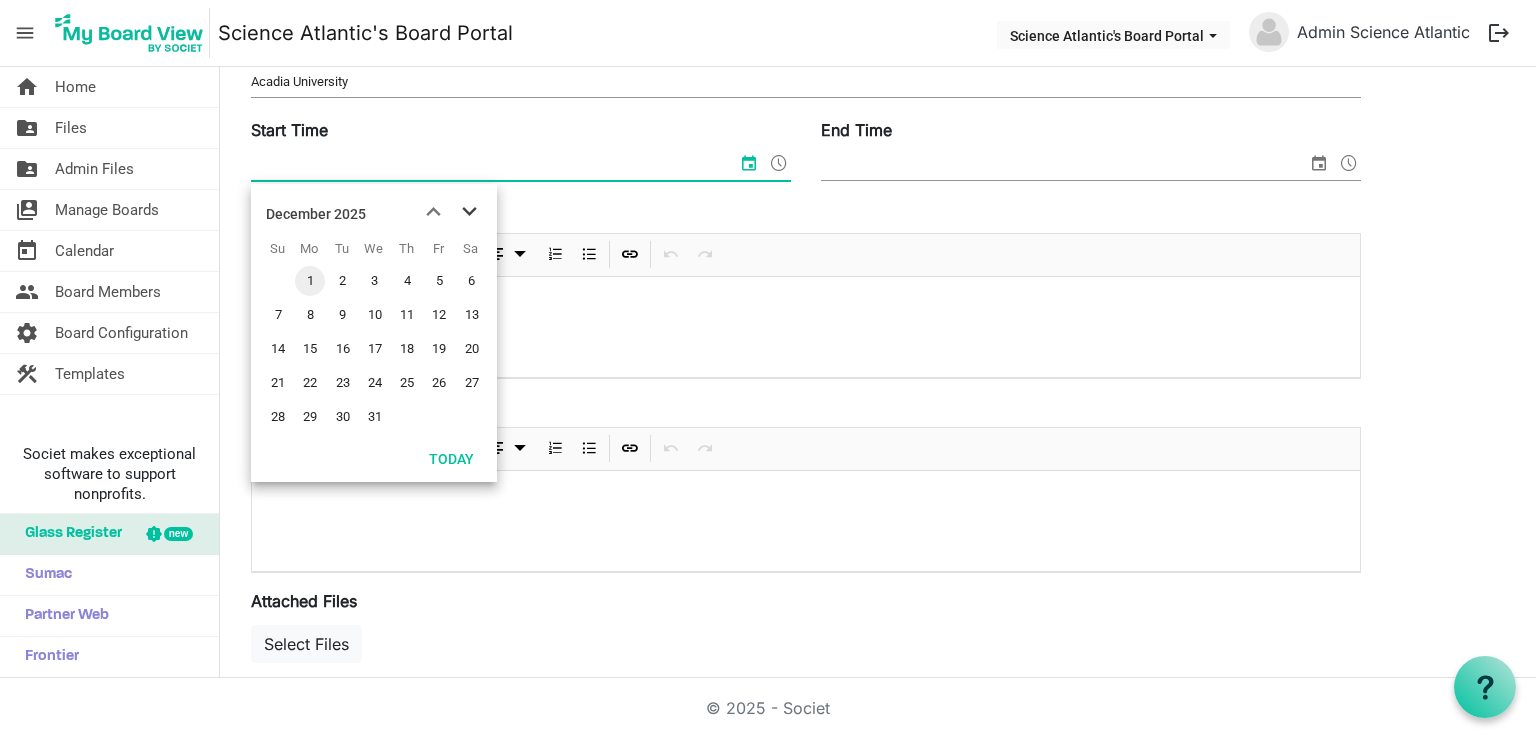 click at bounding box center (469, 212) 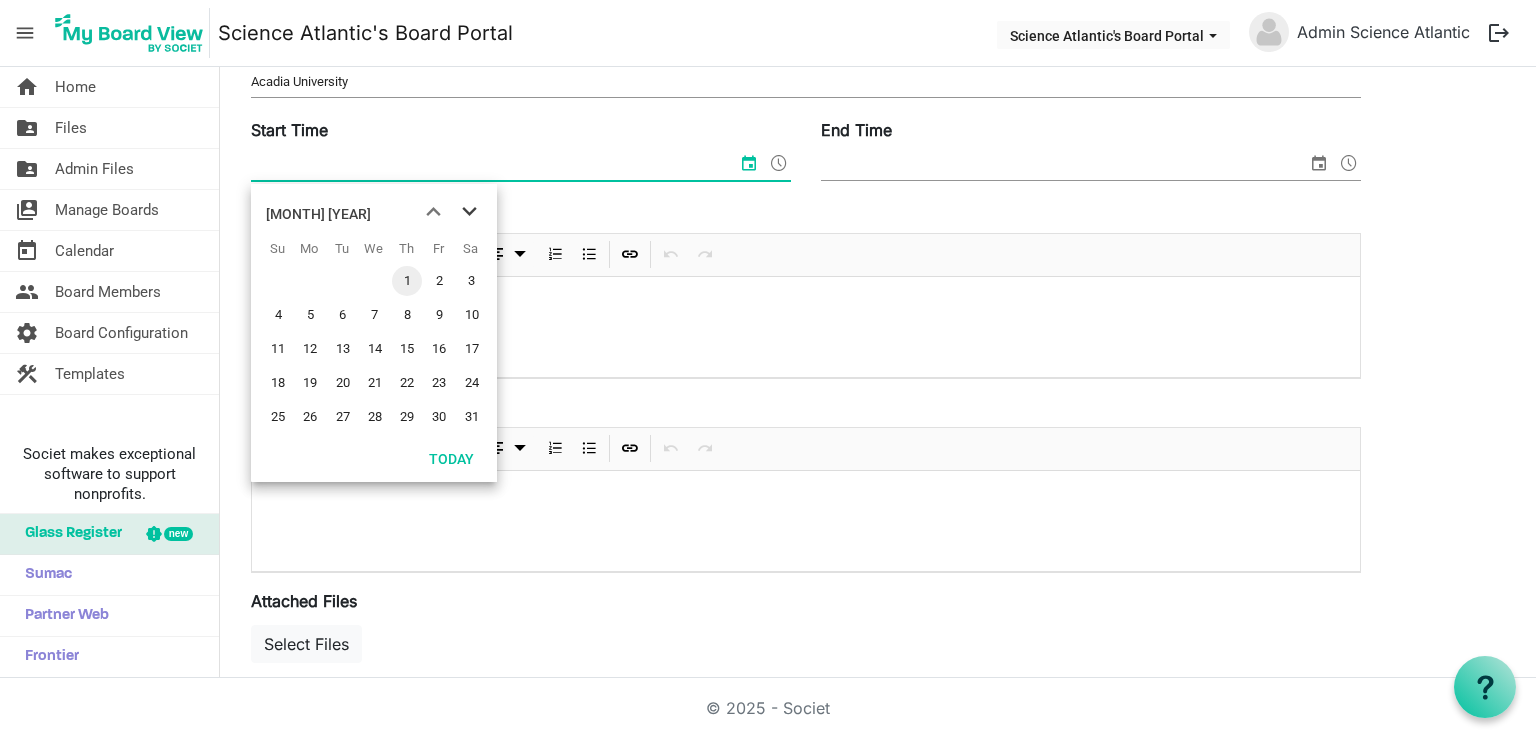 click at bounding box center [469, 212] 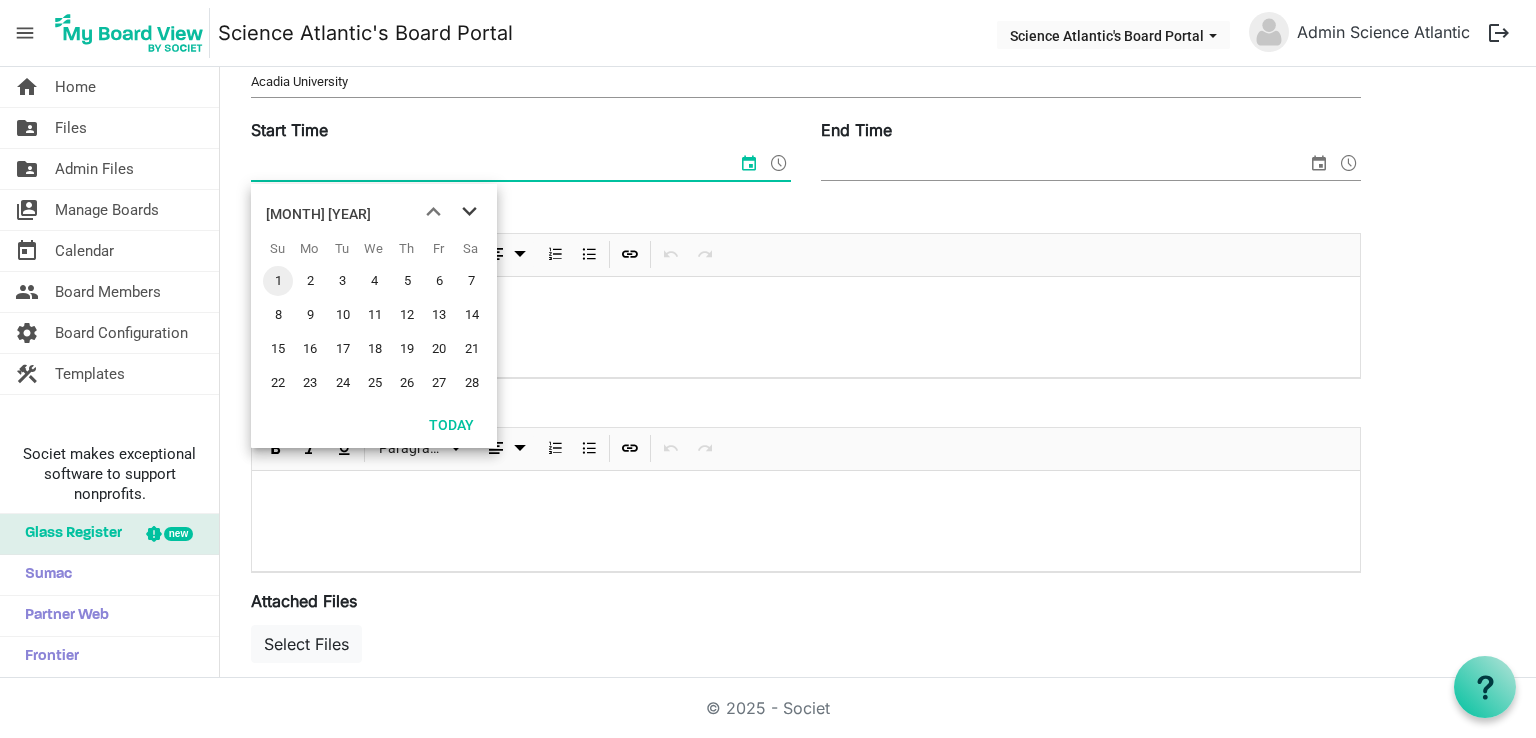 click at bounding box center [469, 212] 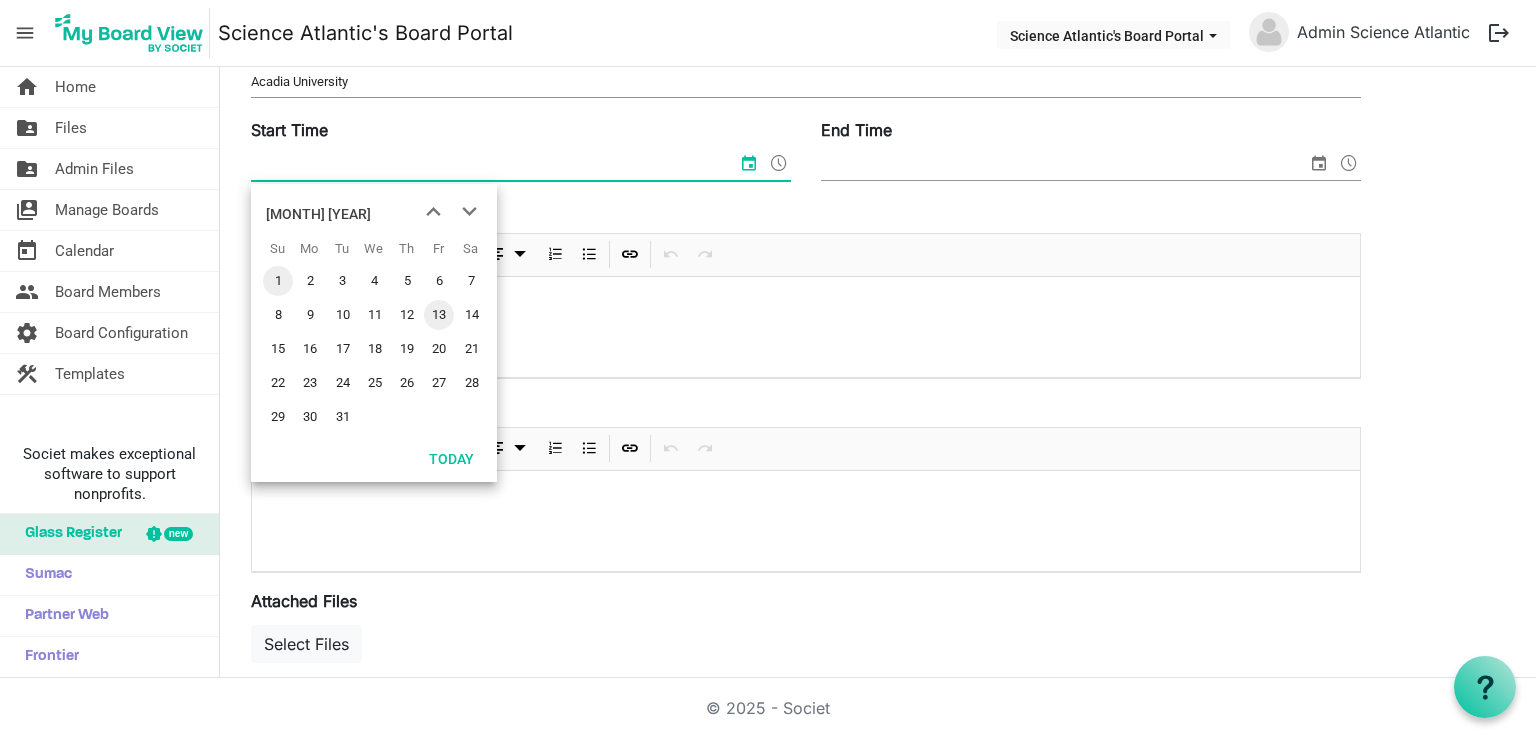 click on "13" at bounding box center [439, 315] 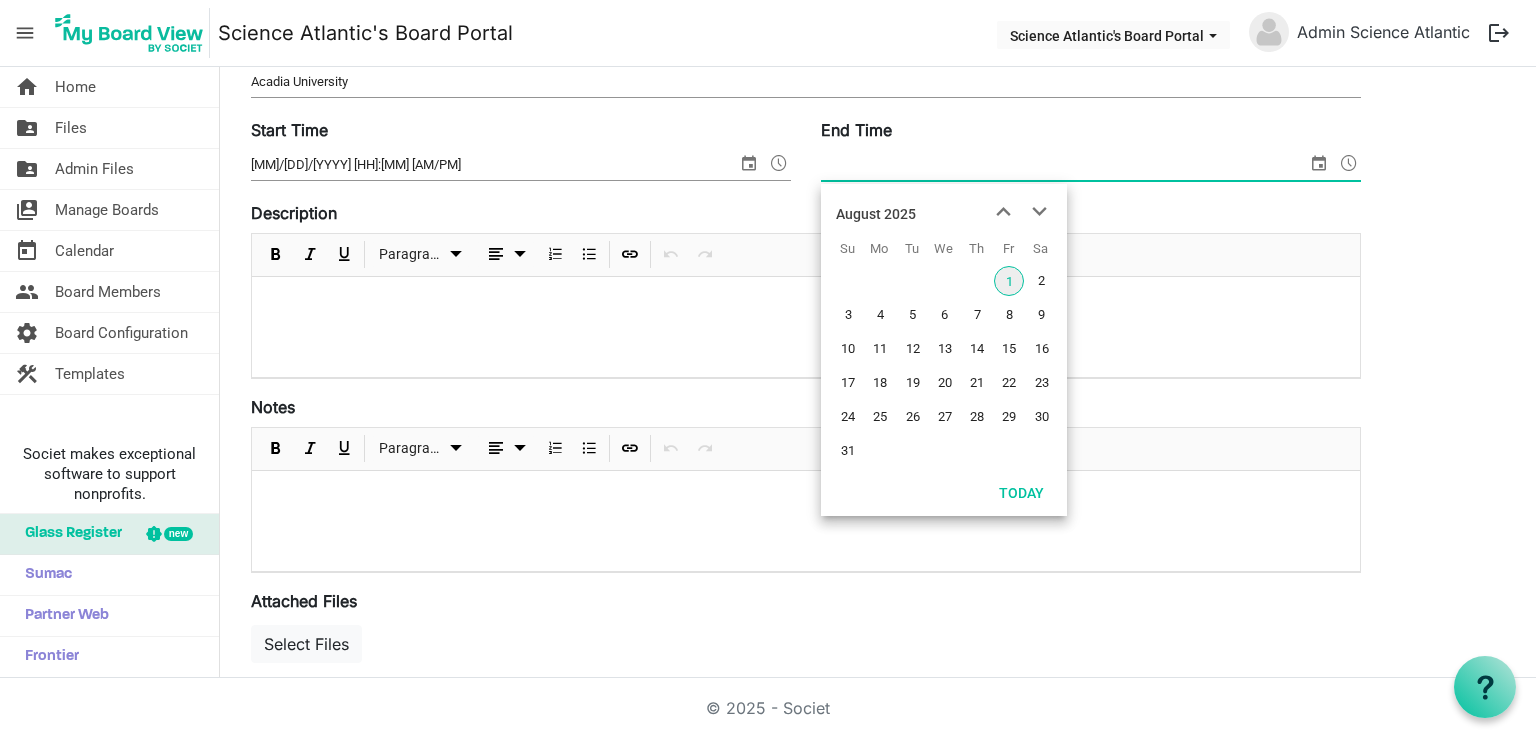 click at bounding box center (1319, 163) 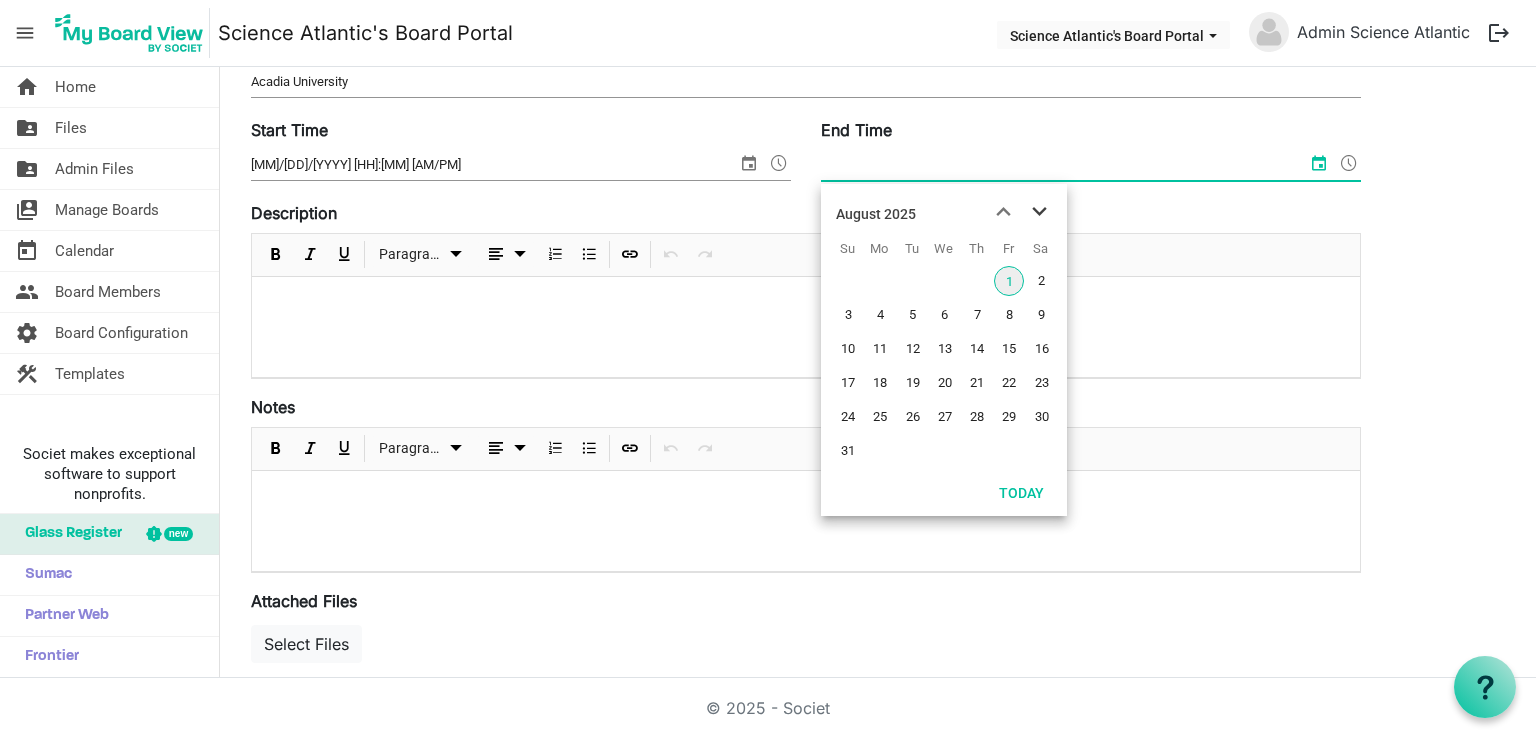 click at bounding box center [1039, 212] 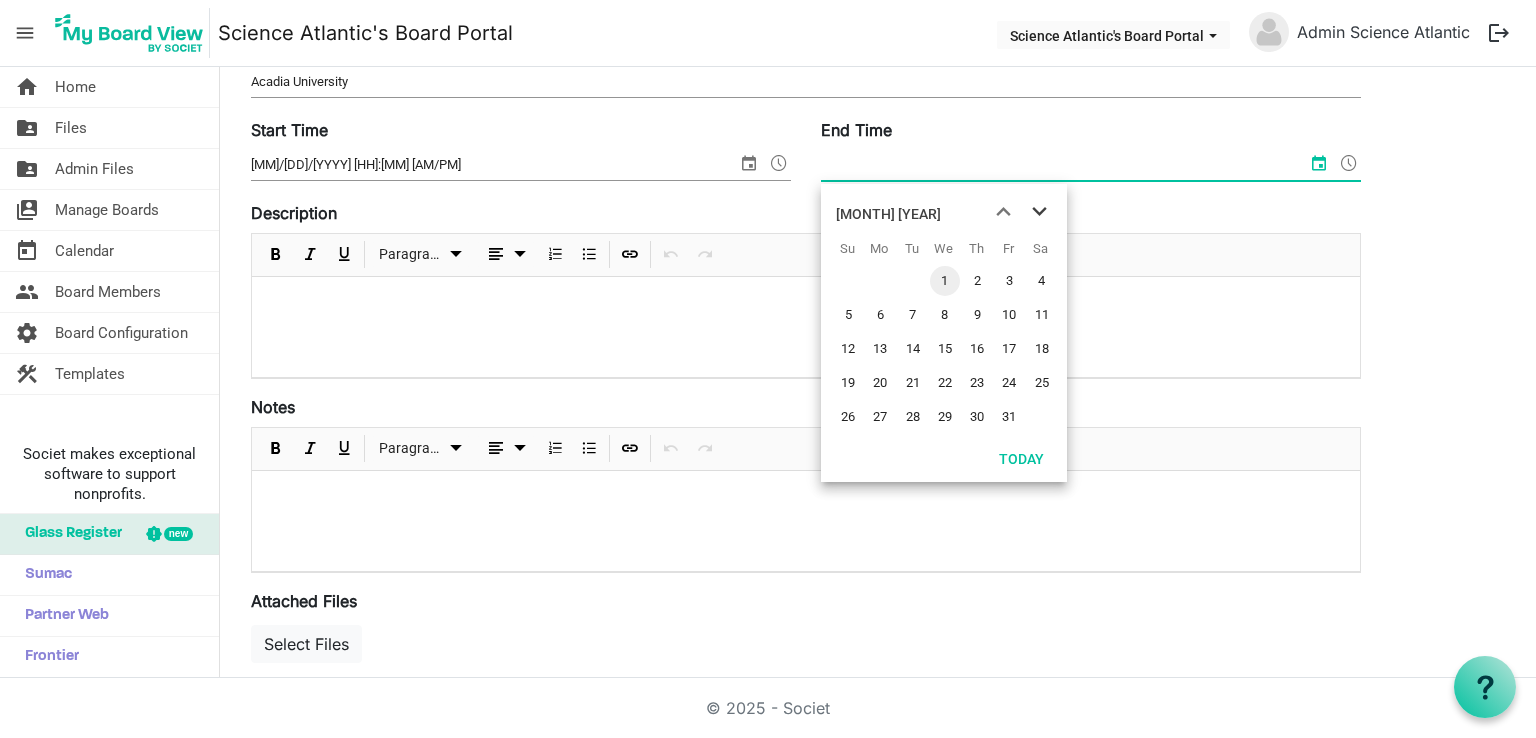 click at bounding box center [1039, 212] 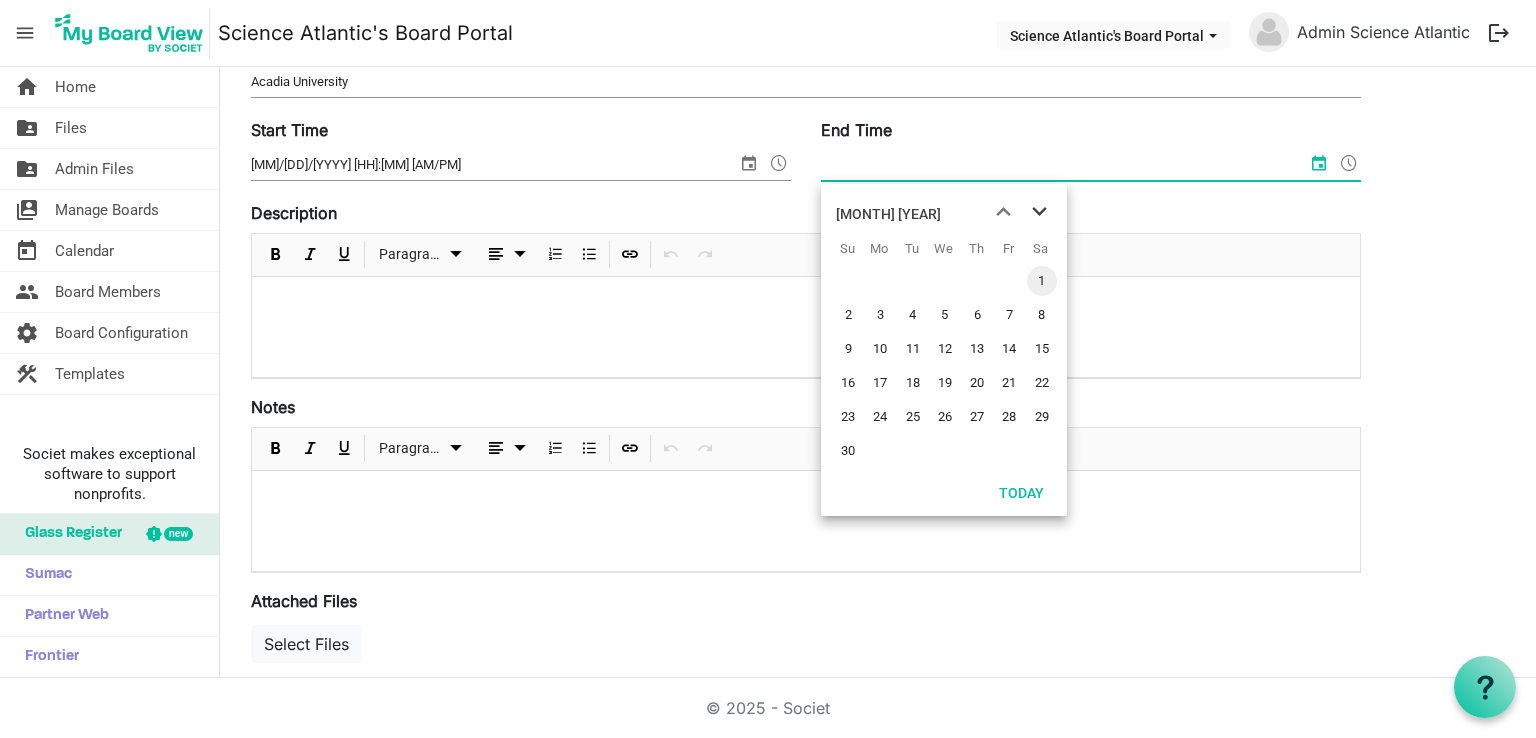 click at bounding box center (1039, 212) 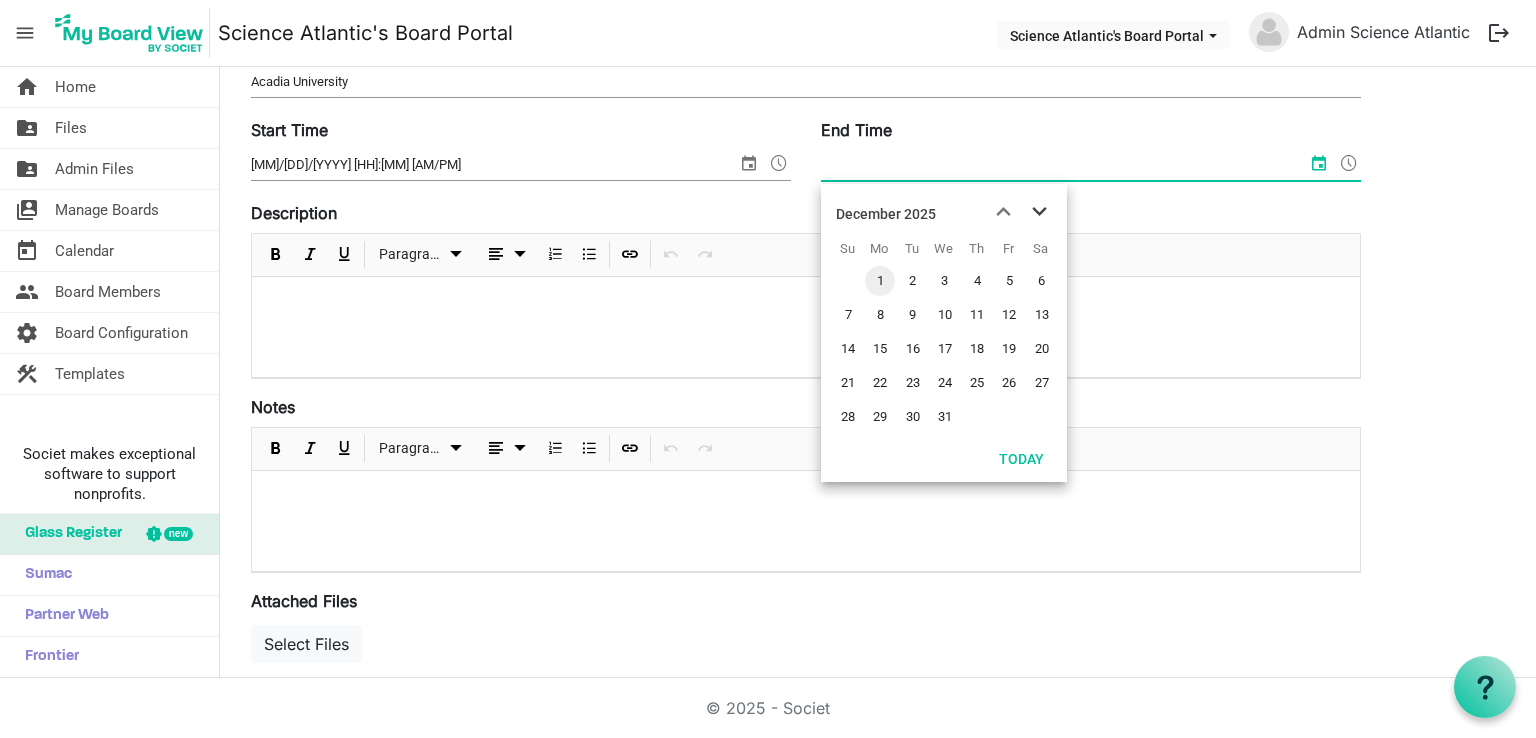 click at bounding box center (1039, 212) 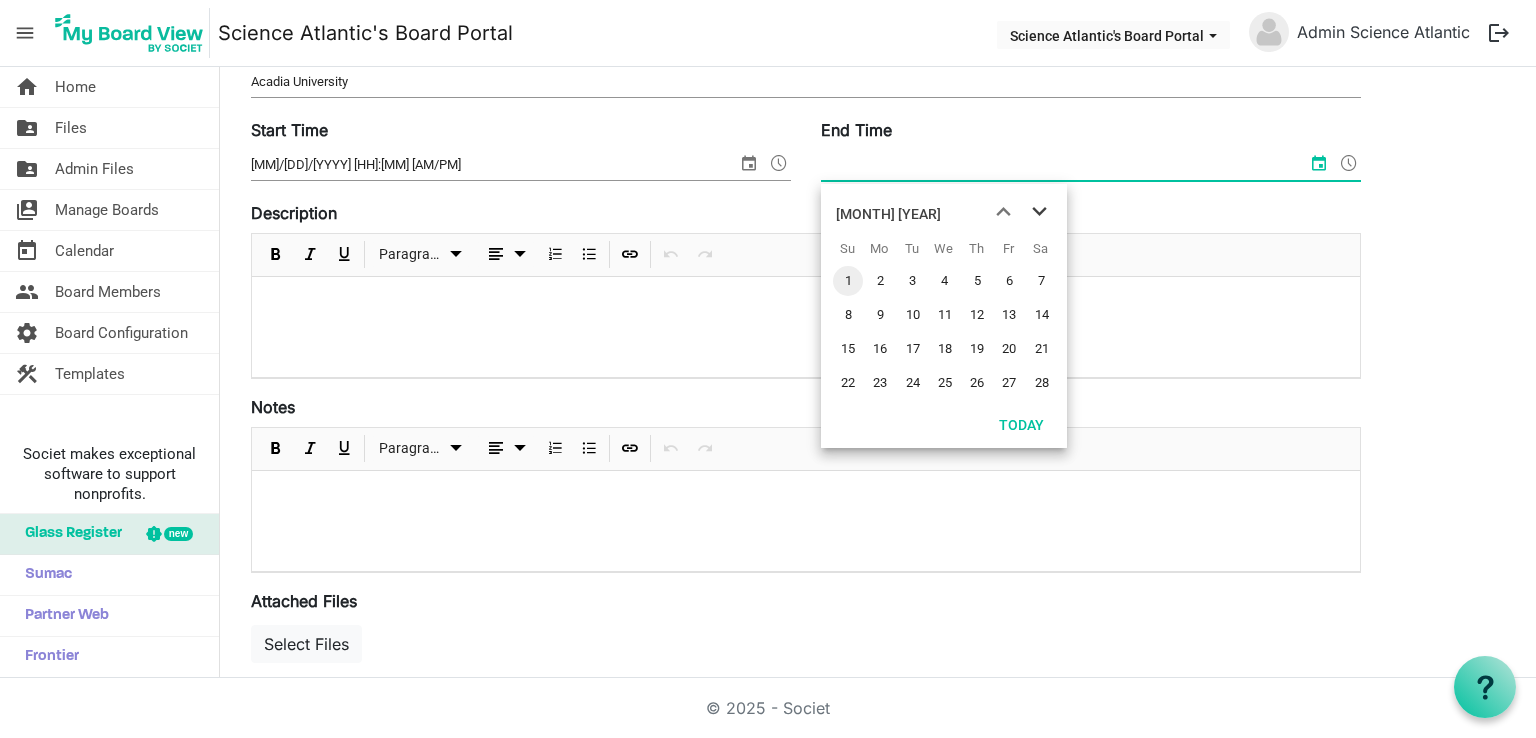 click at bounding box center (1039, 212) 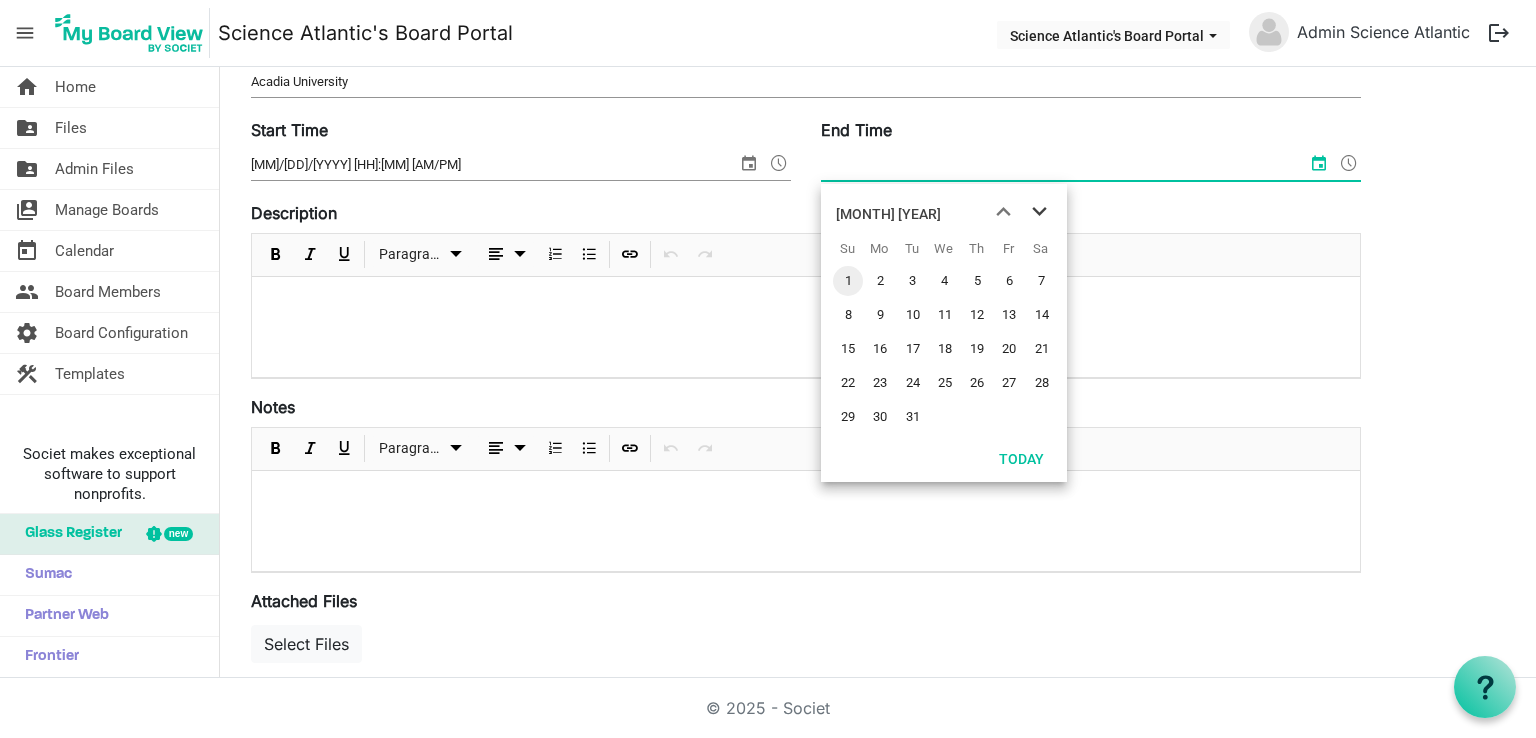 click at bounding box center (1039, 212) 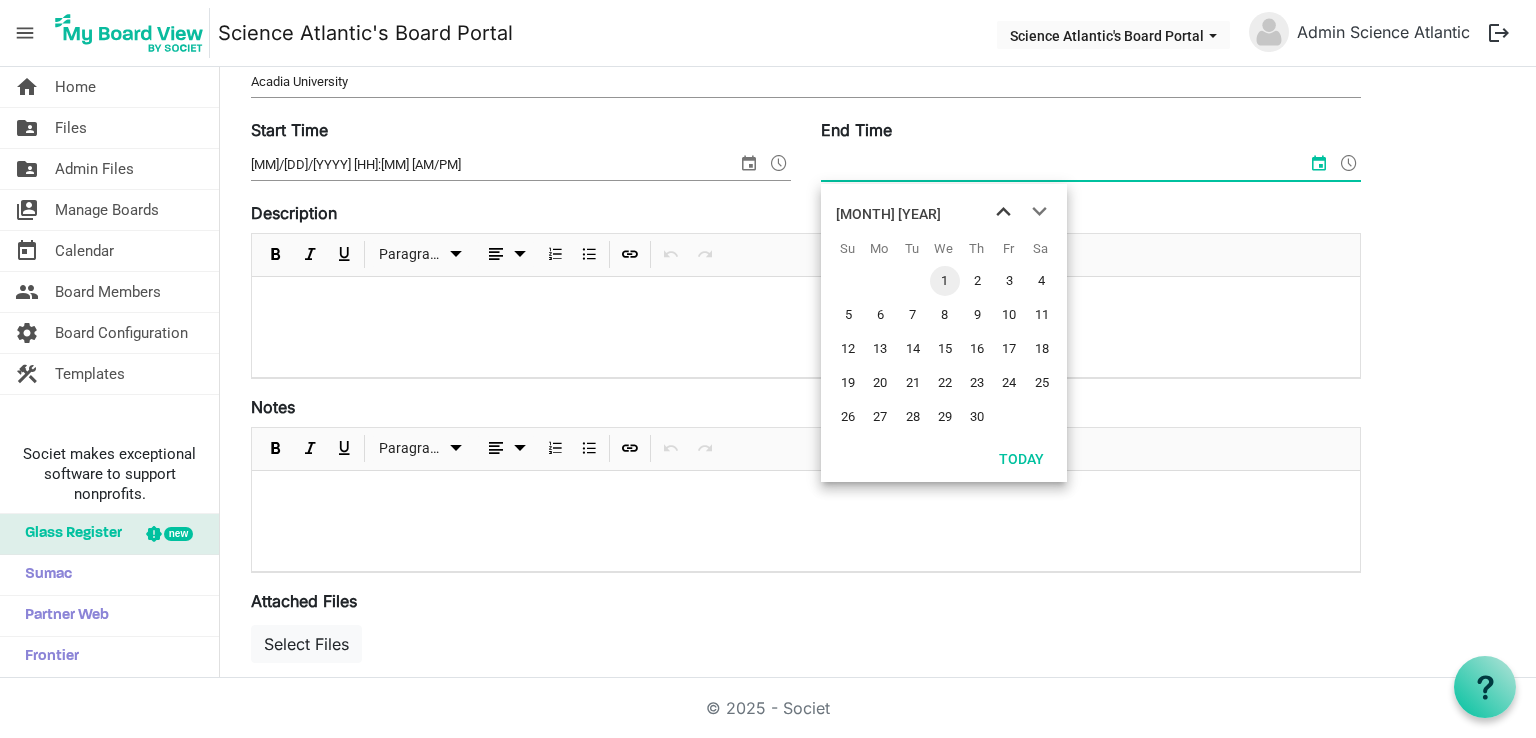 click at bounding box center [1003, 212] 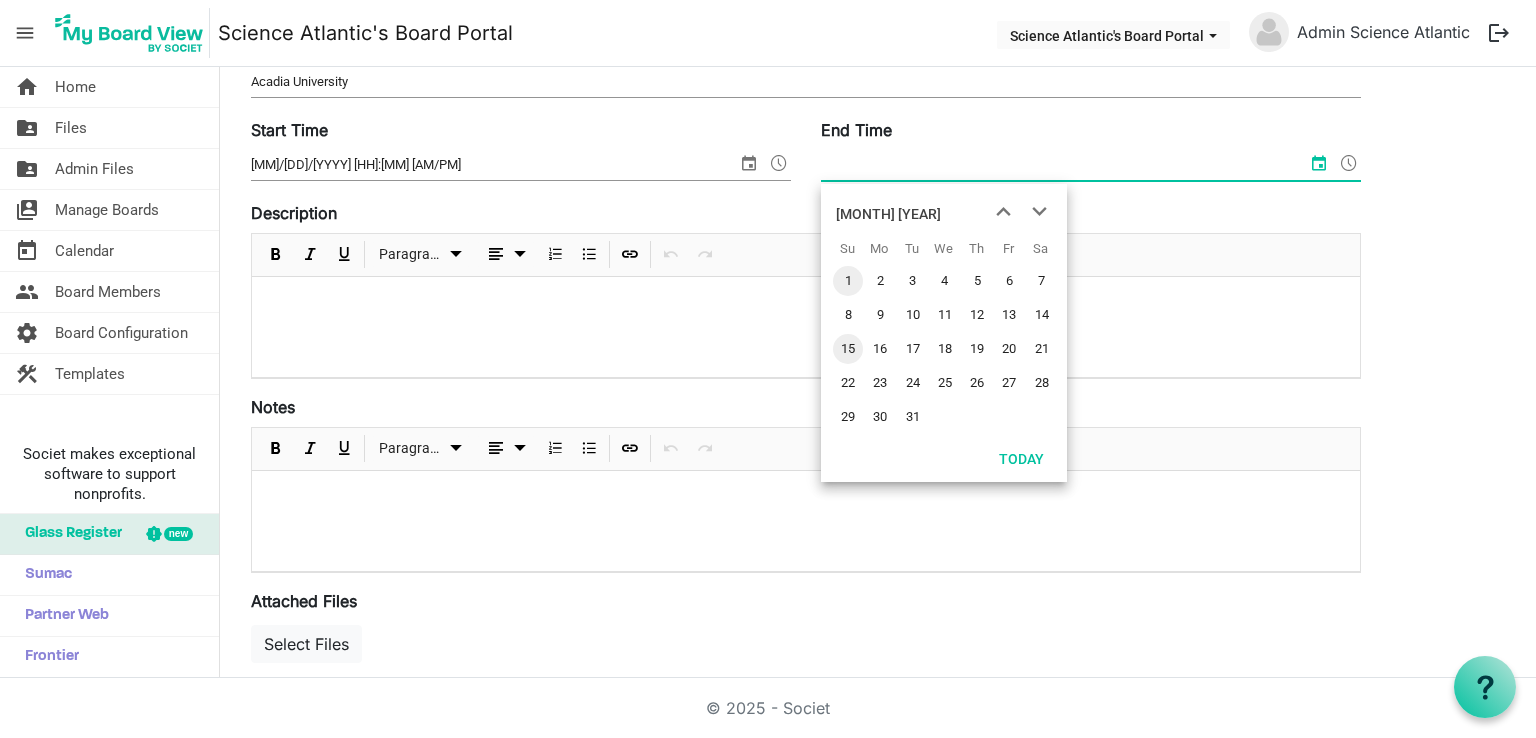 click on "15" at bounding box center [848, 349] 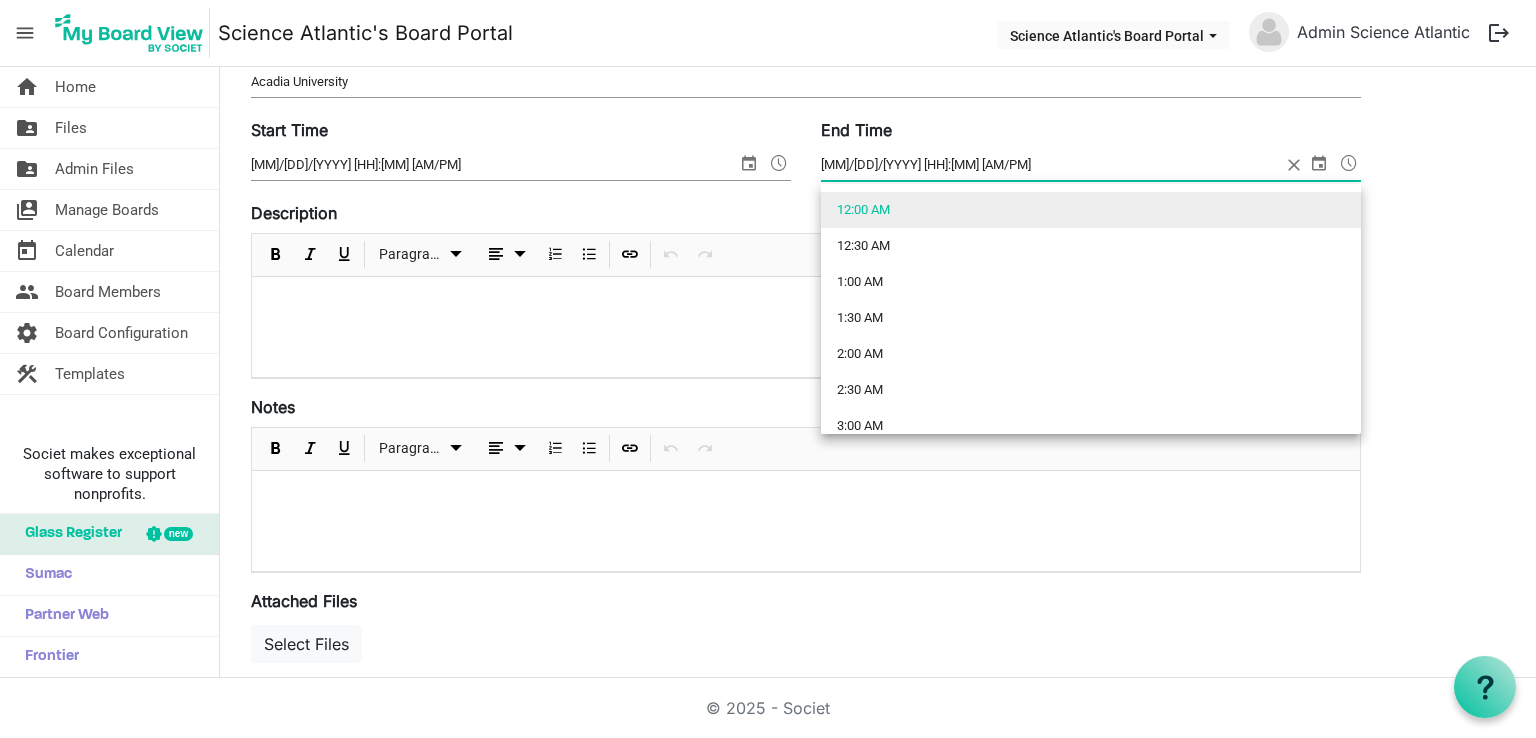click at bounding box center (1349, 163) 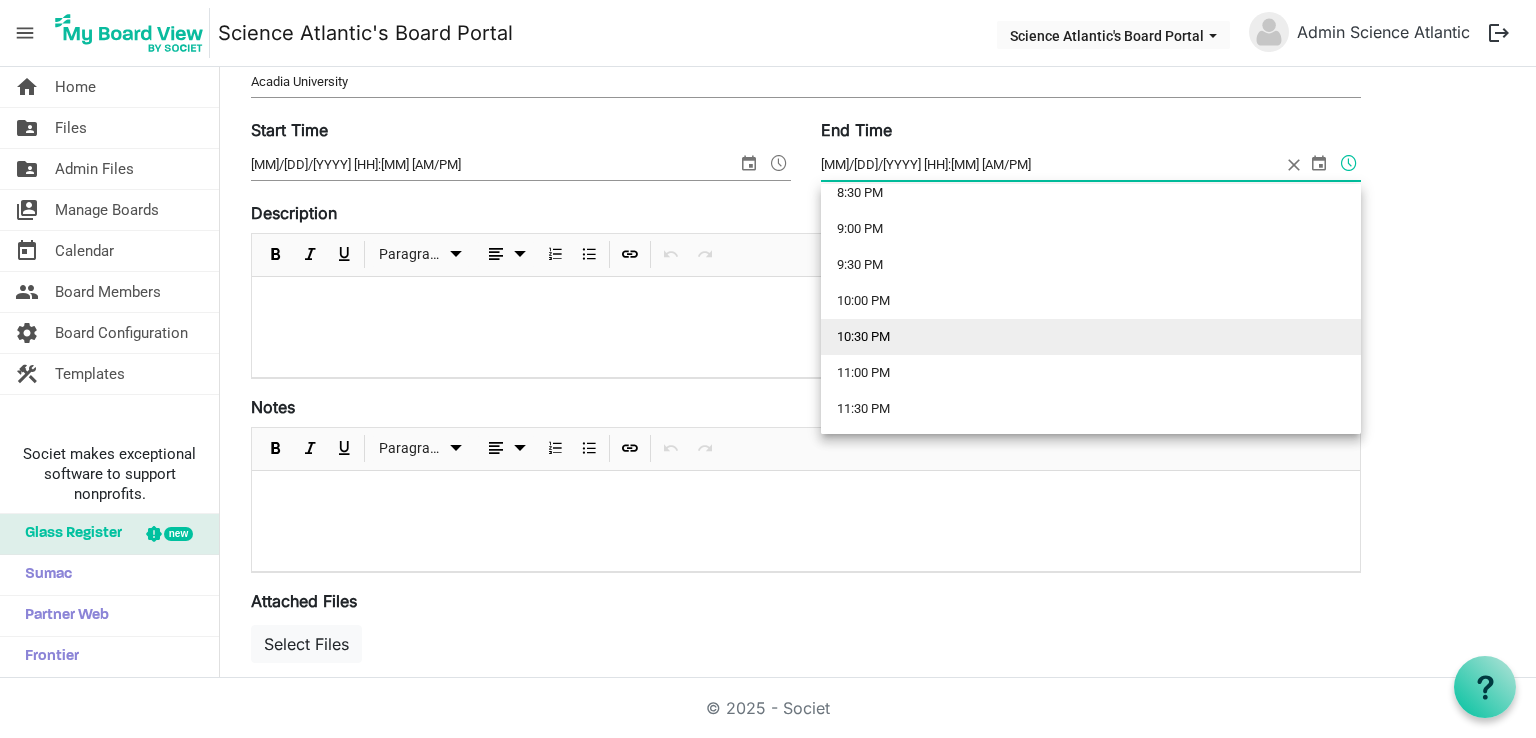 scroll, scrollTop: 1492, scrollLeft: 0, axis: vertical 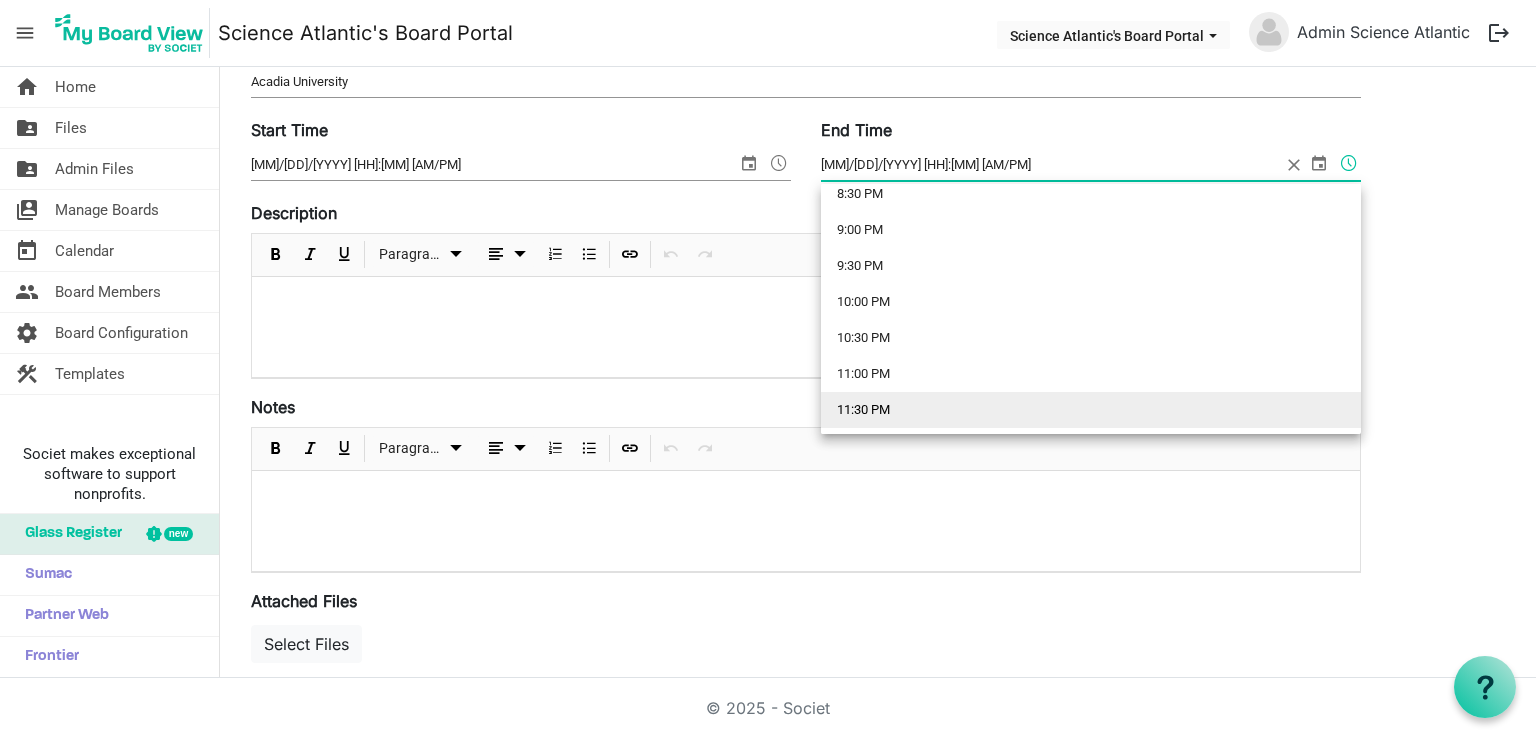 click on "11:30 PM" at bounding box center [1091, 410] 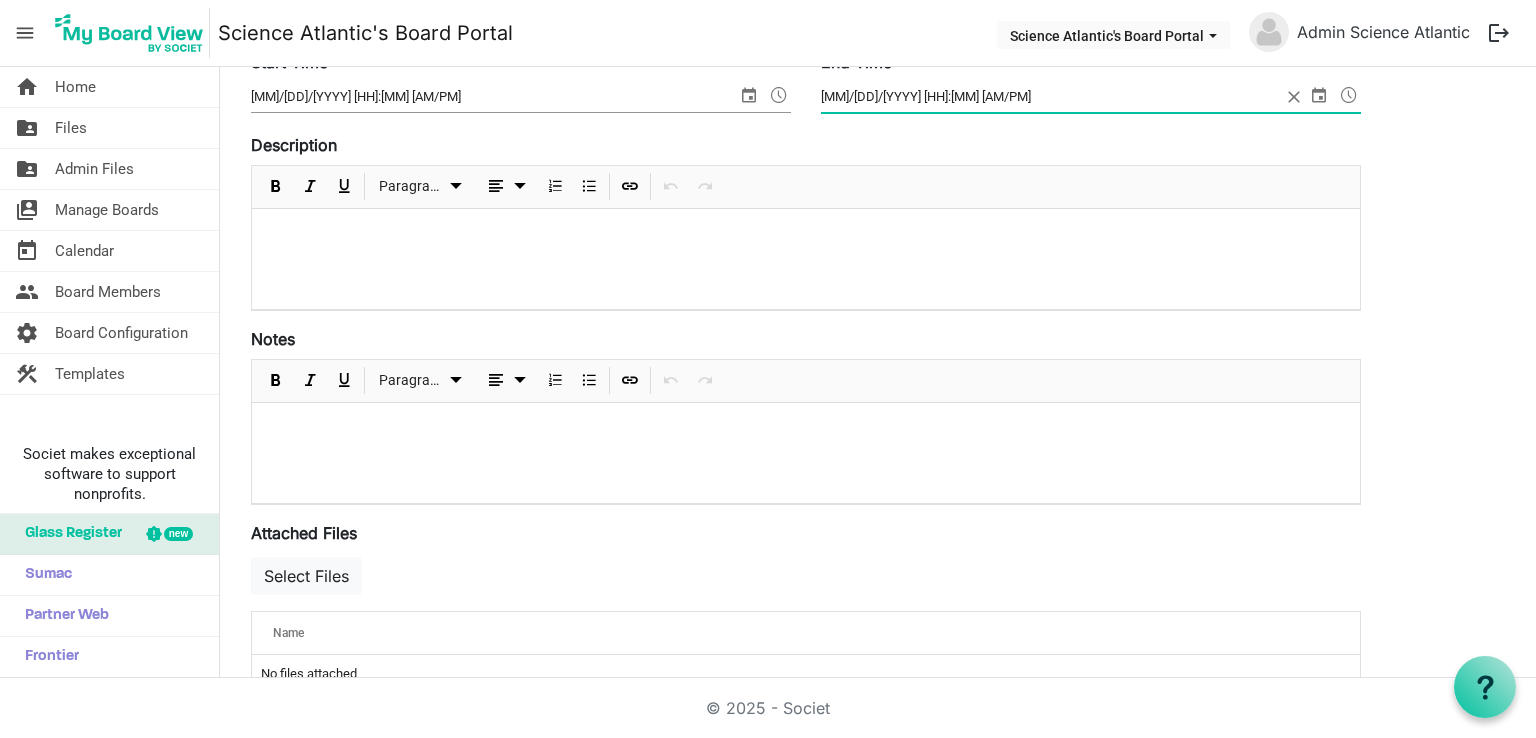 scroll, scrollTop: 596, scrollLeft: 0, axis: vertical 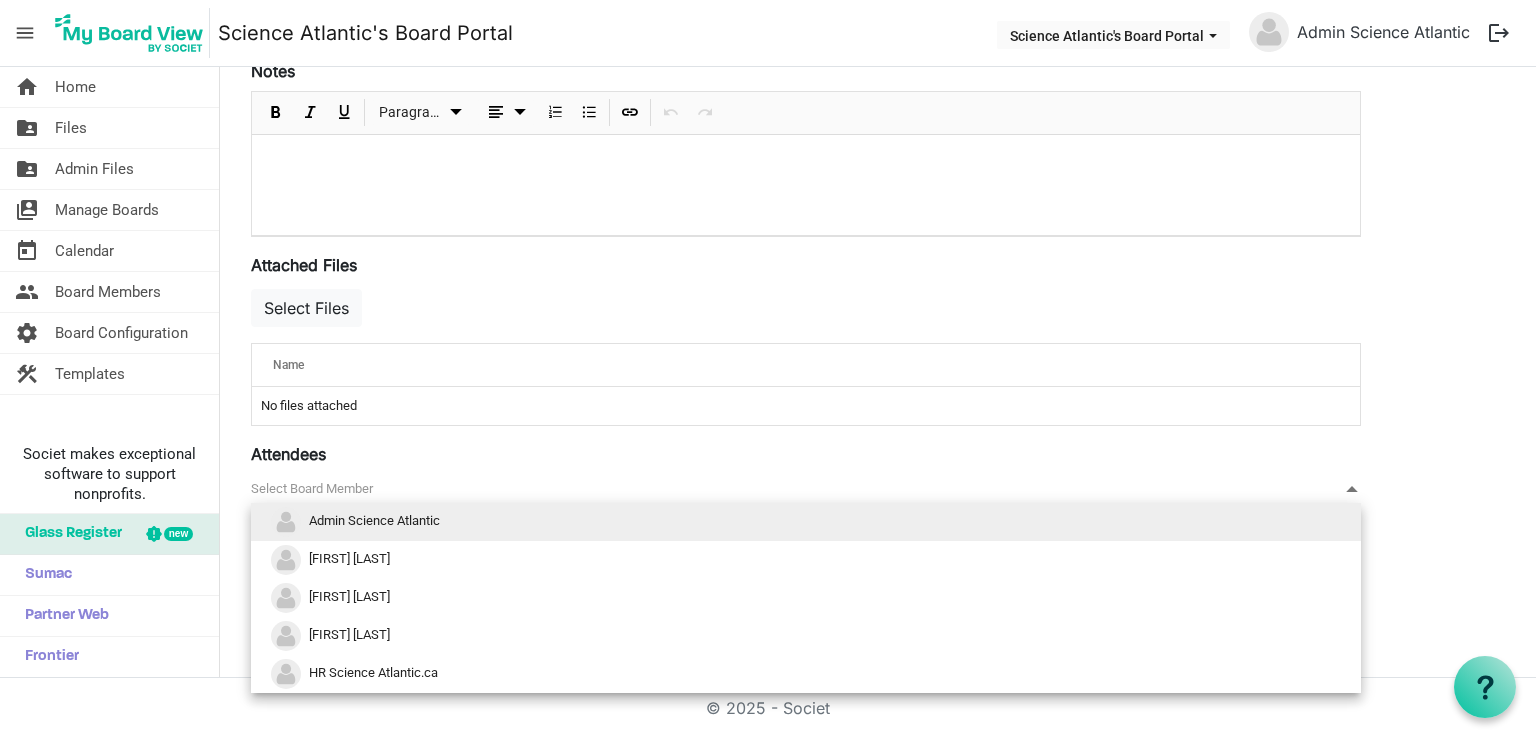 click on "null" at bounding box center [806, 489] 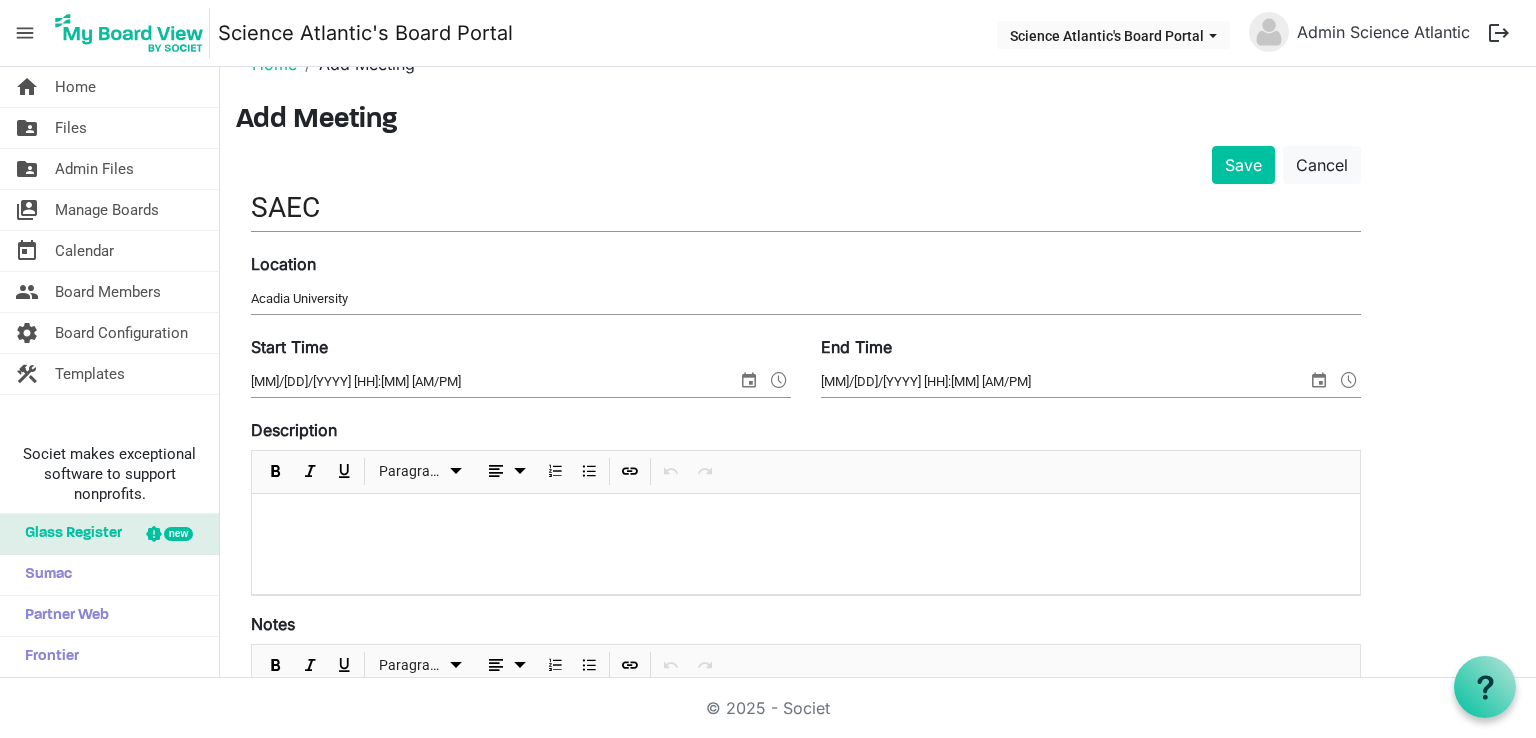 scroll, scrollTop: 0, scrollLeft: 0, axis: both 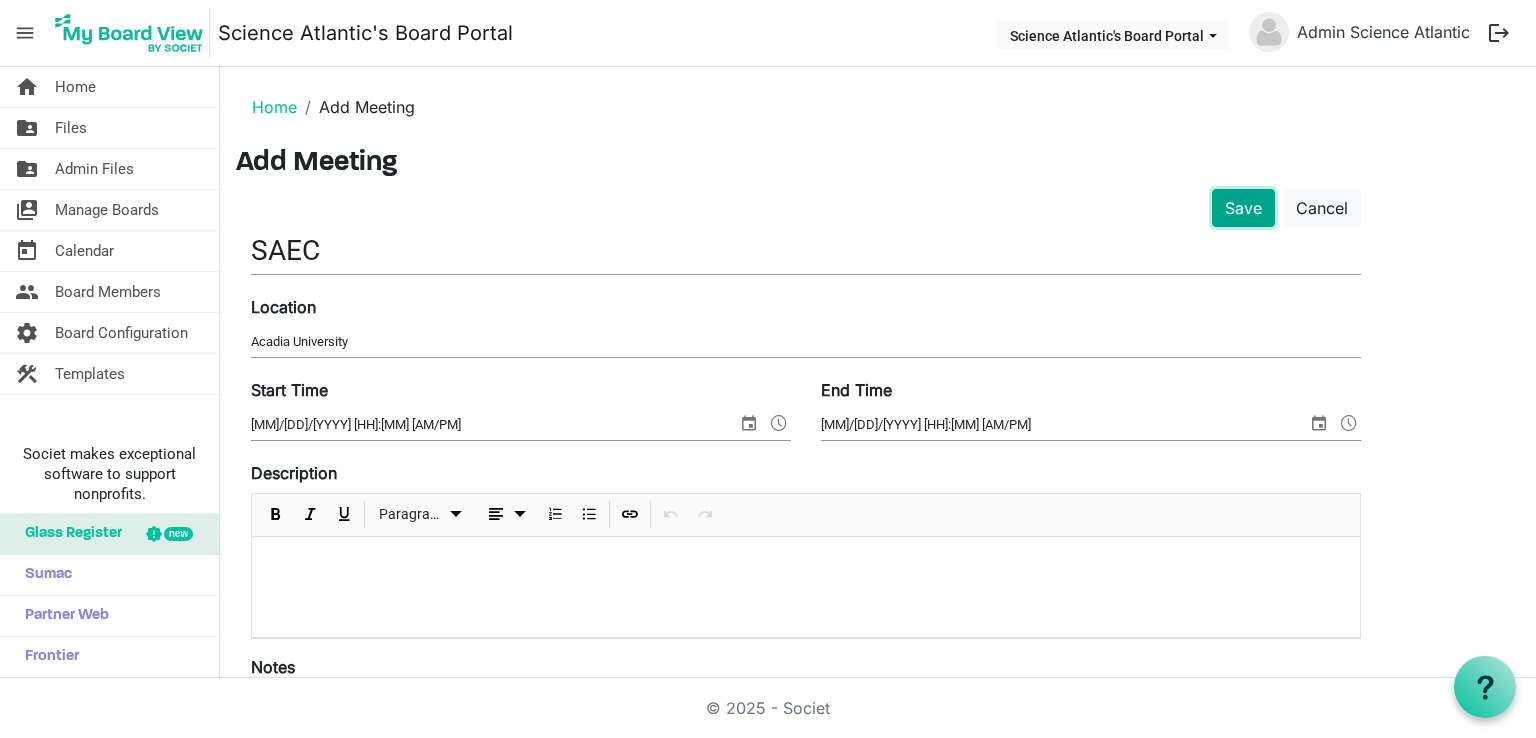 click on "Save" at bounding box center [1243, 208] 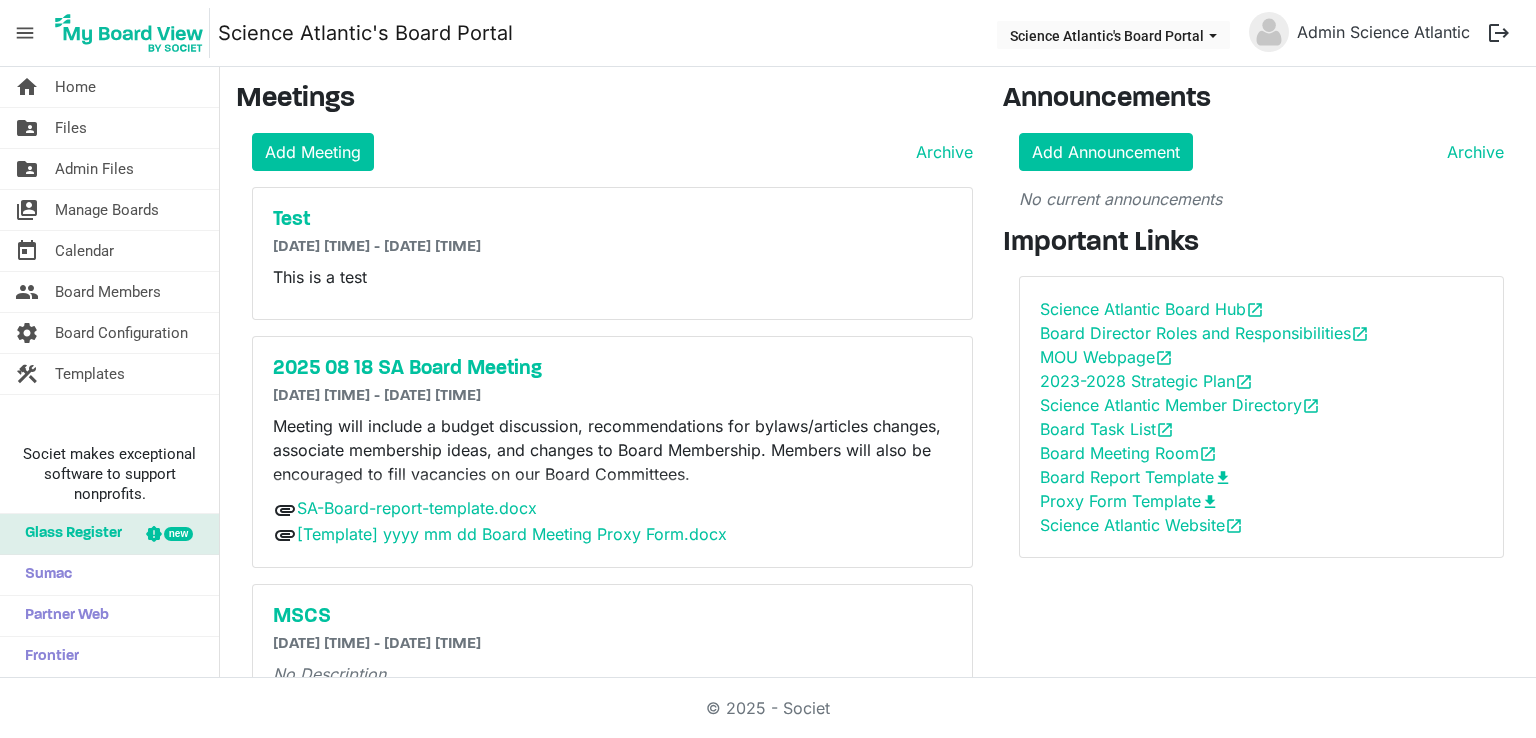scroll, scrollTop: 0, scrollLeft: 0, axis: both 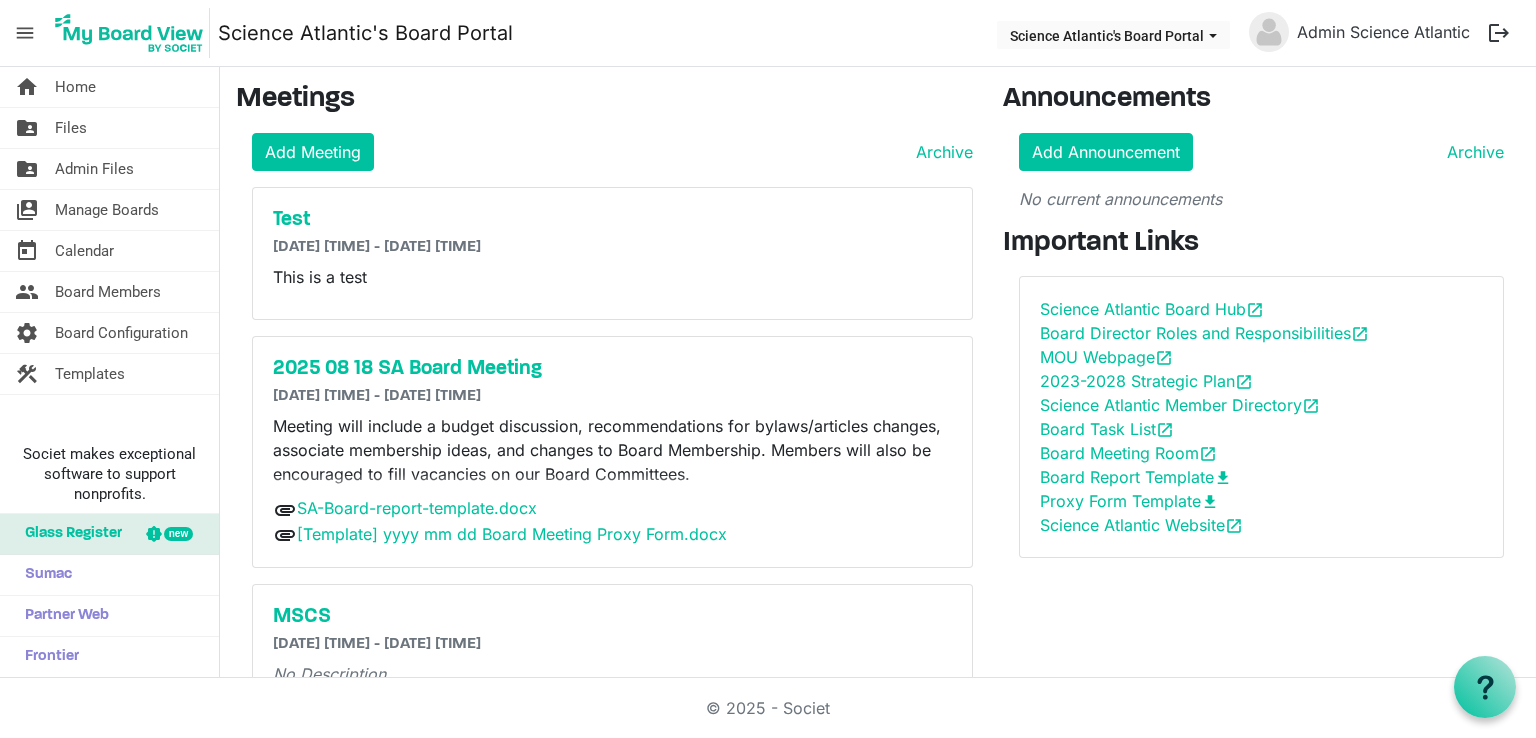 click on "logout" at bounding box center (1499, 33) 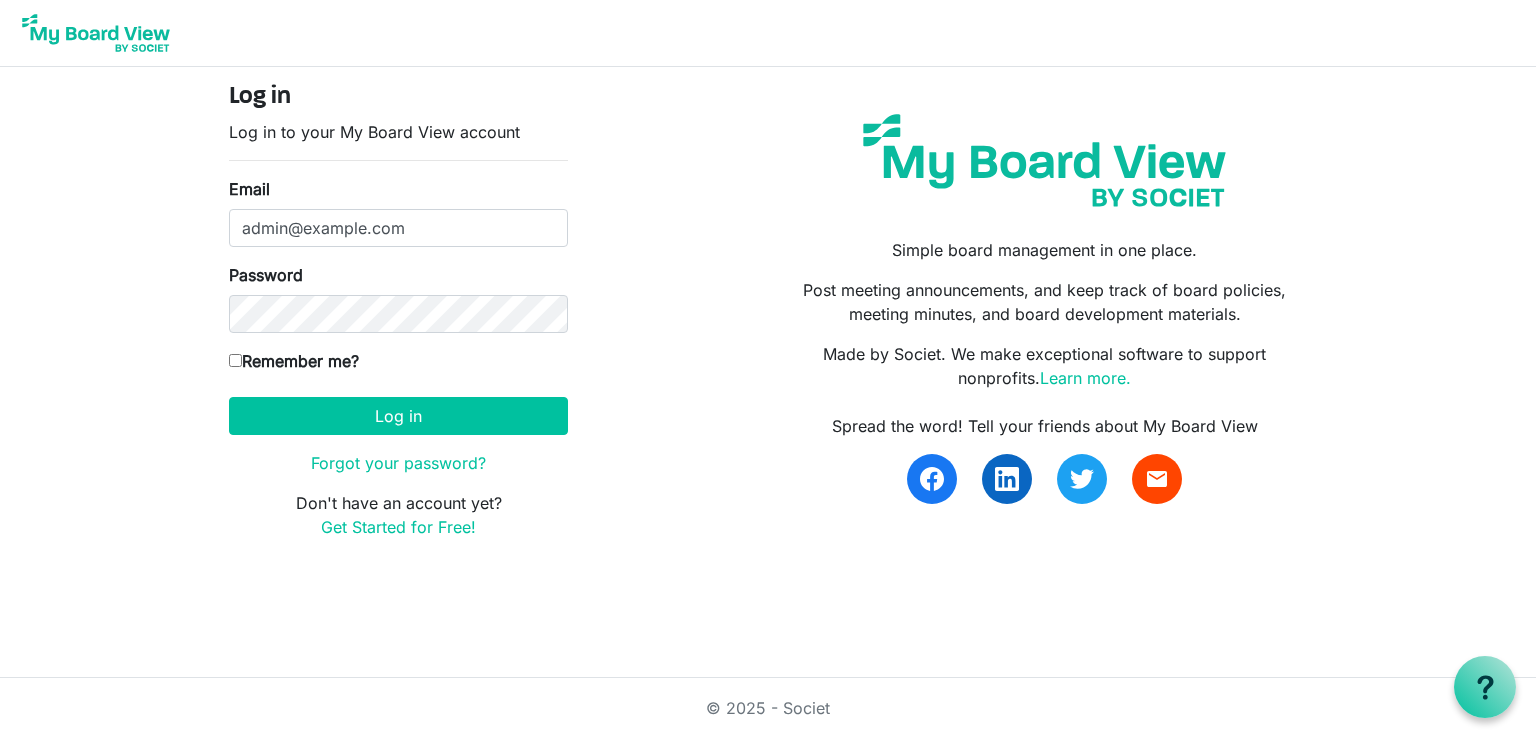 scroll, scrollTop: 0, scrollLeft: 0, axis: both 